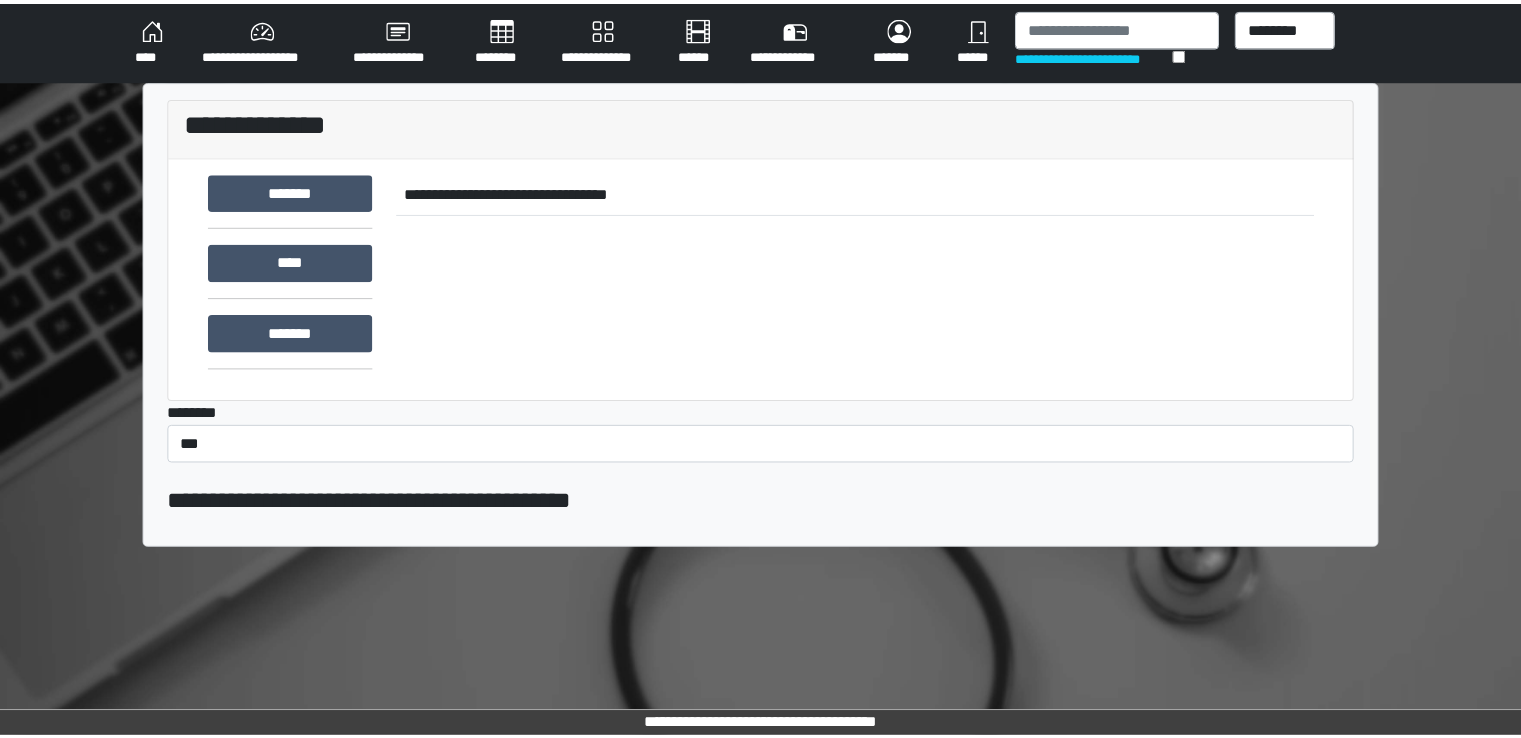 scroll, scrollTop: 0, scrollLeft: 0, axis: both 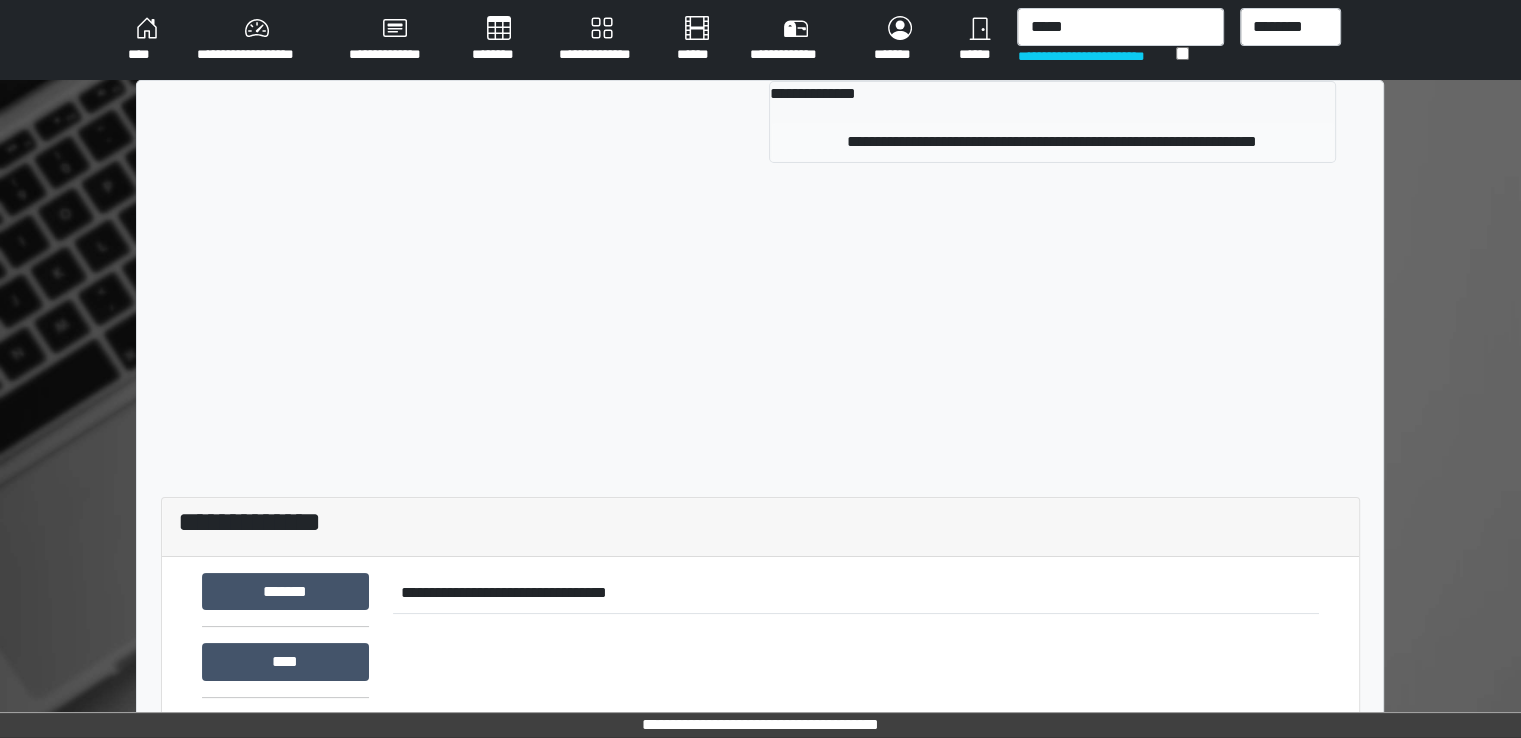 type on "*****" 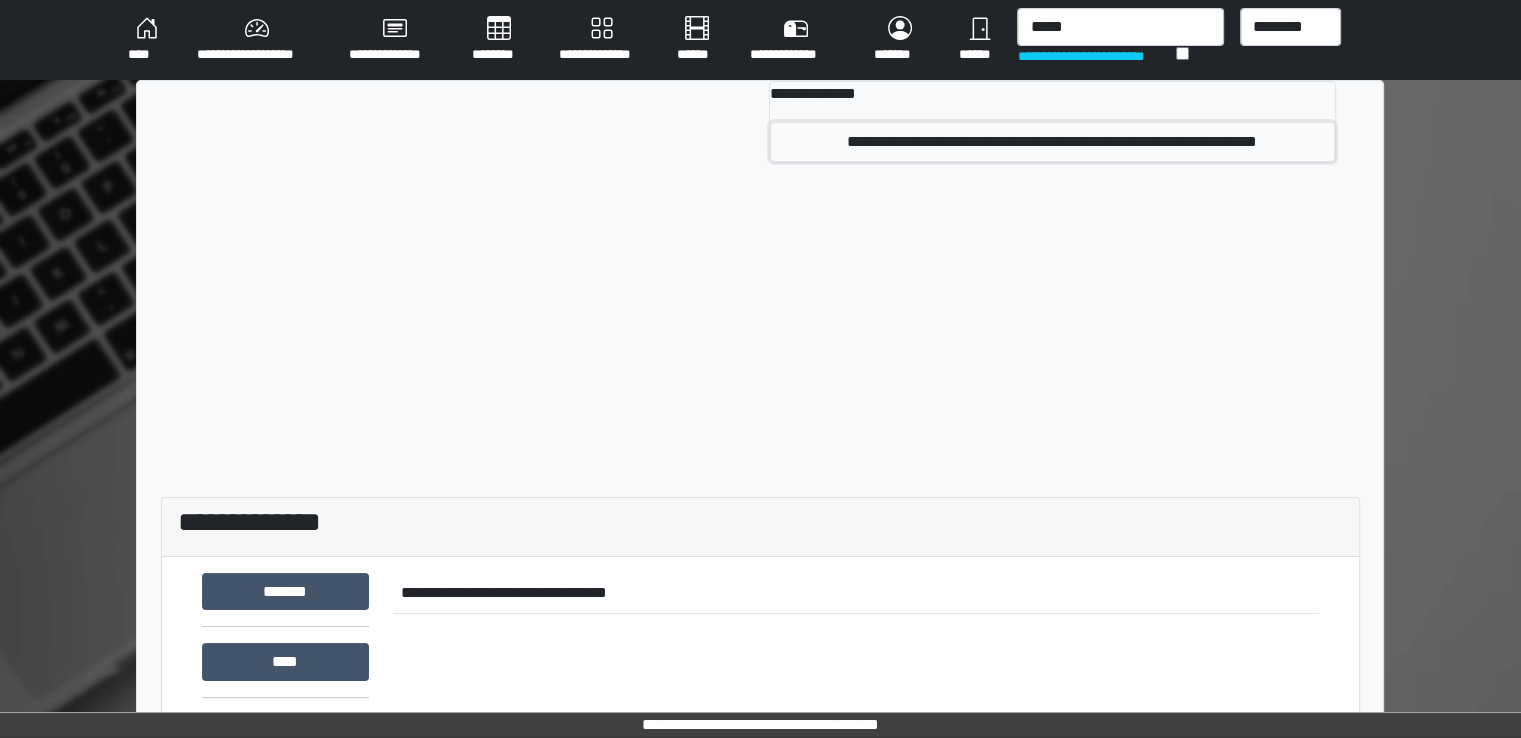click on "**********" at bounding box center [1052, 142] 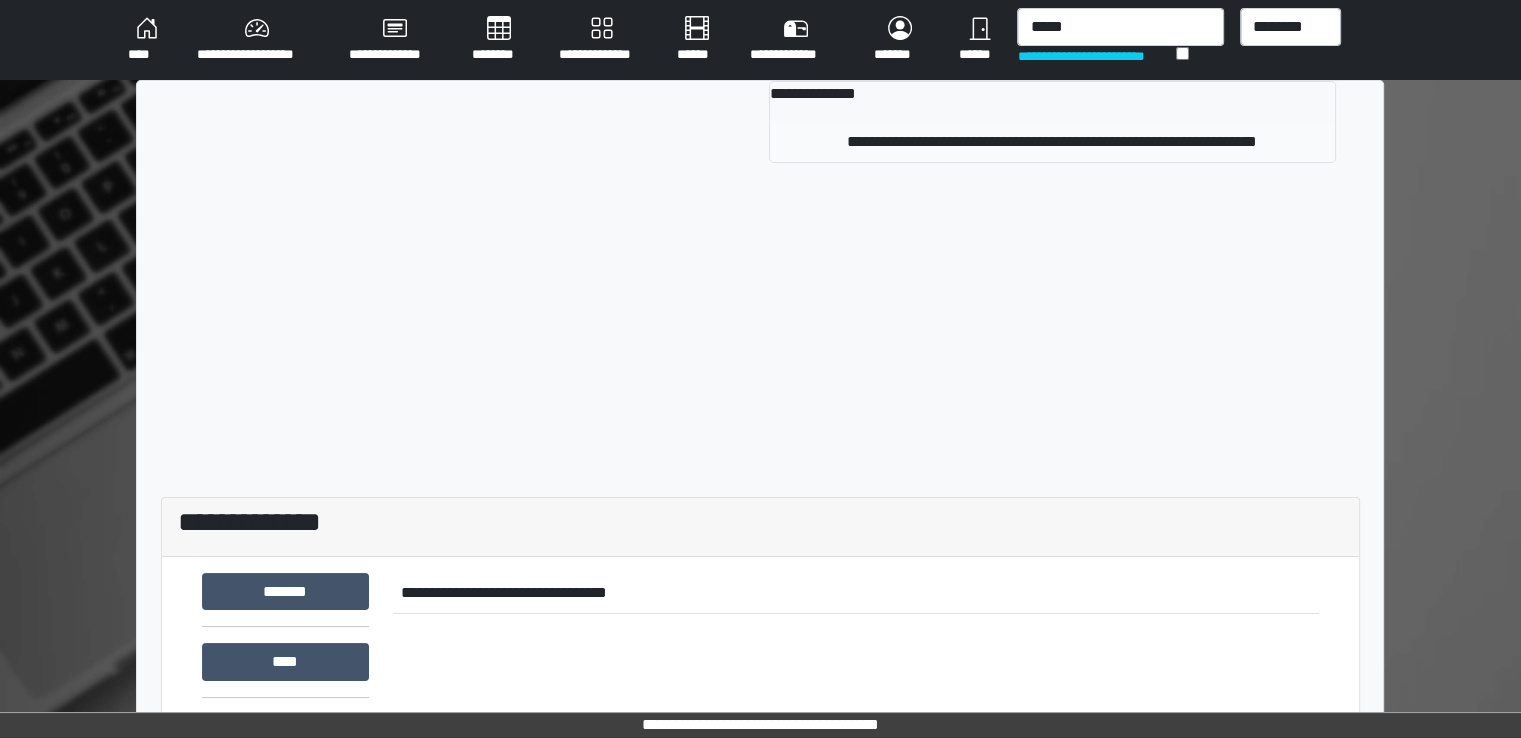 type 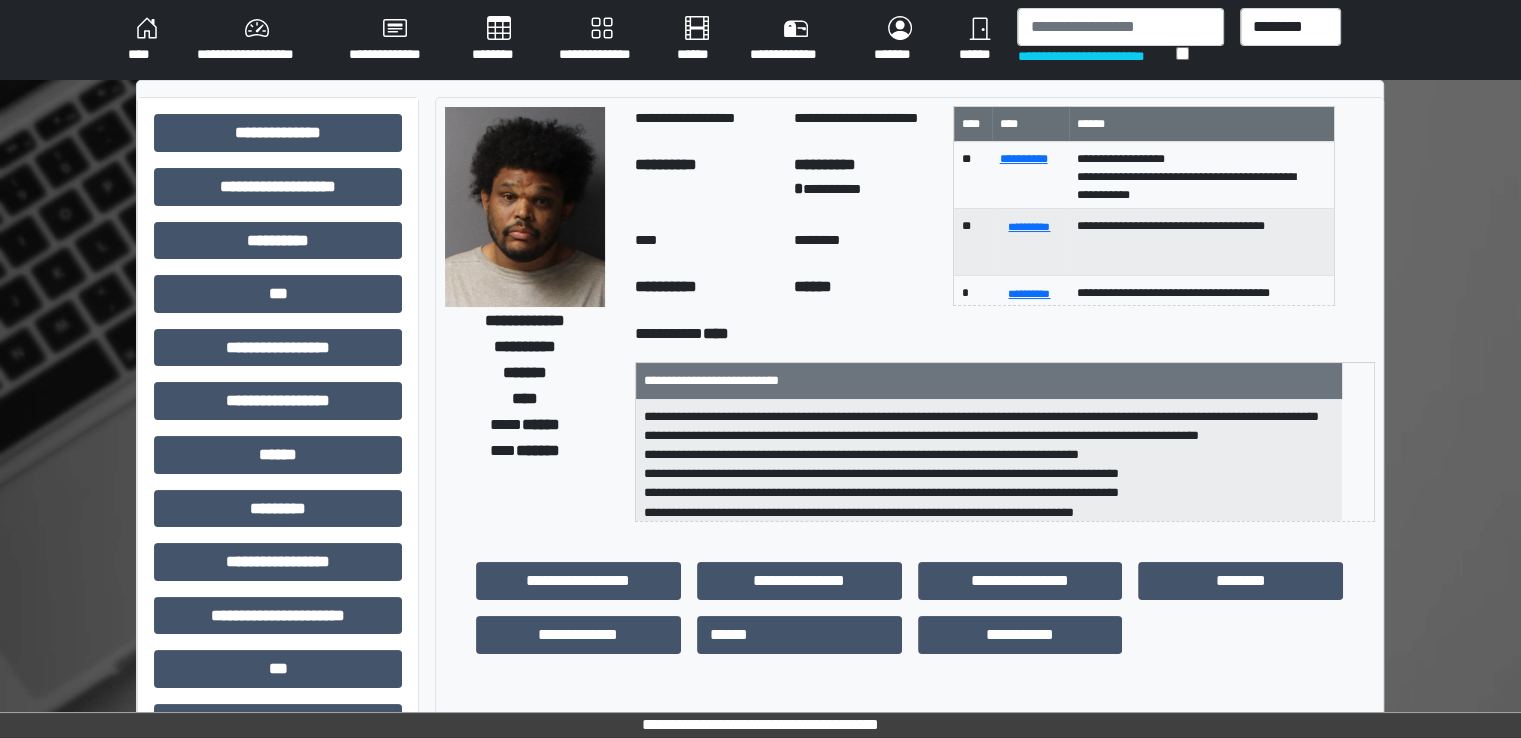 scroll, scrollTop: 0, scrollLeft: 0, axis: both 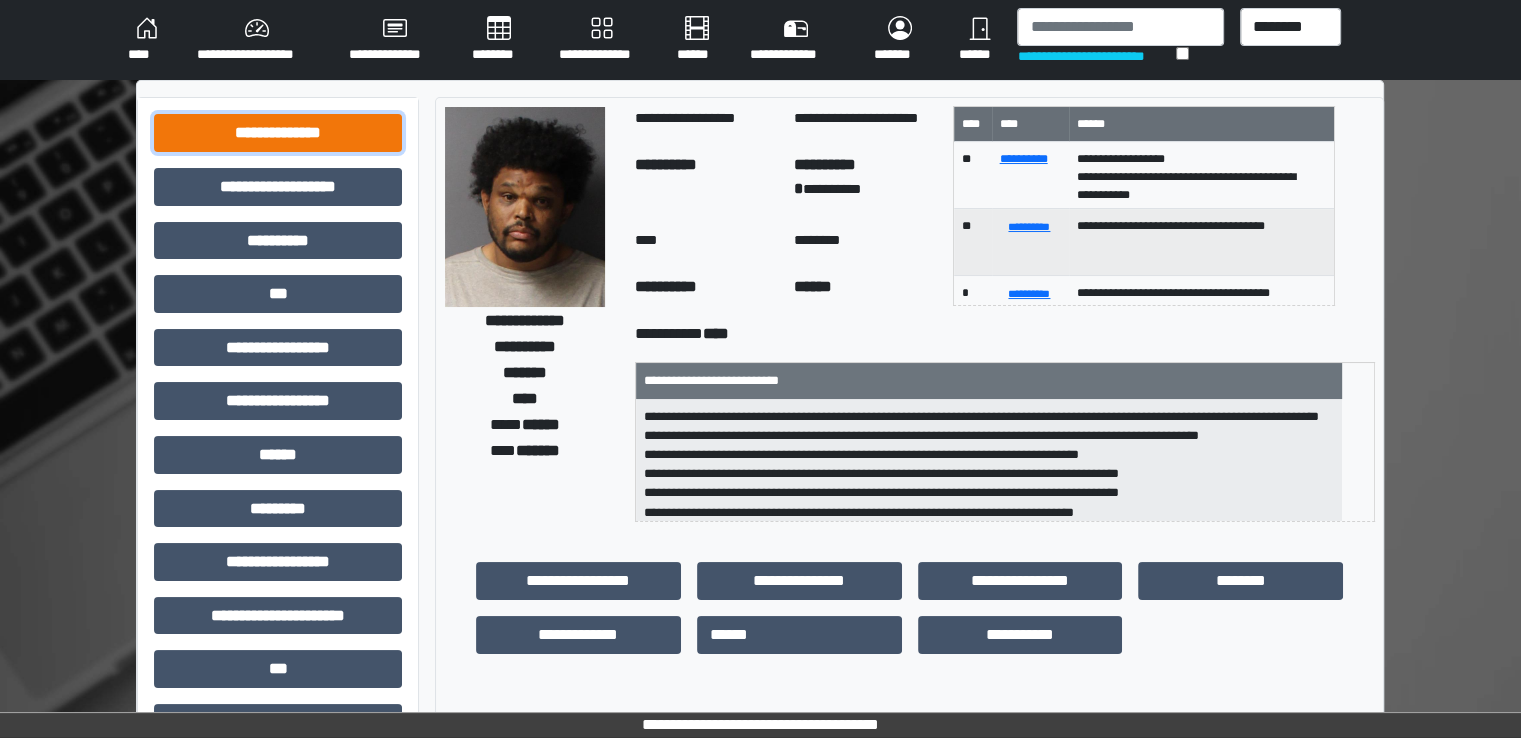 click on "**********" at bounding box center [278, 133] 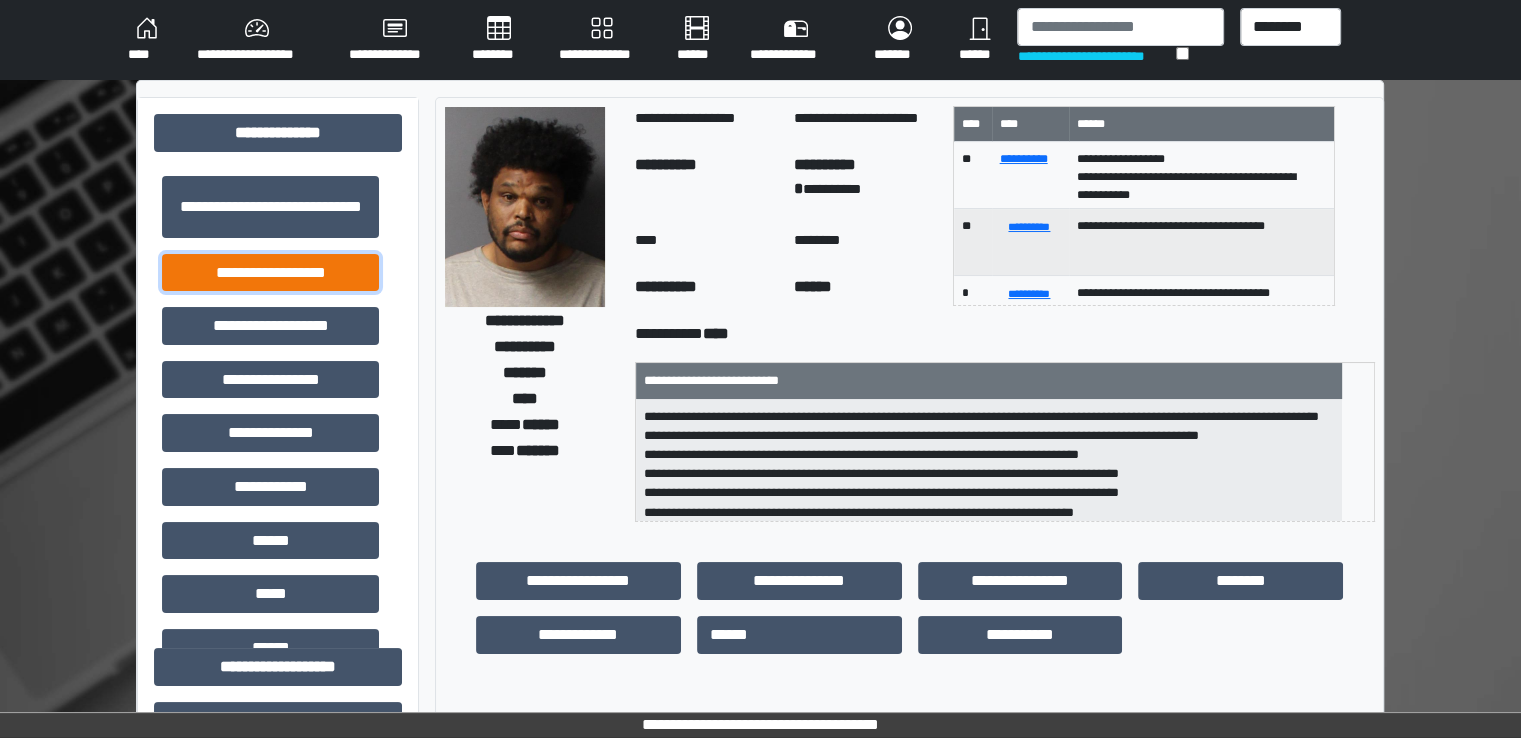 click on "**********" at bounding box center (270, 273) 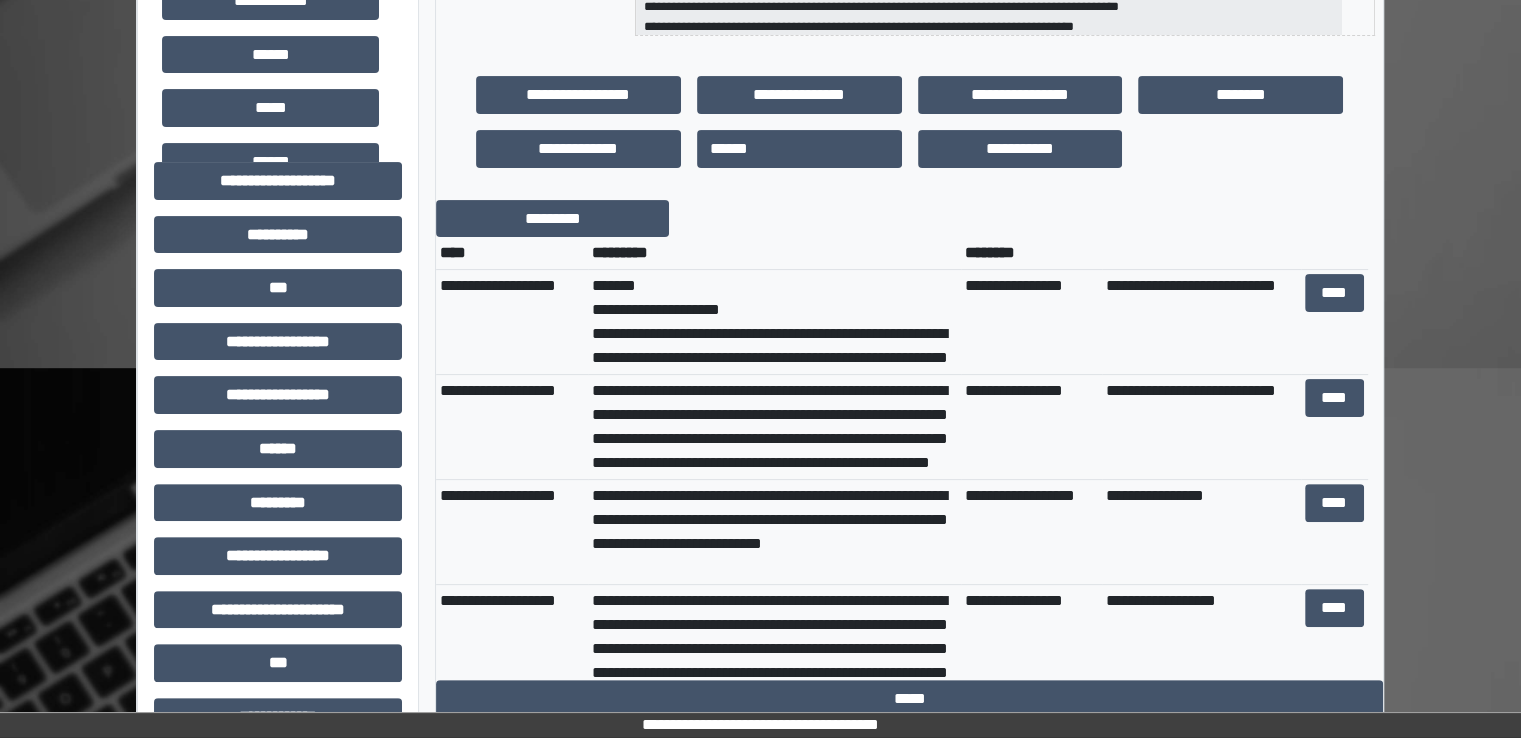 scroll, scrollTop: 500, scrollLeft: 0, axis: vertical 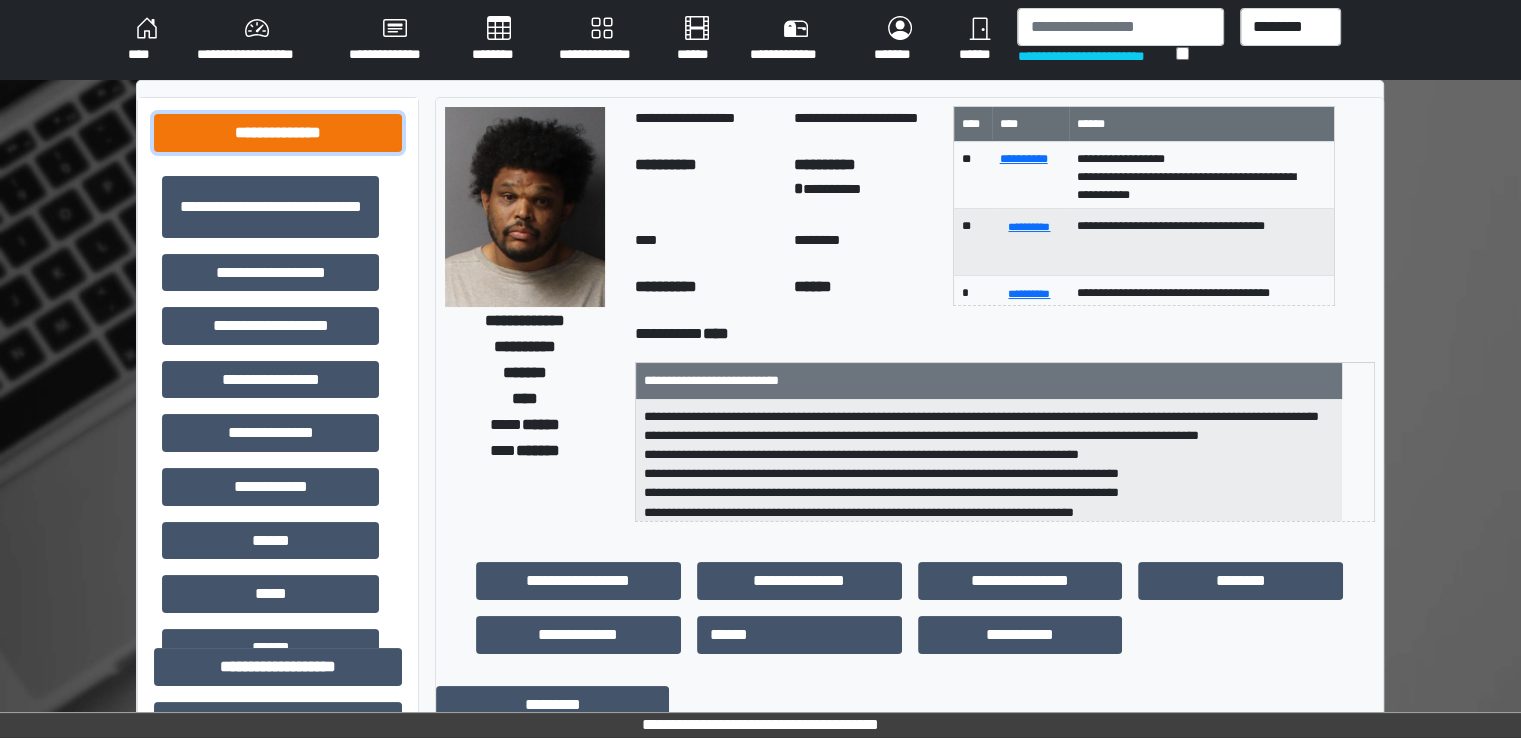 click on "**********" at bounding box center (278, 133) 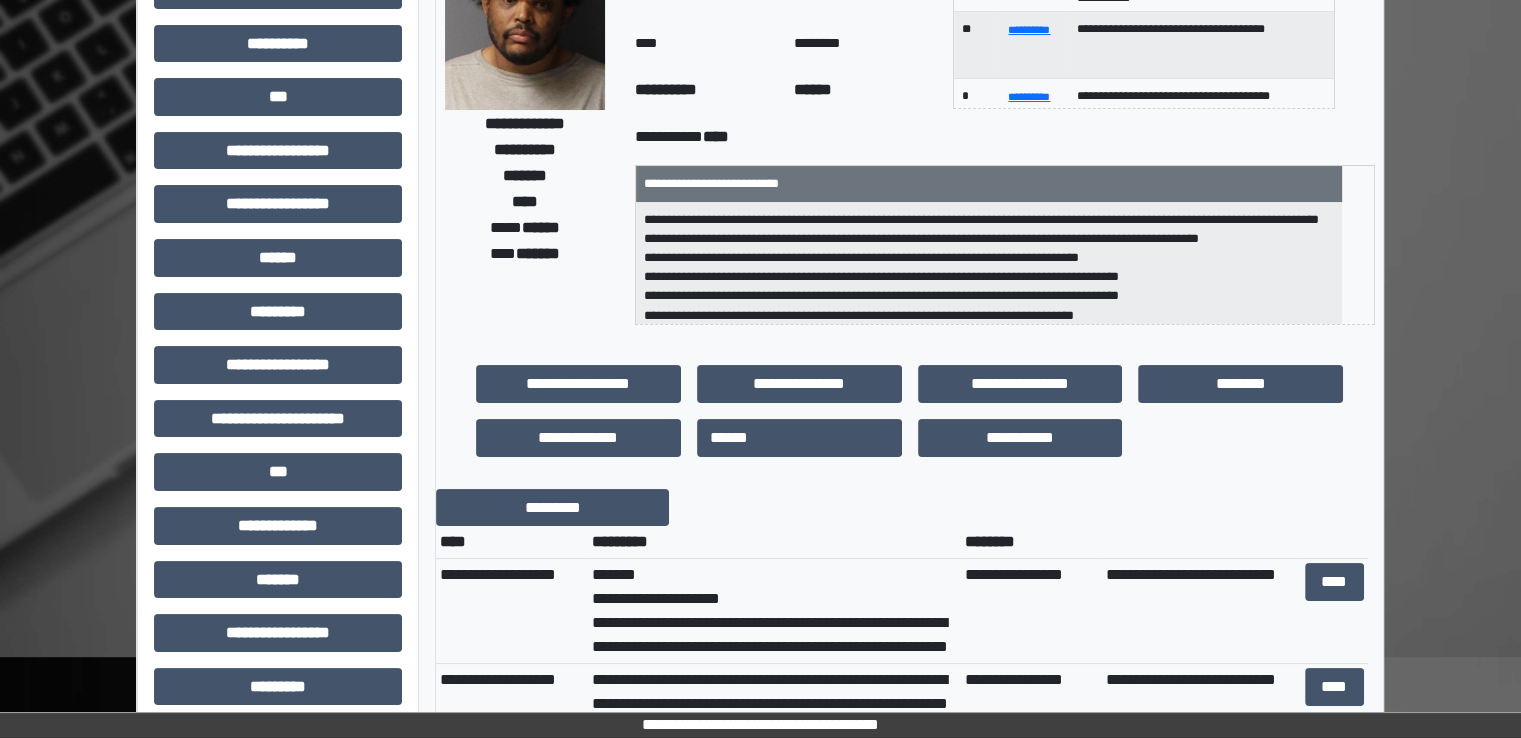 scroll, scrollTop: 200, scrollLeft: 0, axis: vertical 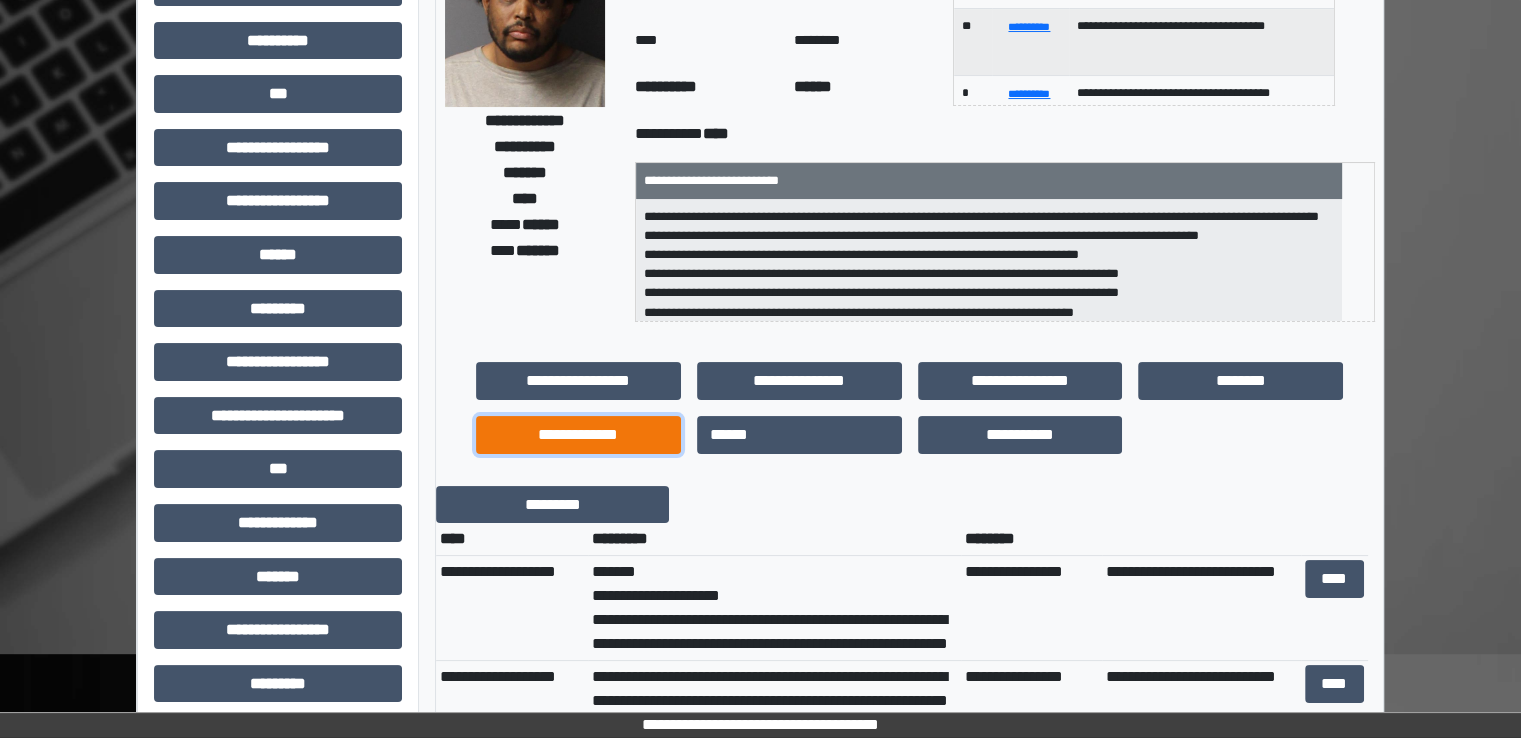 click on "**********" at bounding box center (578, 435) 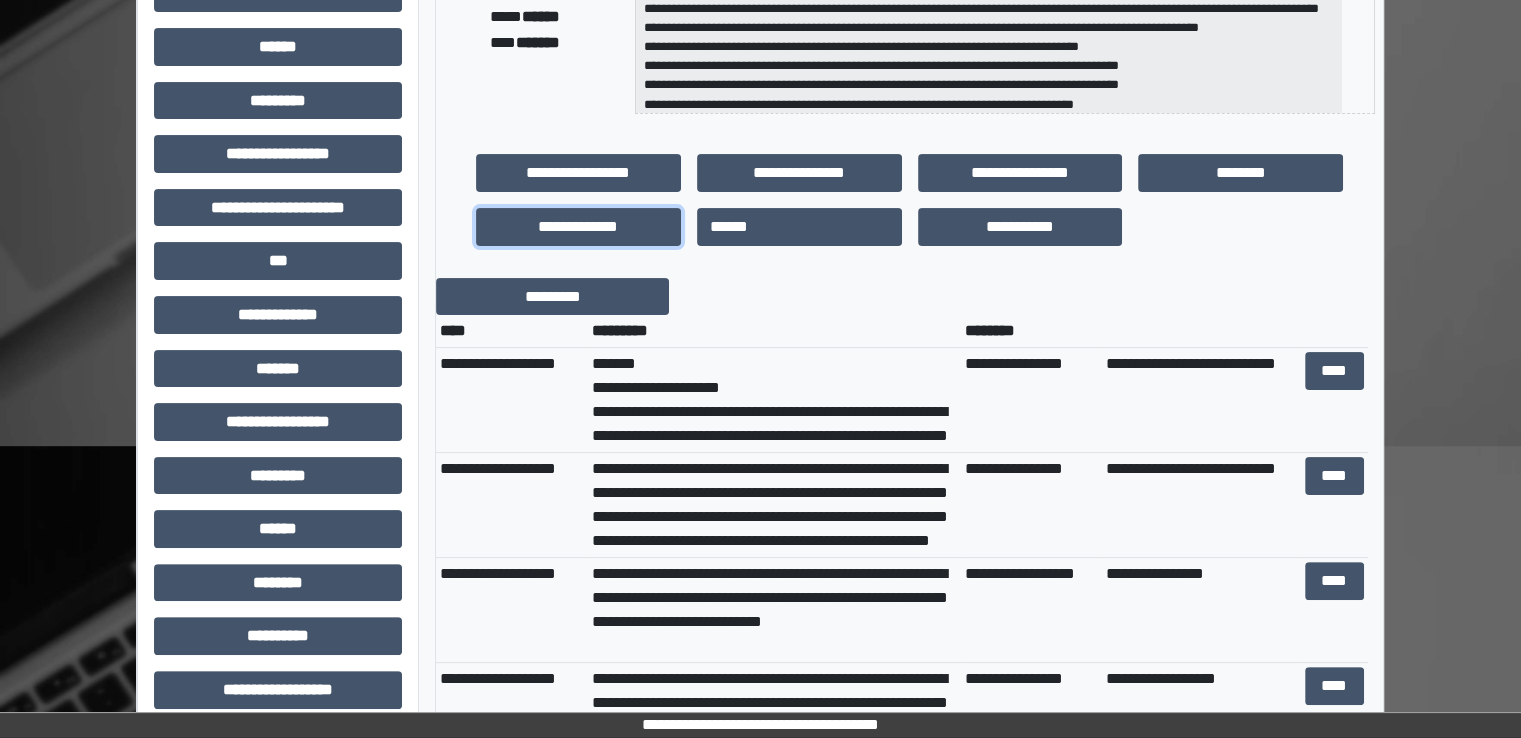 scroll, scrollTop: 483, scrollLeft: 0, axis: vertical 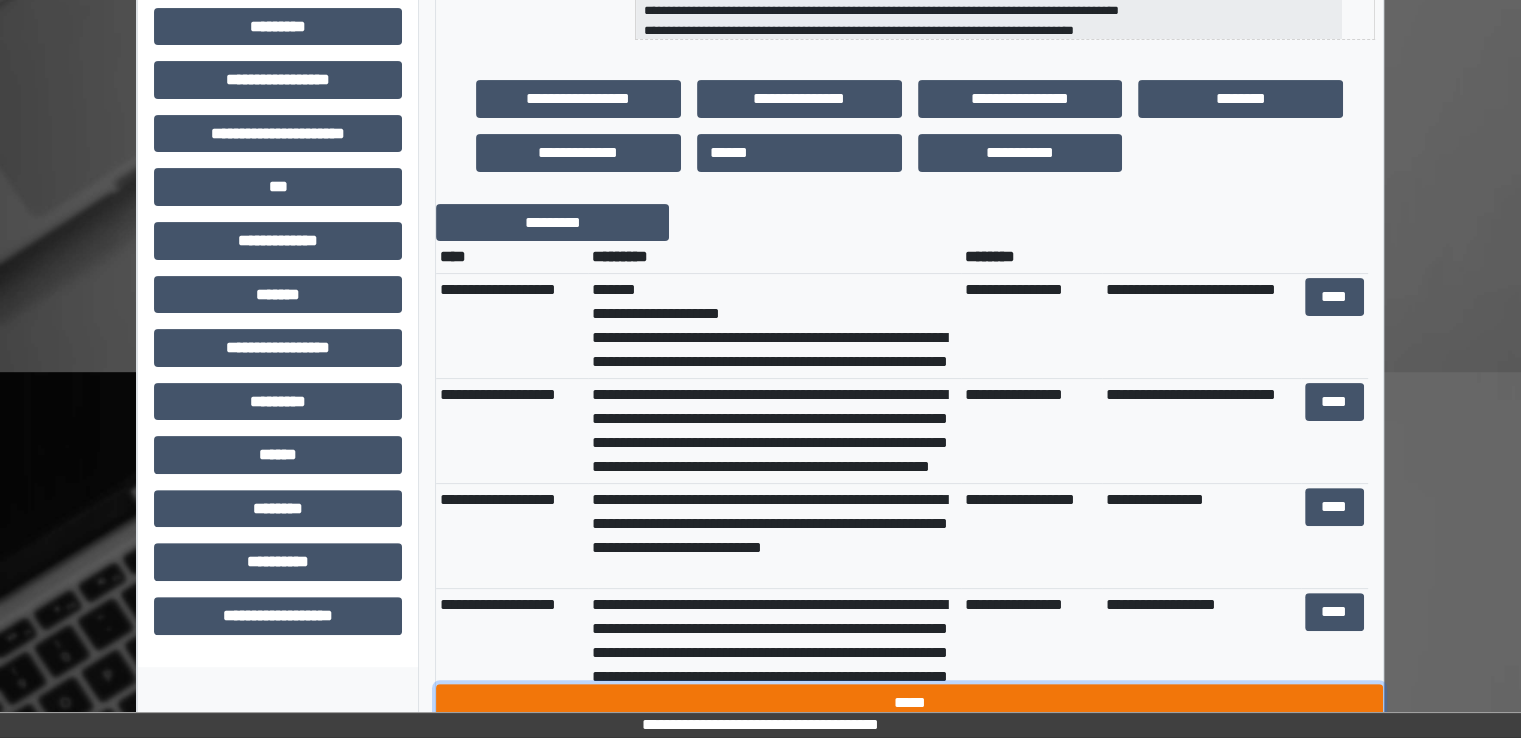 click on "*****" at bounding box center (909, 703) 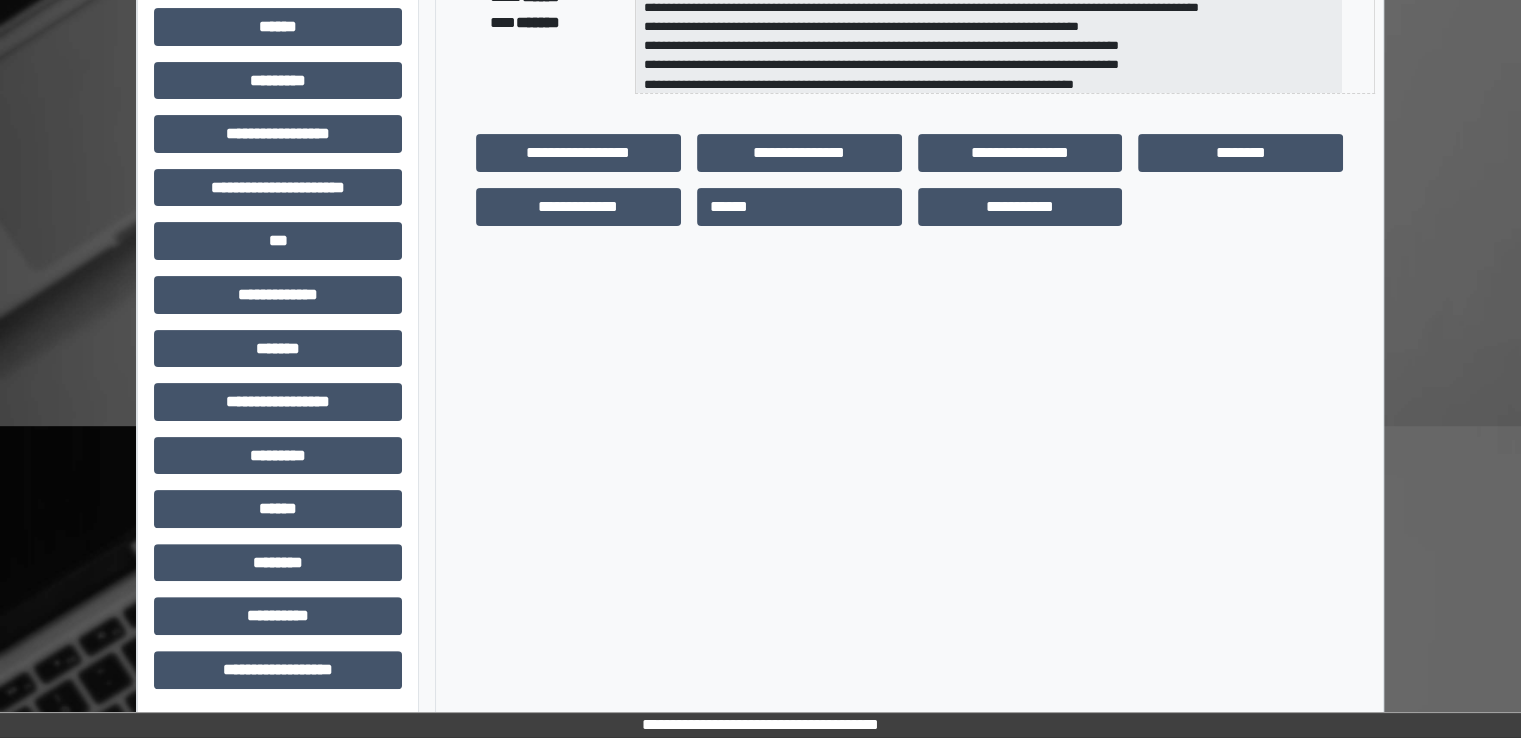 scroll, scrollTop: 428, scrollLeft: 0, axis: vertical 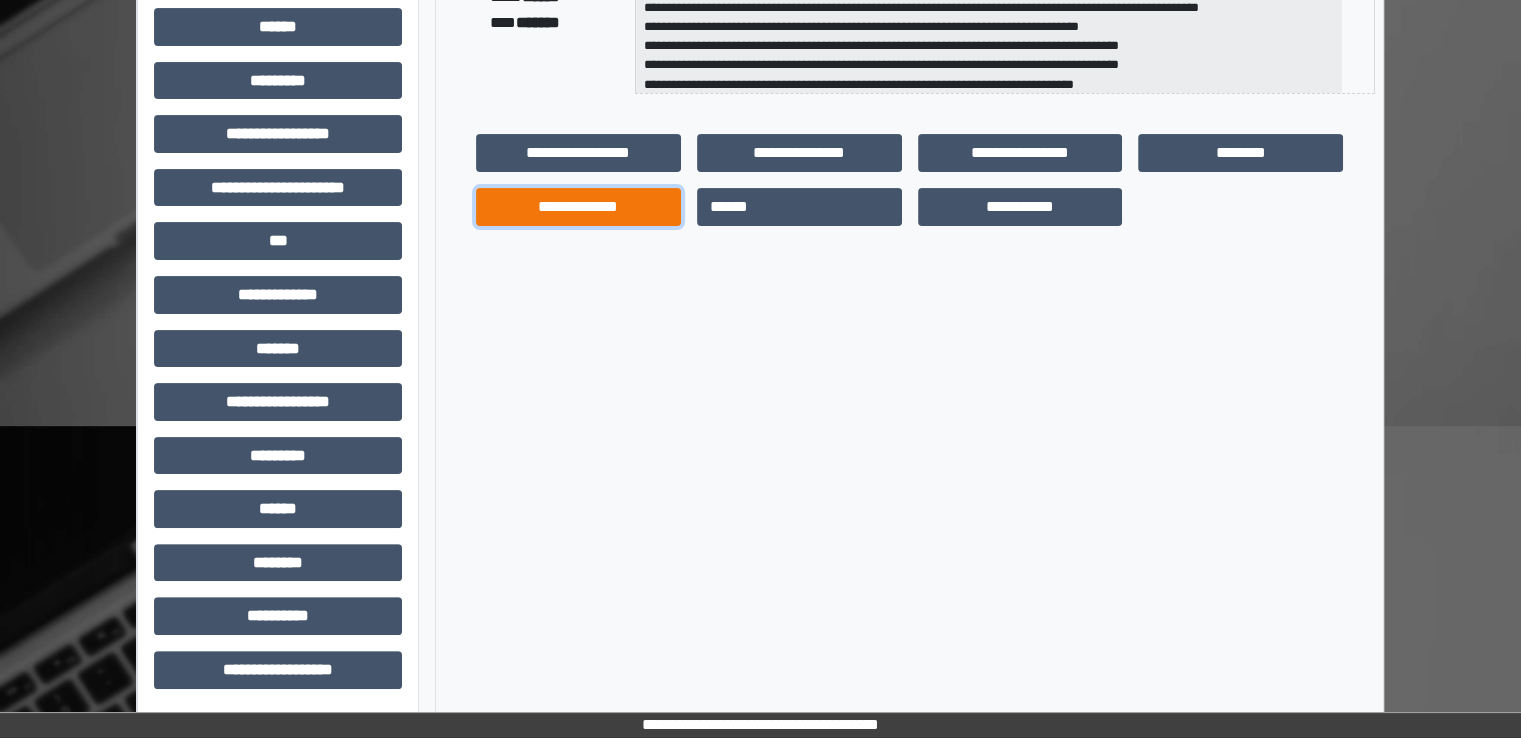 click on "**********" at bounding box center [578, 207] 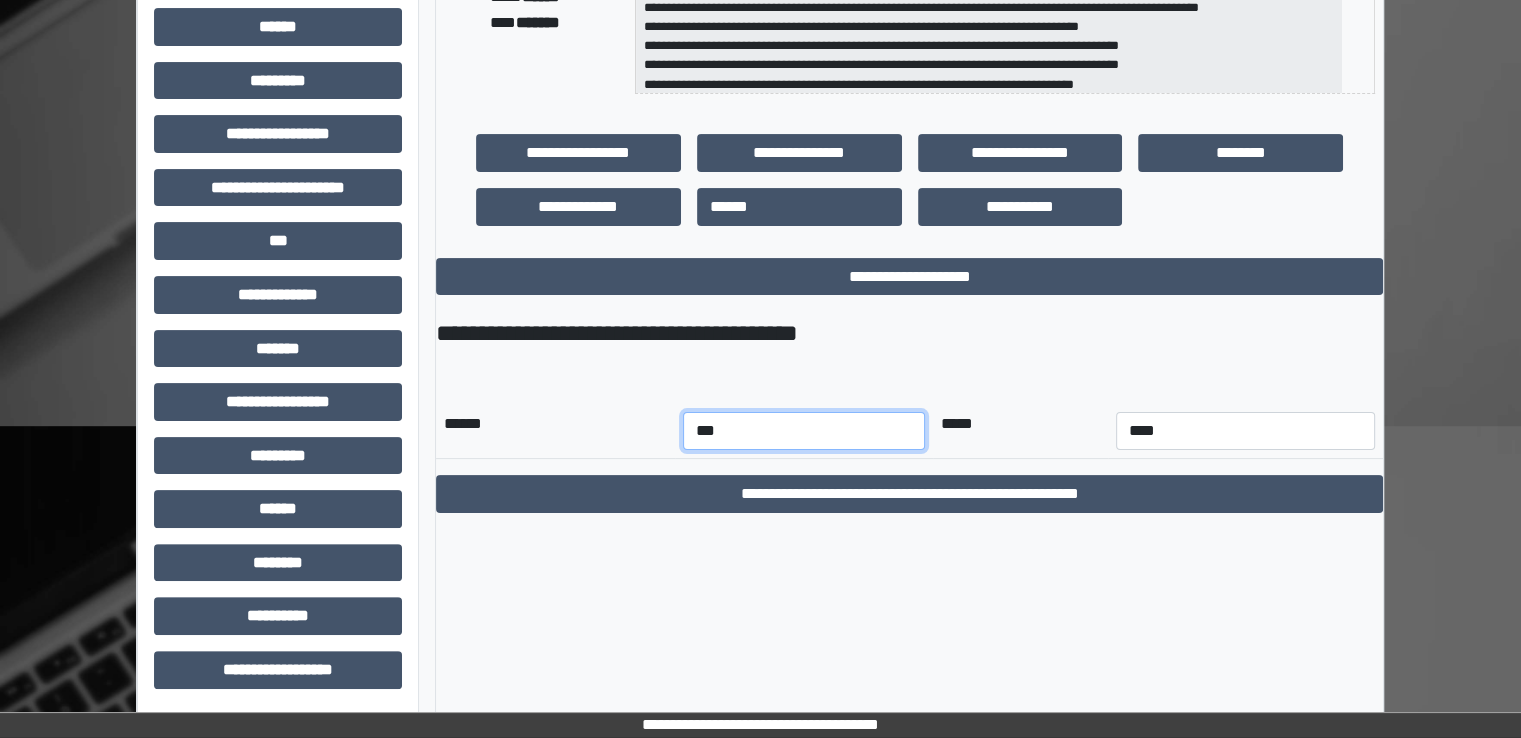 click on "***
***
***
***
***
***
***
***
***
***
***
***" at bounding box center (804, 431) 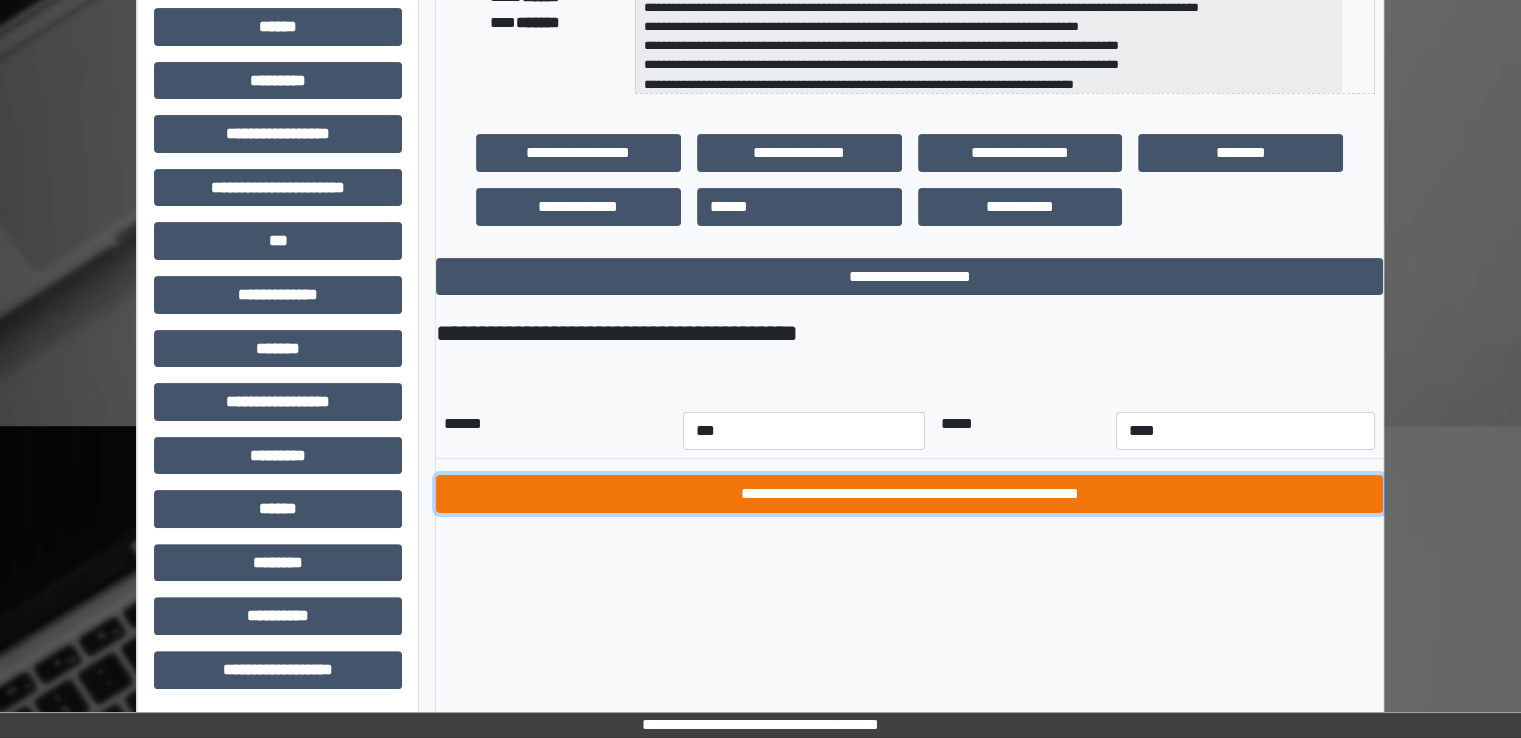 click on "**********" at bounding box center (909, 494) 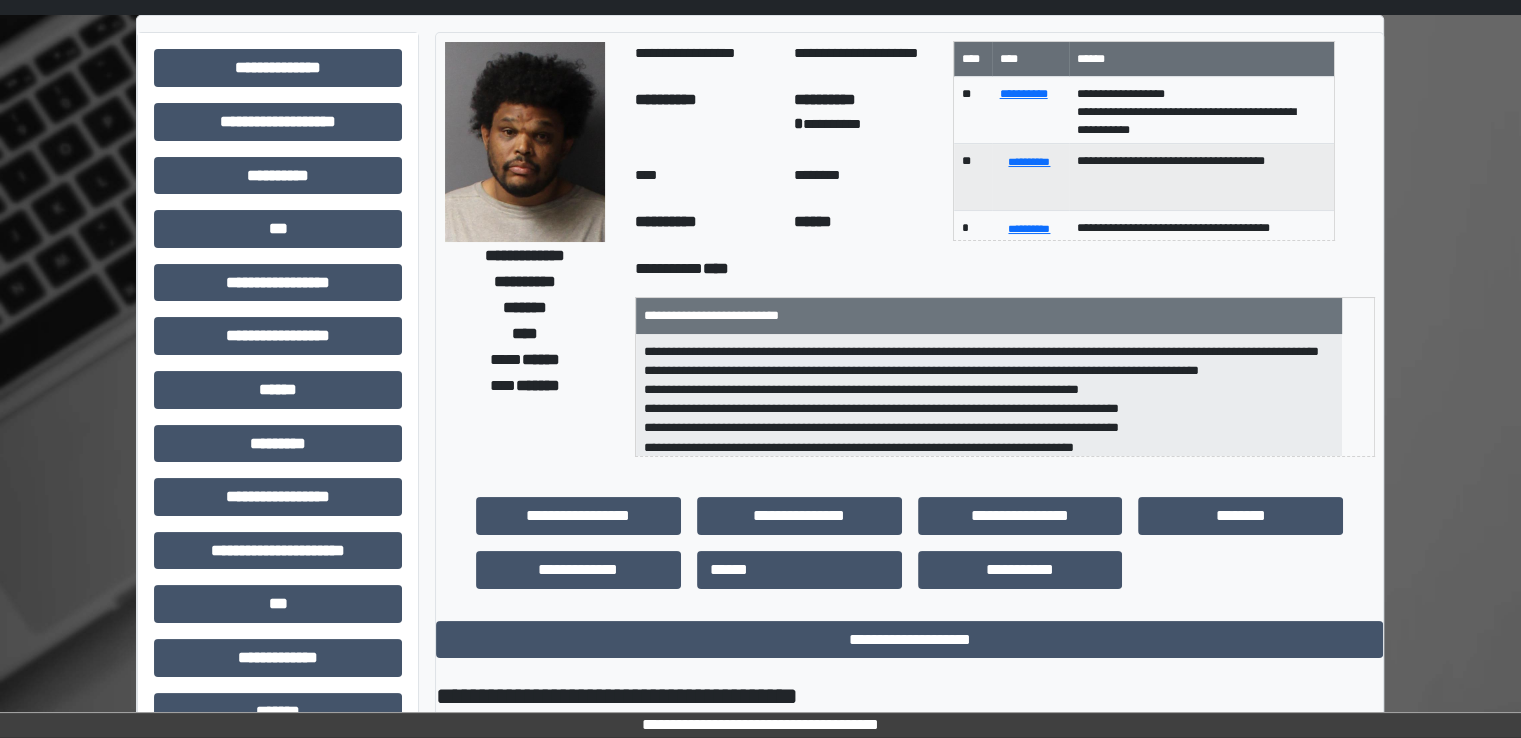 scroll, scrollTop: 0, scrollLeft: 0, axis: both 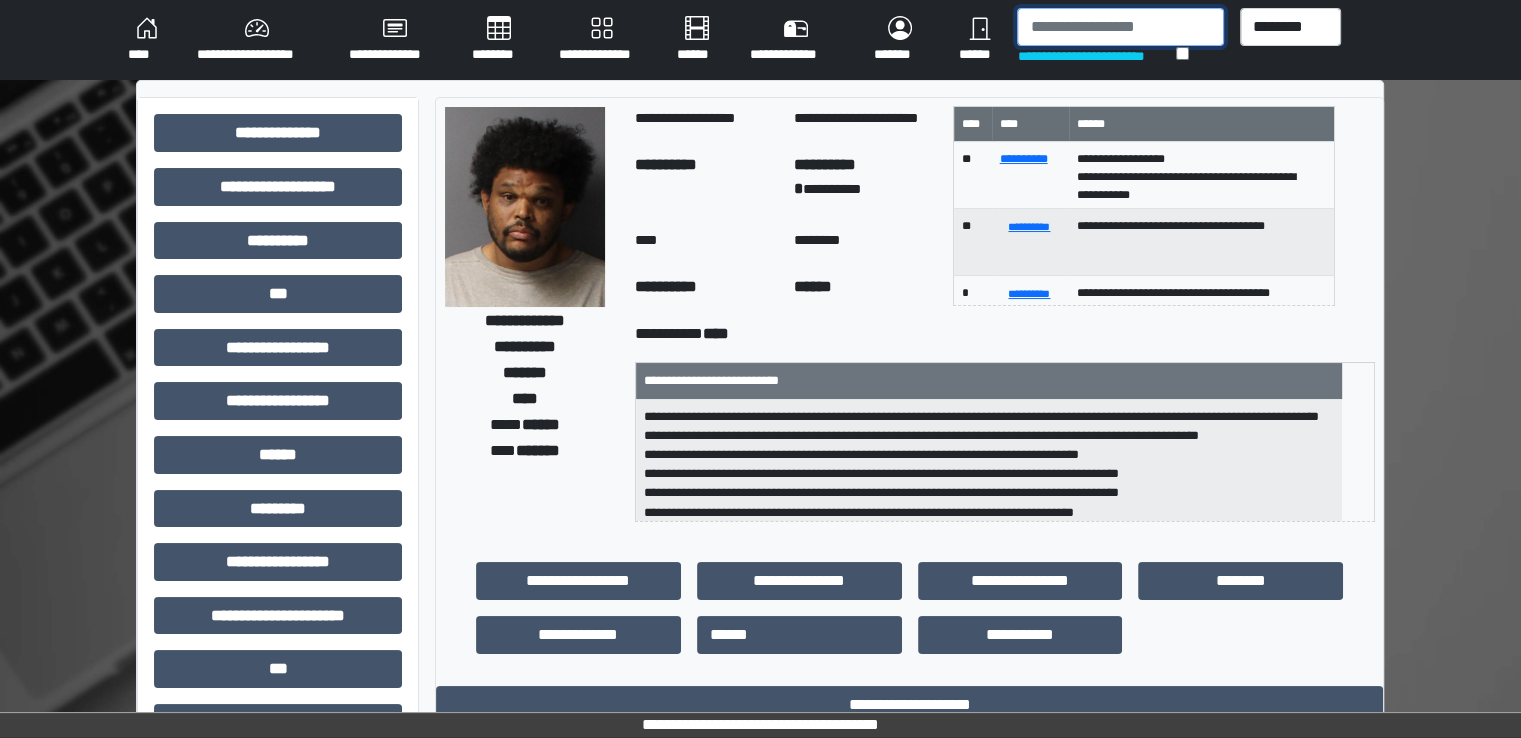 click at bounding box center [1120, 27] 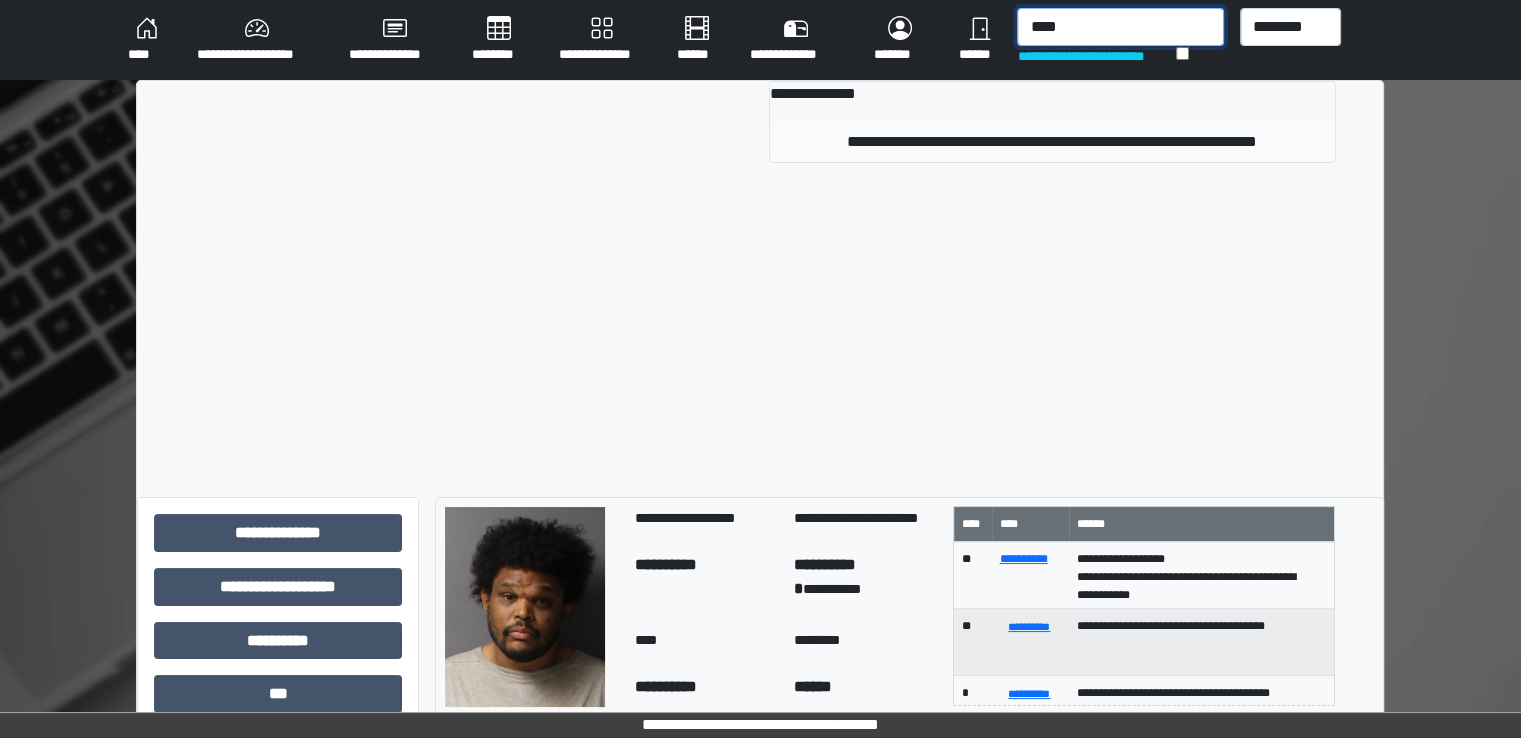 type on "****" 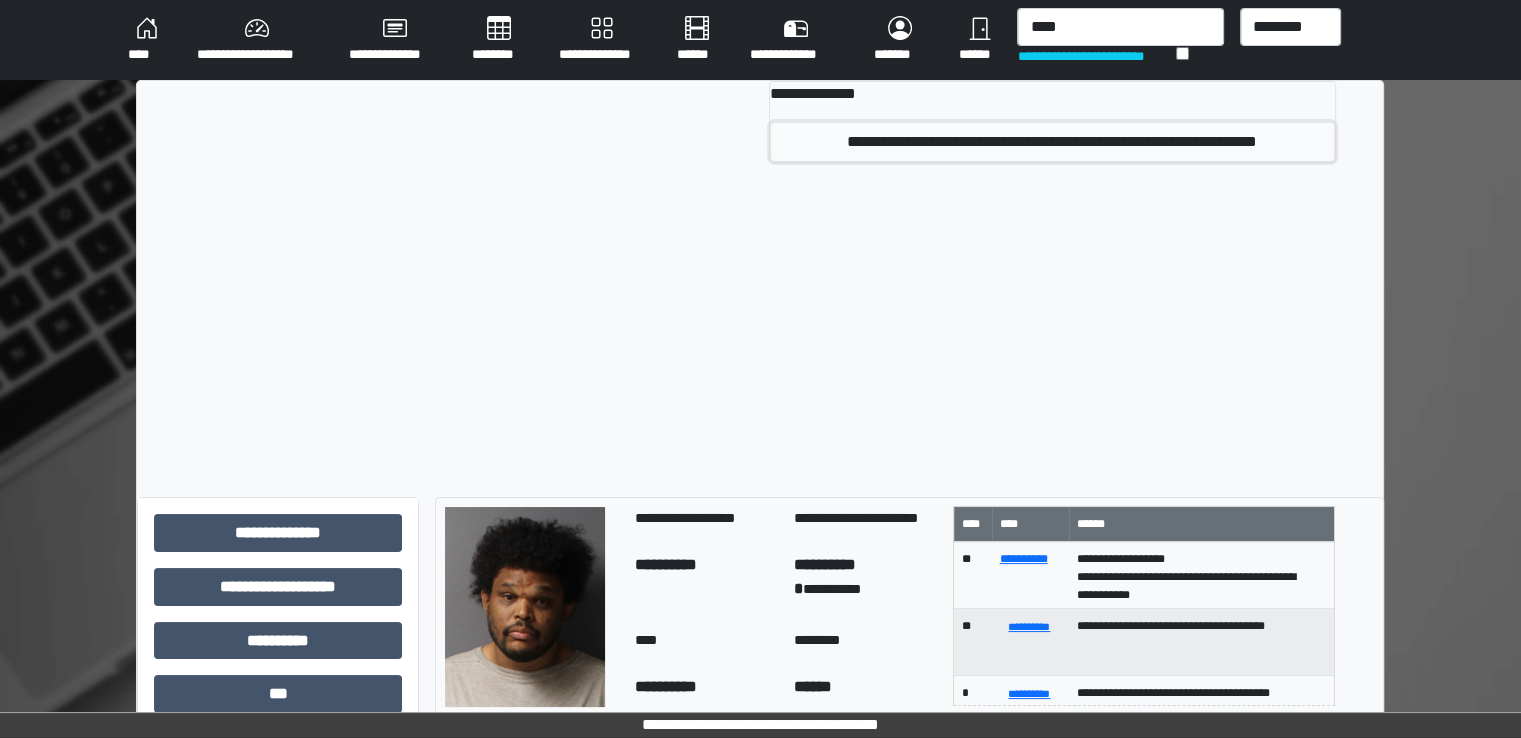 click on "**********" at bounding box center (1052, 142) 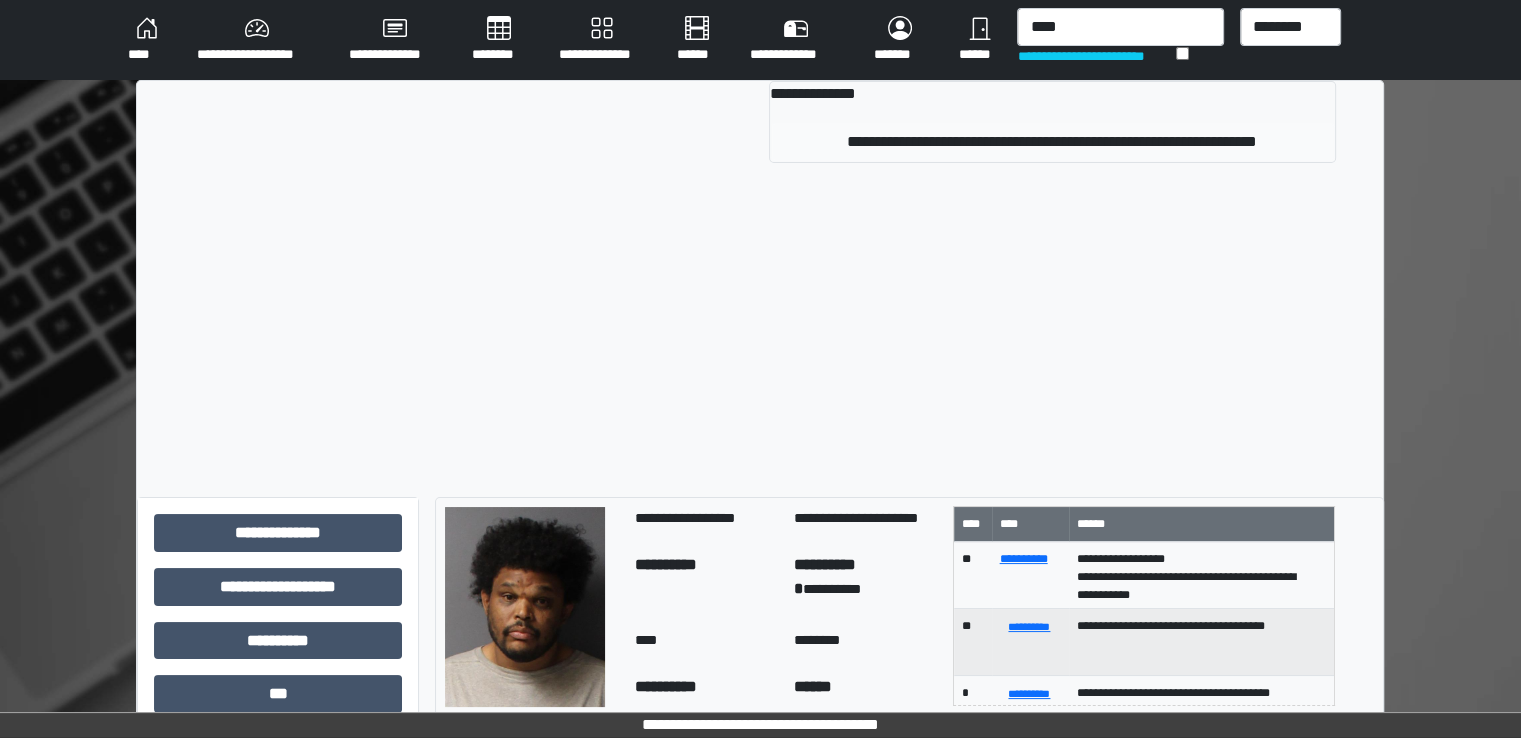 type 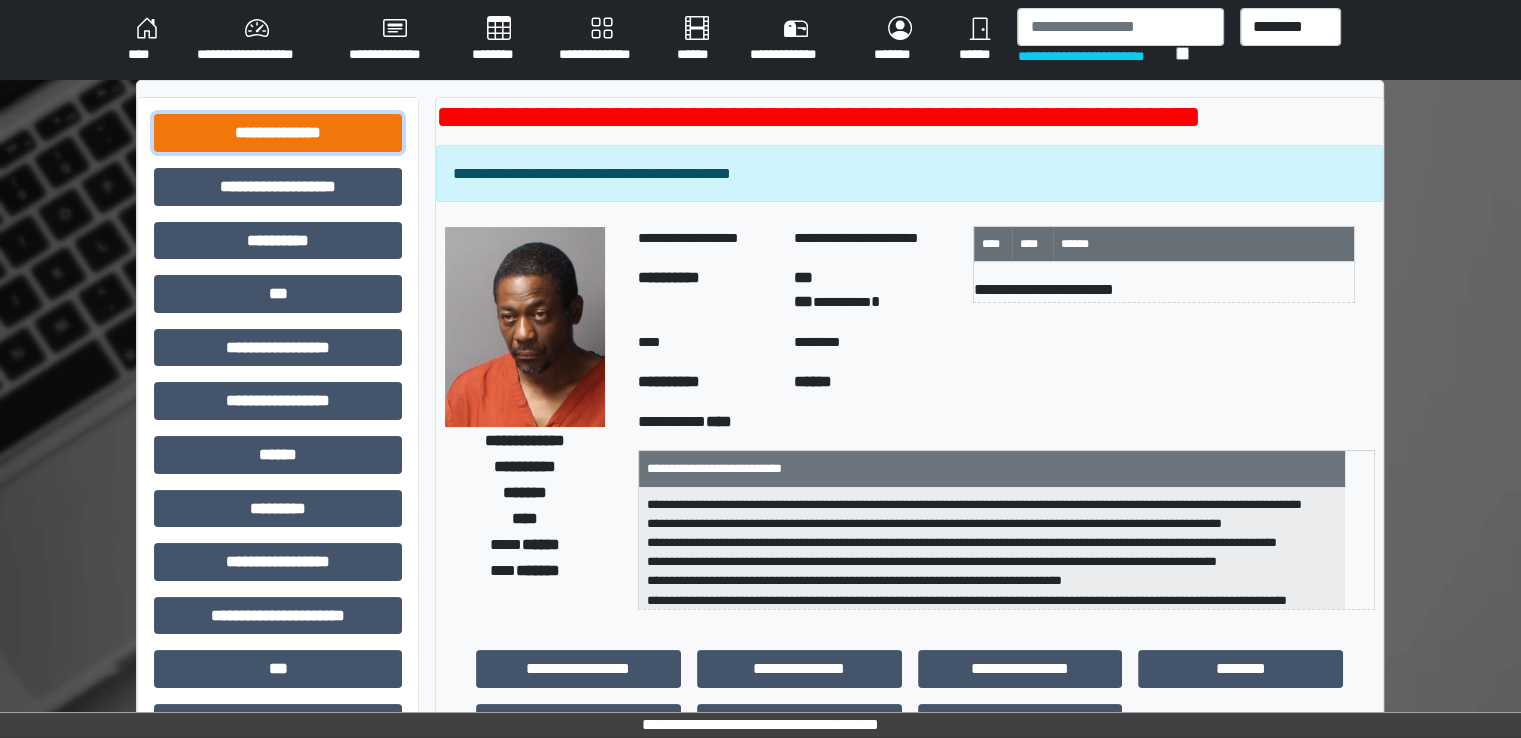 click on "**********" at bounding box center (278, 133) 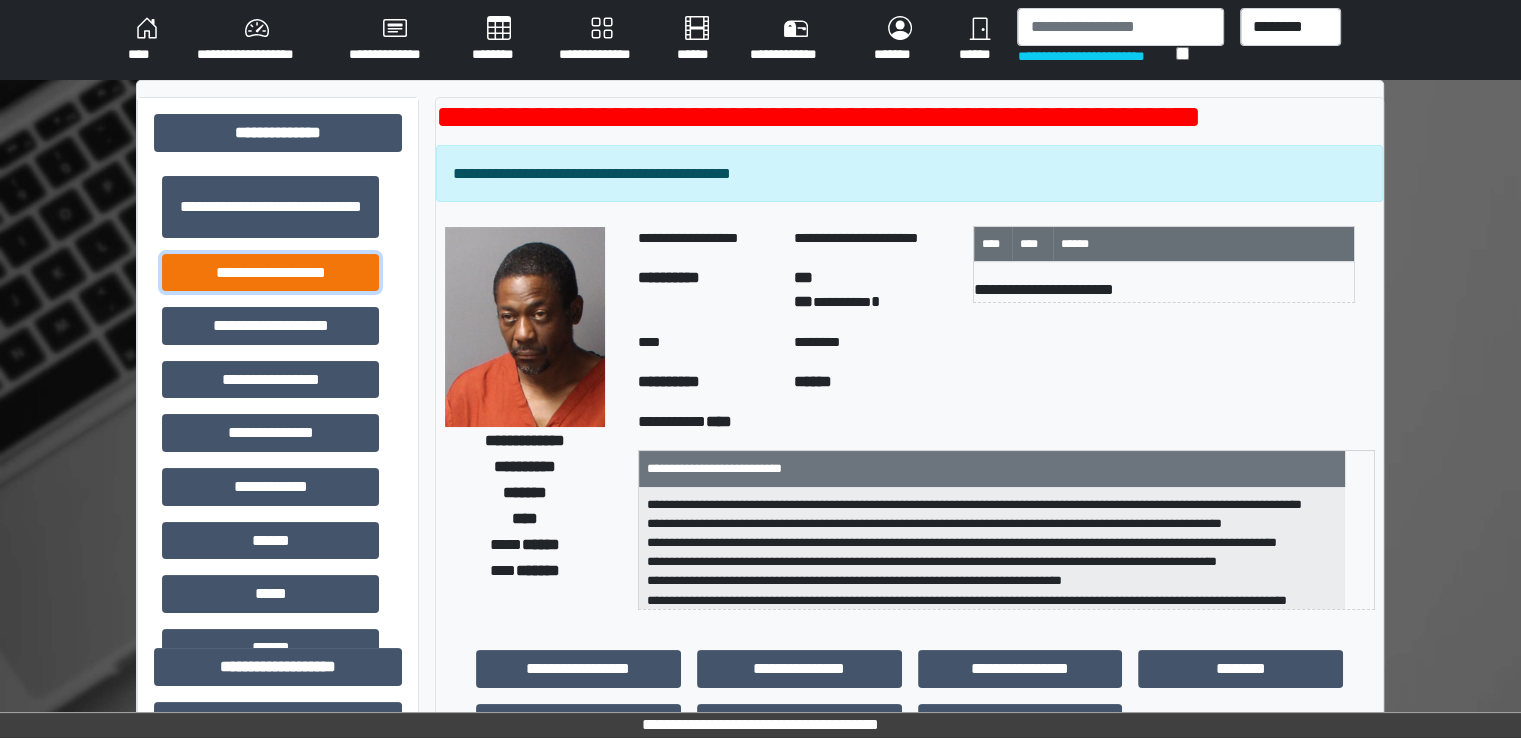 click on "**********" at bounding box center [270, 273] 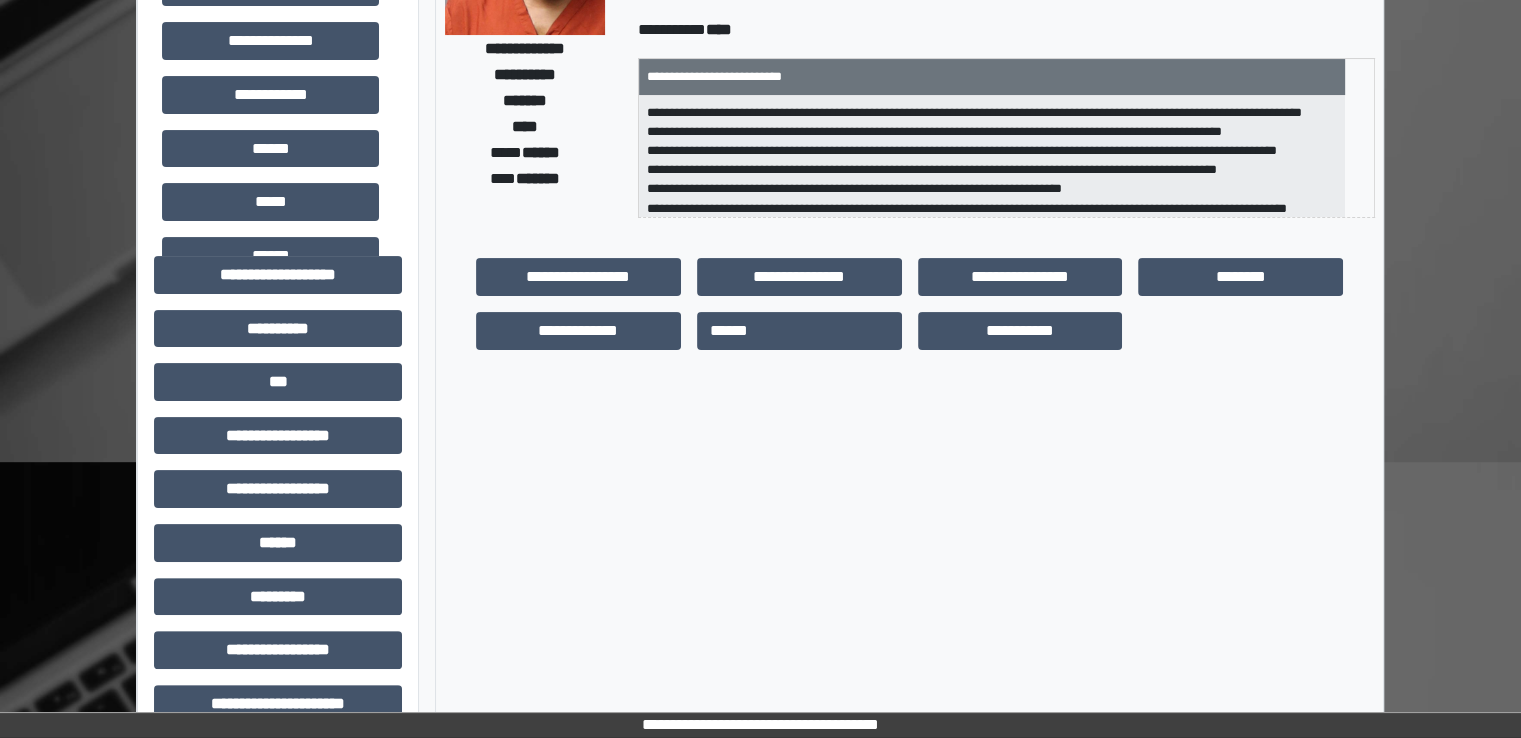 scroll, scrollTop: 400, scrollLeft: 0, axis: vertical 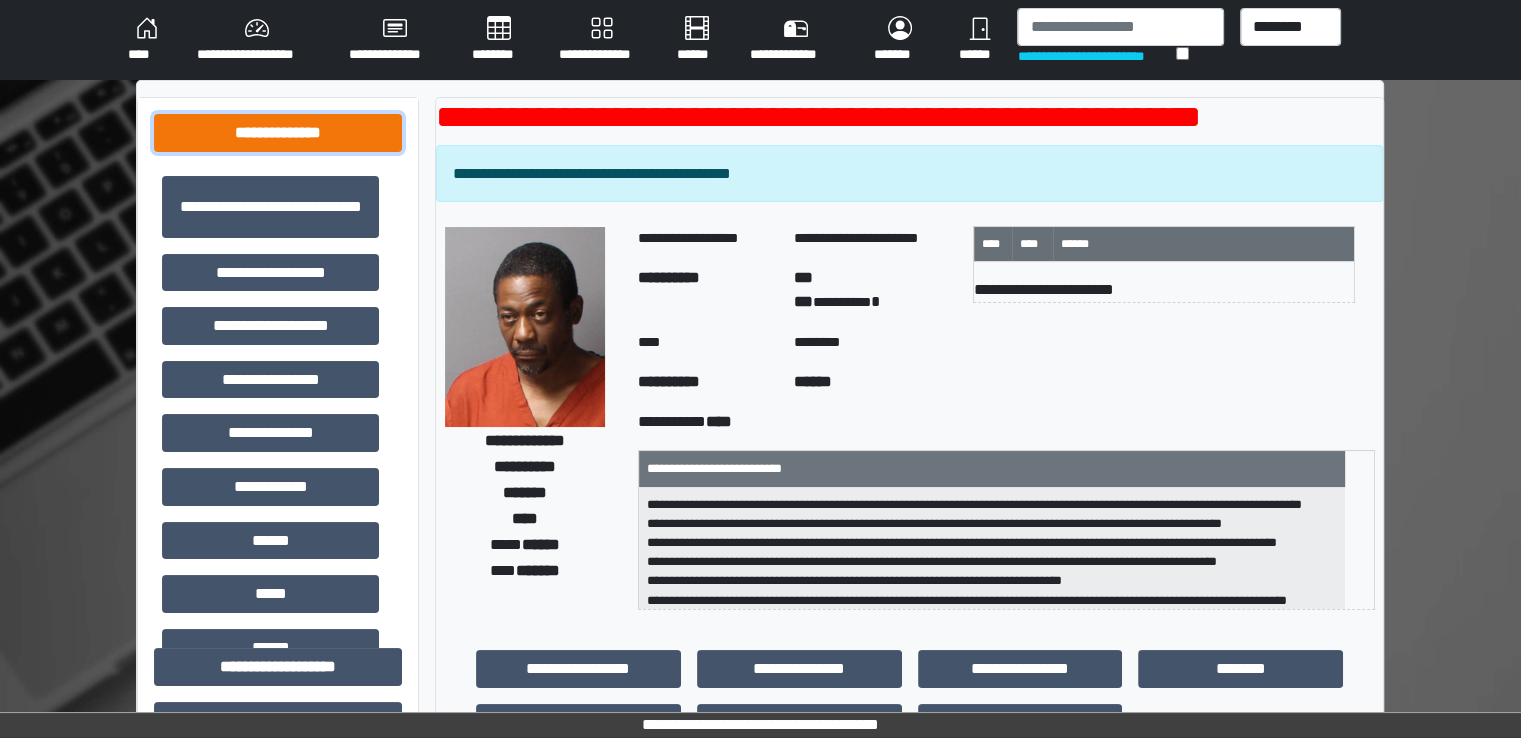 click on "**********" at bounding box center [278, 133] 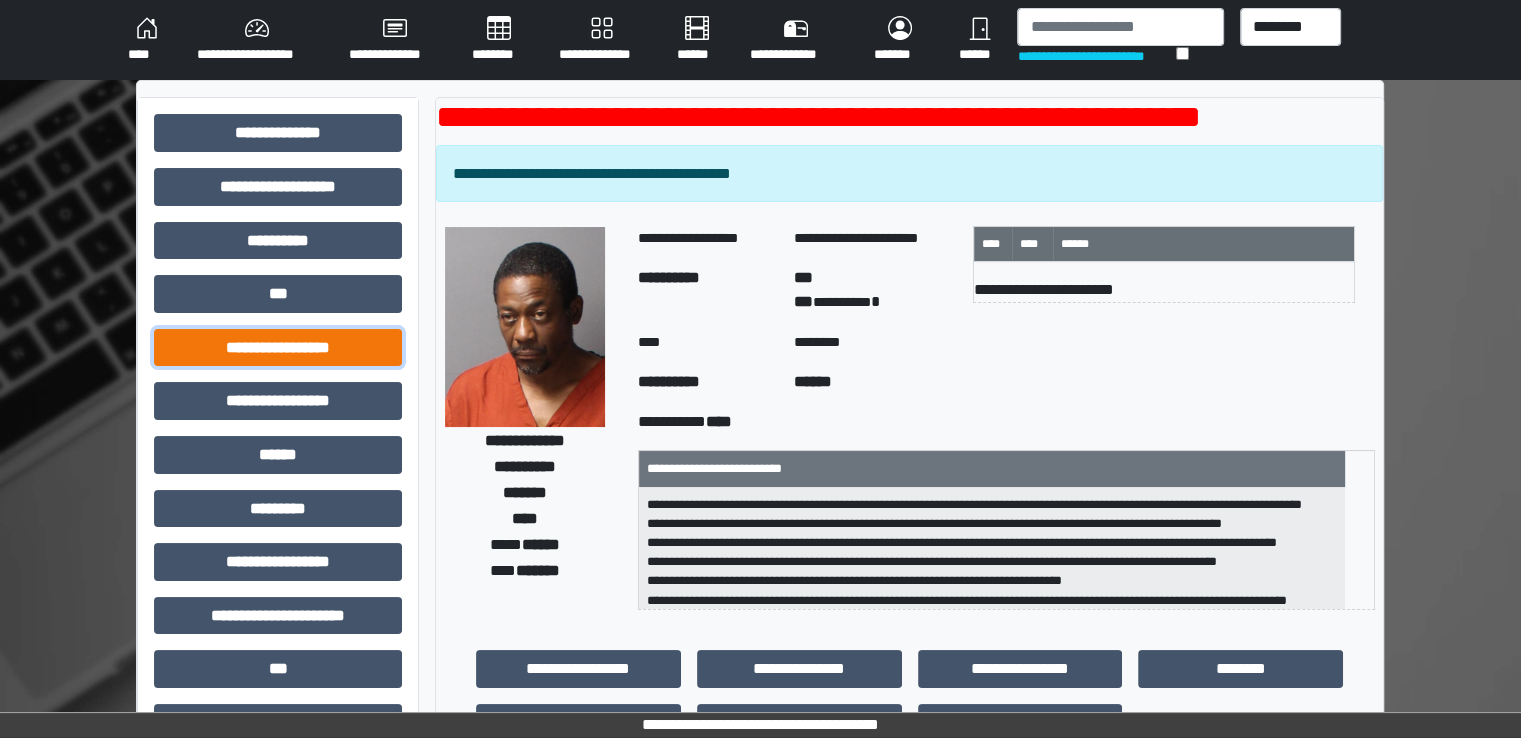 click on "**********" at bounding box center (278, 348) 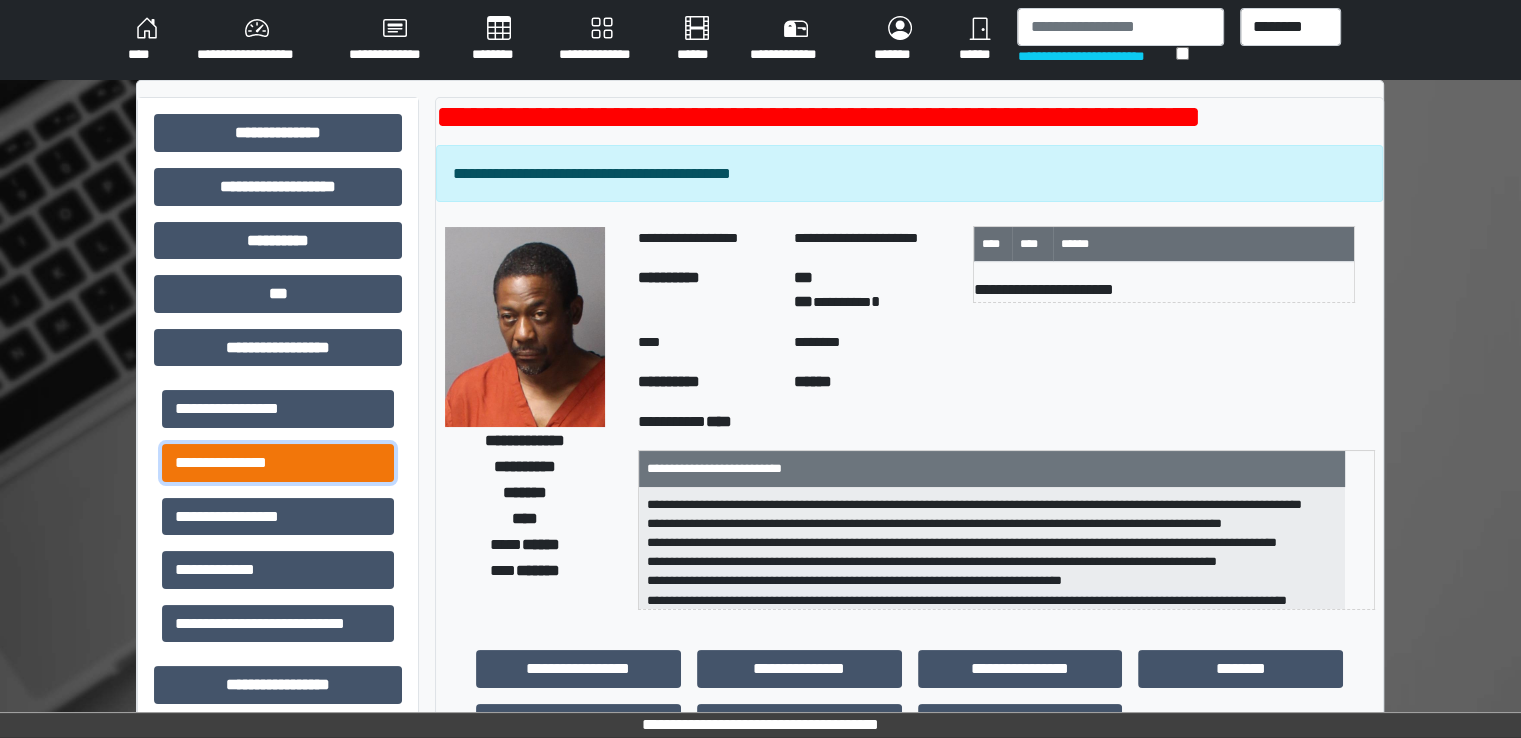click on "**********" at bounding box center (278, 463) 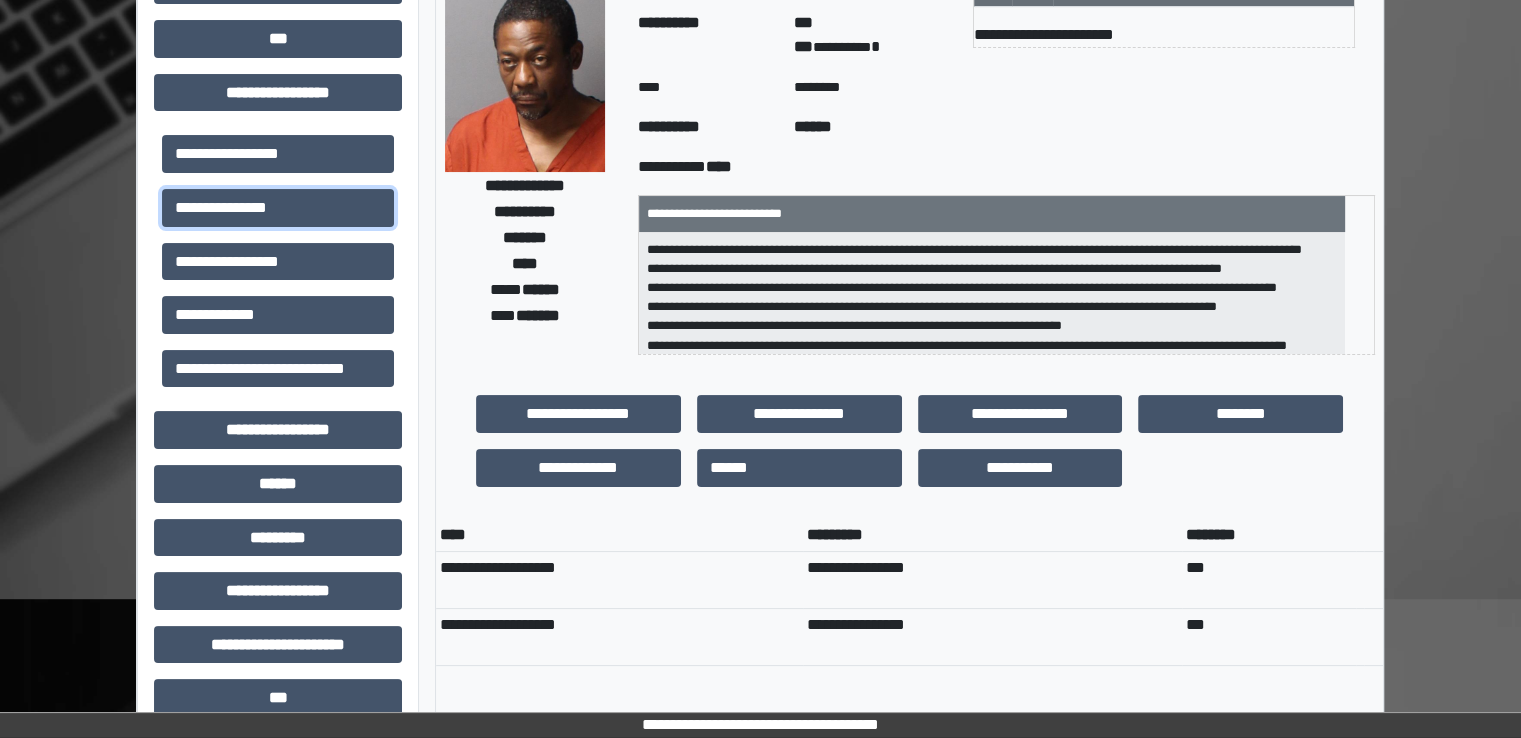 scroll, scrollTop: 300, scrollLeft: 0, axis: vertical 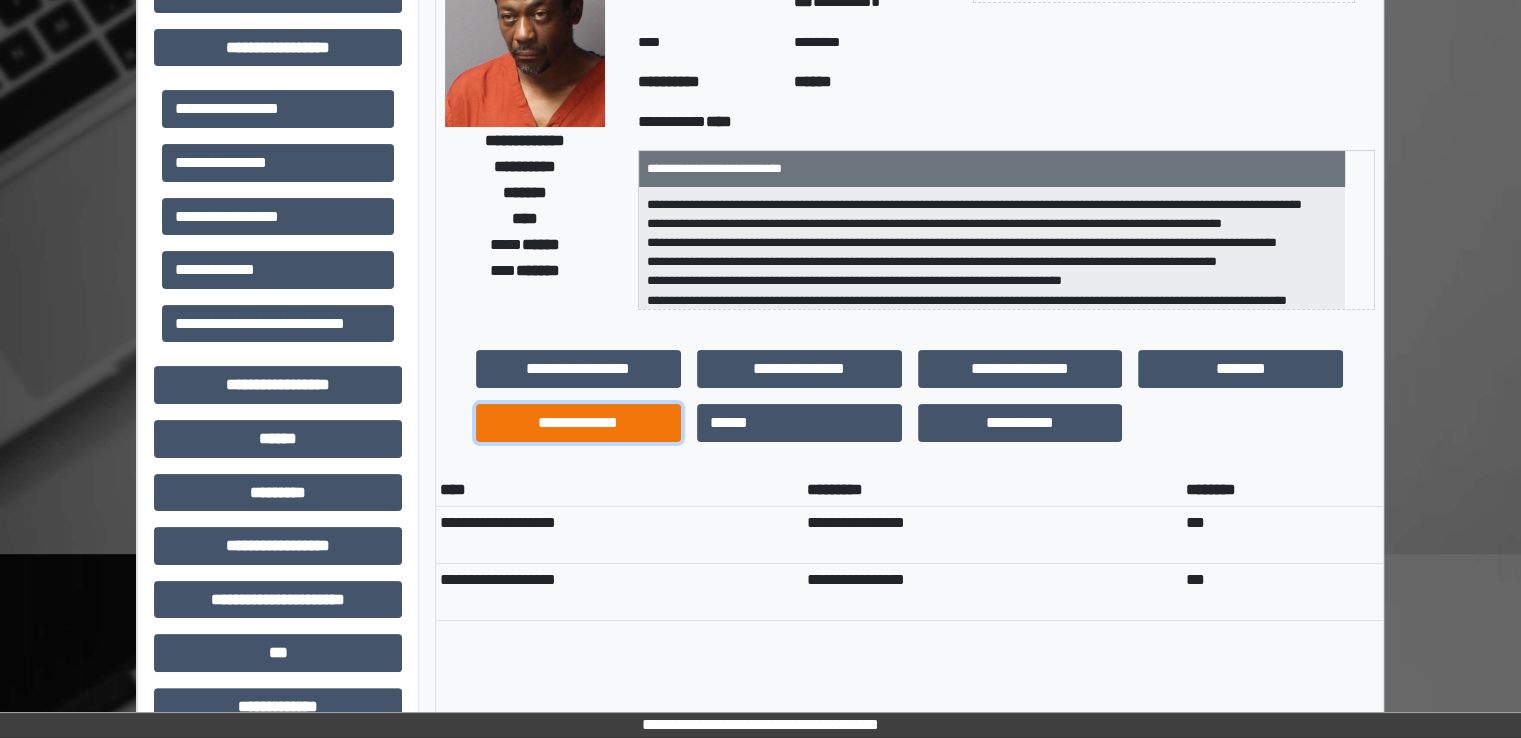 click on "**********" at bounding box center (578, 423) 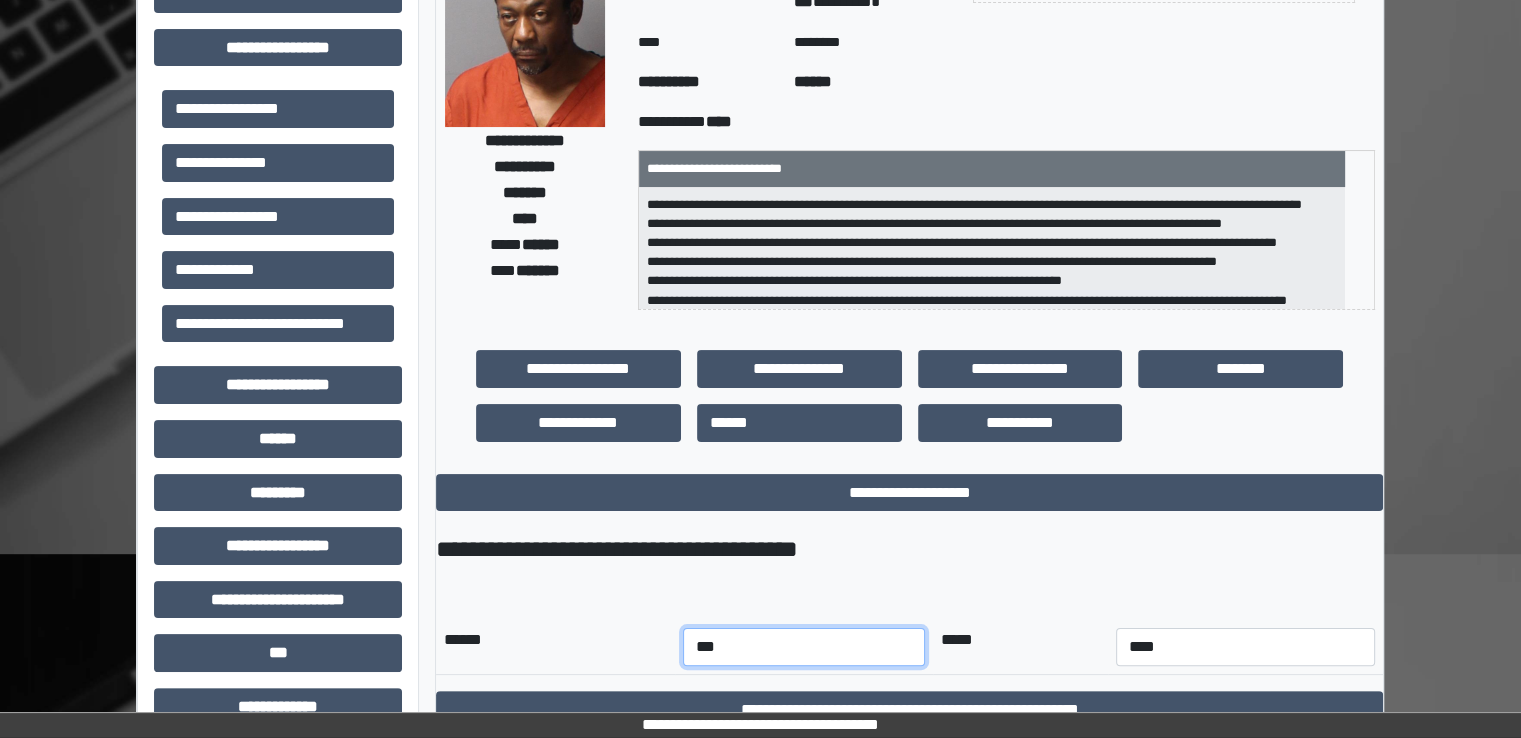 click on "***
***
***
***
***
***
***
***
***
***
***
***" at bounding box center (804, 647) 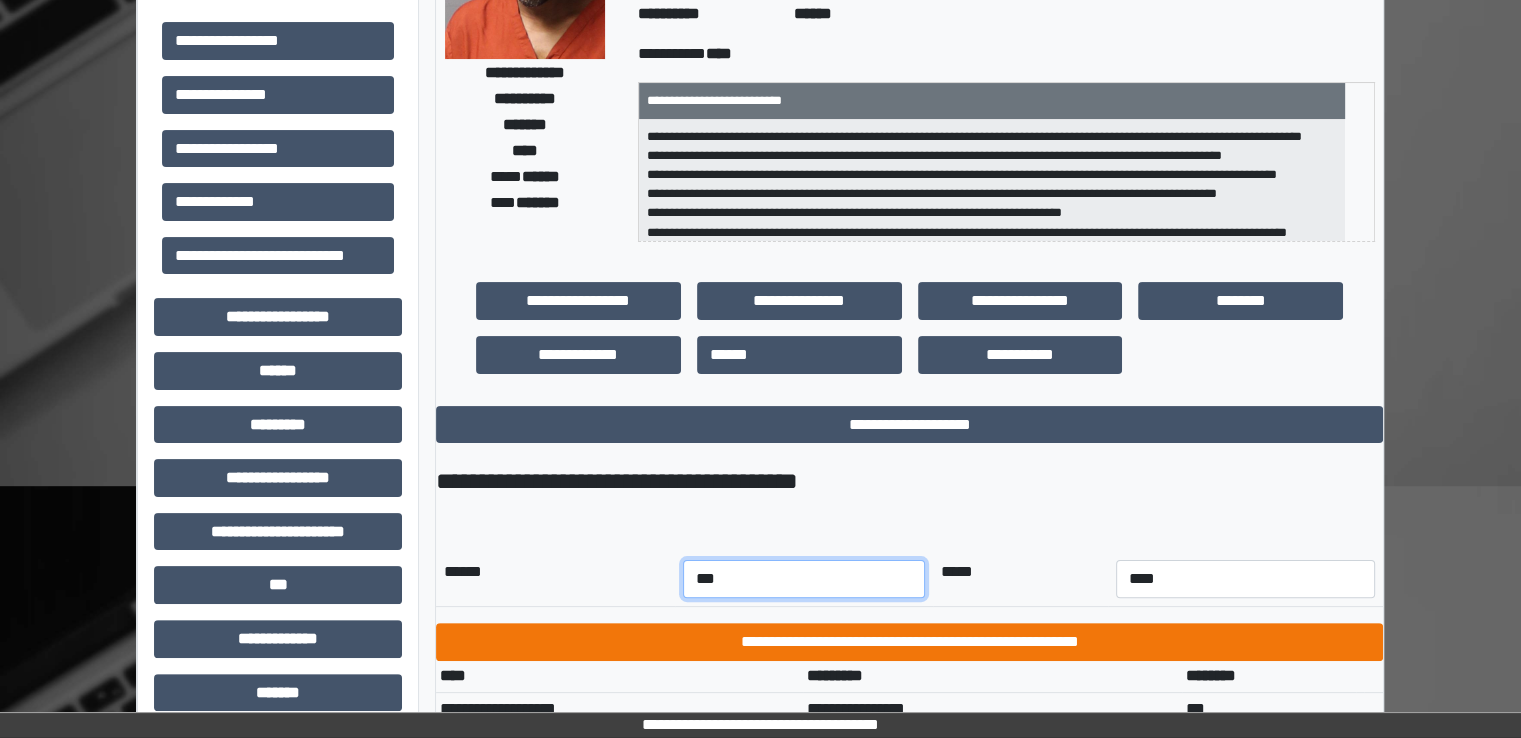scroll, scrollTop: 400, scrollLeft: 0, axis: vertical 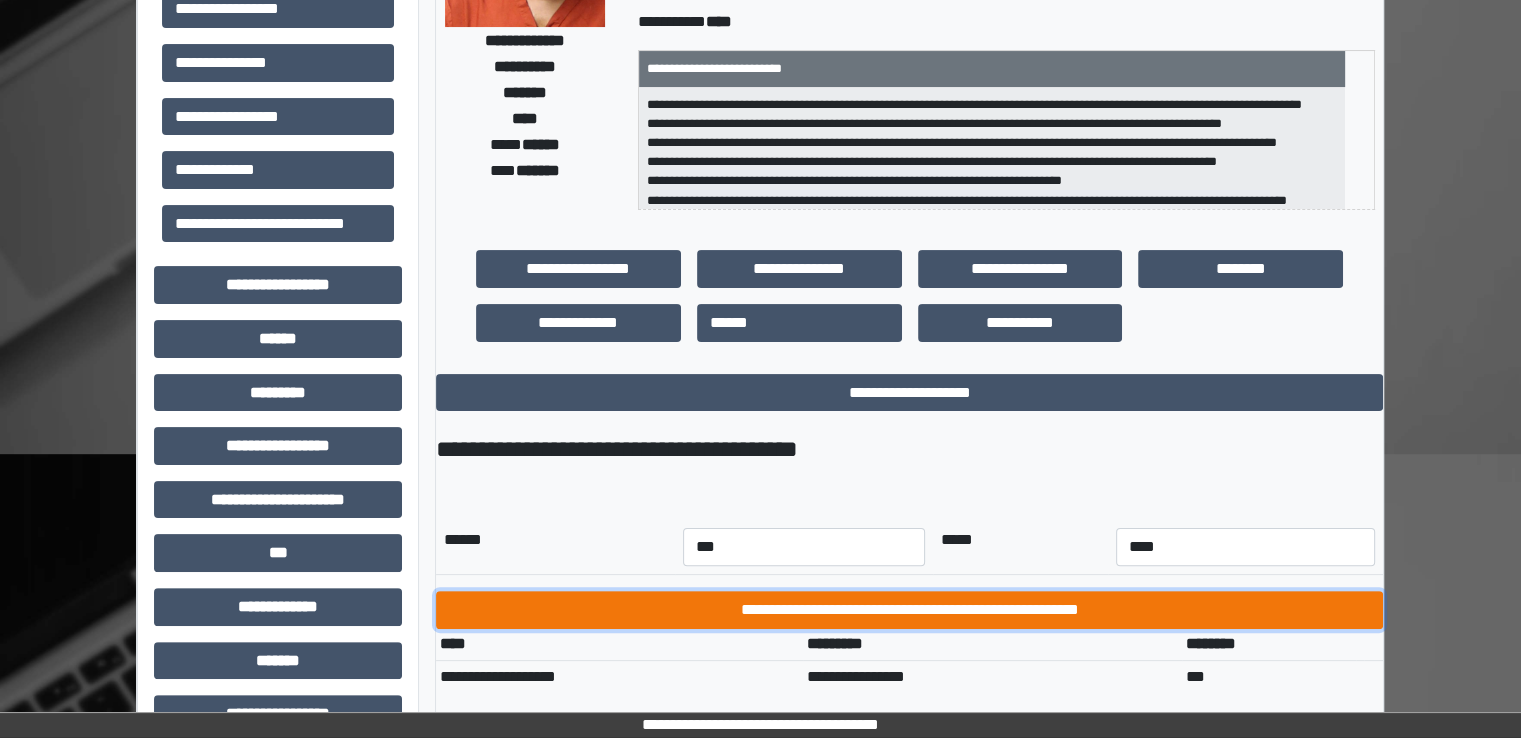 click on "**********" at bounding box center [909, 610] 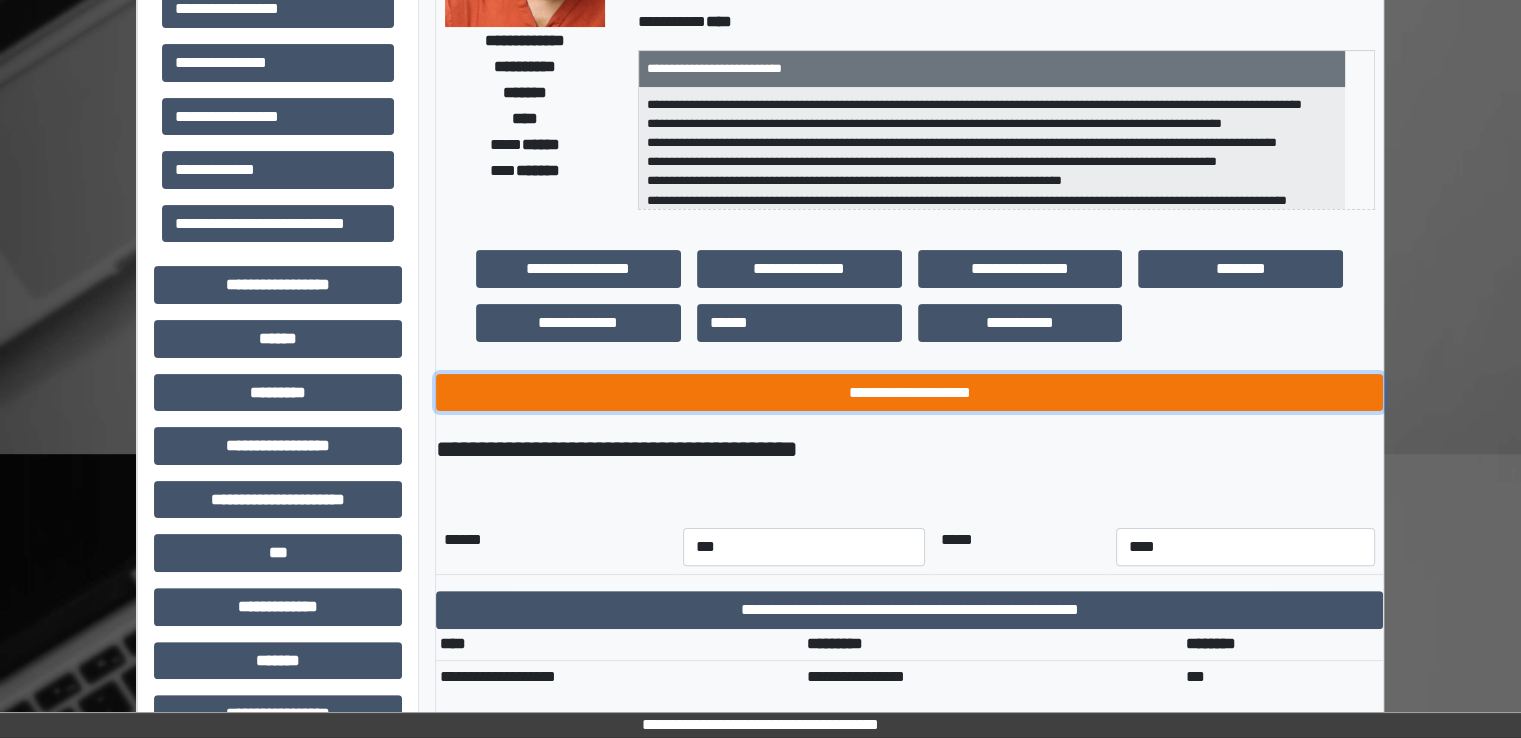 click on "**********" at bounding box center (909, 393) 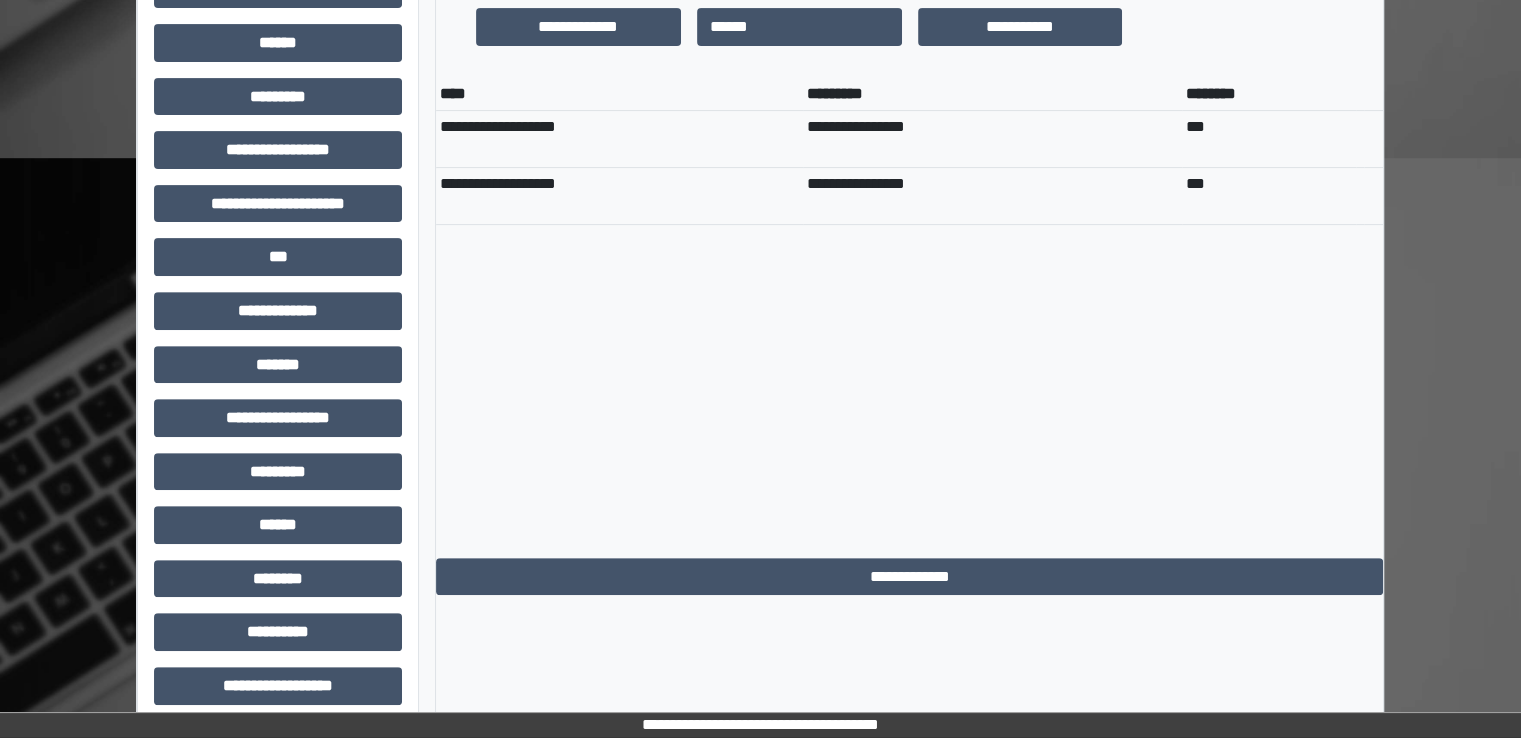 scroll, scrollTop: 712, scrollLeft: 0, axis: vertical 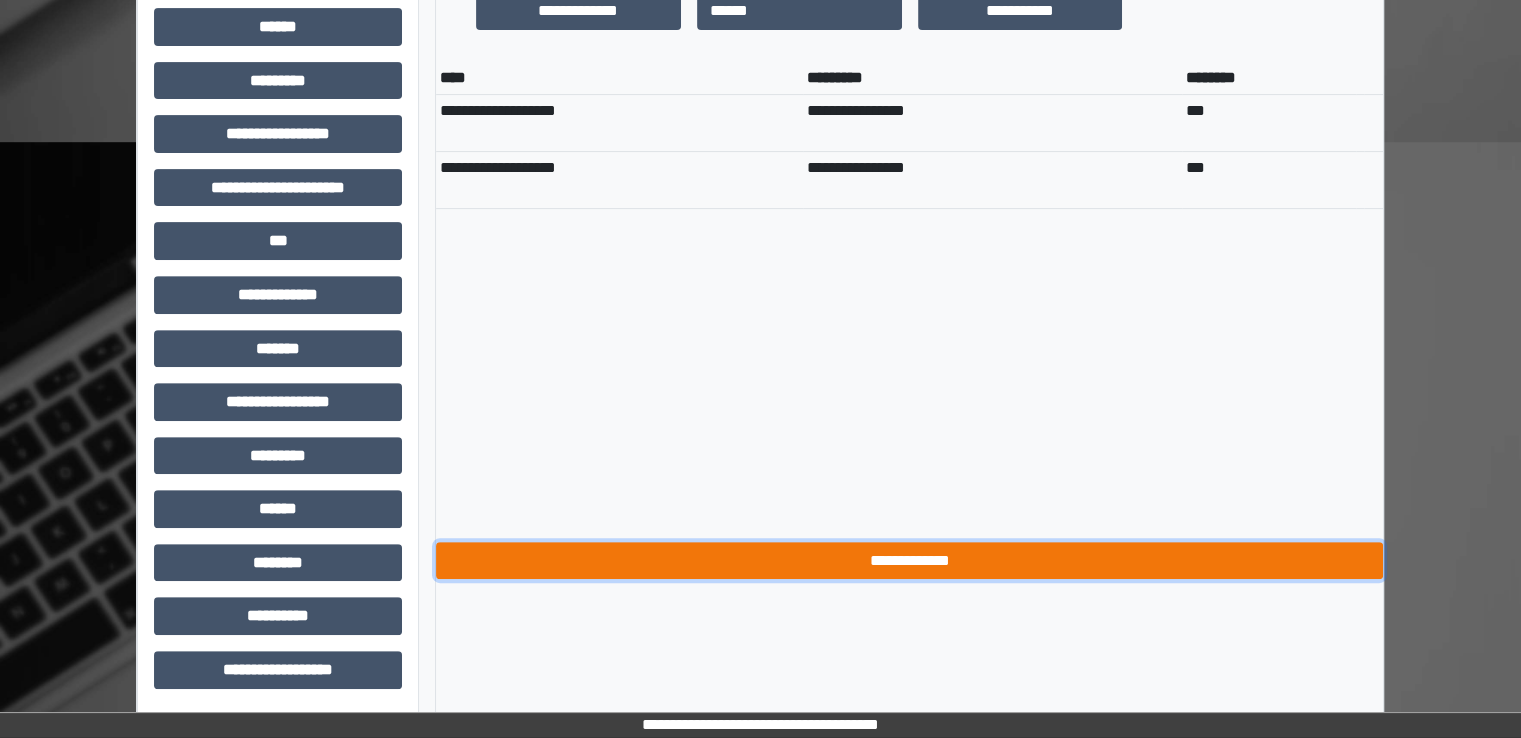 click on "**********" at bounding box center [909, 561] 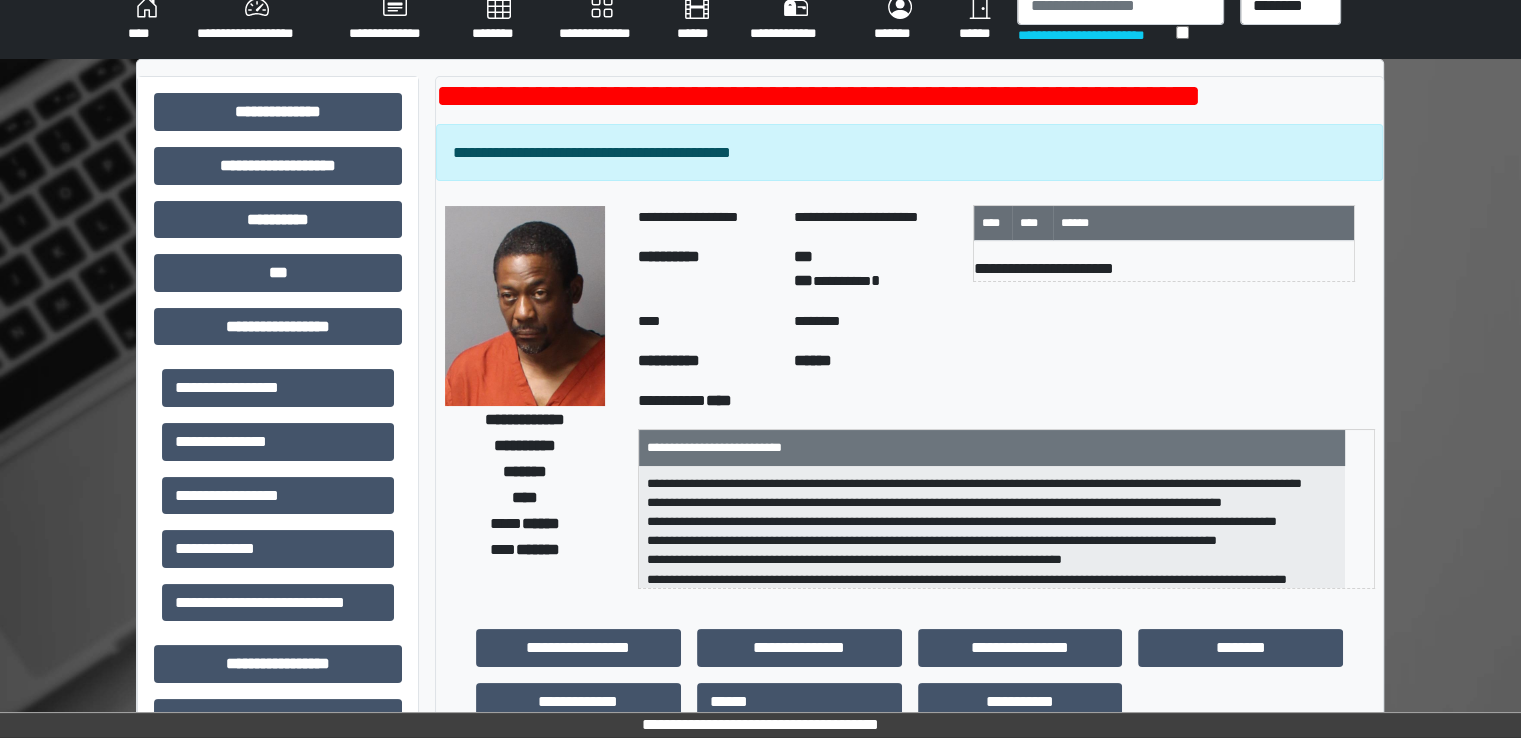 scroll, scrollTop: 0, scrollLeft: 0, axis: both 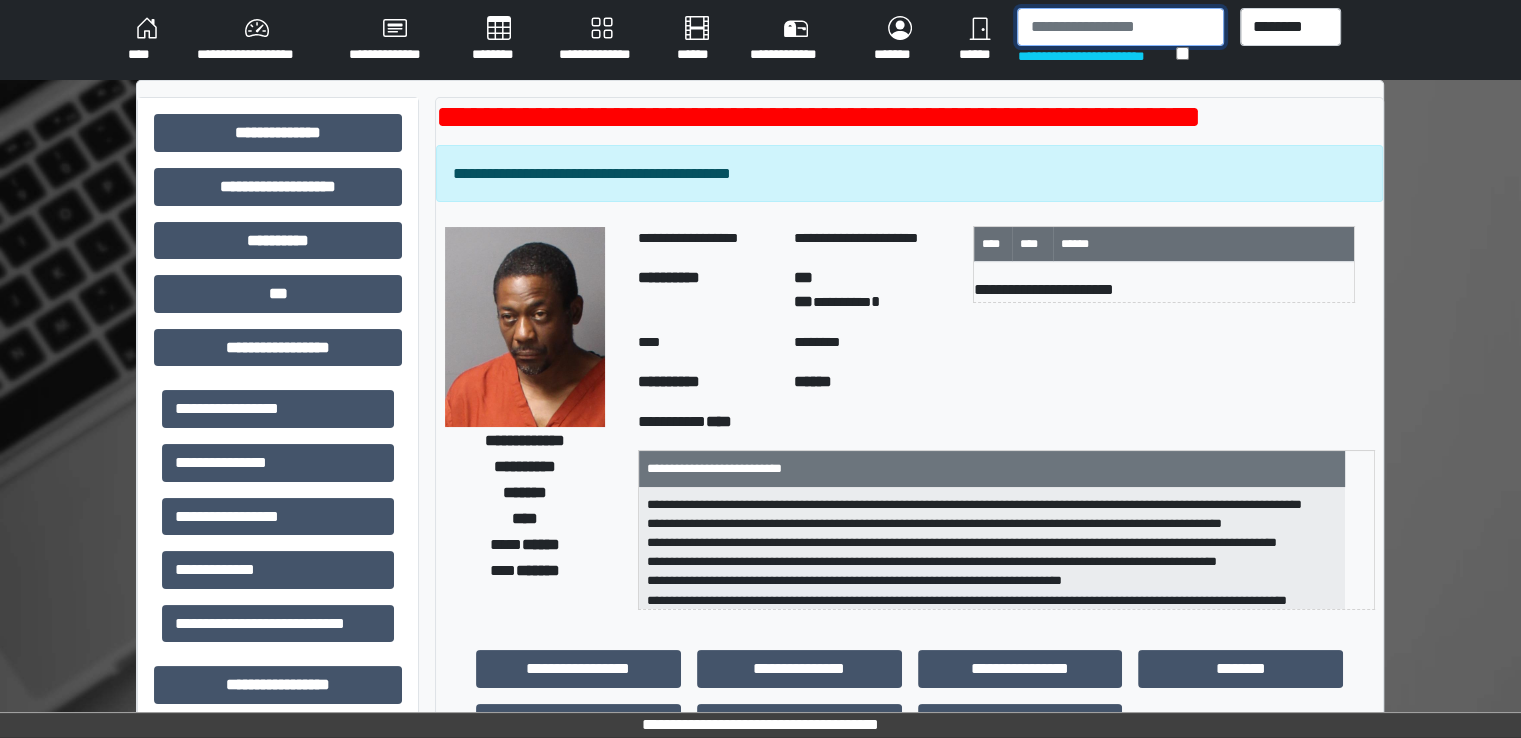 click at bounding box center [1120, 27] 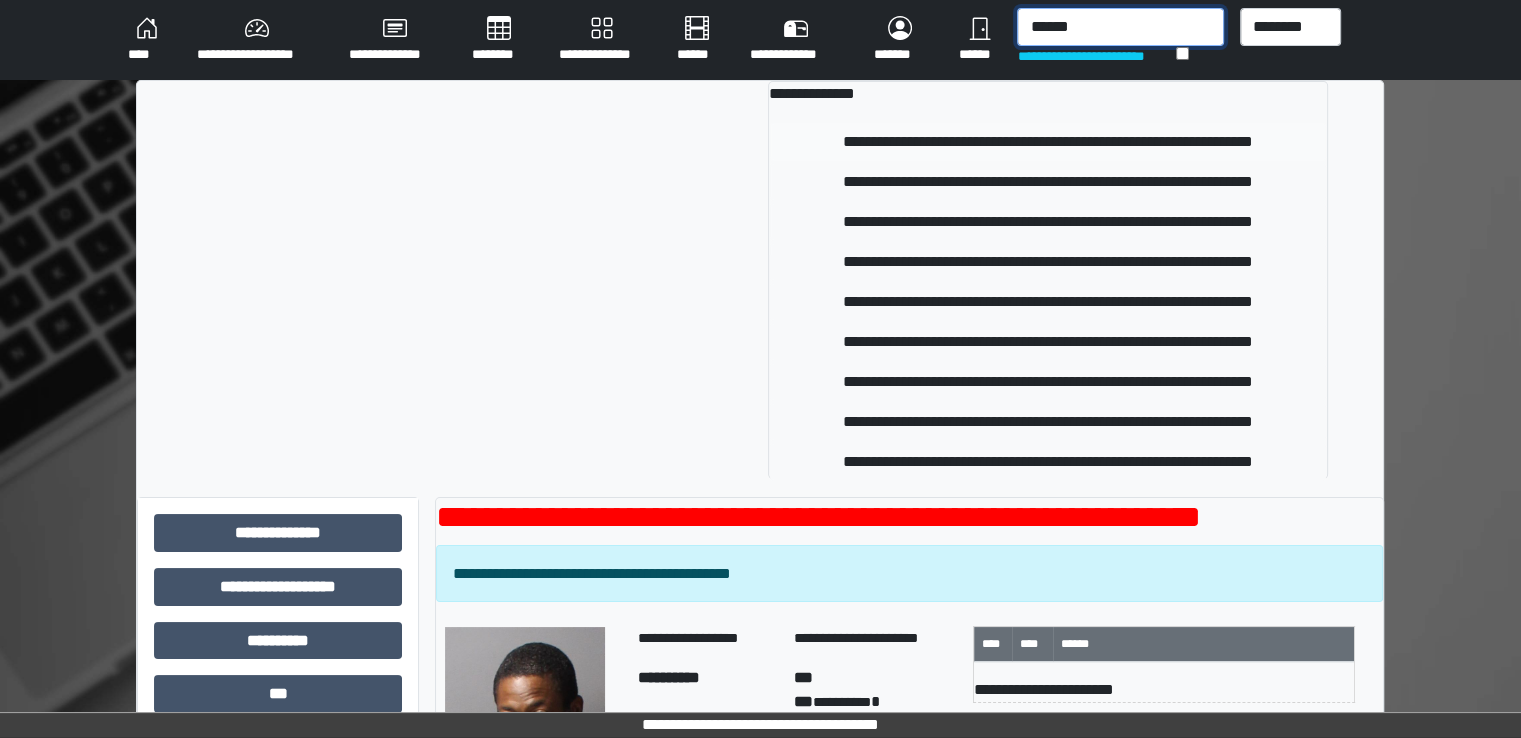 type on "******" 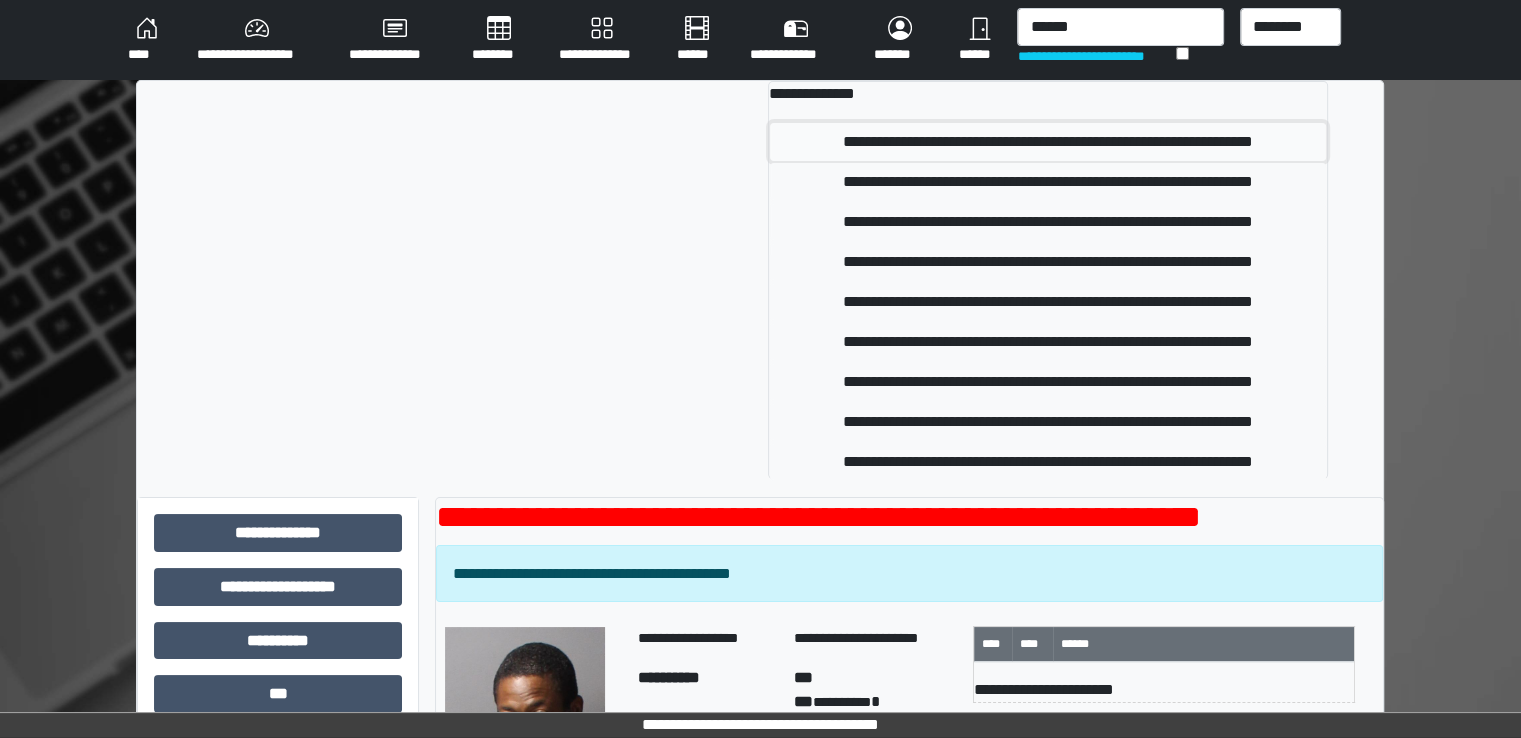 click on "**********" at bounding box center (1048, 142) 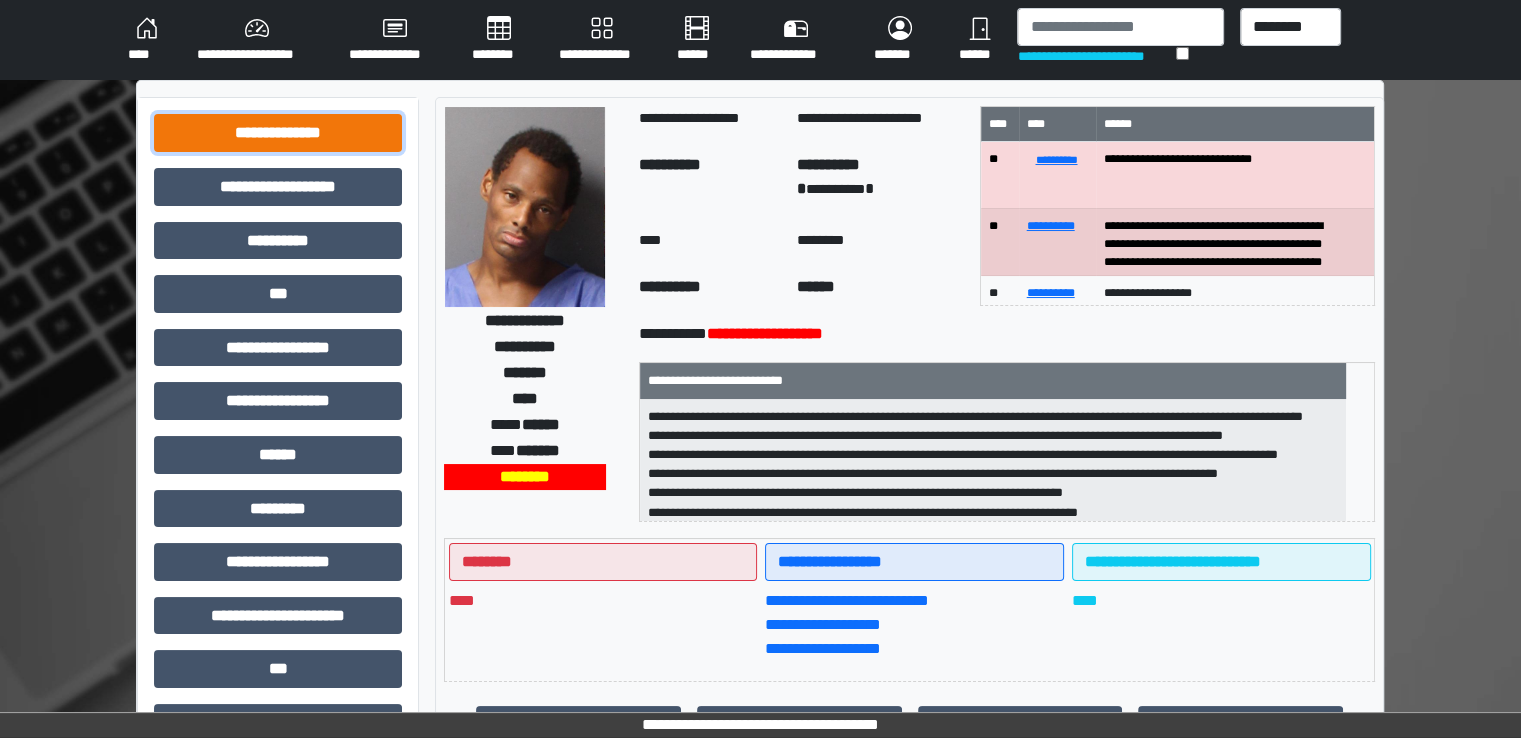 click on "**********" at bounding box center [278, 133] 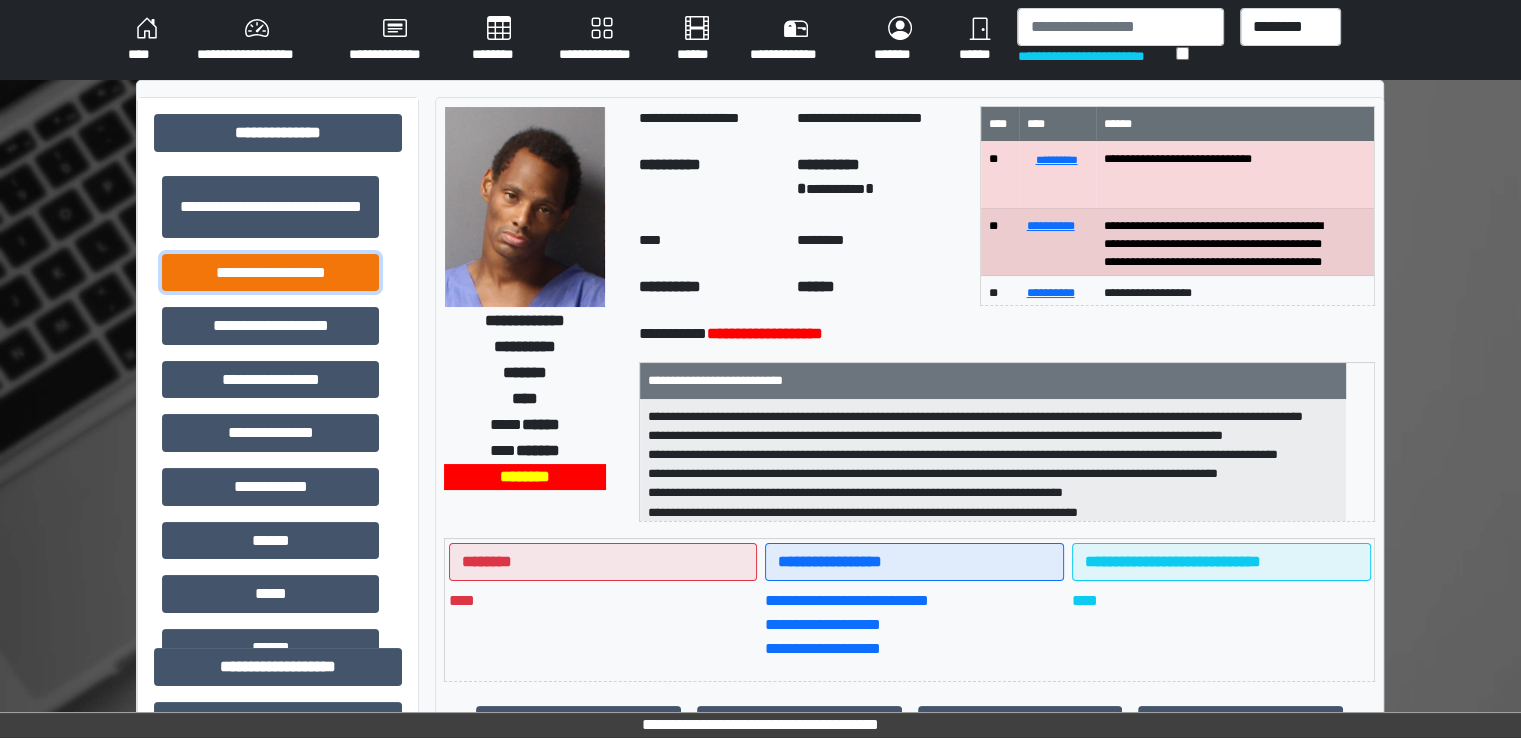 click on "**********" at bounding box center [270, 273] 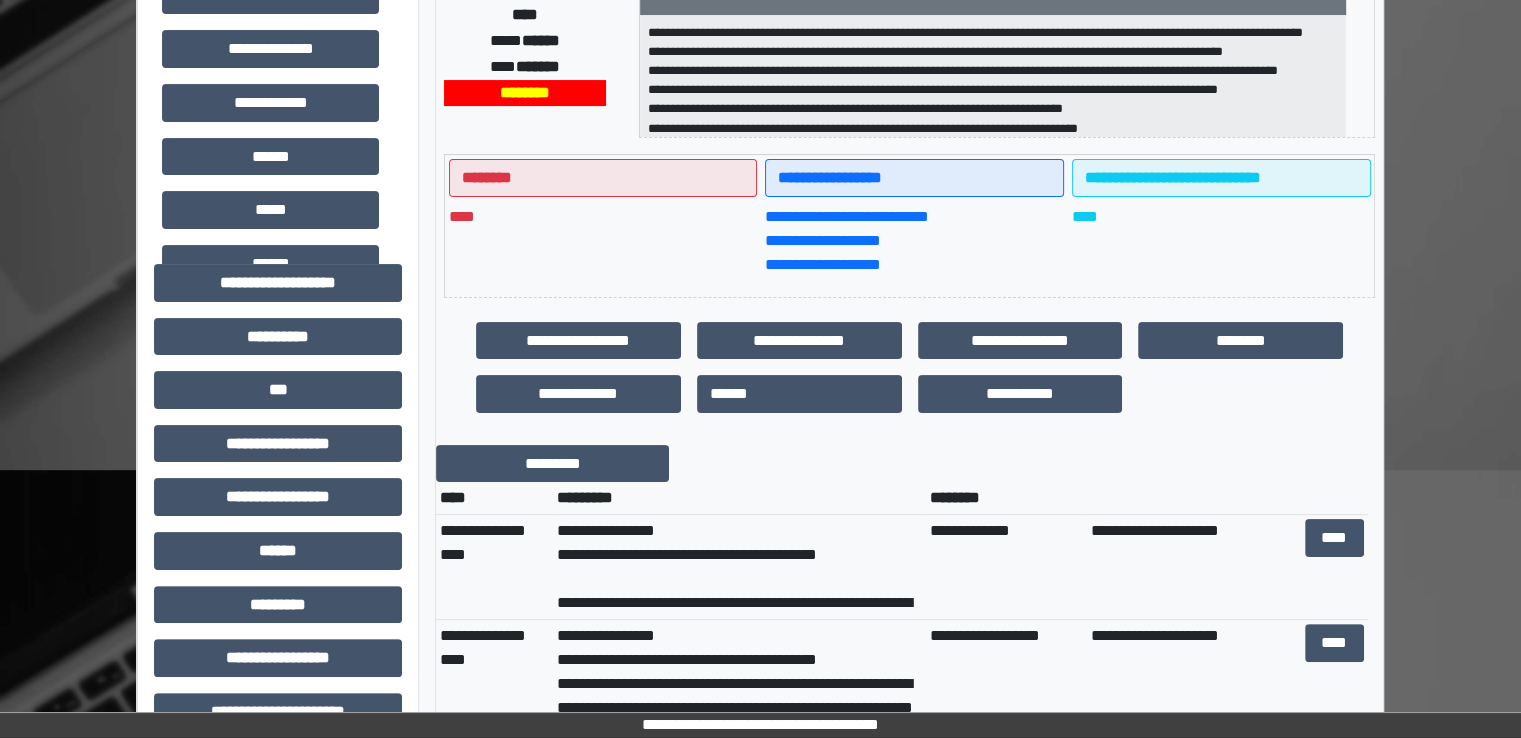 scroll, scrollTop: 700, scrollLeft: 0, axis: vertical 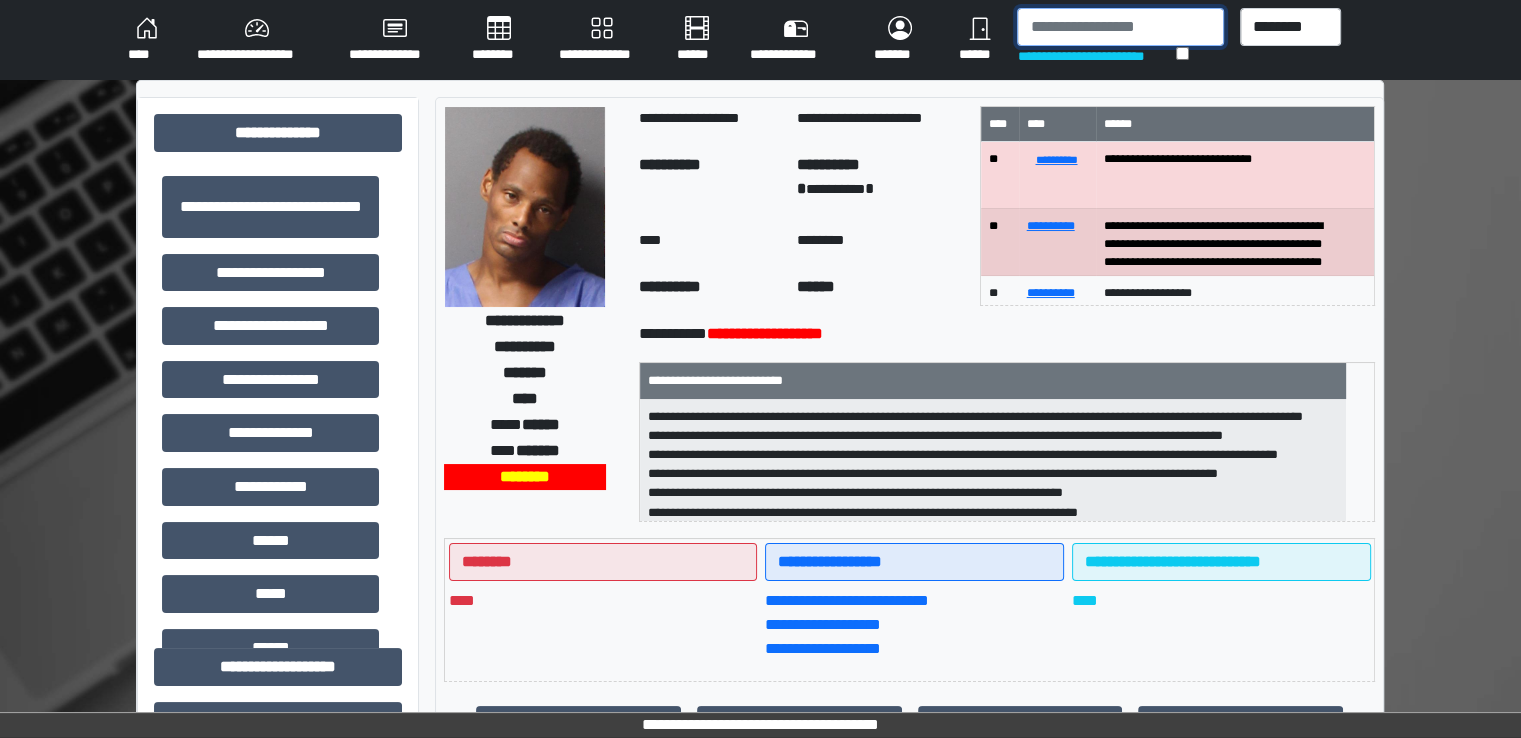 click at bounding box center (1120, 27) 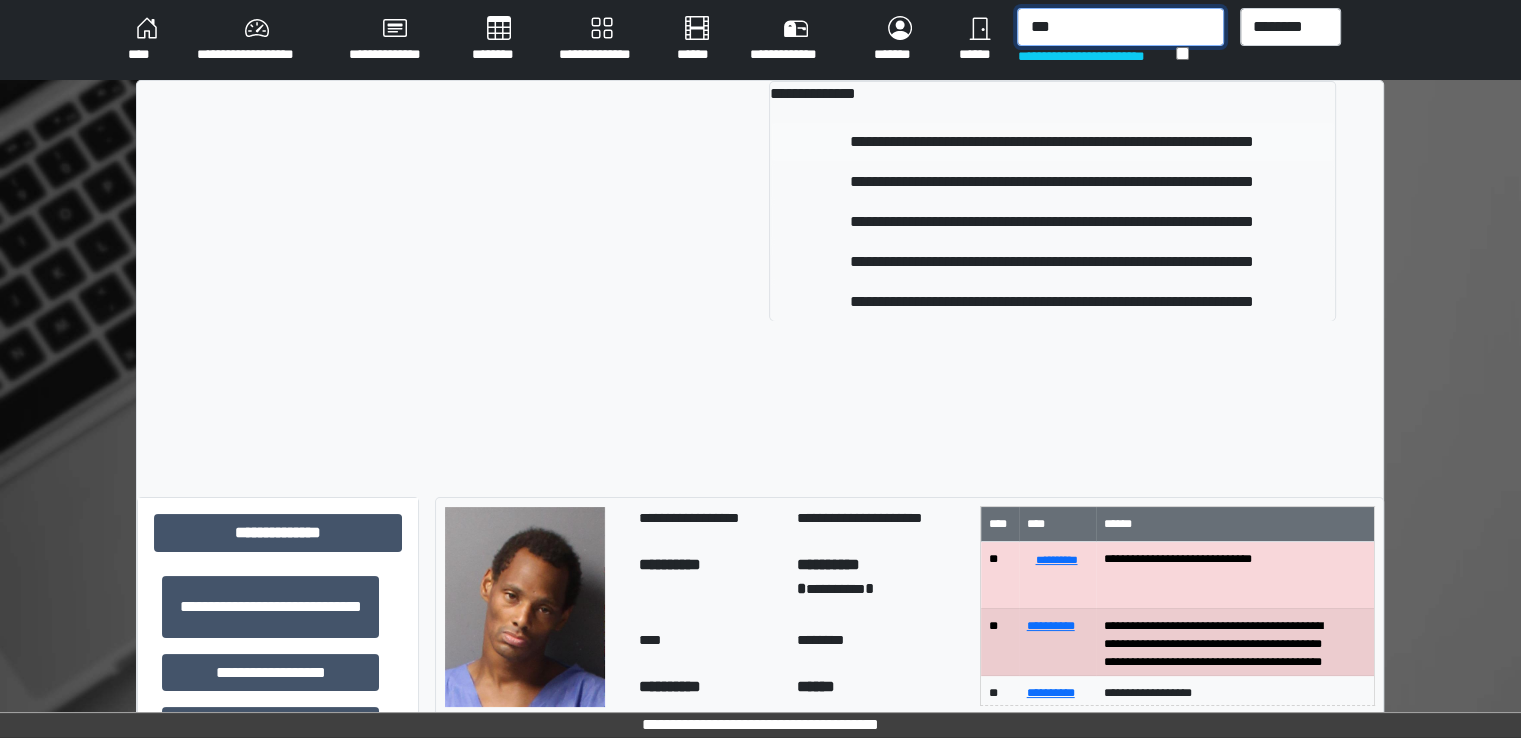 type on "***" 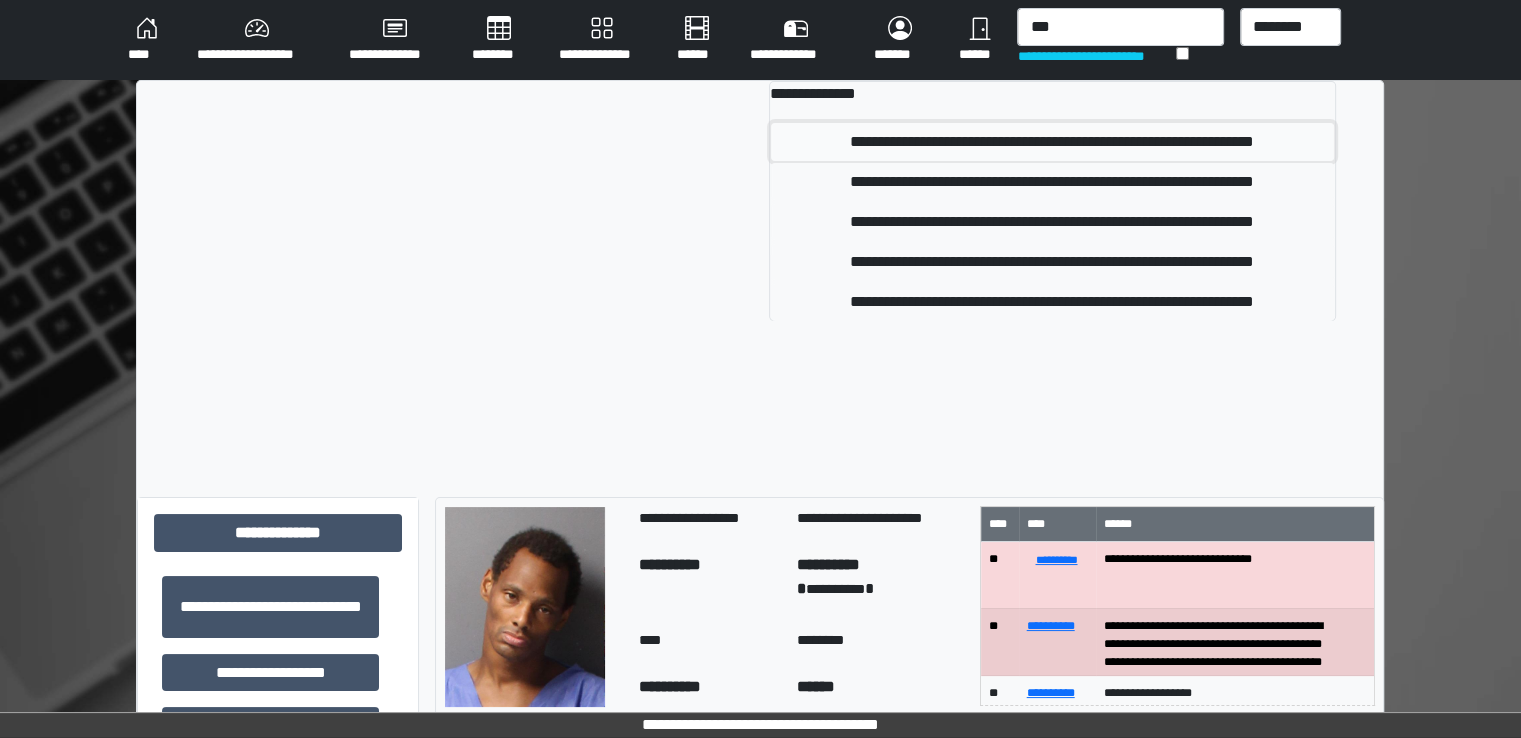click on "**********" at bounding box center (1052, 142) 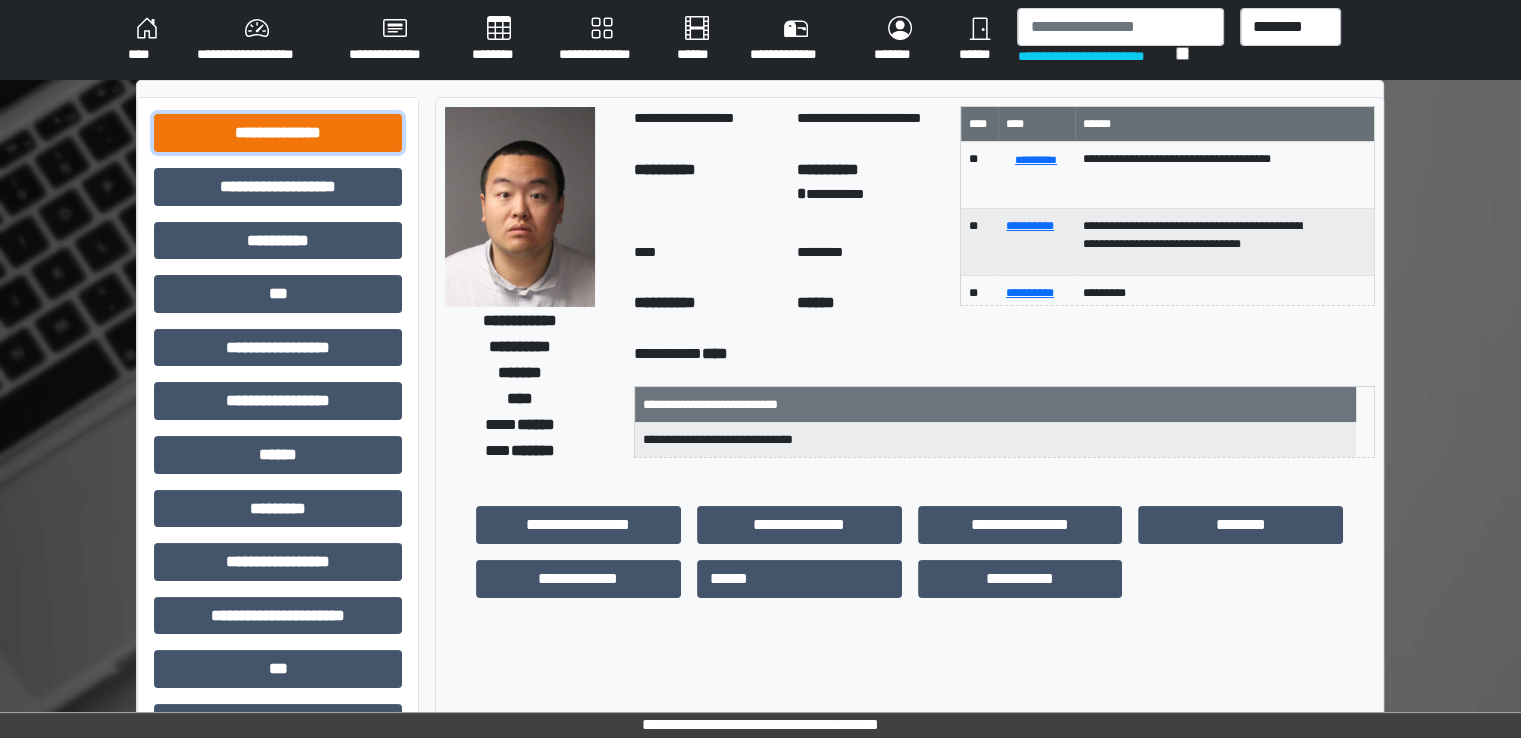 click on "**********" at bounding box center (278, 133) 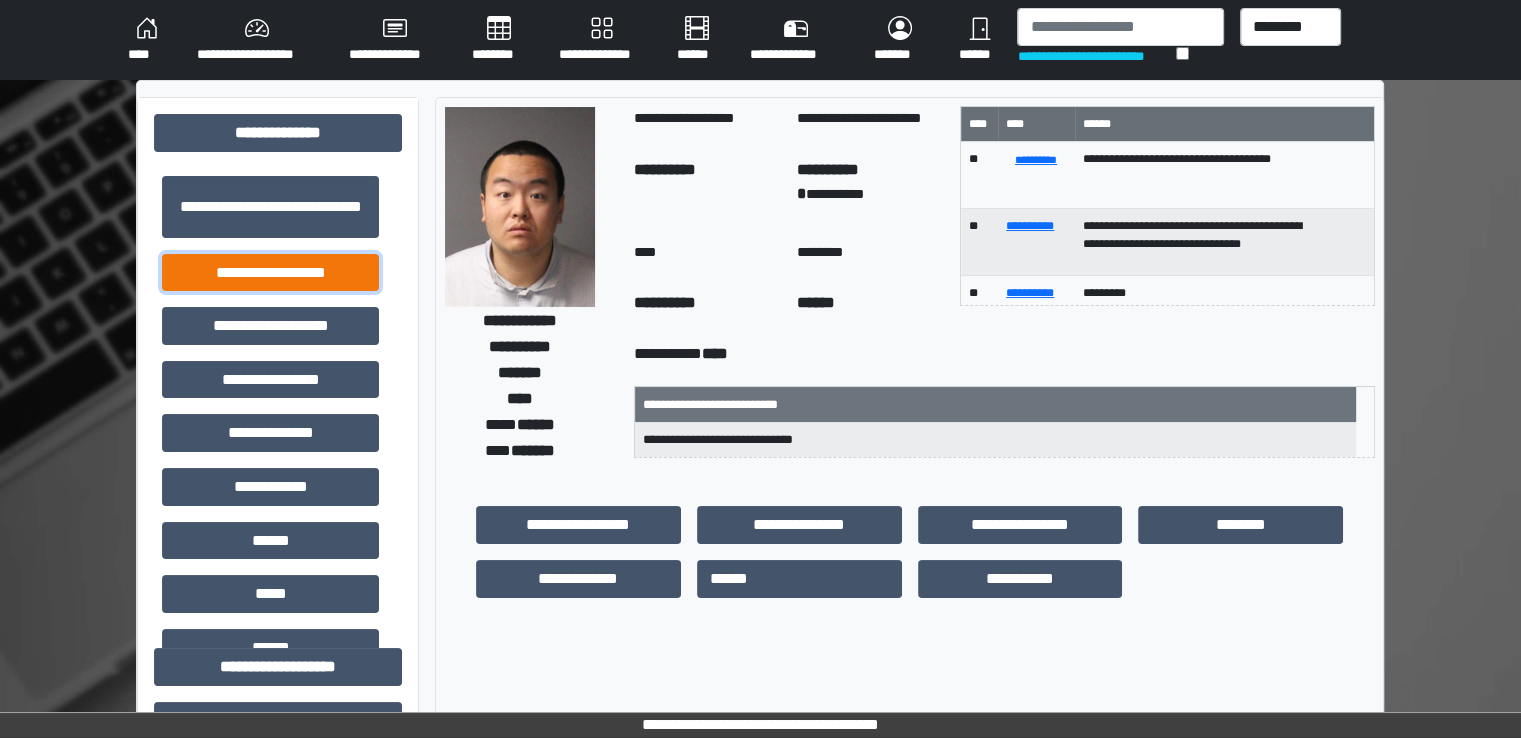 click on "**********" at bounding box center (270, 273) 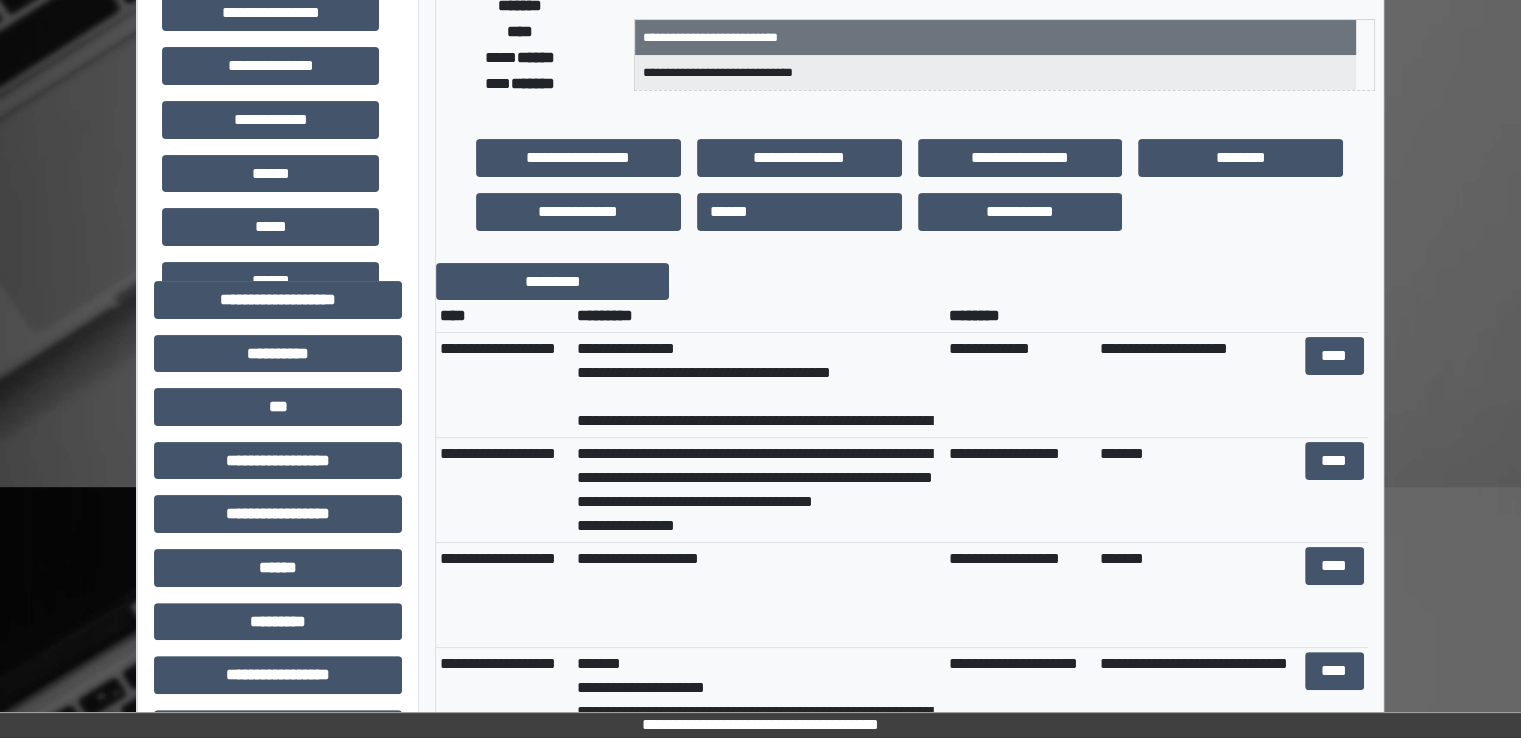 scroll, scrollTop: 400, scrollLeft: 0, axis: vertical 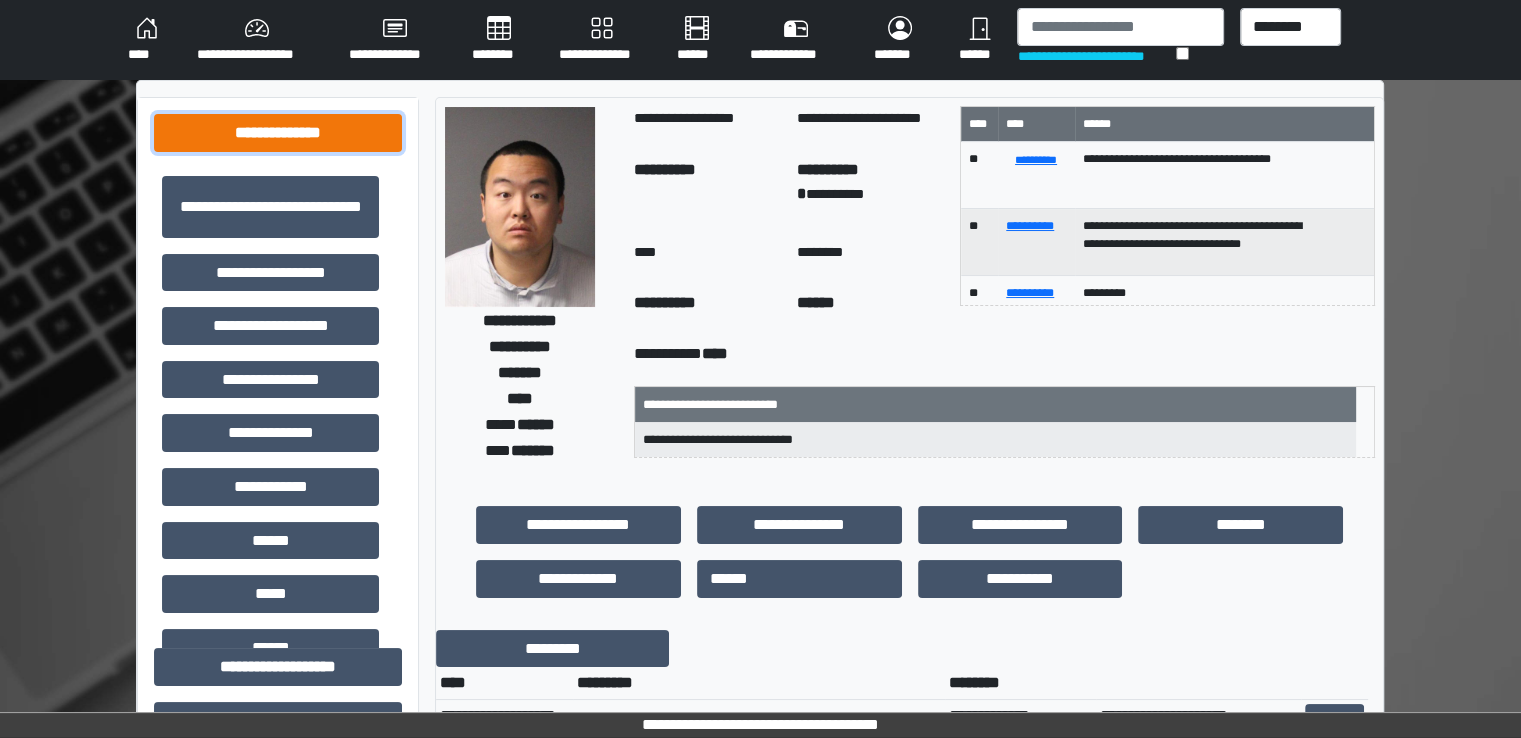 click on "**********" at bounding box center [278, 133] 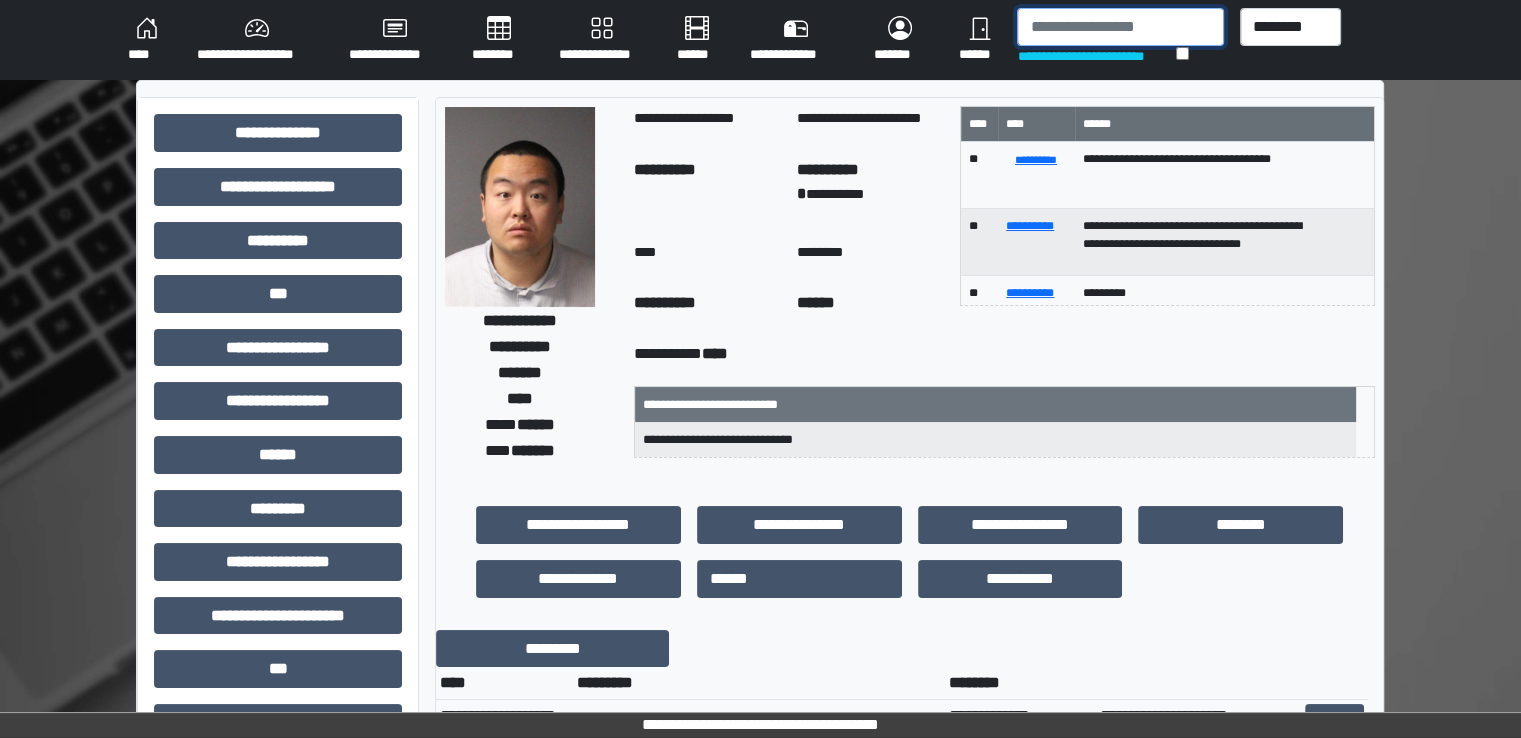 click at bounding box center (1120, 27) 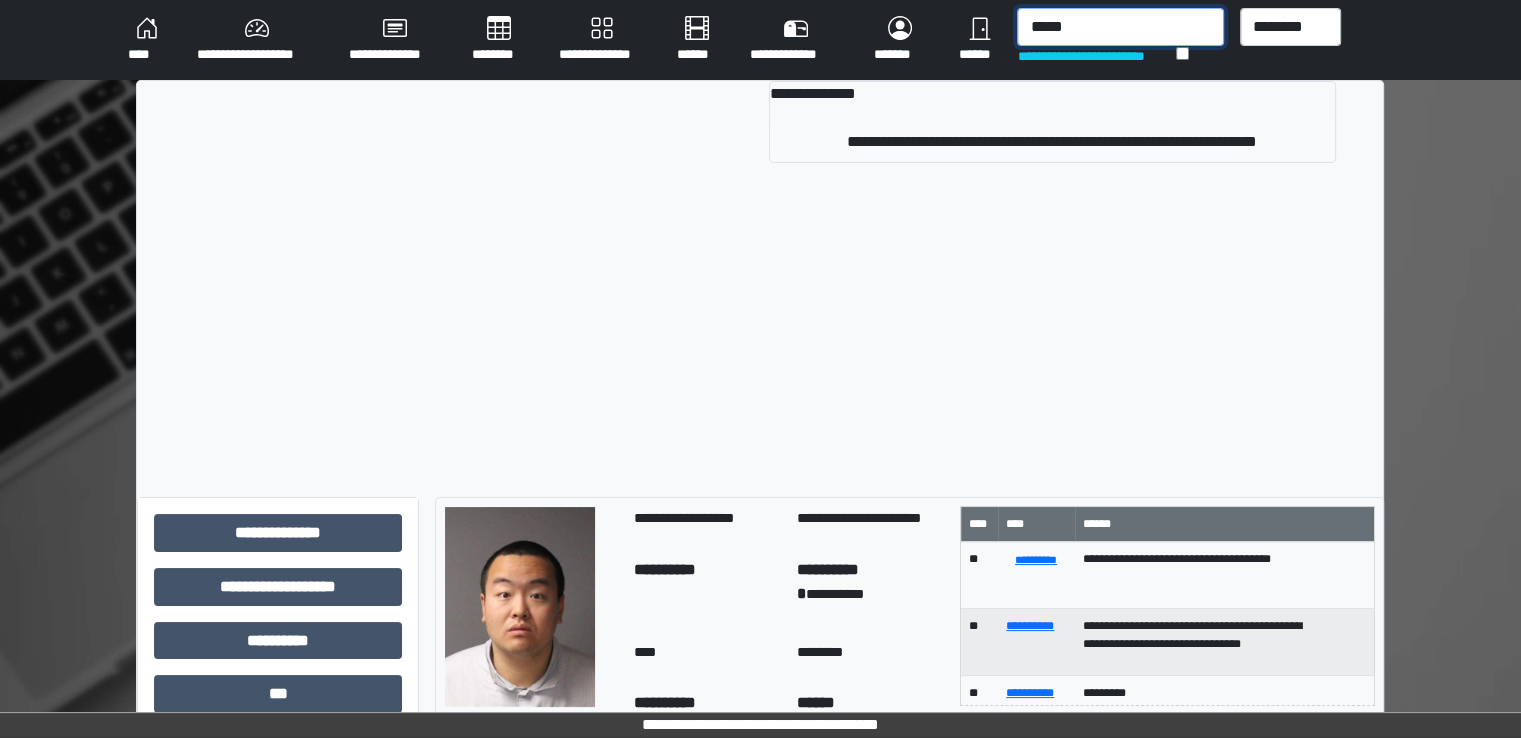 type on "*****" 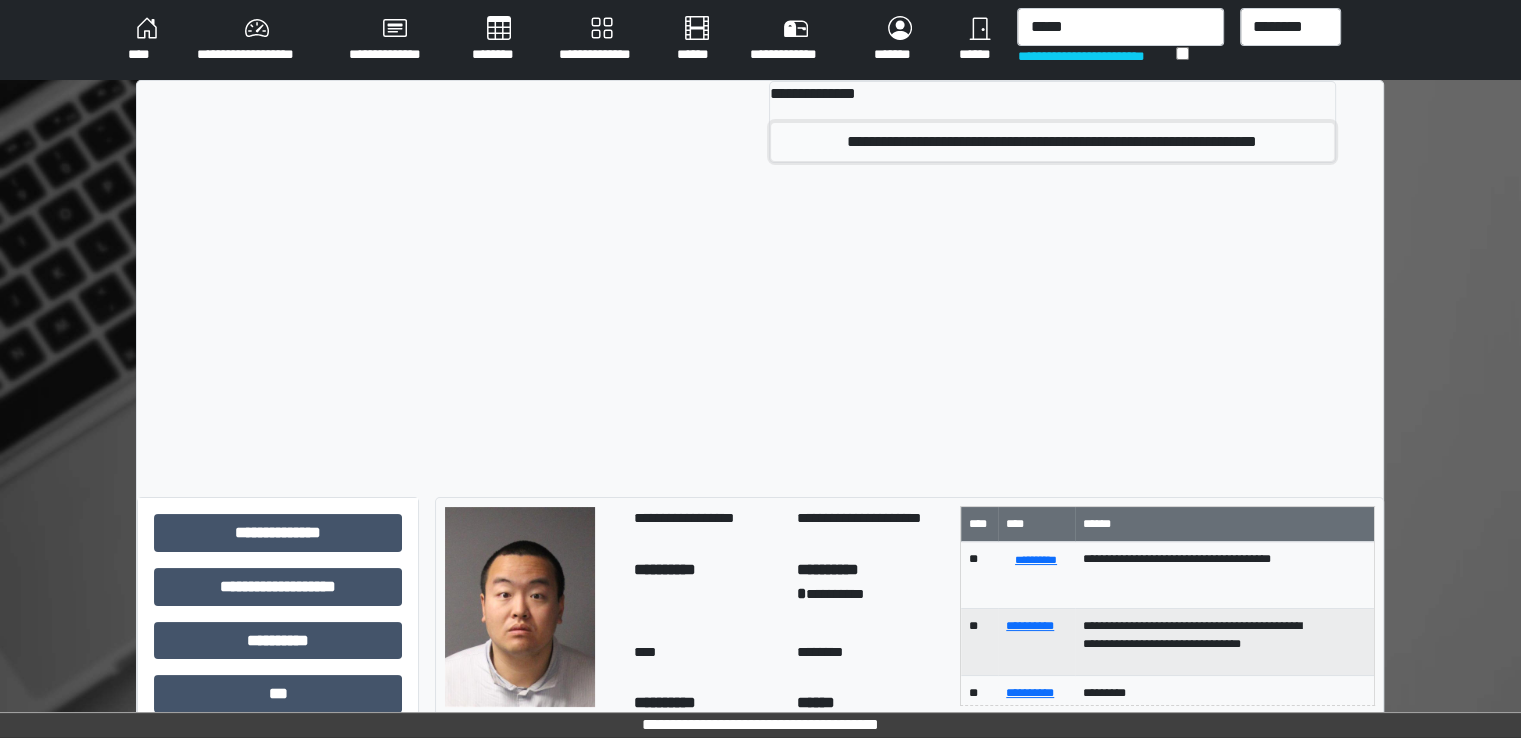 click on "**********" at bounding box center [1052, 142] 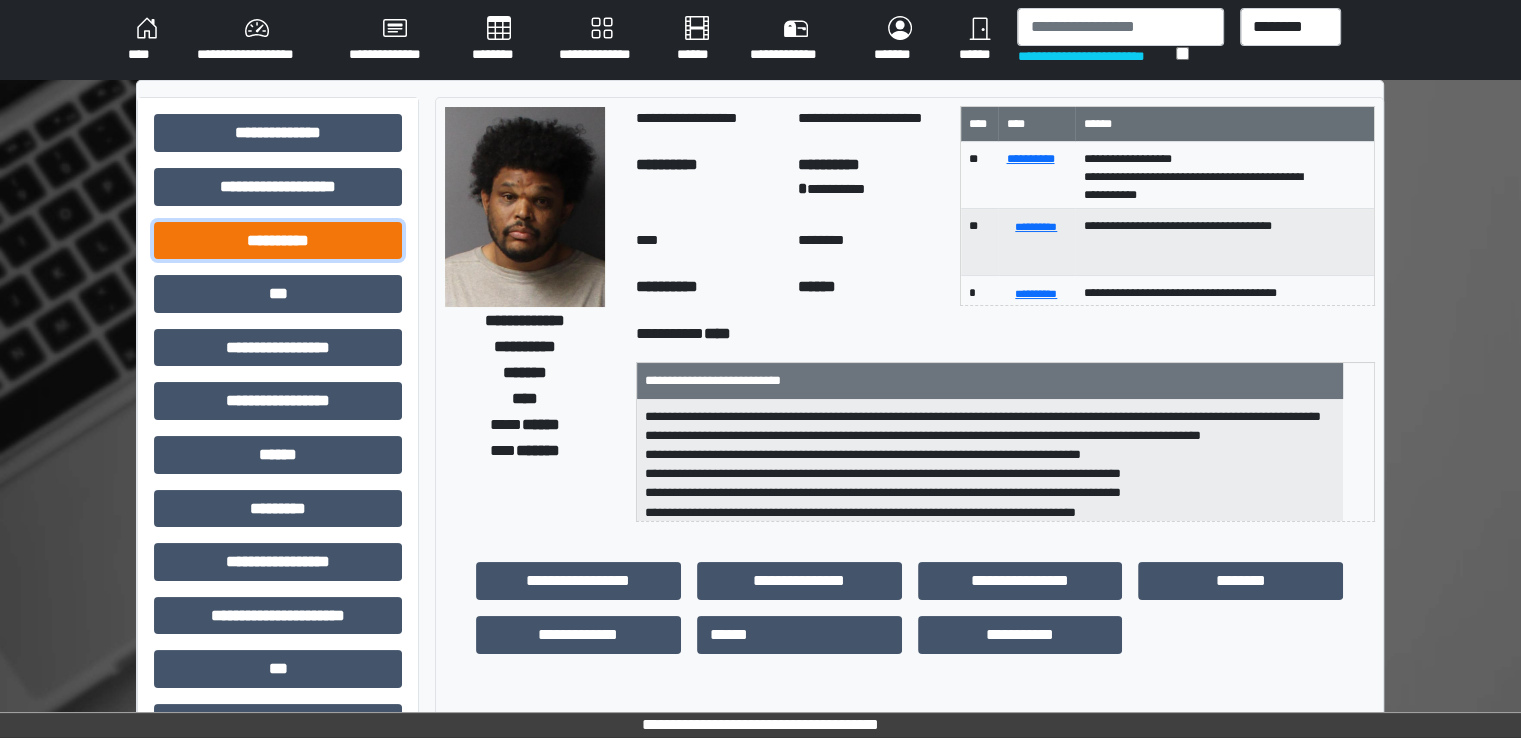 click on "**********" at bounding box center [278, 241] 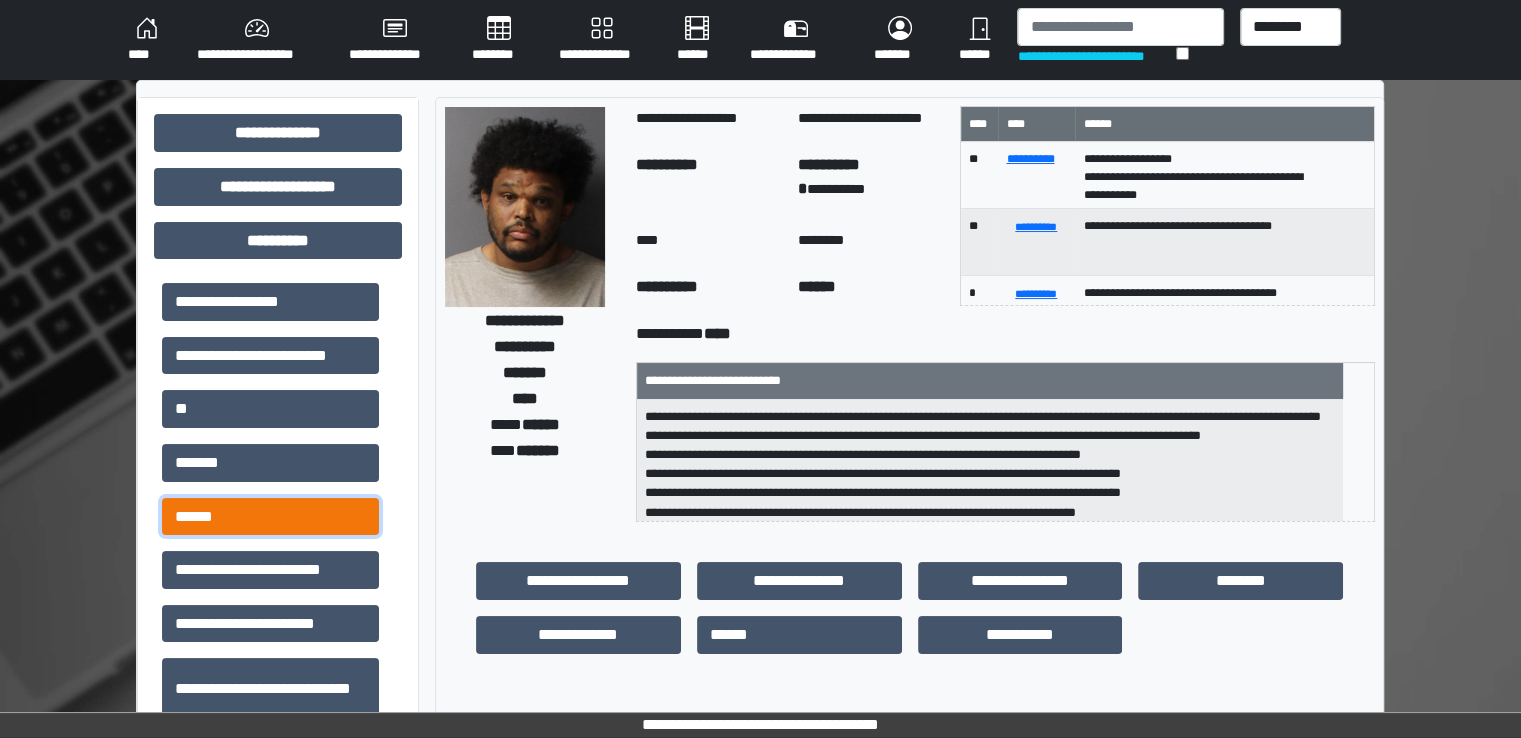 click on "******" at bounding box center (270, 517) 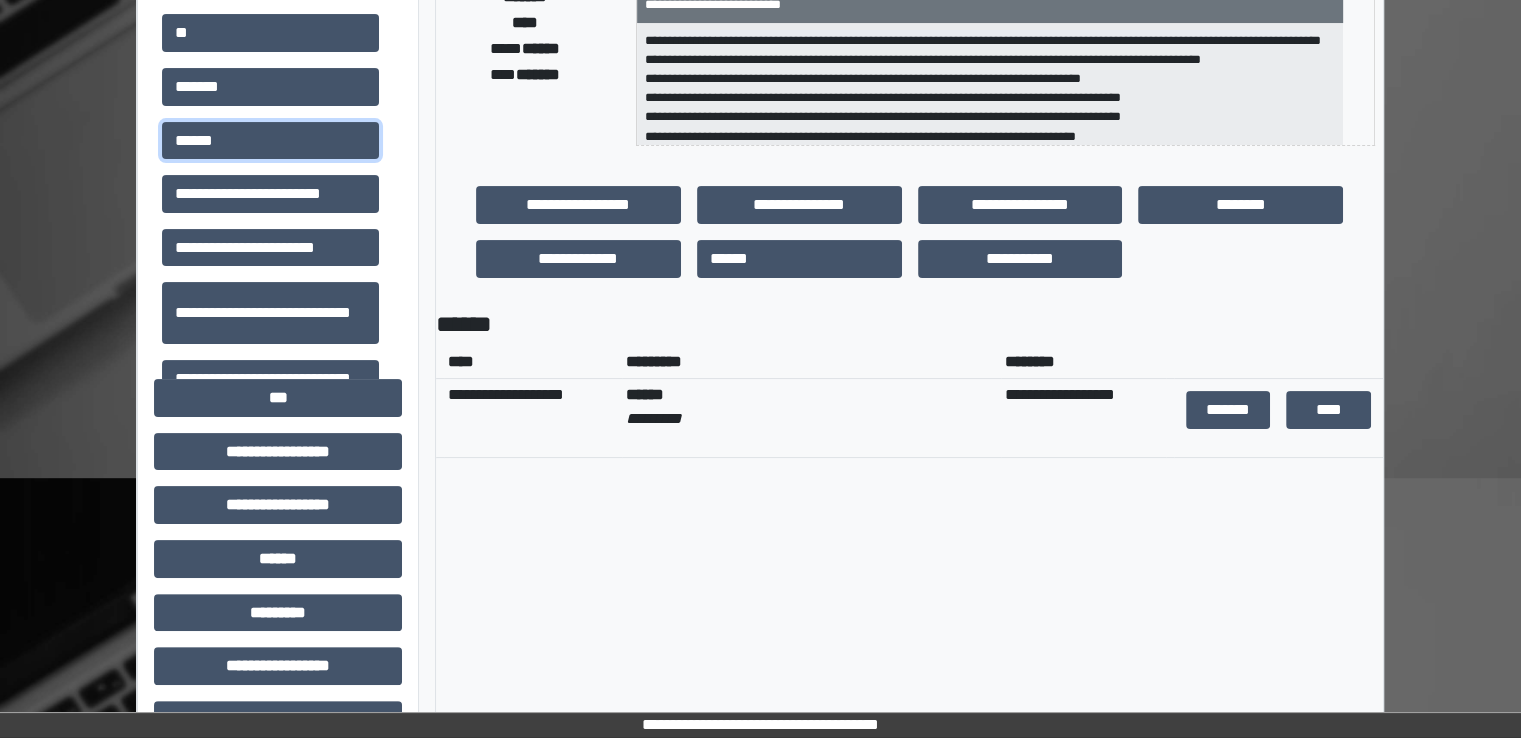 scroll, scrollTop: 400, scrollLeft: 0, axis: vertical 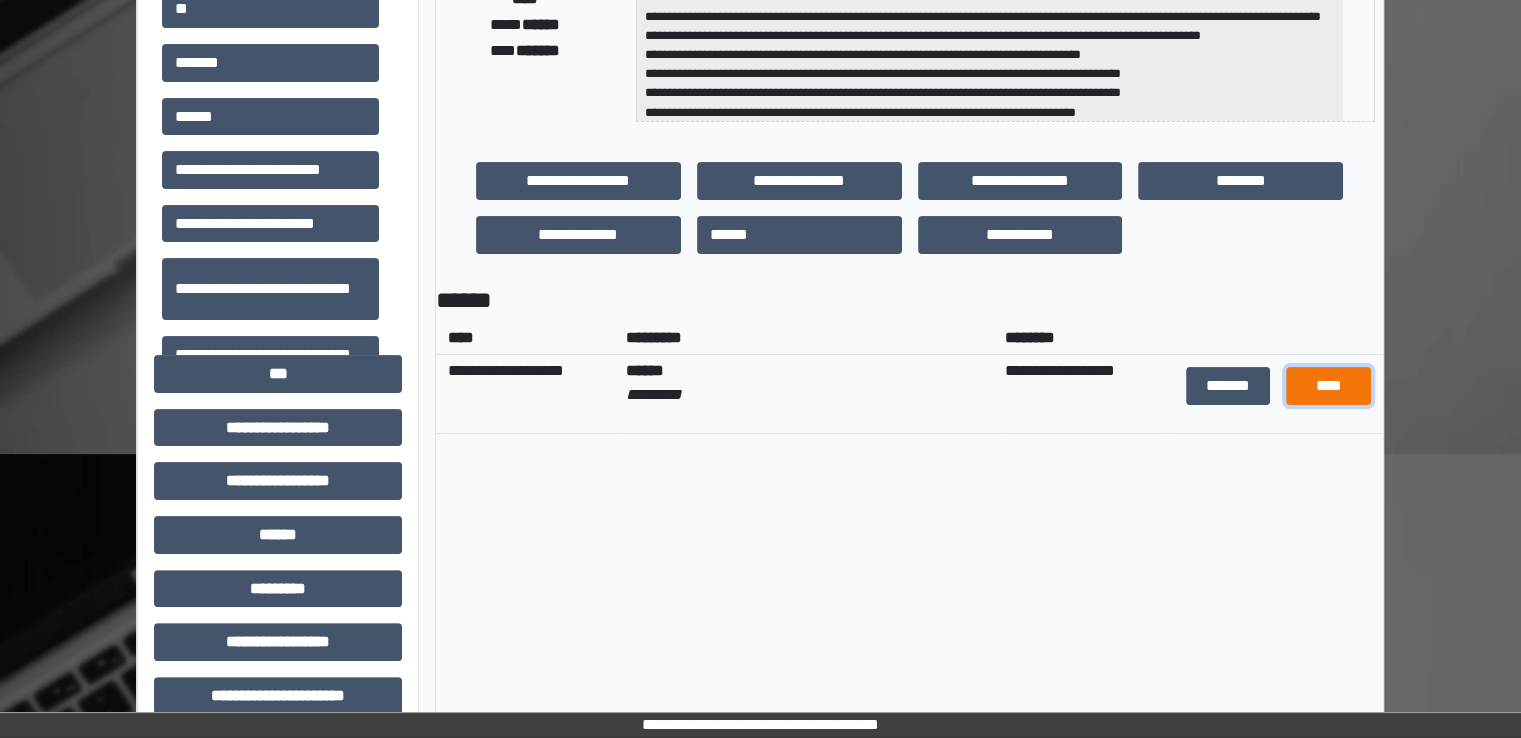 click on "****" at bounding box center (1328, 386) 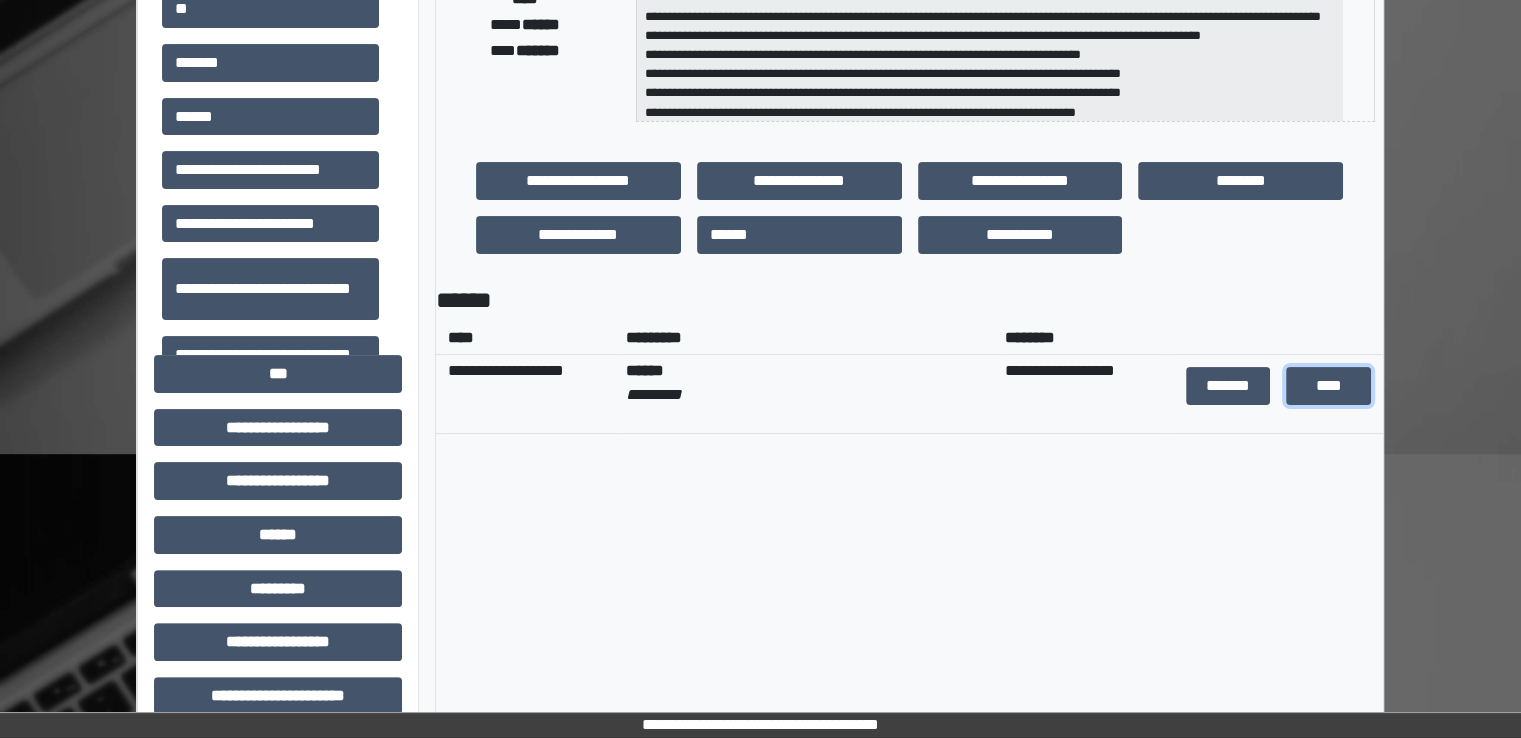scroll, scrollTop: 0, scrollLeft: 0, axis: both 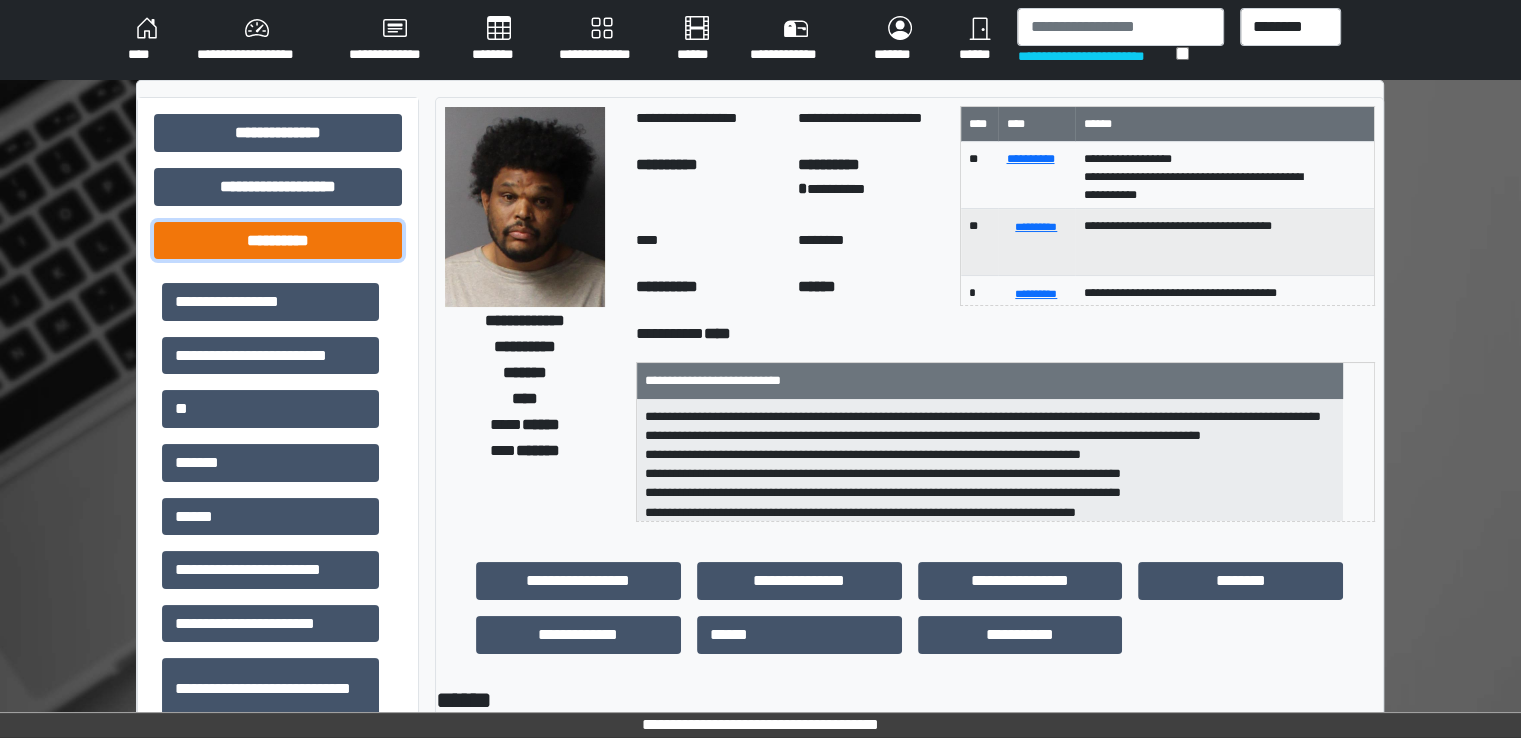 click on "**********" at bounding box center (278, 241) 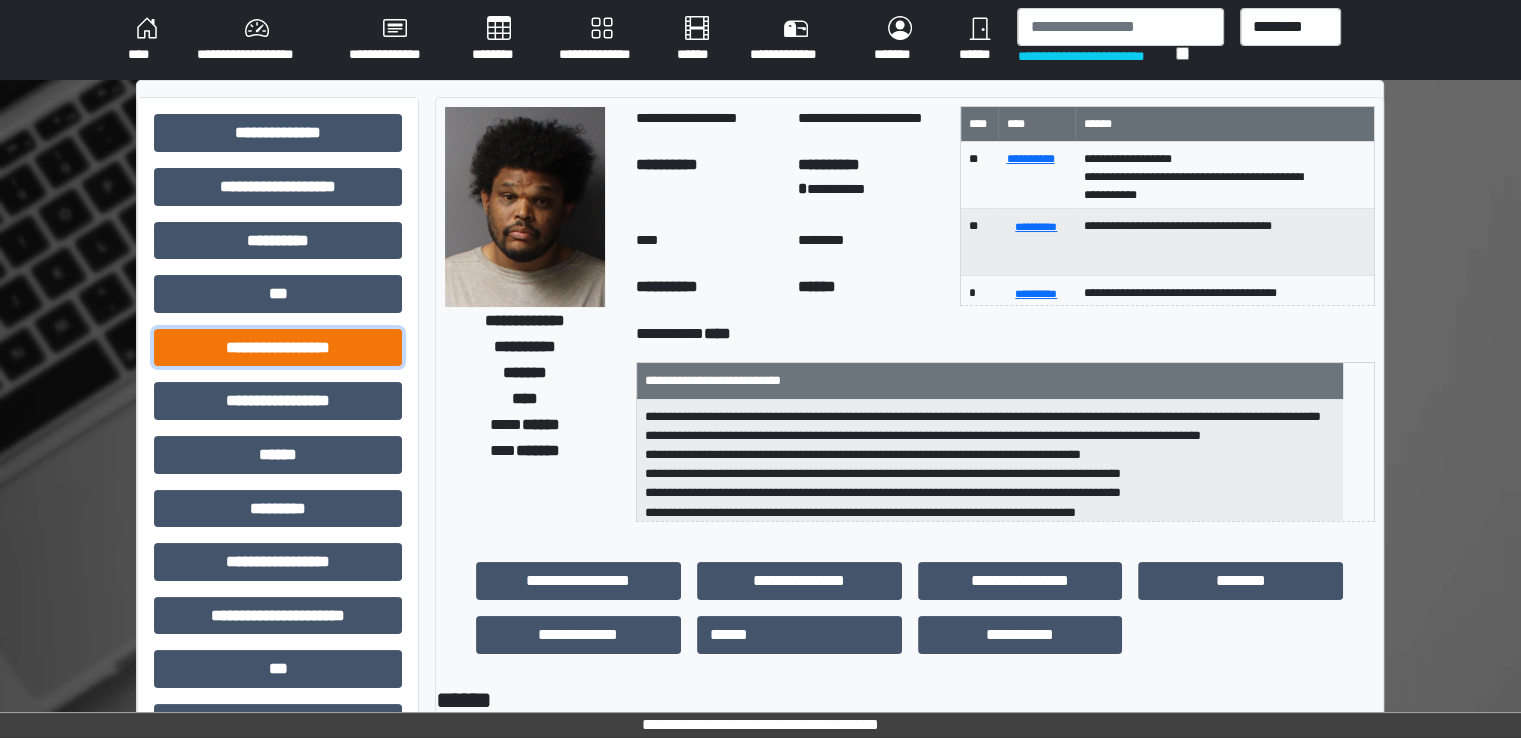 click on "**********" at bounding box center [278, 348] 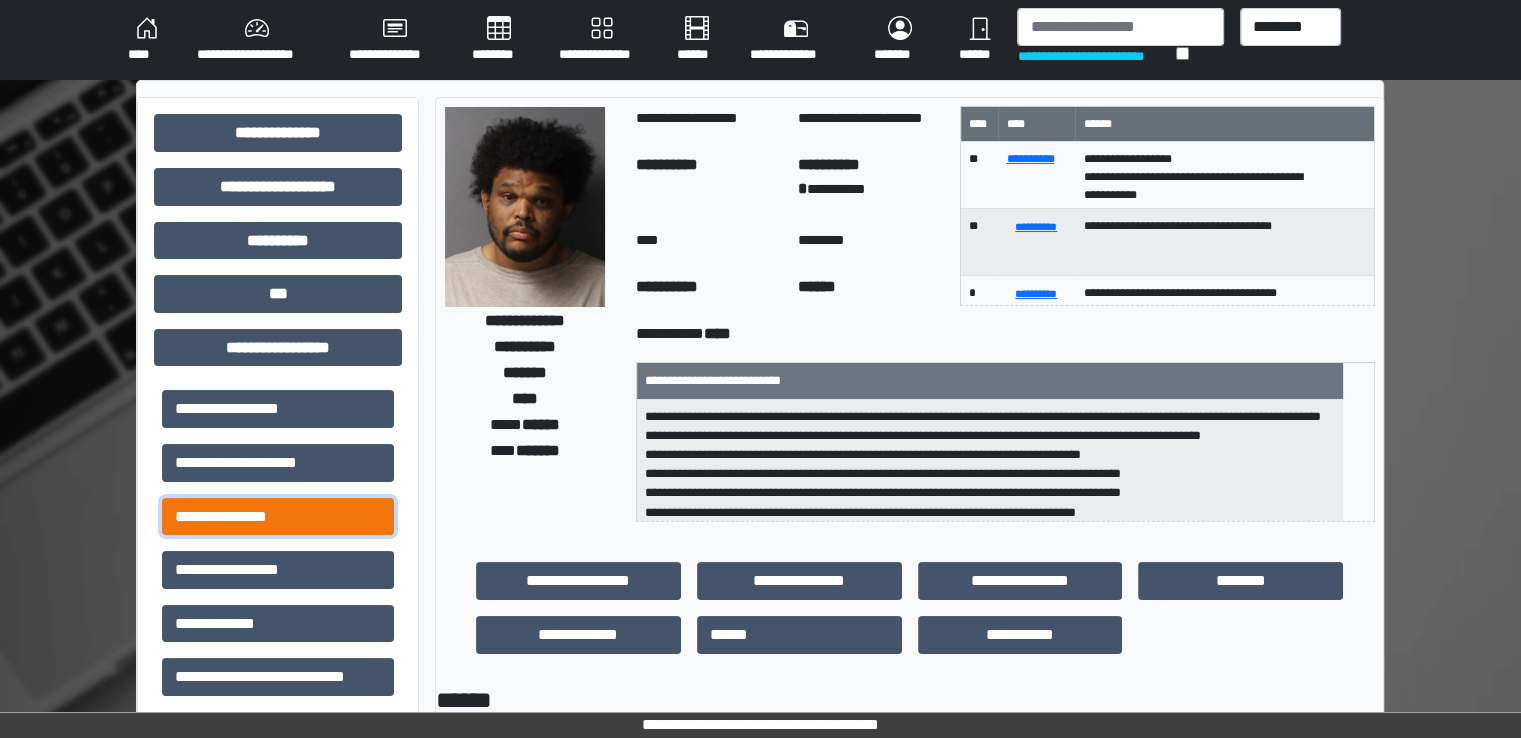 click on "**********" at bounding box center [278, 517] 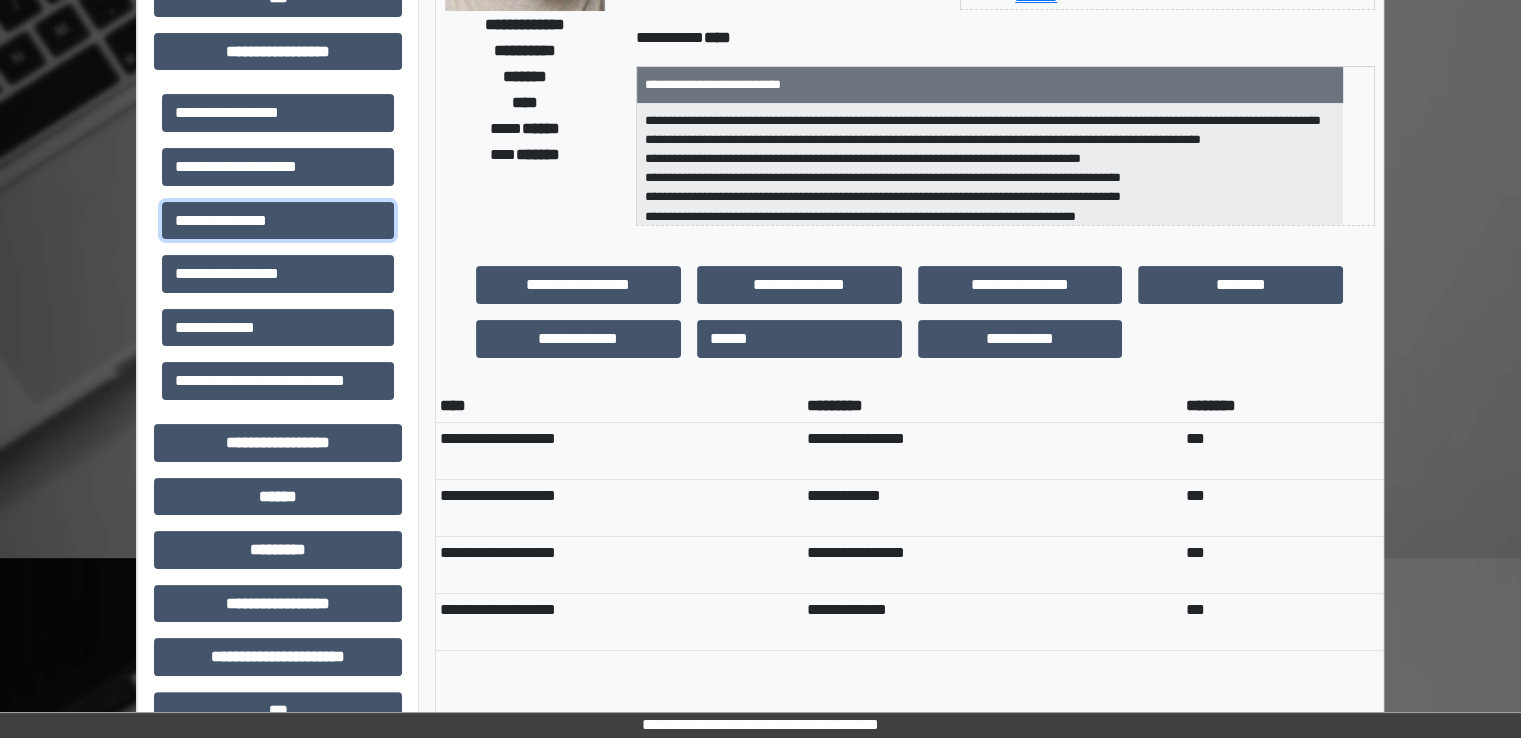 scroll, scrollTop: 300, scrollLeft: 0, axis: vertical 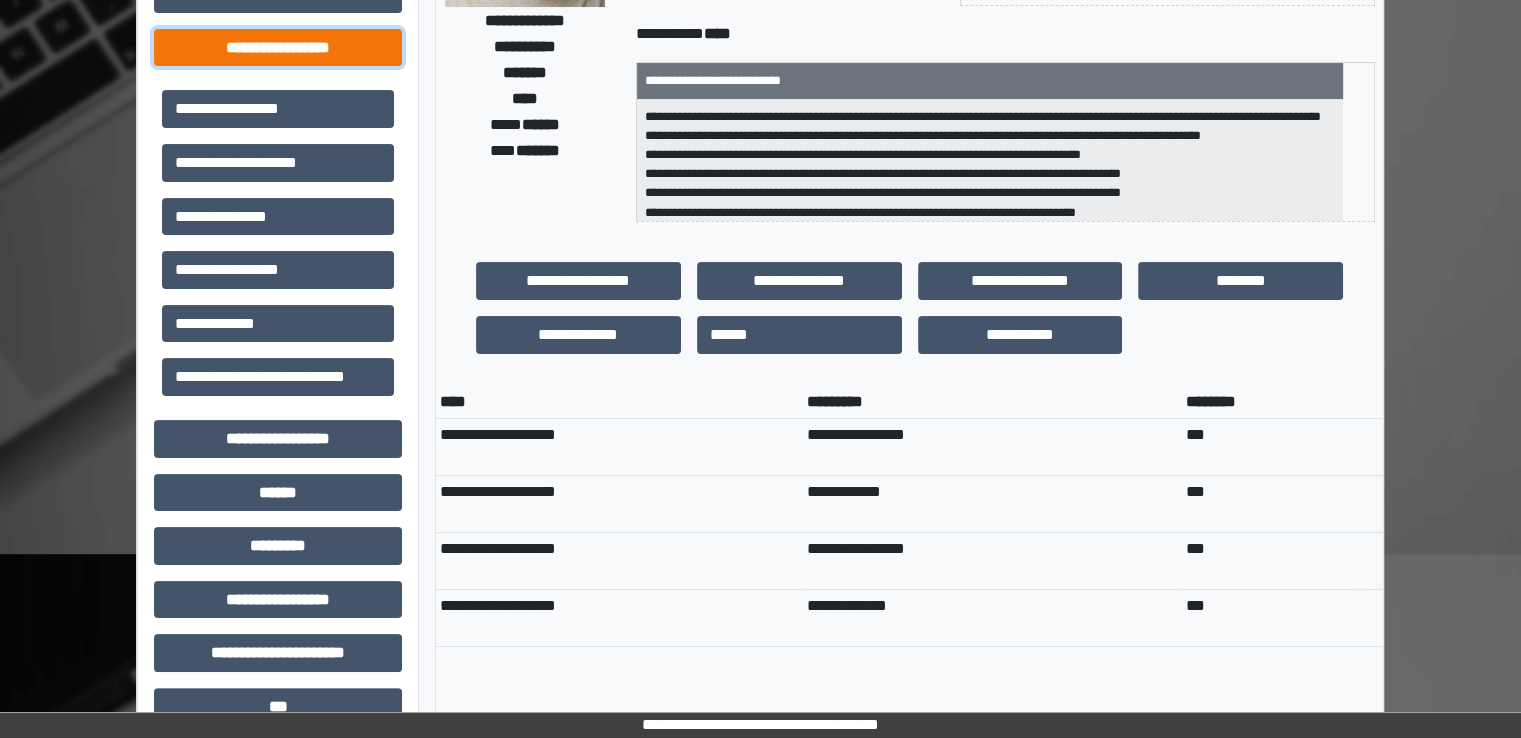 click on "**********" at bounding box center [278, 48] 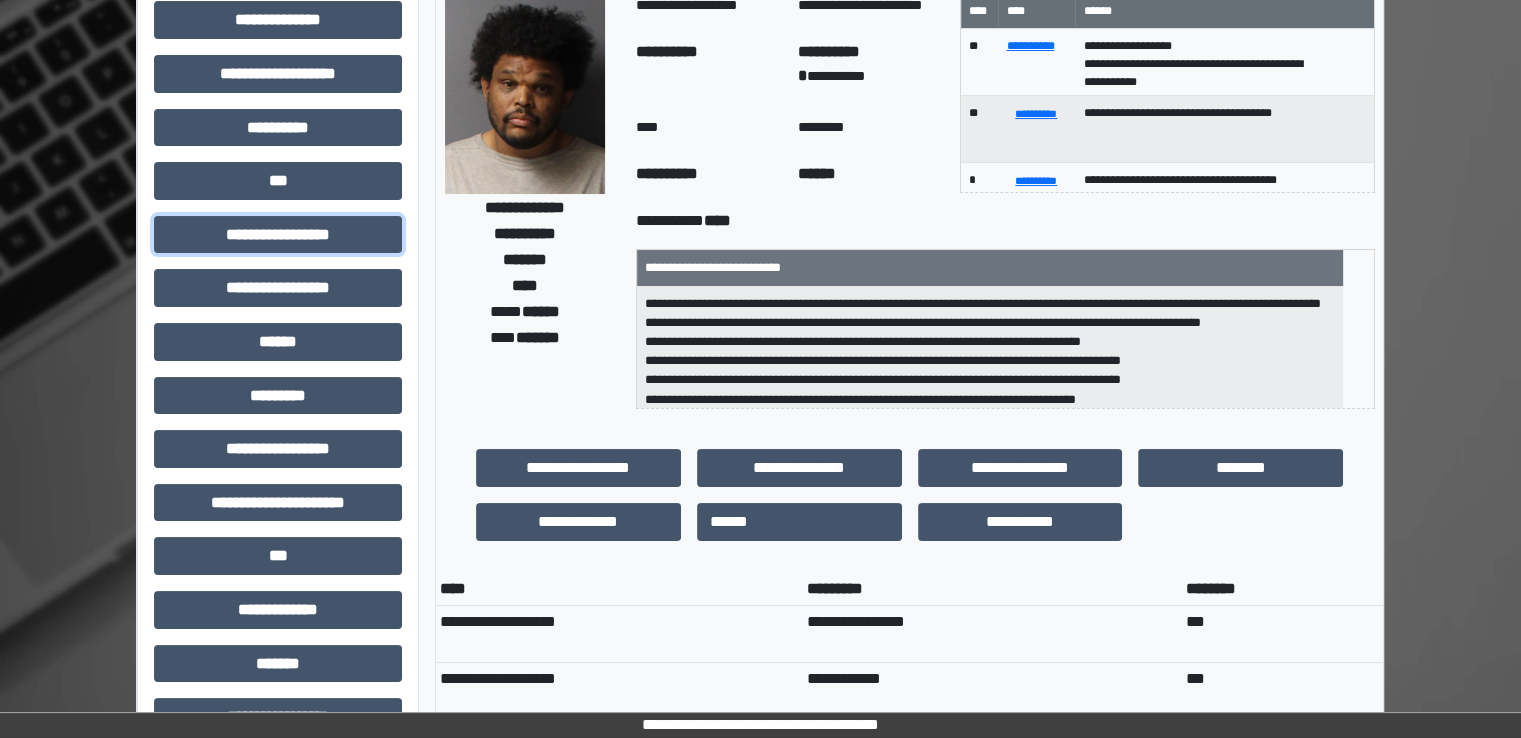 scroll, scrollTop: 0, scrollLeft: 0, axis: both 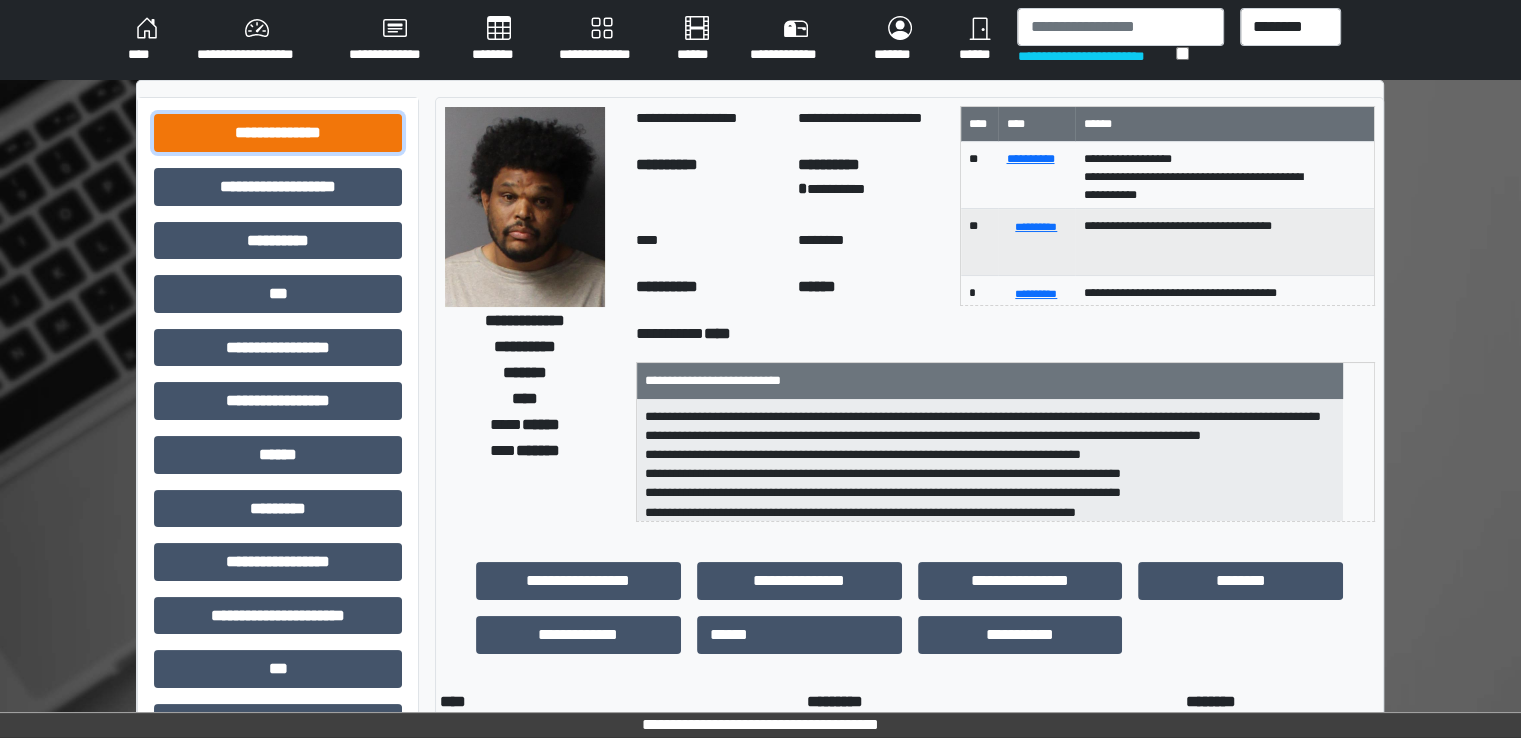 click on "**********" at bounding box center [278, 133] 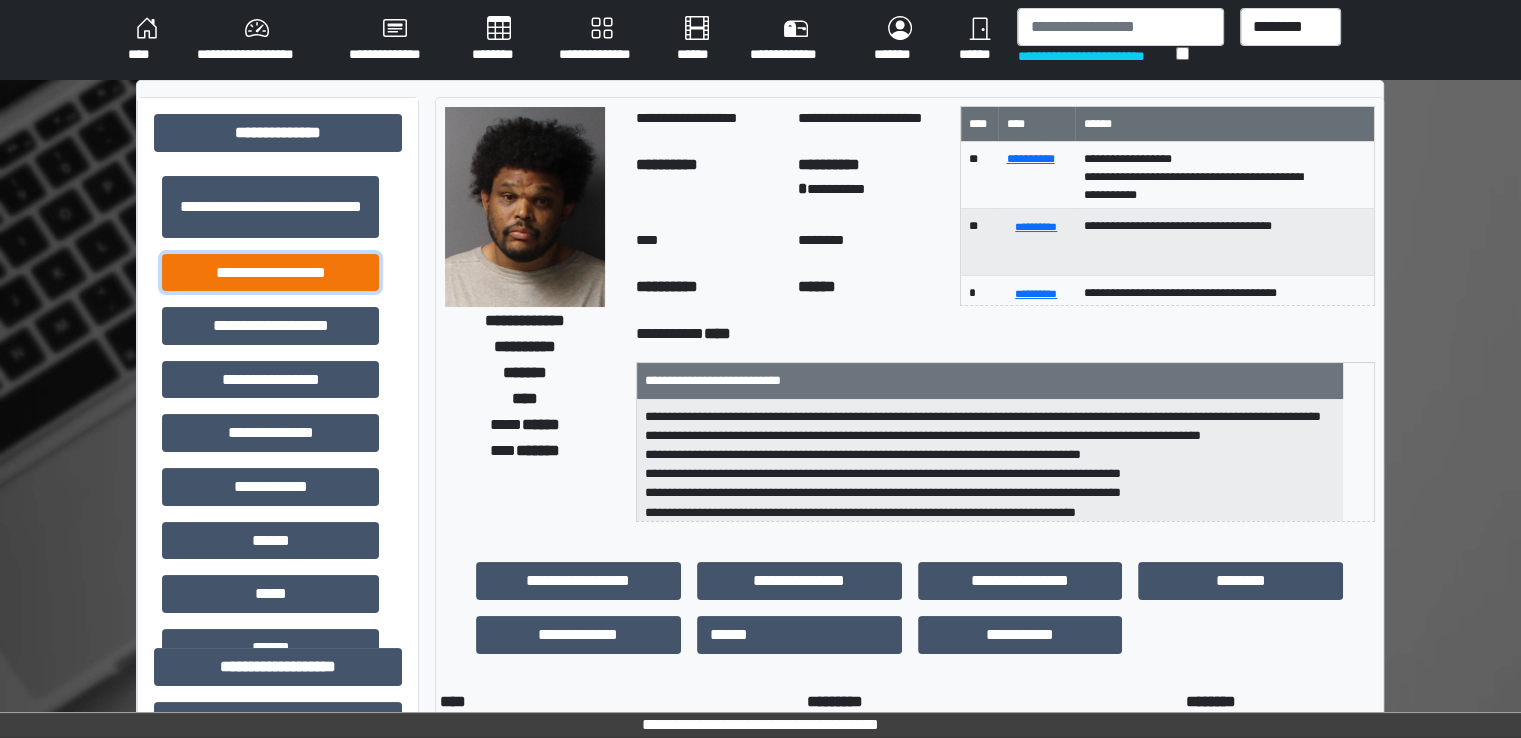 click on "**********" at bounding box center [270, 273] 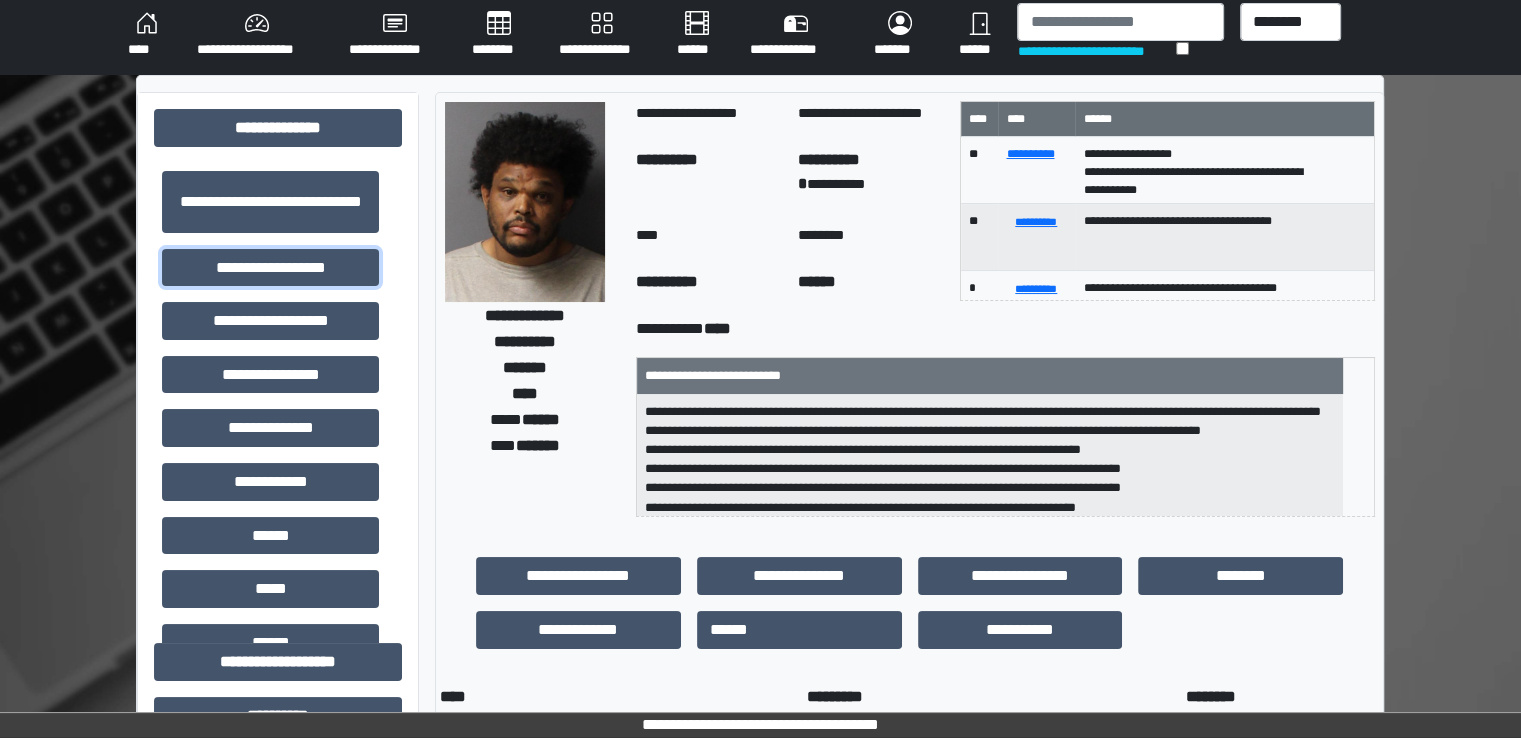 scroll, scrollTop: 200, scrollLeft: 0, axis: vertical 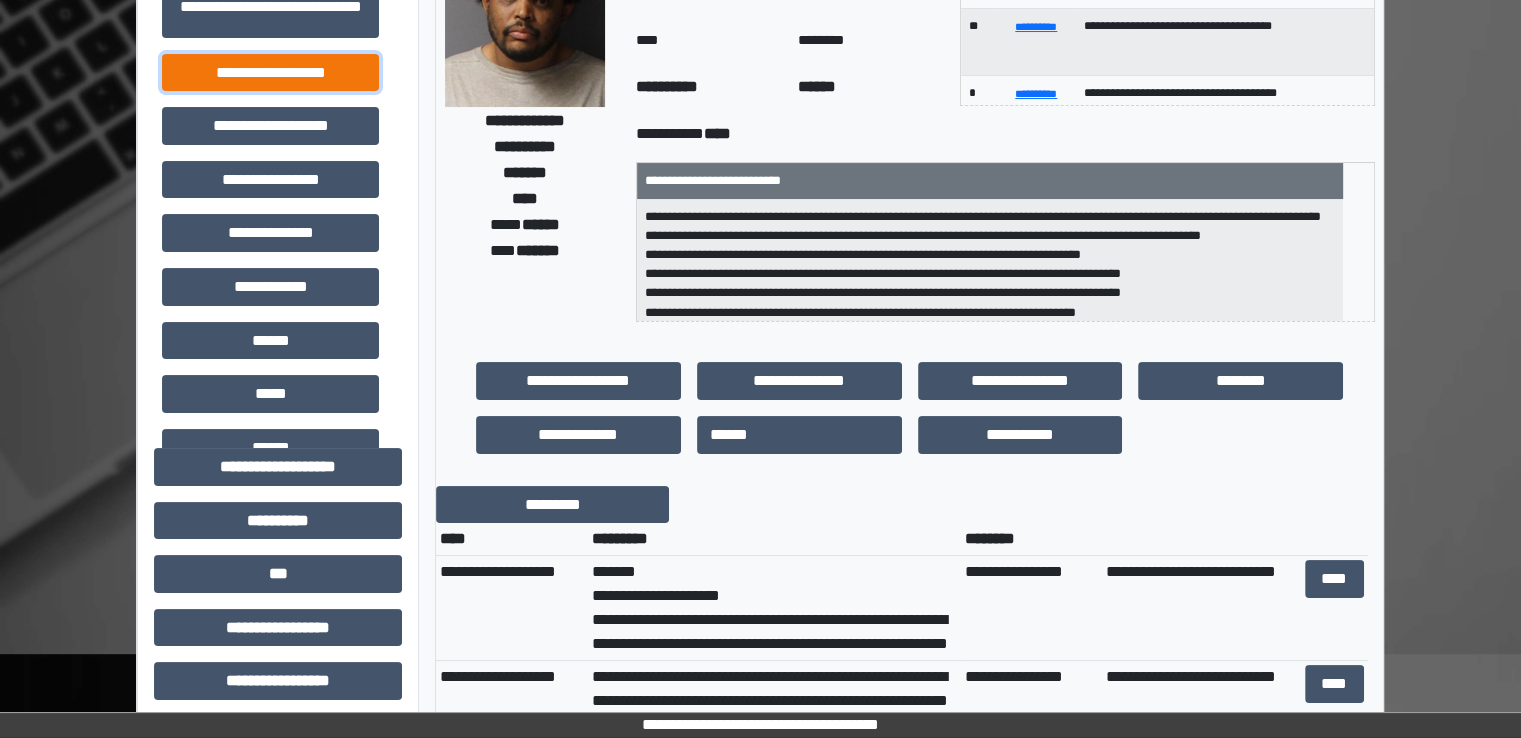 click on "**********" at bounding box center (270, 73) 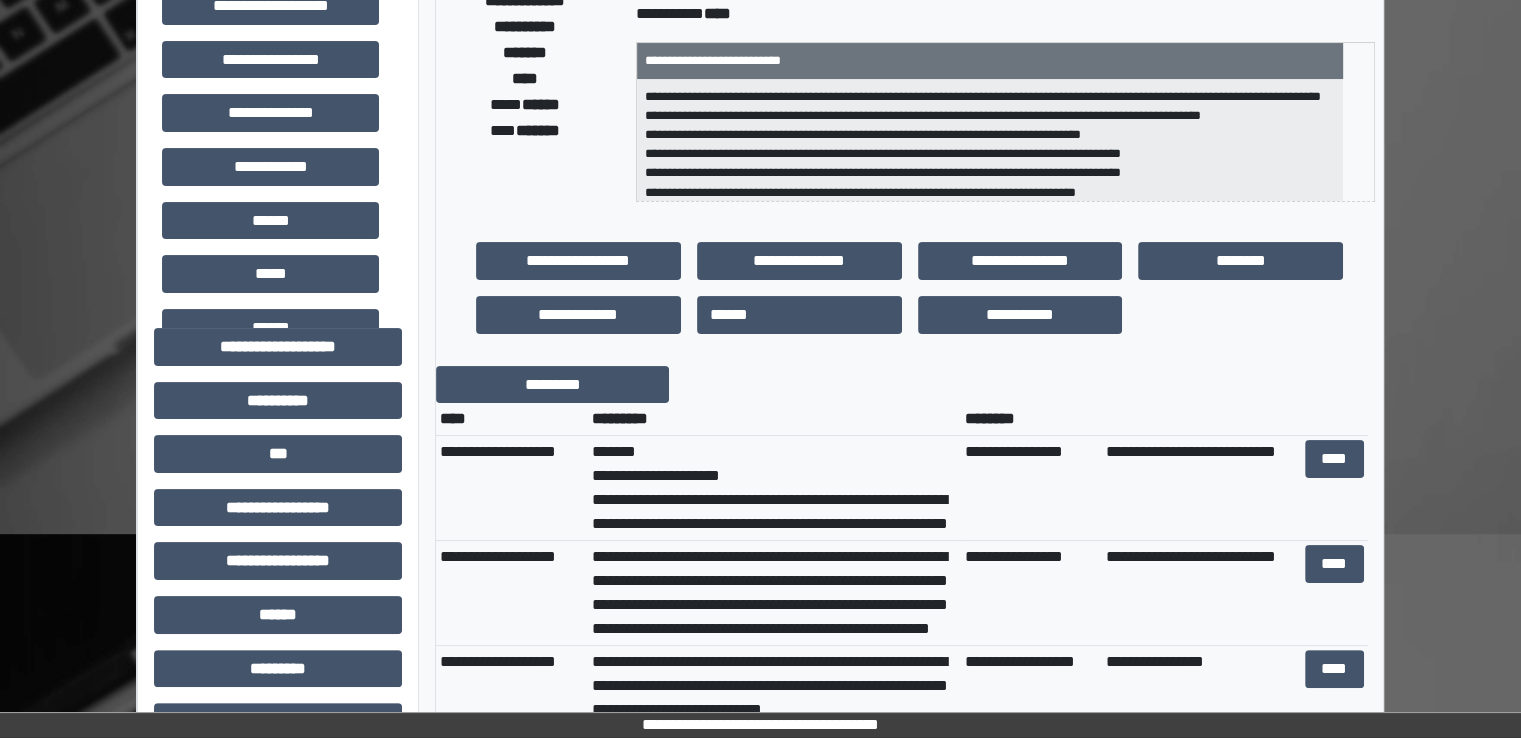 scroll, scrollTop: 500, scrollLeft: 0, axis: vertical 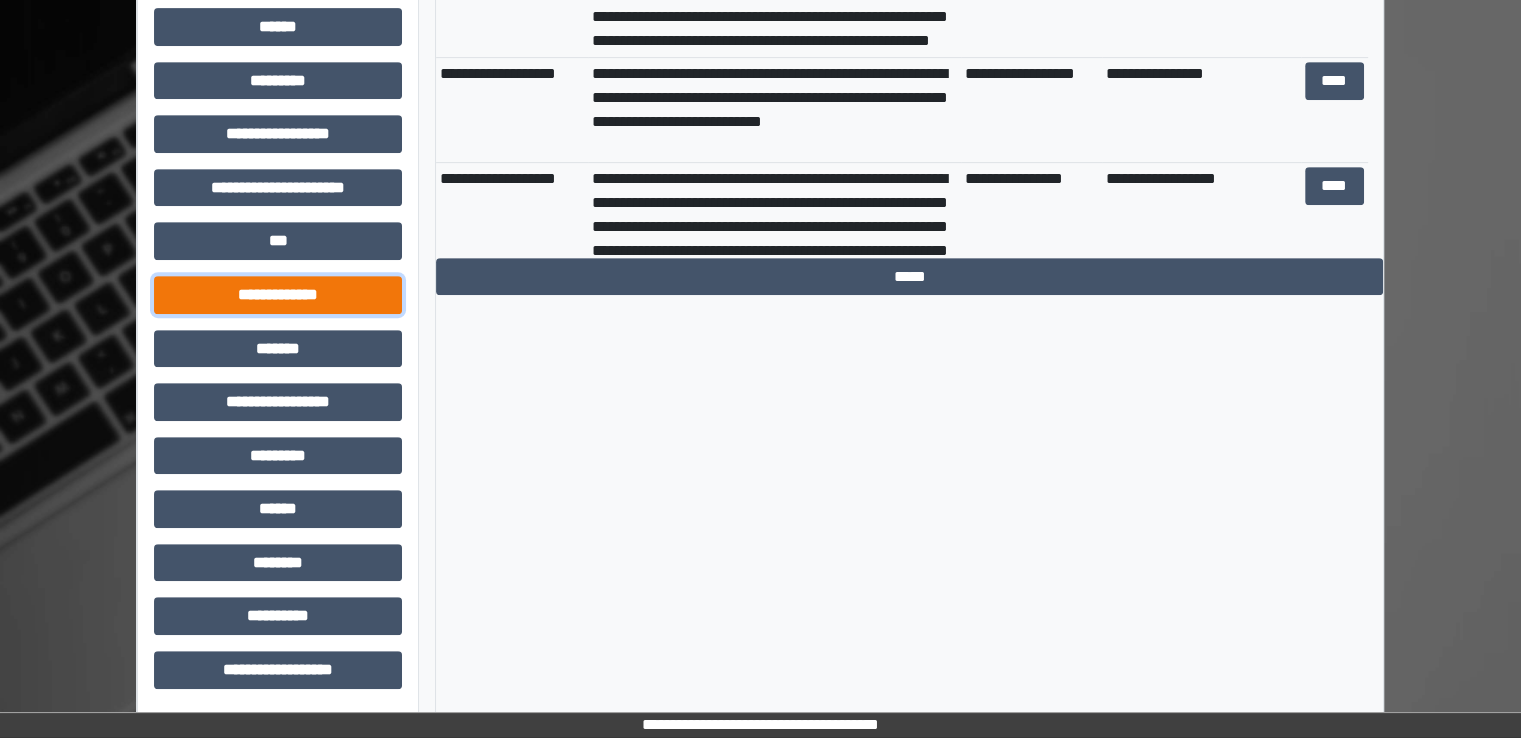 click on "**********" at bounding box center [278, 295] 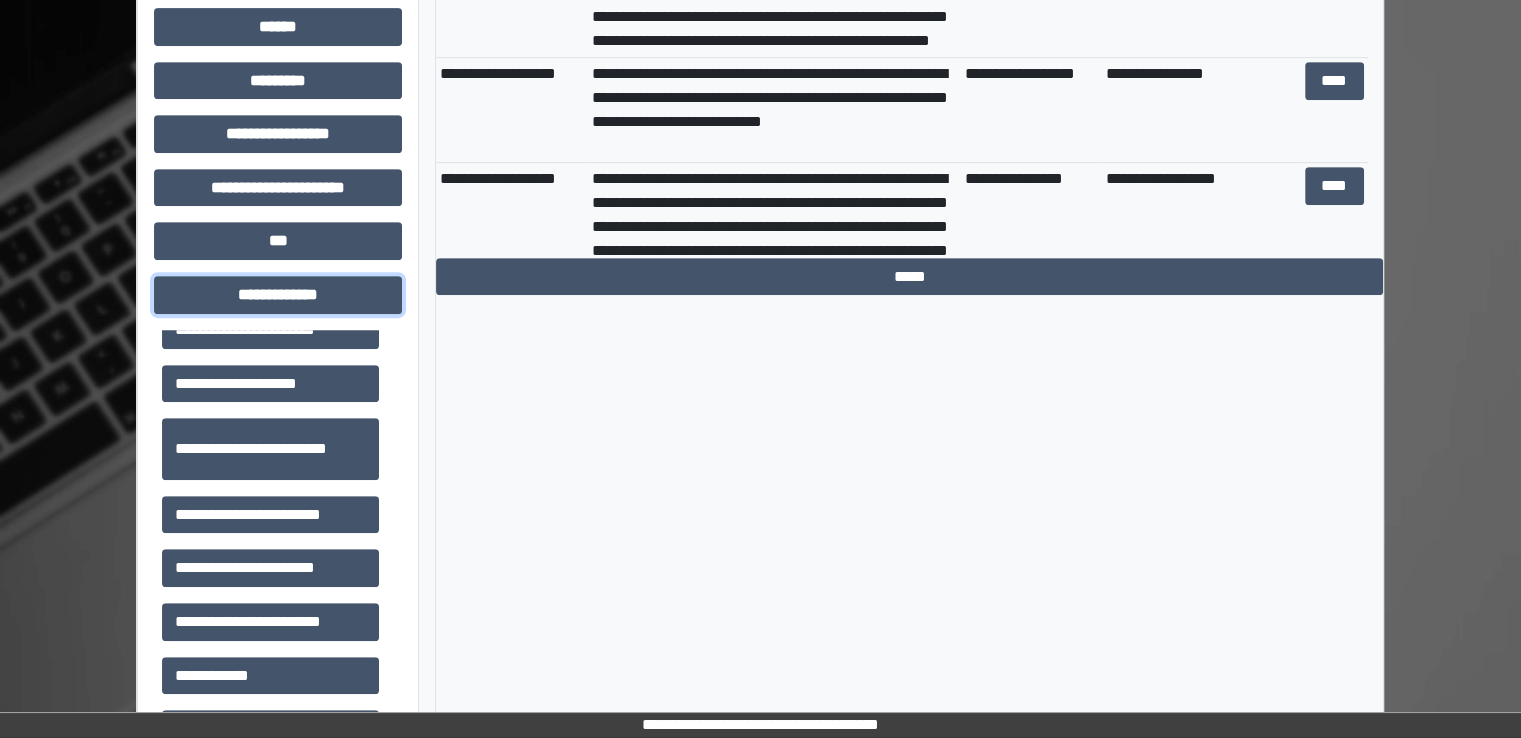 scroll, scrollTop: 600, scrollLeft: 0, axis: vertical 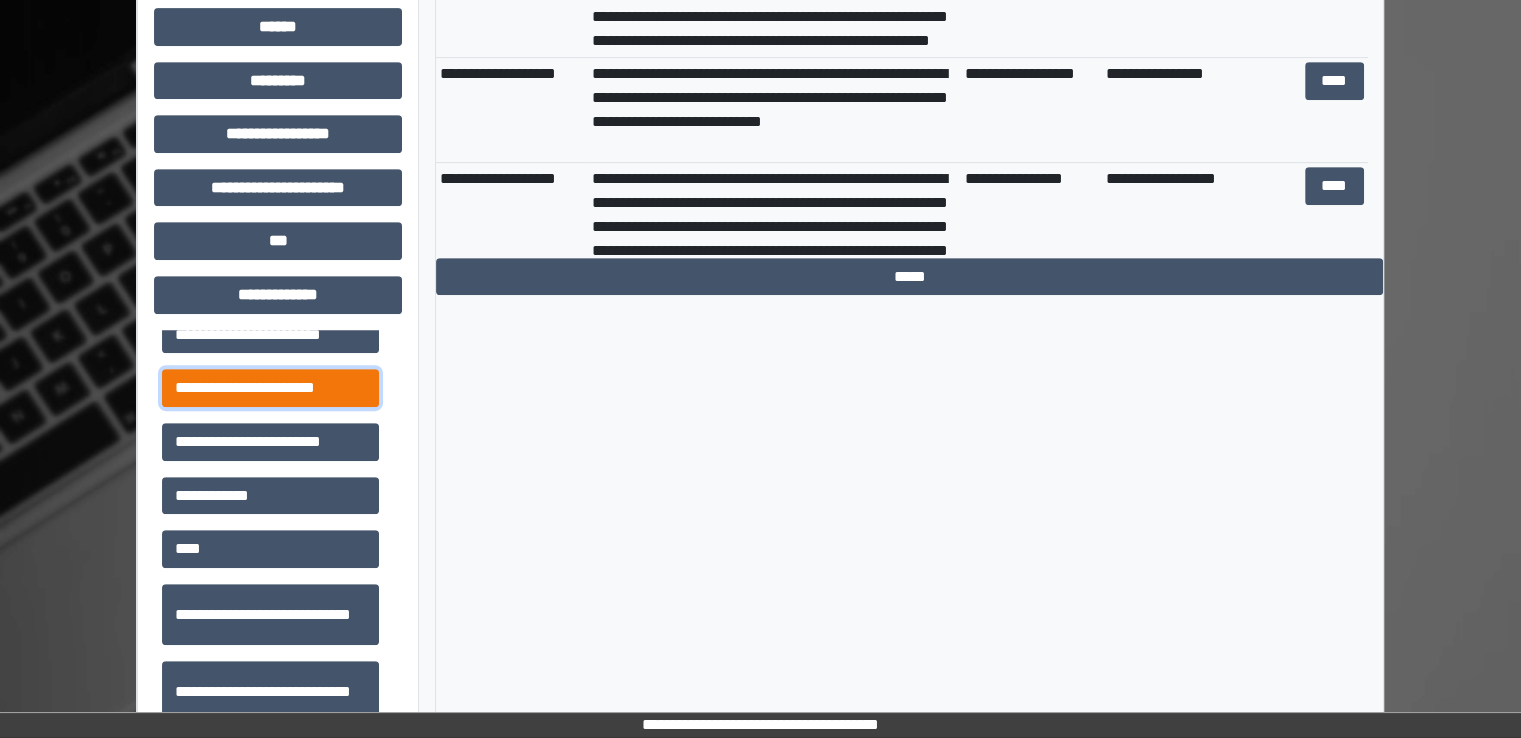 click on "**********" at bounding box center [270, 388] 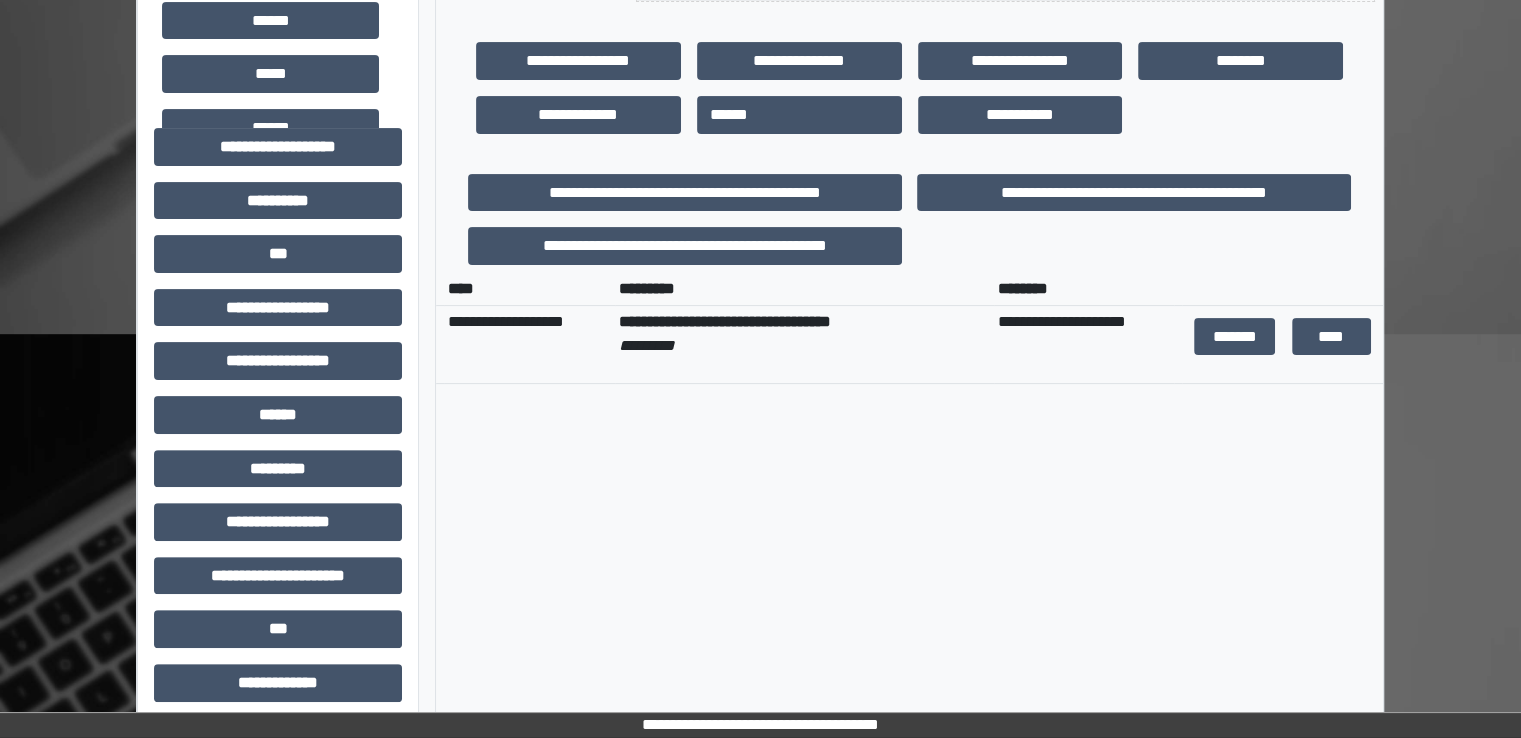 scroll, scrollTop: 508, scrollLeft: 0, axis: vertical 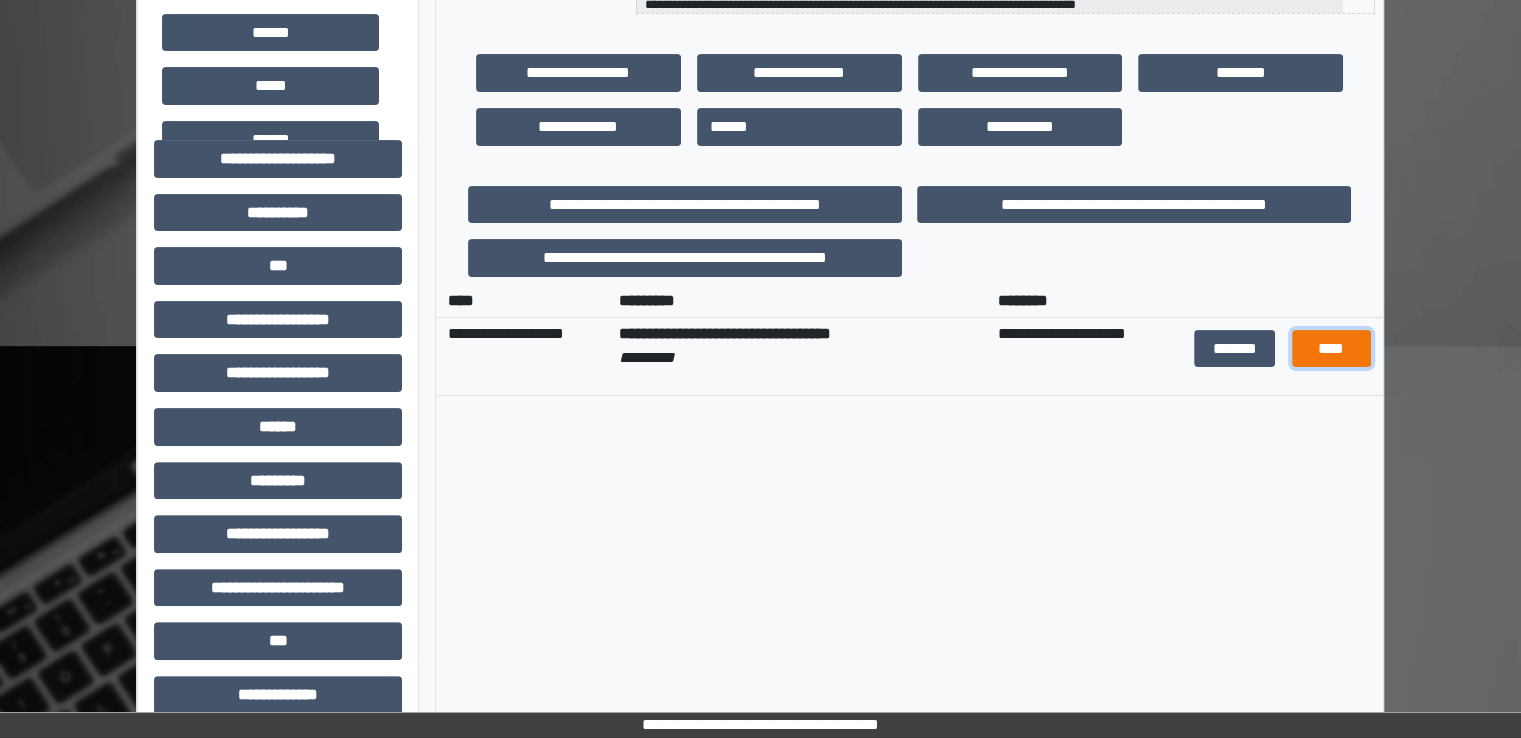 click on "****" at bounding box center [1331, 349] 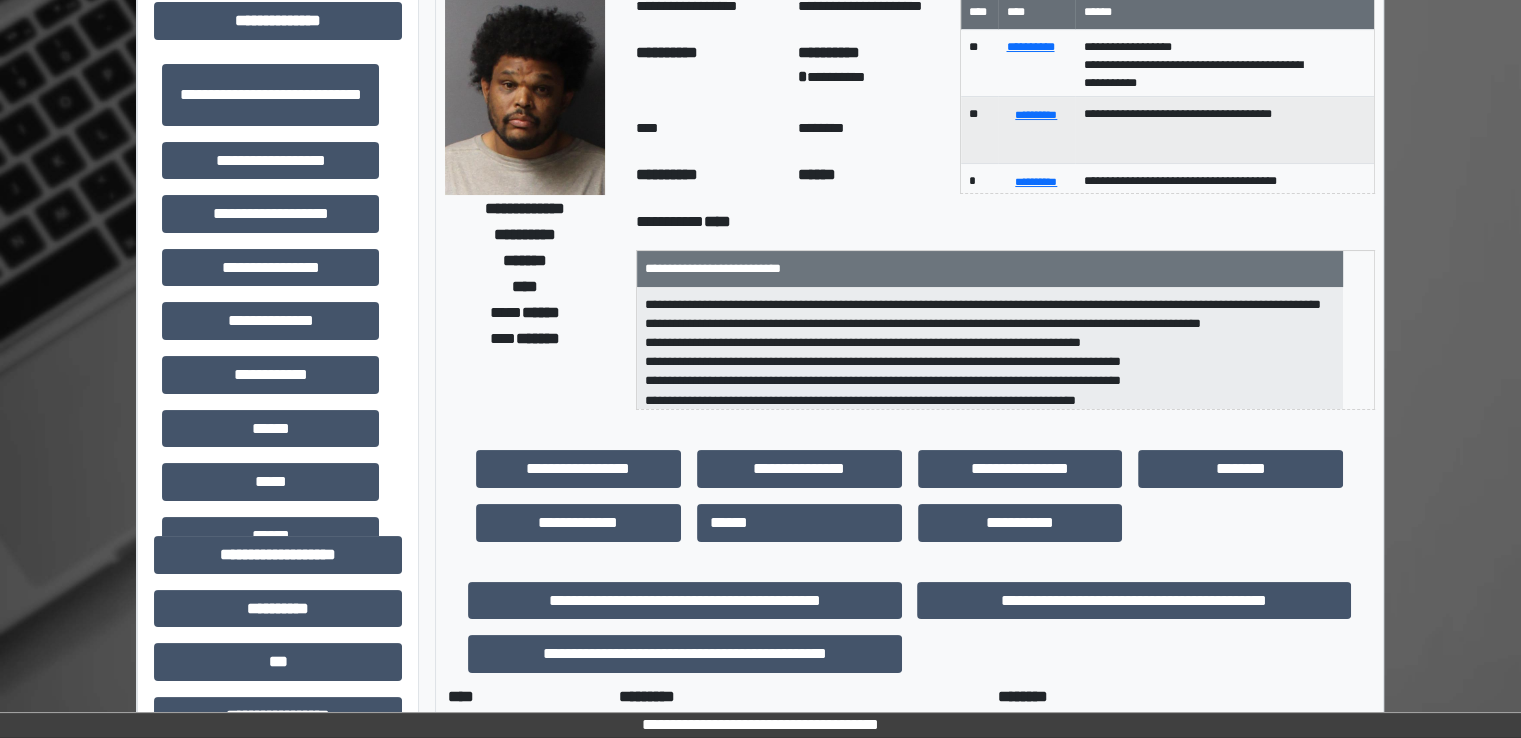 scroll, scrollTop: 0, scrollLeft: 0, axis: both 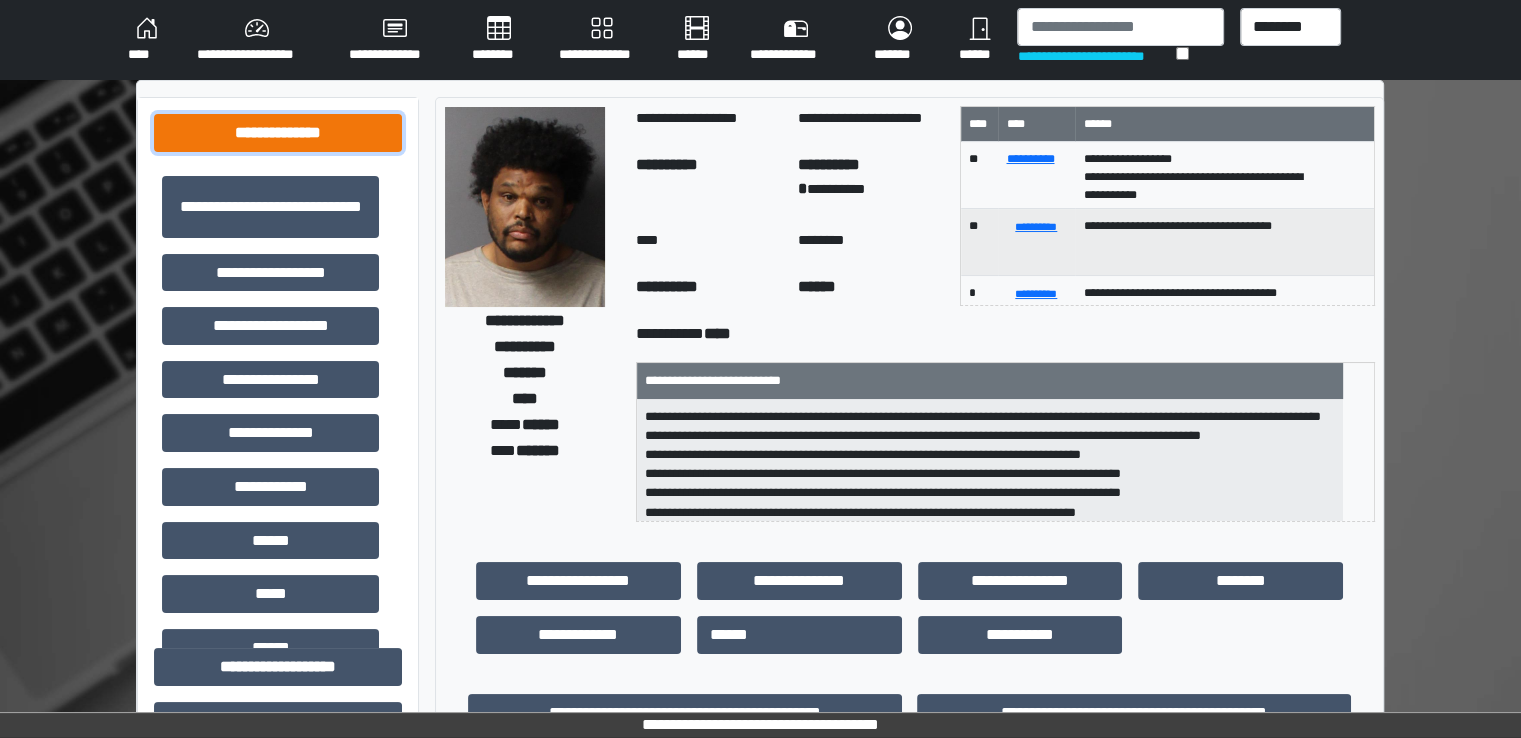click on "**********" at bounding box center [278, 133] 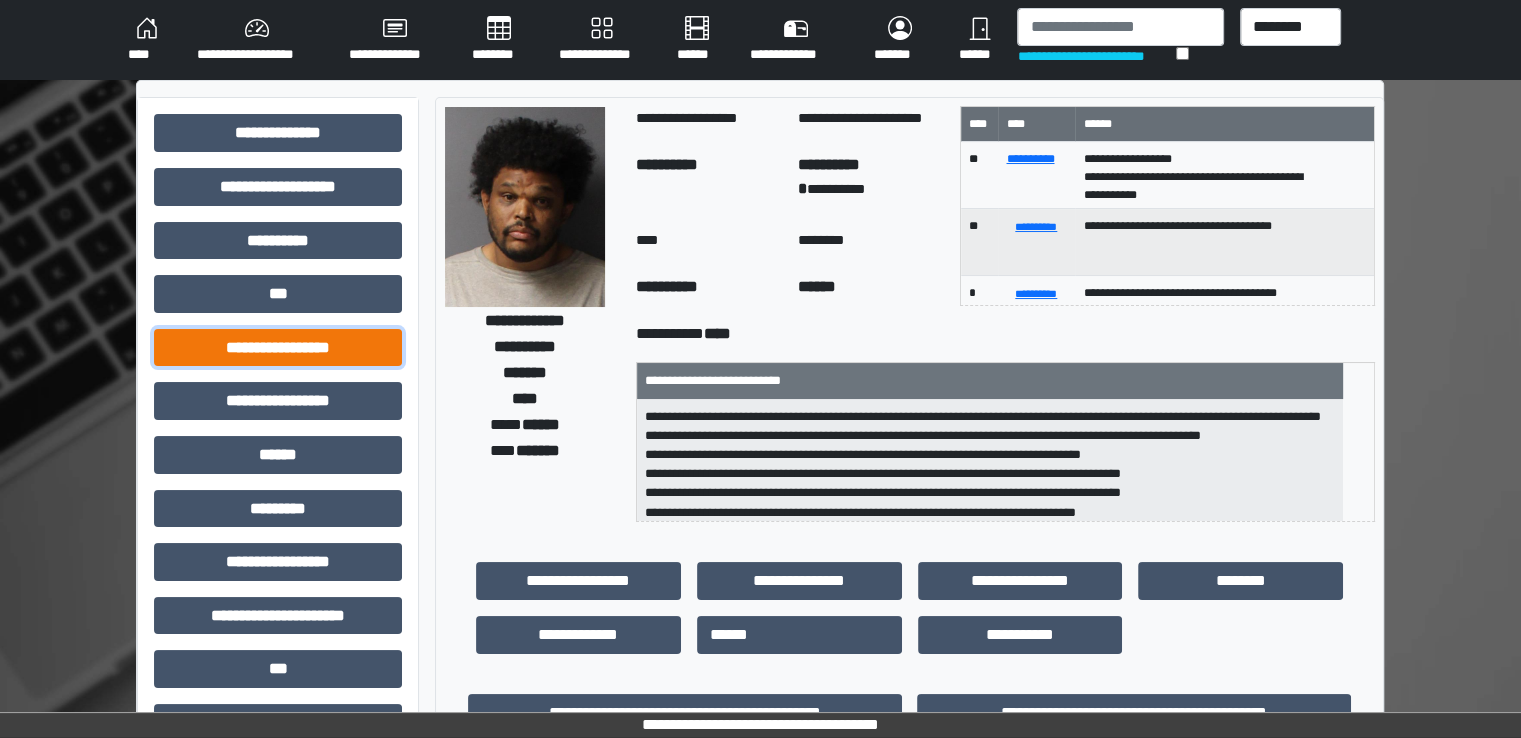 click on "**********" at bounding box center [278, 348] 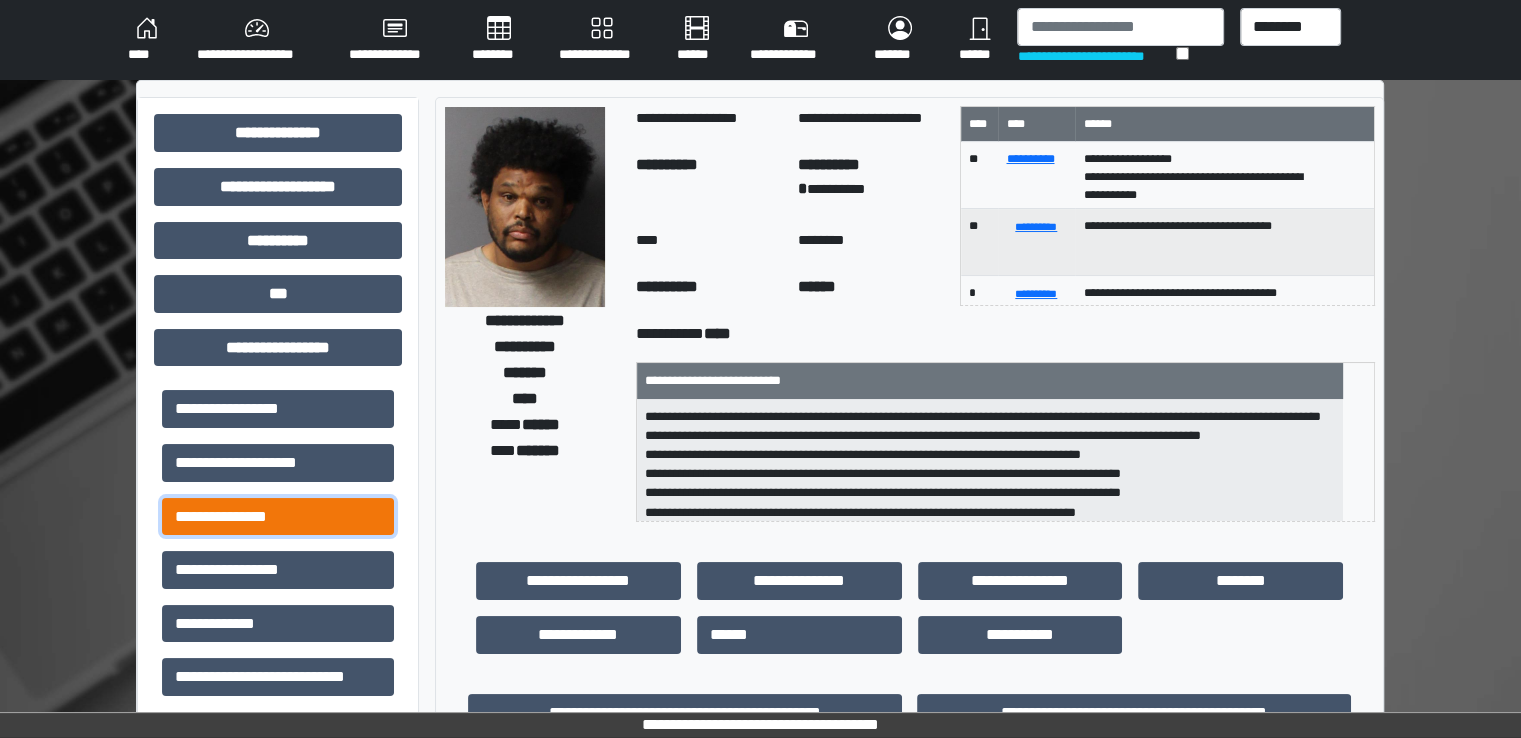 click on "**********" at bounding box center (278, 517) 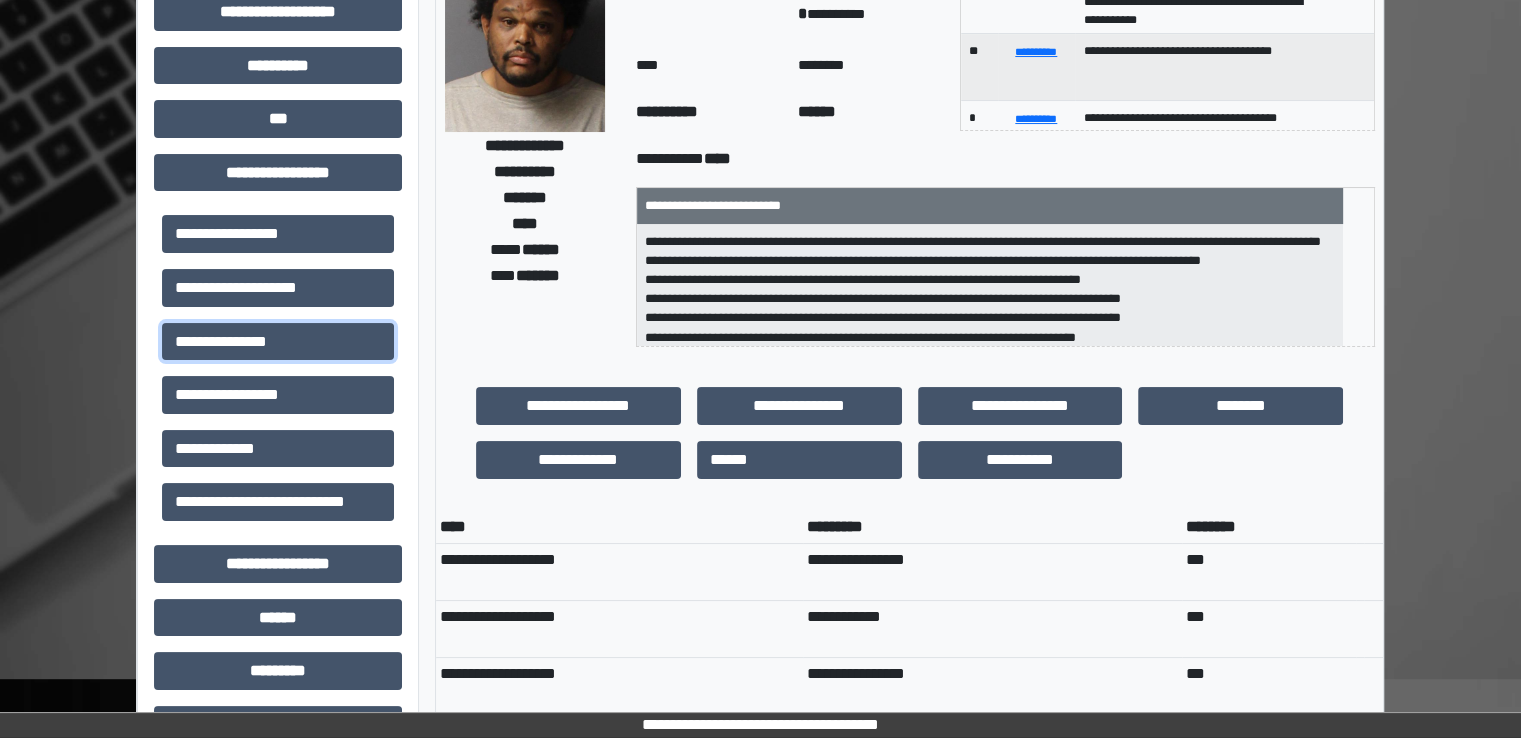 scroll, scrollTop: 200, scrollLeft: 0, axis: vertical 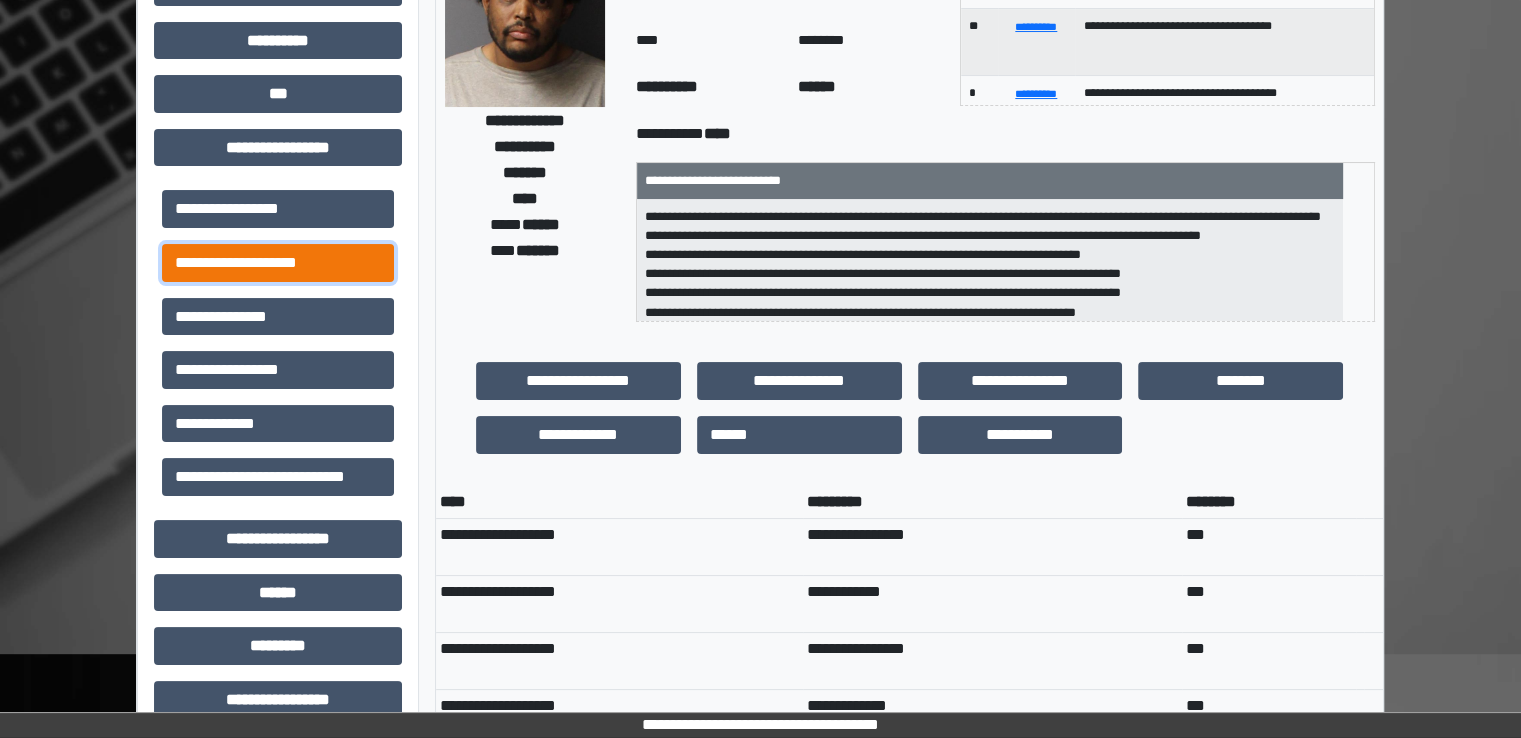 click on "**********" at bounding box center (278, 263) 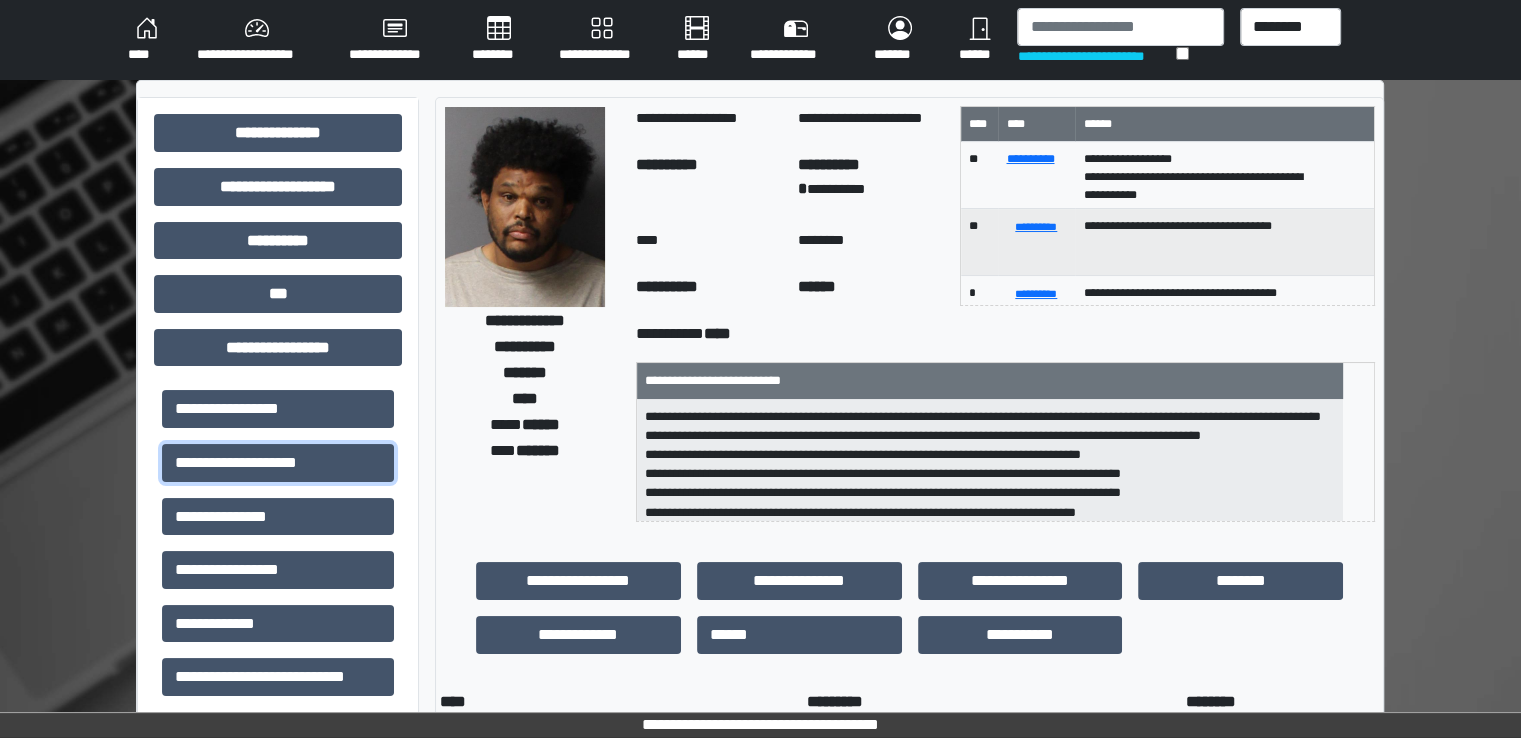 scroll, scrollTop: 644, scrollLeft: 0, axis: vertical 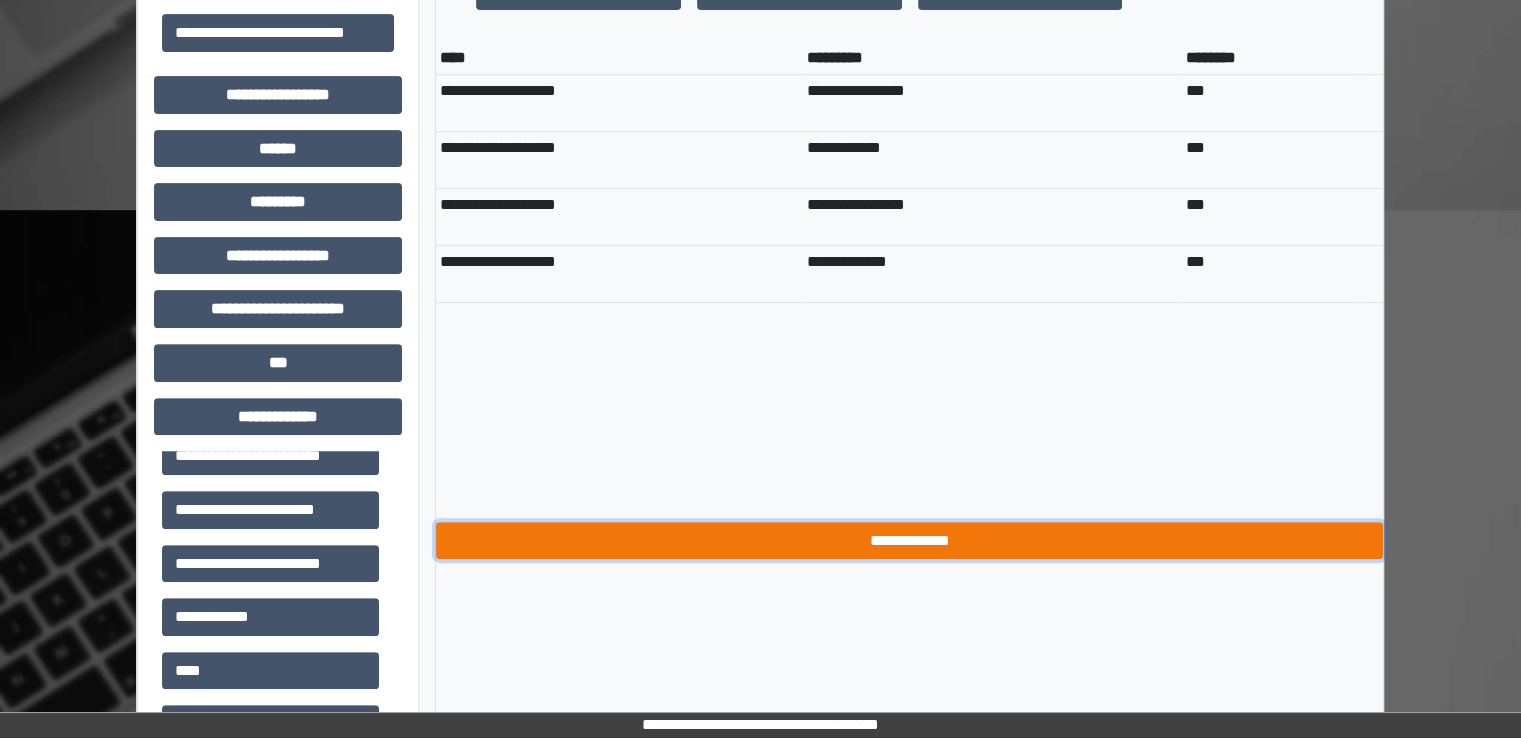 click on "**********" at bounding box center [909, 541] 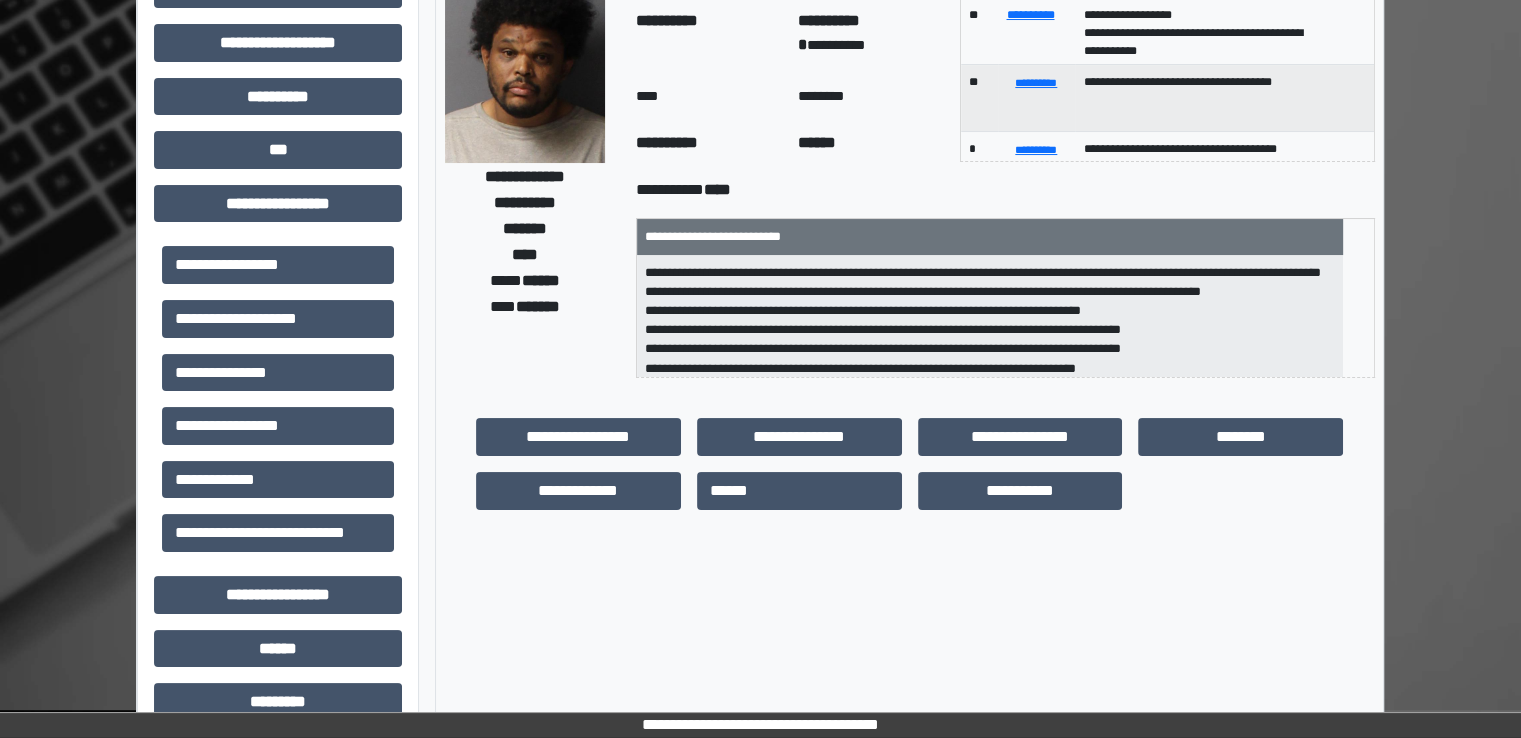 scroll, scrollTop: 0, scrollLeft: 0, axis: both 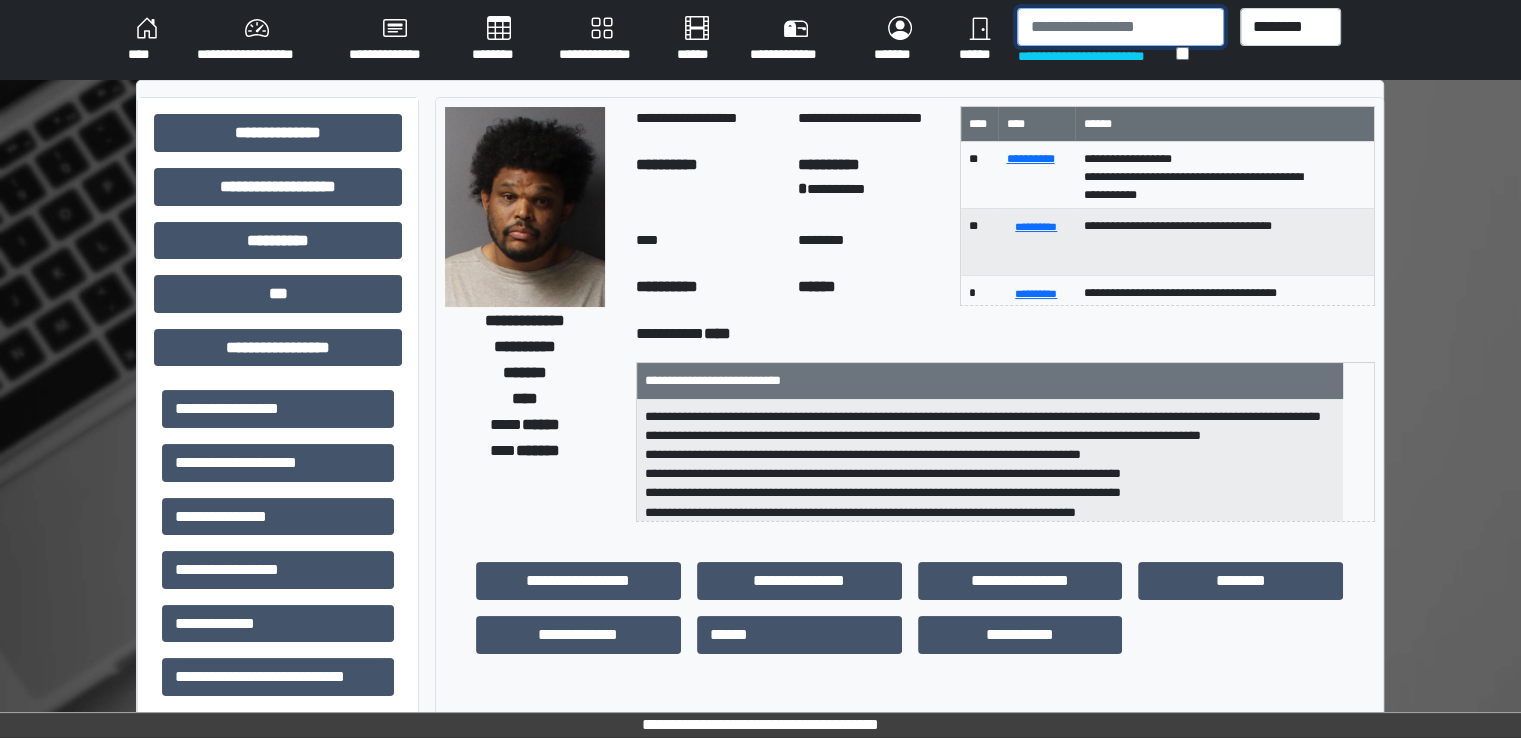 click at bounding box center (1120, 27) 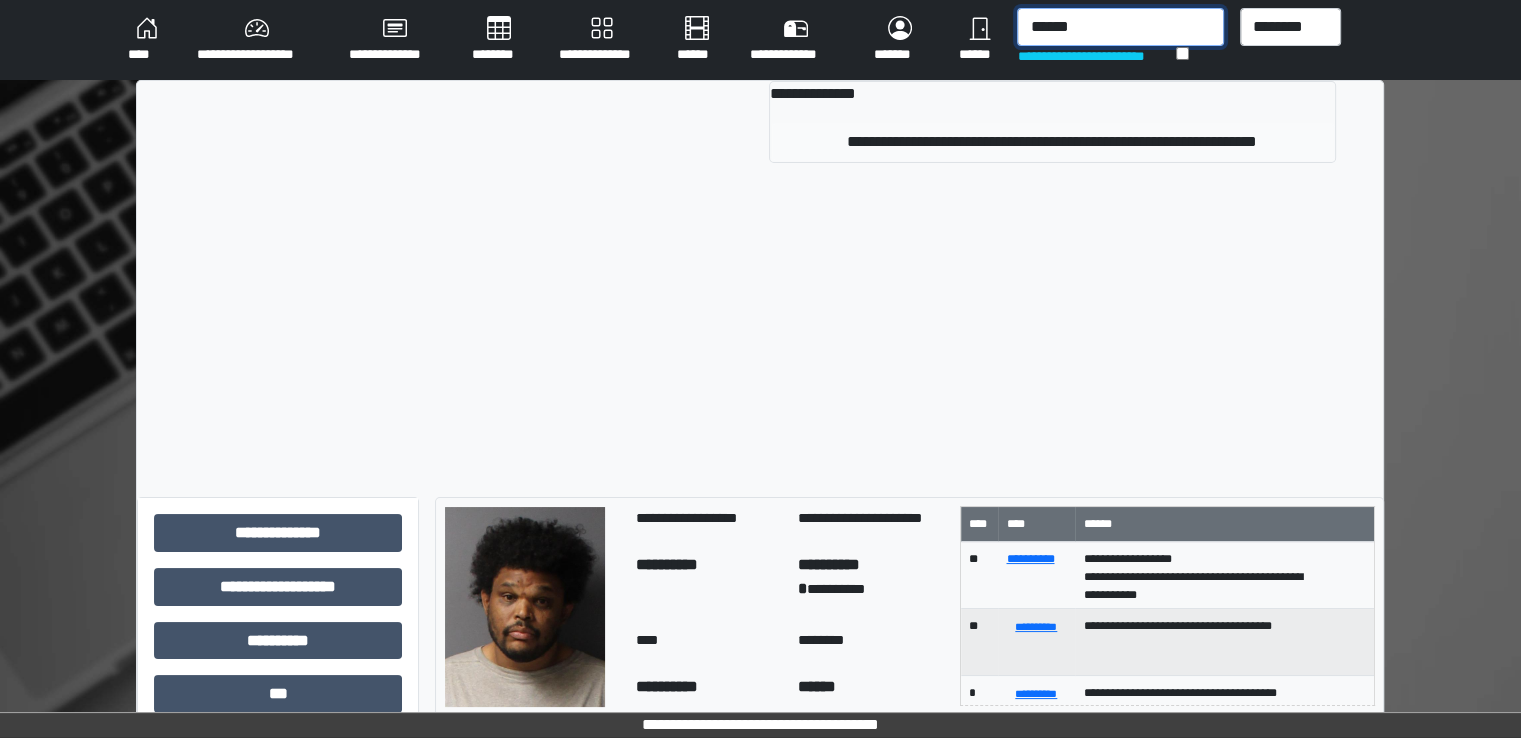 type on "******" 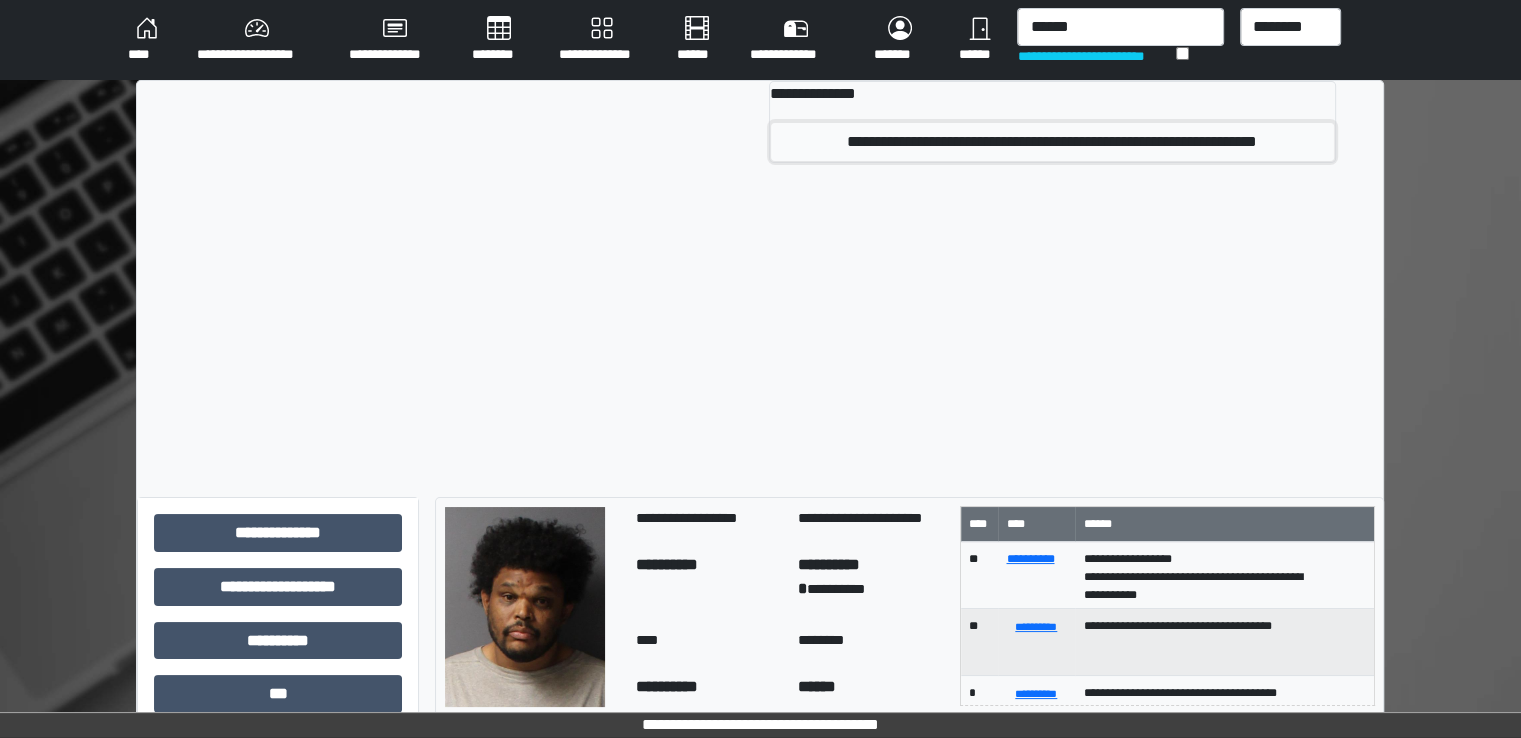 click on "**********" at bounding box center [1052, 142] 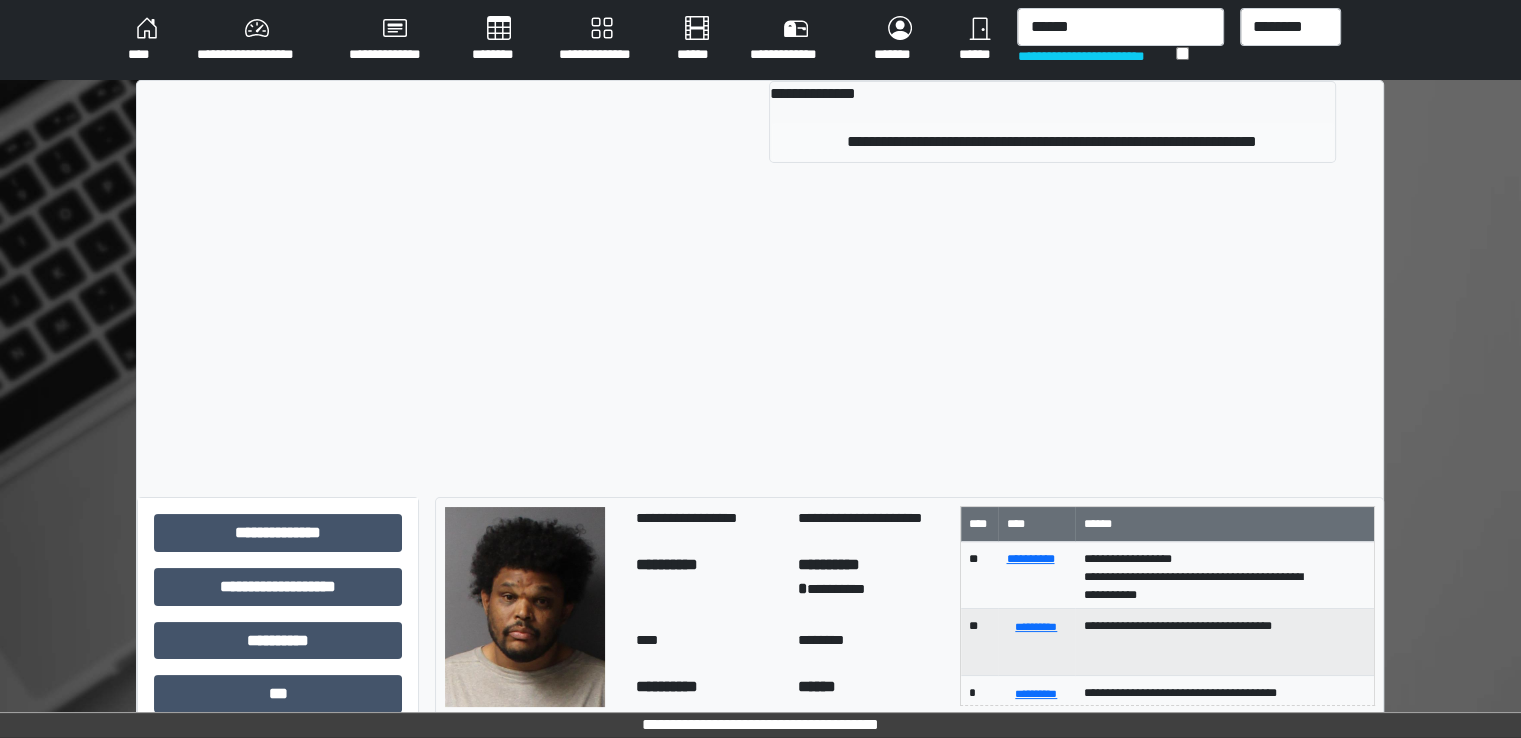 type 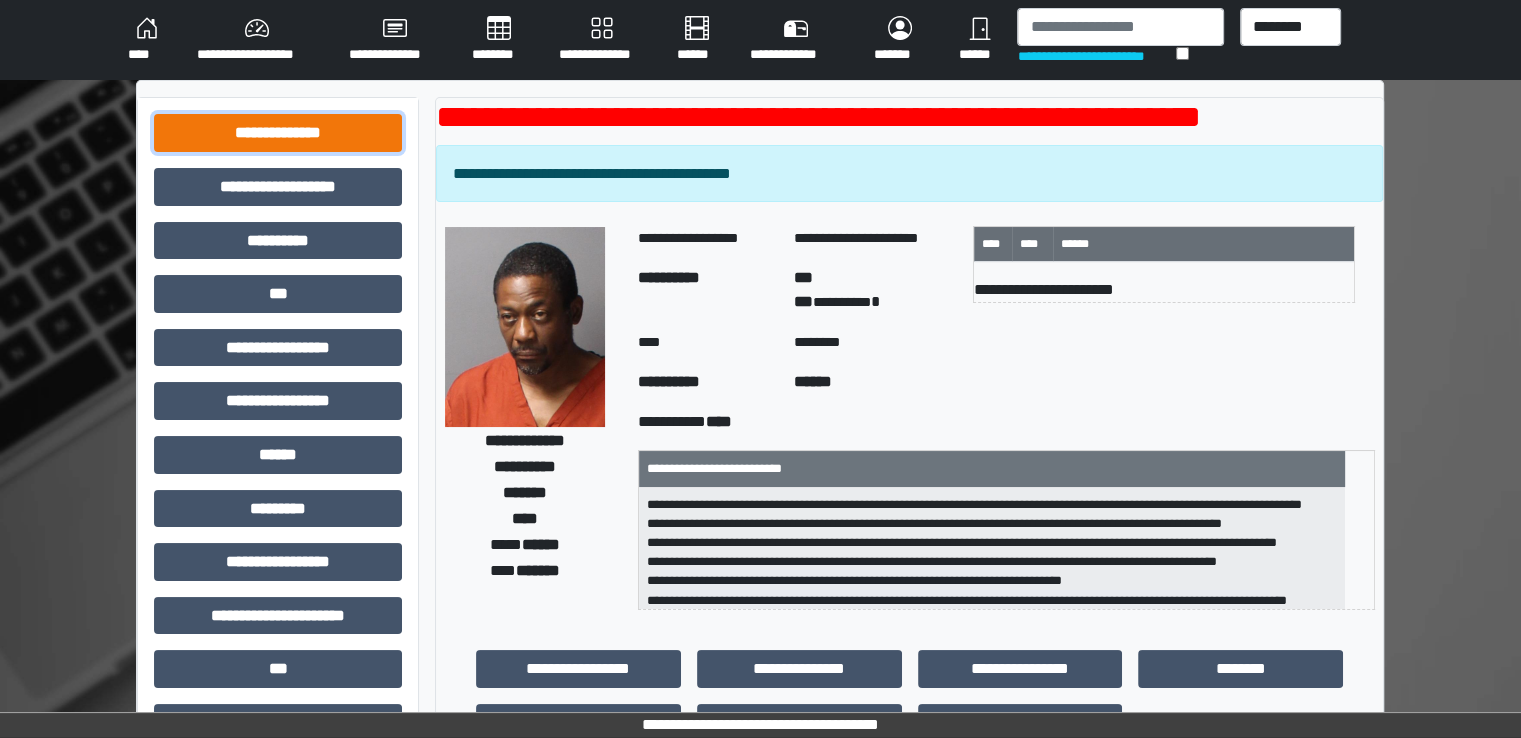 click on "**********" at bounding box center [278, 133] 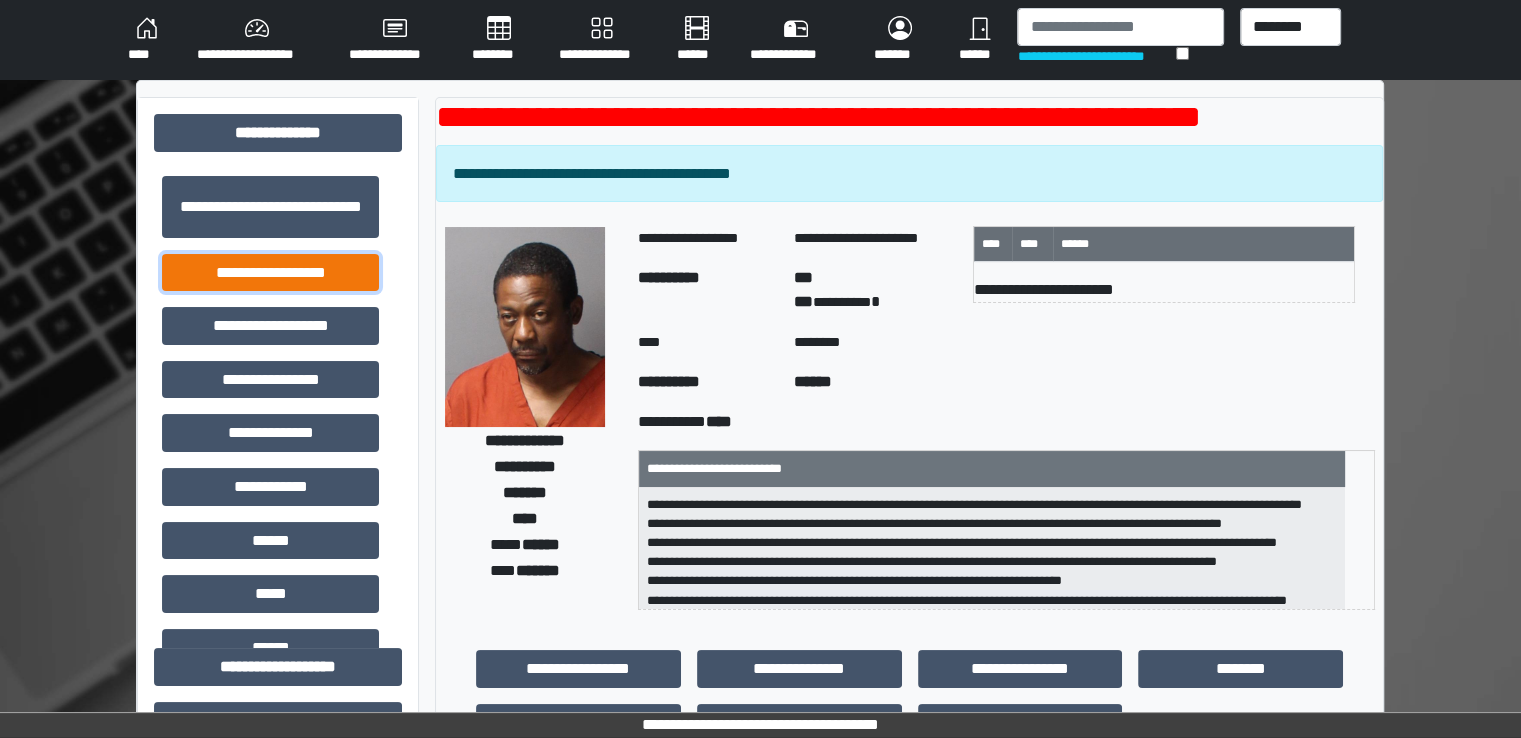 click on "**********" at bounding box center [270, 273] 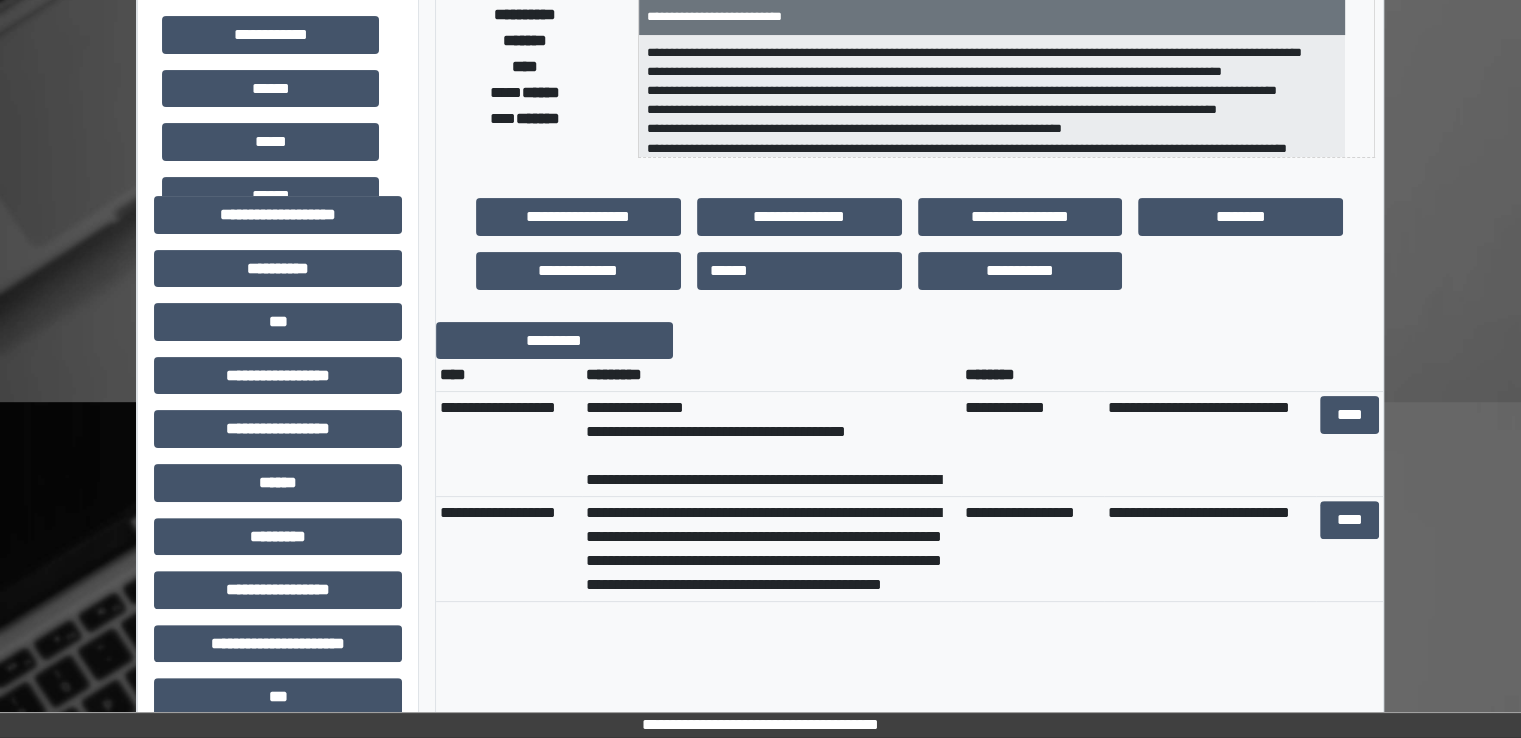 scroll, scrollTop: 500, scrollLeft: 0, axis: vertical 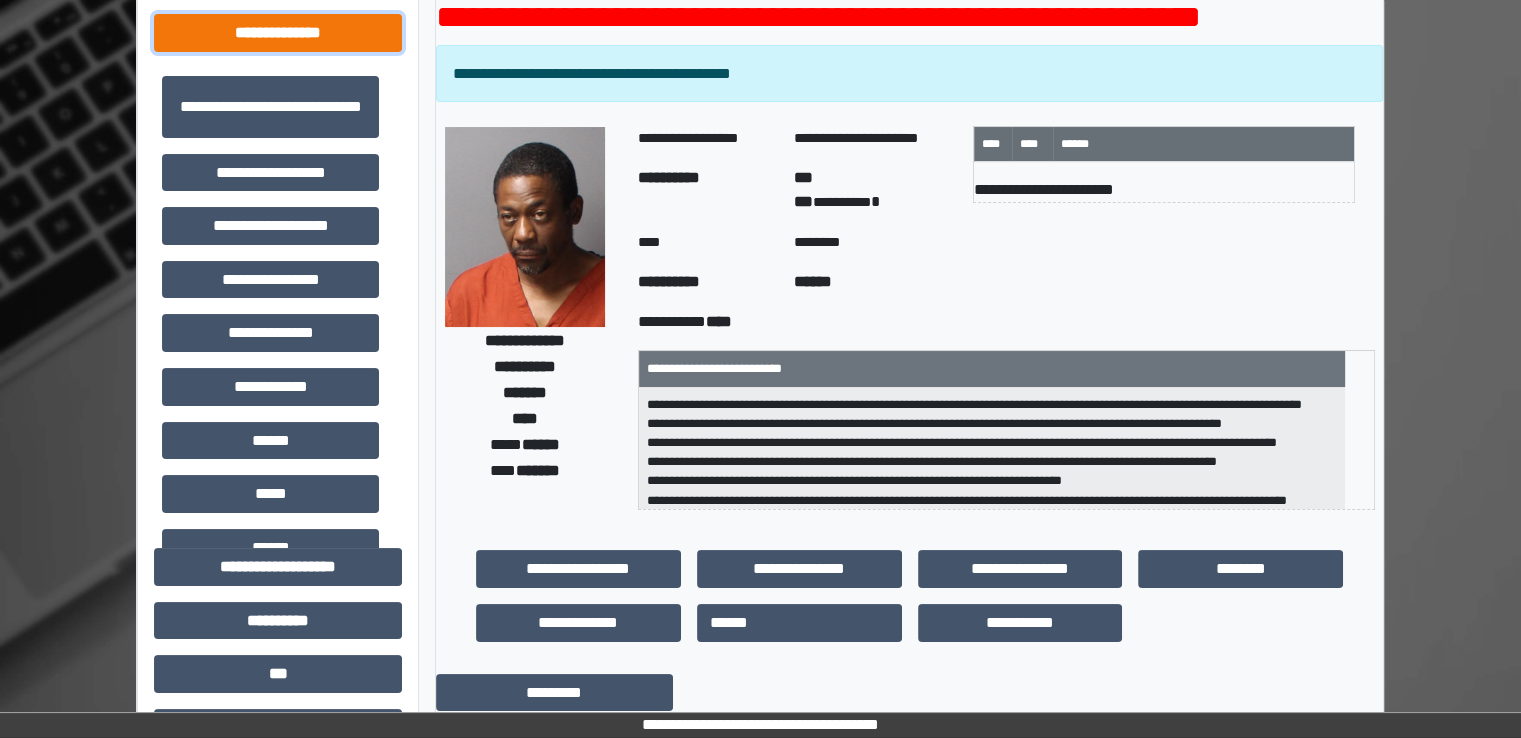 click on "**********" at bounding box center (278, 33) 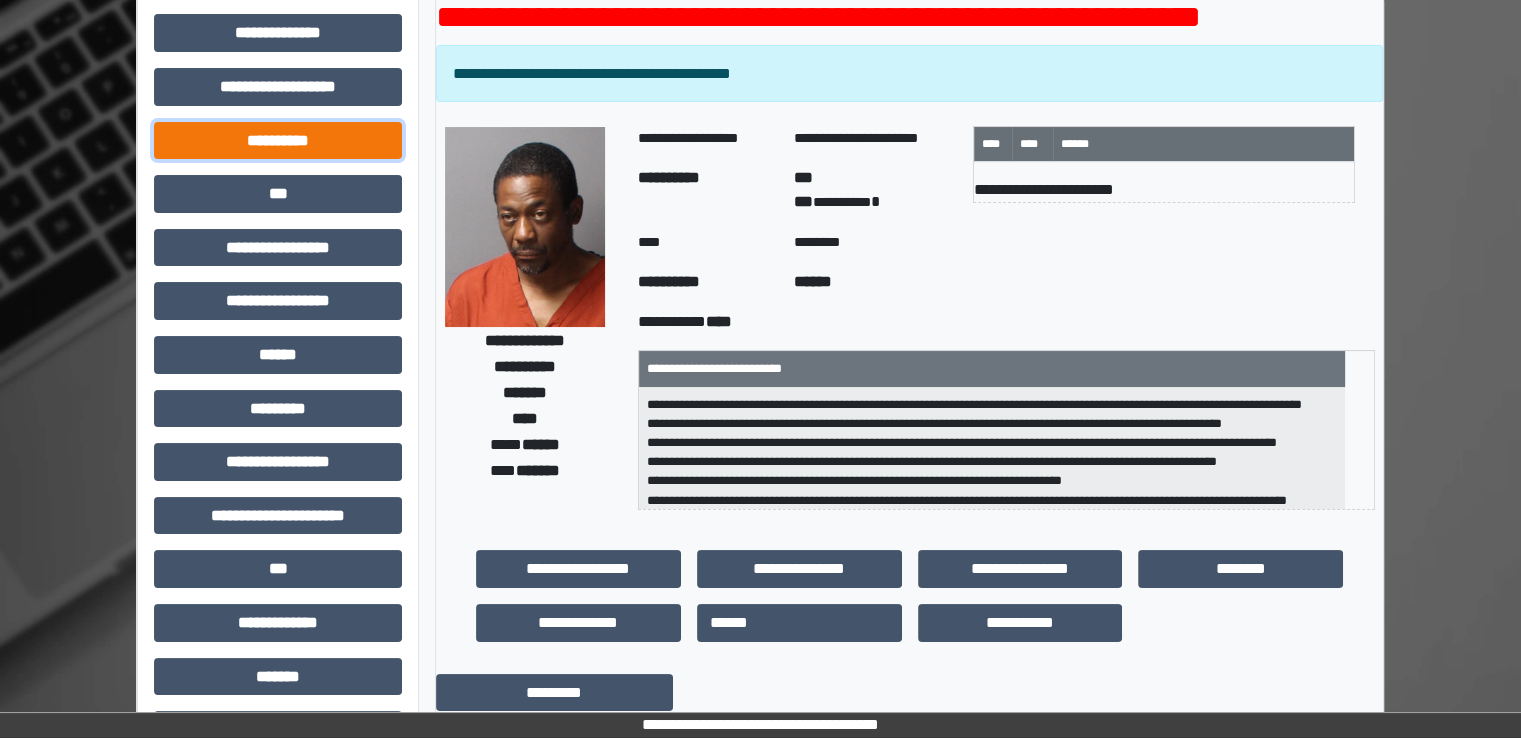 click on "**********" at bounding box center (278, 141) 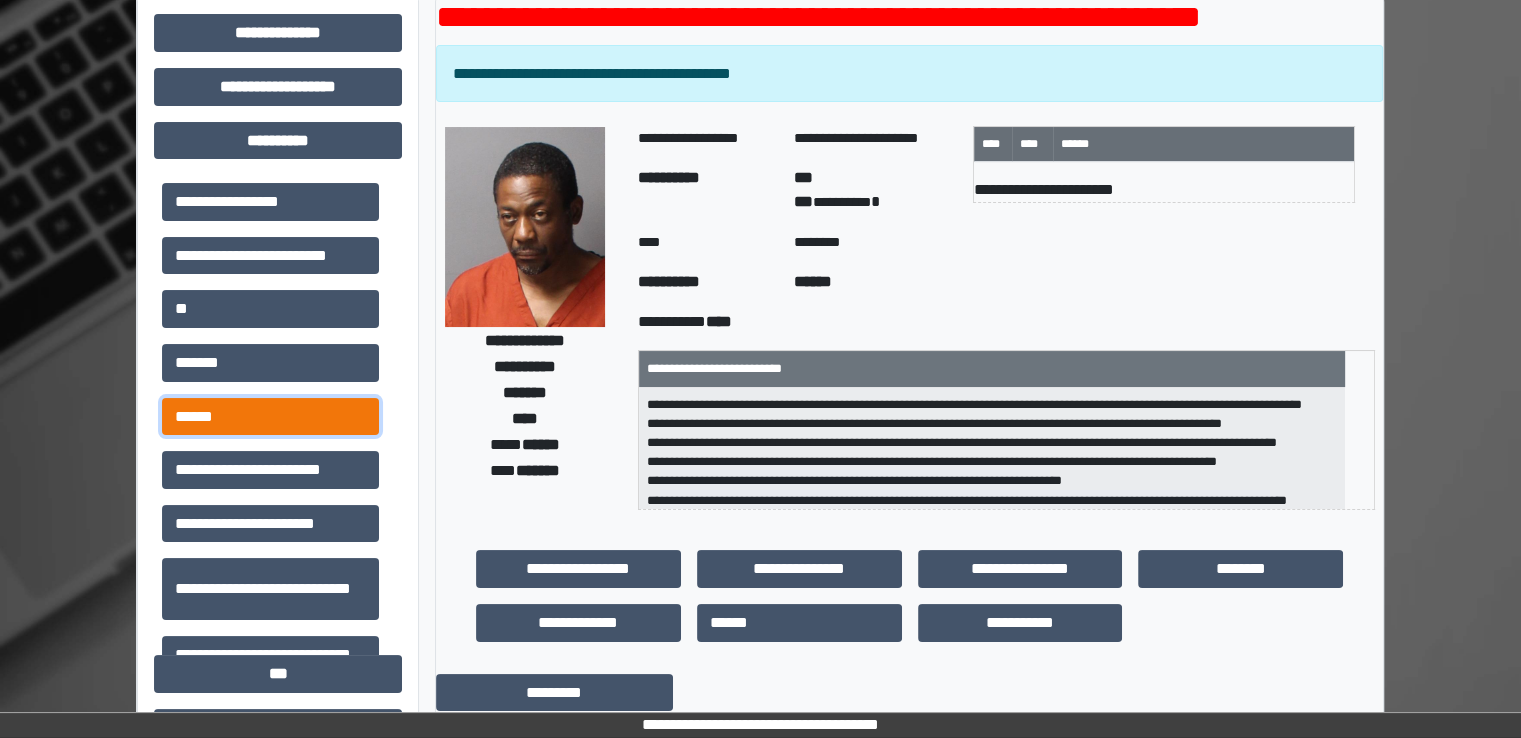 click on "******" at bounding box center [270, 417] 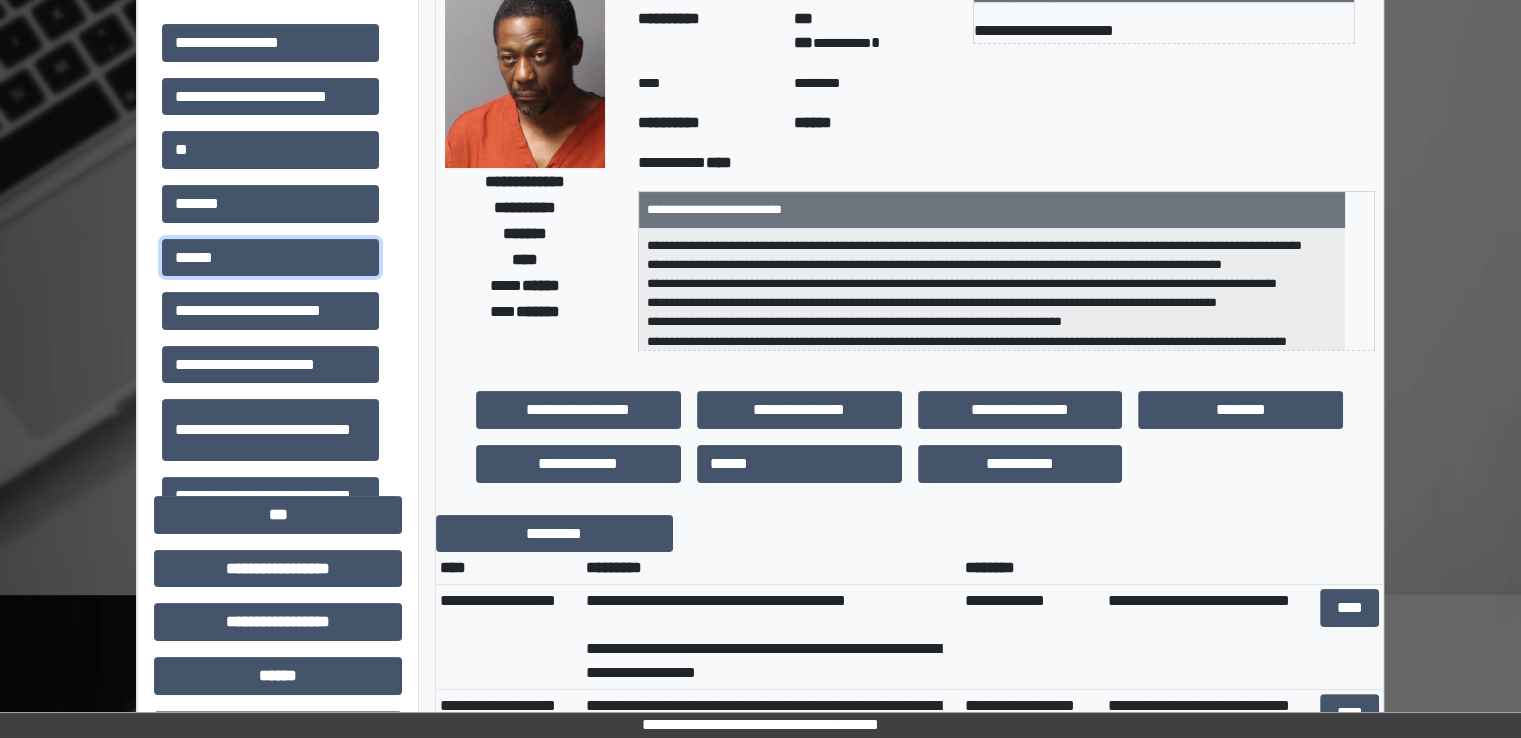 scroll, scrollTop: 300, scrollLeft: 0, axis: vertical 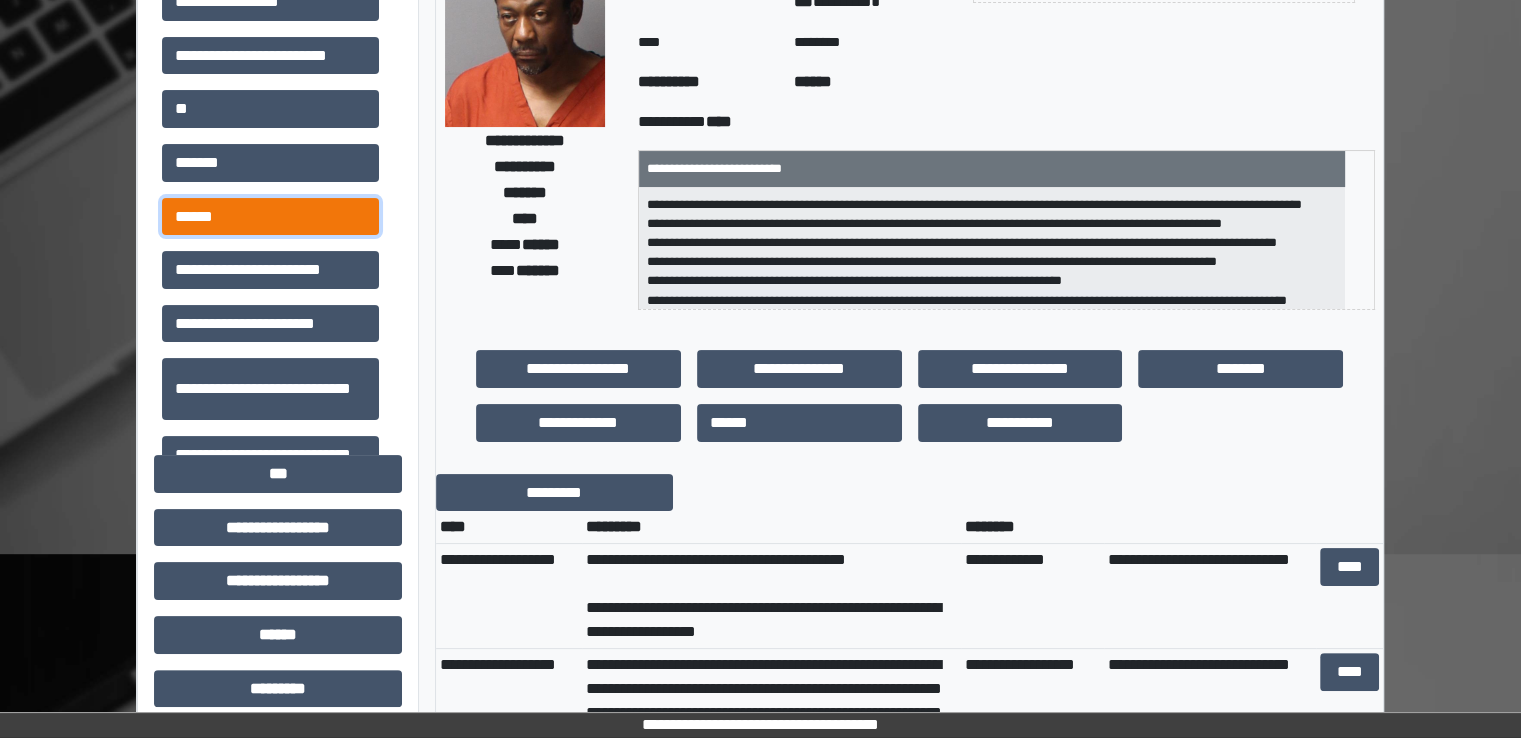 click on "******" at bounding box center (270, 217) 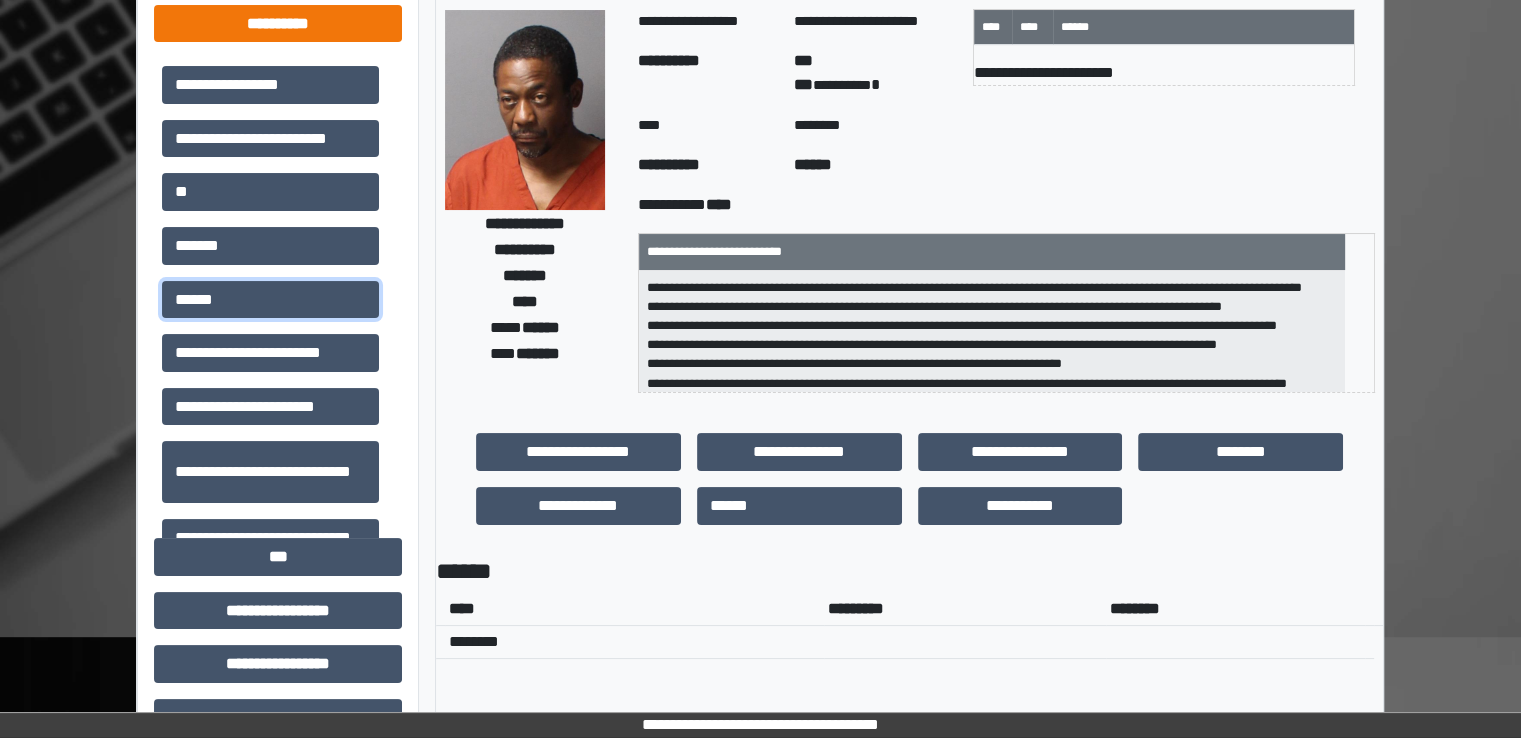 scroll, scrollTop: 100, scrollLeft: 0, axis: vertical 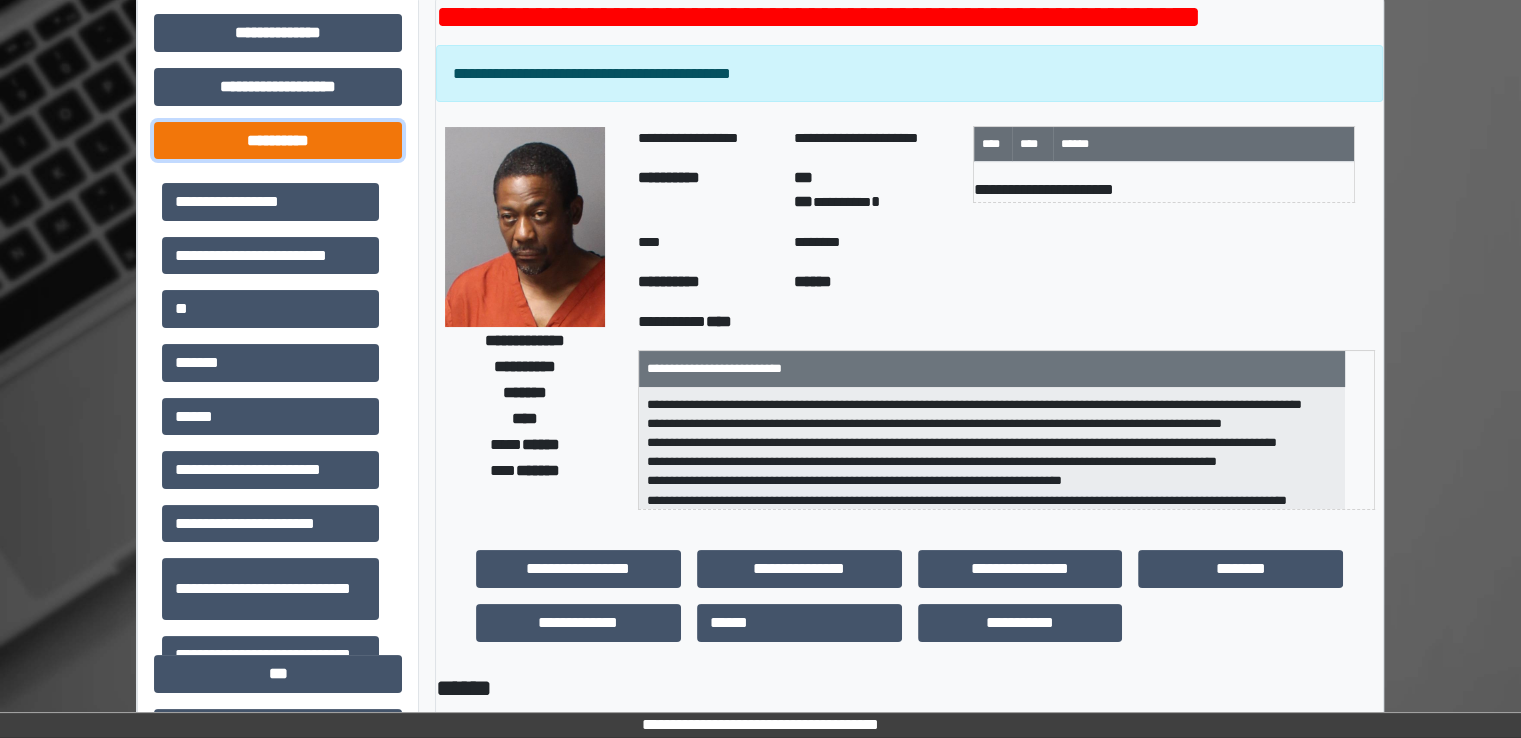 click on "**********" at bounding box center (278, 141) 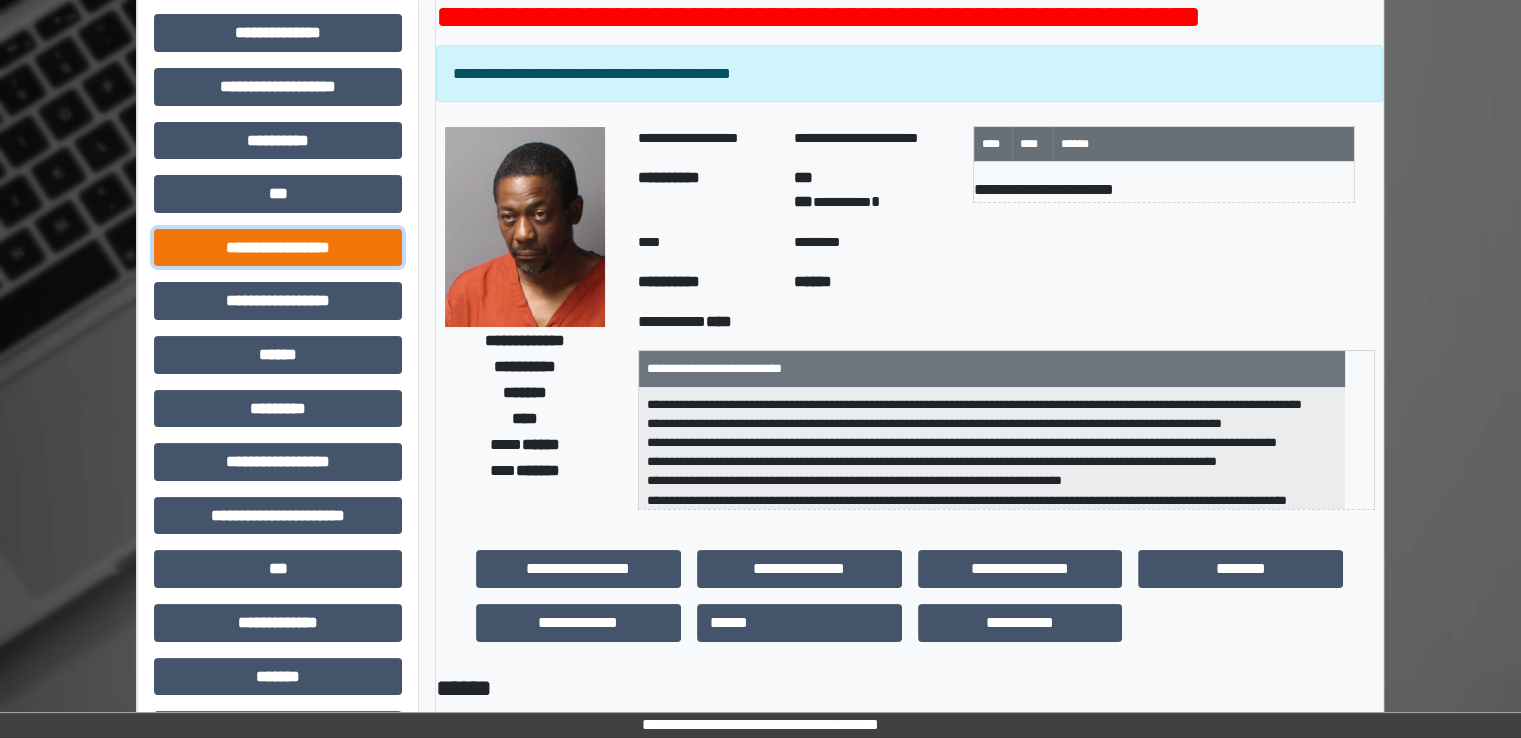click on "**********" at bounding box center [278, 248] 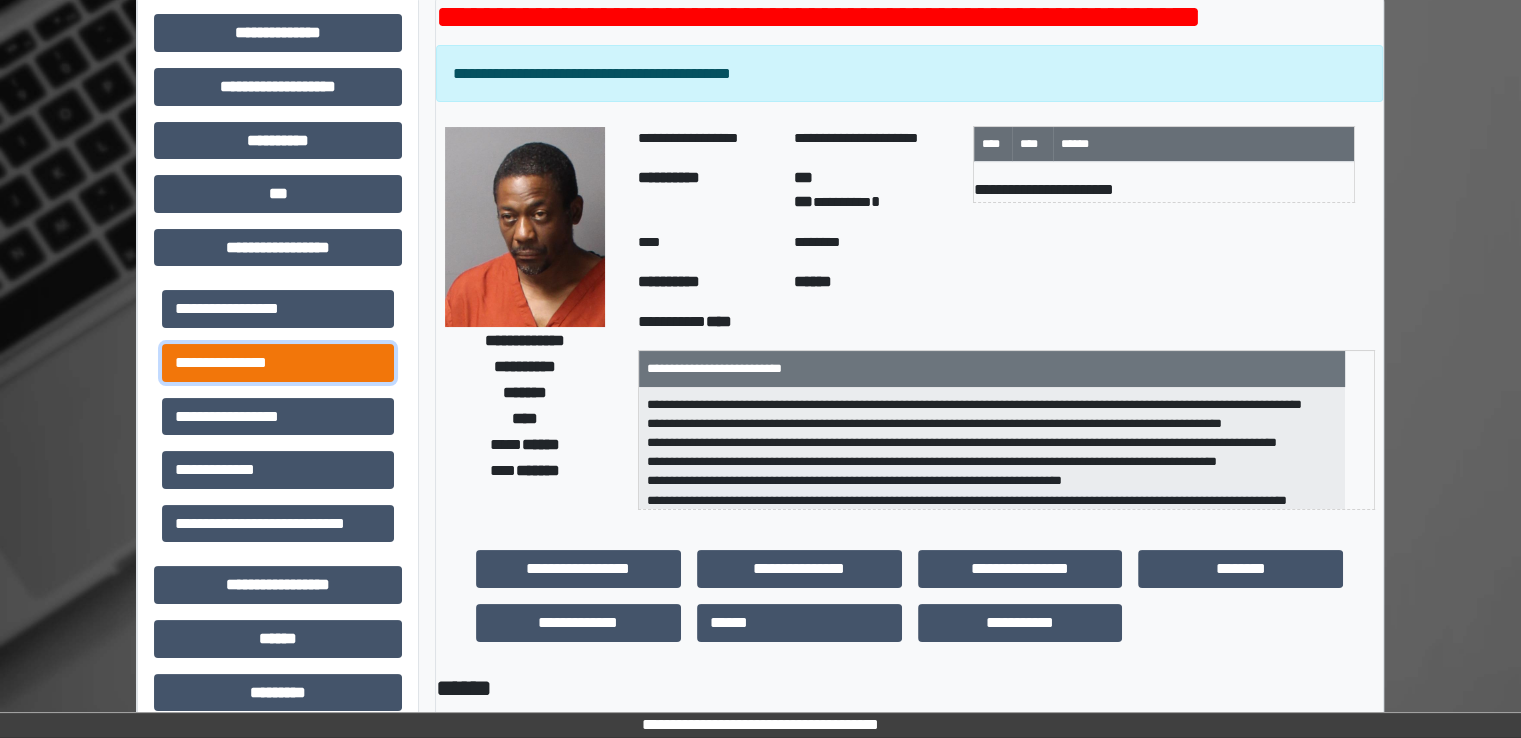 click on "**********" at bounding box center (278, 363) 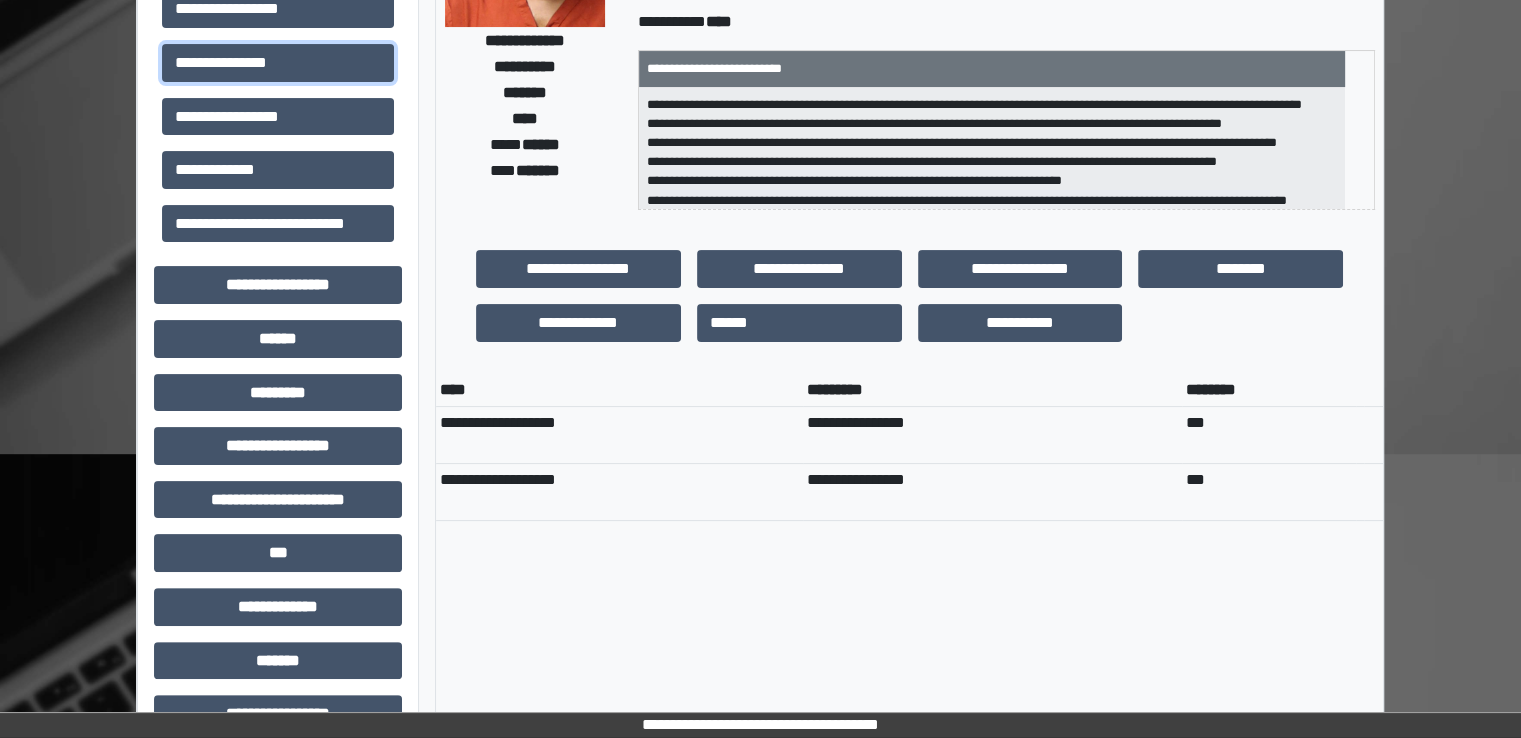 scroll, scrollTop: 100, scrollLeft: 0, axis: vertical 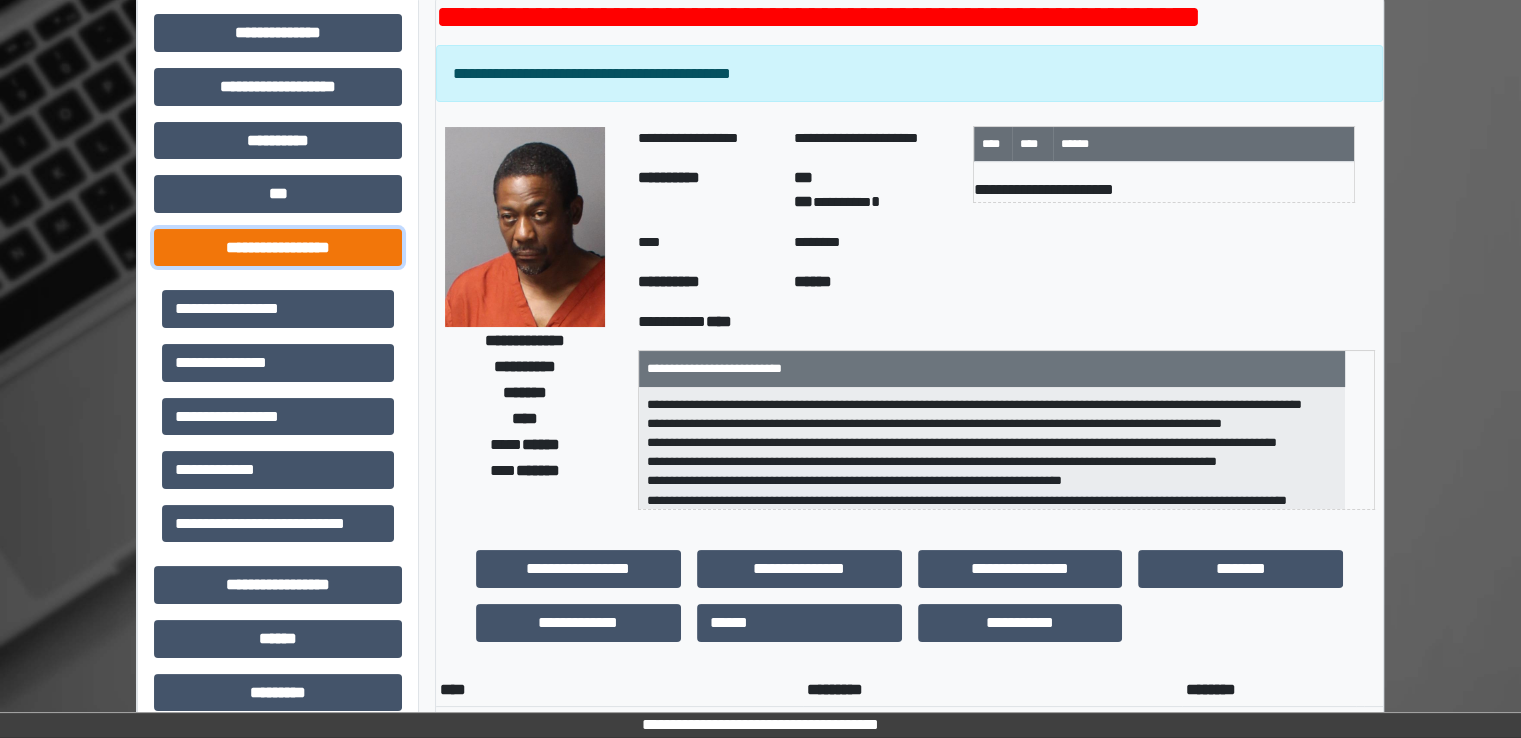 click on "**********" at bounding box center [278, 248] 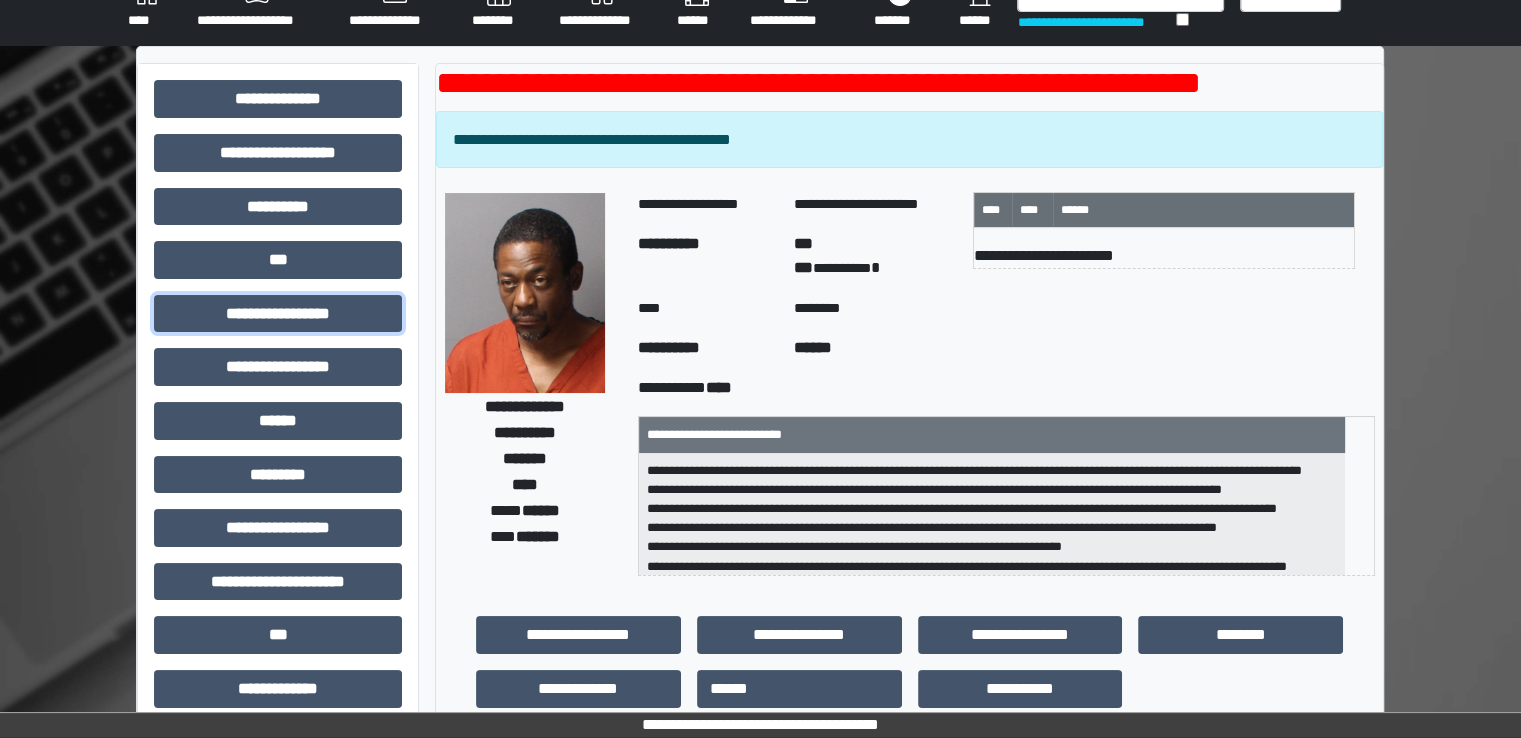 scroll, scrollTop: 0, scrollLeft: 0, axis: both 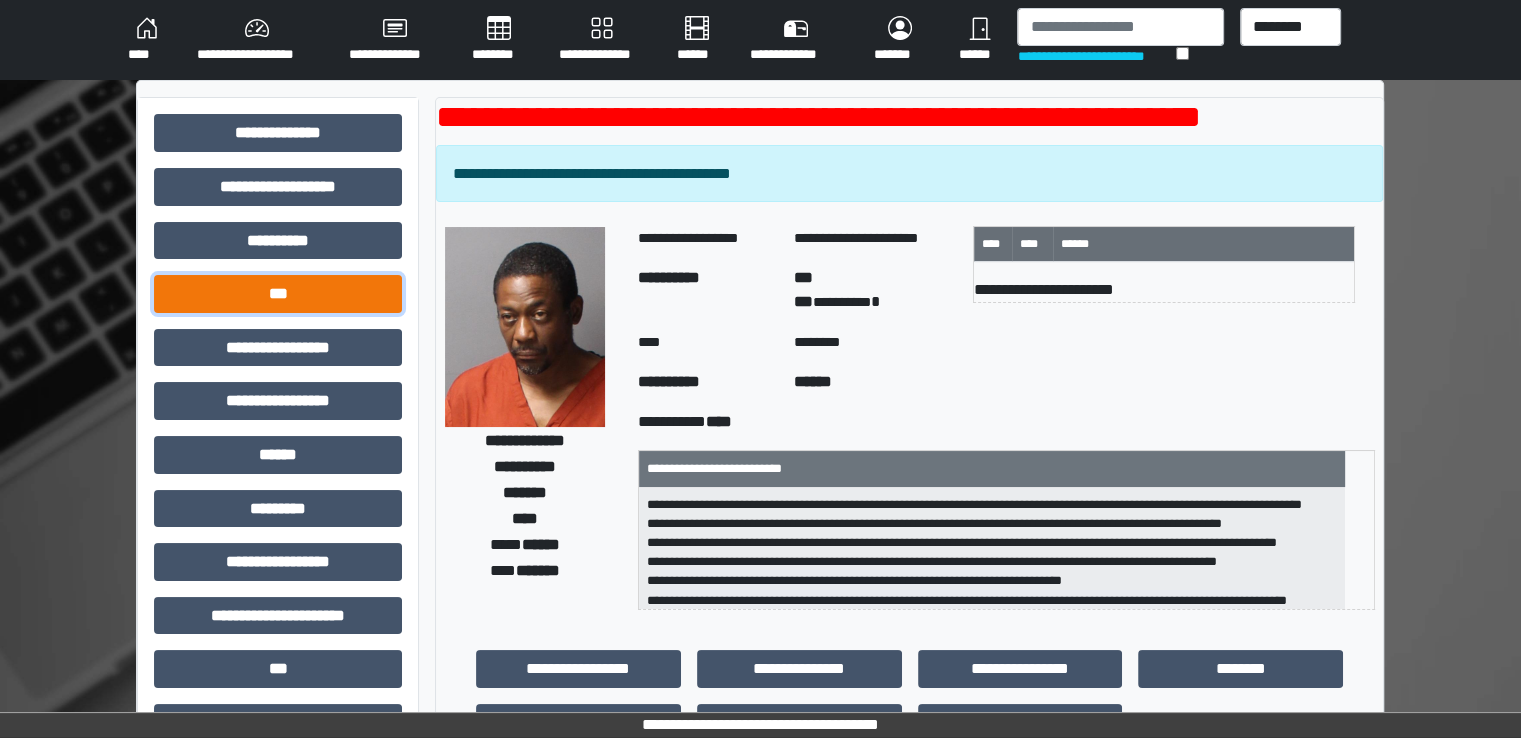 click on "***" at bounding box center [278, 294] 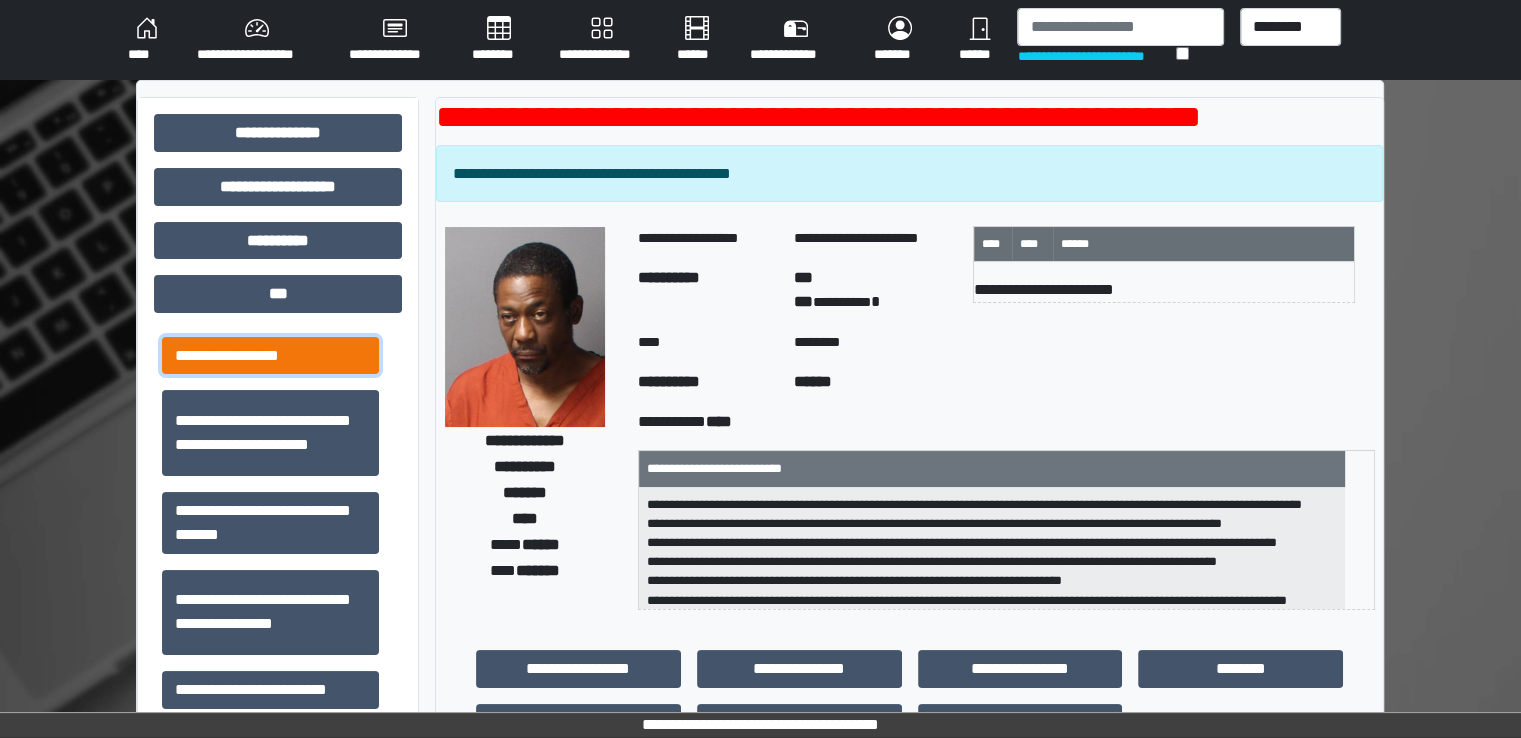 click on "**********" at bounding box center [270, 356] 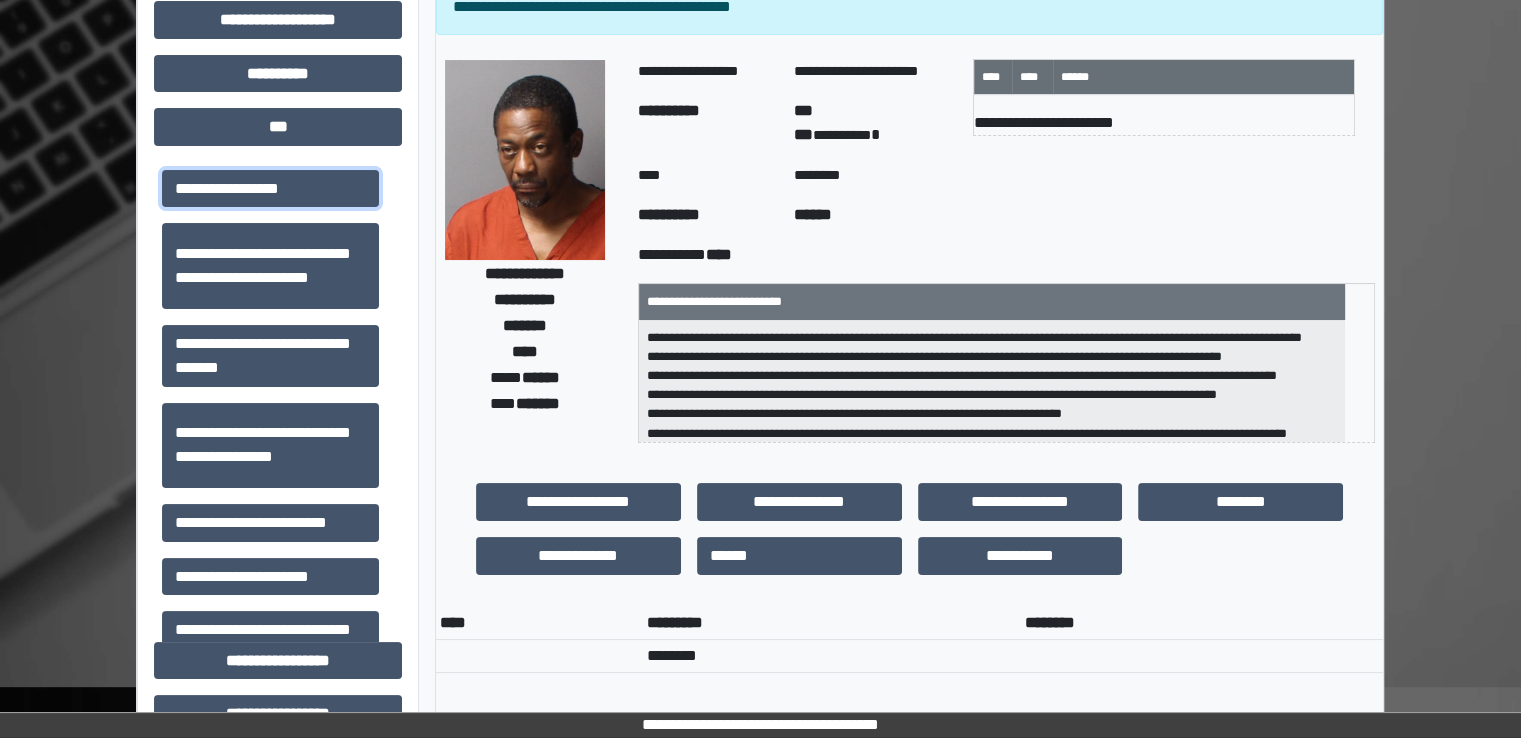 scroll, scrollTop: 200, scrollLeft: 0, axis: vertical 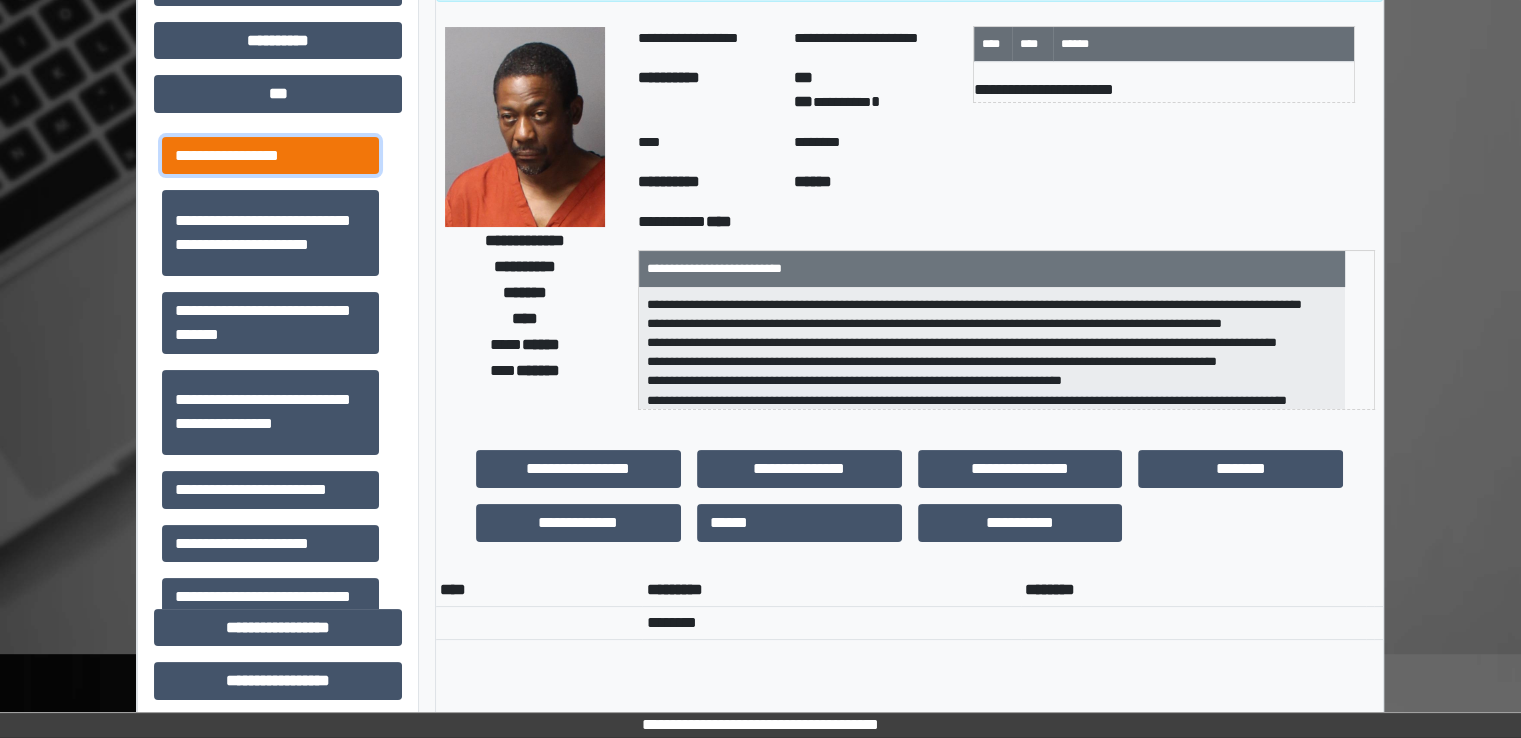 click on "**********" at bounding box center [270, 156] 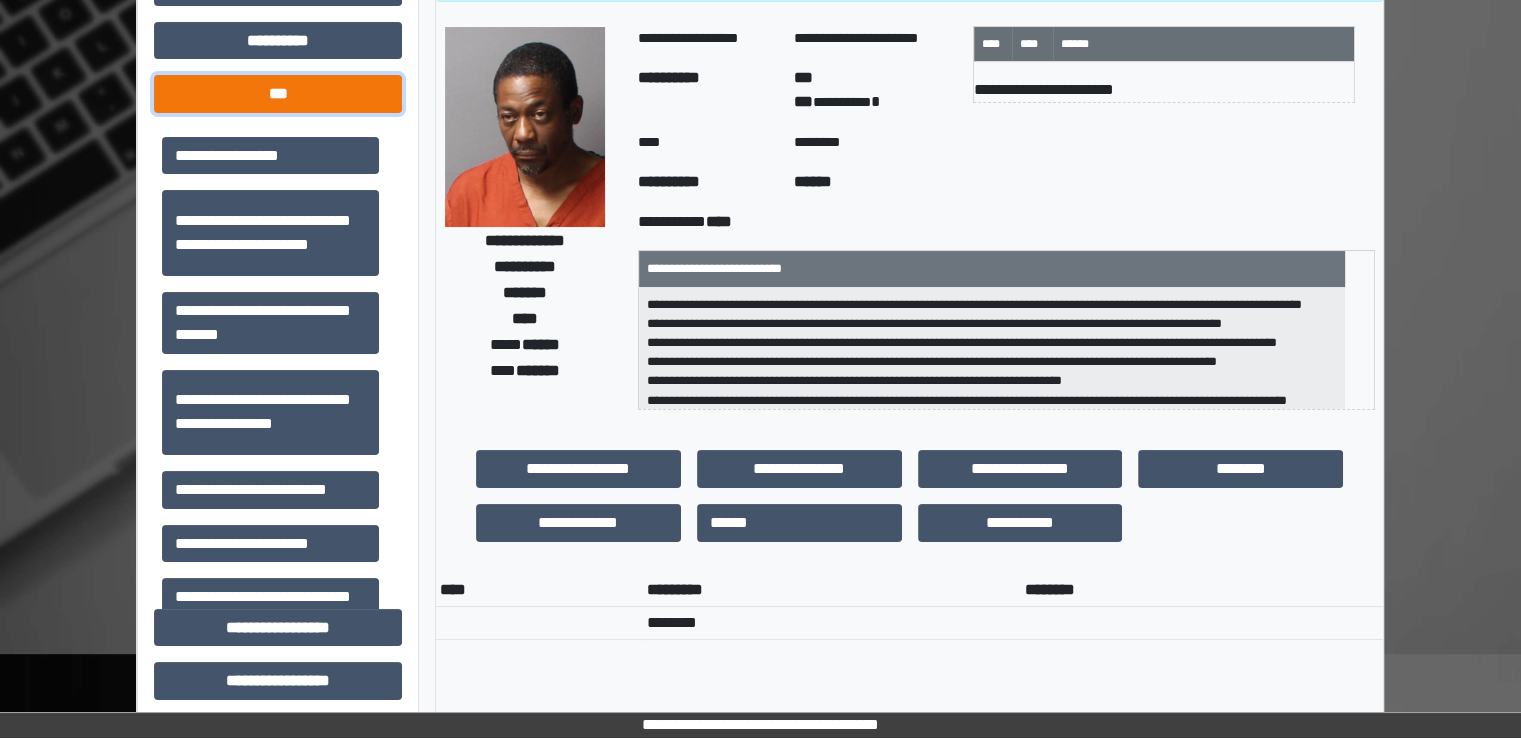 click on "***" at bounding box center (278, 94) 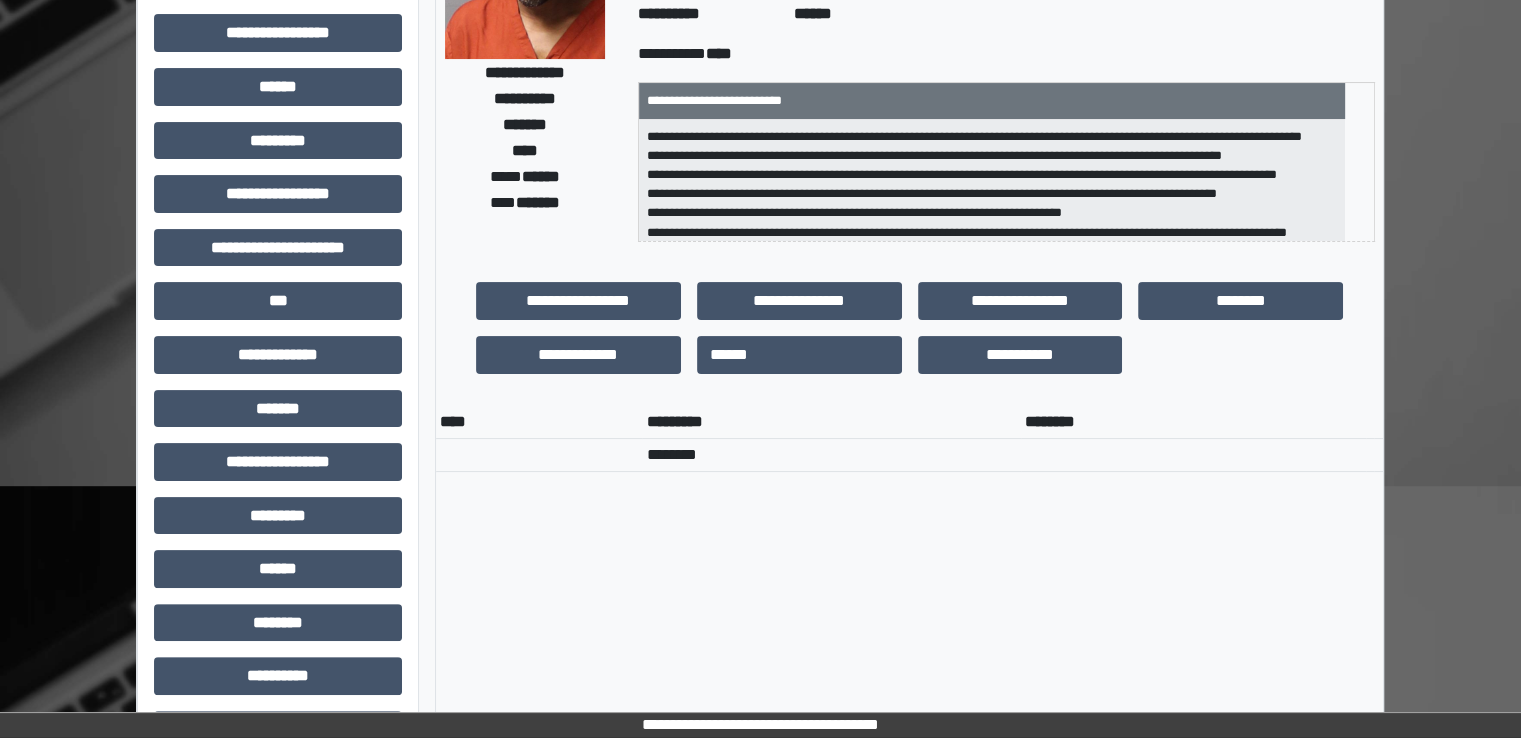 scroll, scrollTop: 400, scrollLeft: 0, axis: vertical 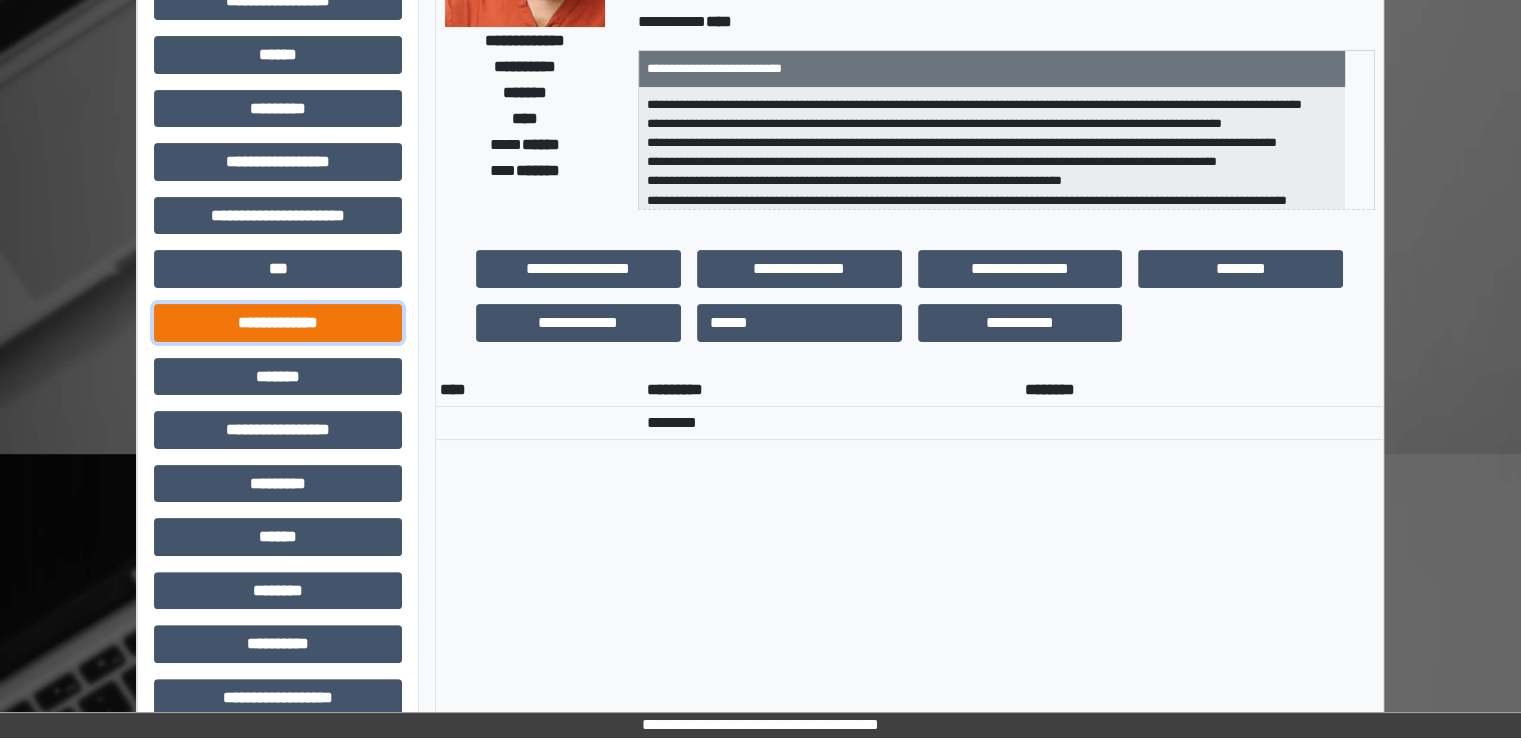 click on "**********" at bounding box center [278, 323] 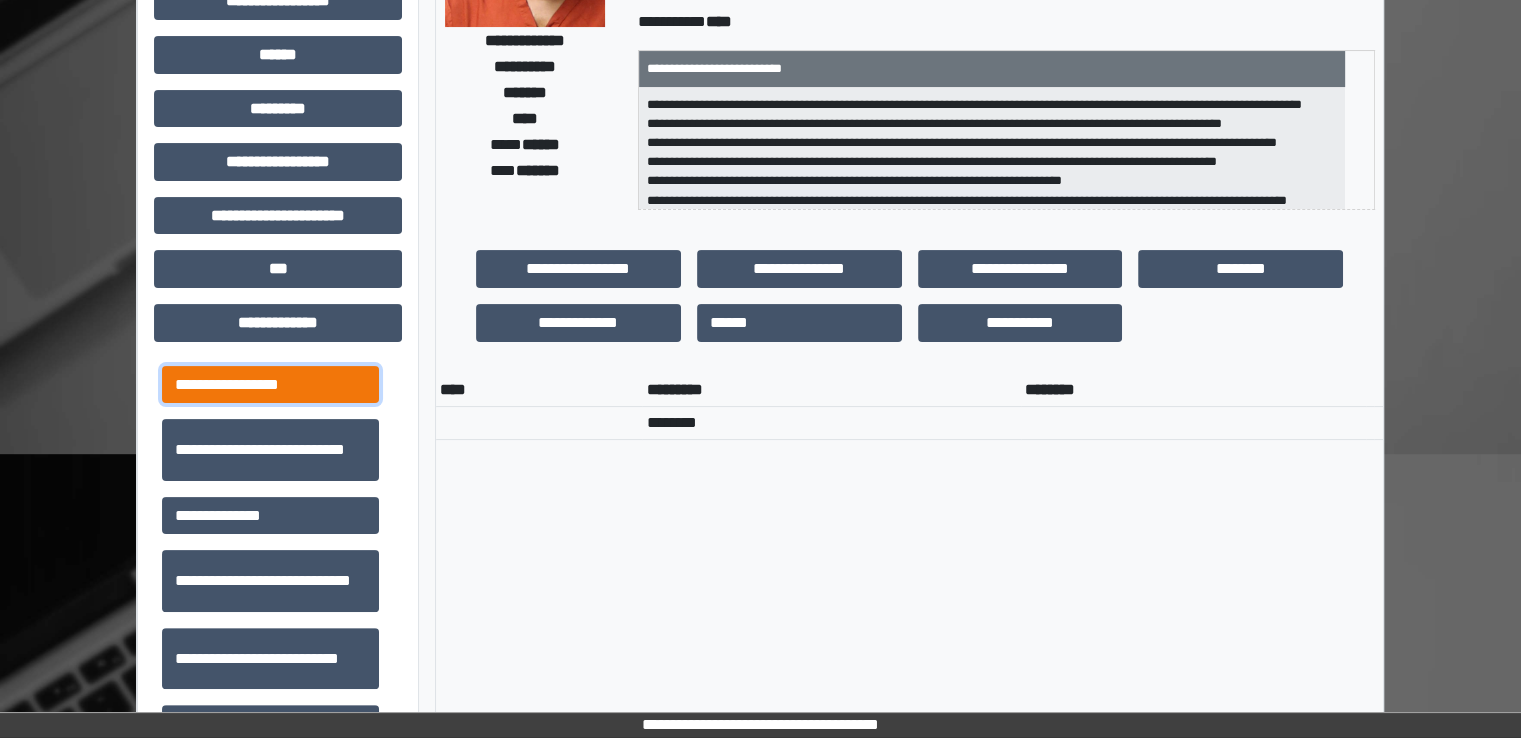 click on "**********" at bounding box center (270, 385) 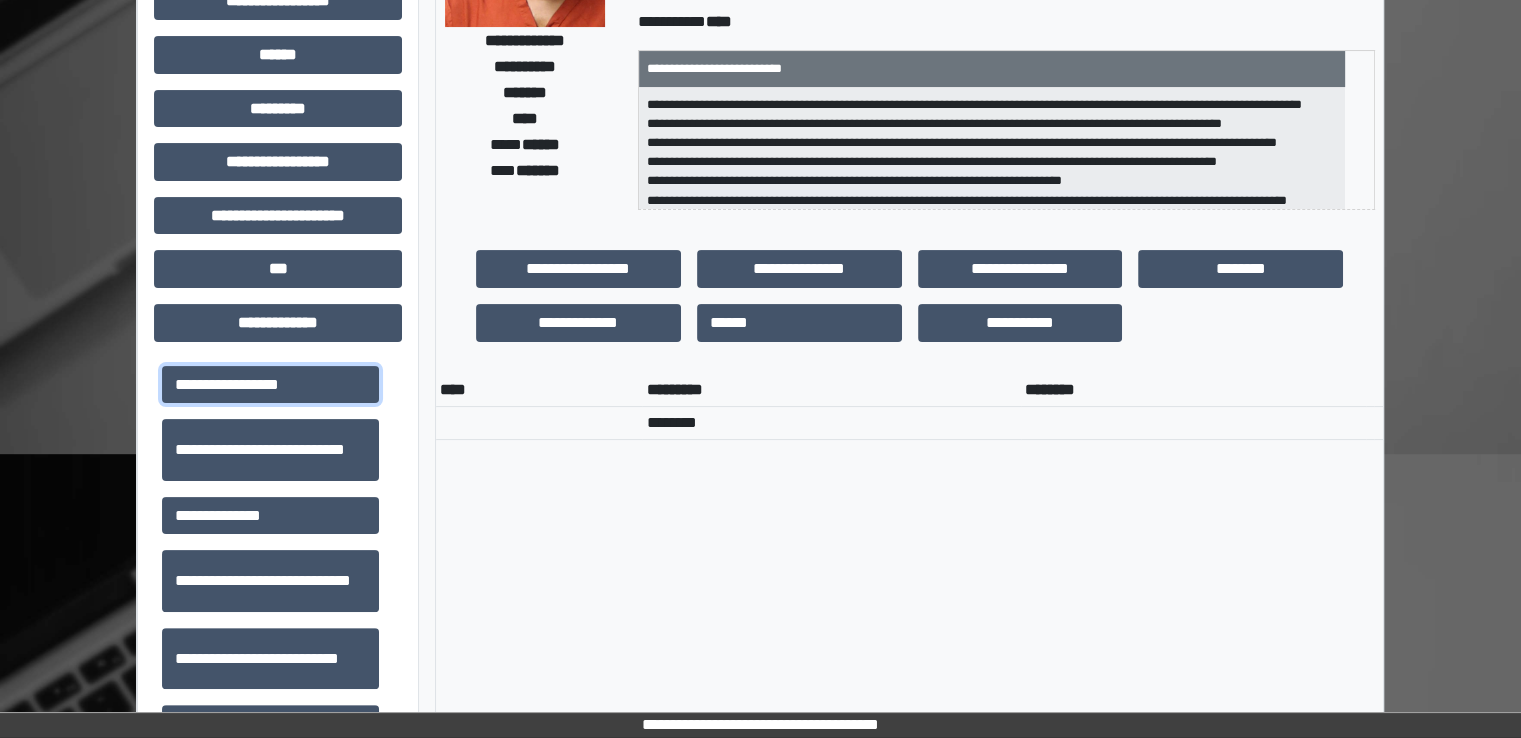 scroll, scrollTop: 900, scrollLeft: 0, axis: vertical 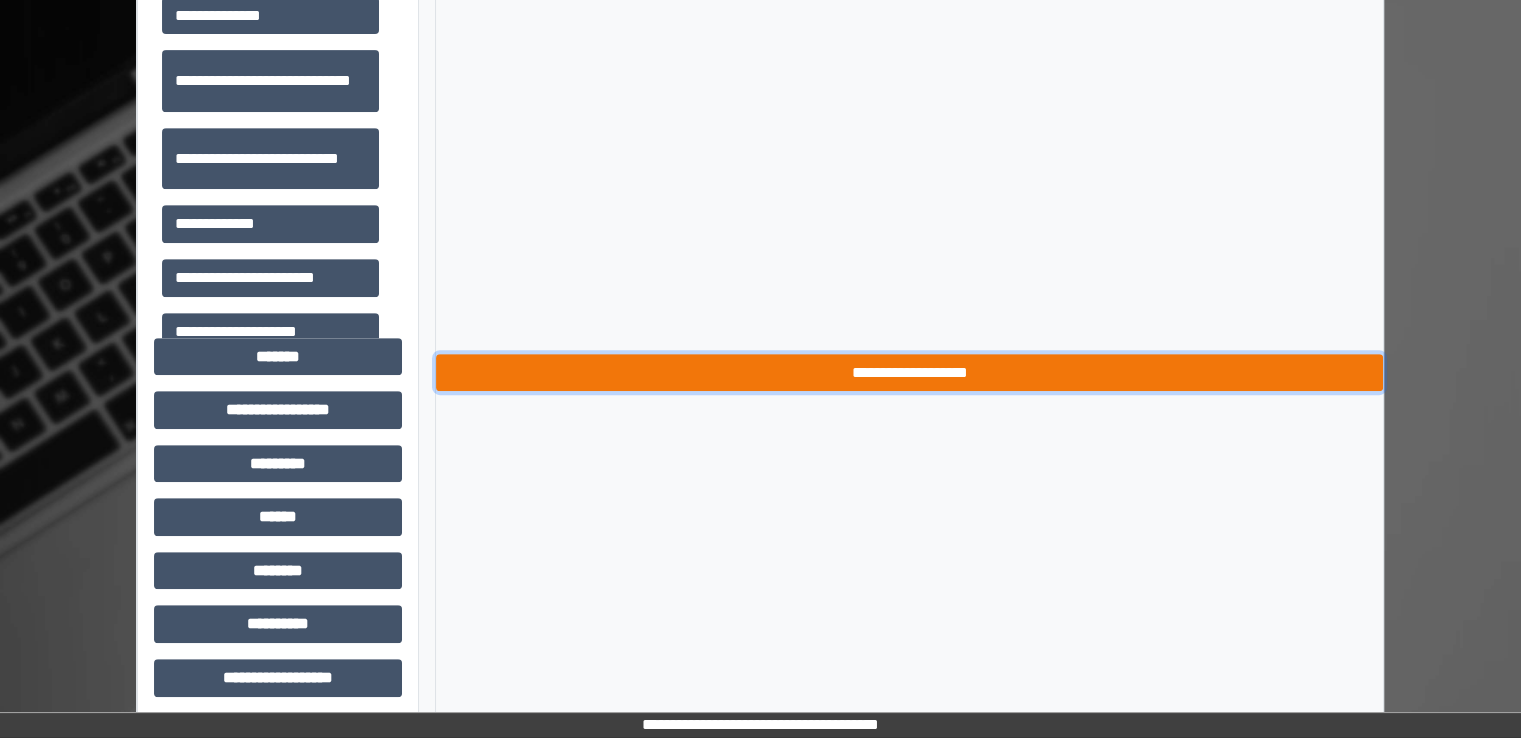 click on "**********" at bounding box center (909, 373) 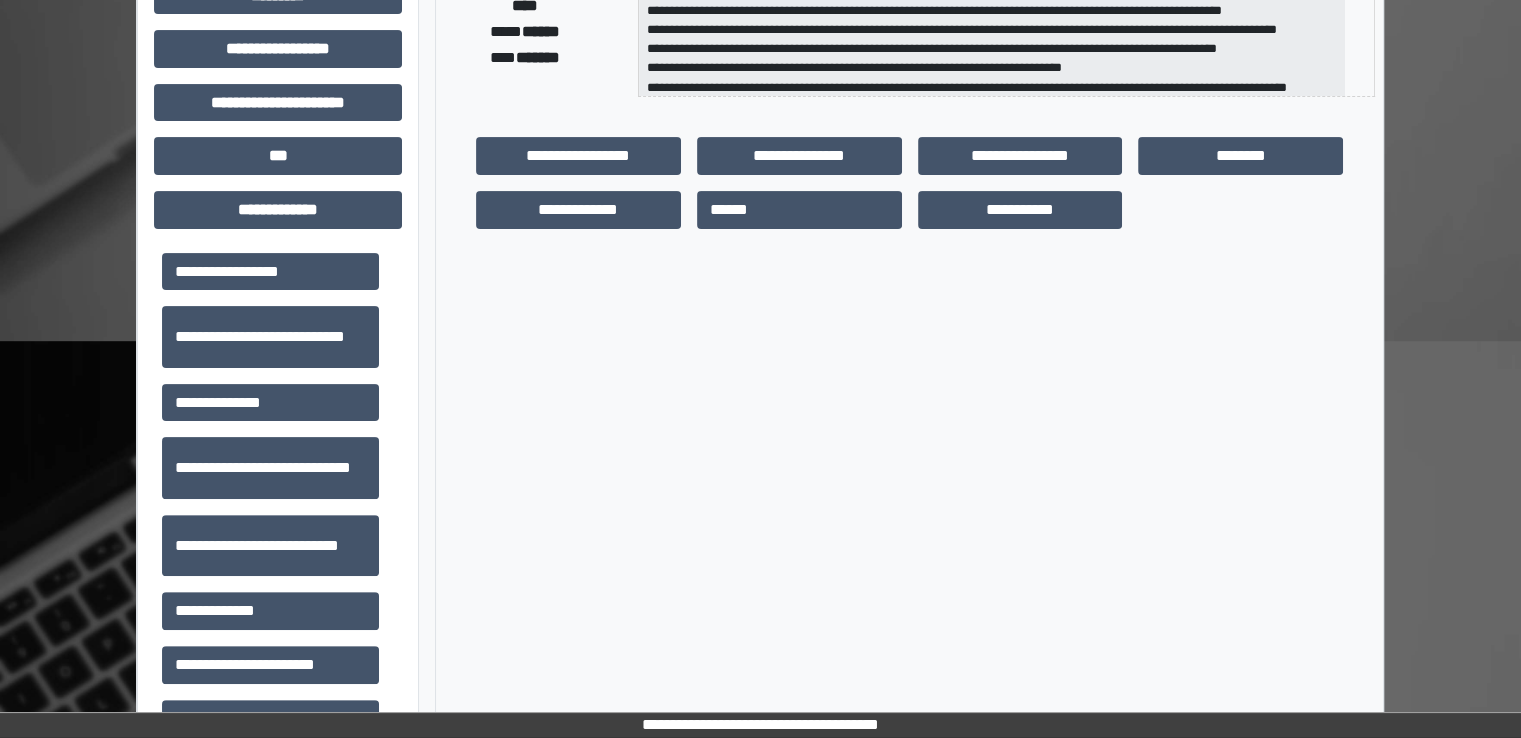 scroll, scrollTop: 500, scrollLeft: 0, axis: vertical 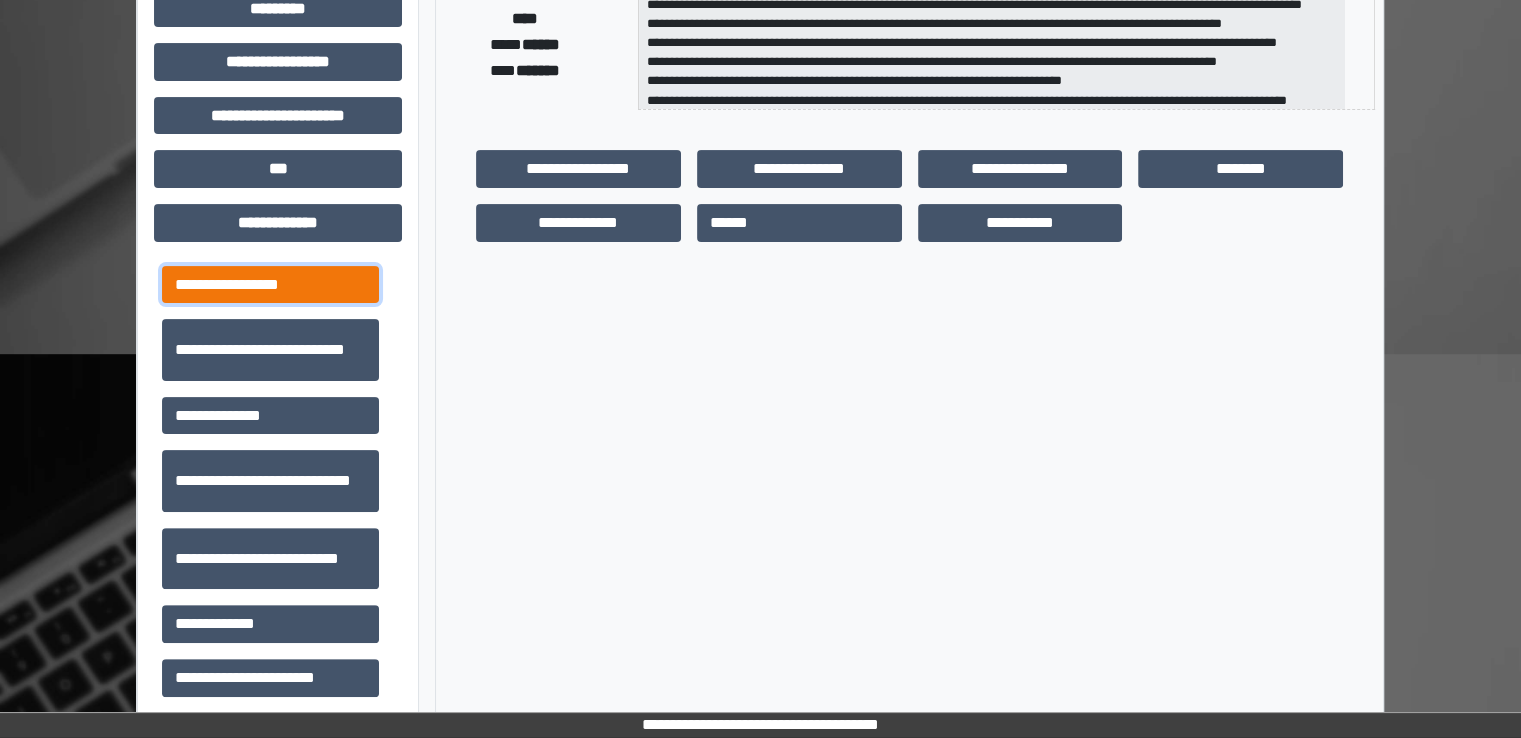 click on "**********" at bounding box center (270, 285) 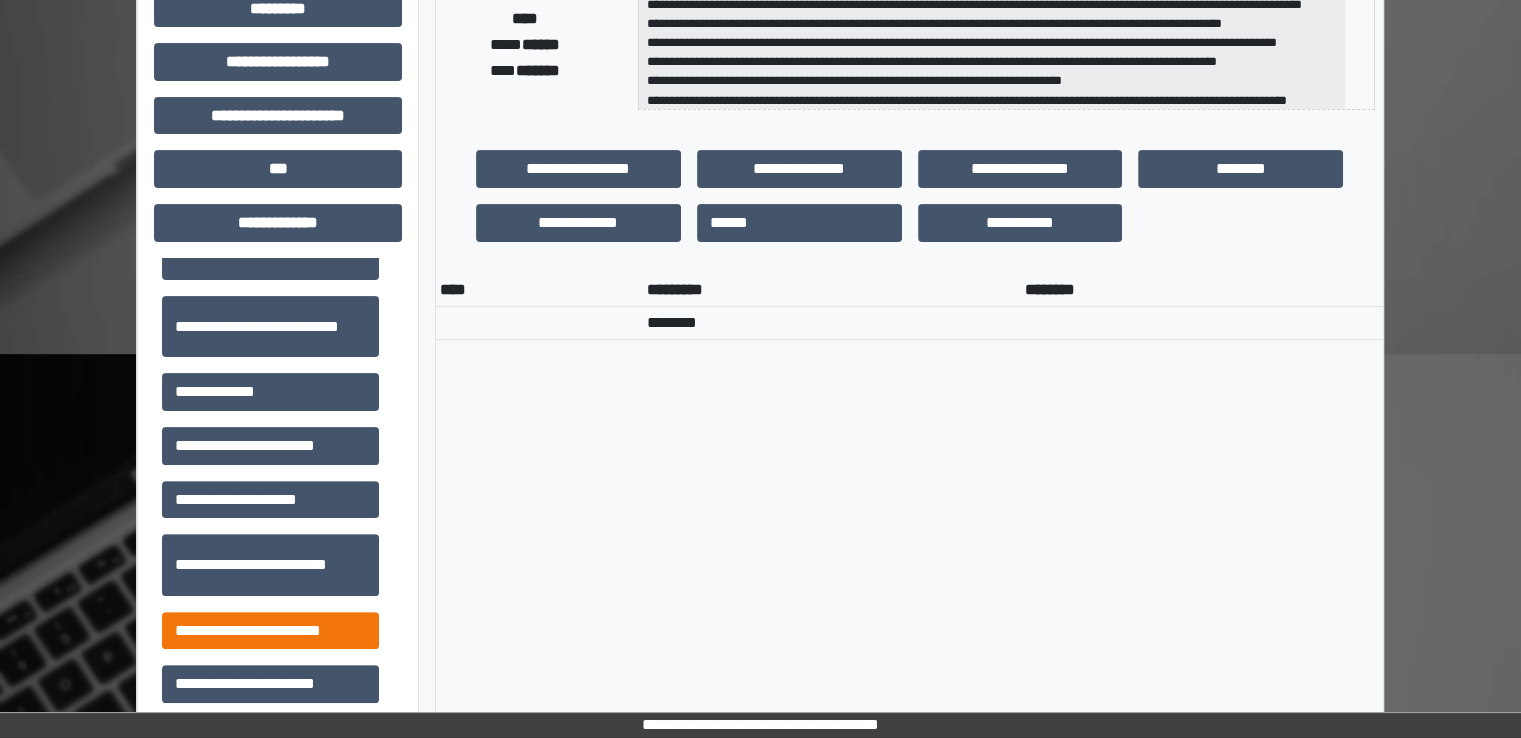scroll, scrollTop: 400, scrollLeft: 0, axis: vertical 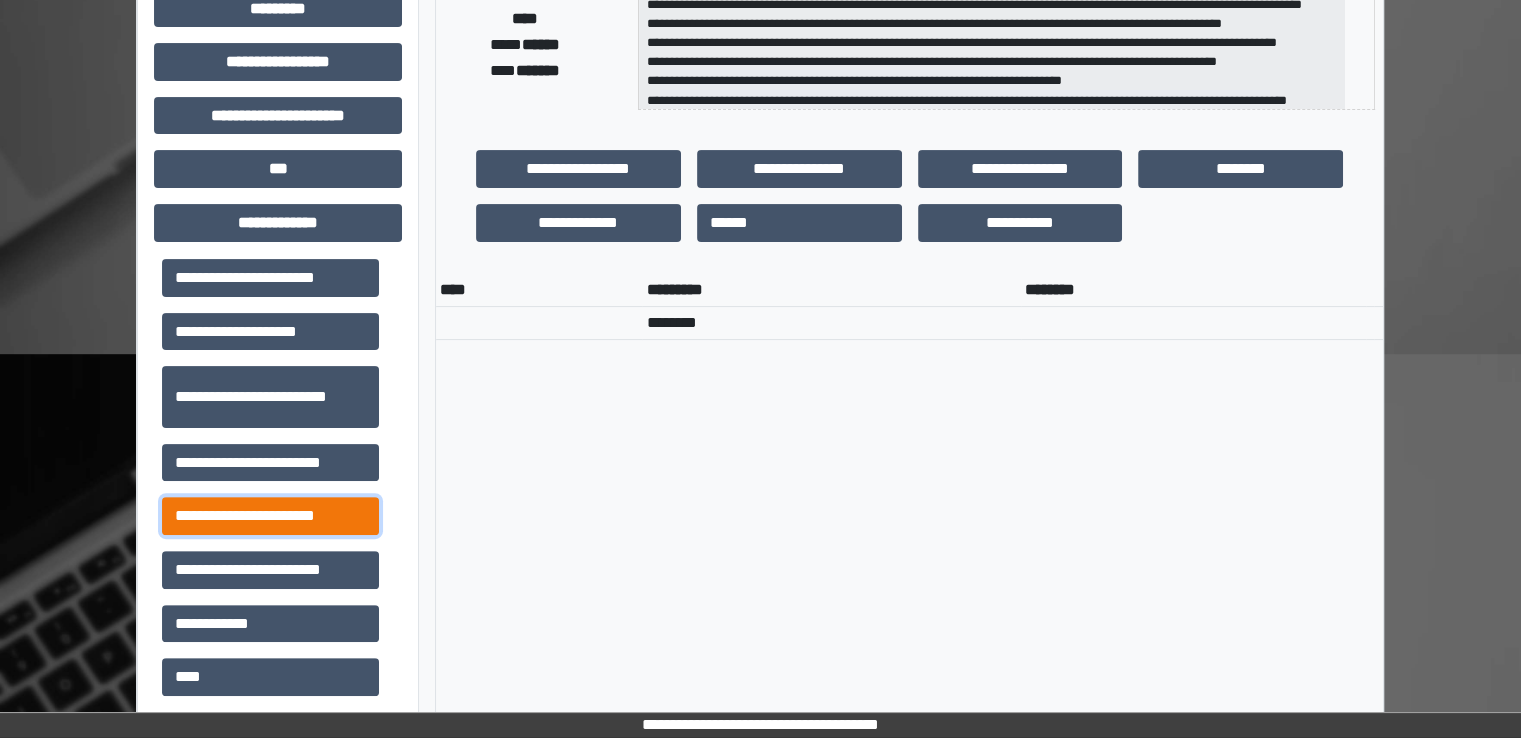 click on "**********" at bounding box center [270, 516] 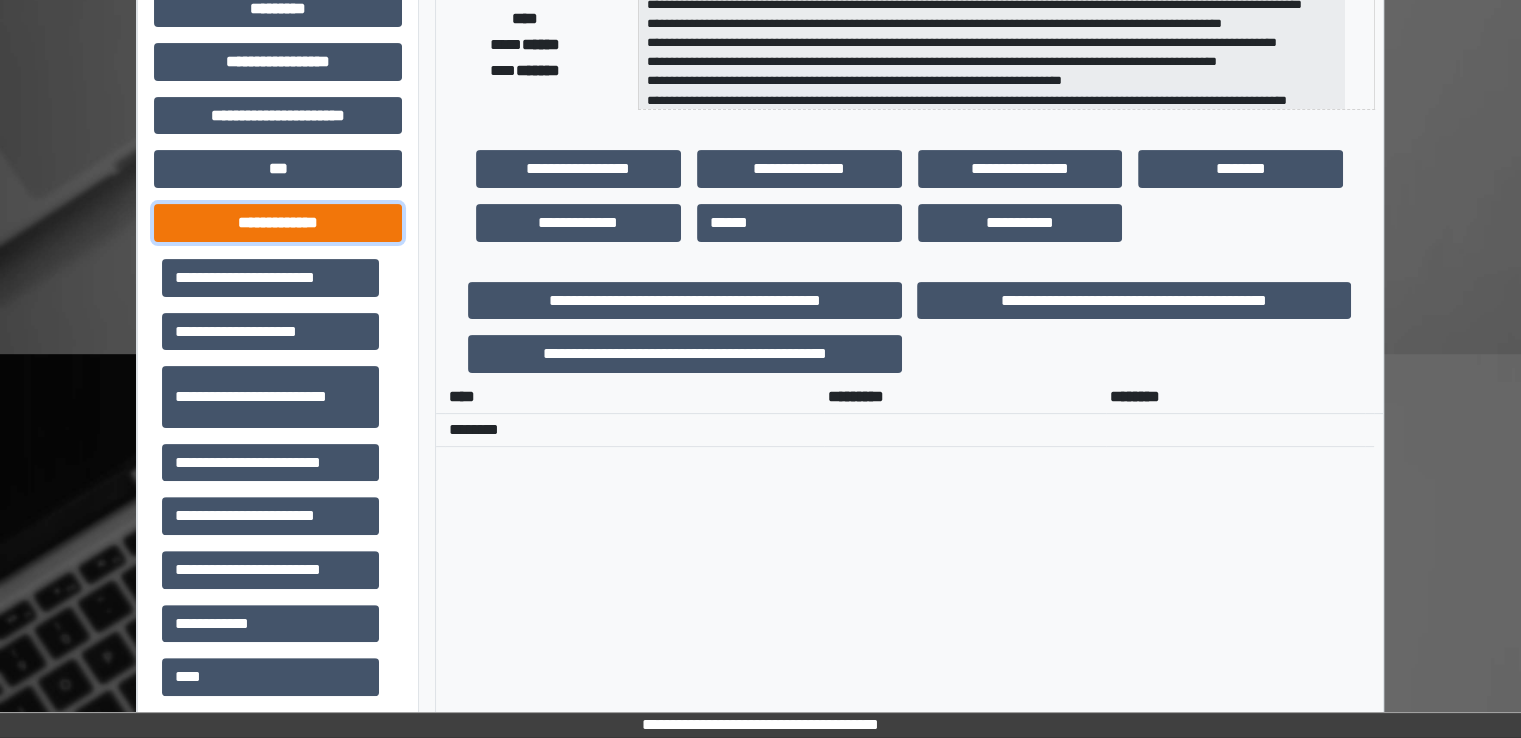 click on "**********" at bounding box center (278, 223) 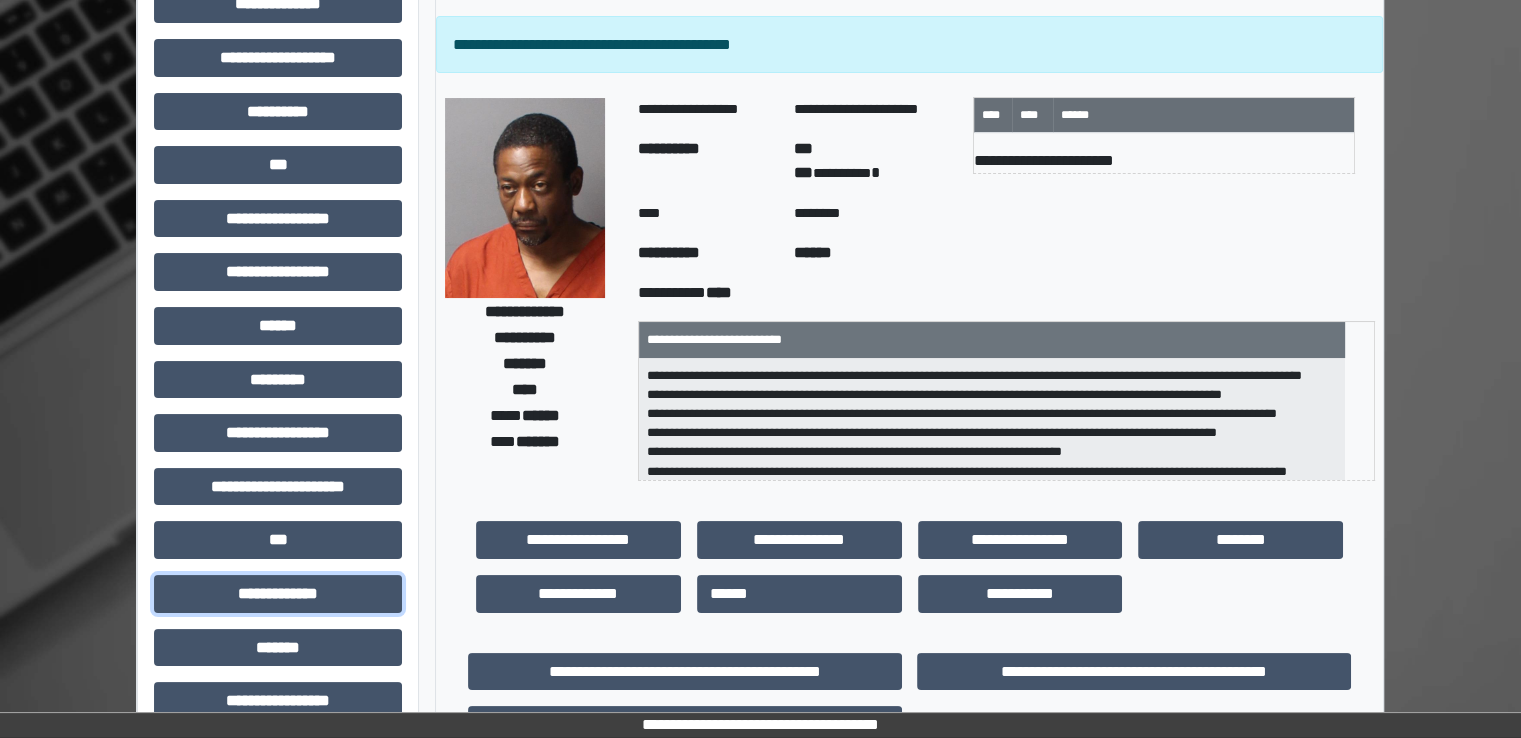 scroll, scrollTop: 0, scrollLeft: 0, axis: both 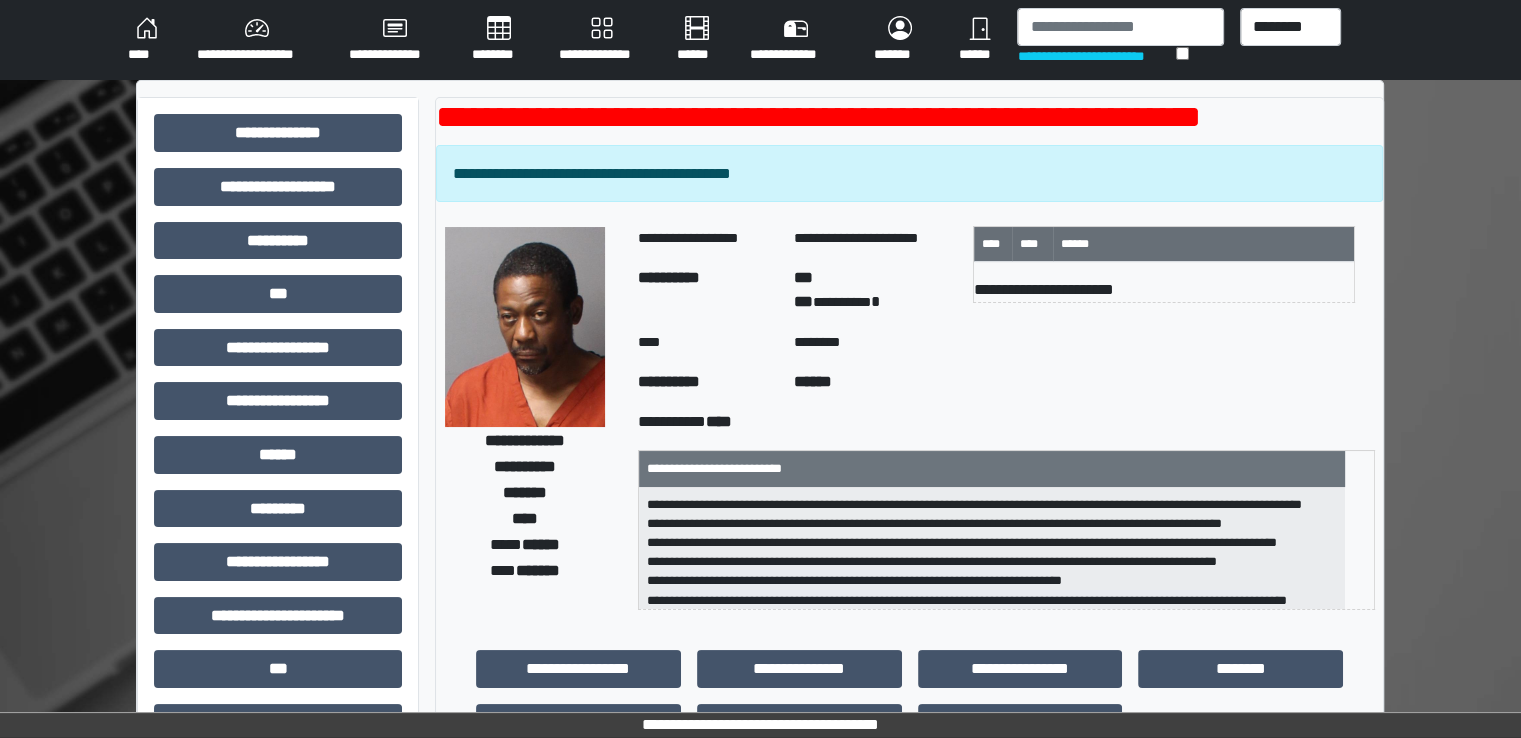 click on "********" at bounding box center [499, 40] 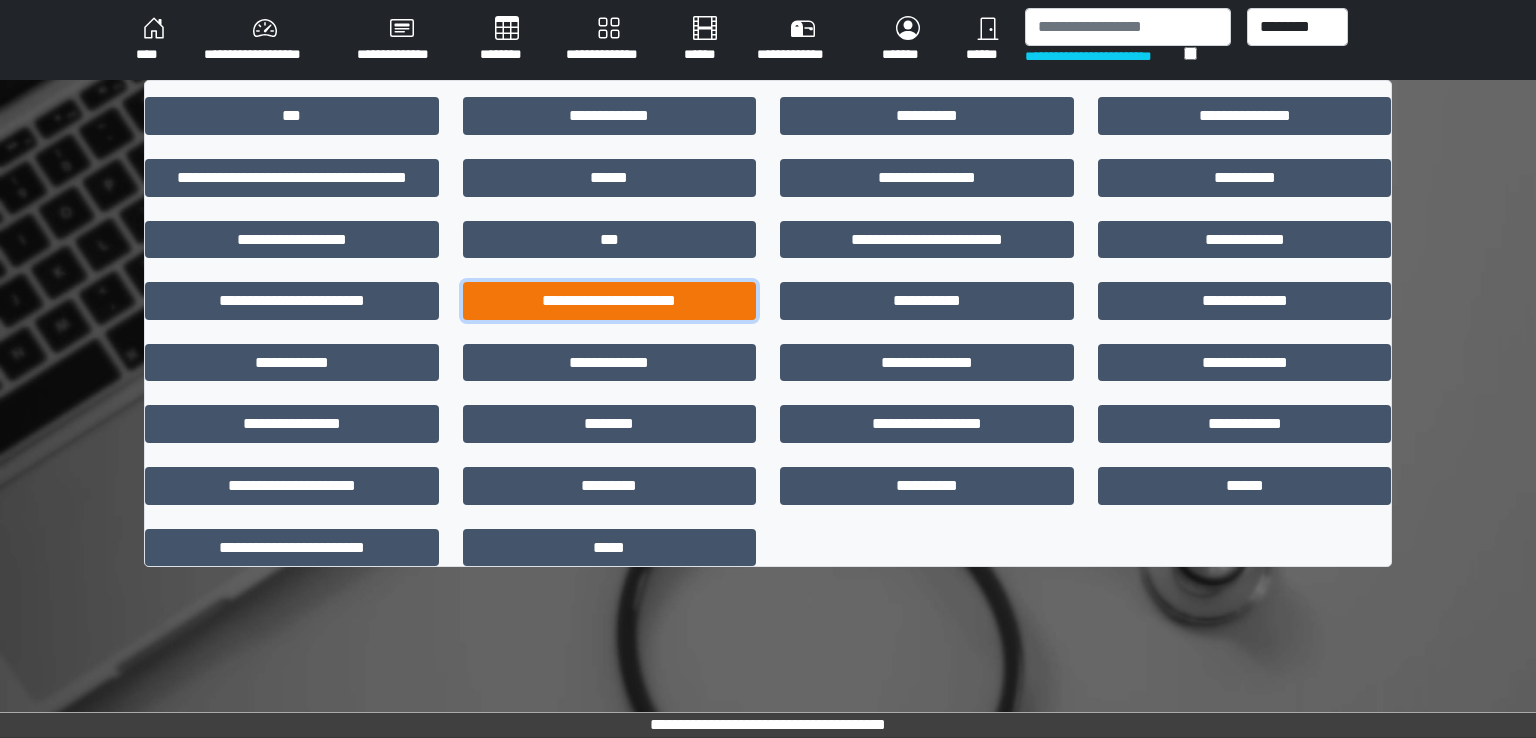 click on "**********" at bounding box center (610, 301) 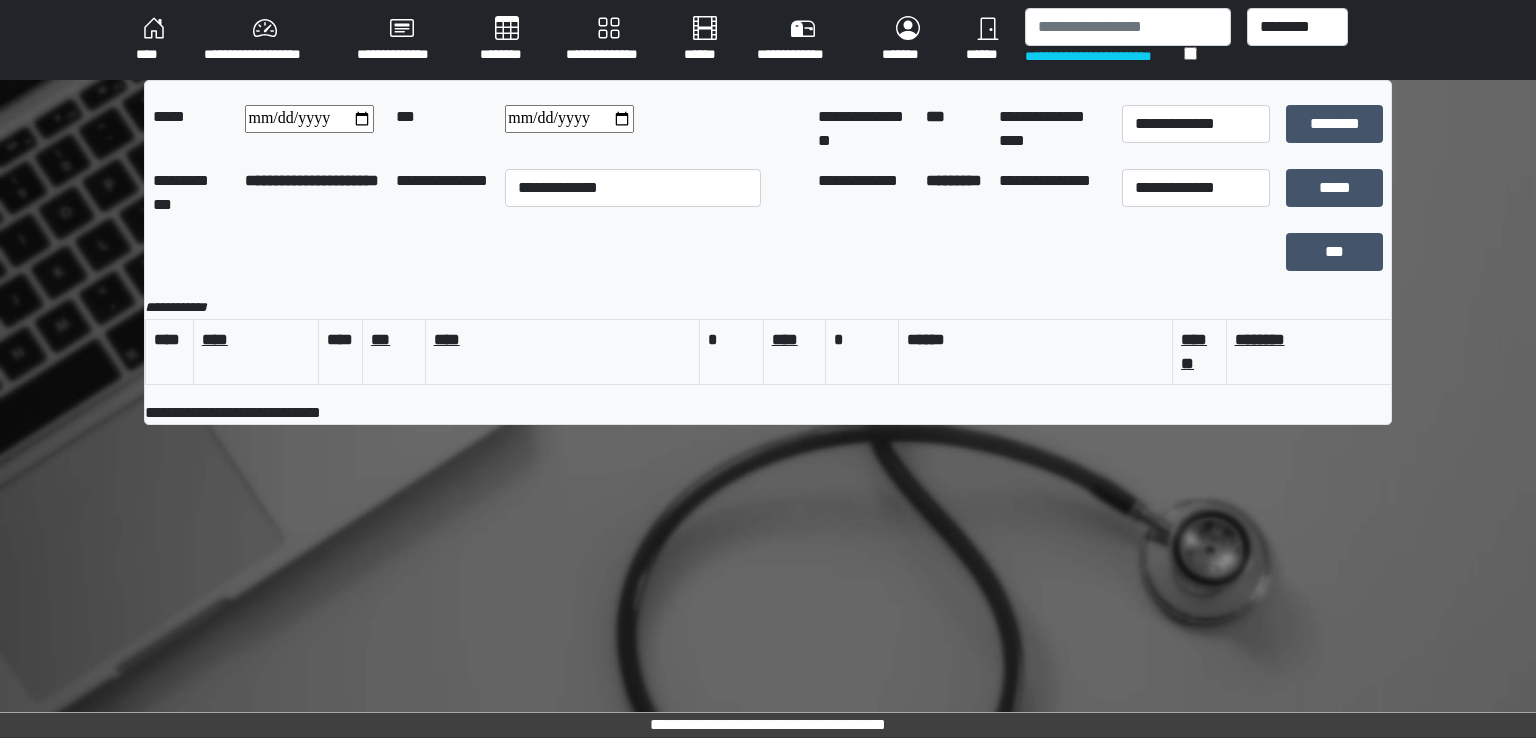 click on "********" at bounding box center (507, 40) 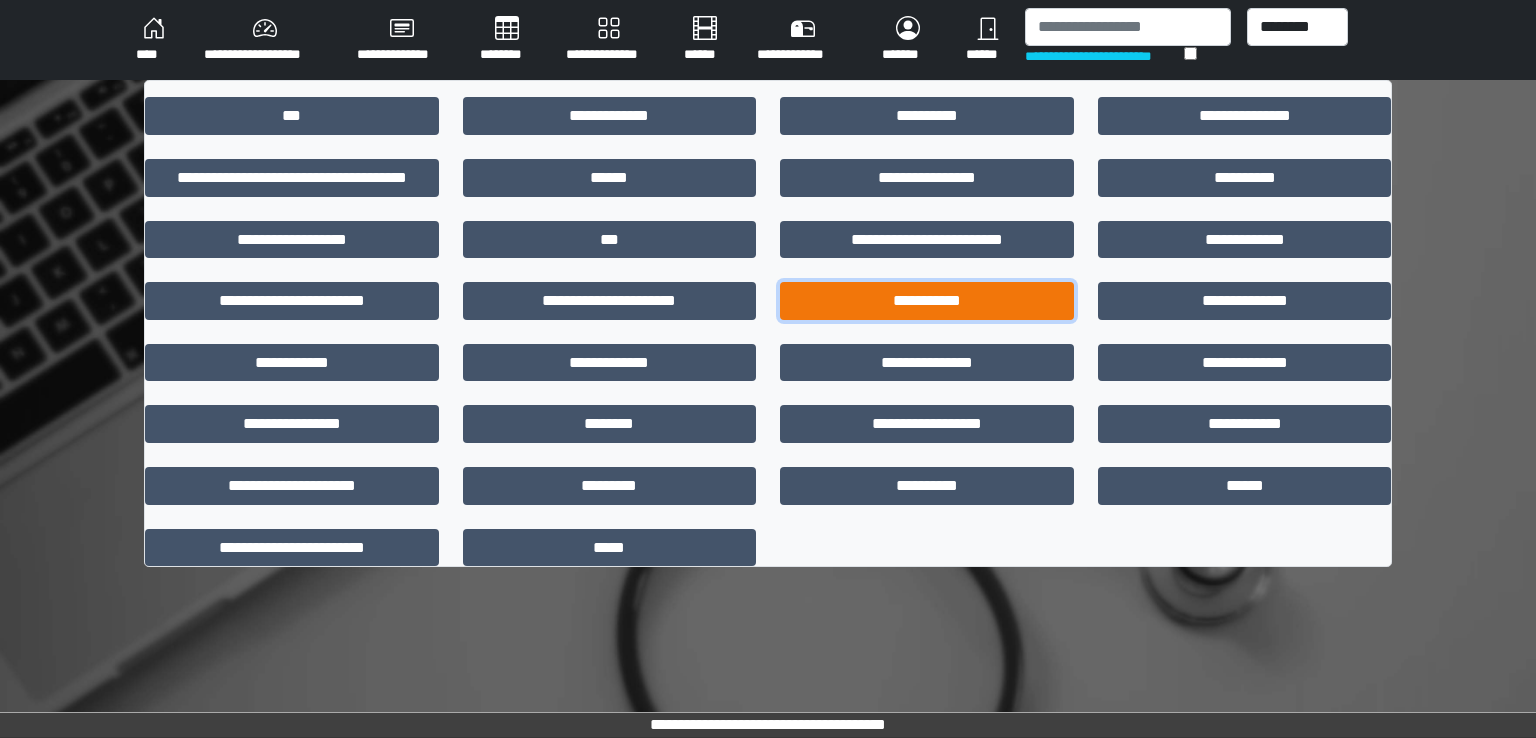 click on "**********" at bounding box center (927, 301) 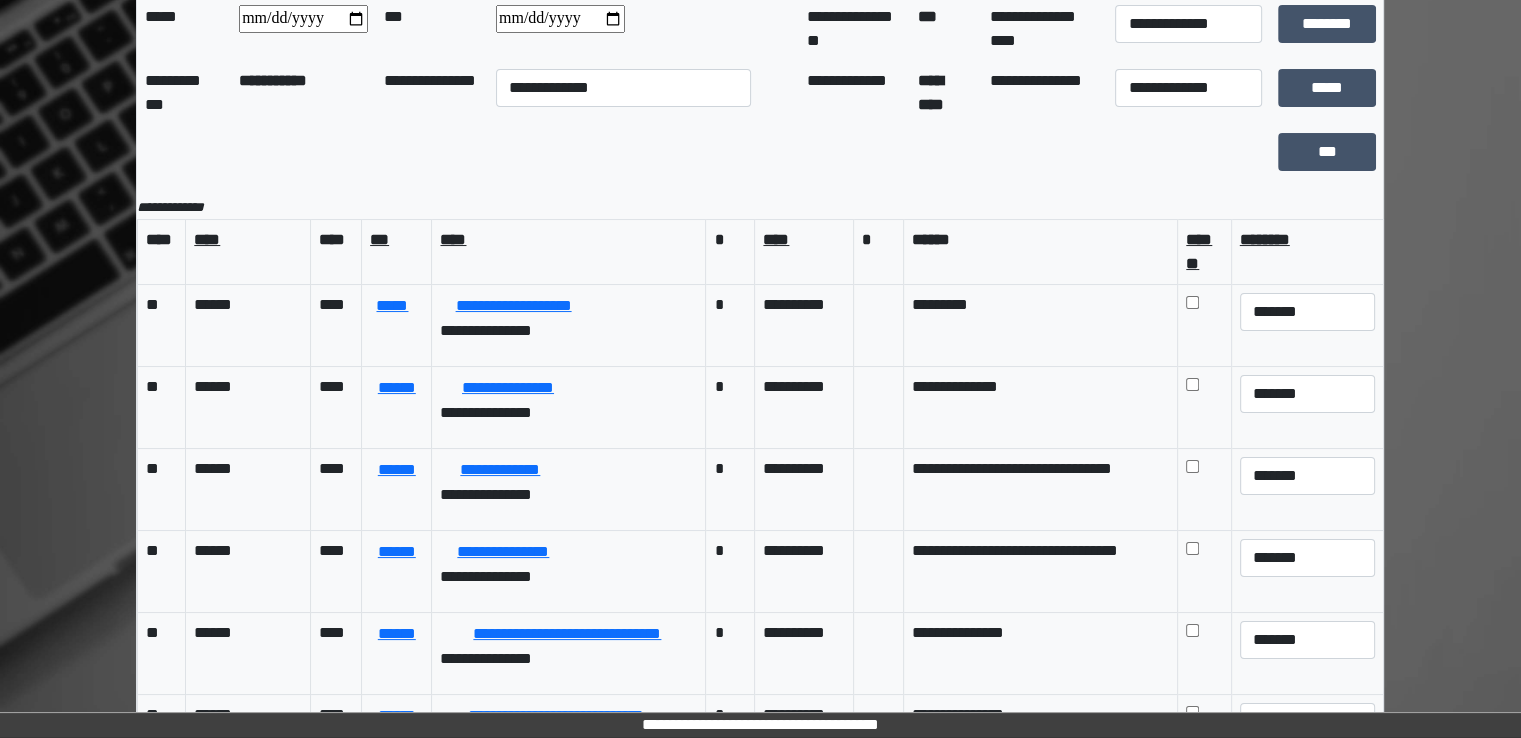 scroll, scrollTop: 174, scrollLeft: 0, axis: vertical 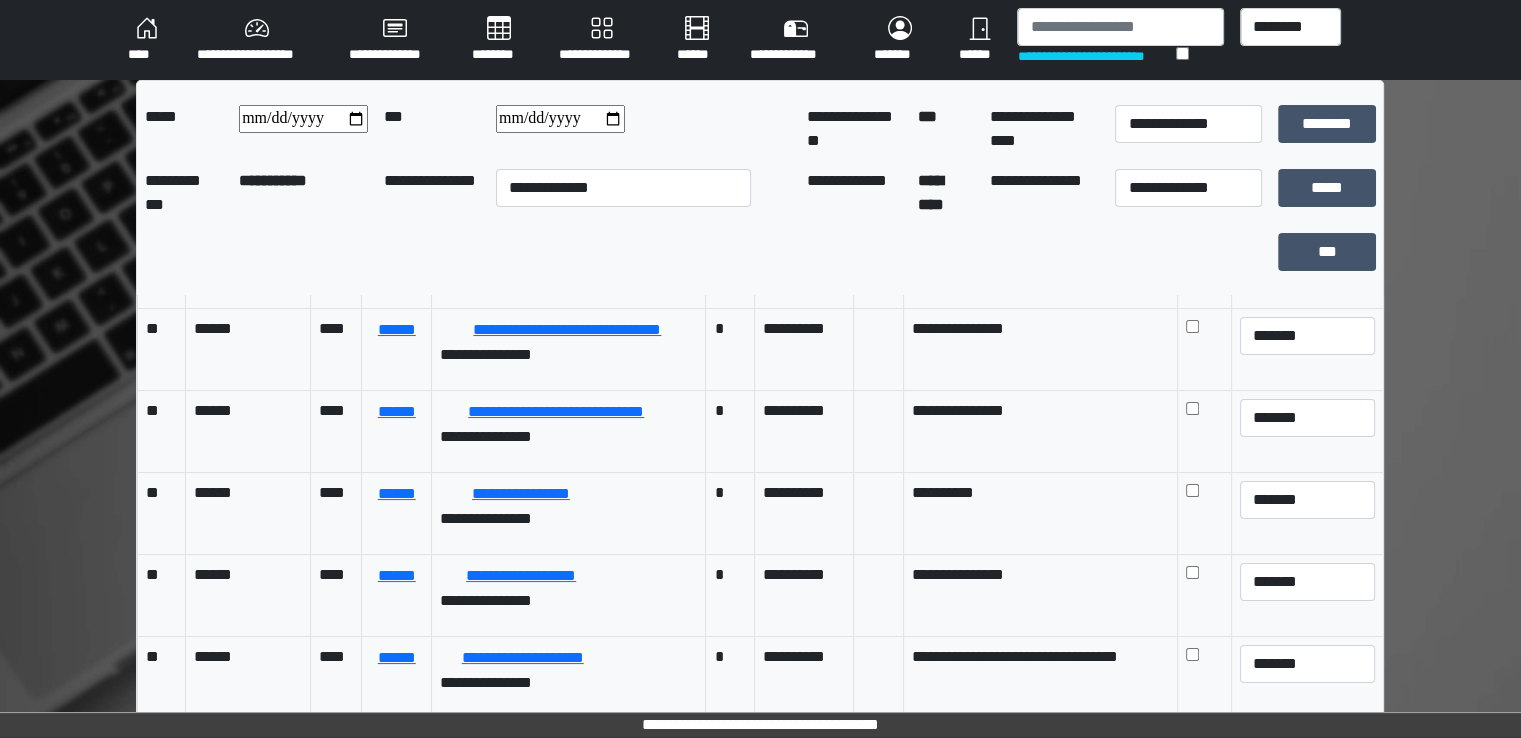 click on "****" at bounding box center (146, 40) 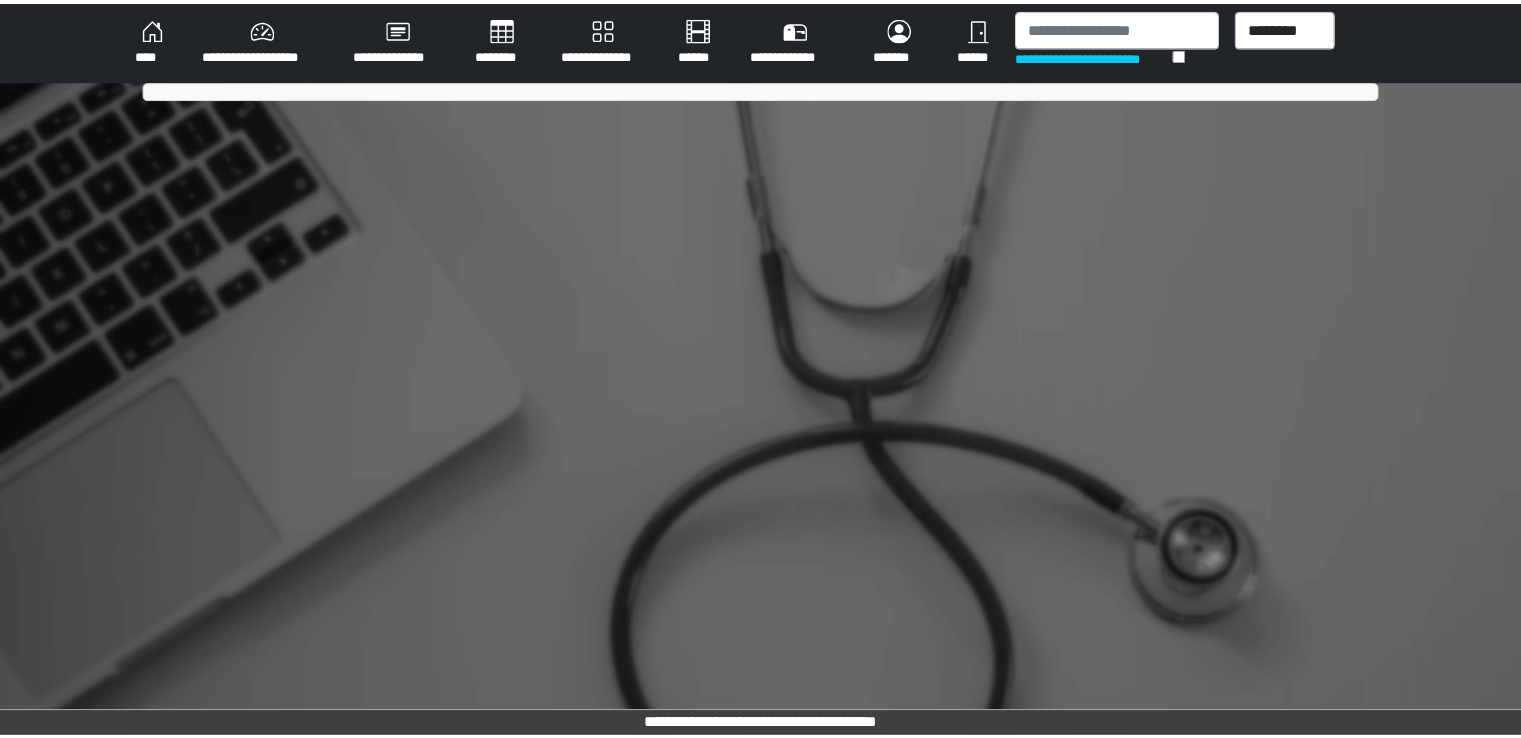 scroll, scrollTop: 0, scrollLeft: 0, axis: both 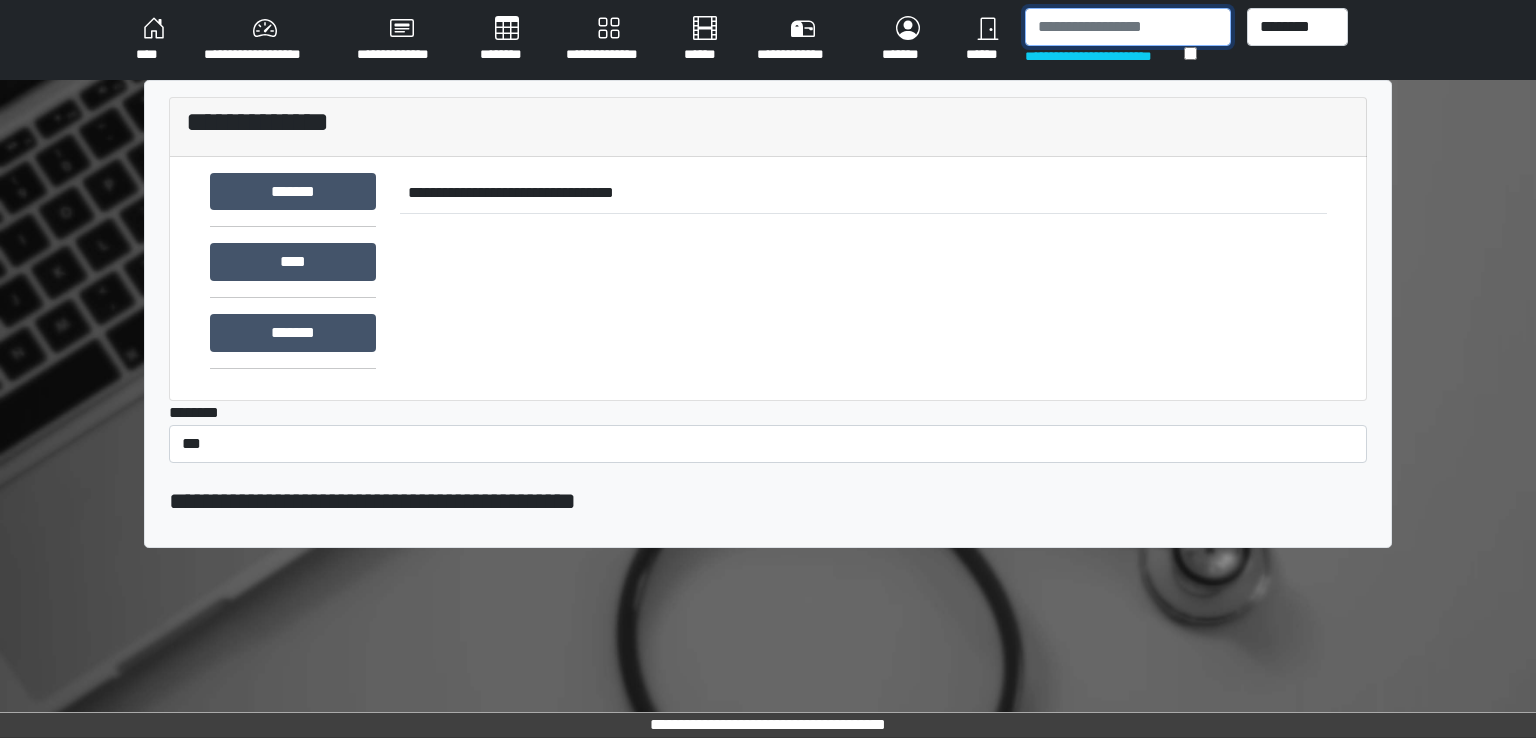 click at bounding box center [1128, 27] 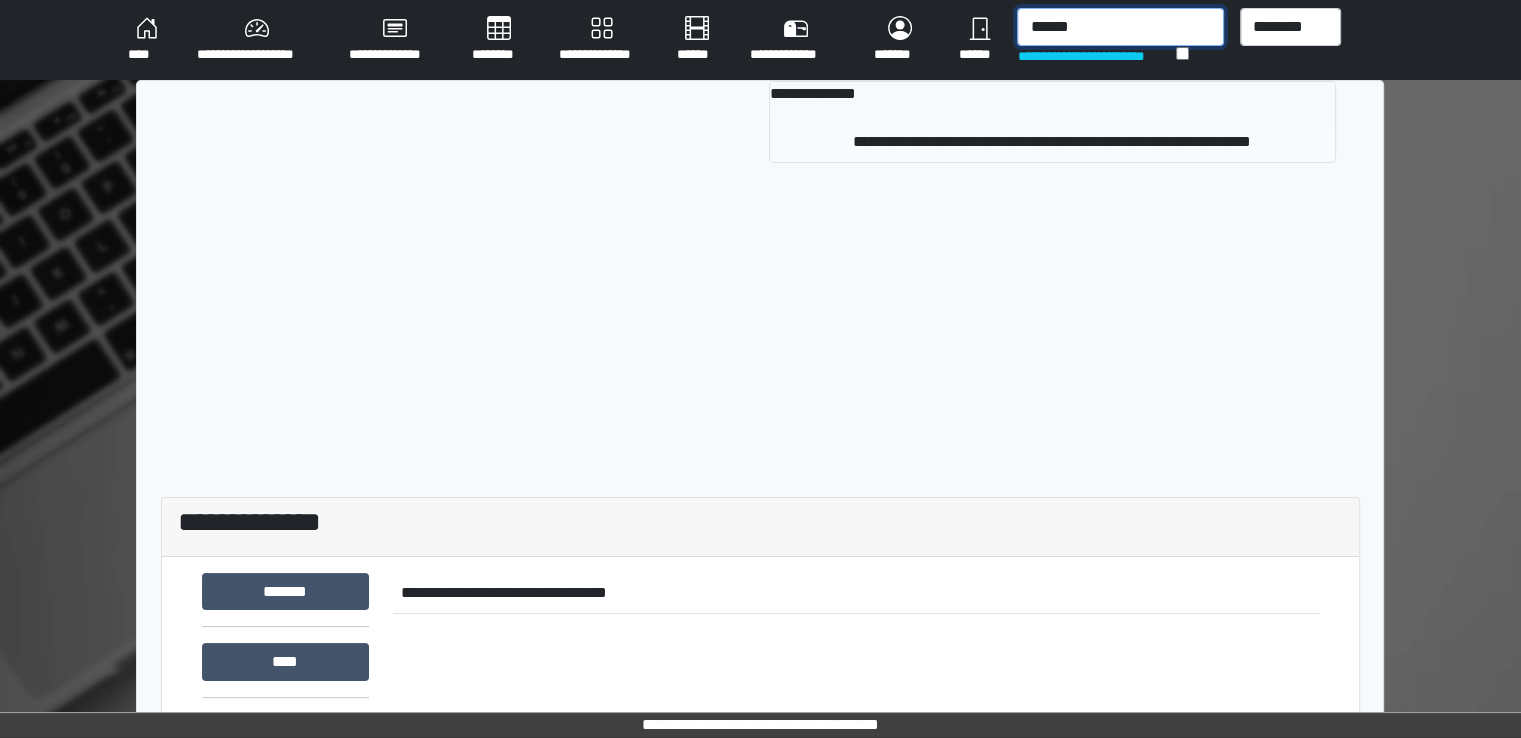 type on "******" 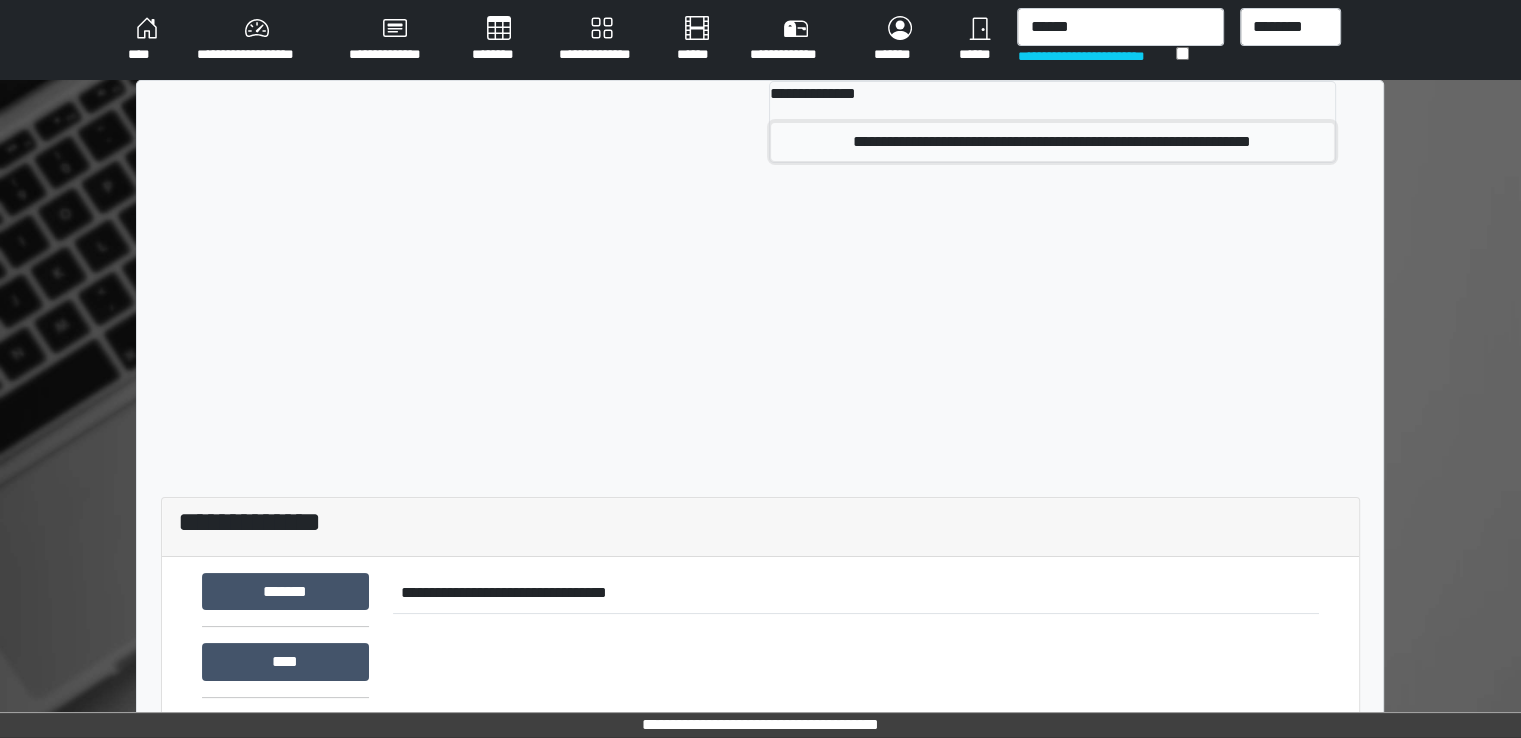 click on "**********" at bounding box center (1052, 142) 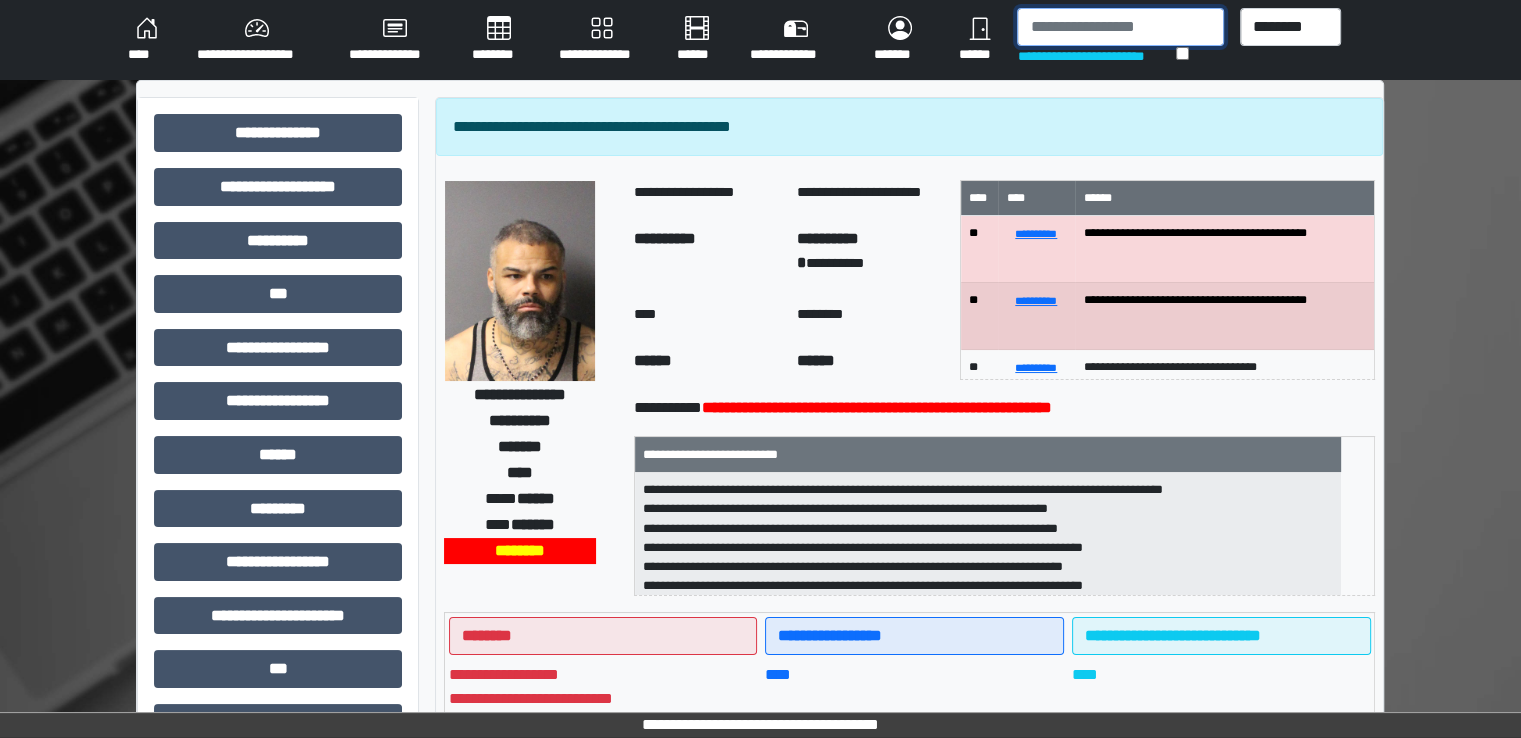 click at bounding box center [1120, 27] 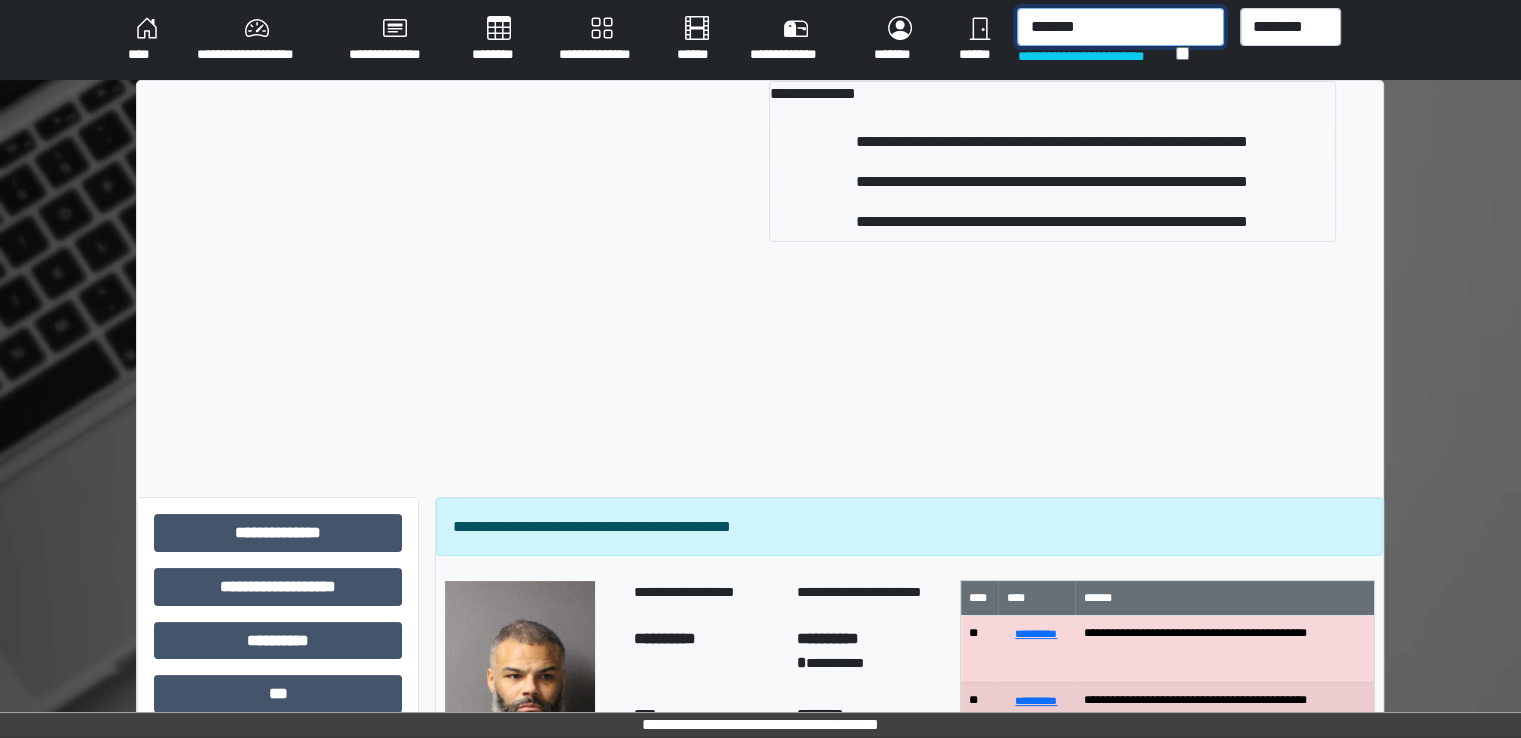 type on "*******" 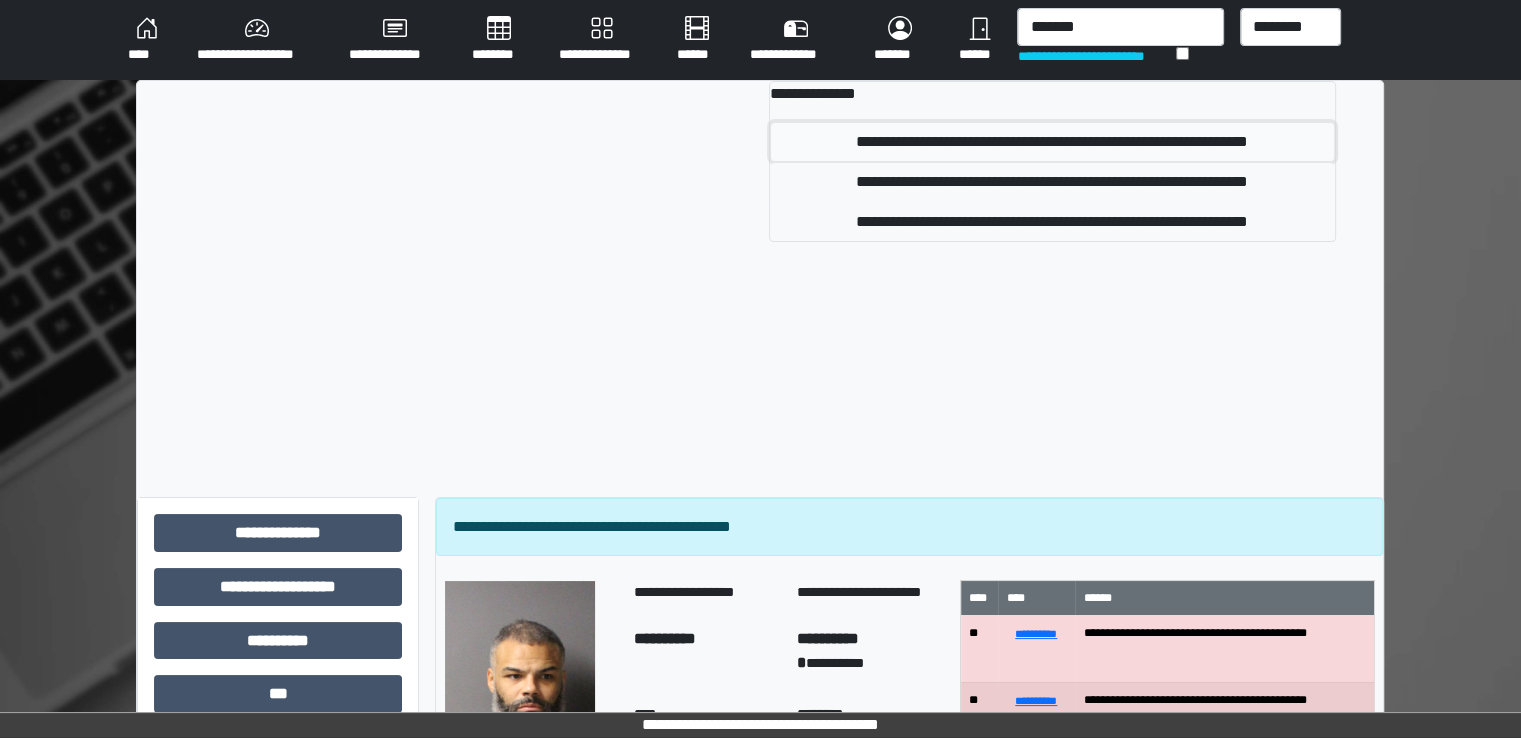 click on "**********" at bounding box center [1052, 142] 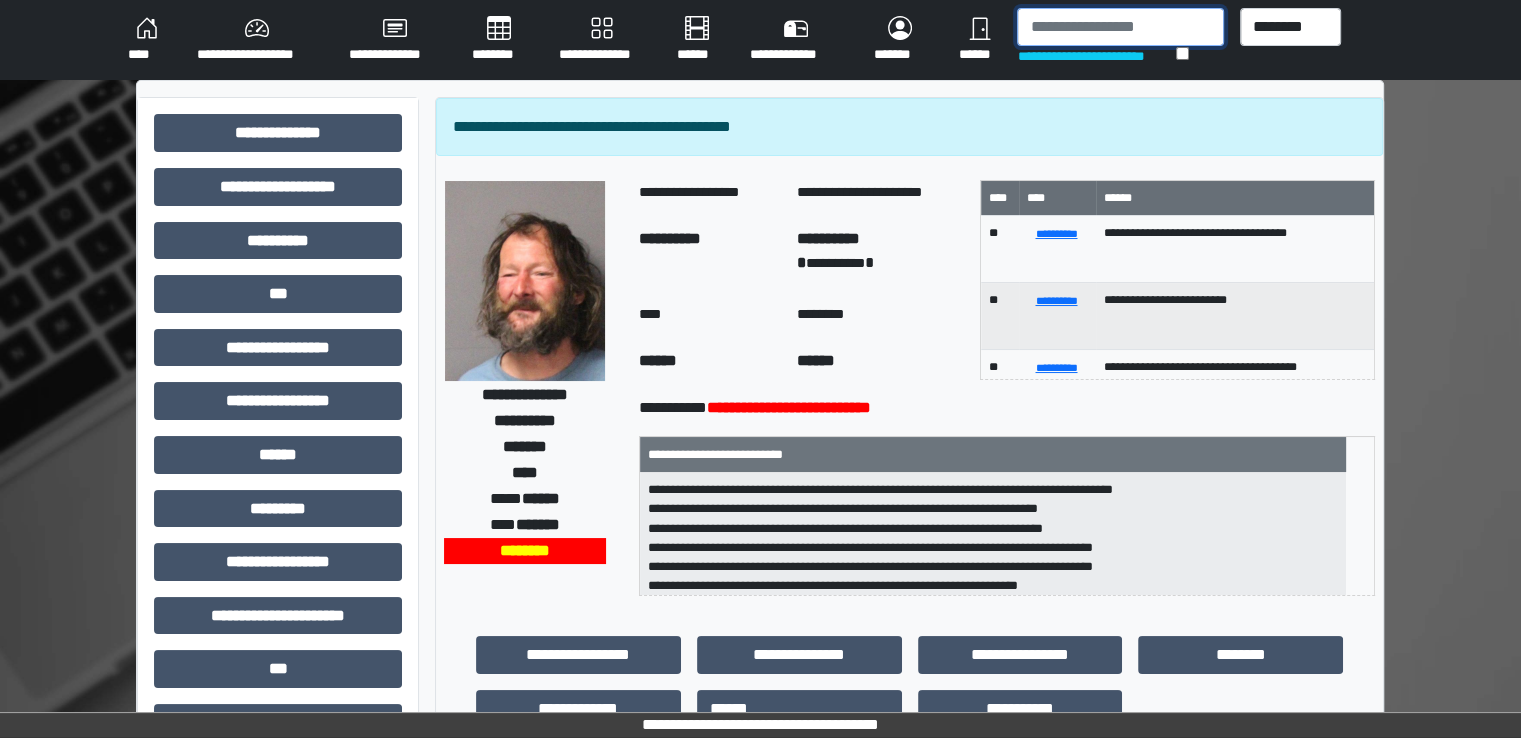 click at bounding box center [1120, 27] 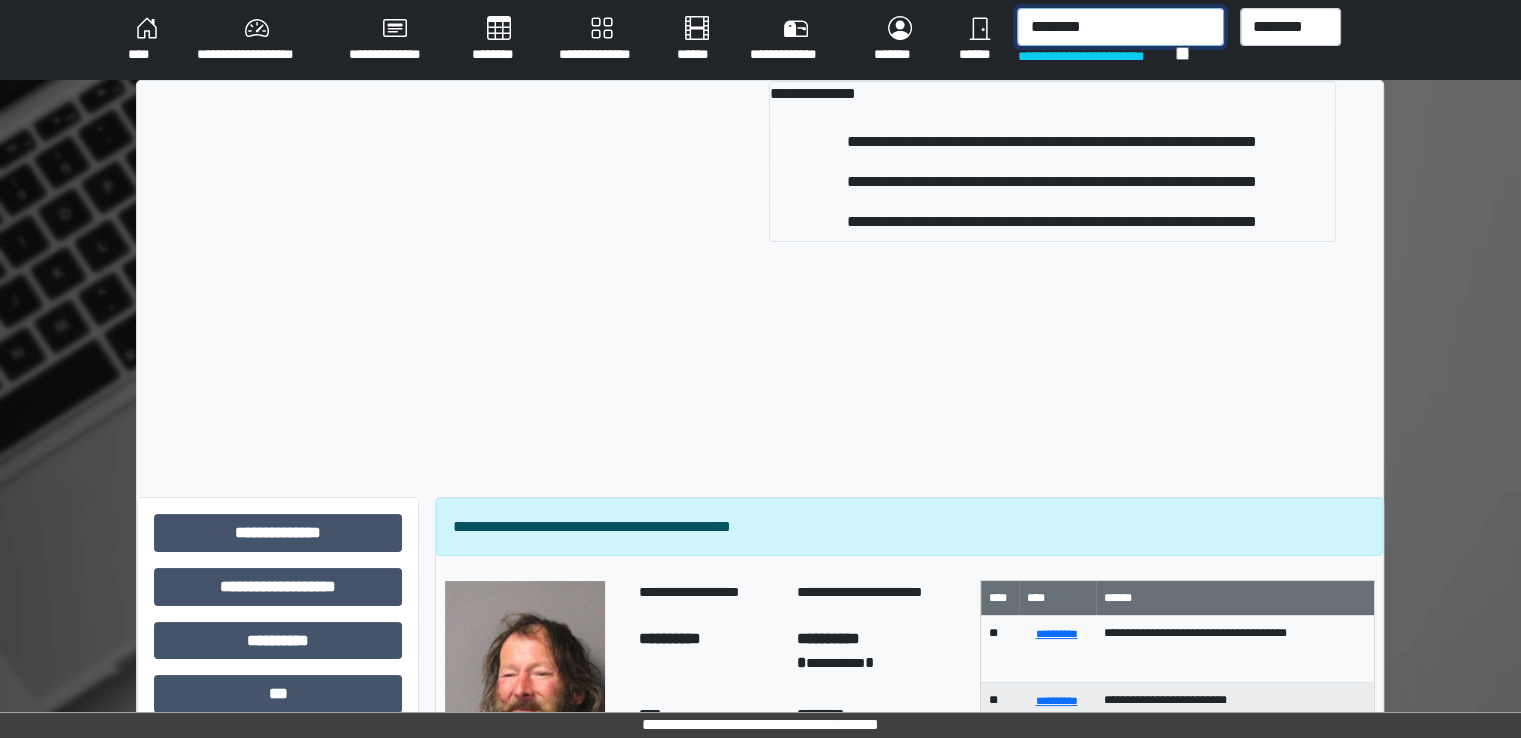 type on "********" 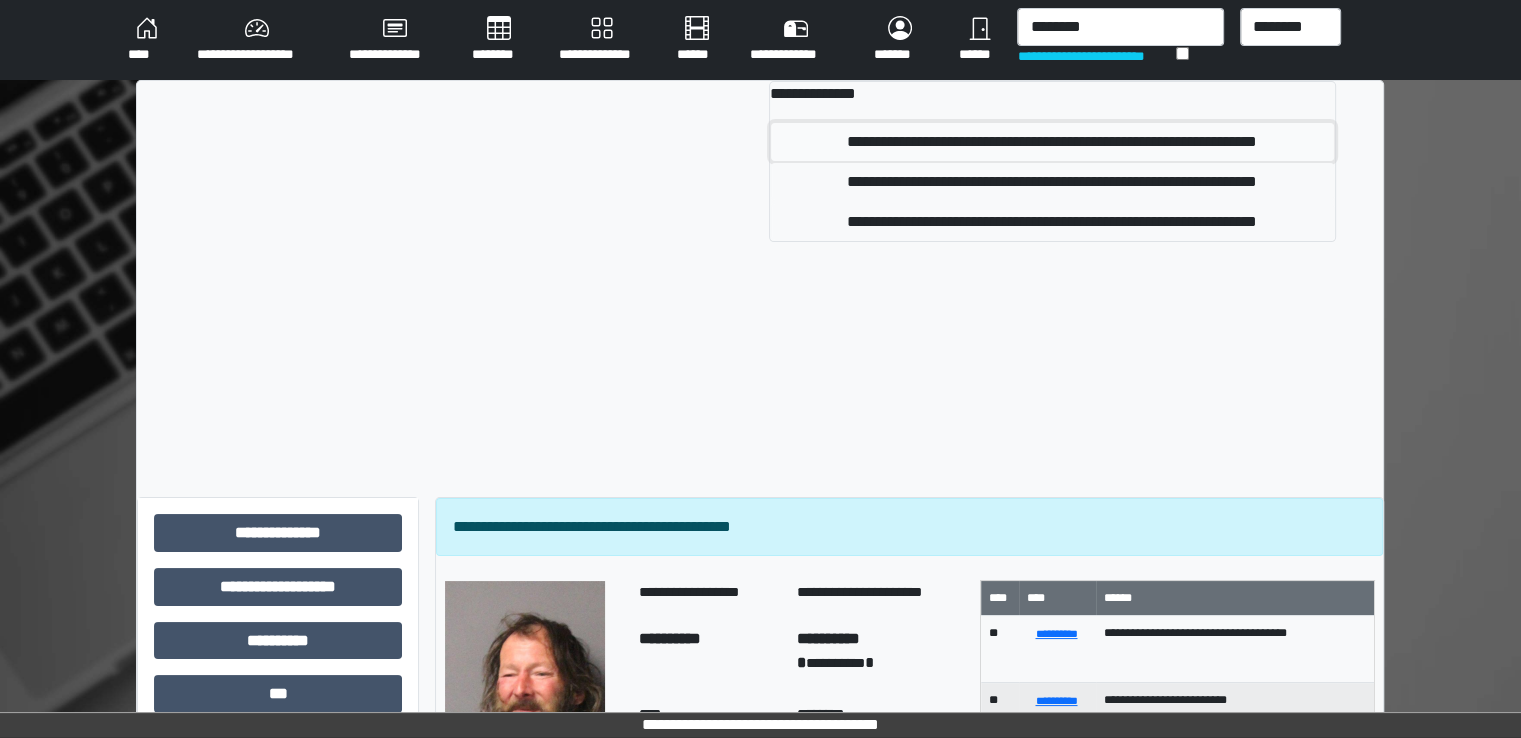 click on "**********" at bounding box center (1052, 142) 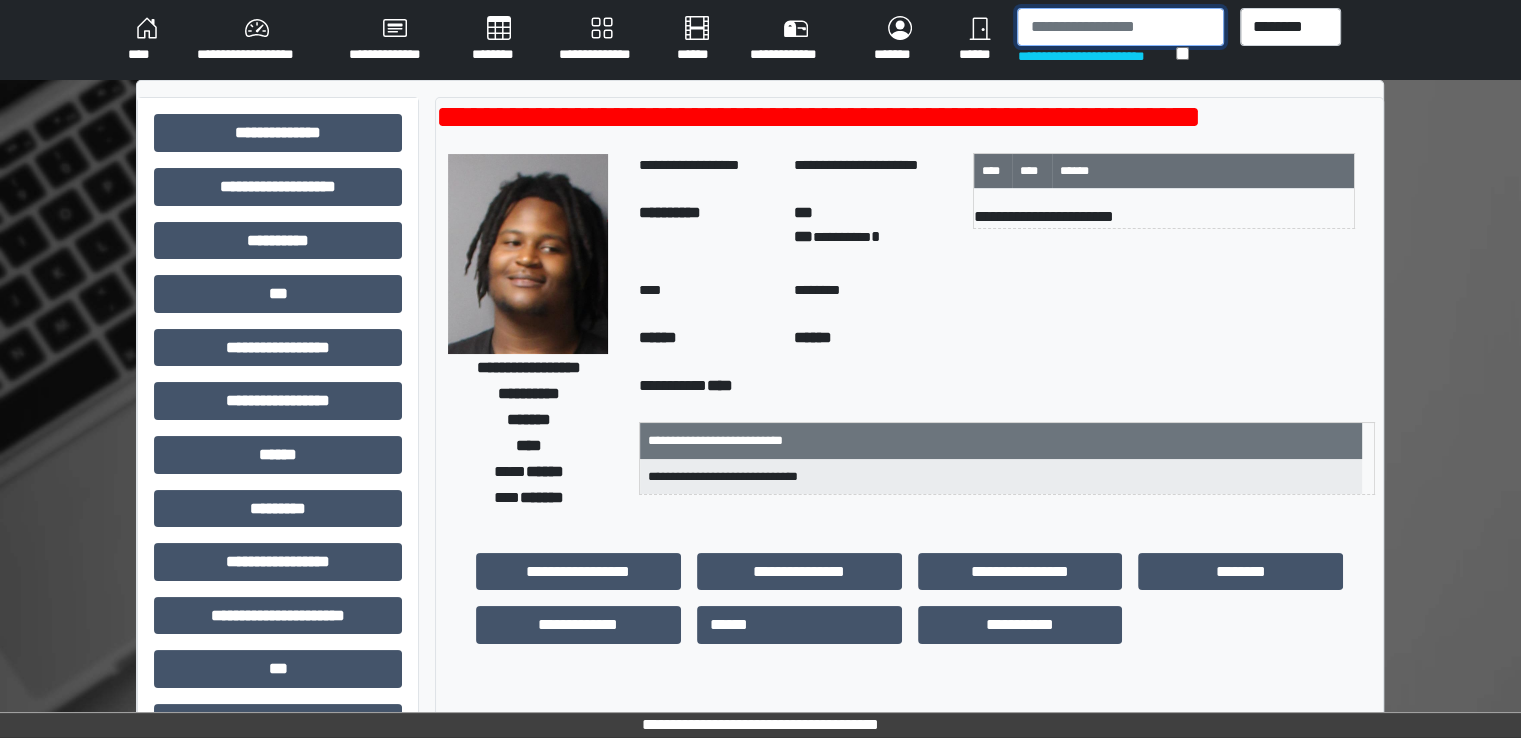 click at bounding box center (1120, 27) 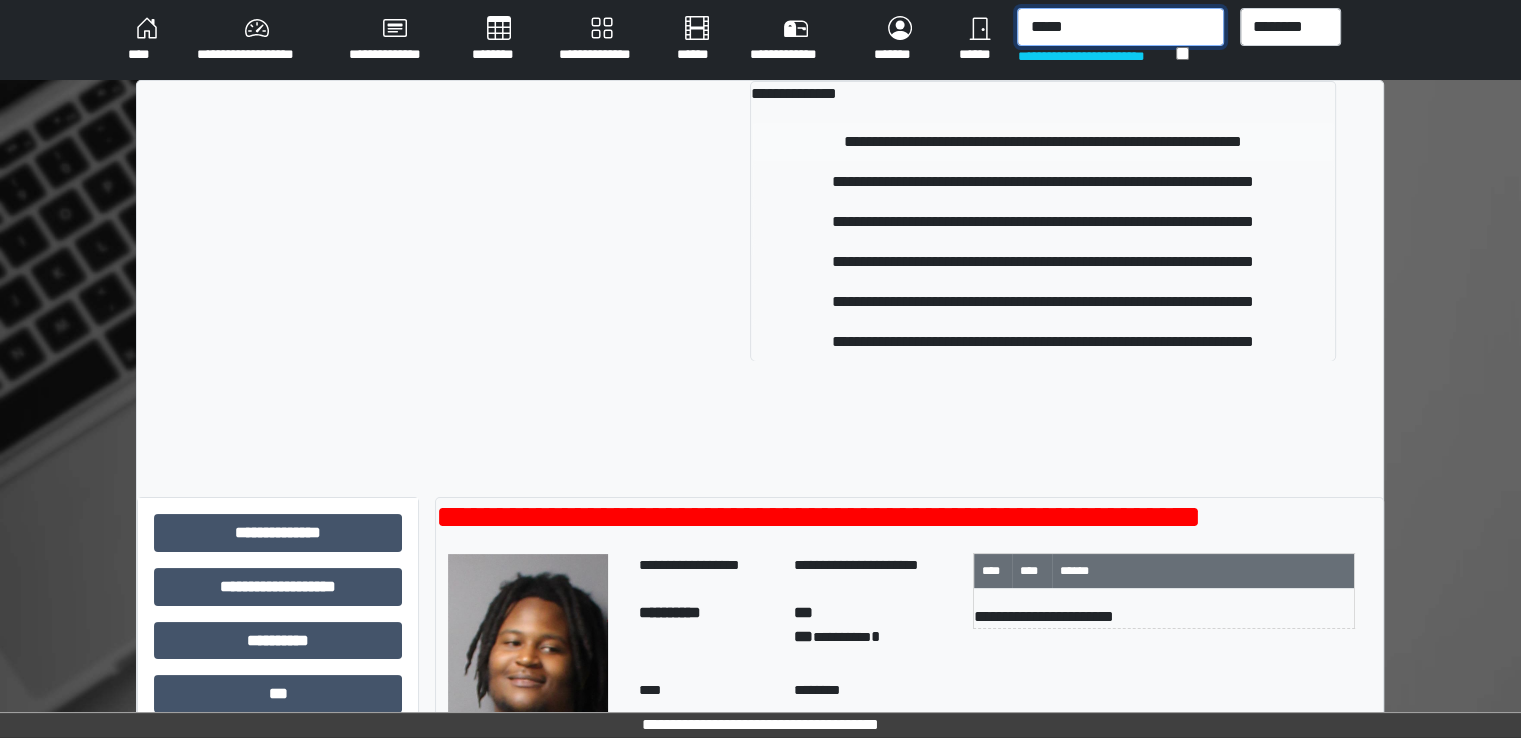 type on "*****" 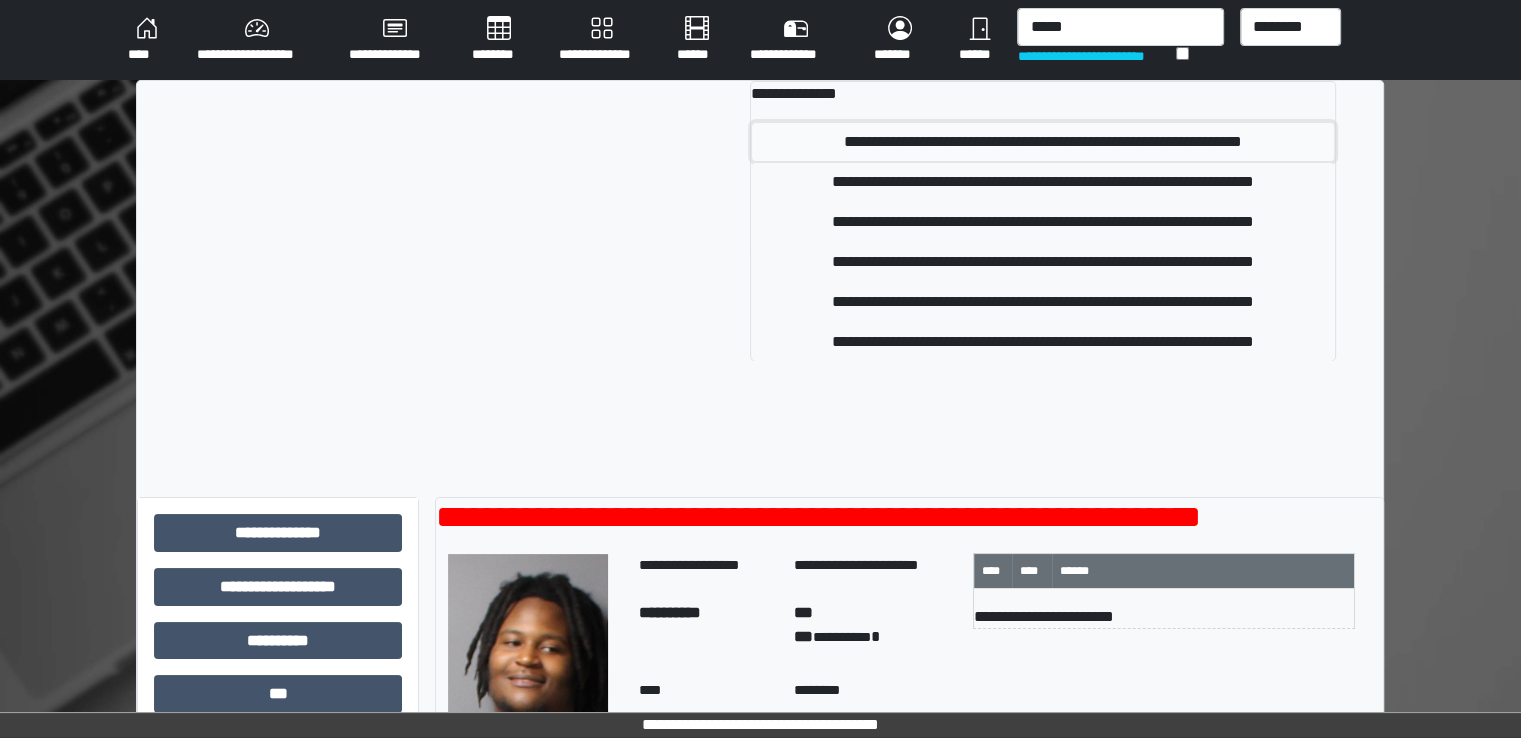 click on "**********" at bounding box center [1043, 142] 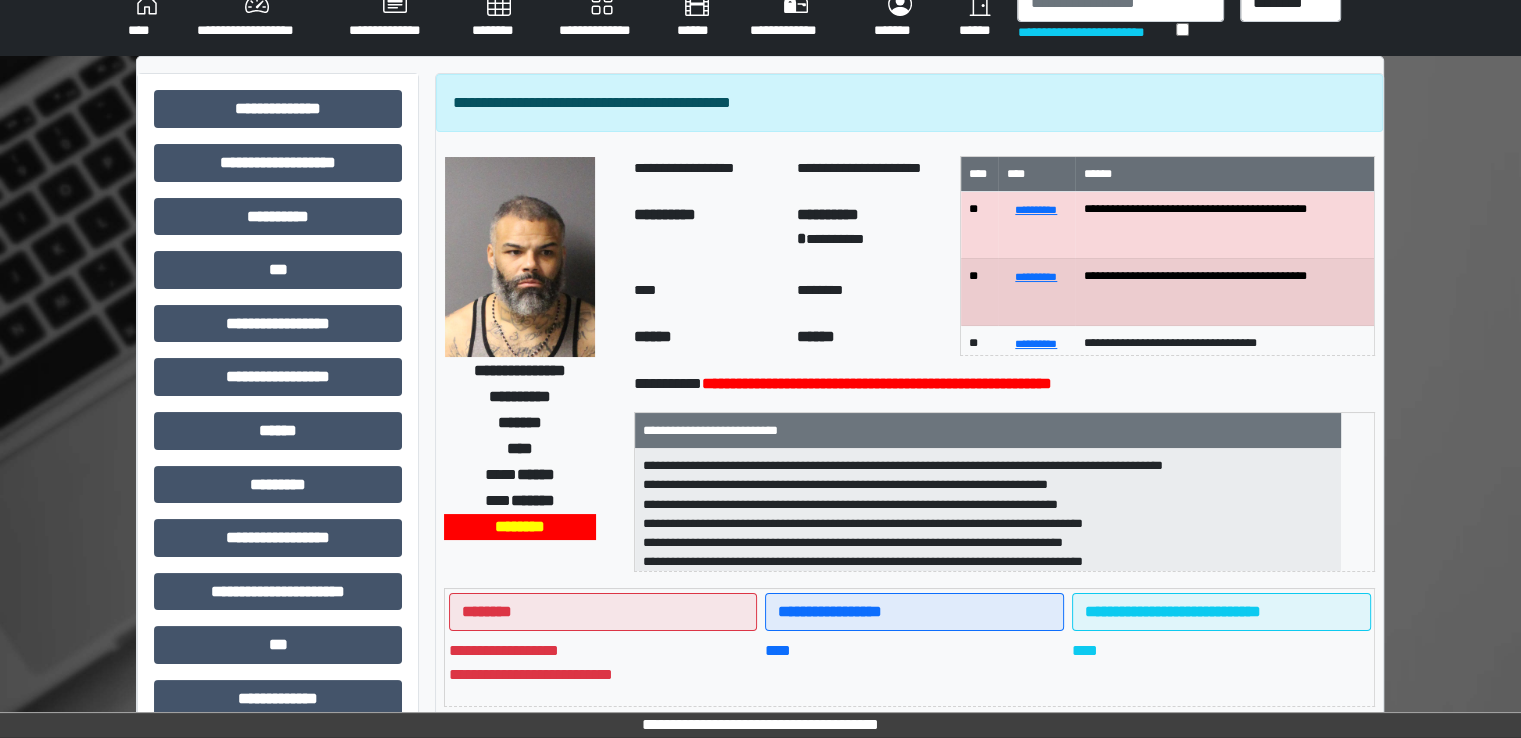 scroll, scrollTop: 0, scrollLeft: 0, axis: both 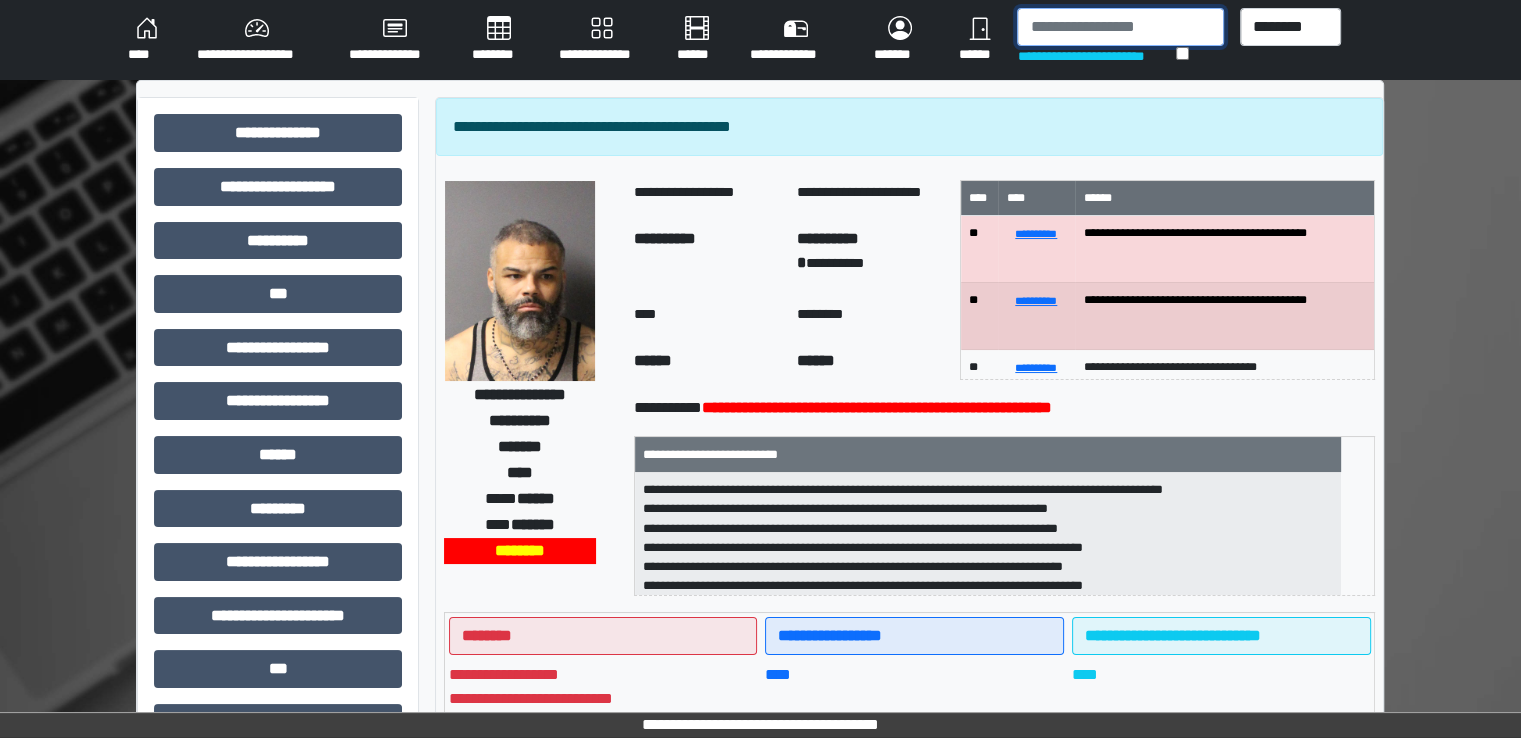 click at bounding box center [1120, 27] 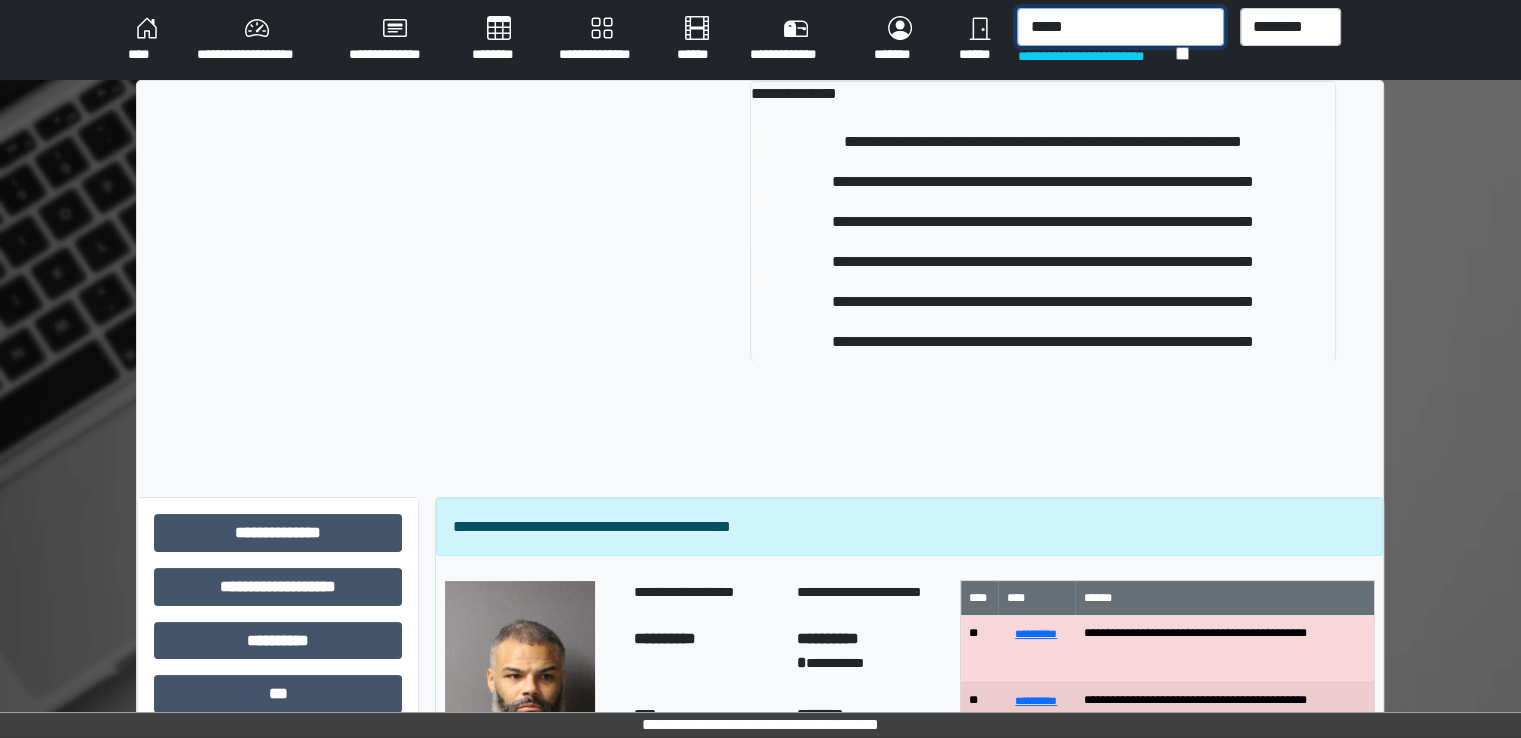 type on "*****" 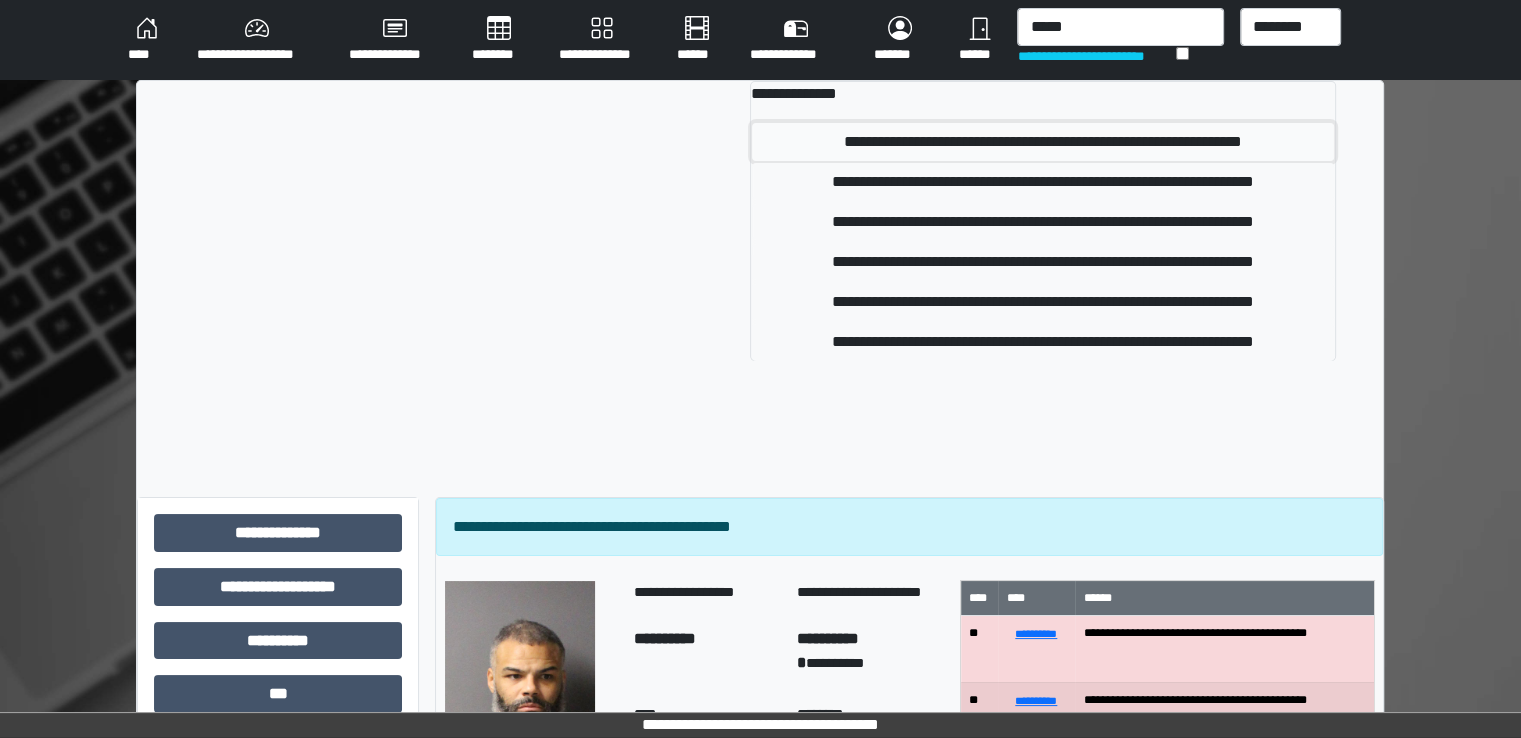 click on "**********" at bounding box center [1043, 142] 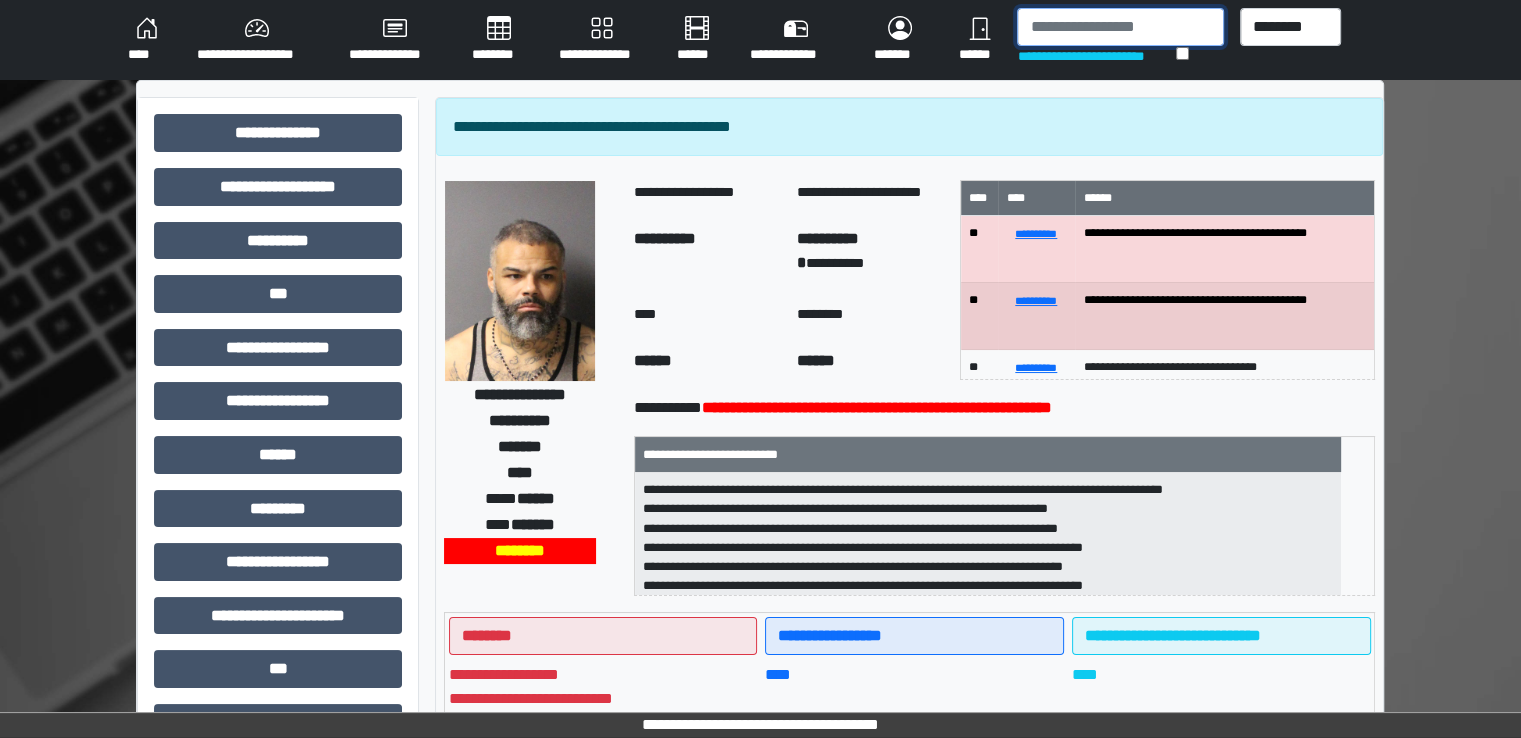 click at bounding box center [1120, 27] 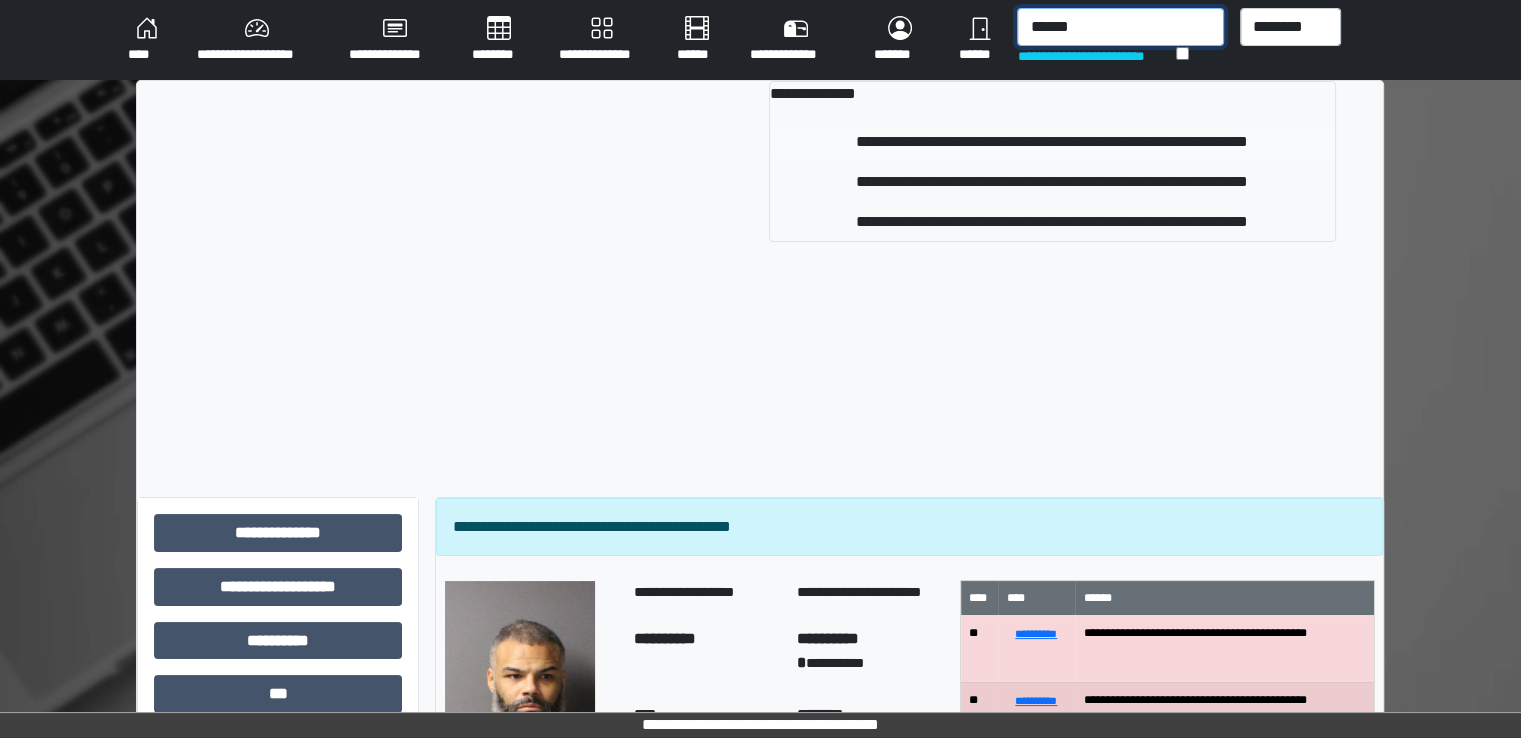type on "******" 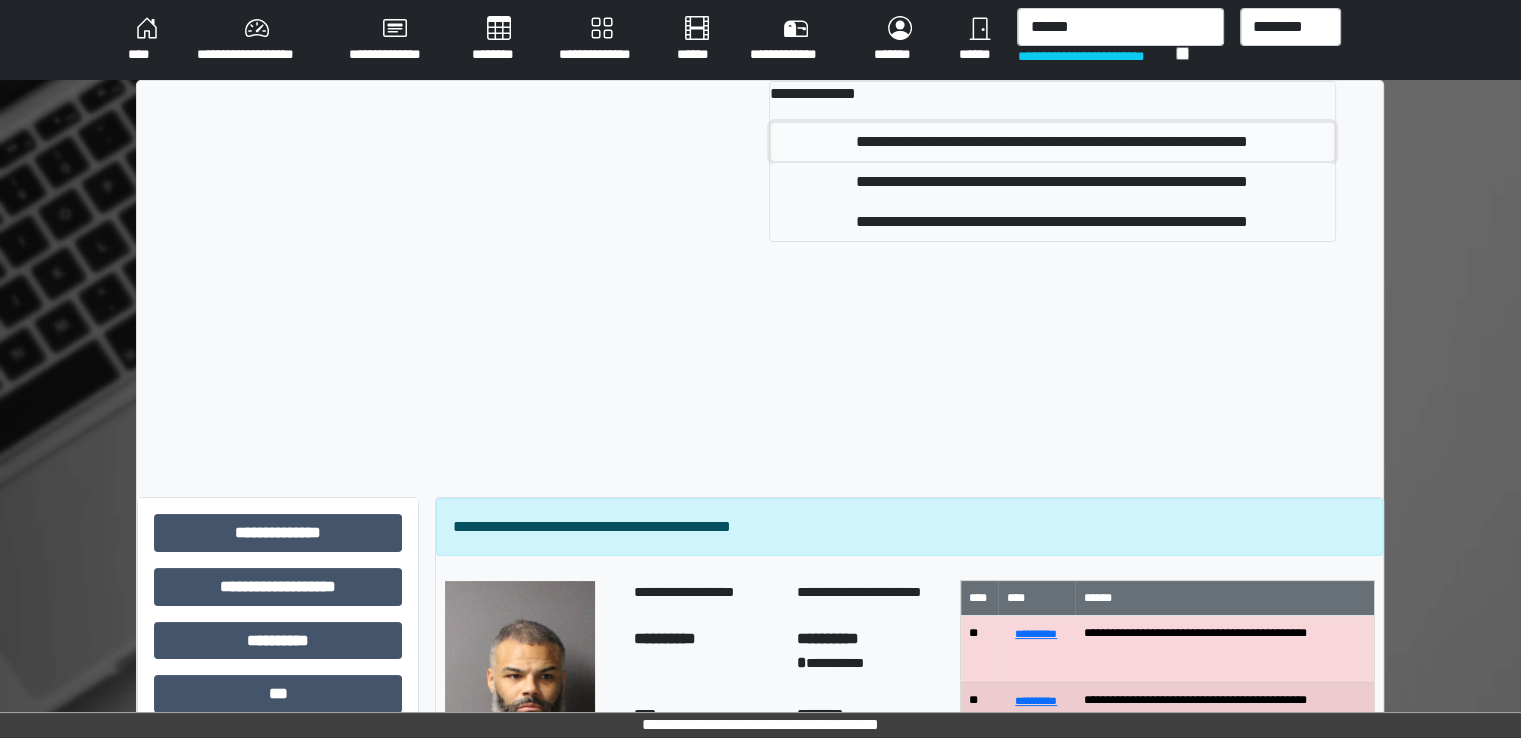 click on "**********" at bounding box center (1052, 142) 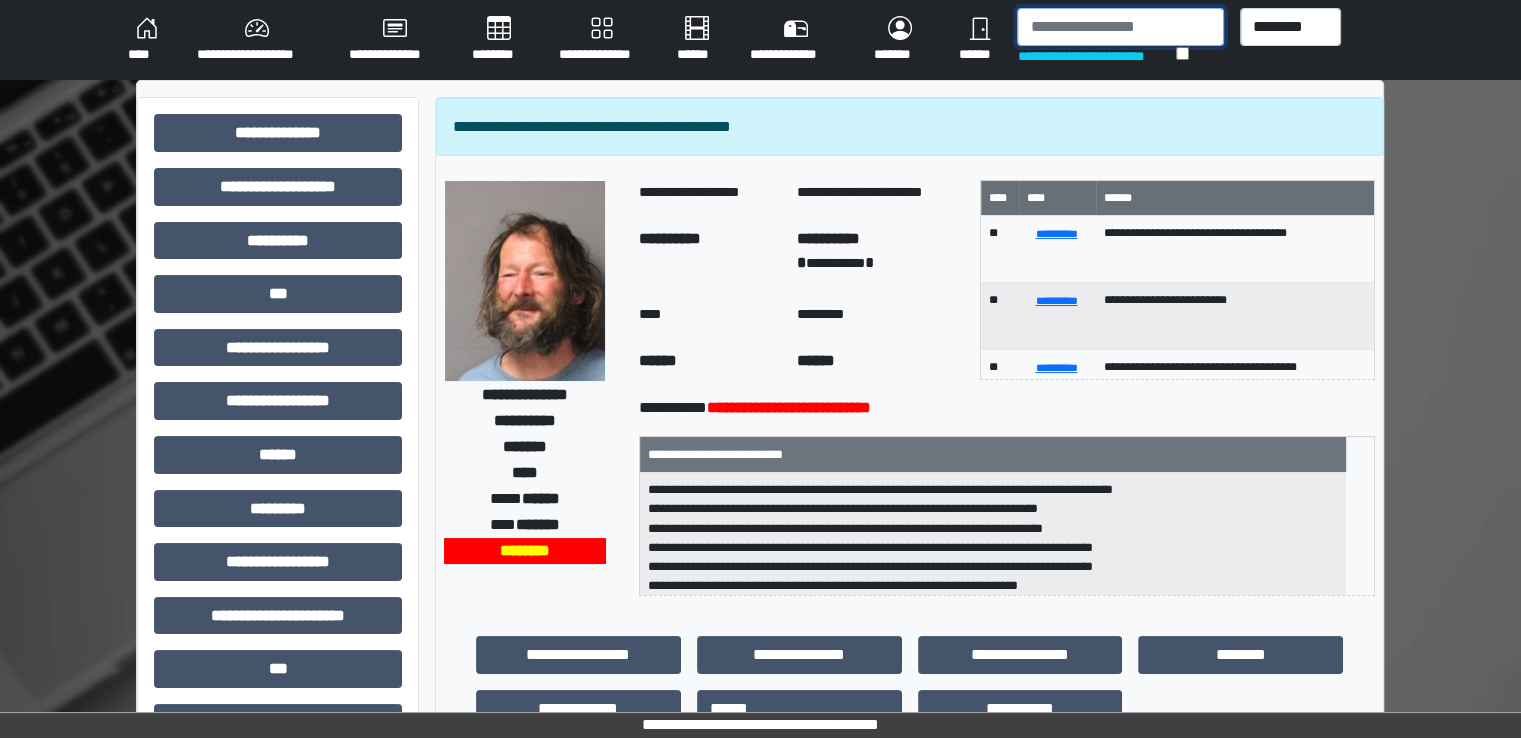 click at bounding box center [1120, 27] 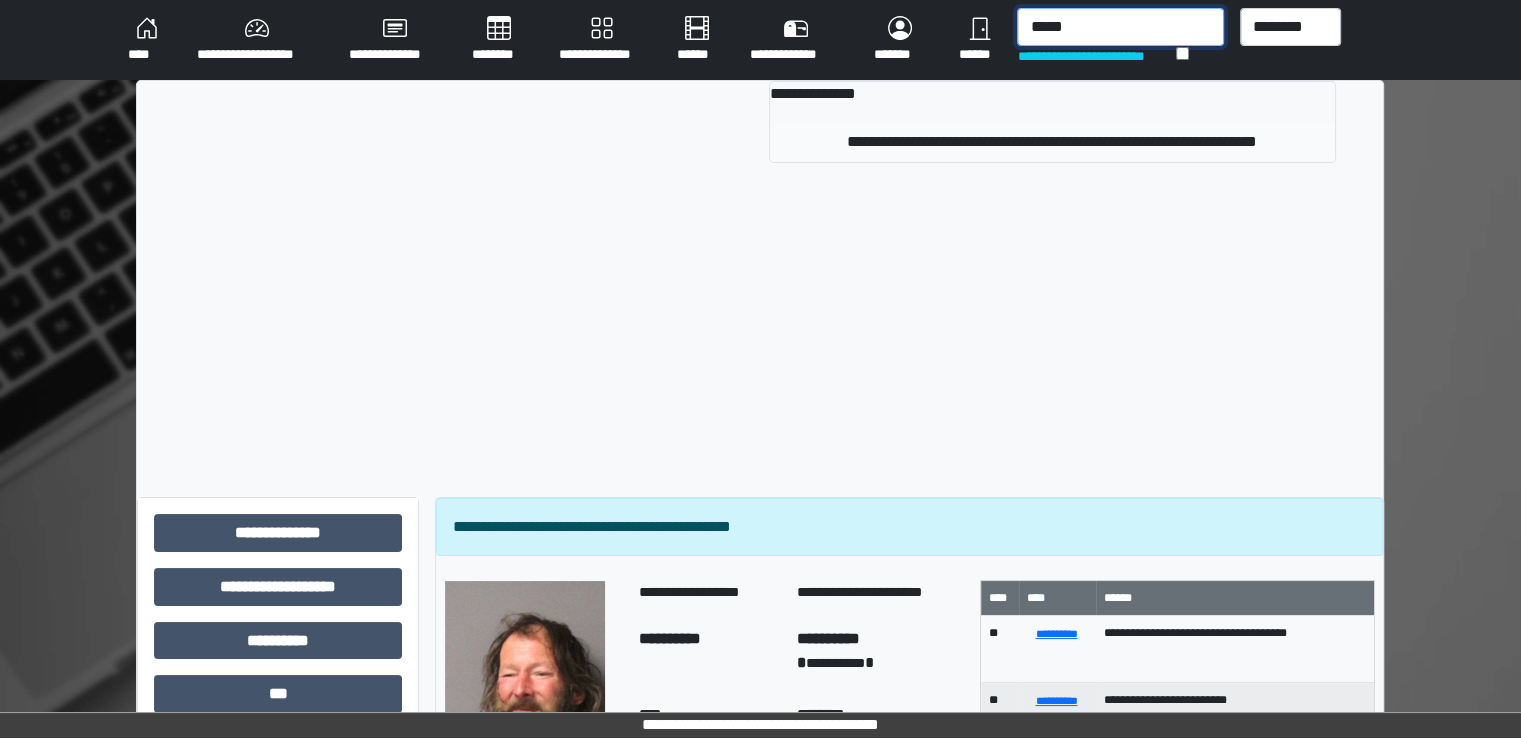 type on "*****" 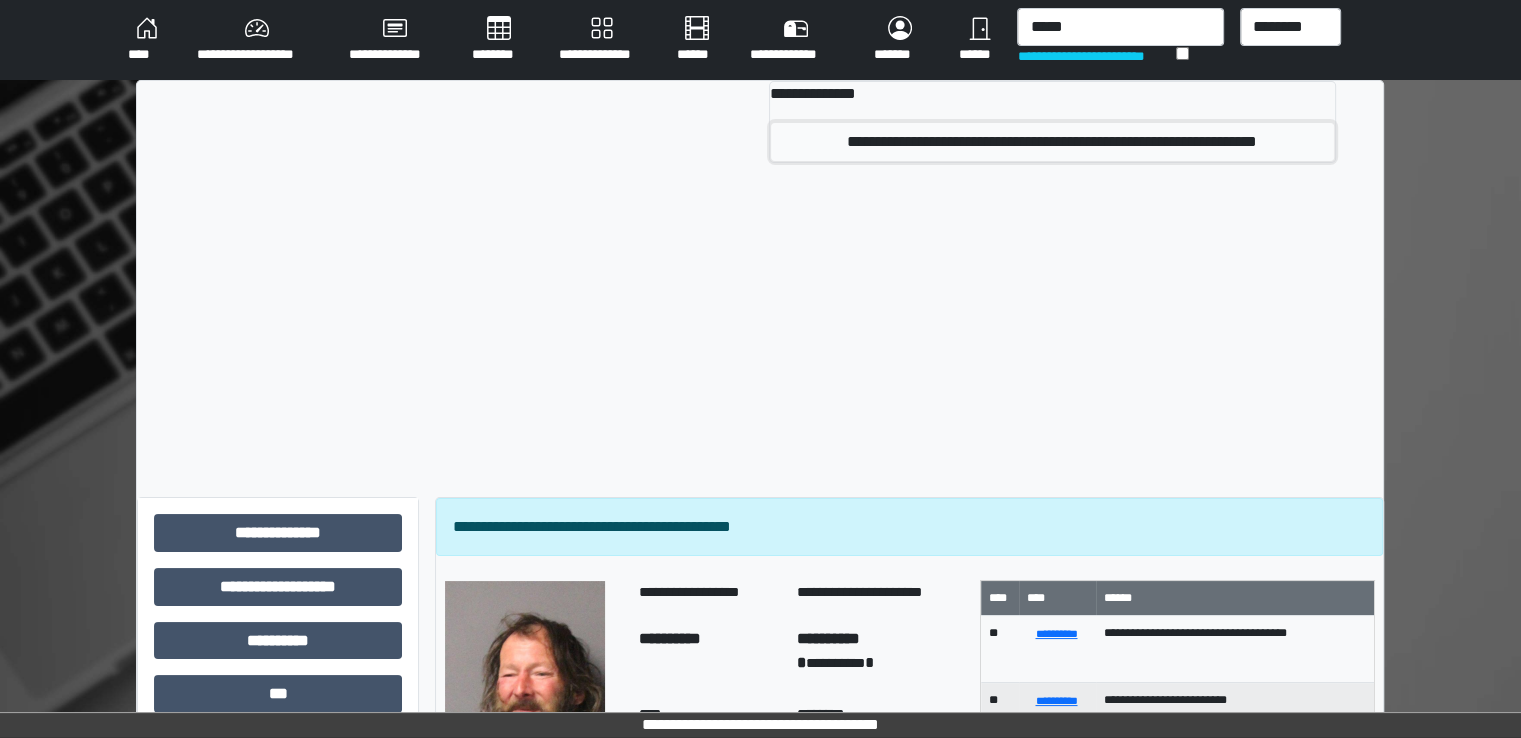 click on "**********" at bounding box center [1052, 142] 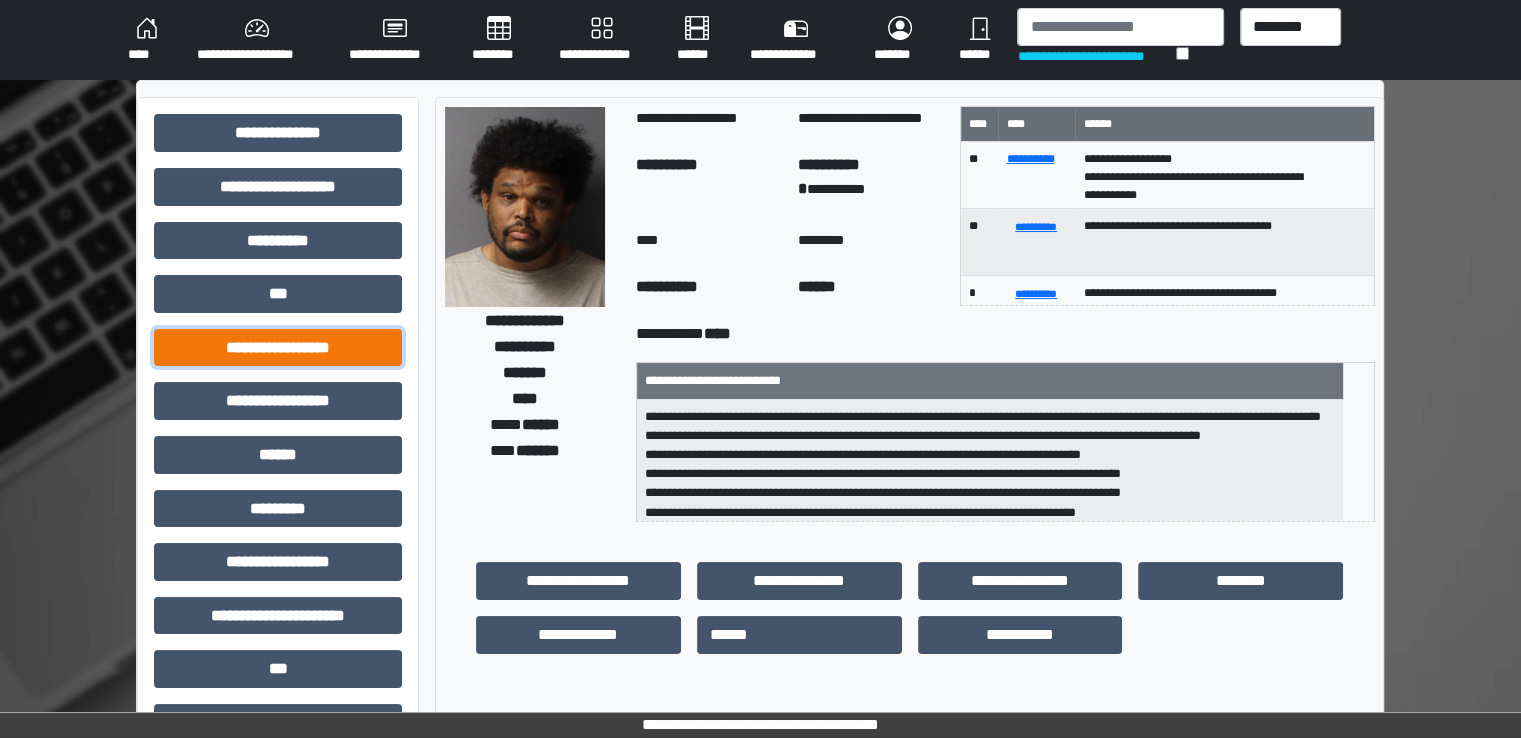 click on "**********" at bounding box center [278, 348] 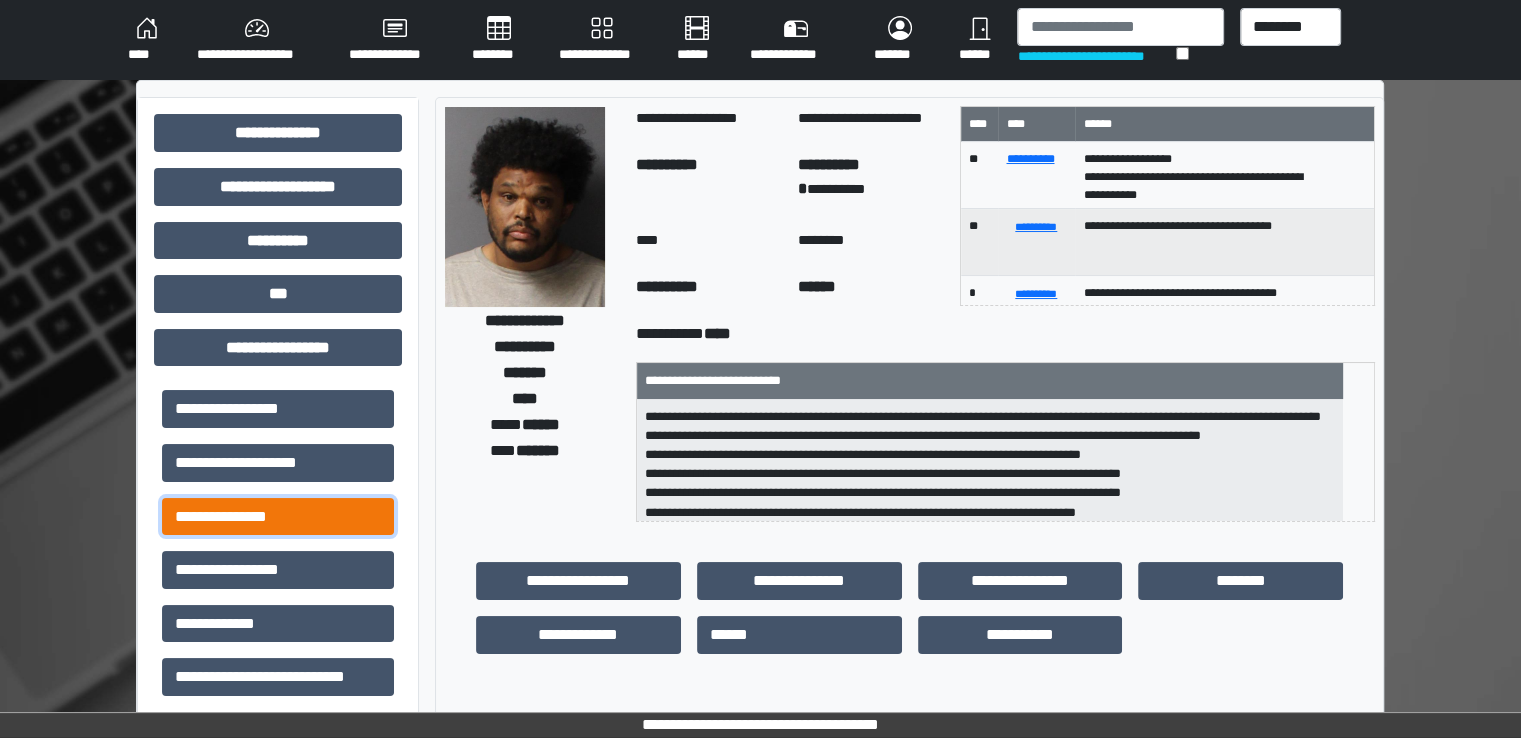 click on "**********" at bounding box center (278, 517) 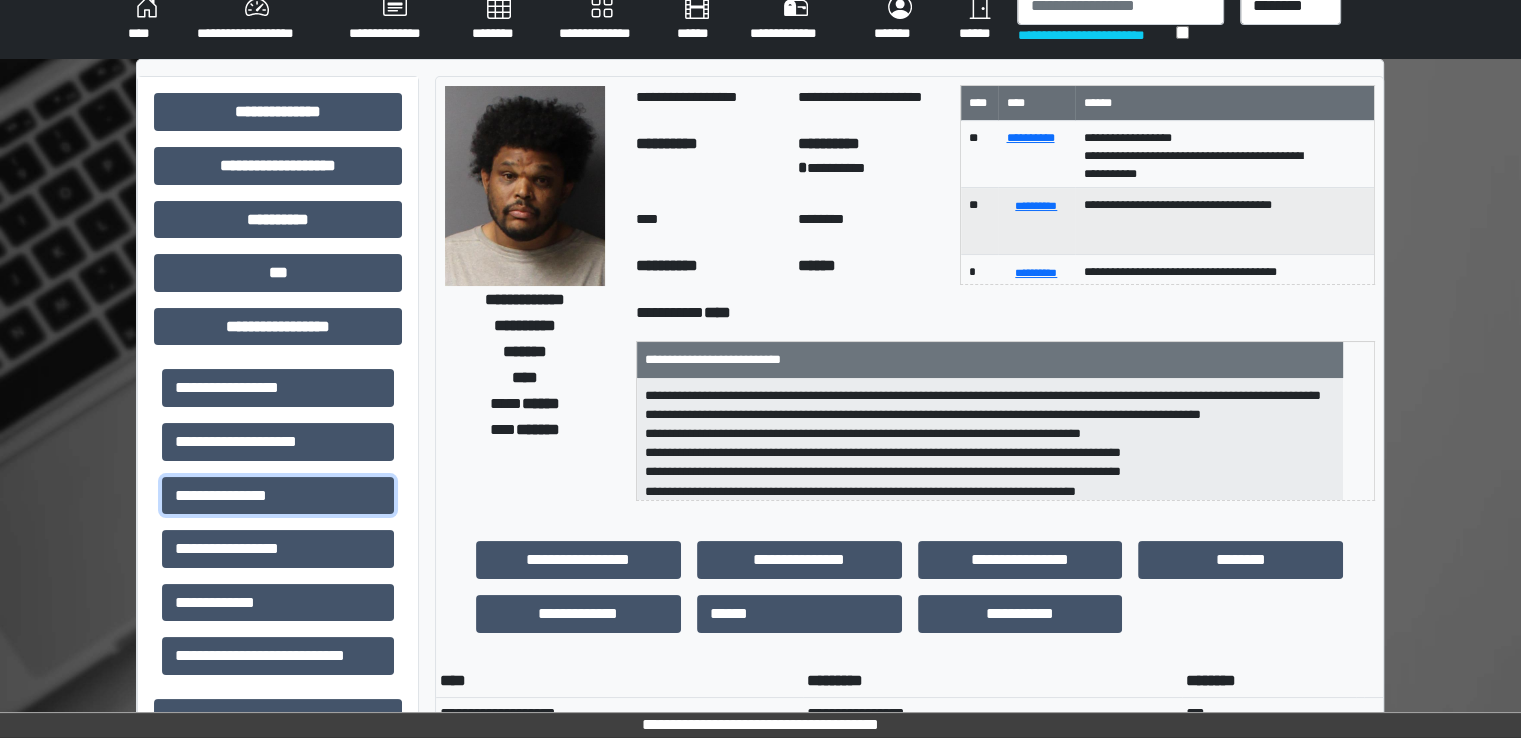 scroll, scrollTop: 0, scrollLeft: 0, axis: both 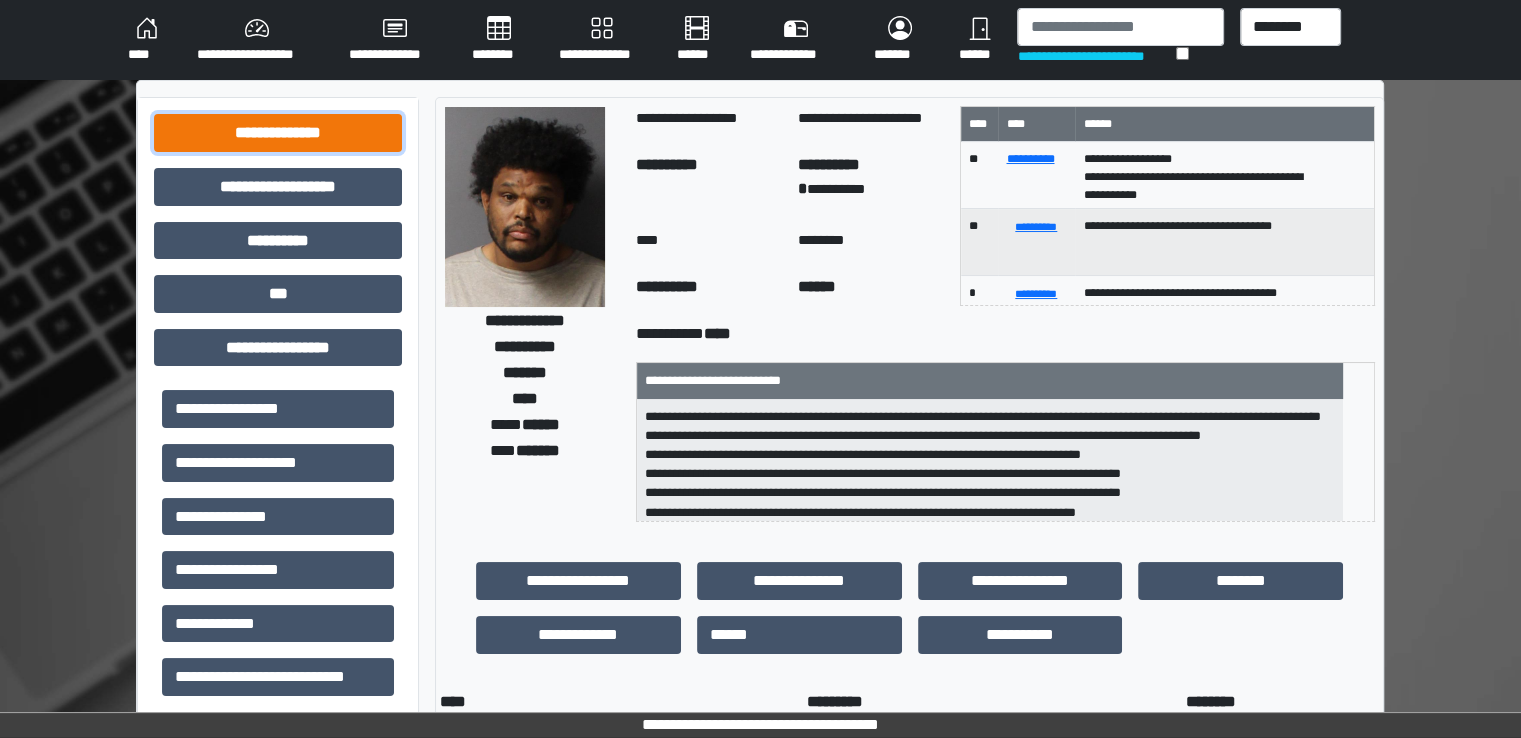click on "**********" at bounding box center (278, 133) 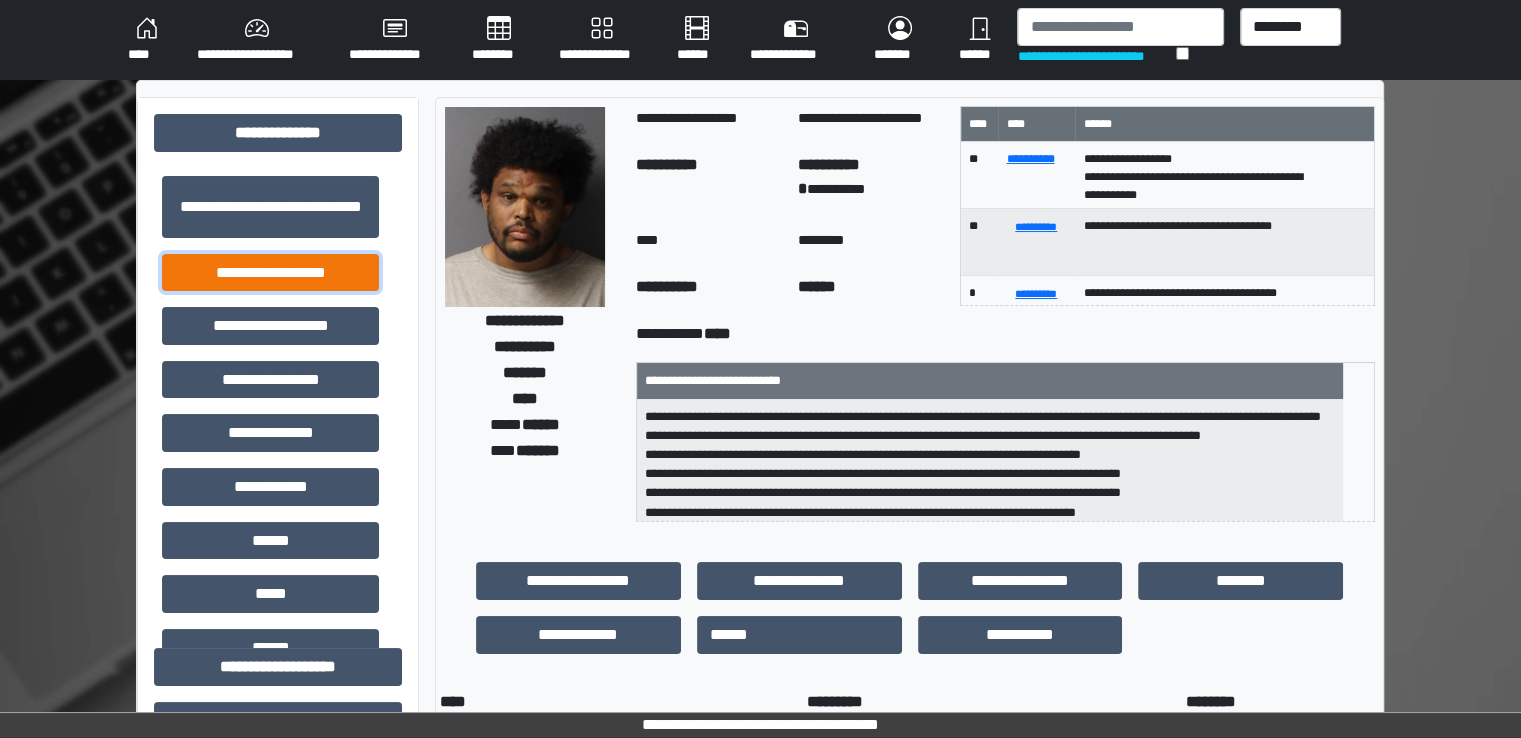 click on "**********" at bounding box center [270, 273] 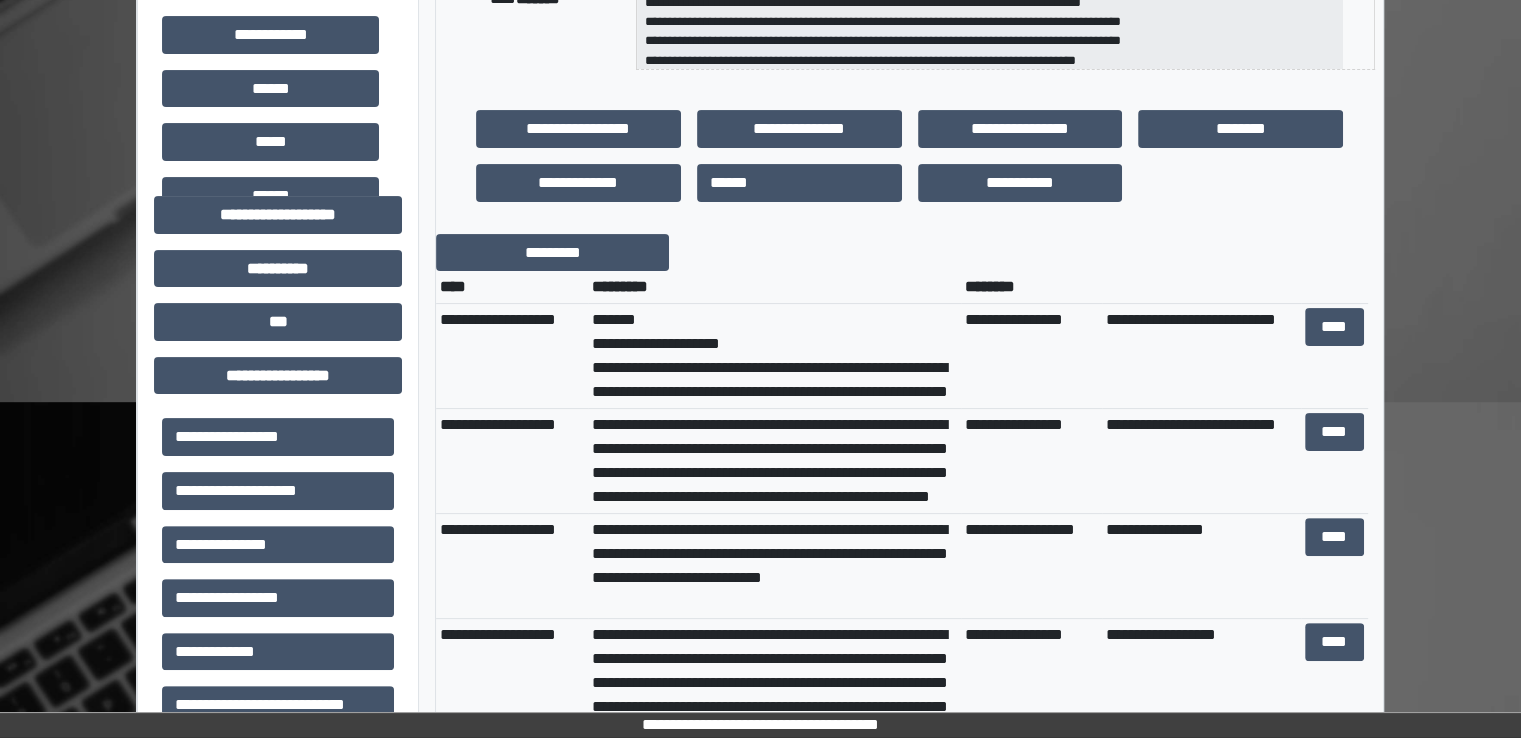 scroll, scrollTop: 500, scrollLeft: 0, axis: vertical 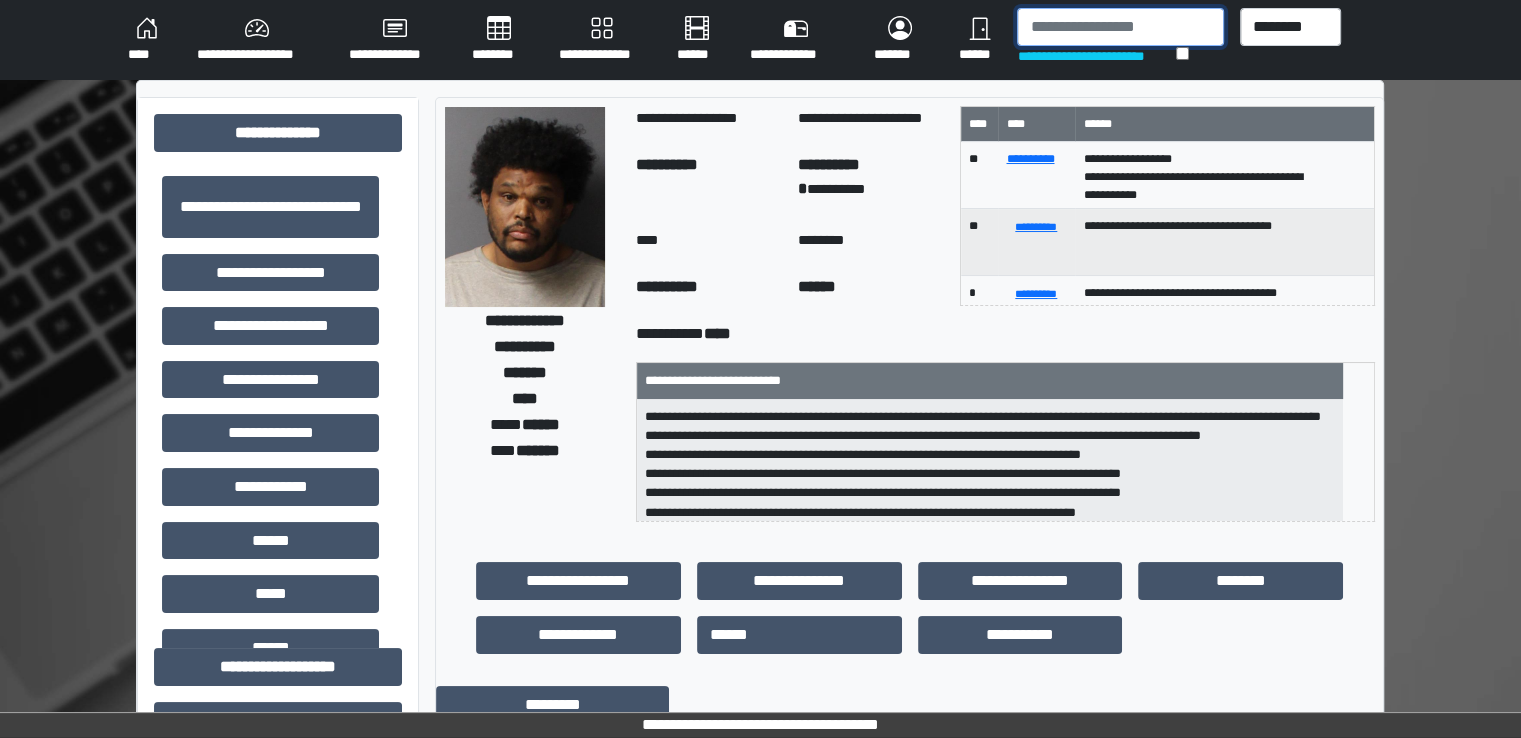 click at bounding box center (1120, 27) 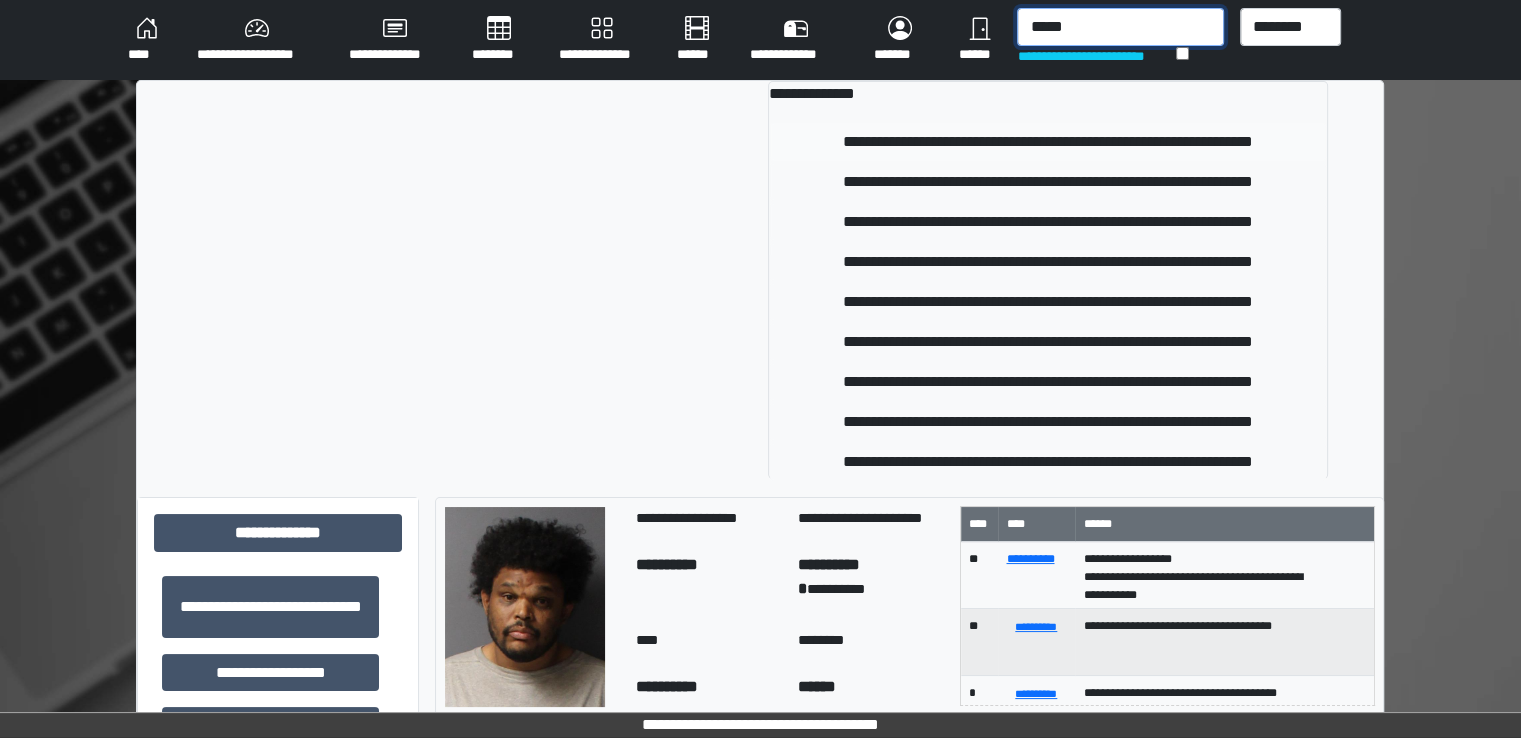 type on "*****" 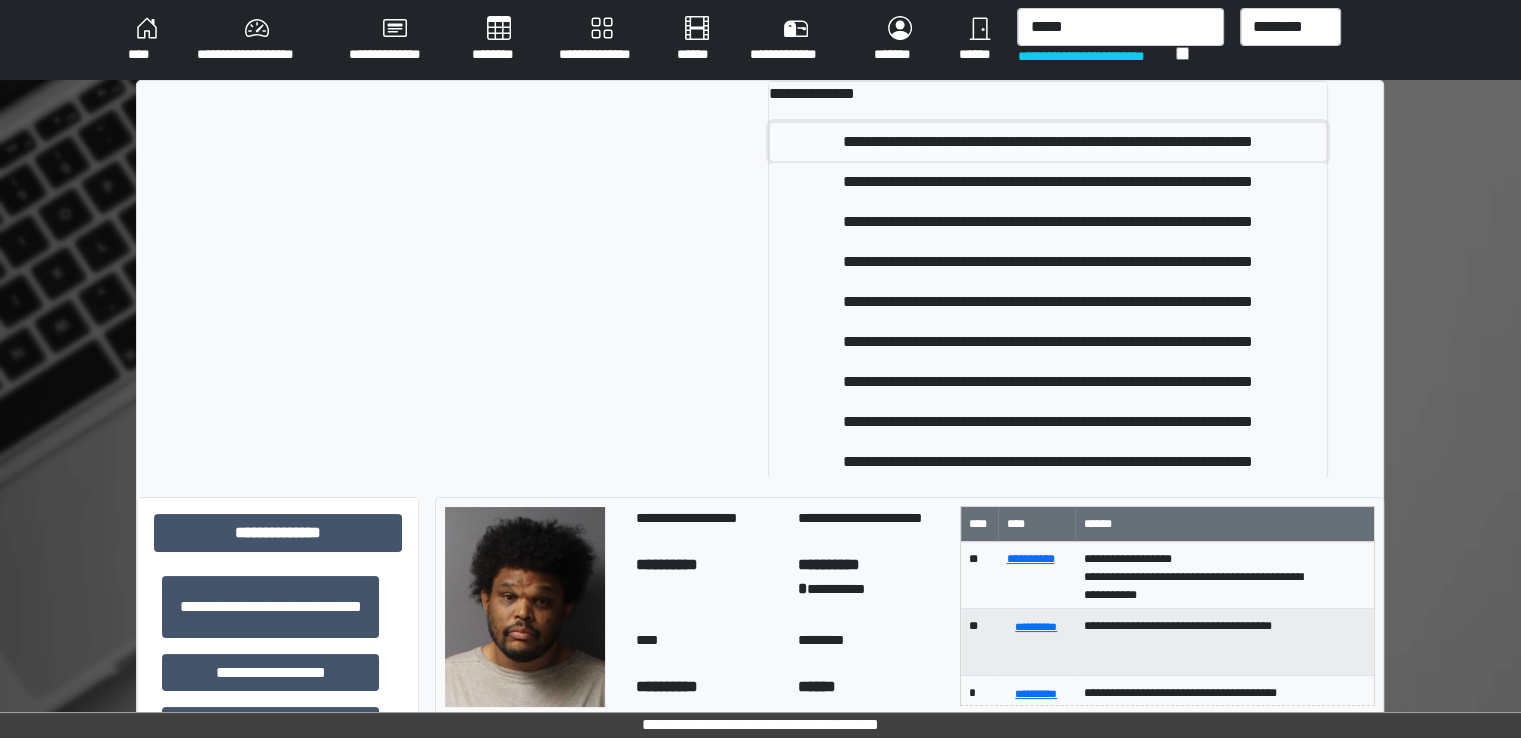 click on "**********" at bounding box center [1048, 142] 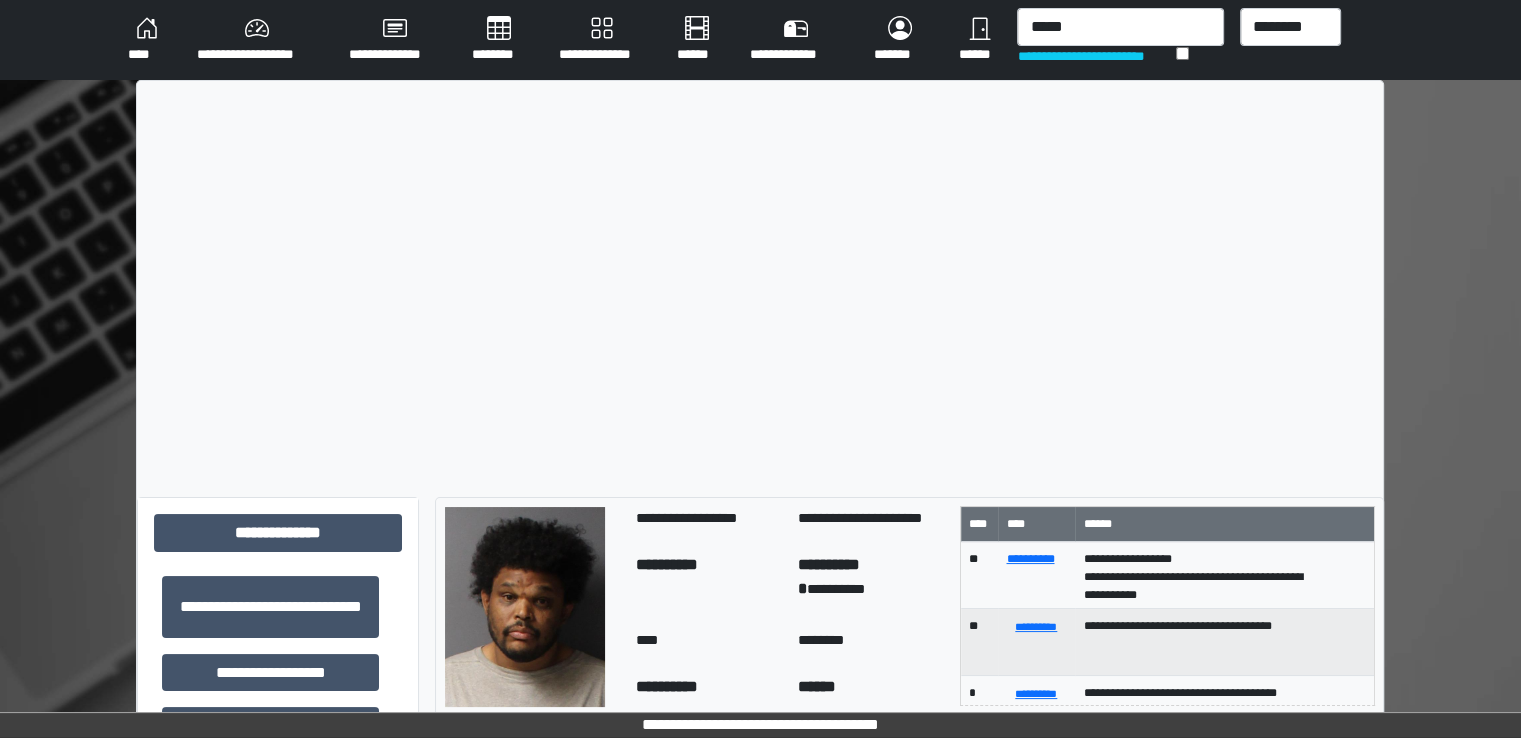 type 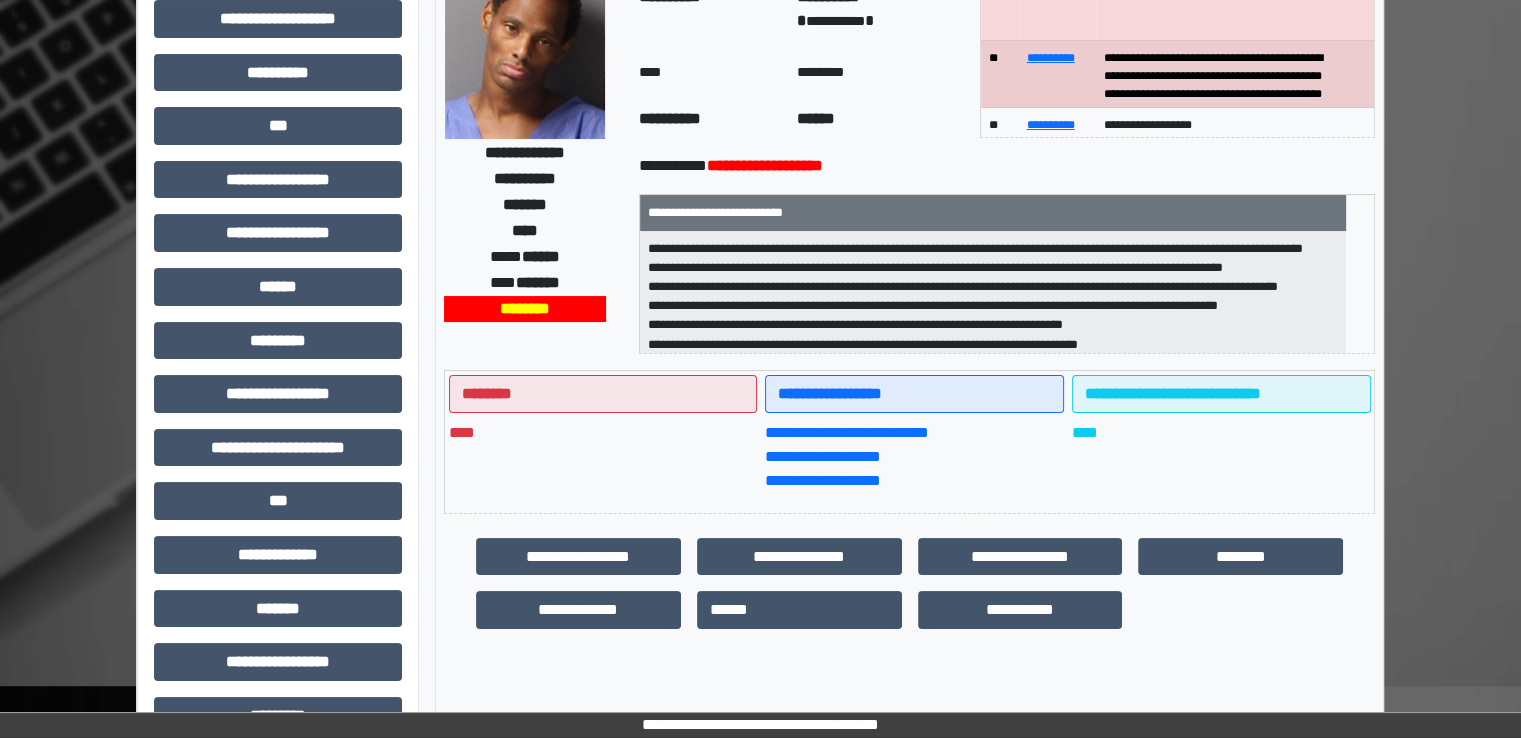 scroll, scrollTop: 428, scrollLeft: 0, axis: vertical 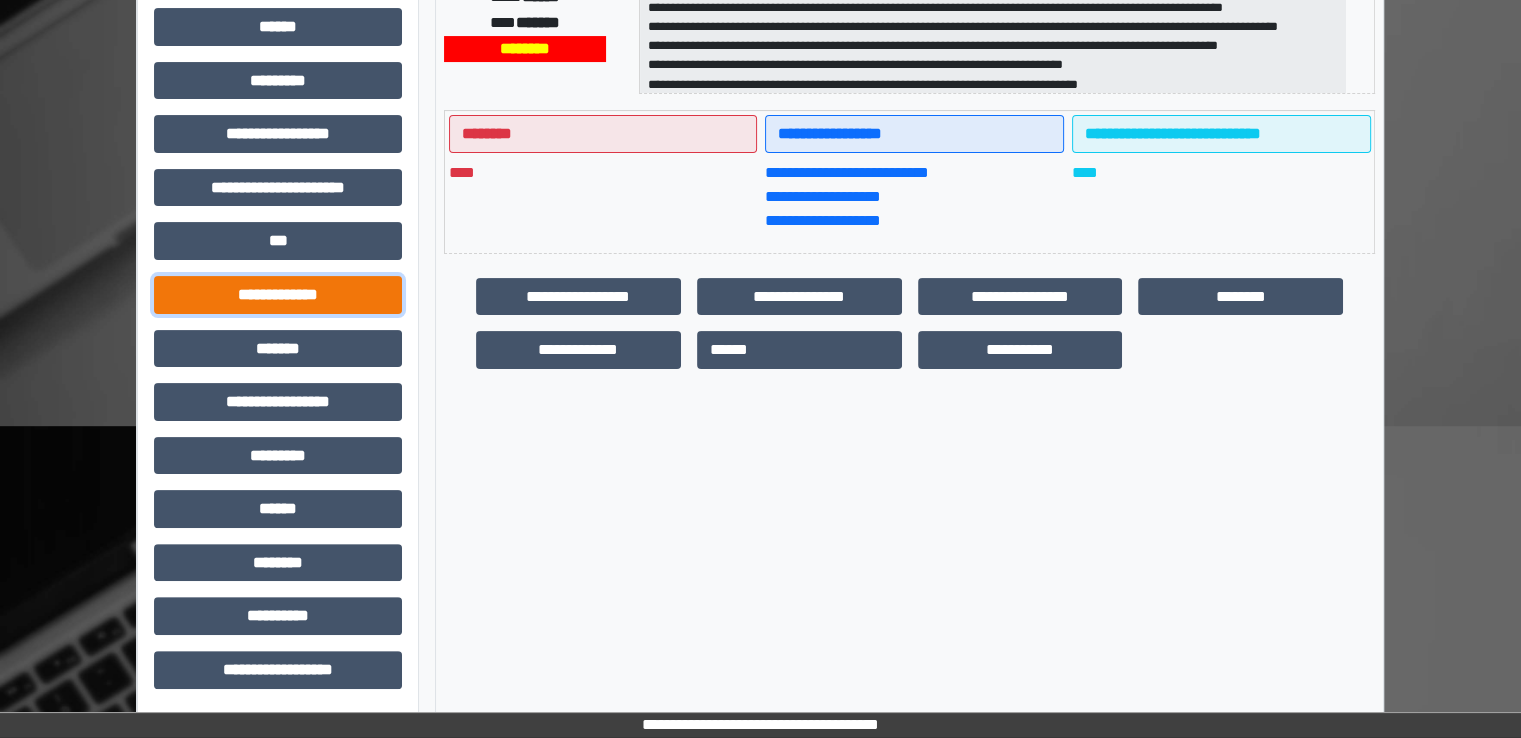 click on "**********" at bounding box center (278, 295) 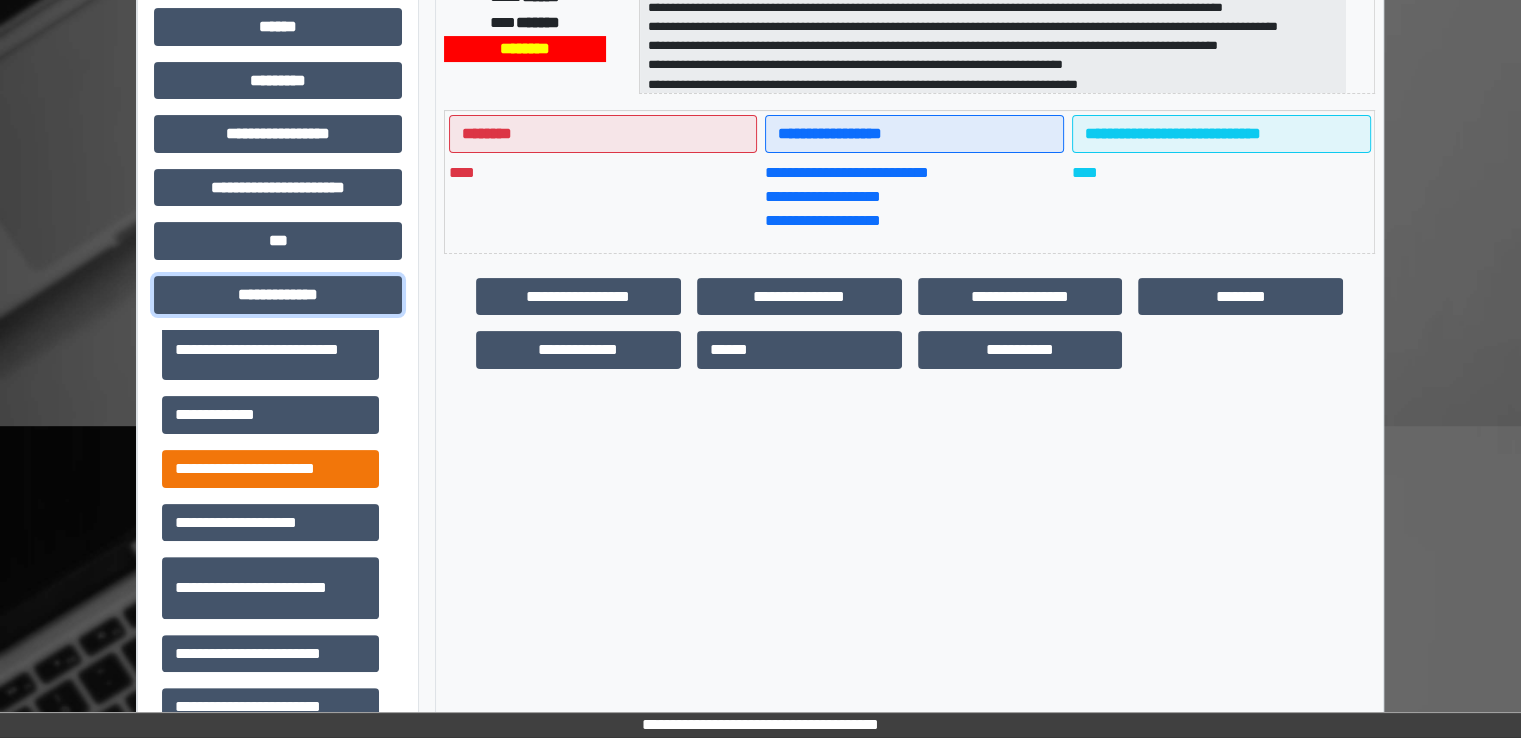 scroll, scrollTop: 600, scrollLeft: 0, axis: vertical 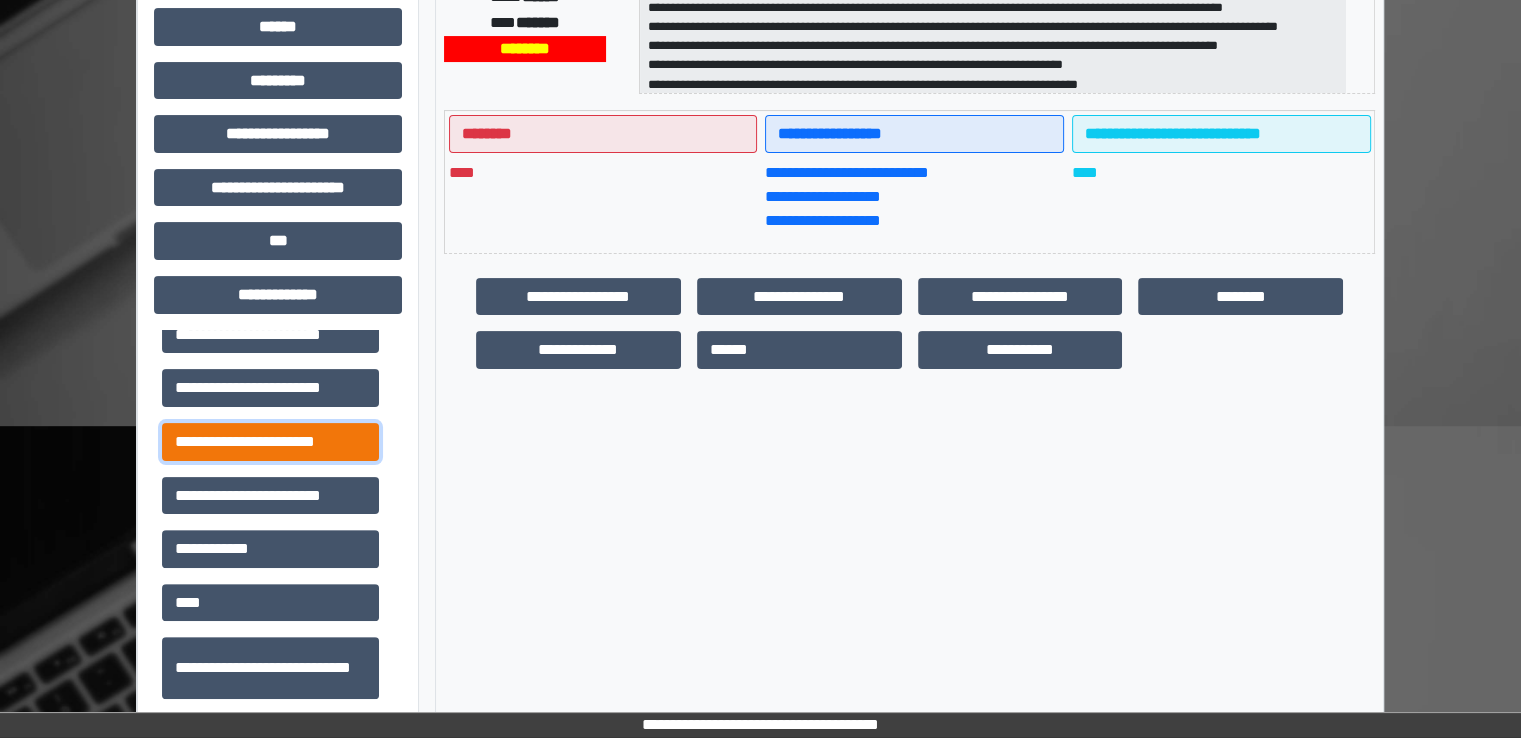 click on "**********" at bounding box center [270, 442] 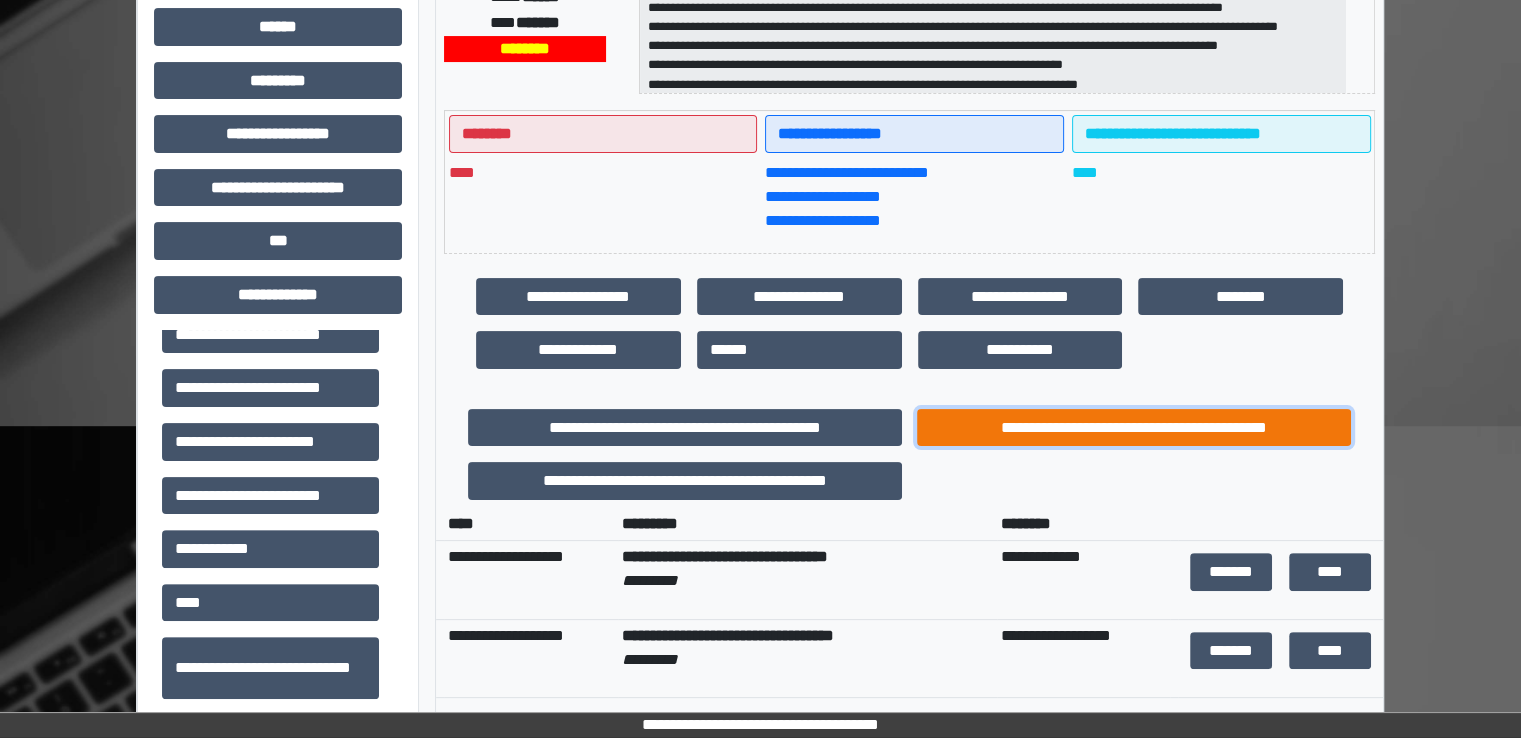 click on "**********" at bounding box center [1134, 428] 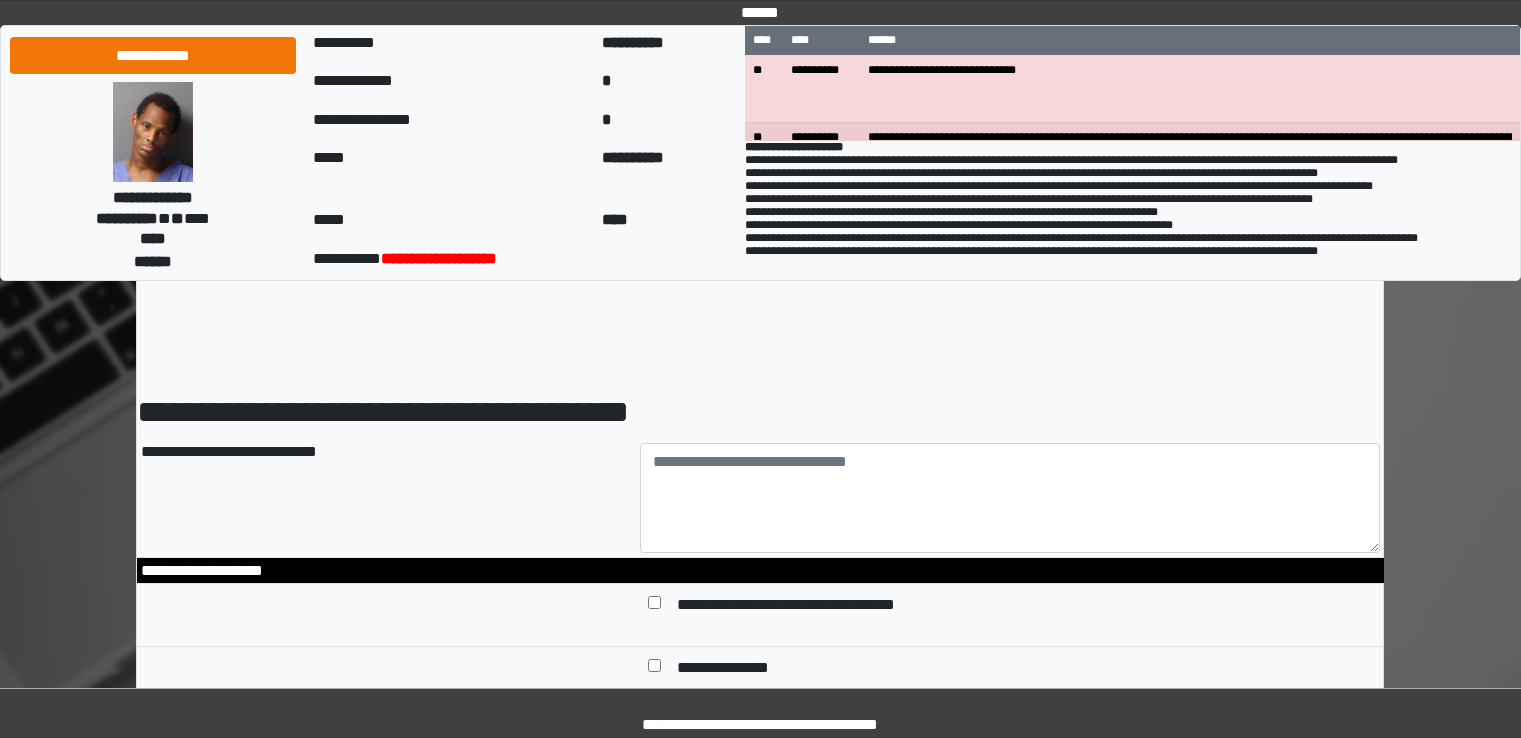 scroll, scrollTop: 0, scrollLeft: 0, axis: both 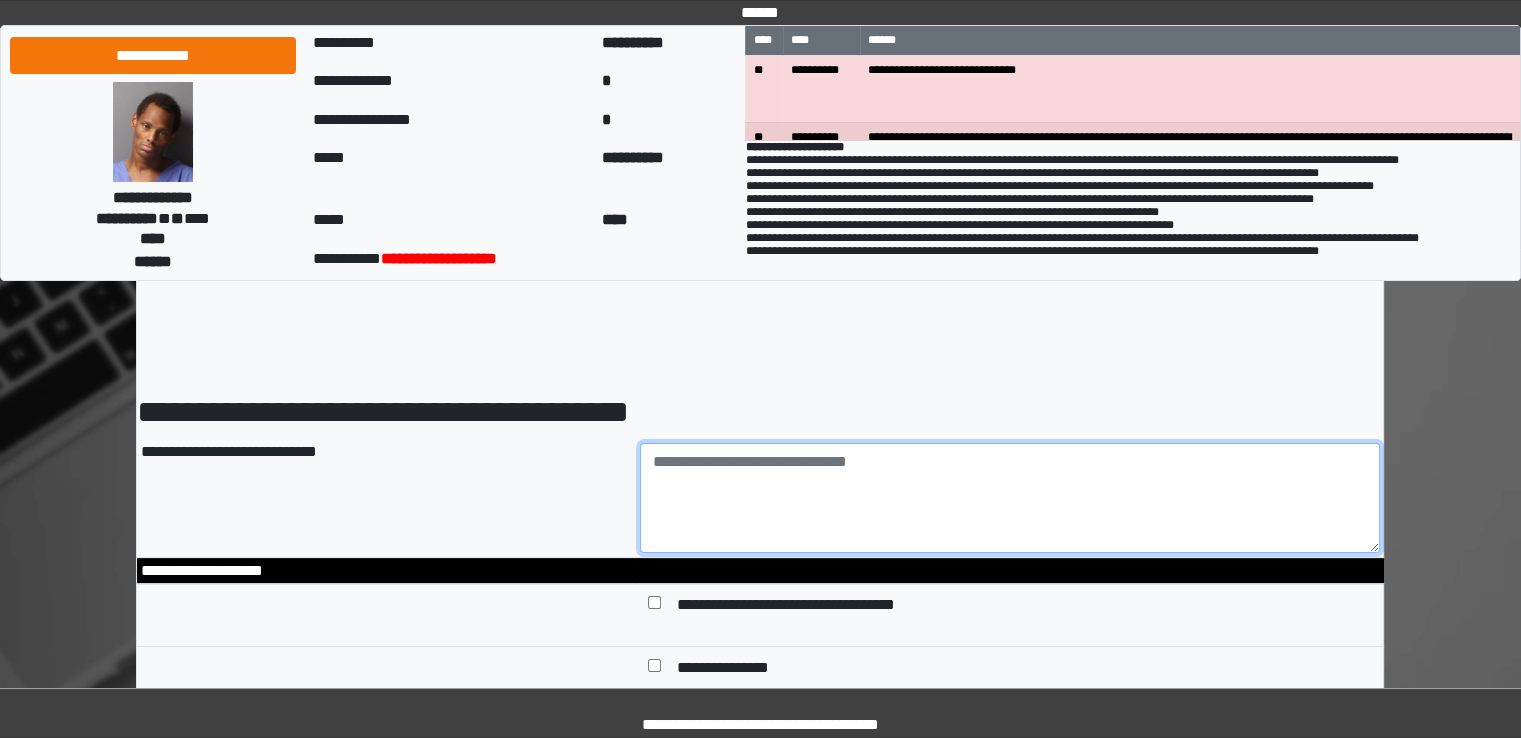 click at bounding box center (1010, 498) 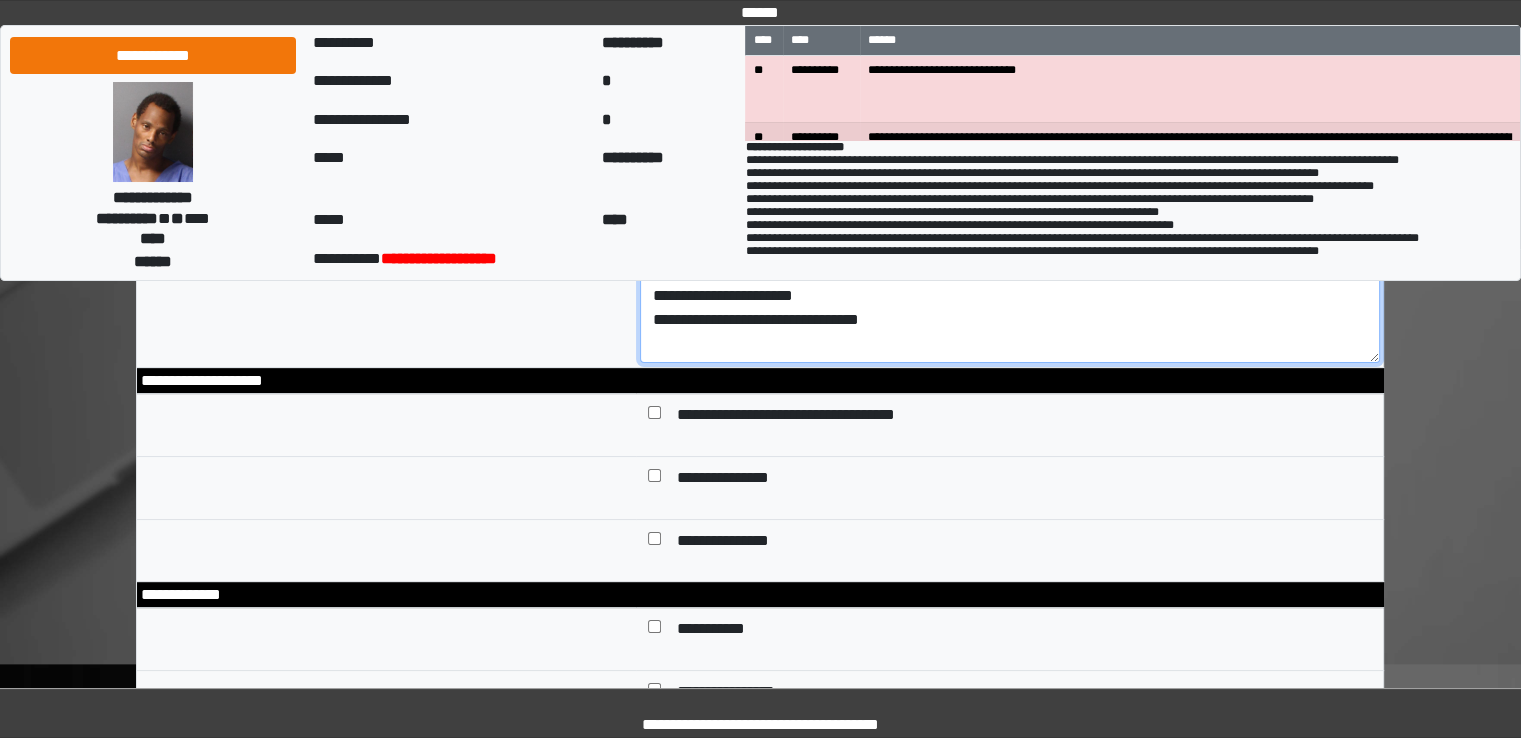 scroll, scrollTop: 300, scrollLeft: 0, axis: vertical 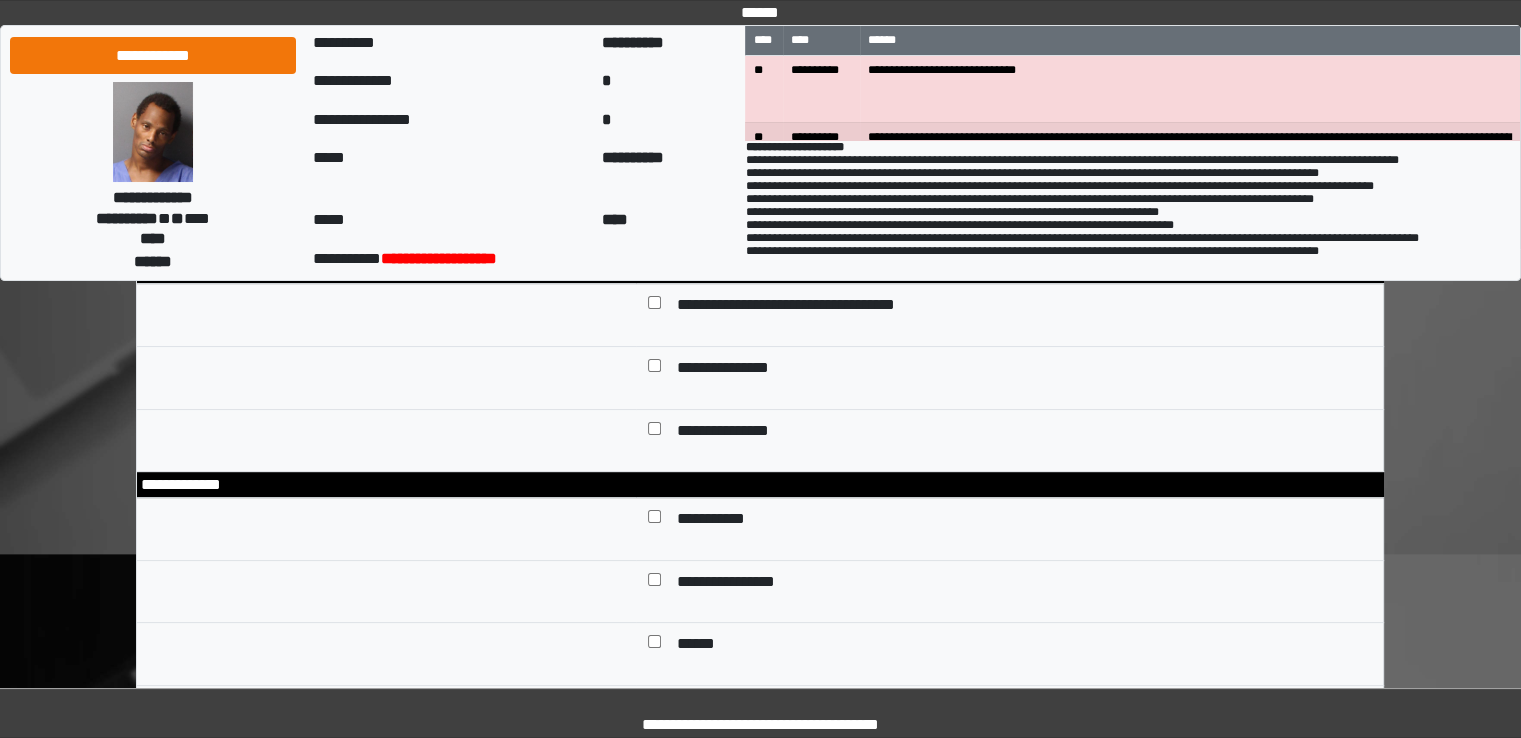 type on "**********" 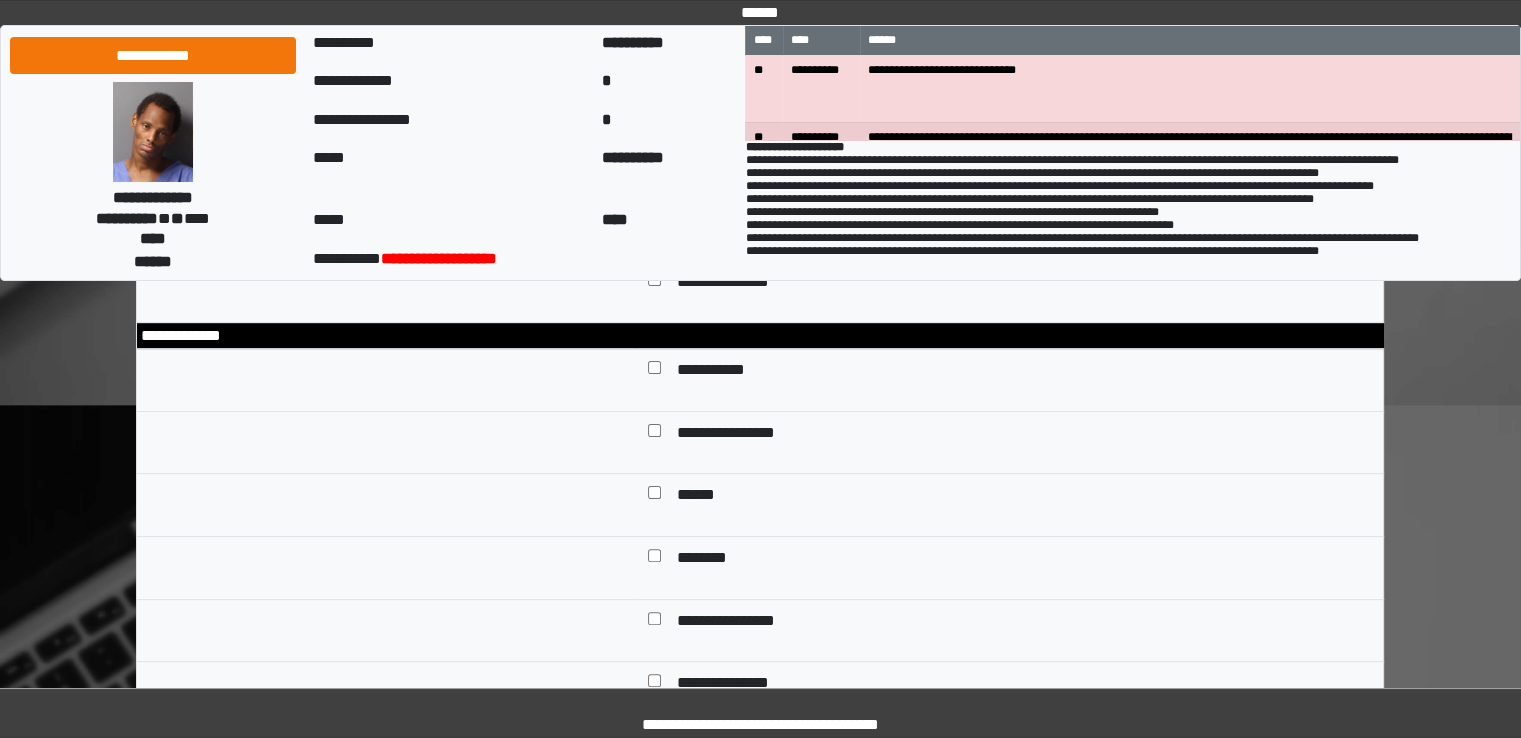 scroll, scrollTop: 500, scrollLeft: 0, axis: vertical 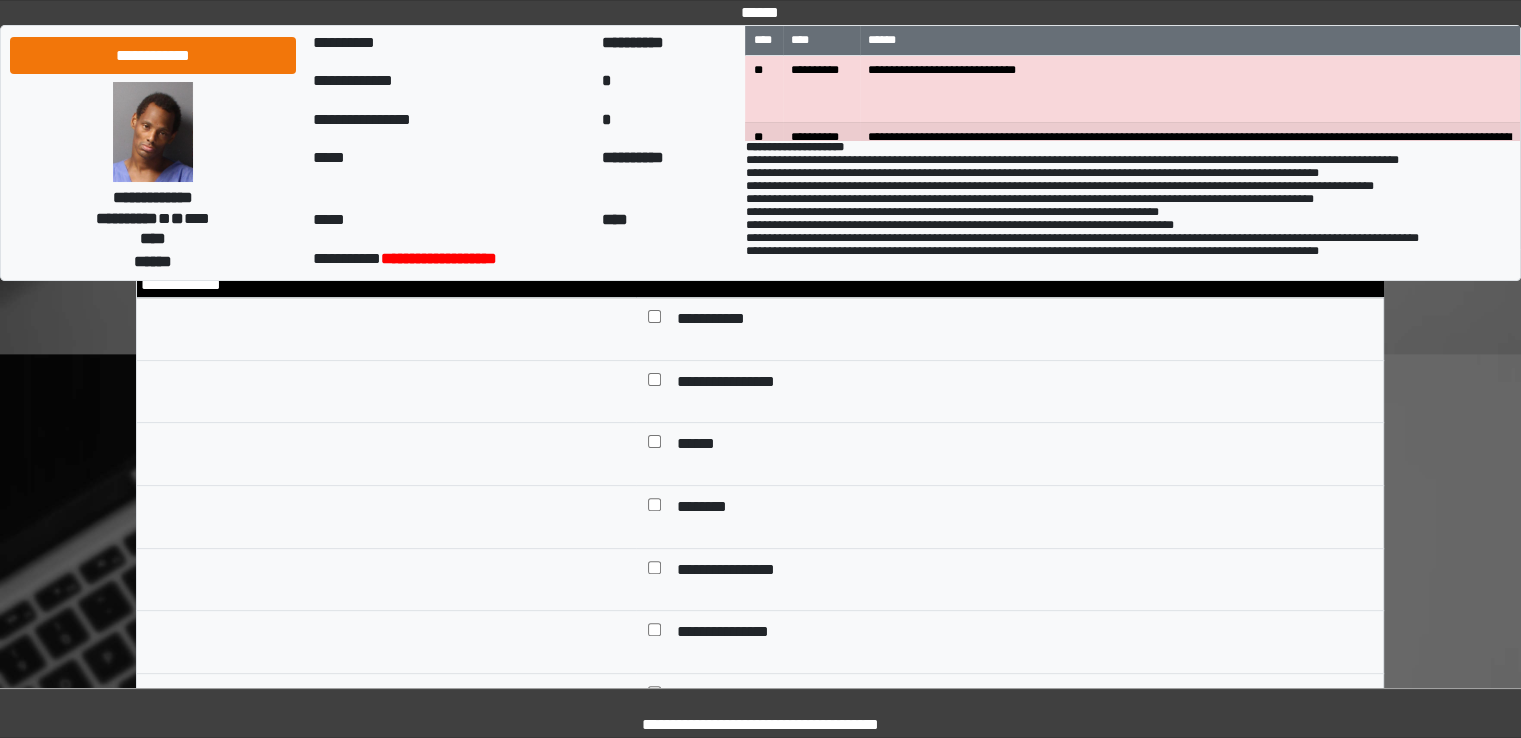 click on "******" at bounding box center (697, 446) 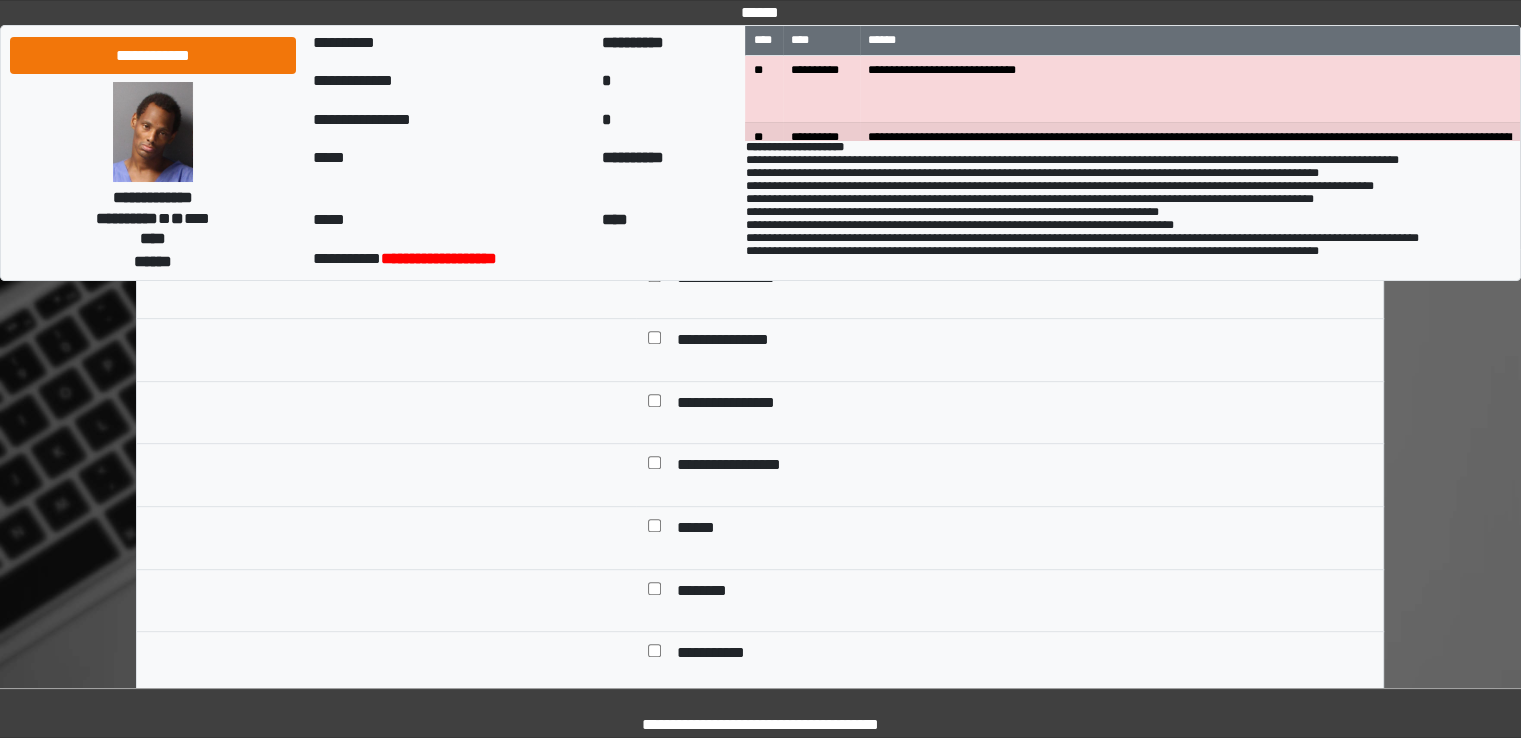 scroll, scrollTop: 800, scrollLeft: 0, axis: vertical 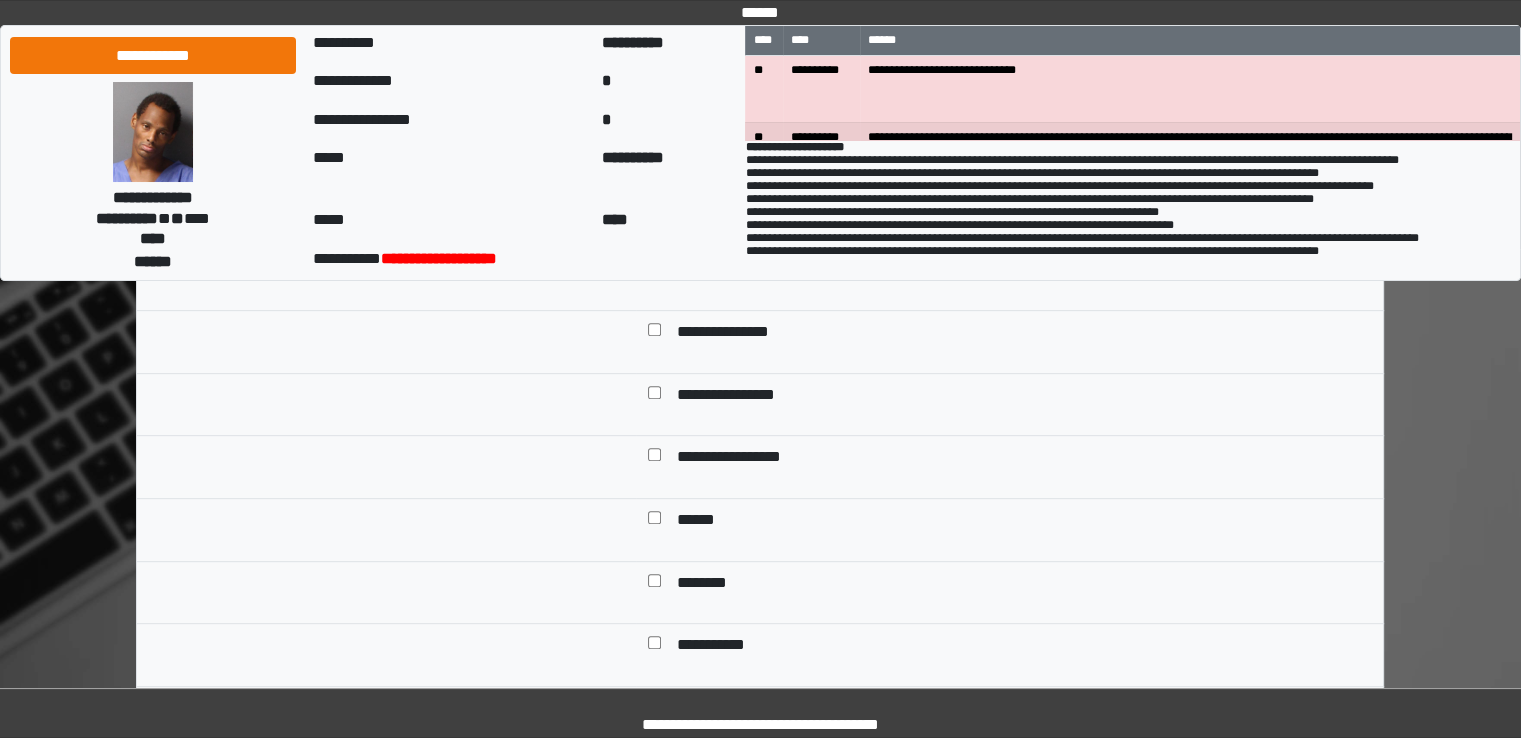 click on "**********" at bounding box center [740, 459] 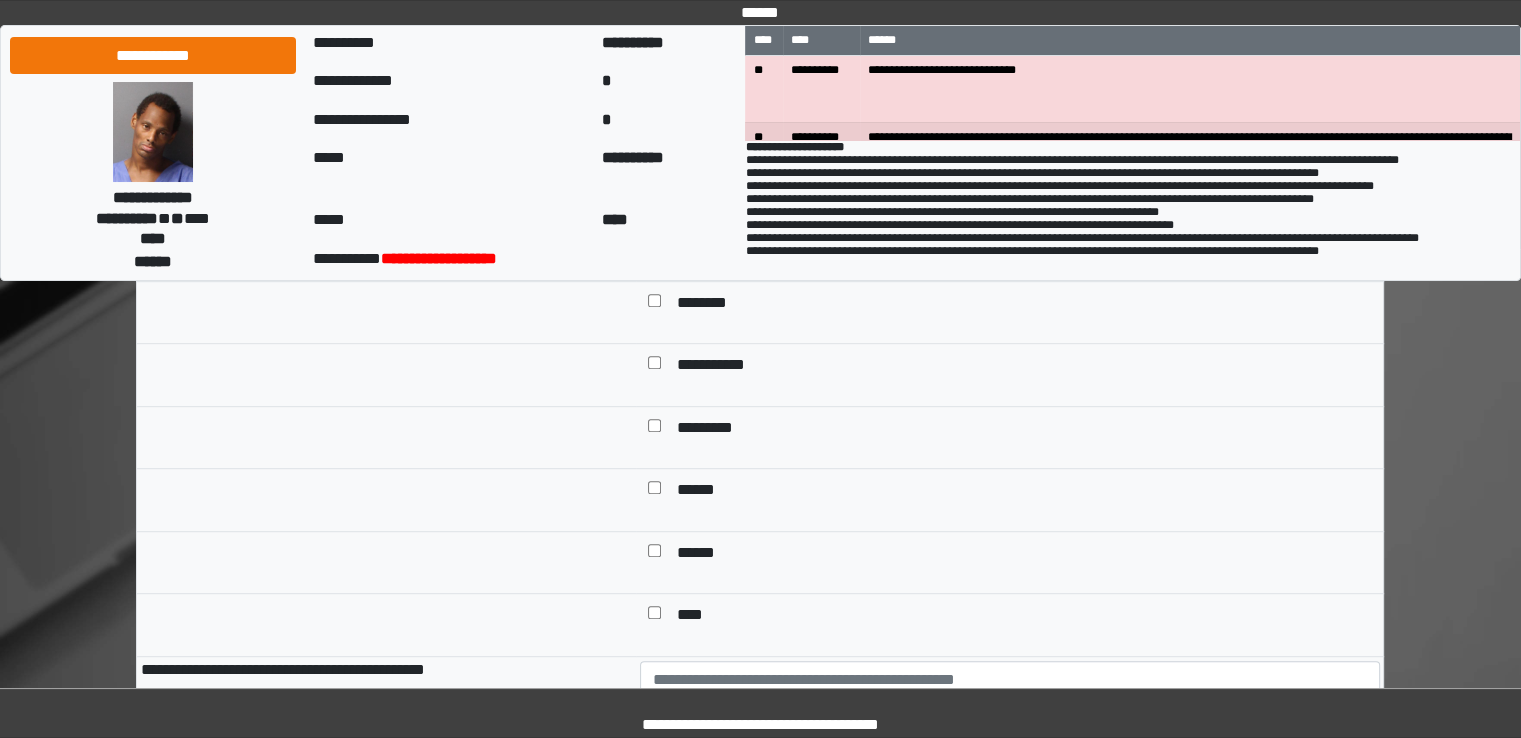 scroll, scrollTop: 1100, scrollLeft: 0, axis: vertical 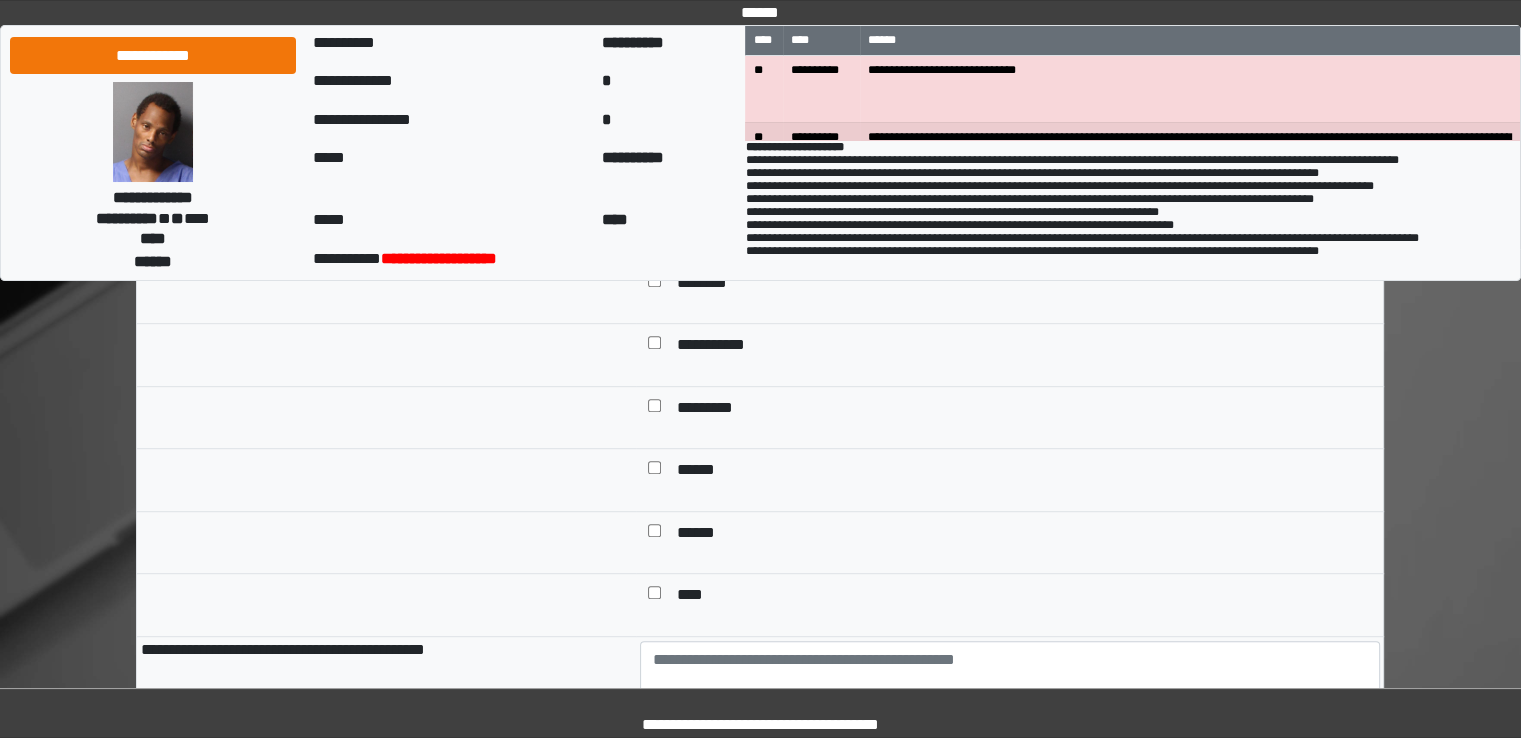 click on "*********" at bounding box center (715, 410) 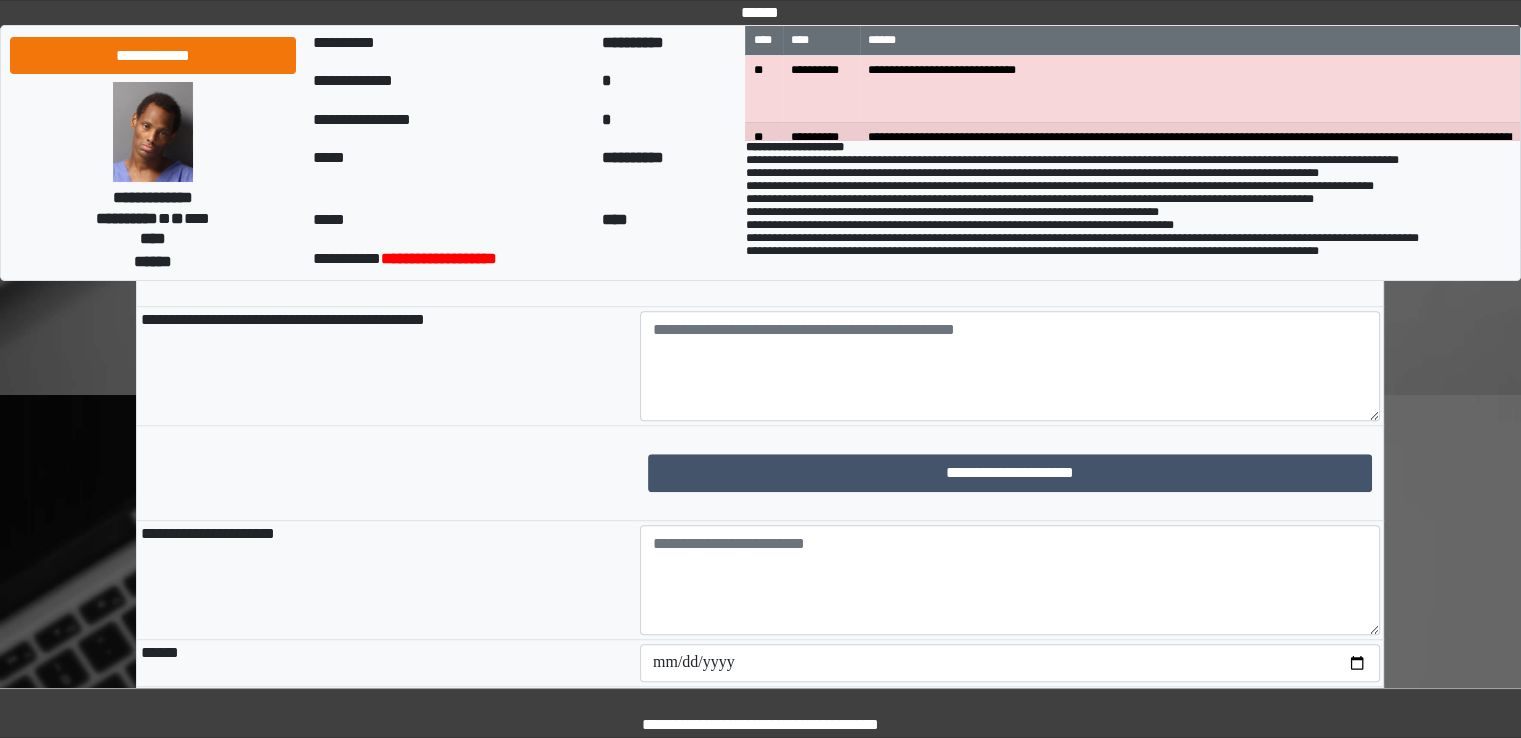 scroll, scrollTop: 1500, scrollLeft: 0, axis: vertical 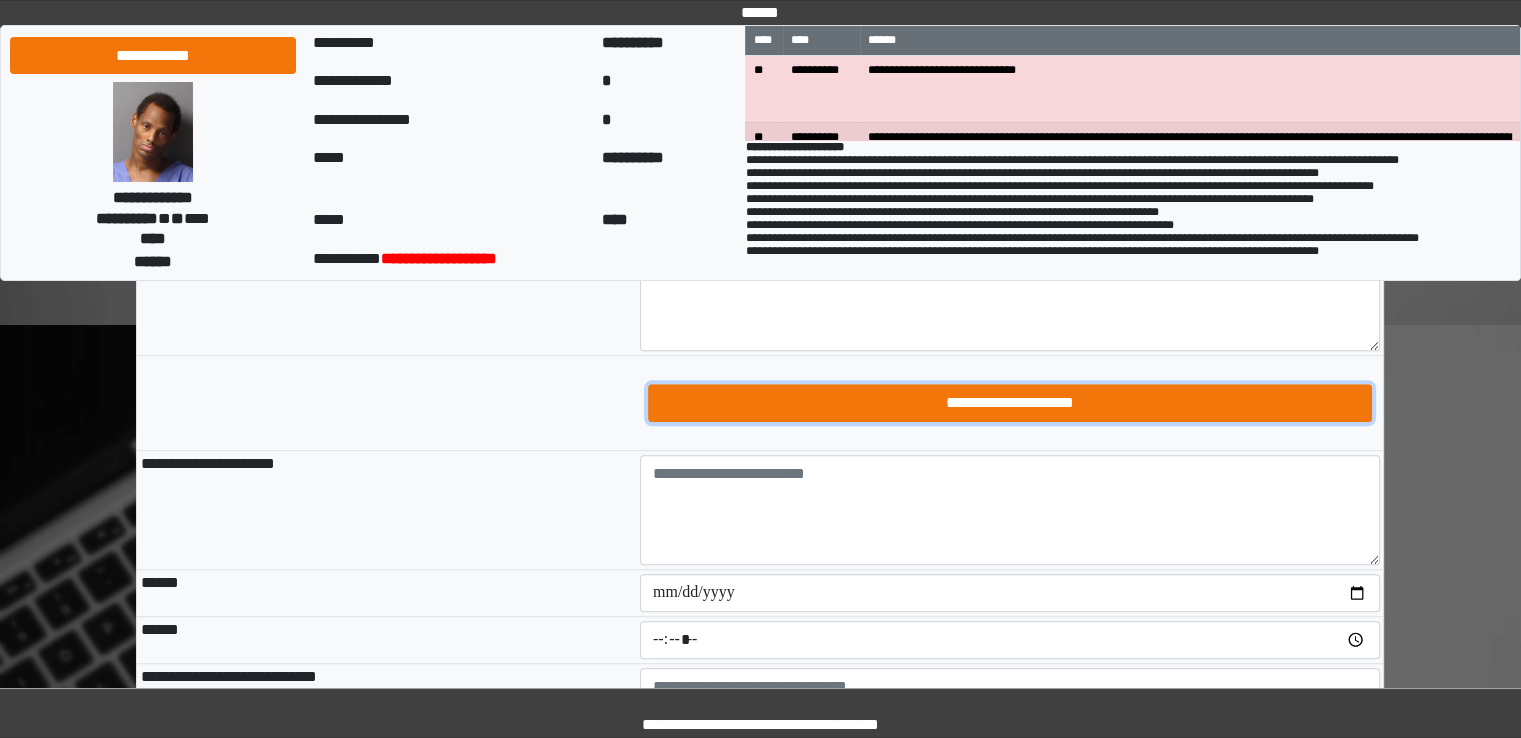 click on "**********" at bounding box center (1010, 403) 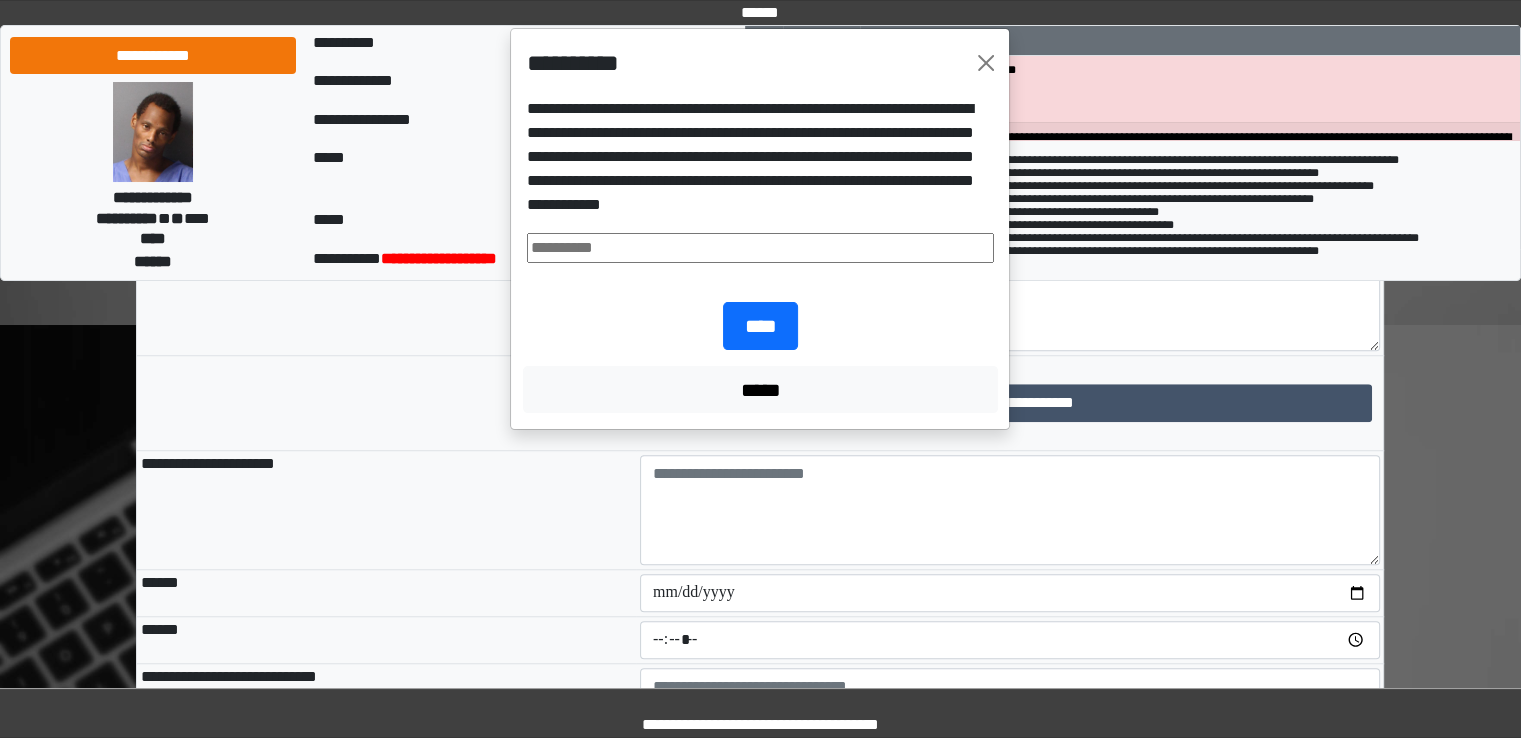 click at bounding box center [760, 248] 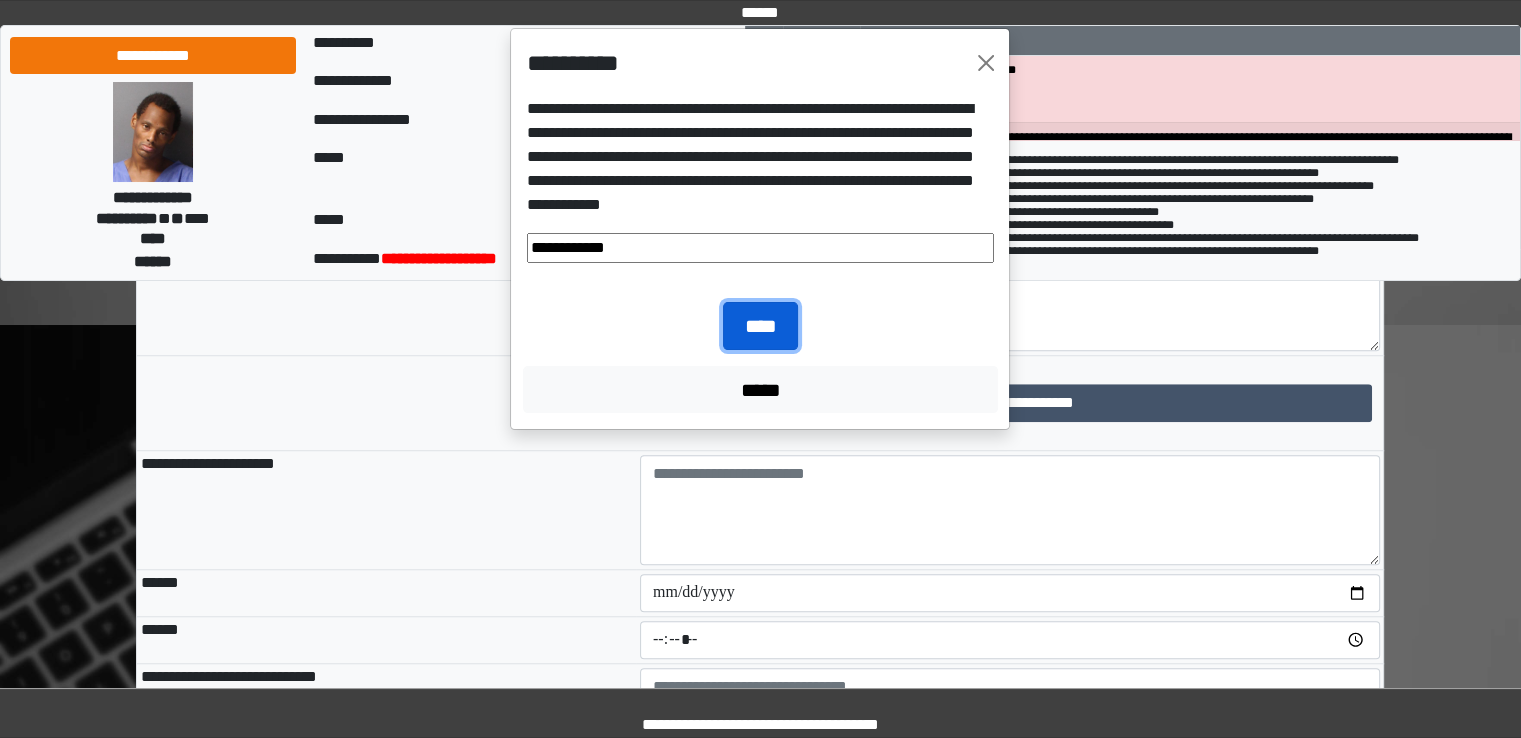 click on "****" at bounding box center [760, 326] 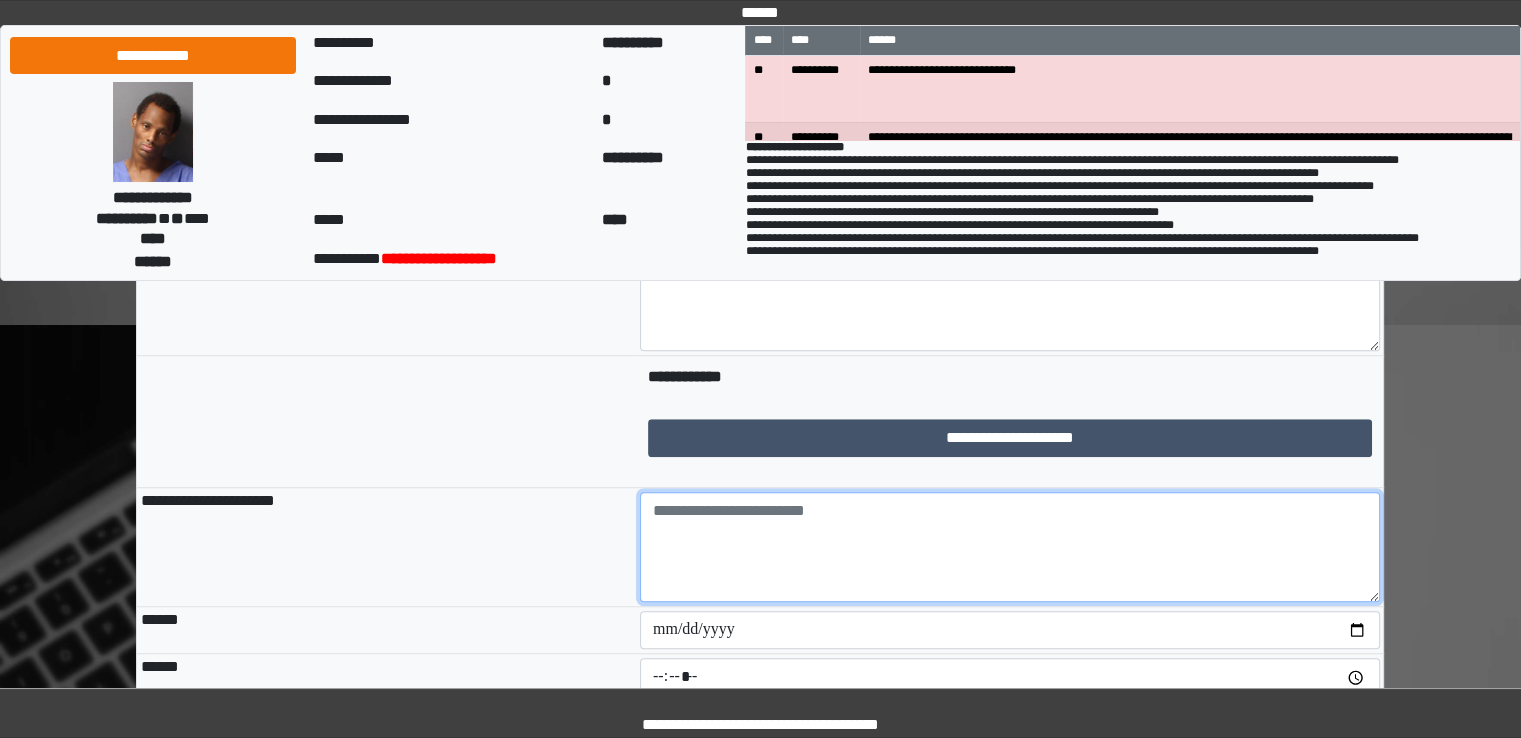click at bounding box center [1010, 547] 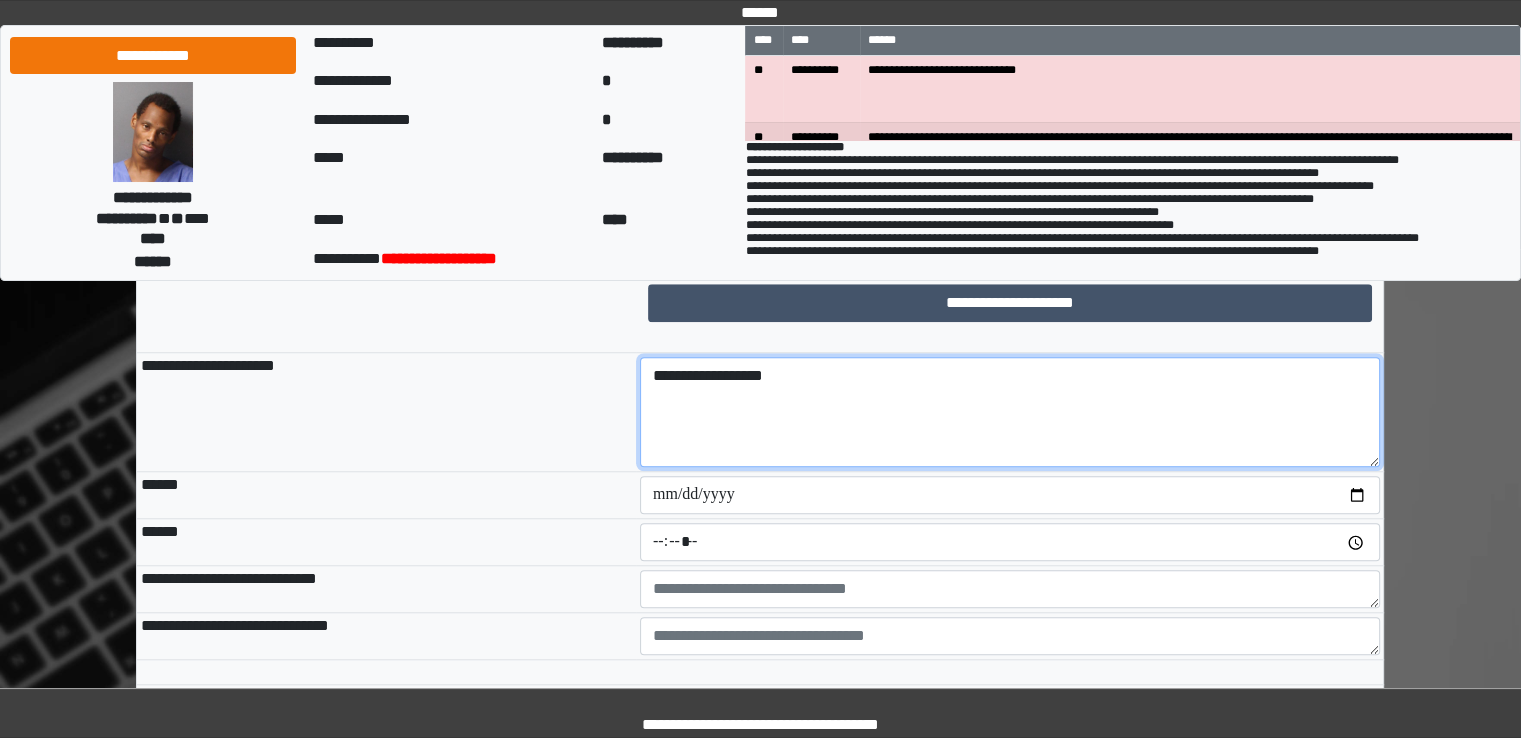 scroll, scrollTop: 1700, scrollLeft: 0, axis: vertical 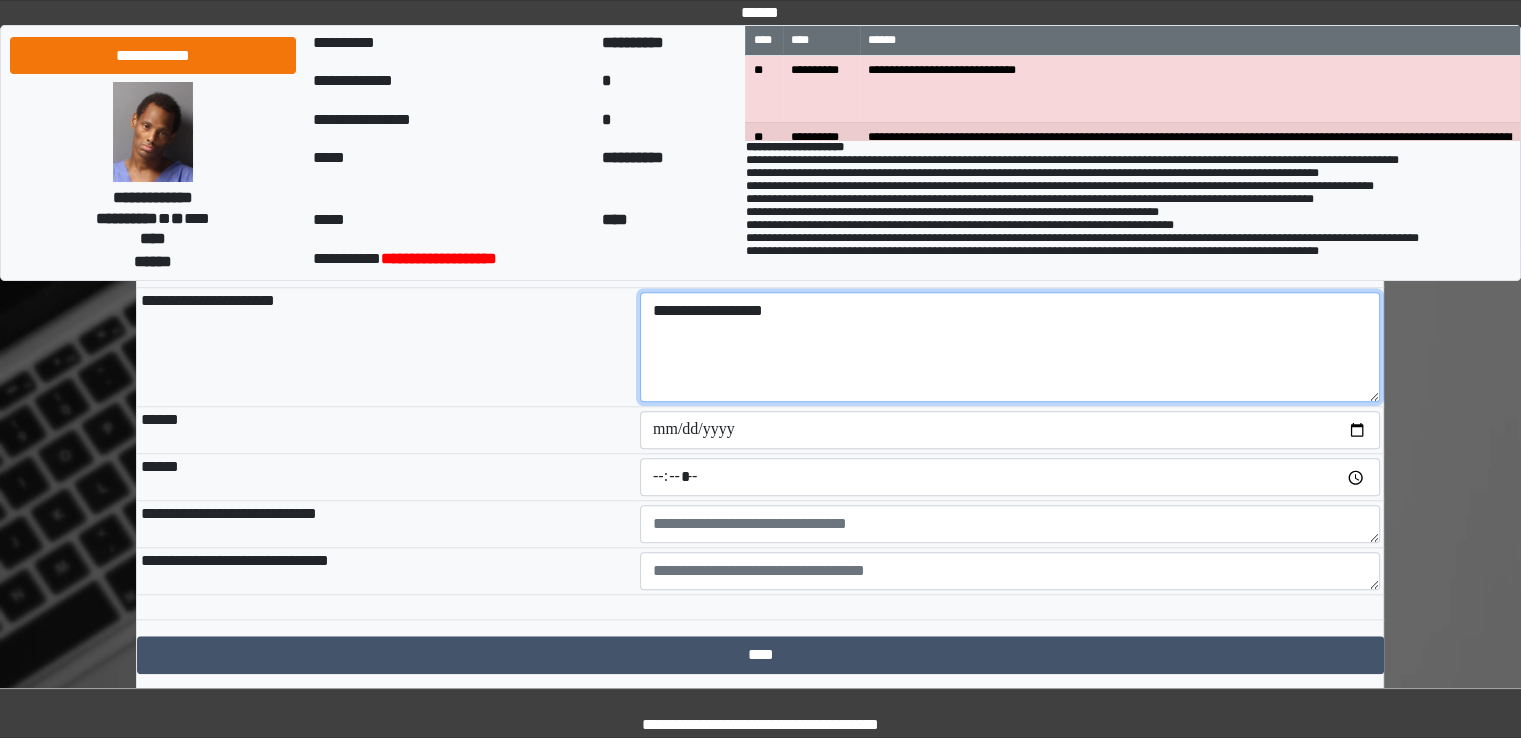 type on "**********" 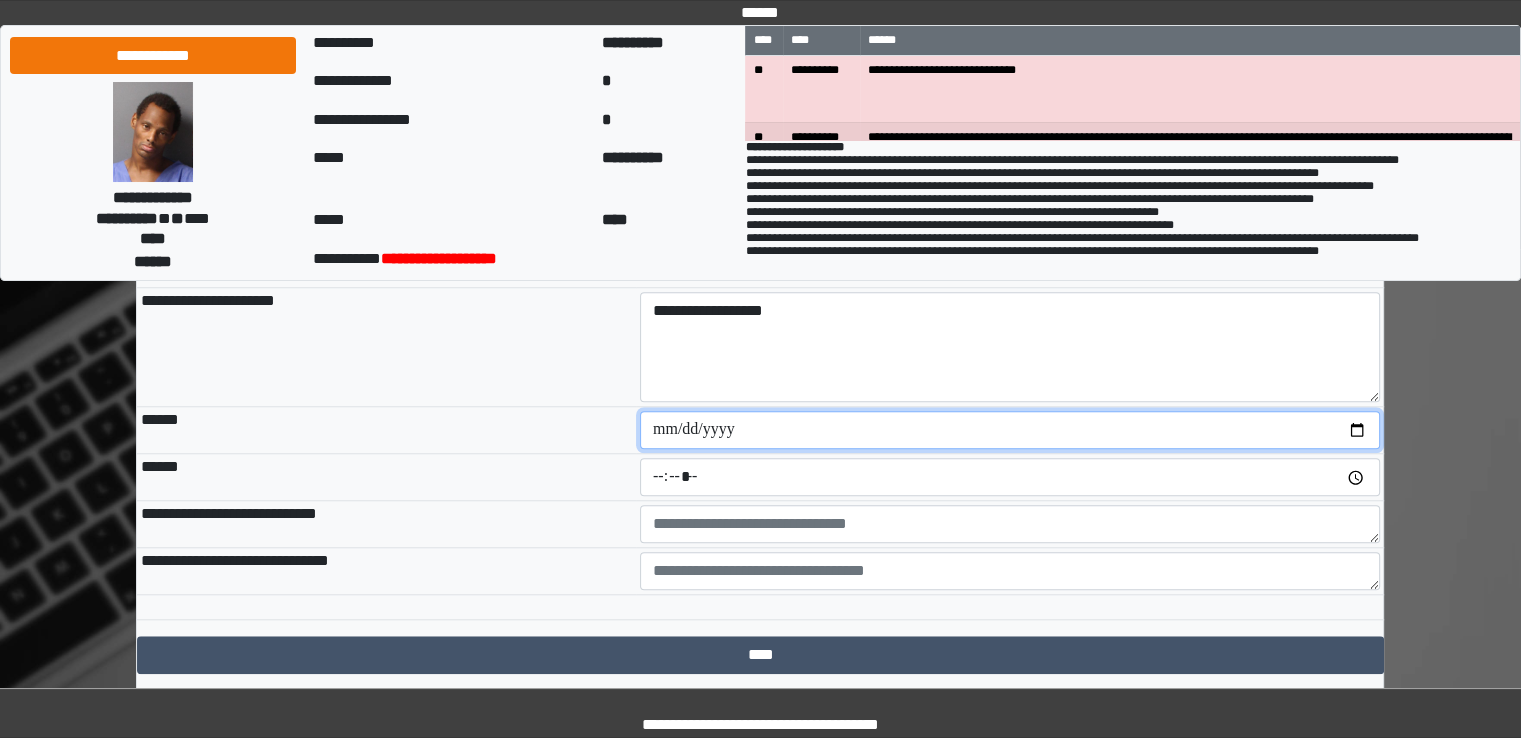 click at bounding box center [1010, 430] 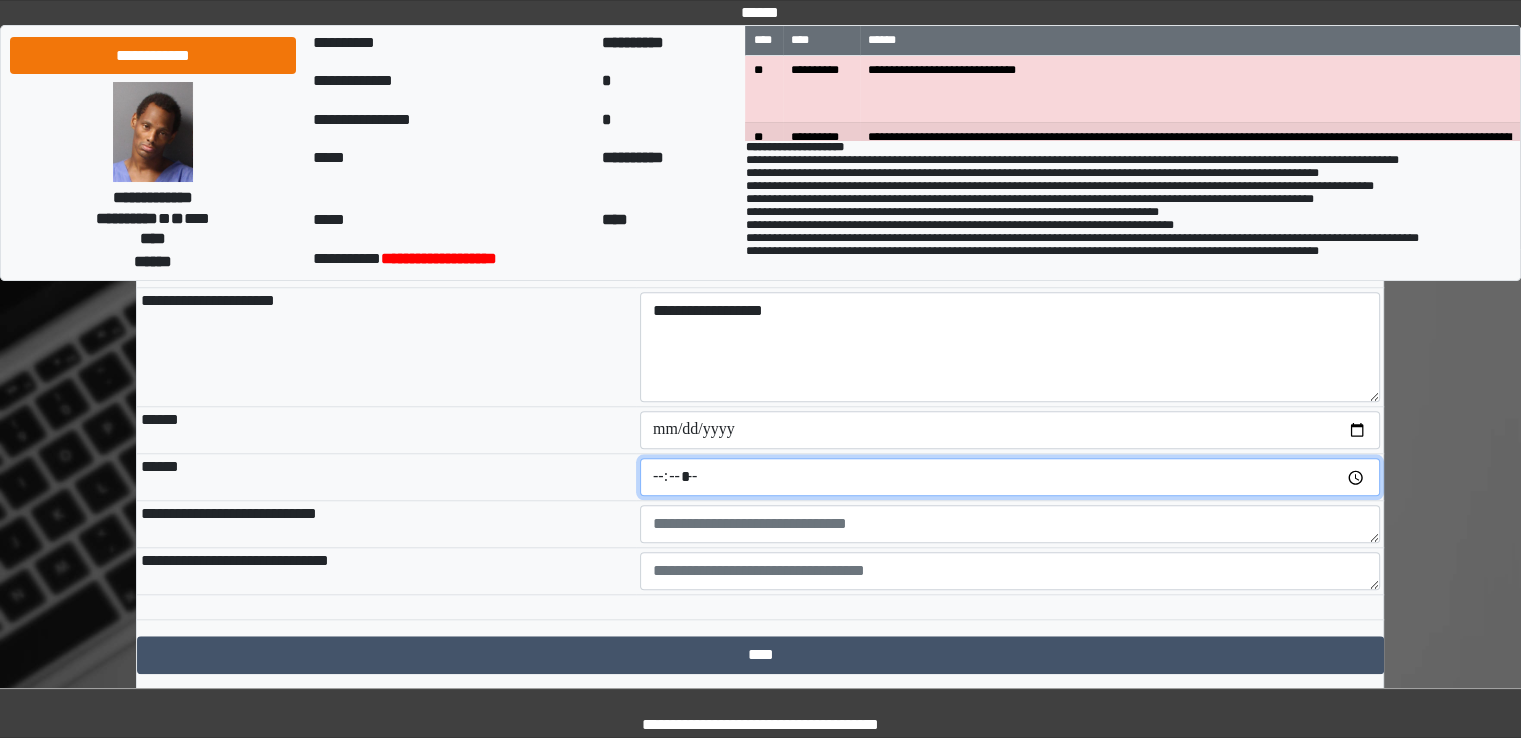 click at bounding box center (1010, 477) 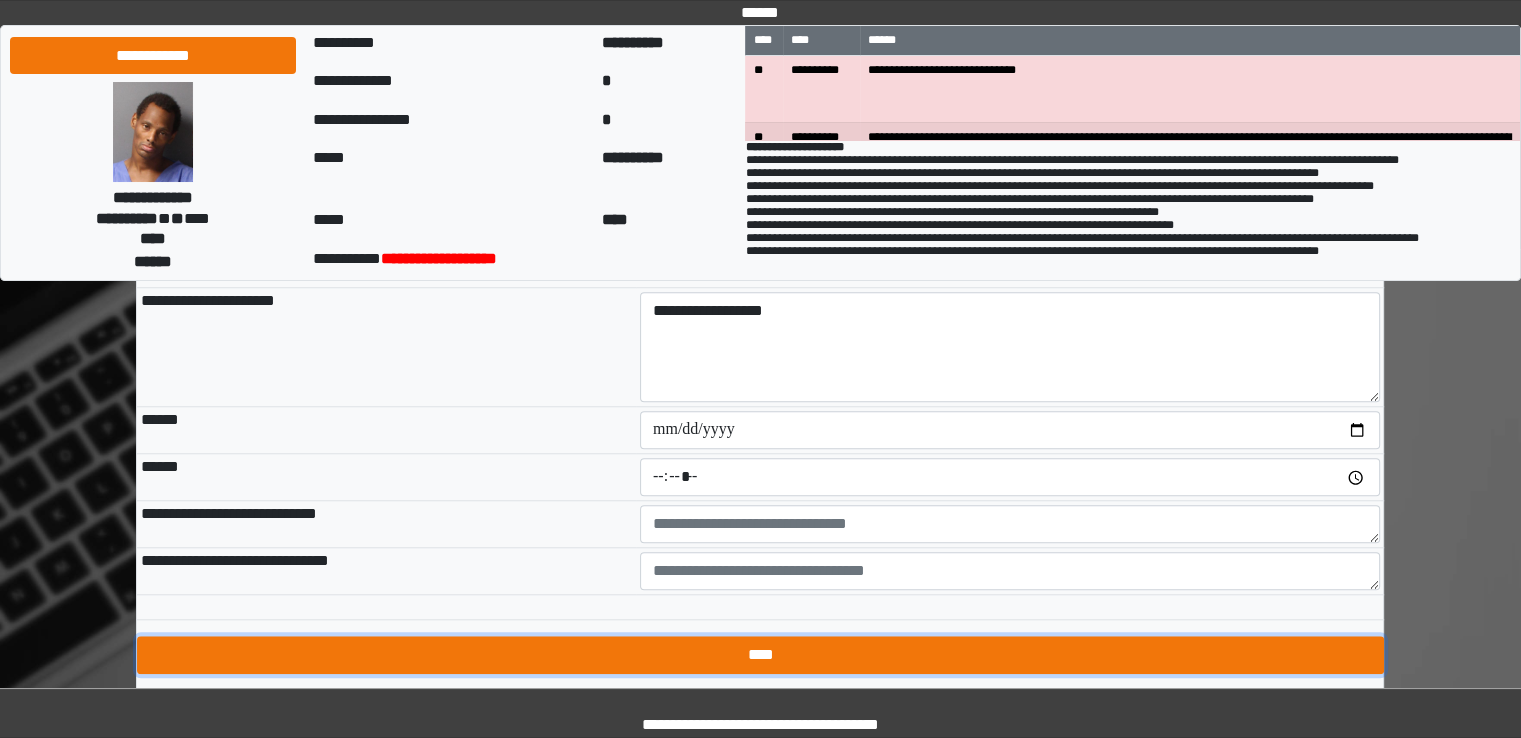 click on "****" at bounding box center (760, 655) 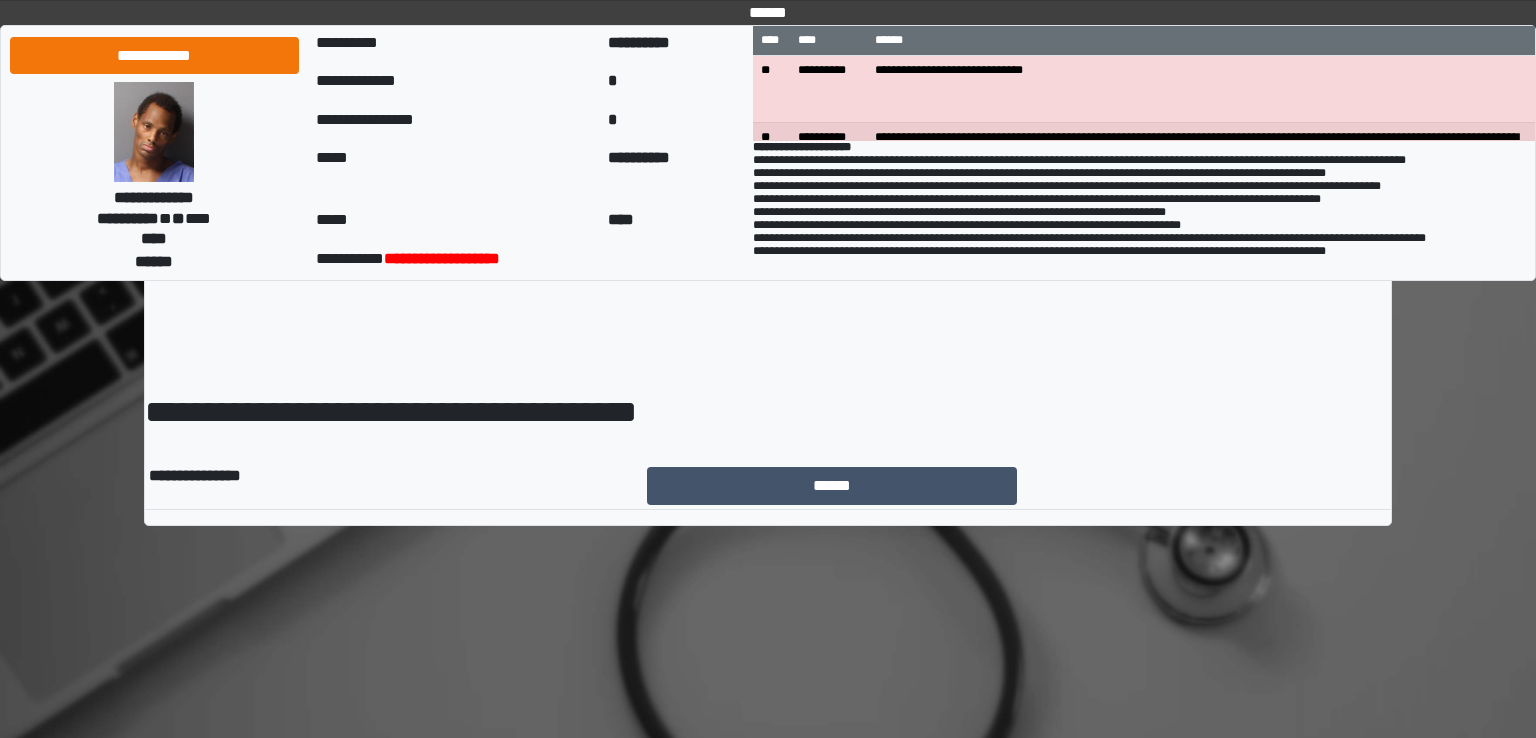 scroll, scrollTop: 0, scrollLeft: 0, axis: both 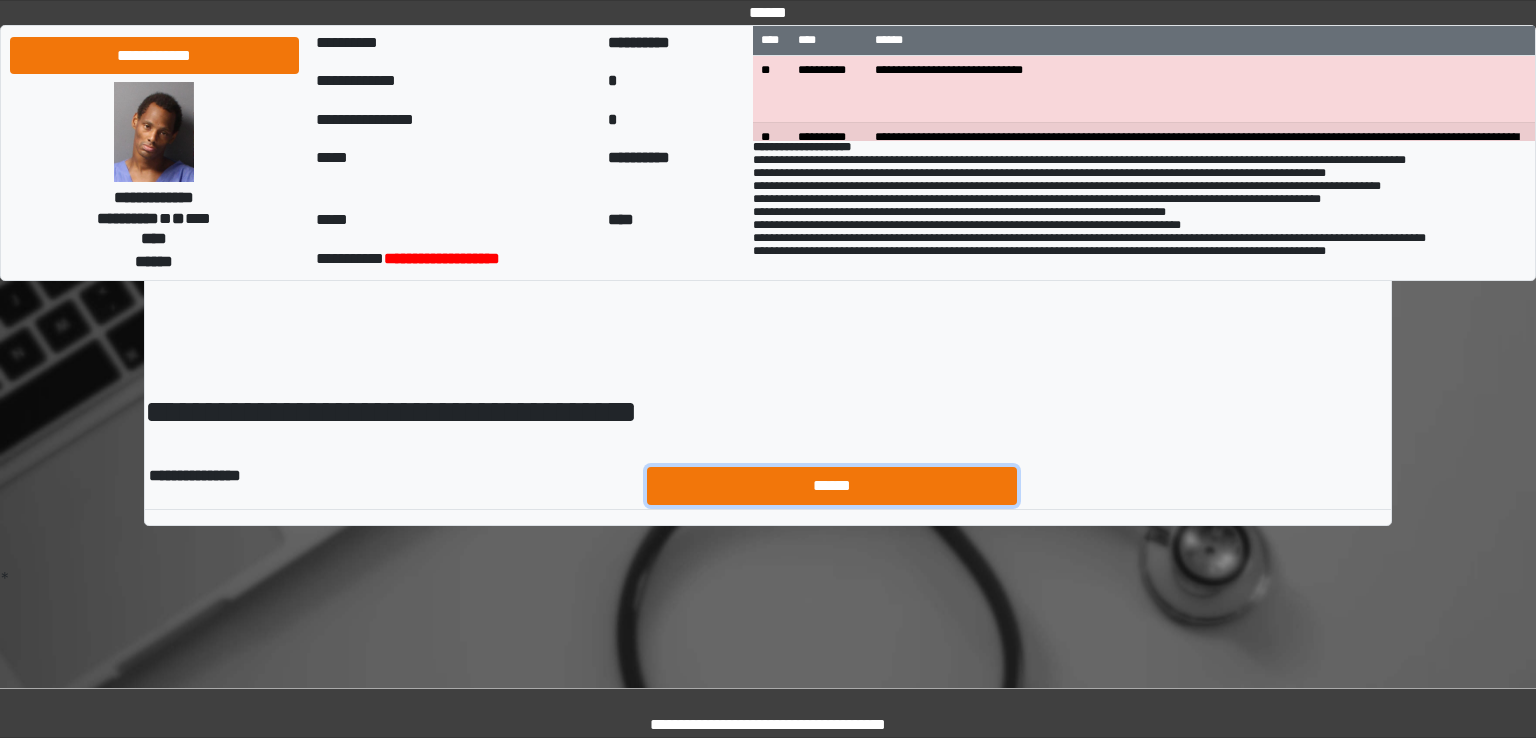 click on "******" at bounding box center (832, 486) 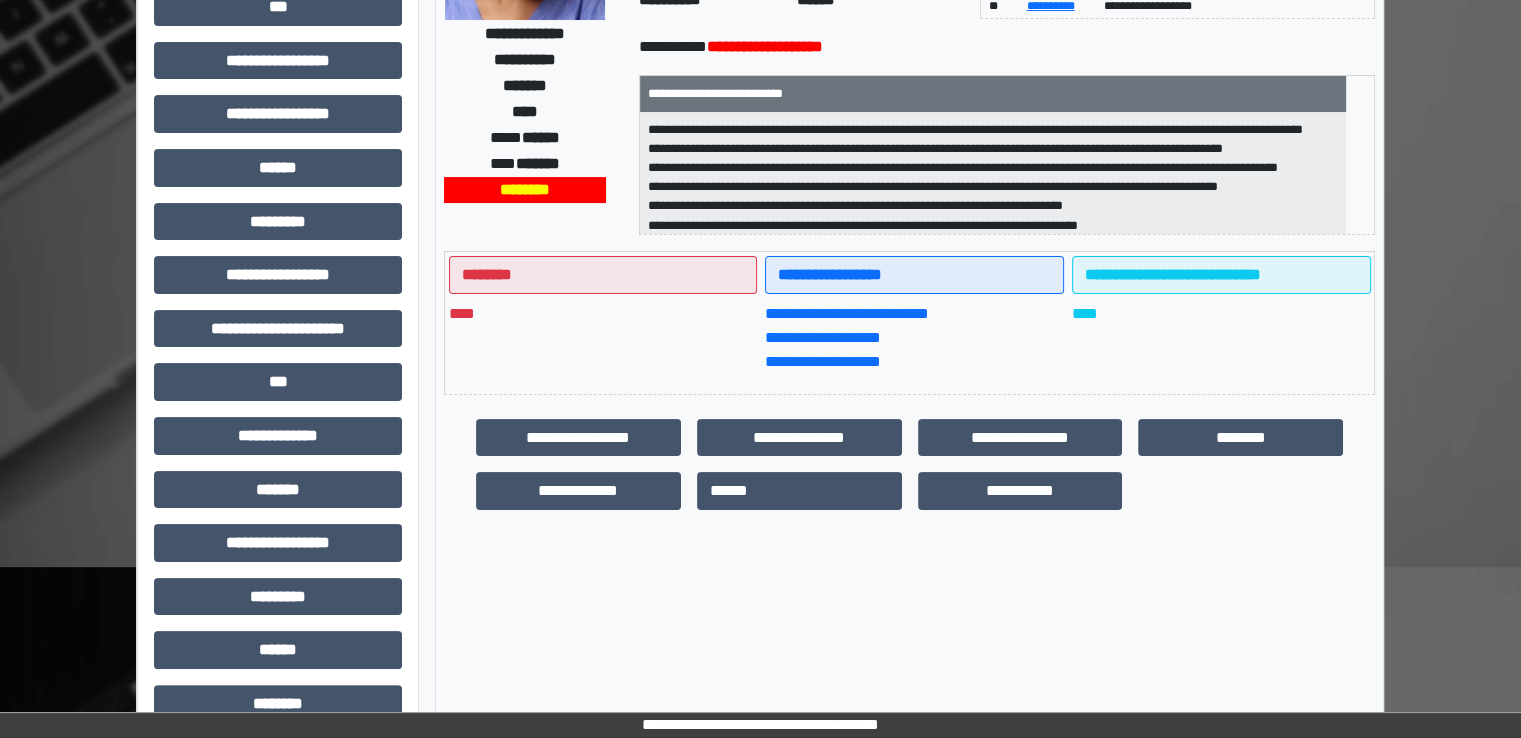 scroll, scrollTop: 428, scrollLeft: 0, axis: vertical 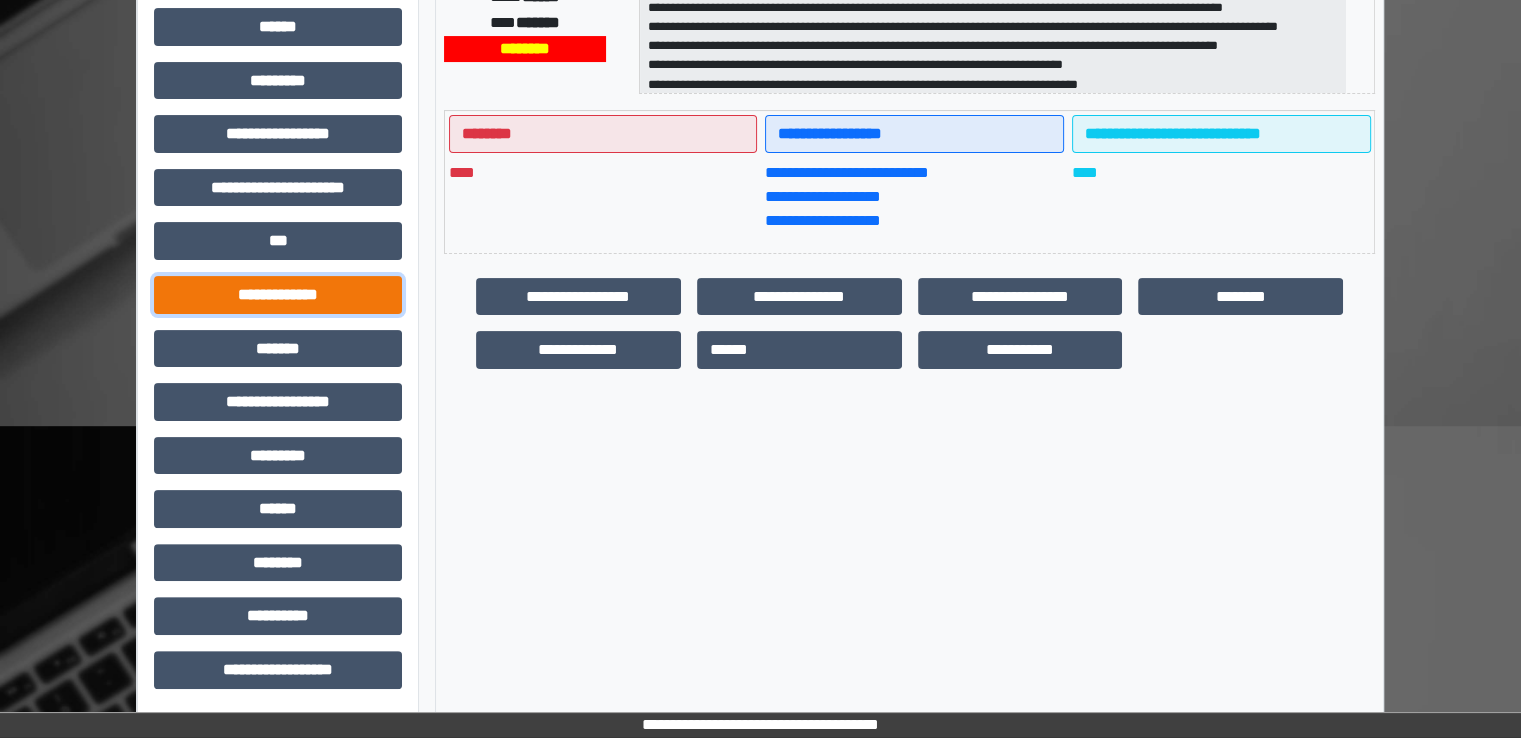 click on "**********" at bounding box center [278, 295] 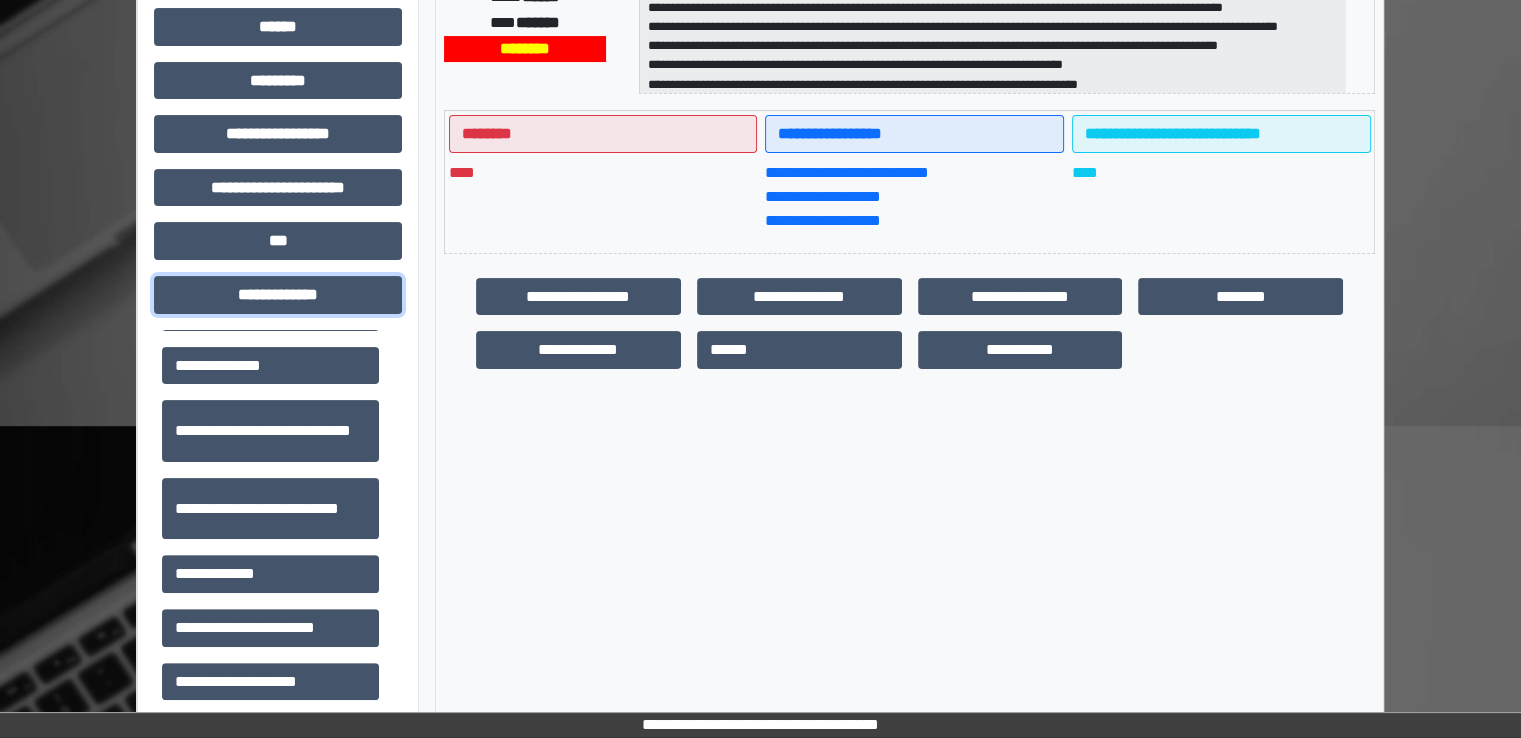 scroll, scrollTop: 400, scrollLeft: 0, axis: vertical 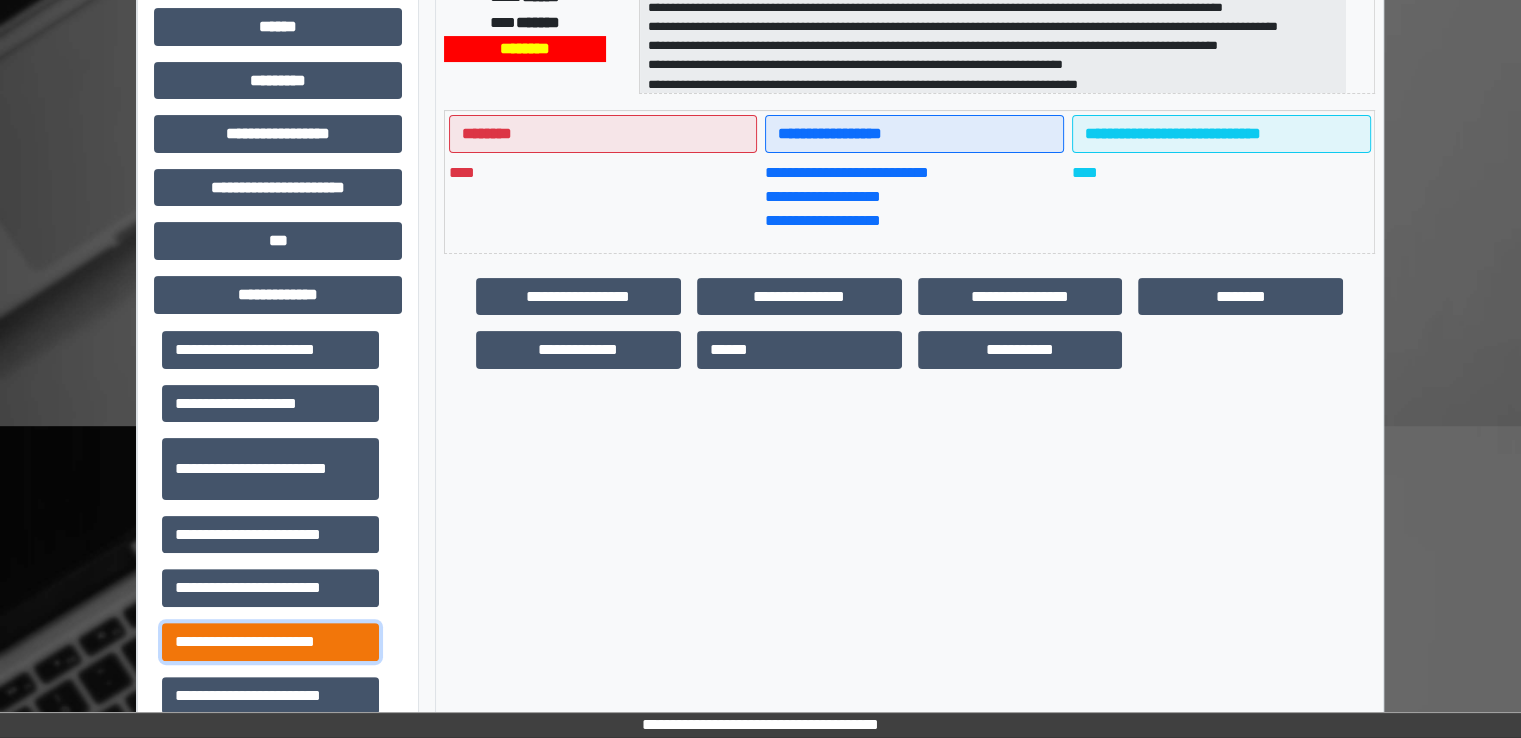 click on "**********" at bounding box center (270, 642) 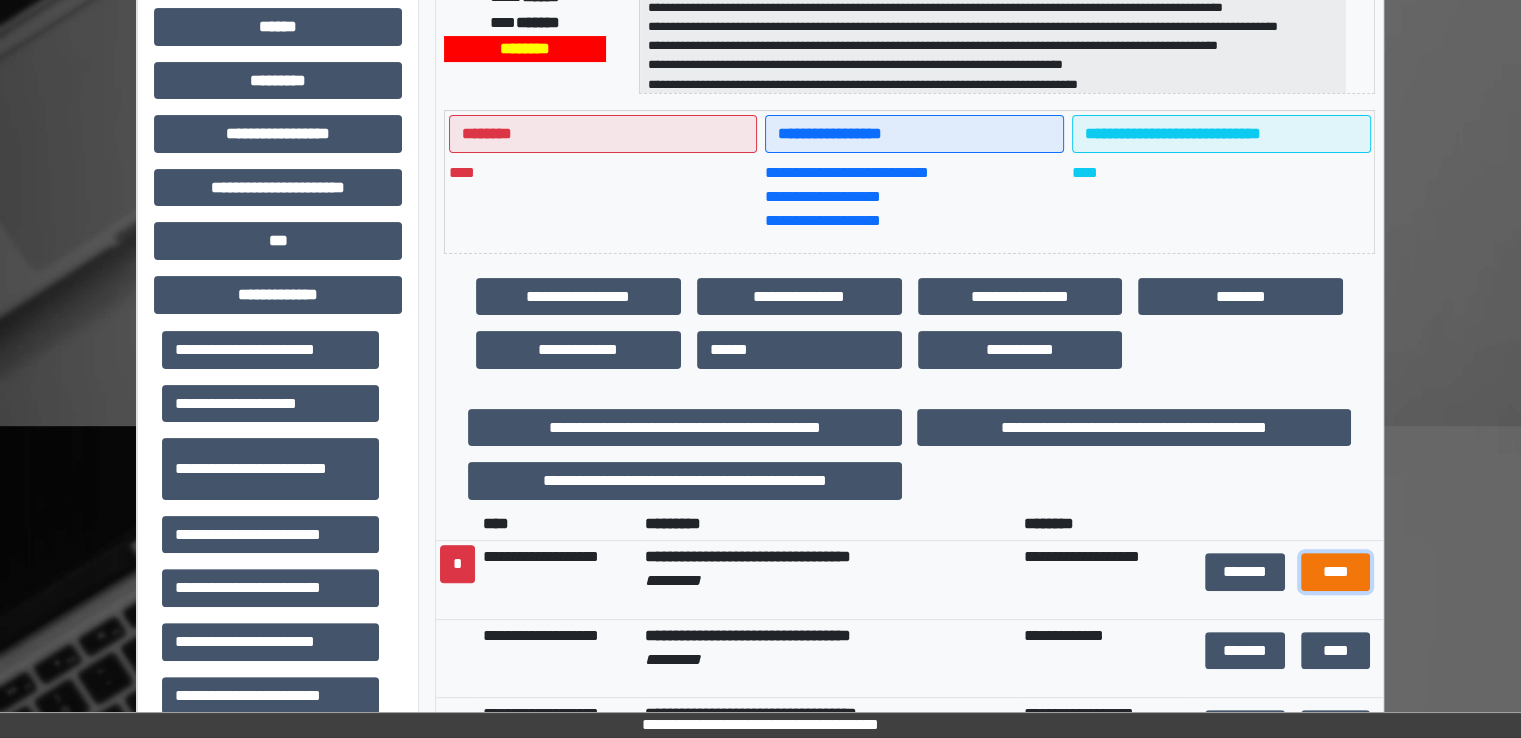 click on "****" at bounding box center [1335, 572] 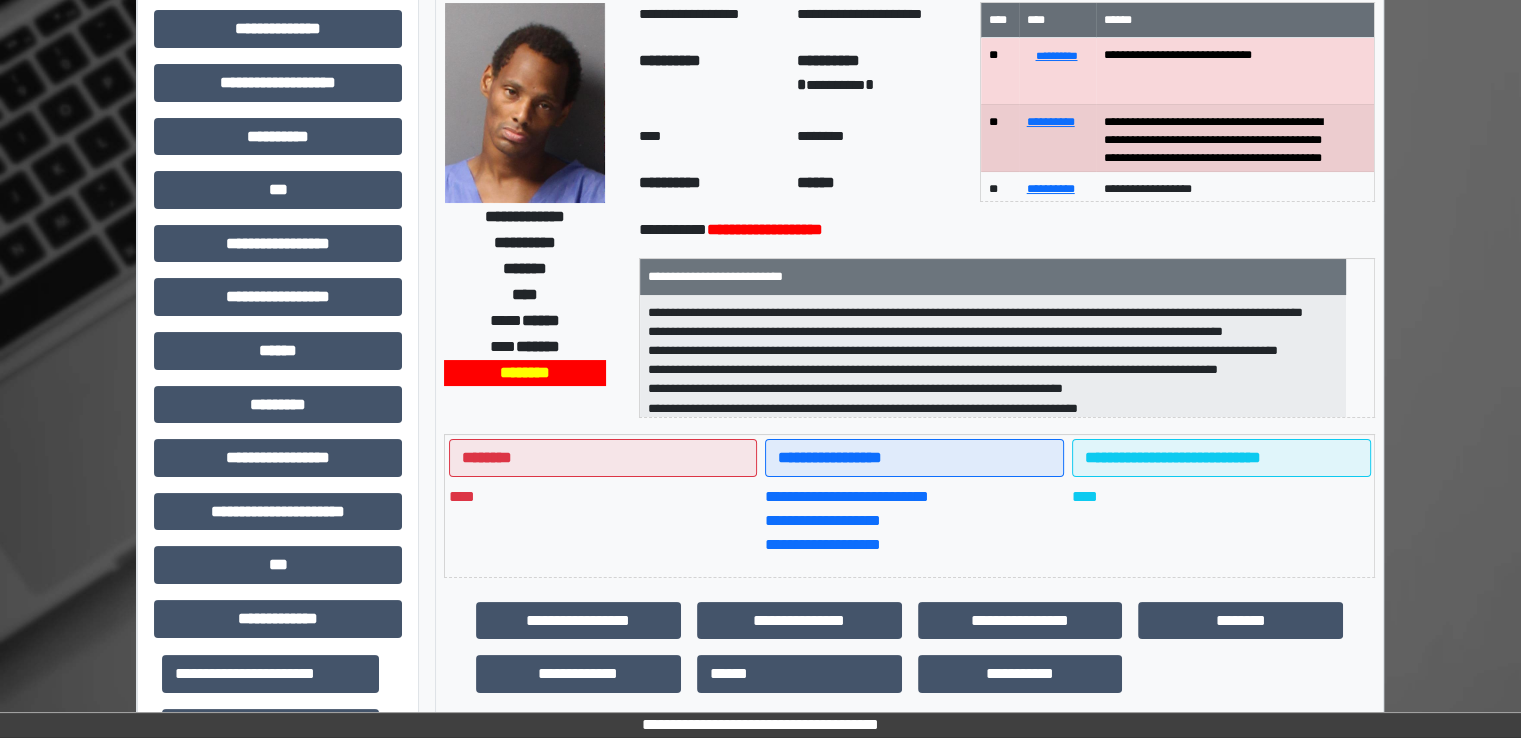scroll, scrollTop: 0, scrollLeft: 0, axis: both 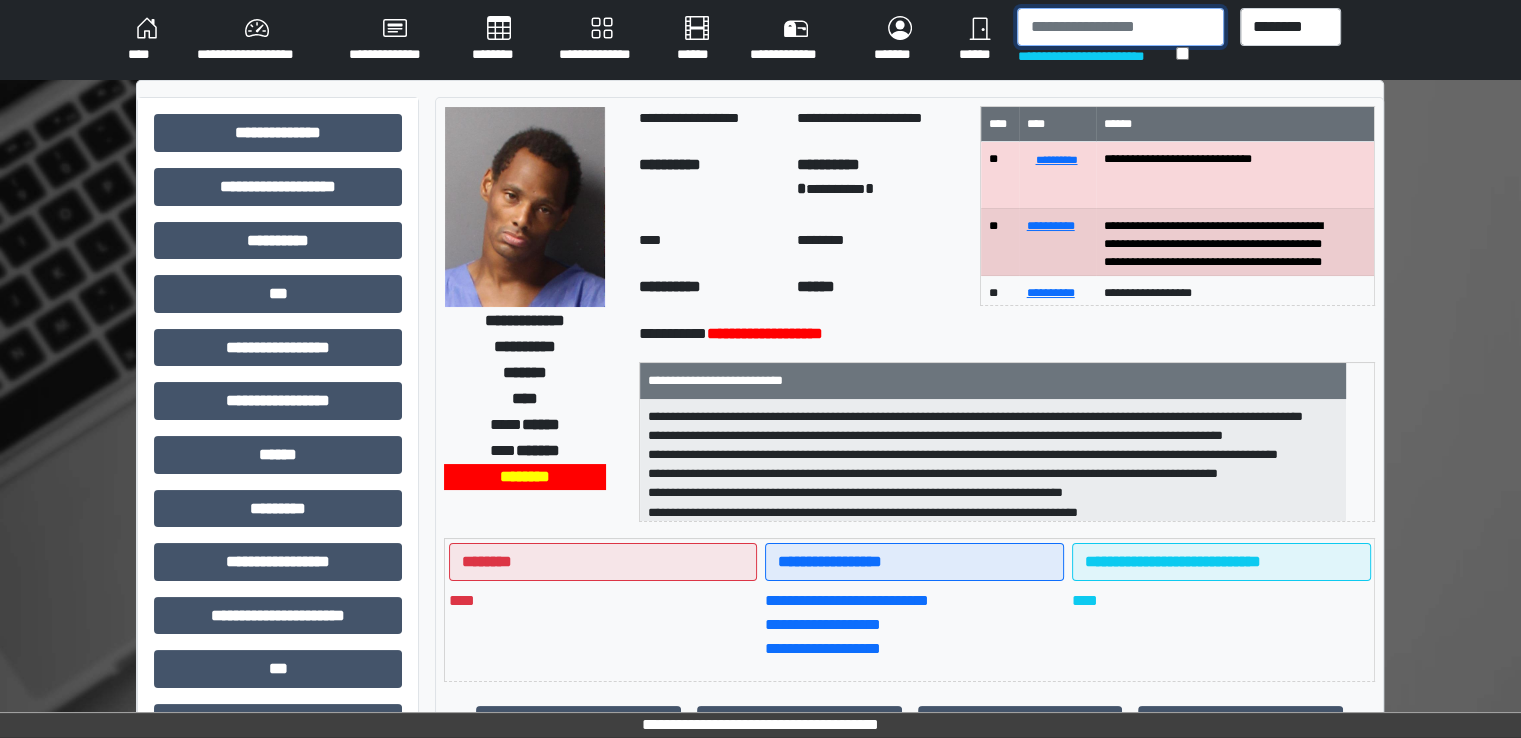 click at bounding box center [1120, 27] 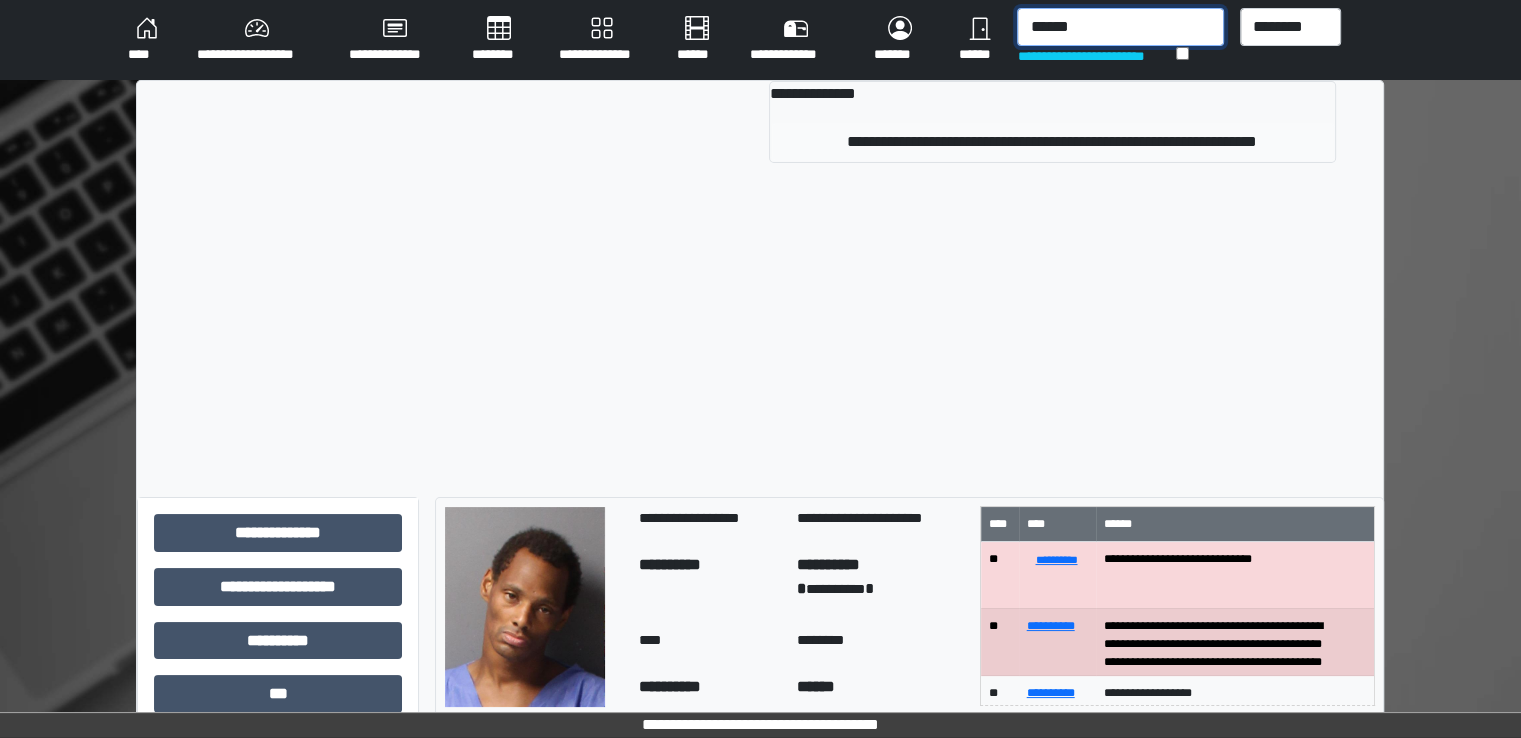 type on "******" 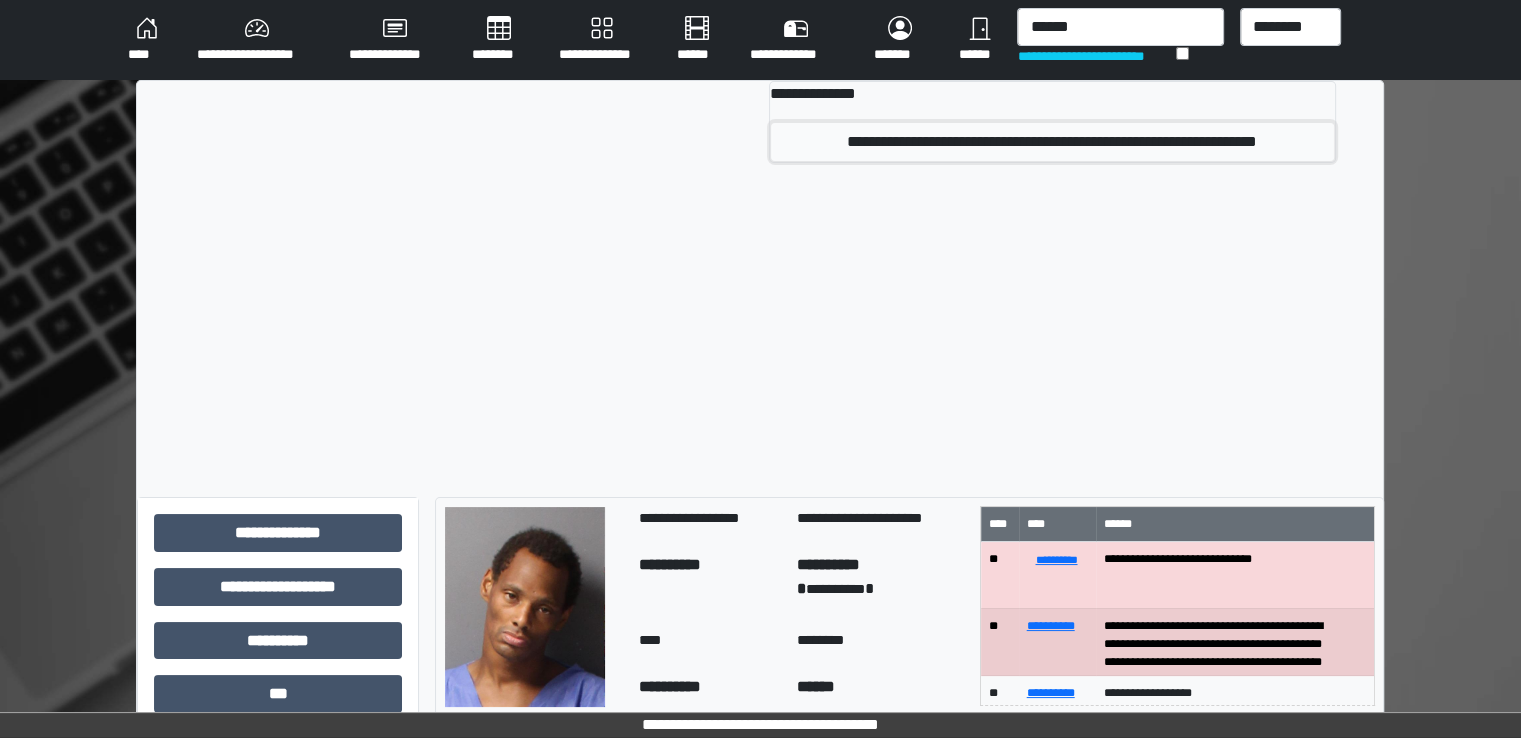 click on "**********" at bounding box center (1052, 142) 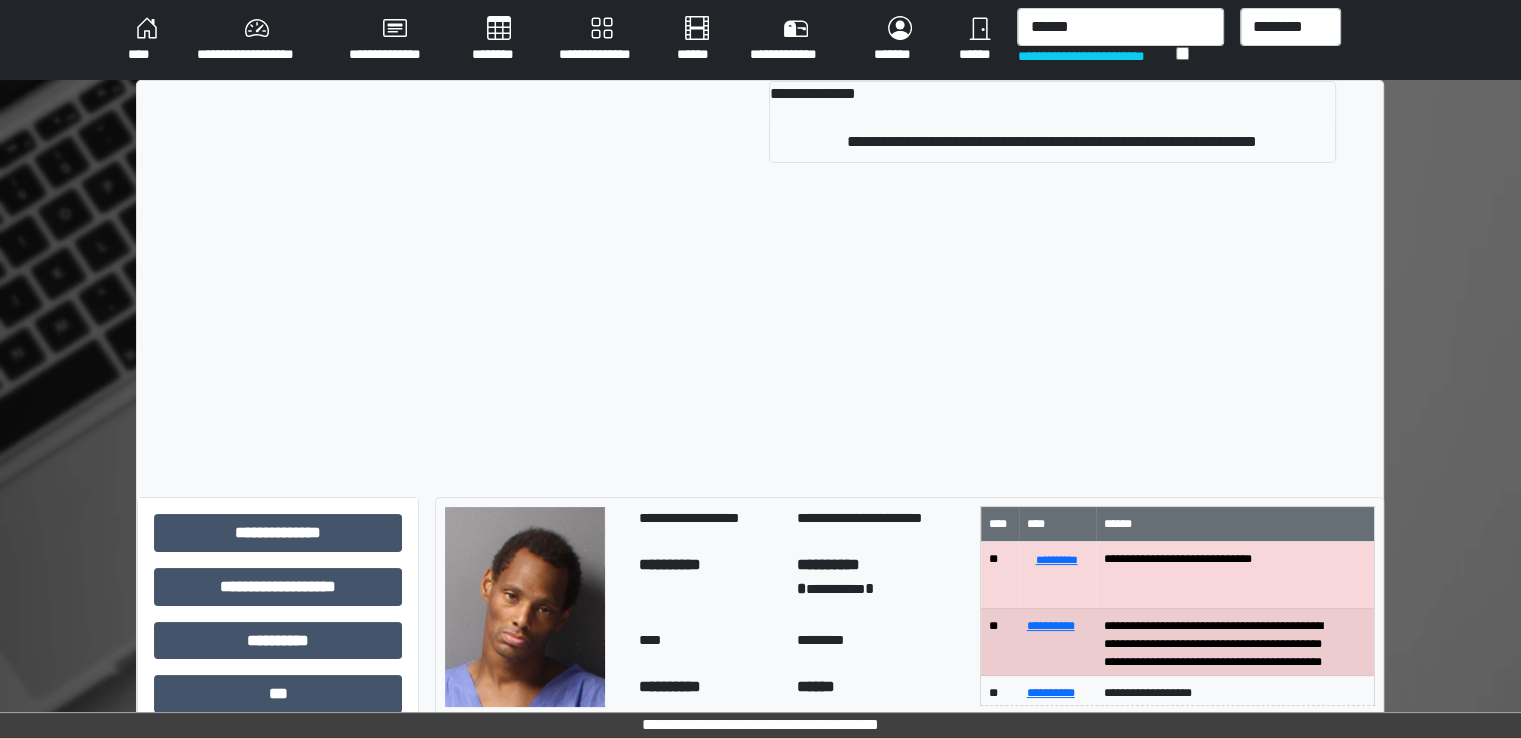type 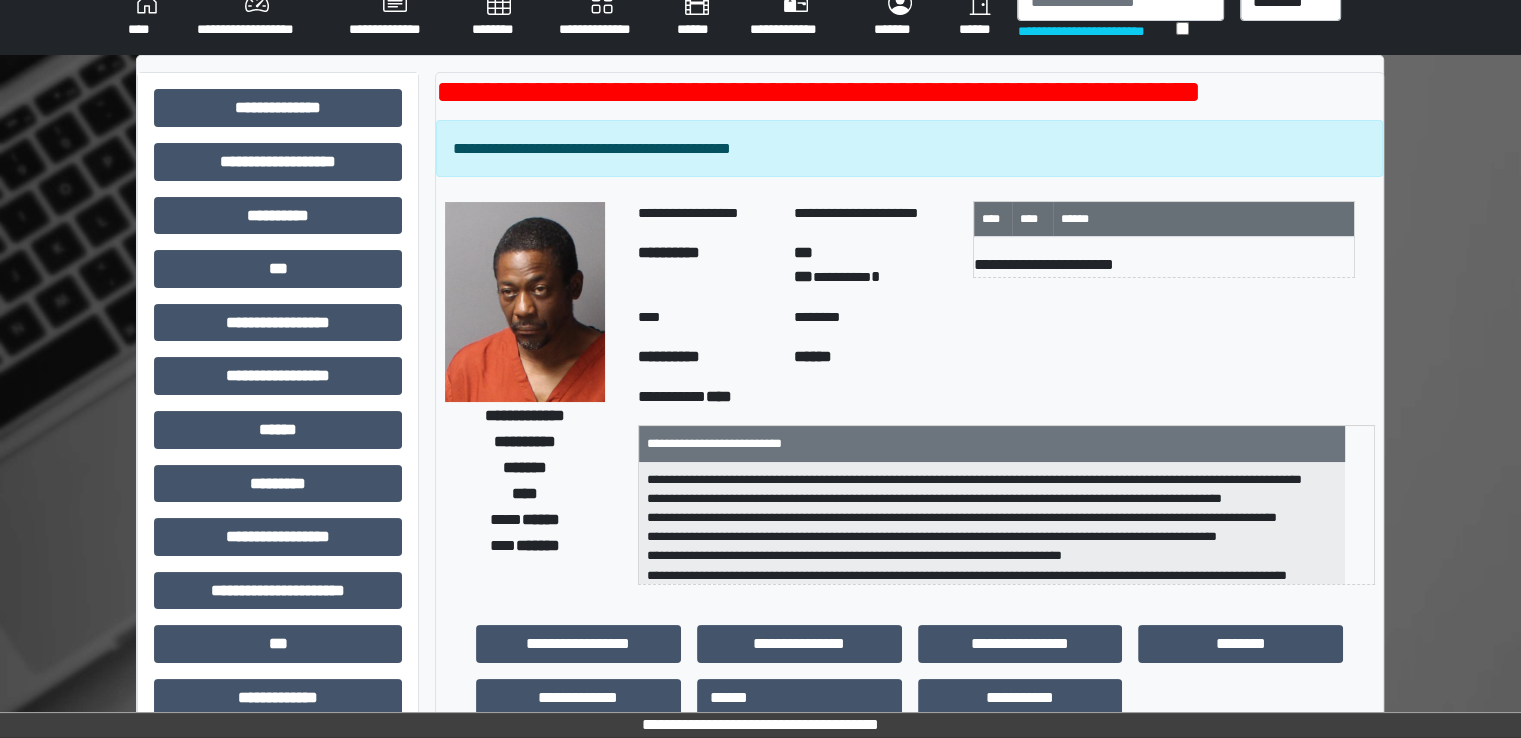 scroll, scrollTop: 428, scrollLeft: 0, axis: vertical 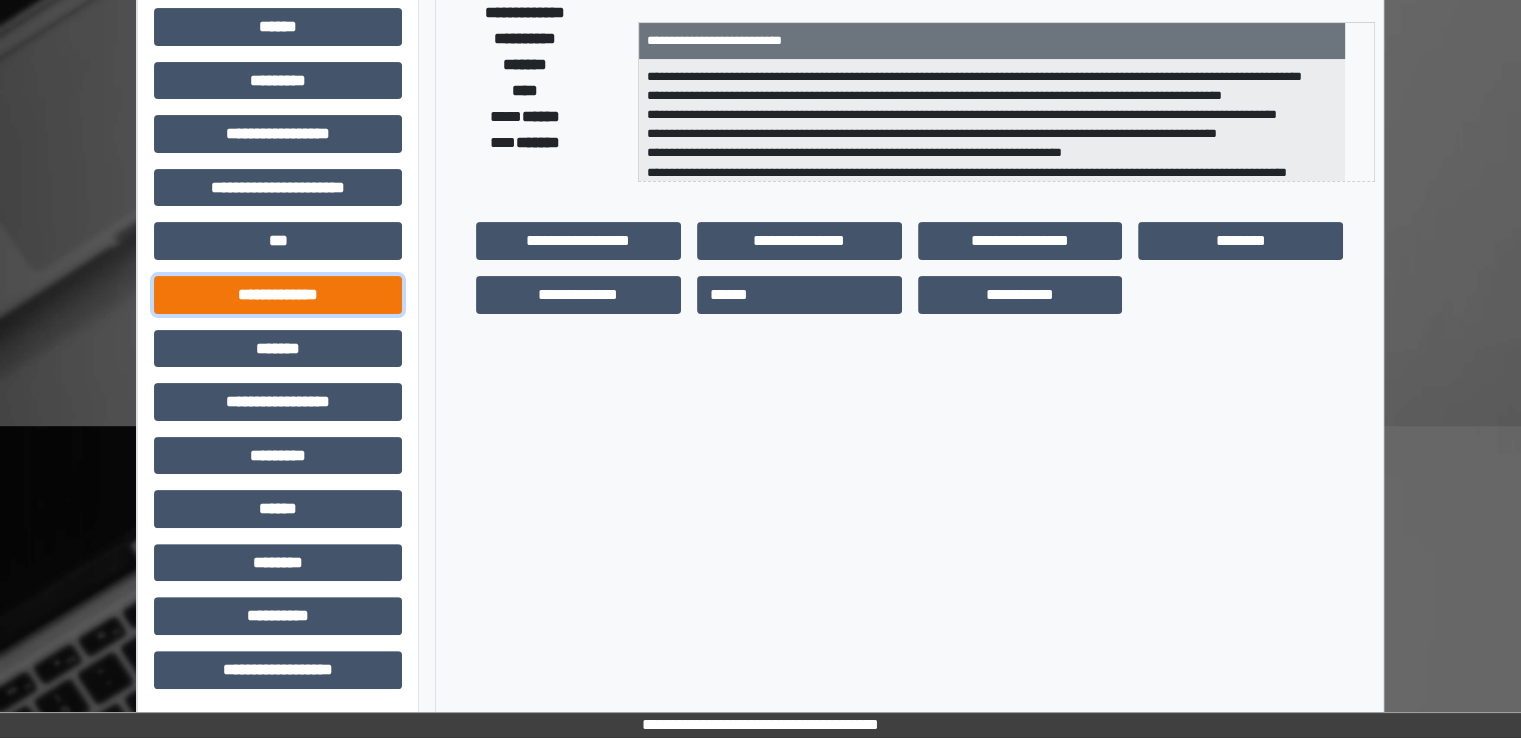 click on "**********" at bounding box center (278, 295) 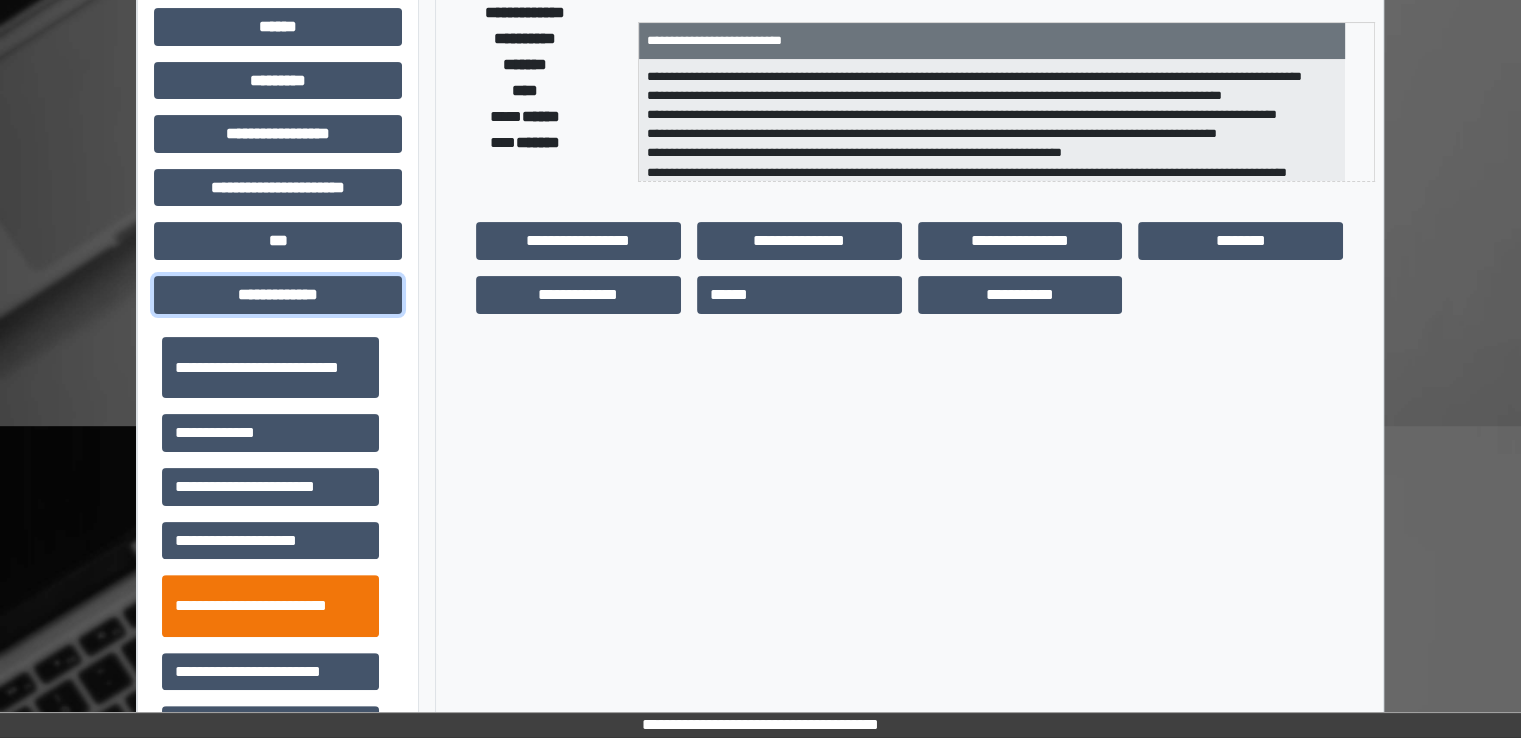 scroll, scrollTop: 500, scrollLeft: 0, axis: vertical 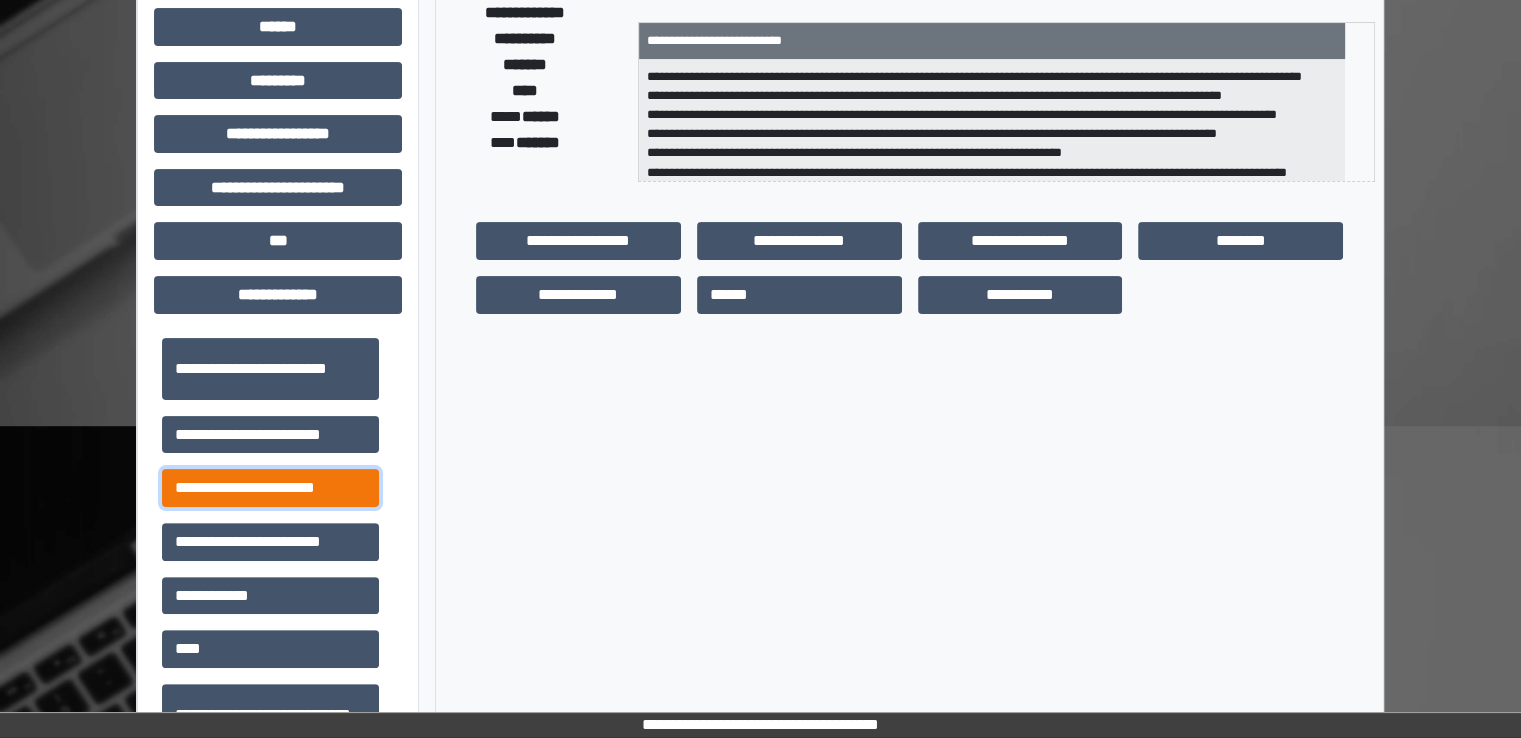 click on "**********" at bounding box center (270, 488) 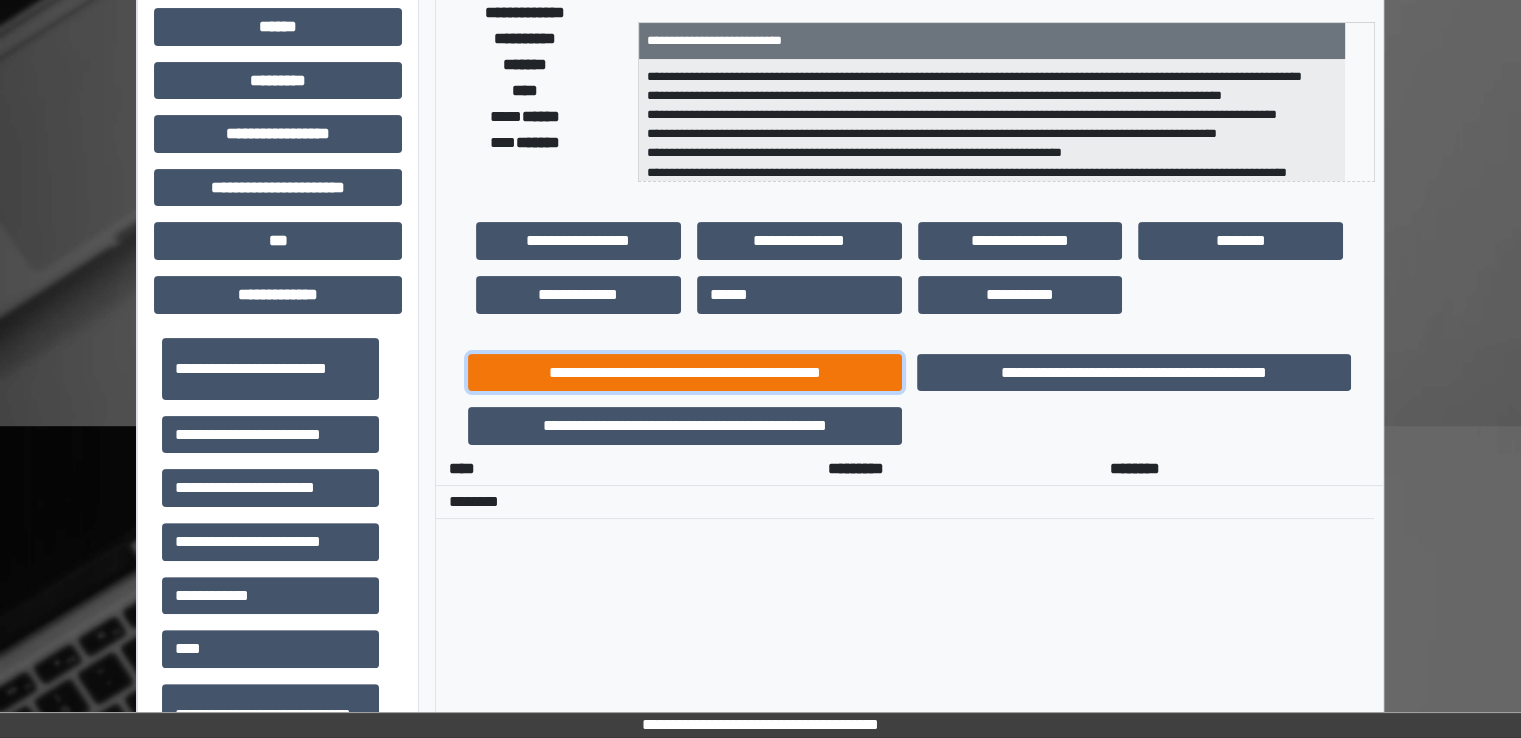 click on "**********" at bounding box center (685, 373) 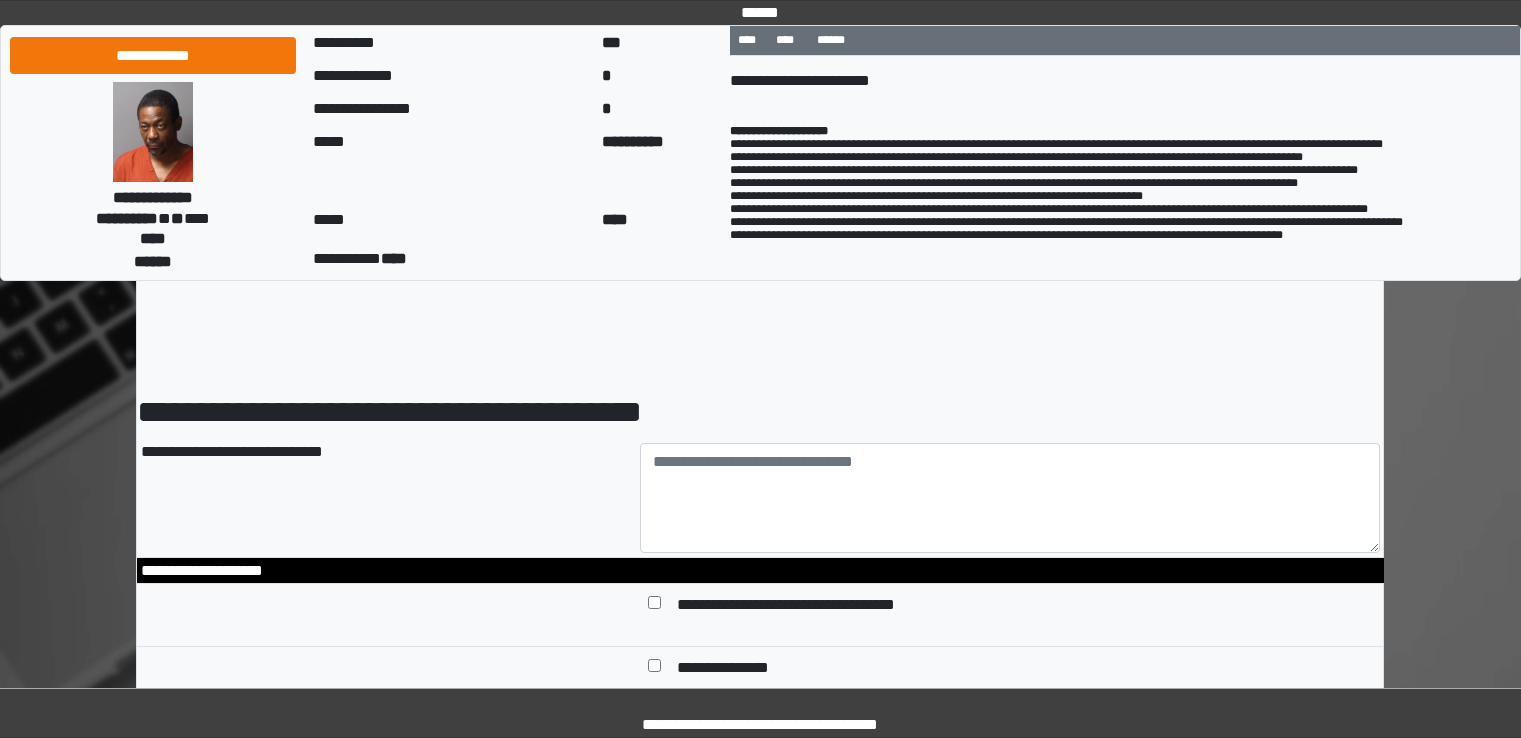 scroll, scrollTop: 0, scrollLeft: 0, axis: both 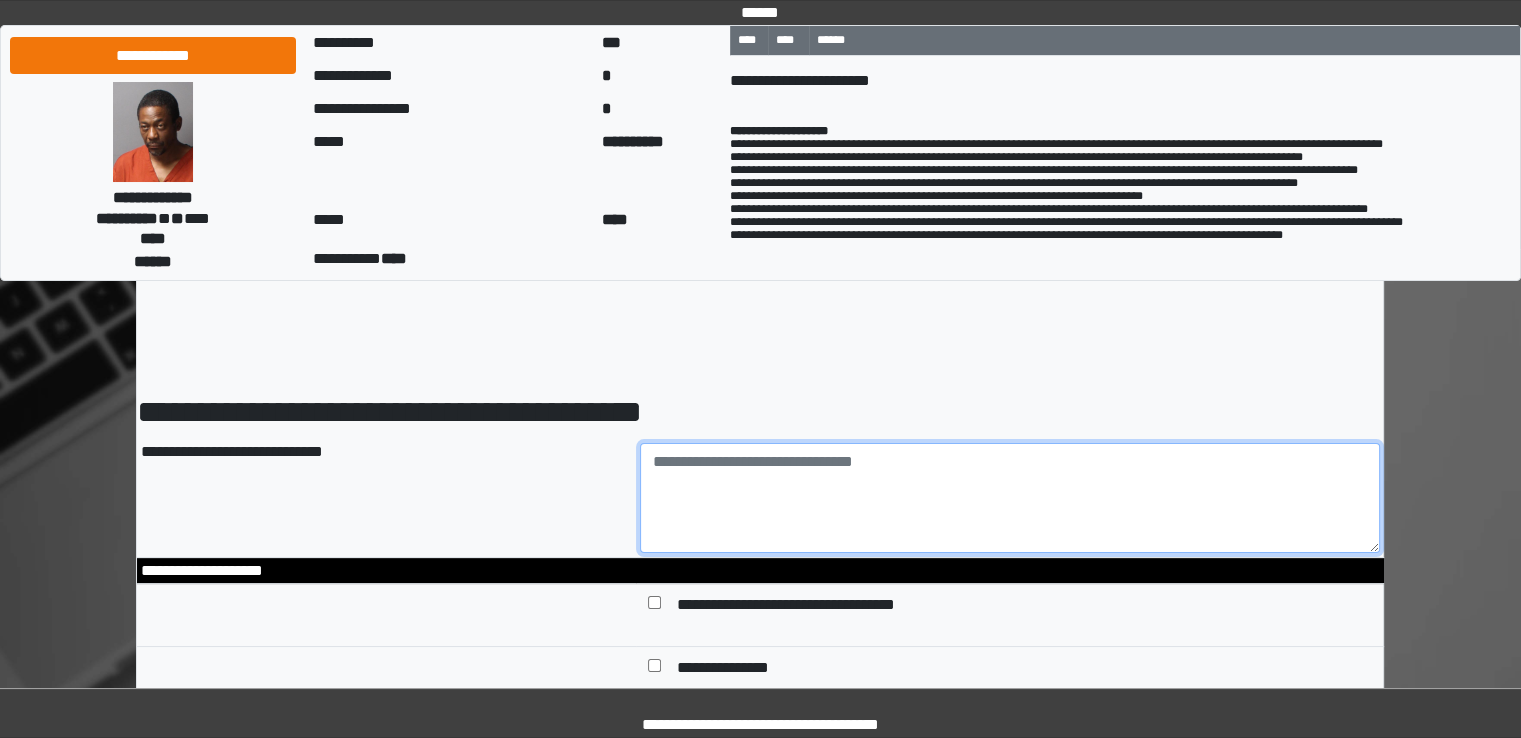 click at bounding box center (1010, 498) 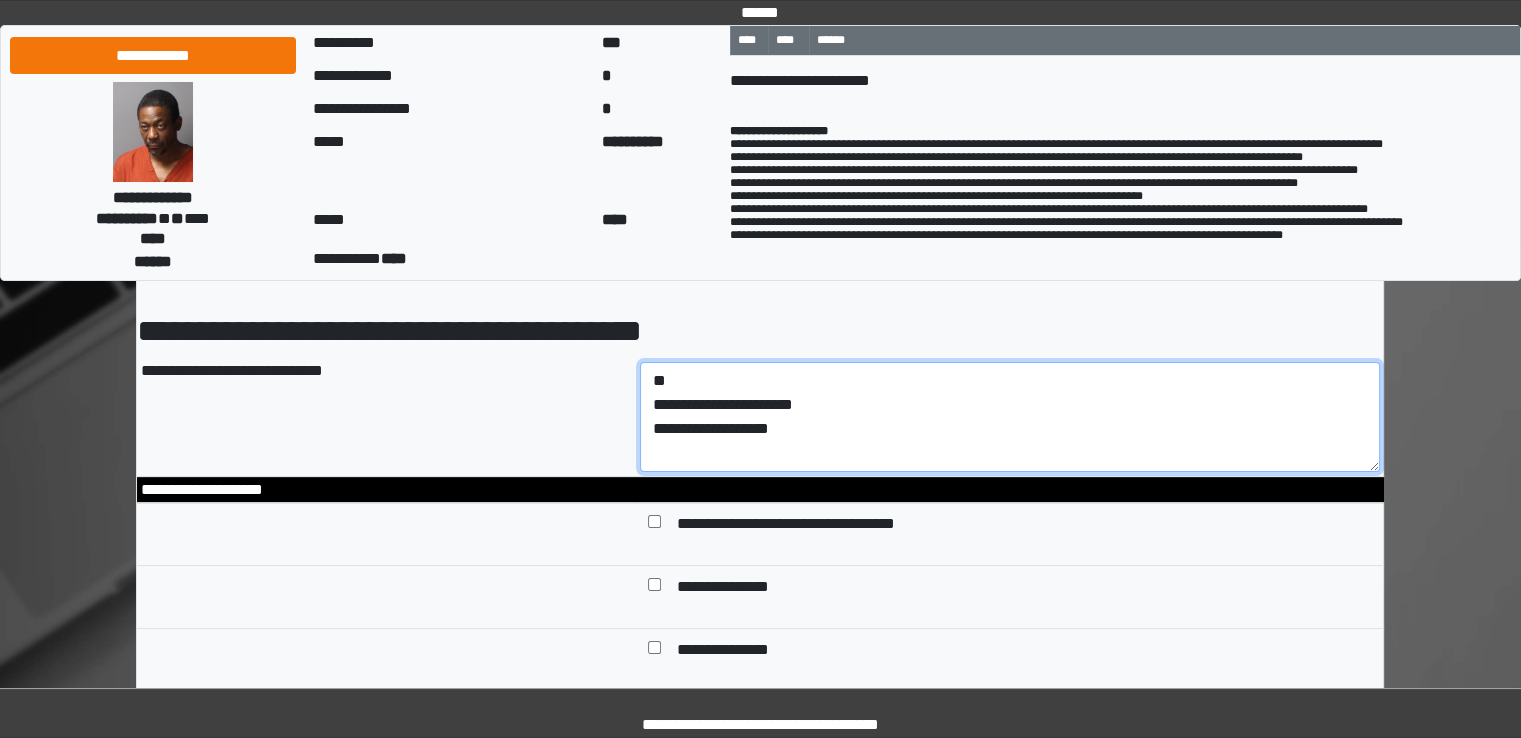 scroll, scrollTop: 200, scrollLeft: 0, axis: vertical 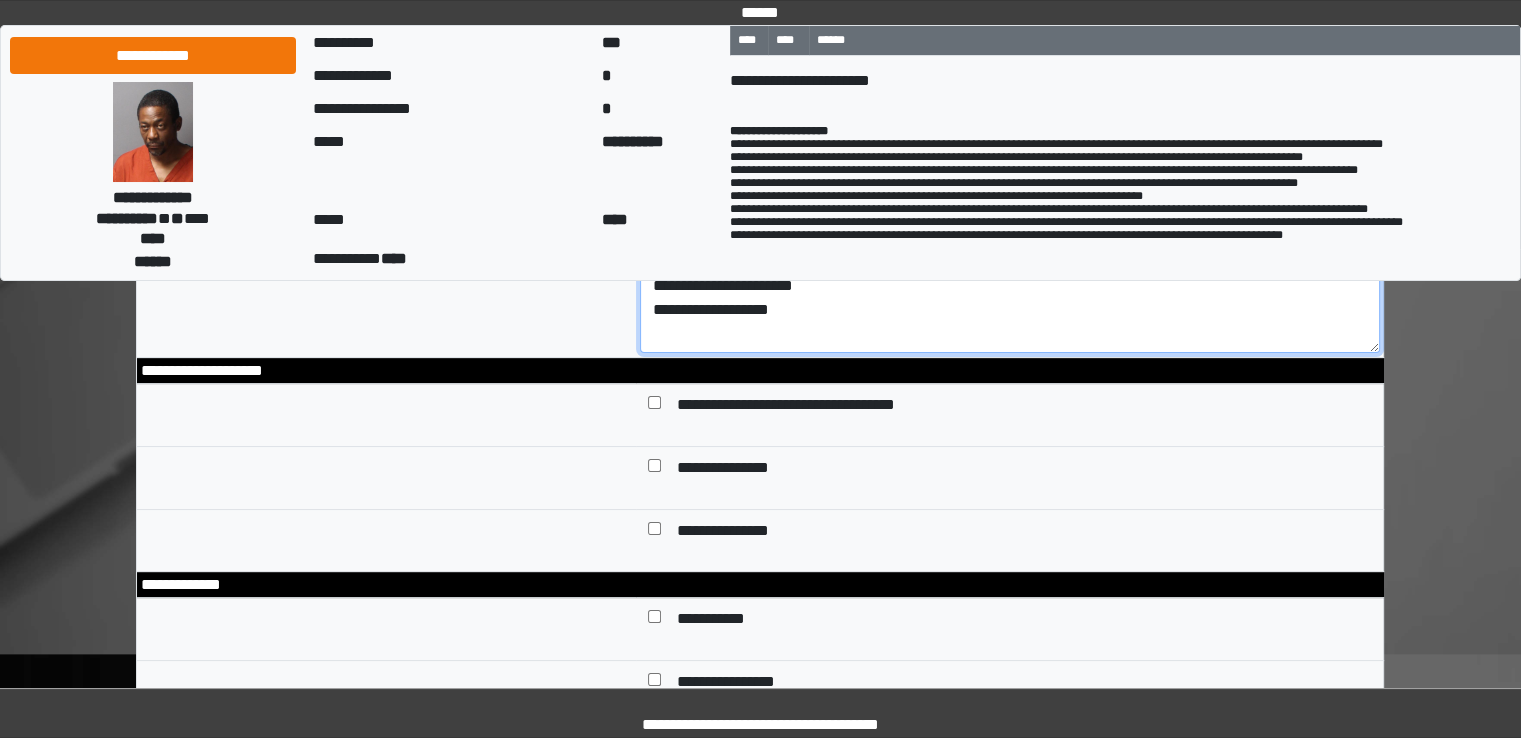 type on "**********" 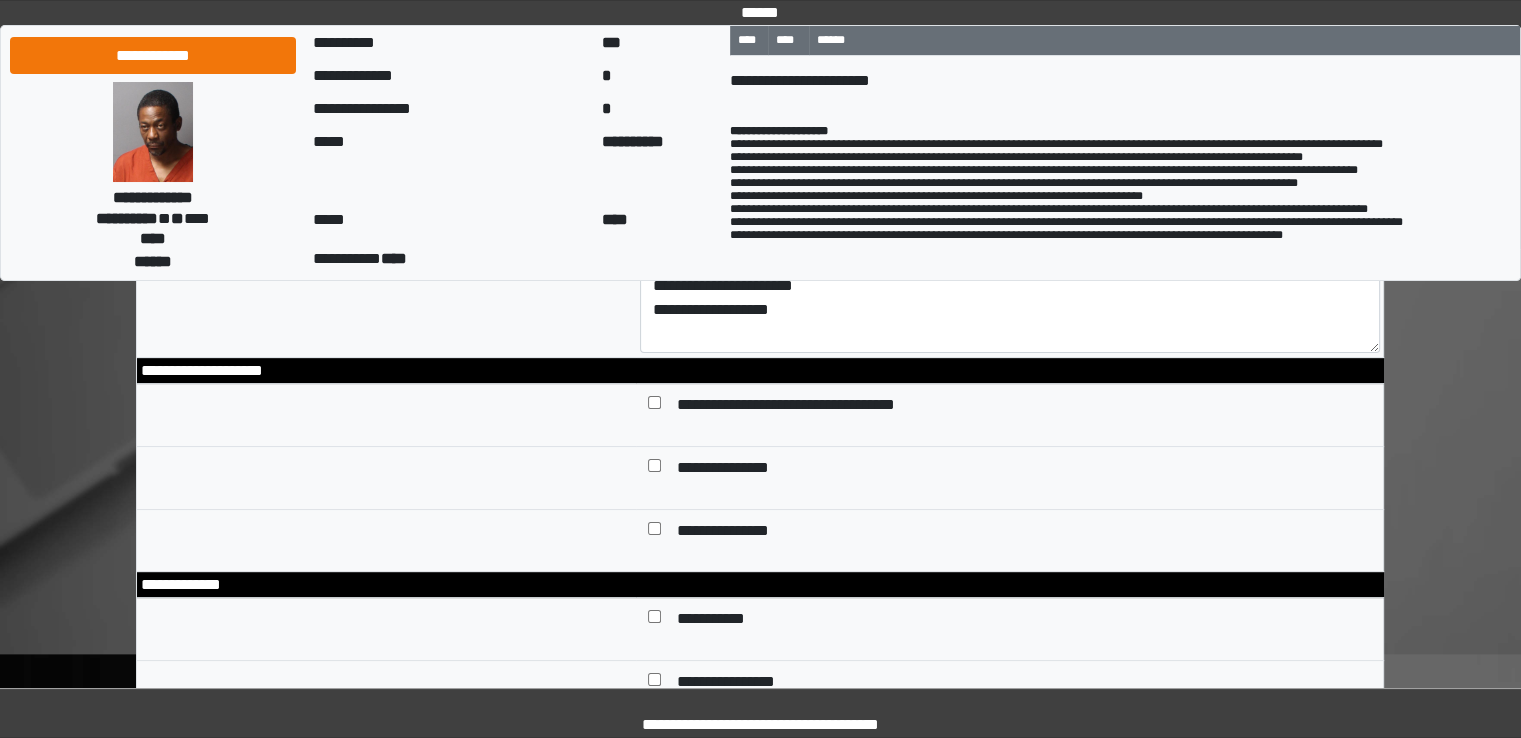 click on "**********" at bounding box center (739, 470) 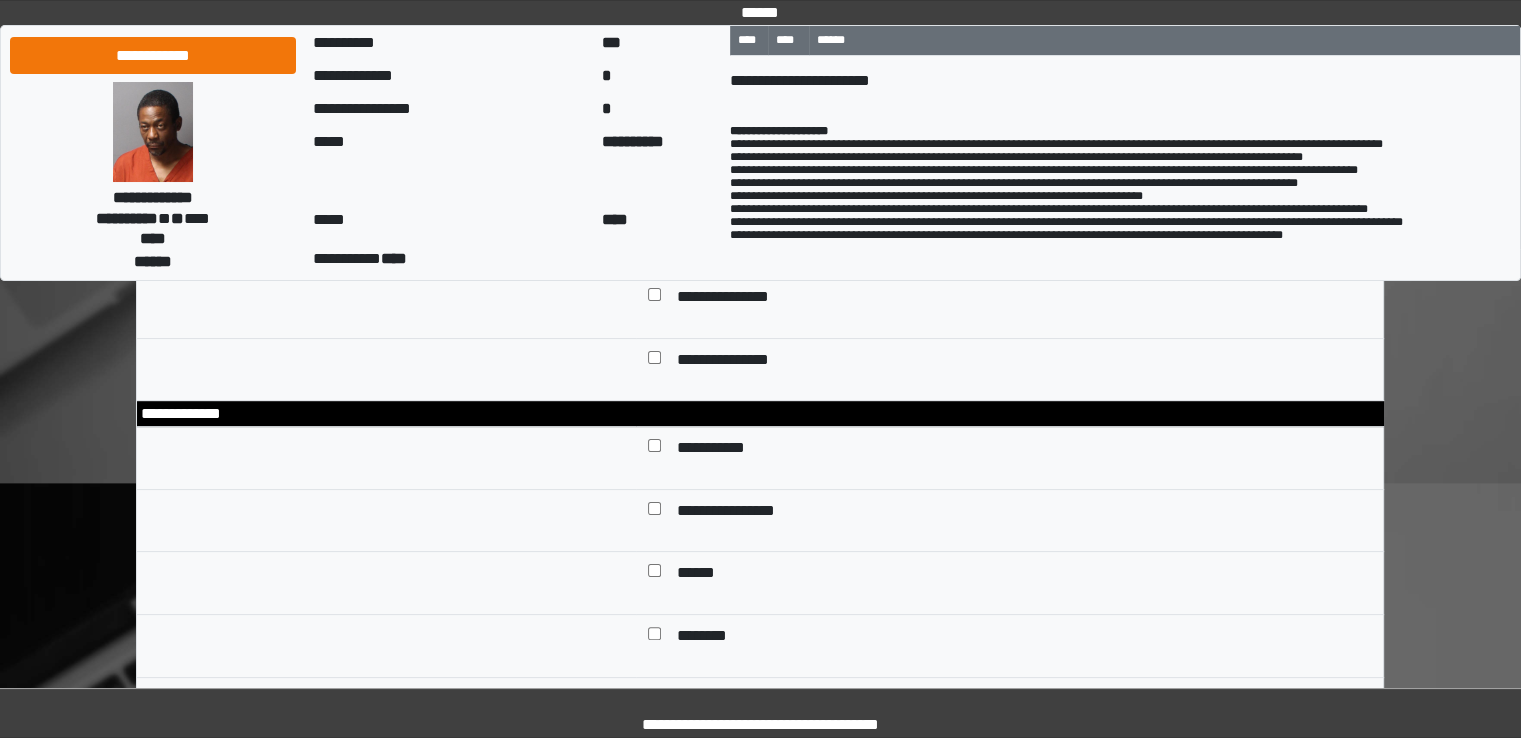 scroll, scrollTop: 400, scrollLeft: 0, axis: vertical 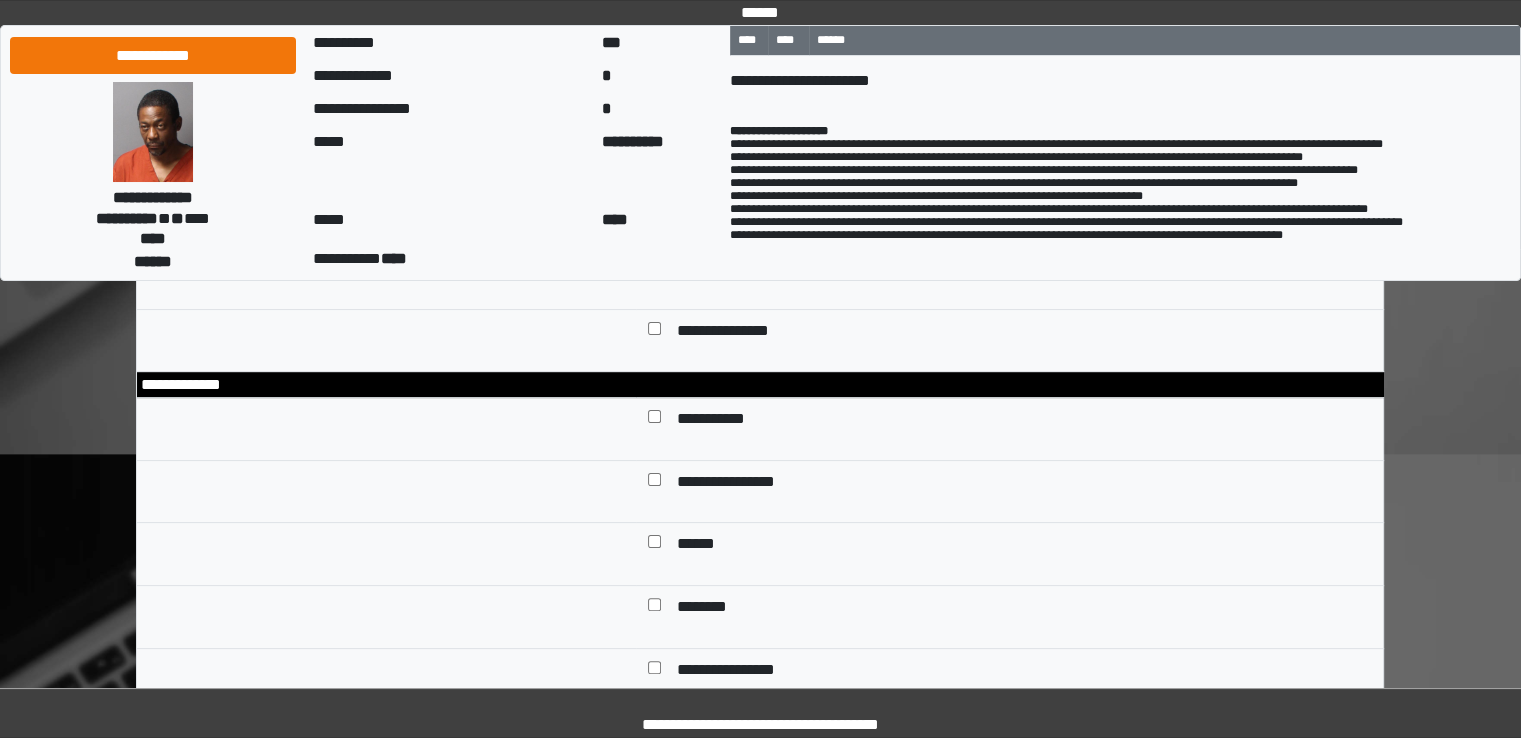 click on "**********" at bounding box center [723, 421] 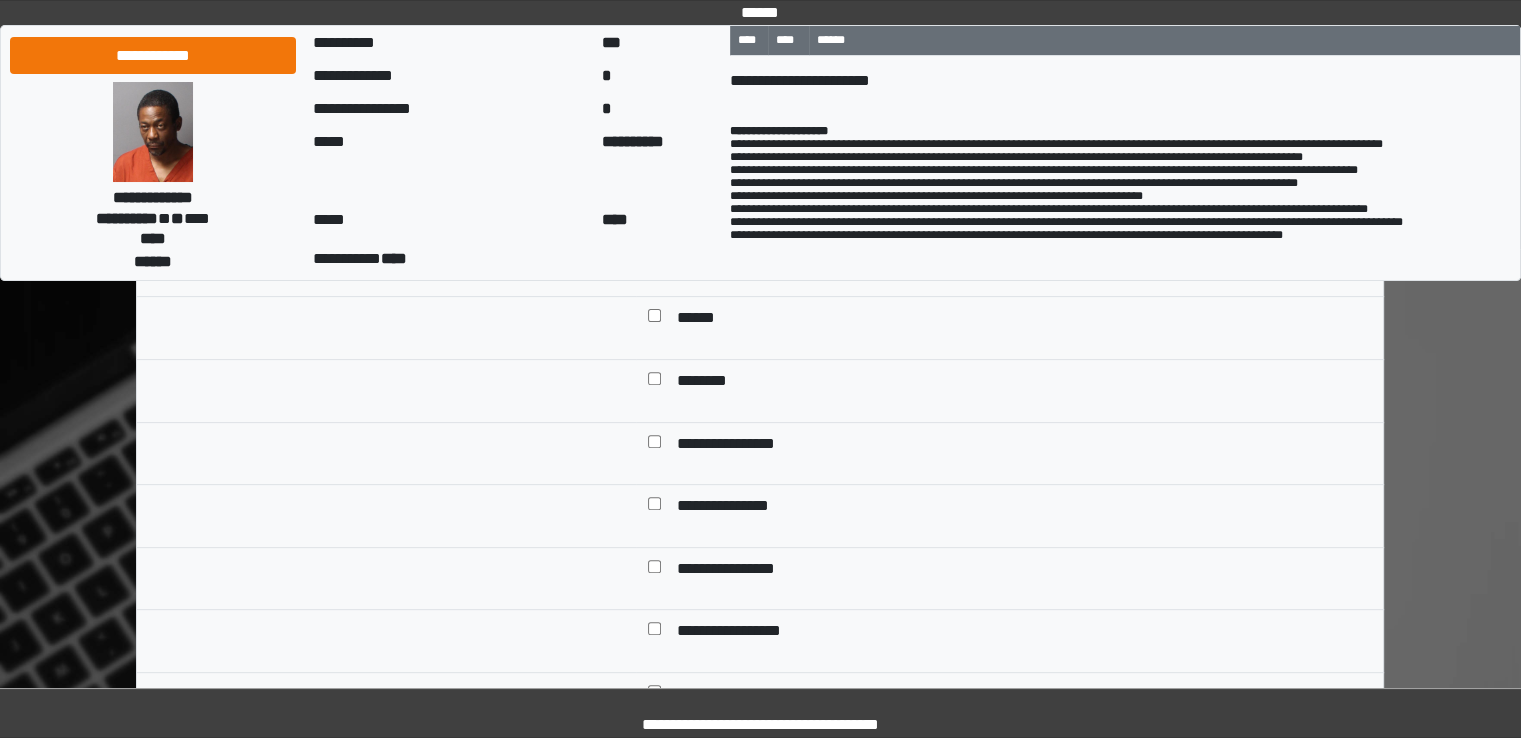 scroll, scrollTop: 700, scrollLeft: 0, axis: vertical 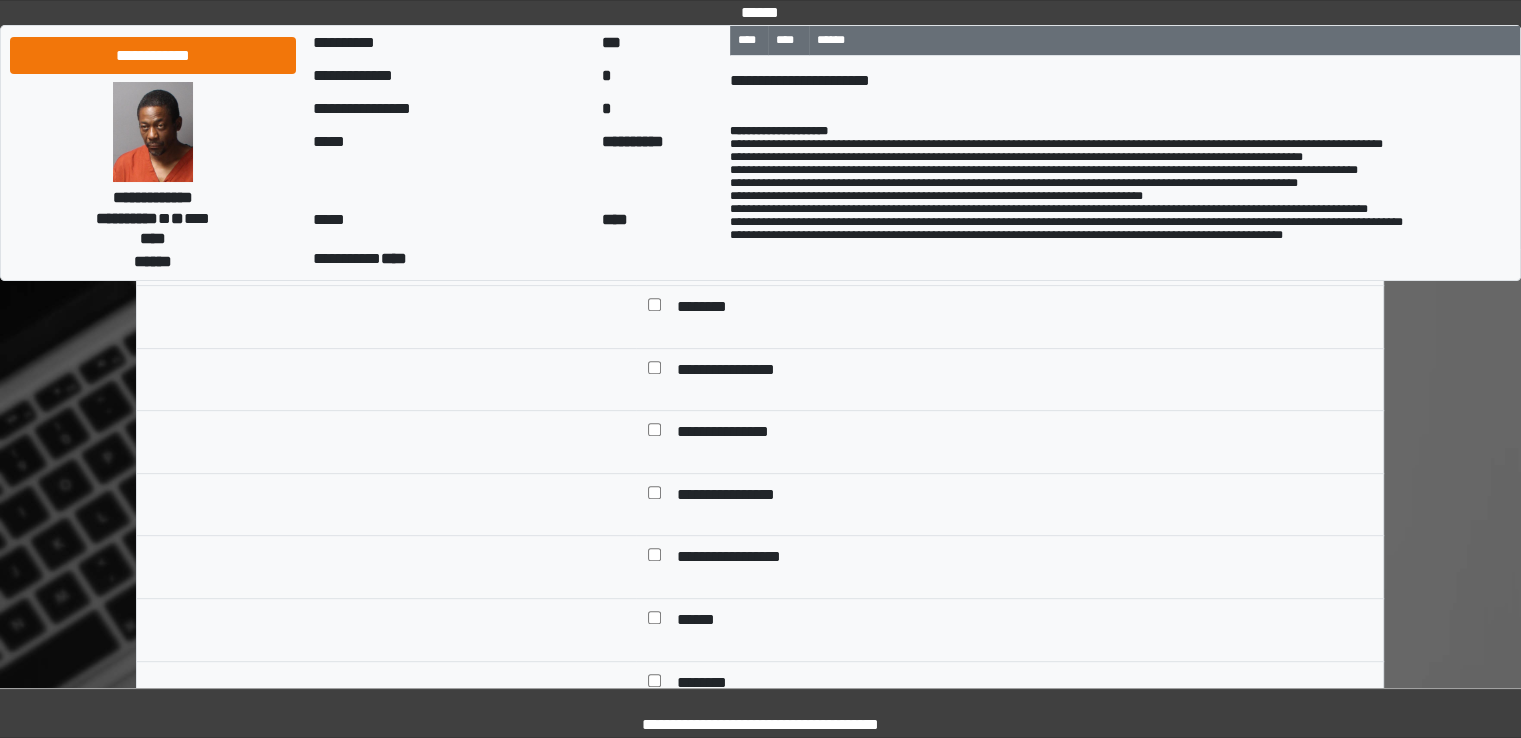 click on "**********" at bounding box center (739, 434) 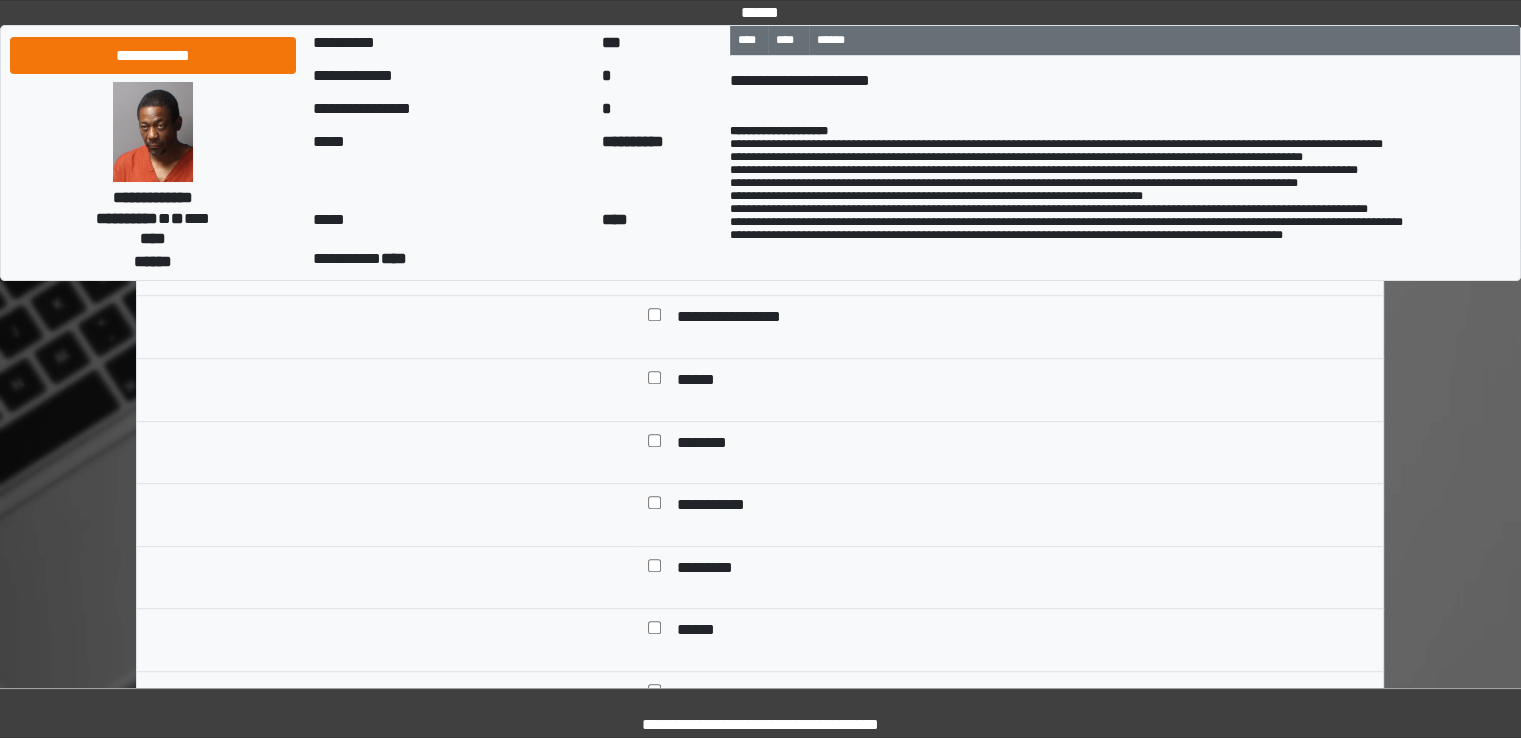 scroll, scrollTop: 1100, scrollLeft: 0, axis: vertical 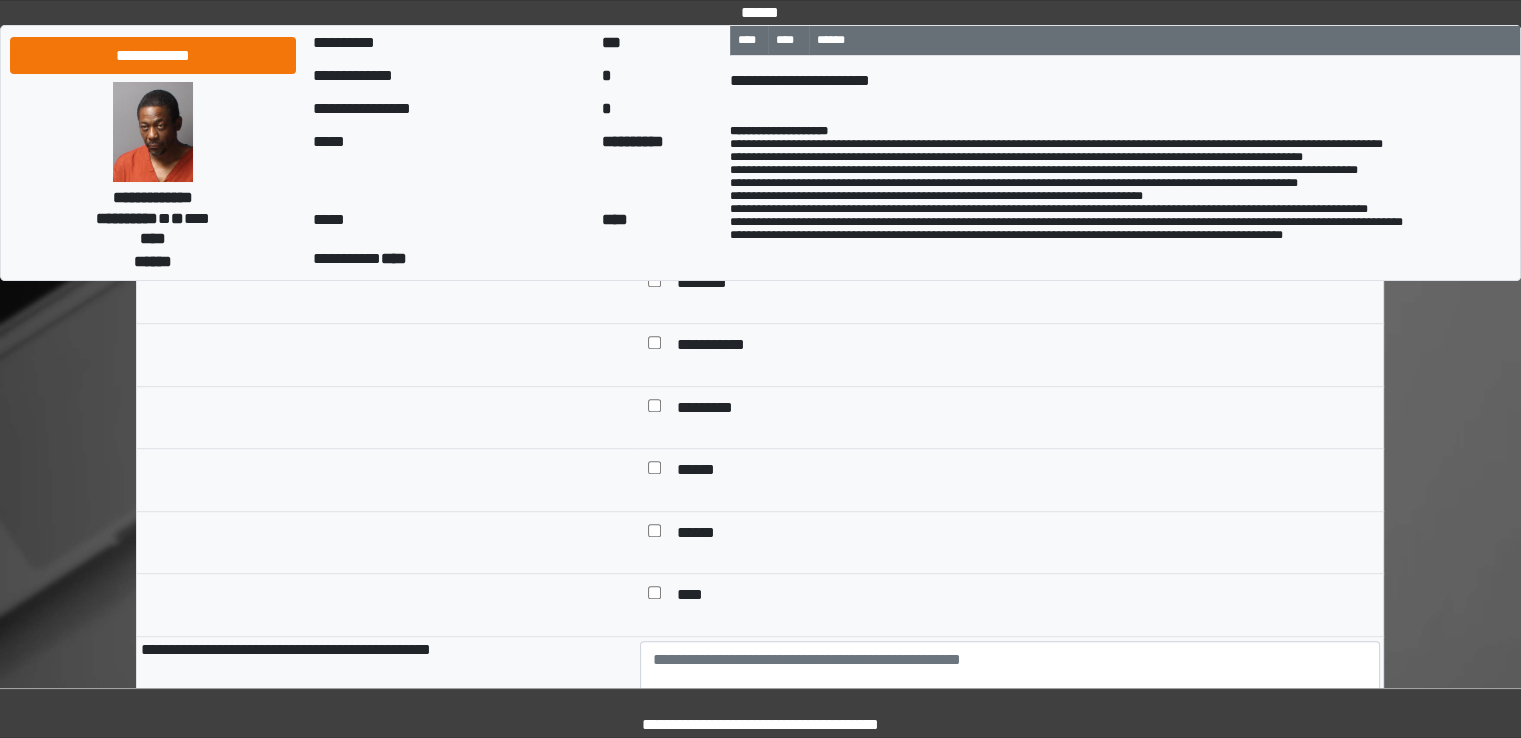 click on "*********" at bounding box center (715, 410) 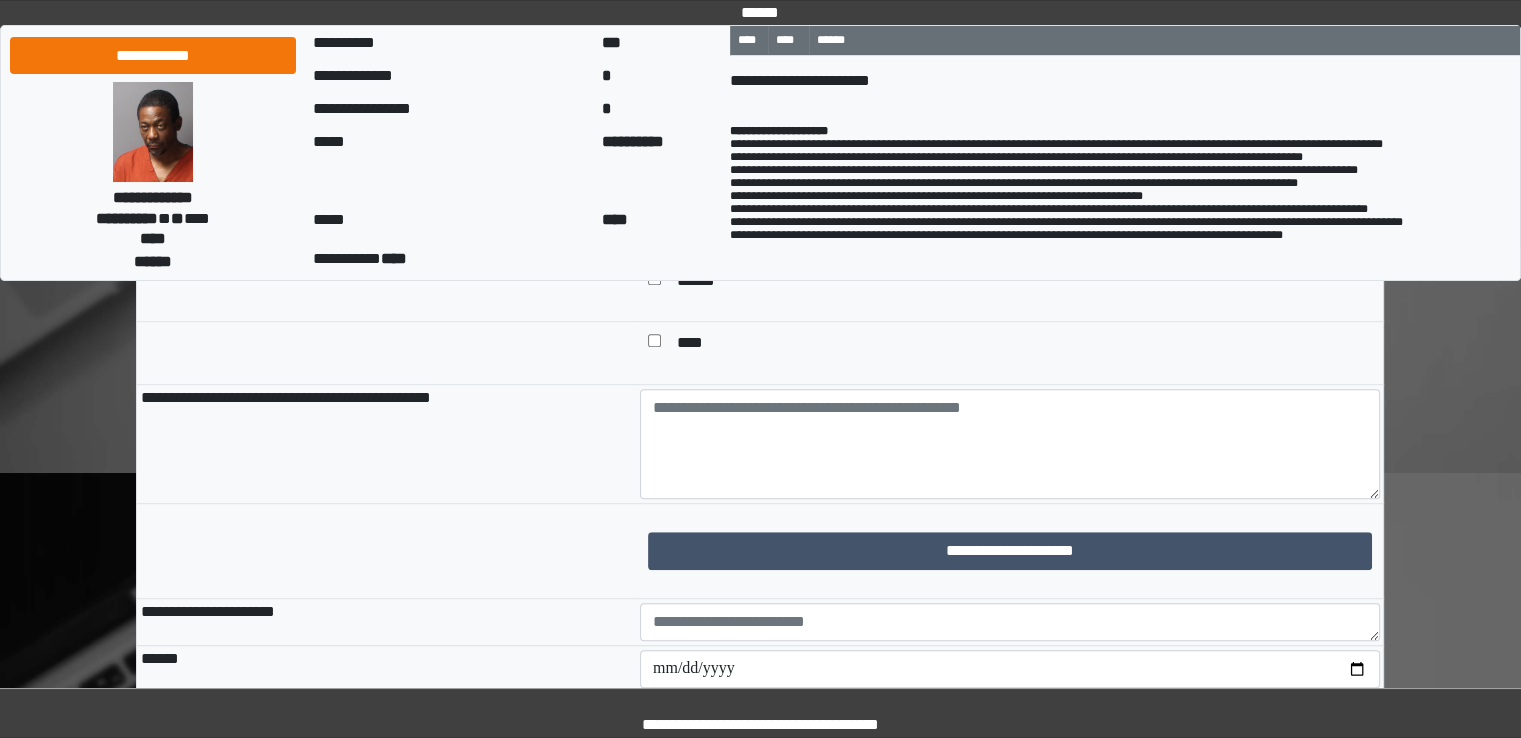 scroll, scrollTop: 1400, scrollLeft: 0, axis: vertical 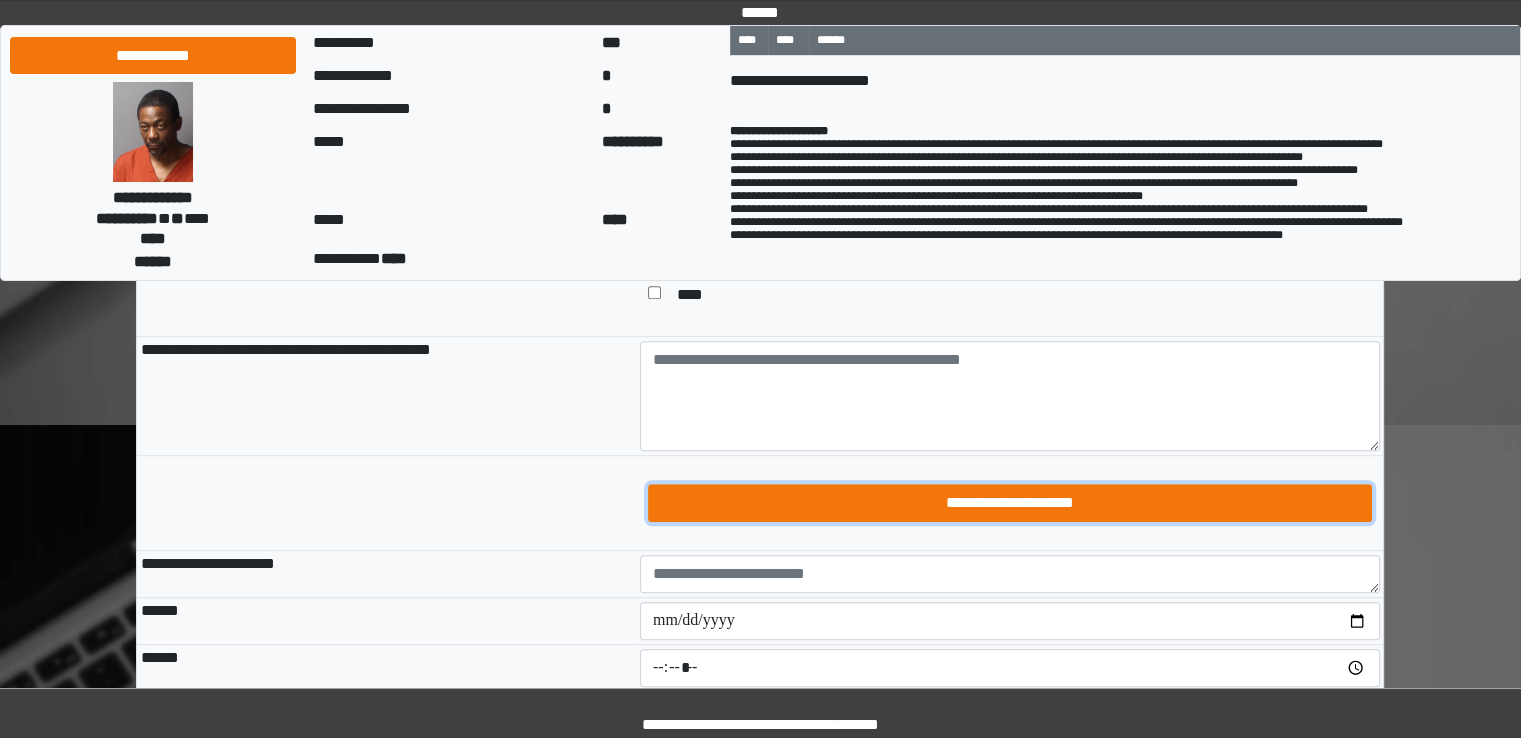 drag, startPoint x: 786, startPoint y: 496, endPoint x: 772, endPoint y: 496, distance: 14 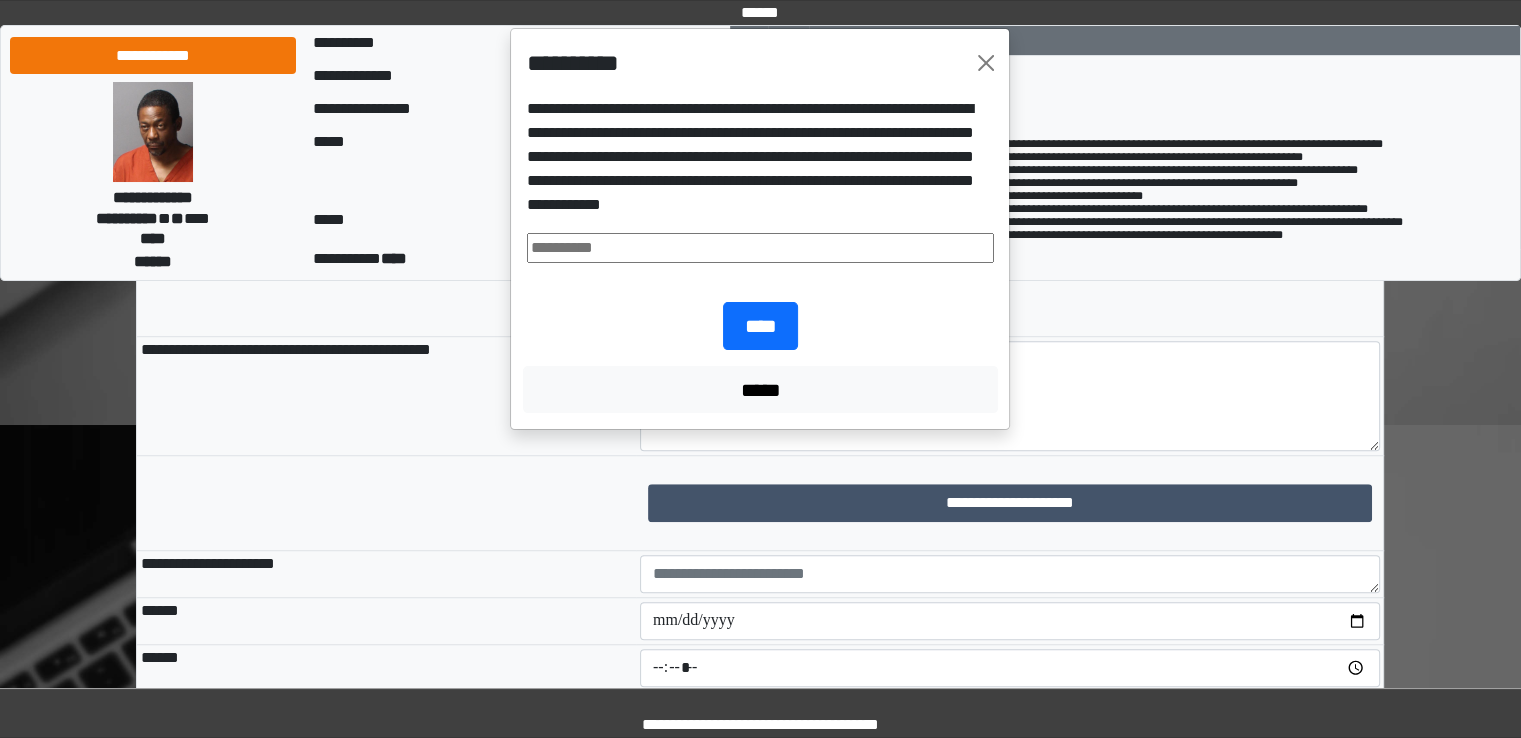 click at bounding box center (760, 248) 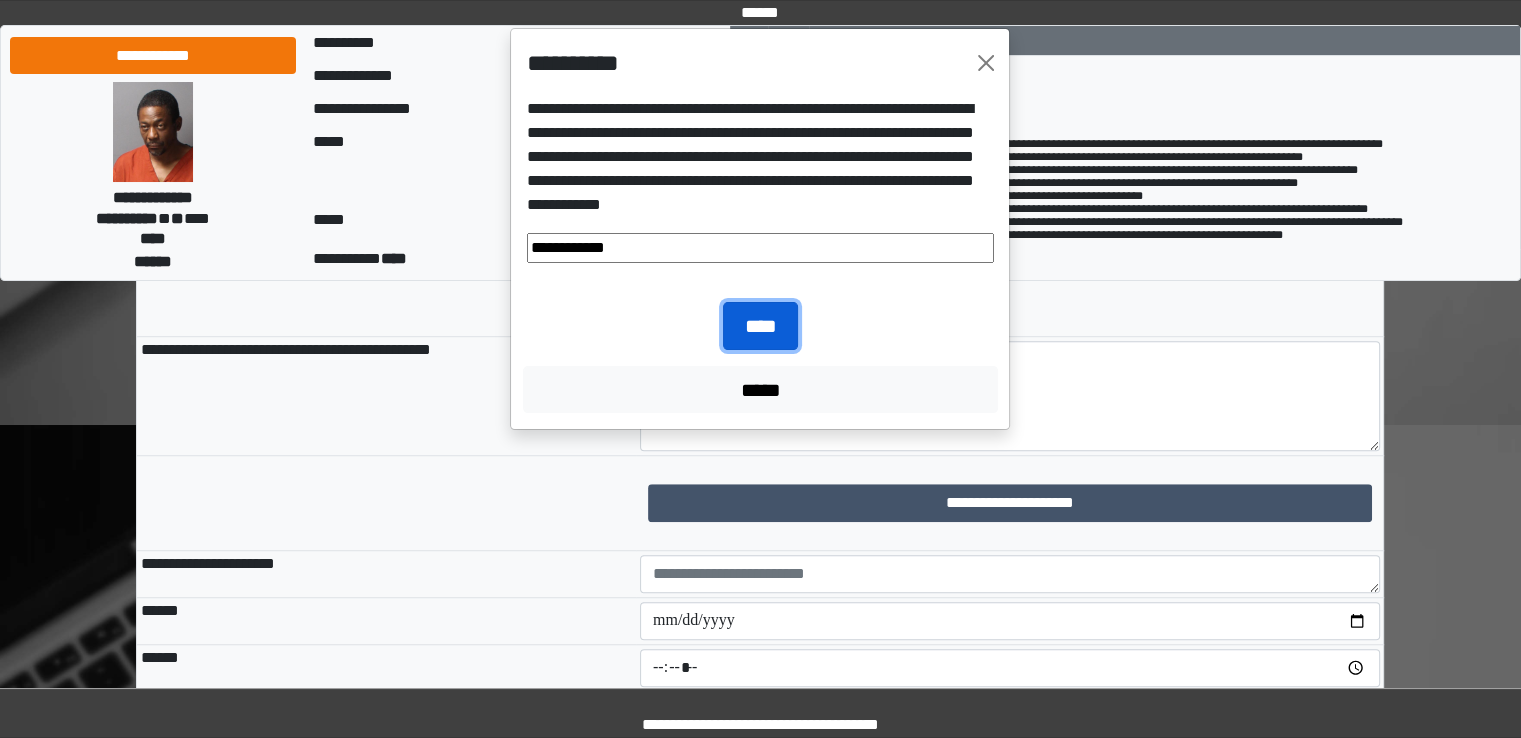 click on "****" at bounding box center [760, 326] 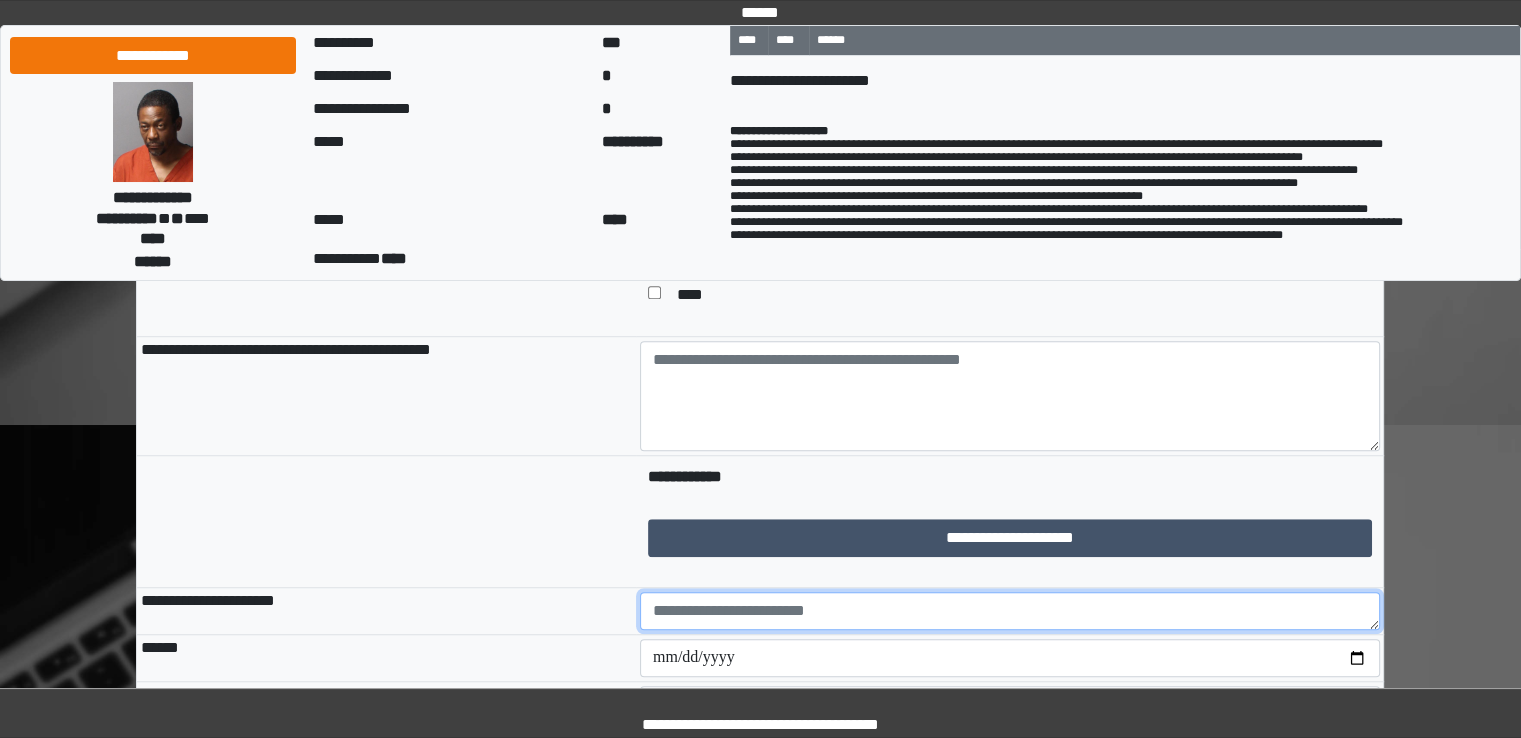 click at bounding box center (1010, 611) 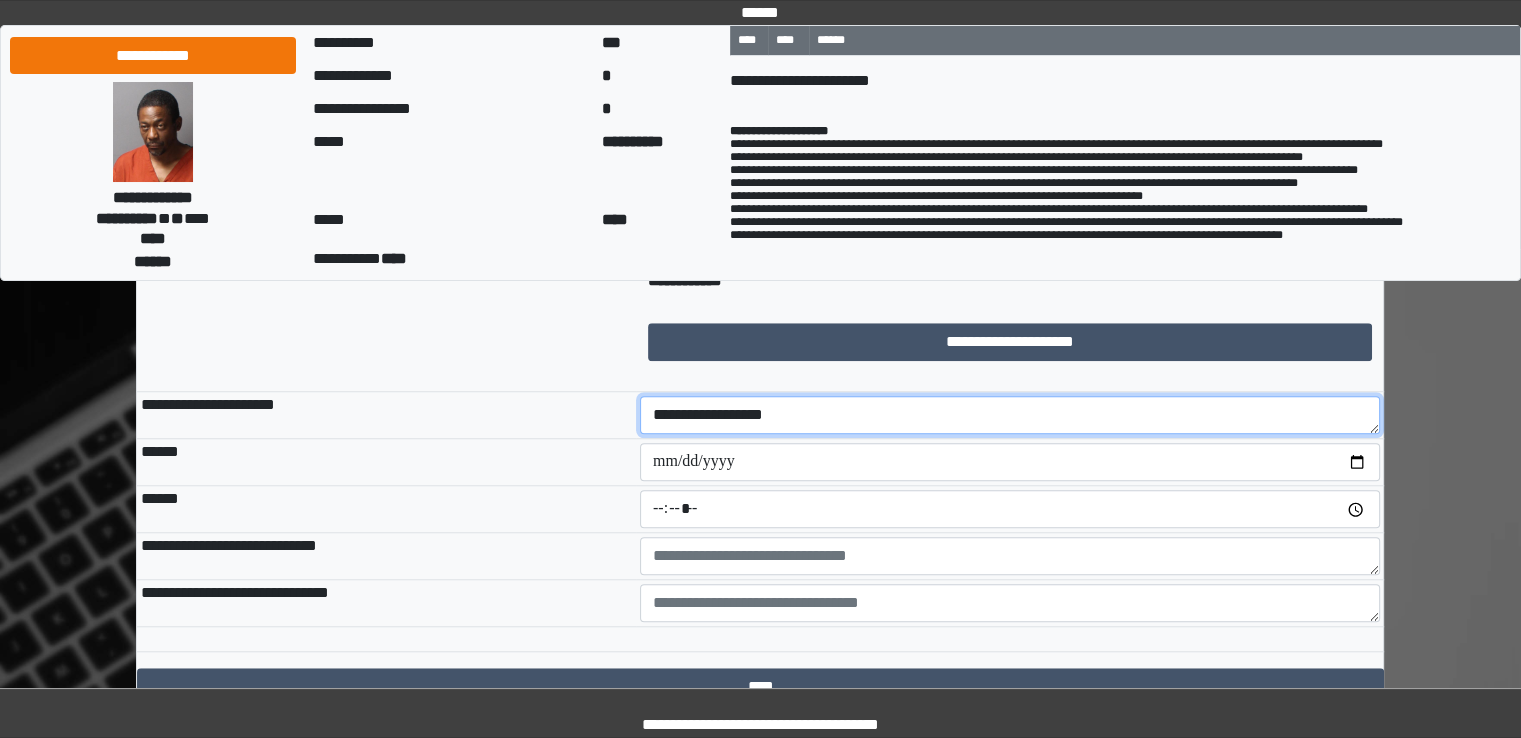 scroll, scrollTop: 1600, scrollLeft: 0, axis: vertical 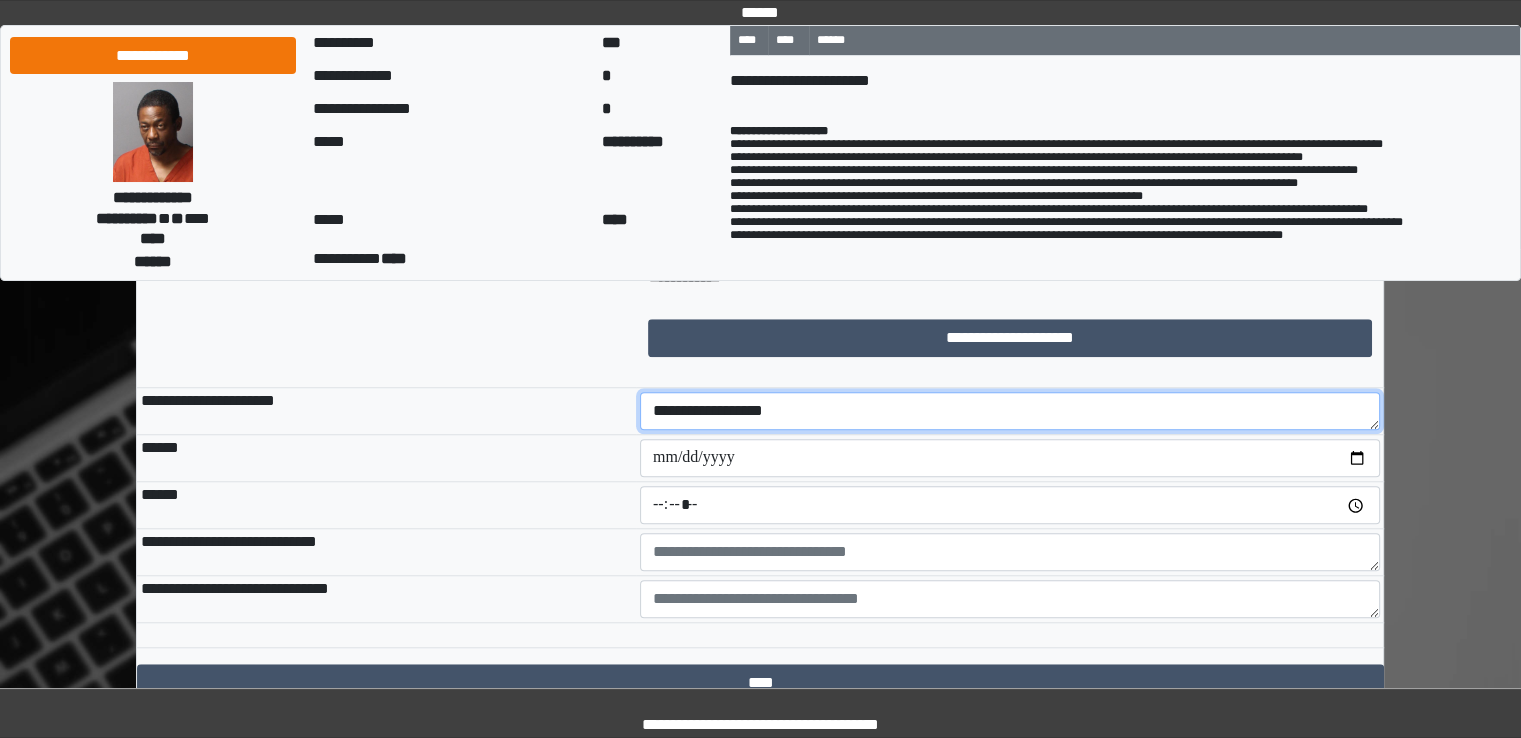 type on "**********" 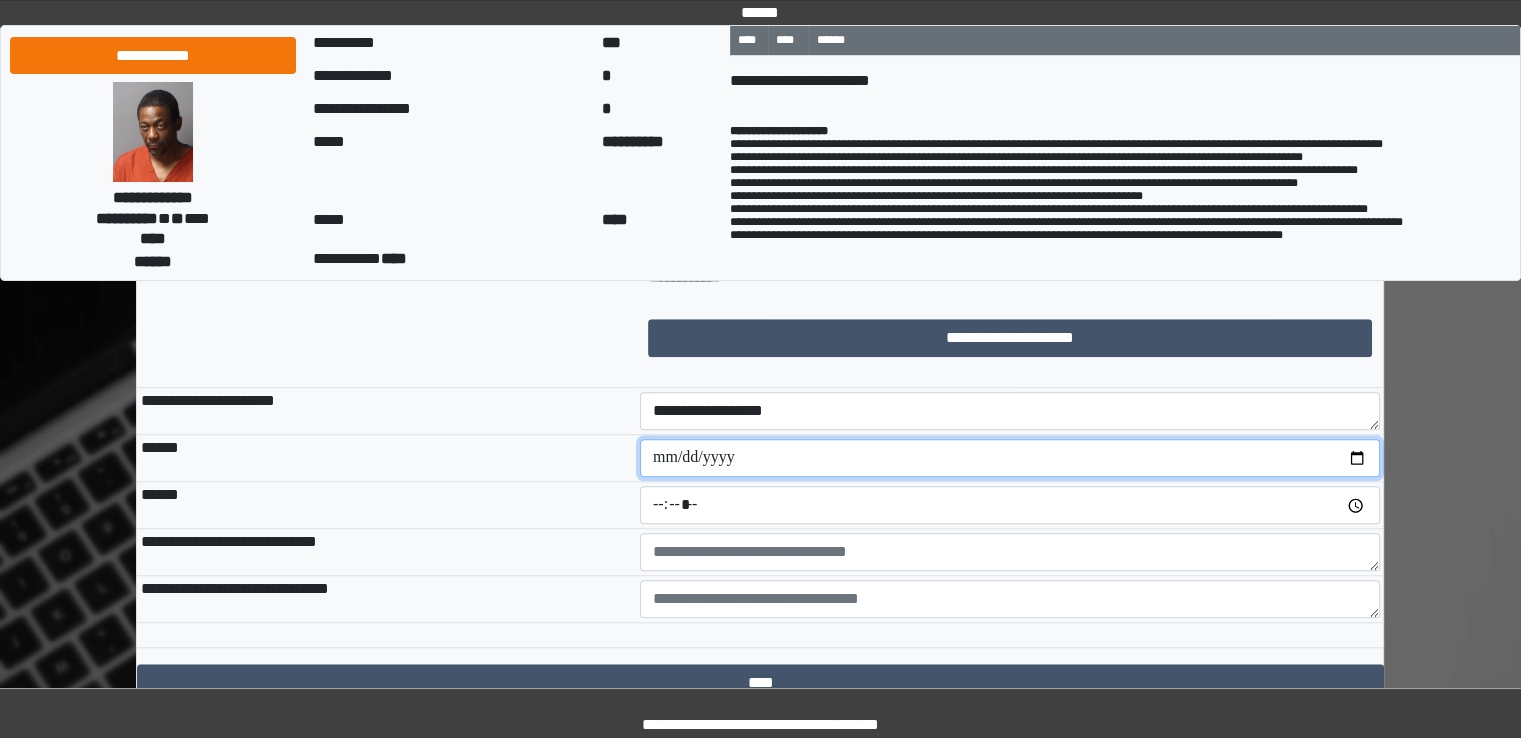 click at bounding box center (1010, 458) 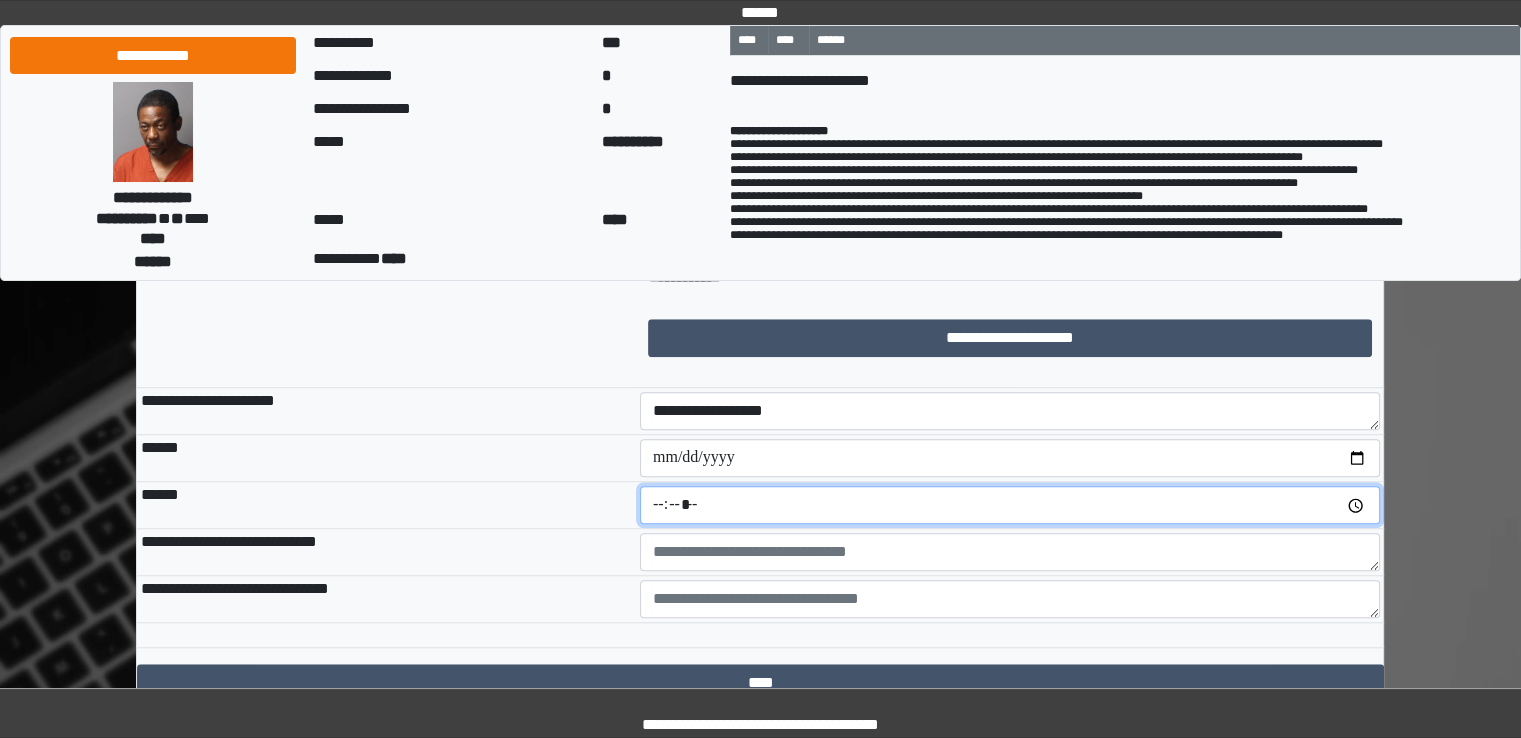 click at bounding box center (1010, 505) 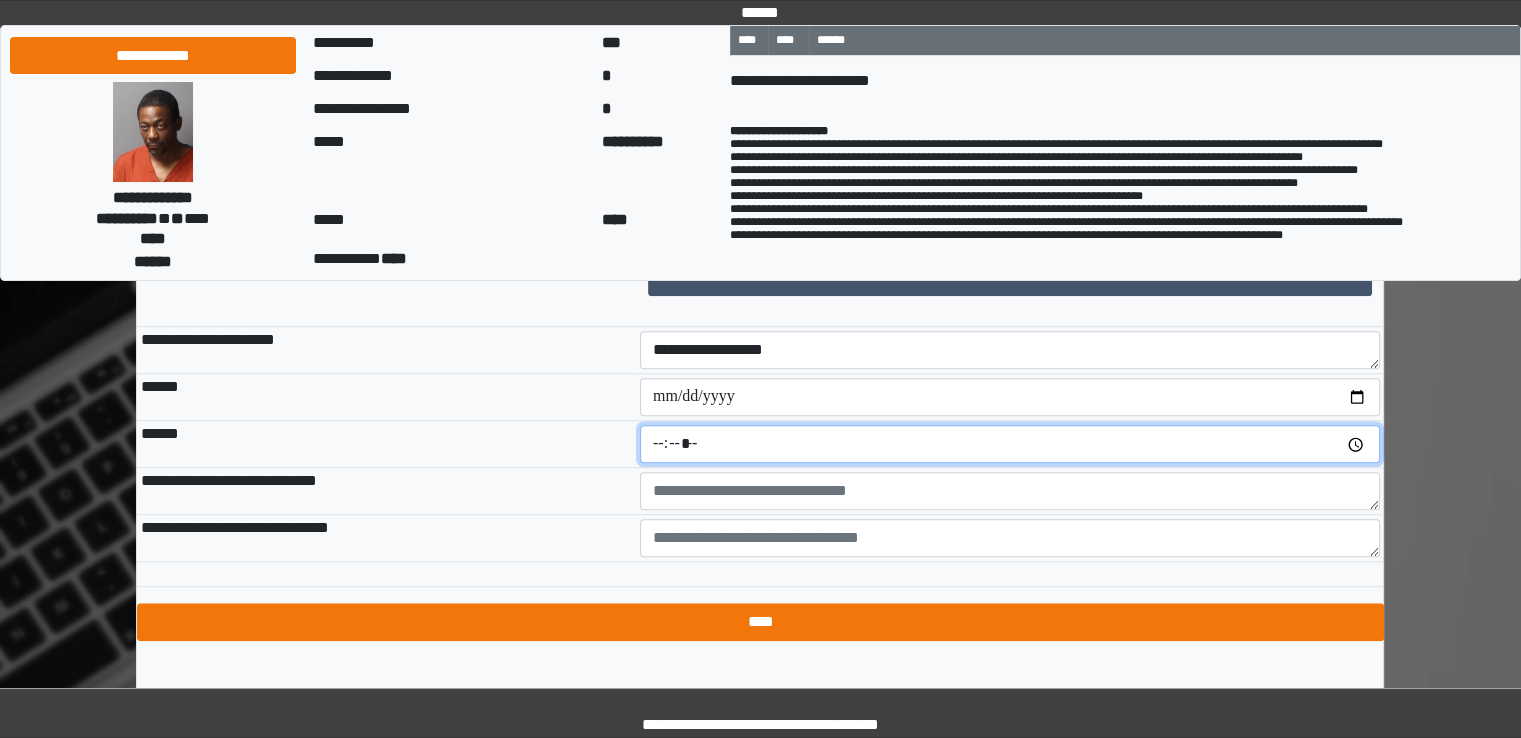 scroll, scrollTop: 1695, scrollLeft: 0, axis: vertical 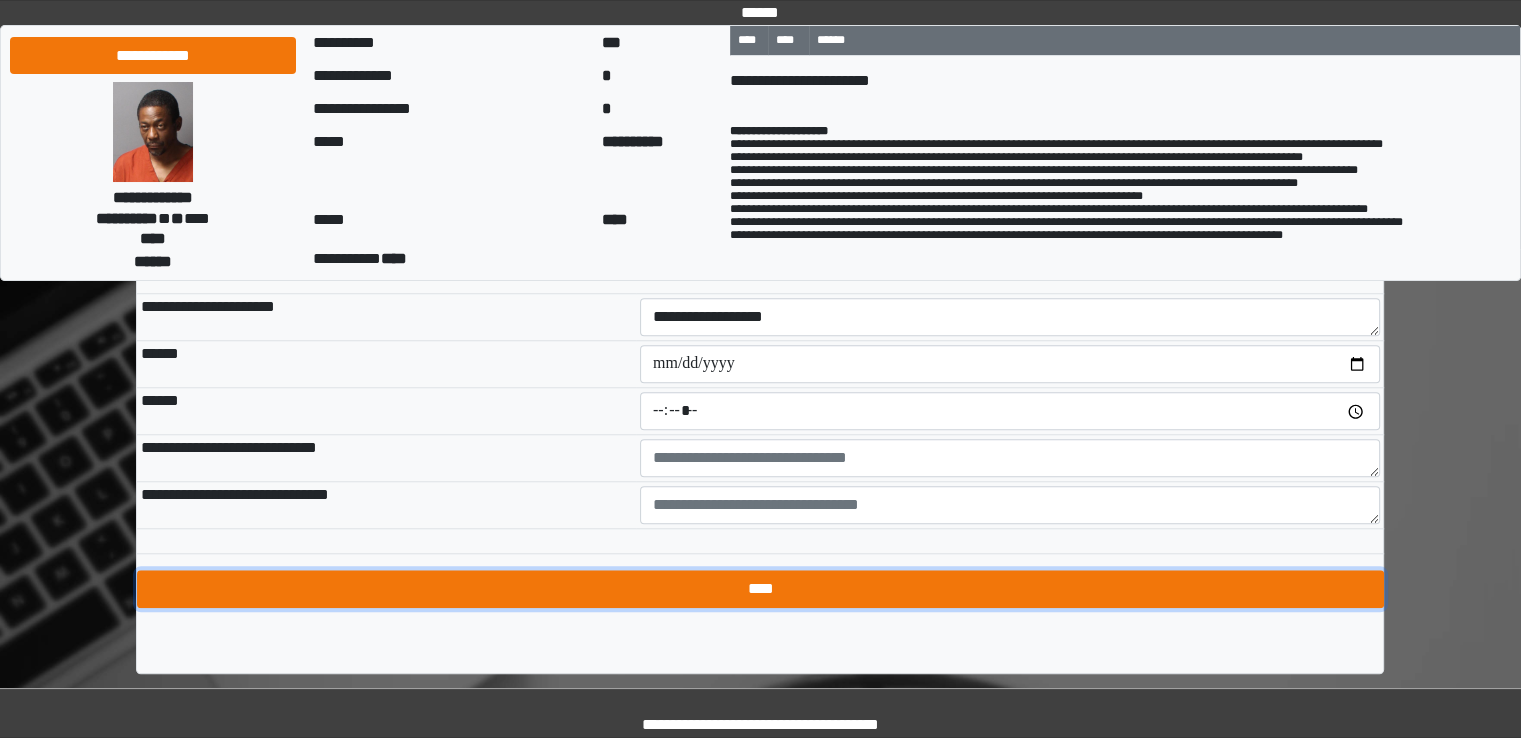 click on "****" at bounding box center [760, 589] 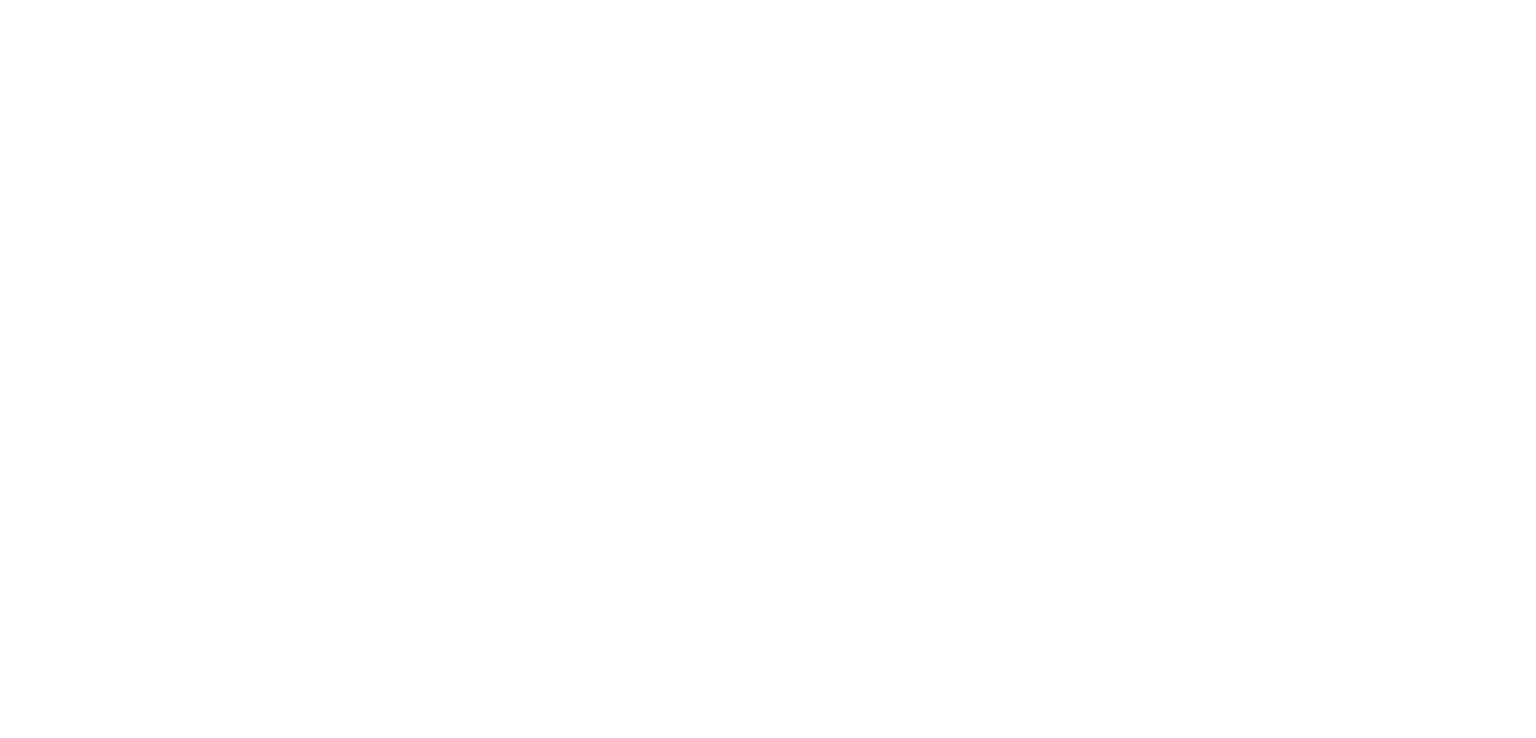 scroll, scrollTop: 0, scrollLeft: 0, axis: both 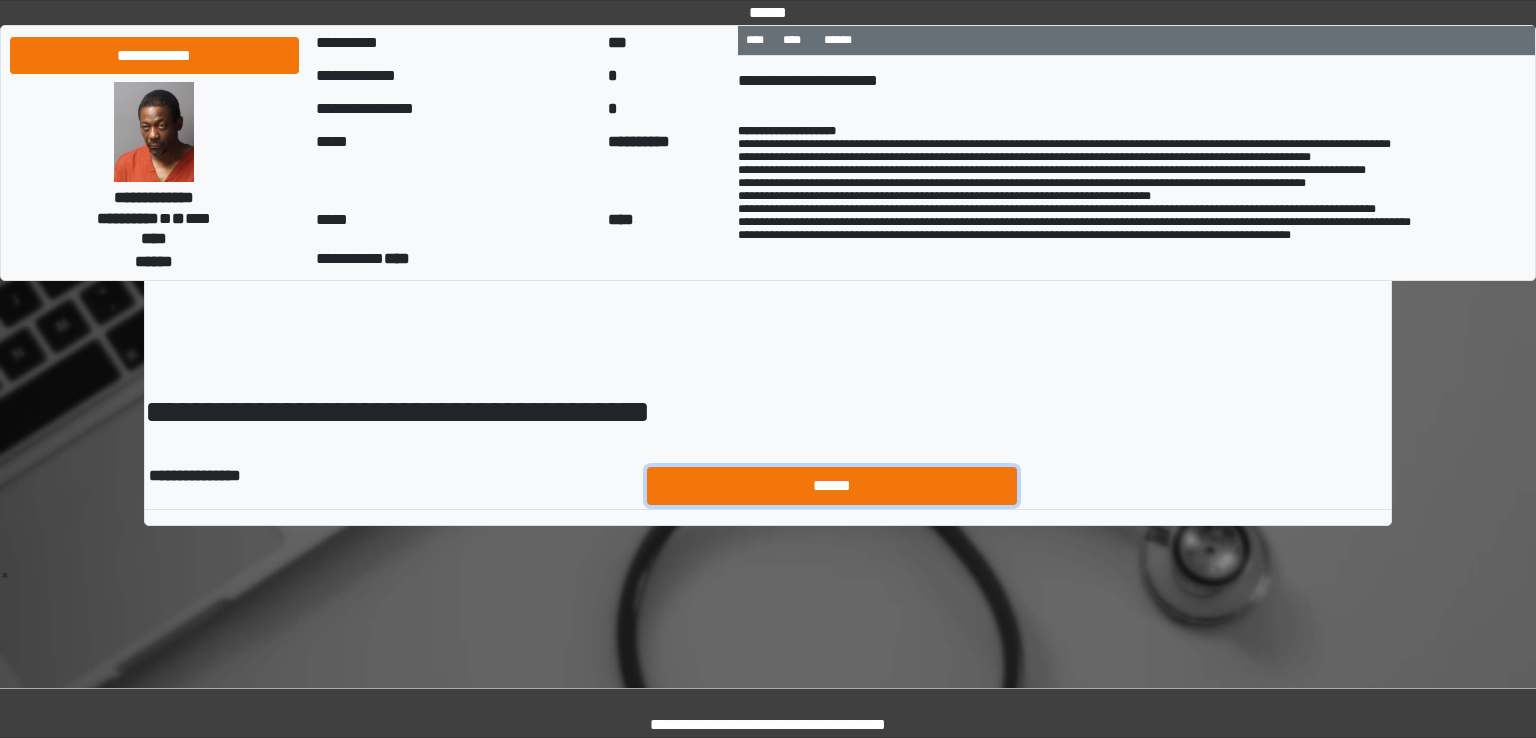 click on "******" at bounding box center [832, 486] 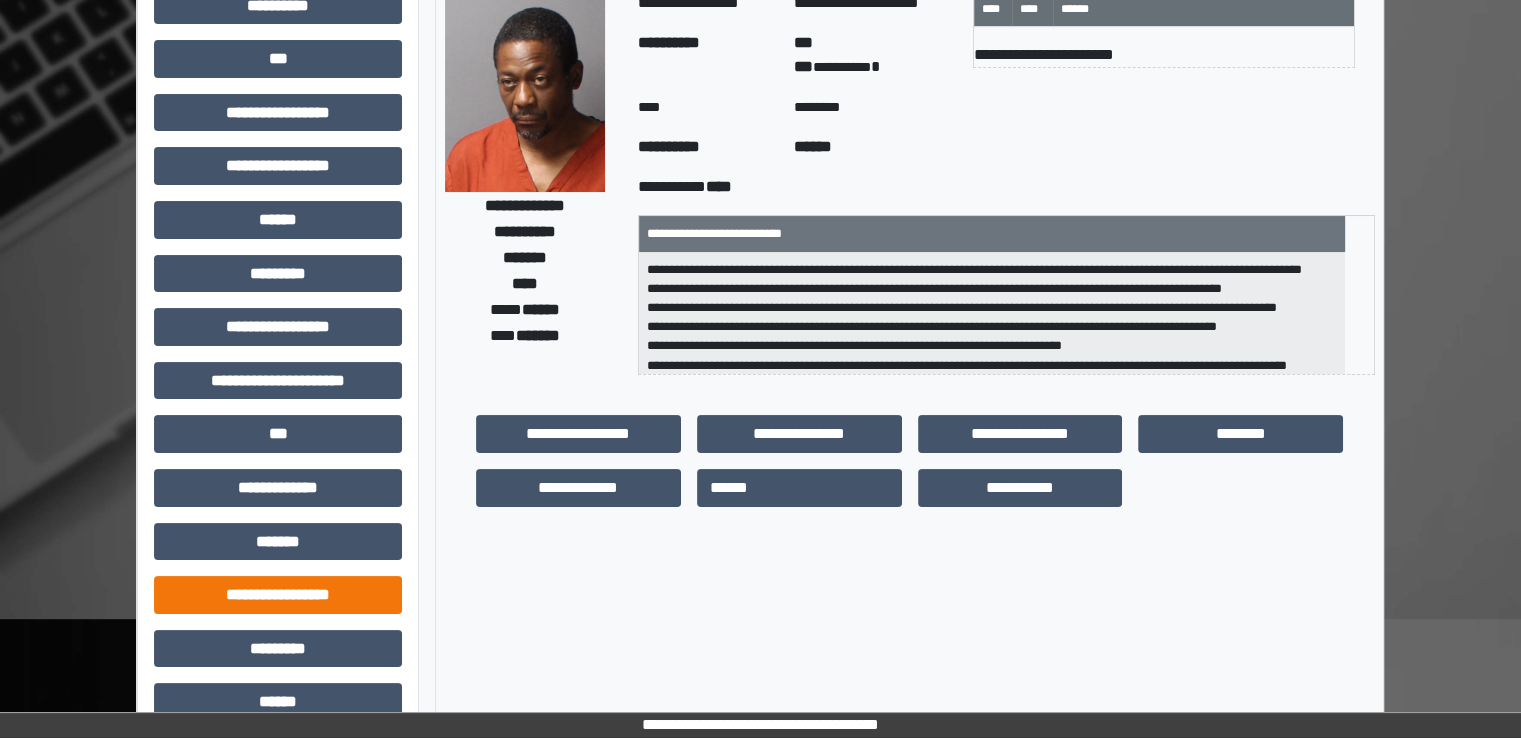 scroll, scrollTop: 428, scrollLeft: 0, axis: vertical 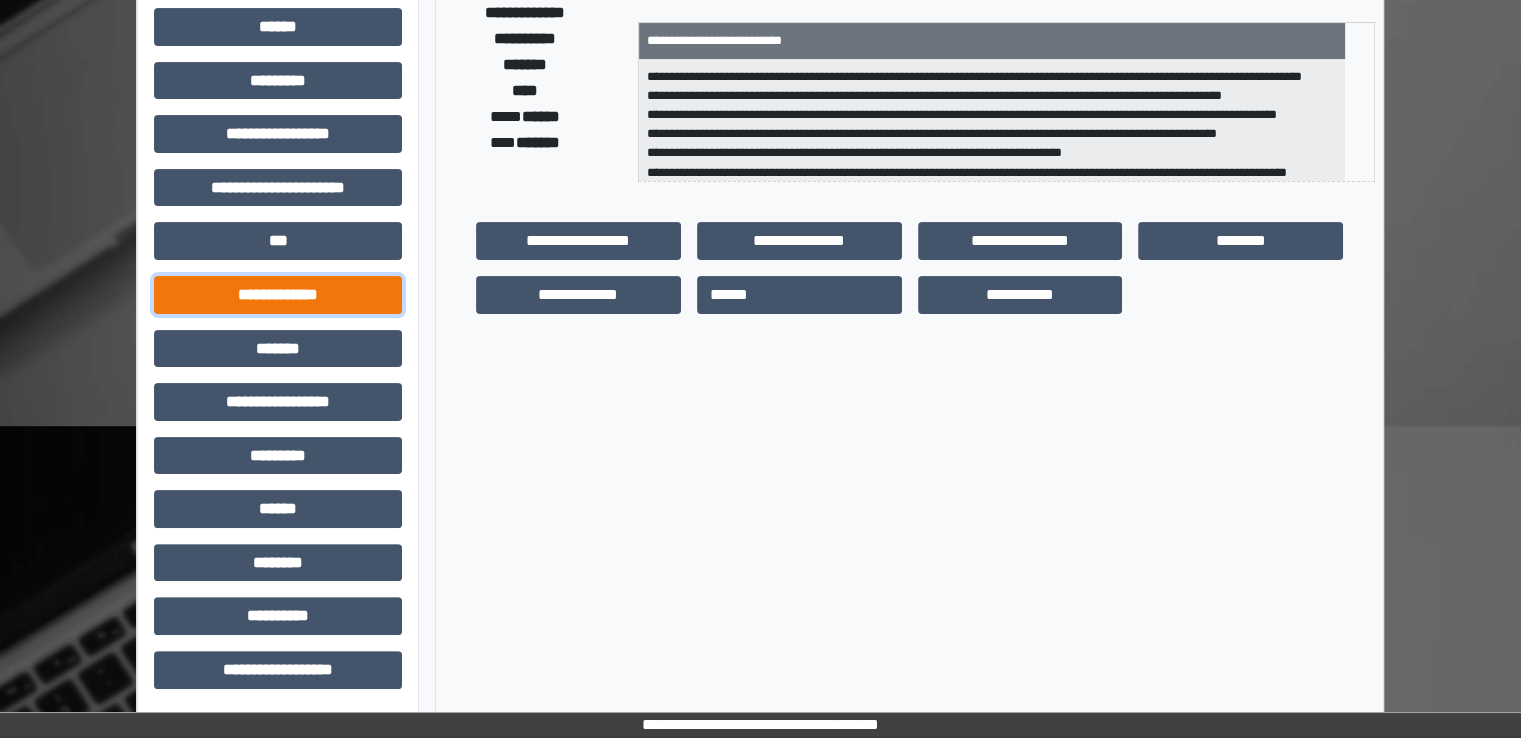 click on "**********" at bounding box center (278, 295) 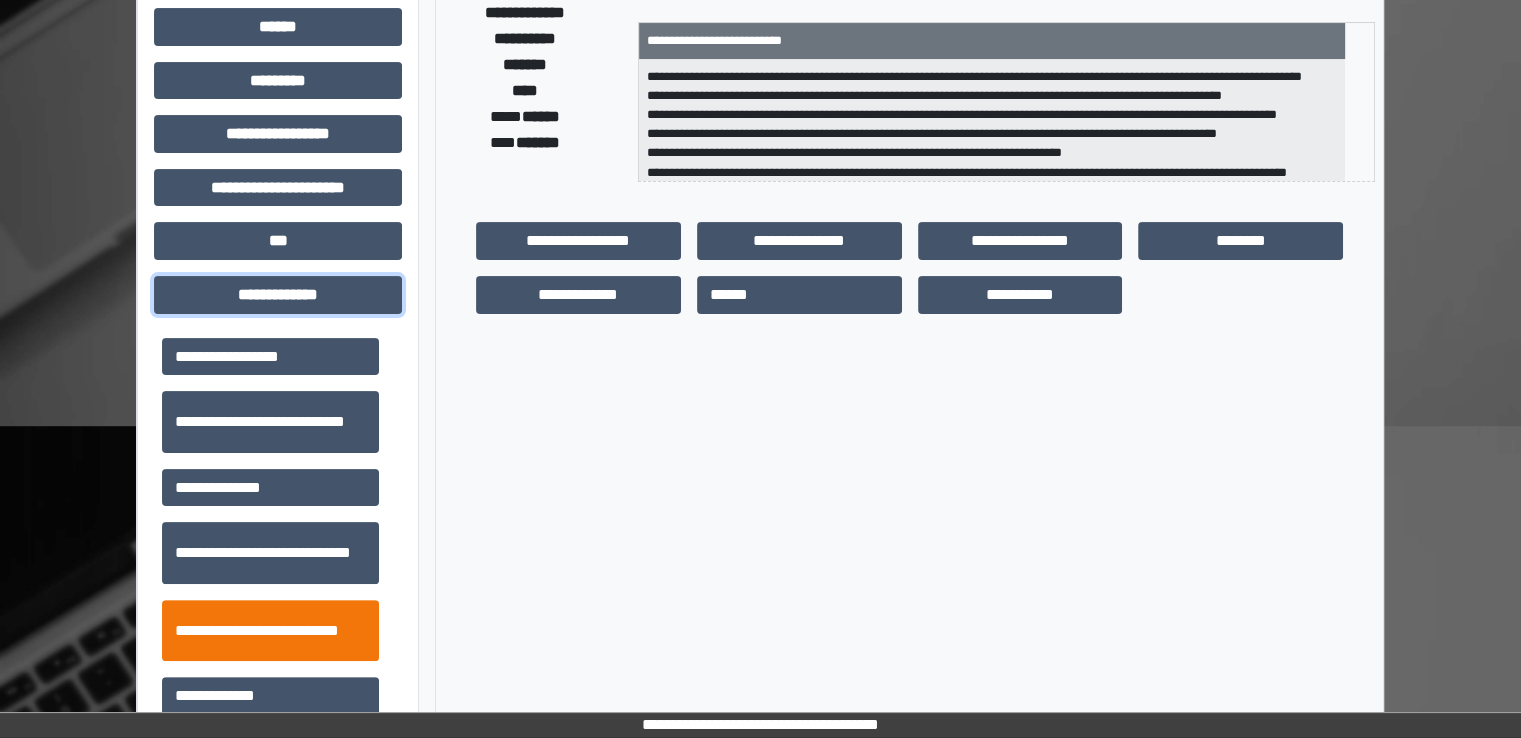 scroll, scrollTop: 600, scrollLeft: 0, axis: vertical 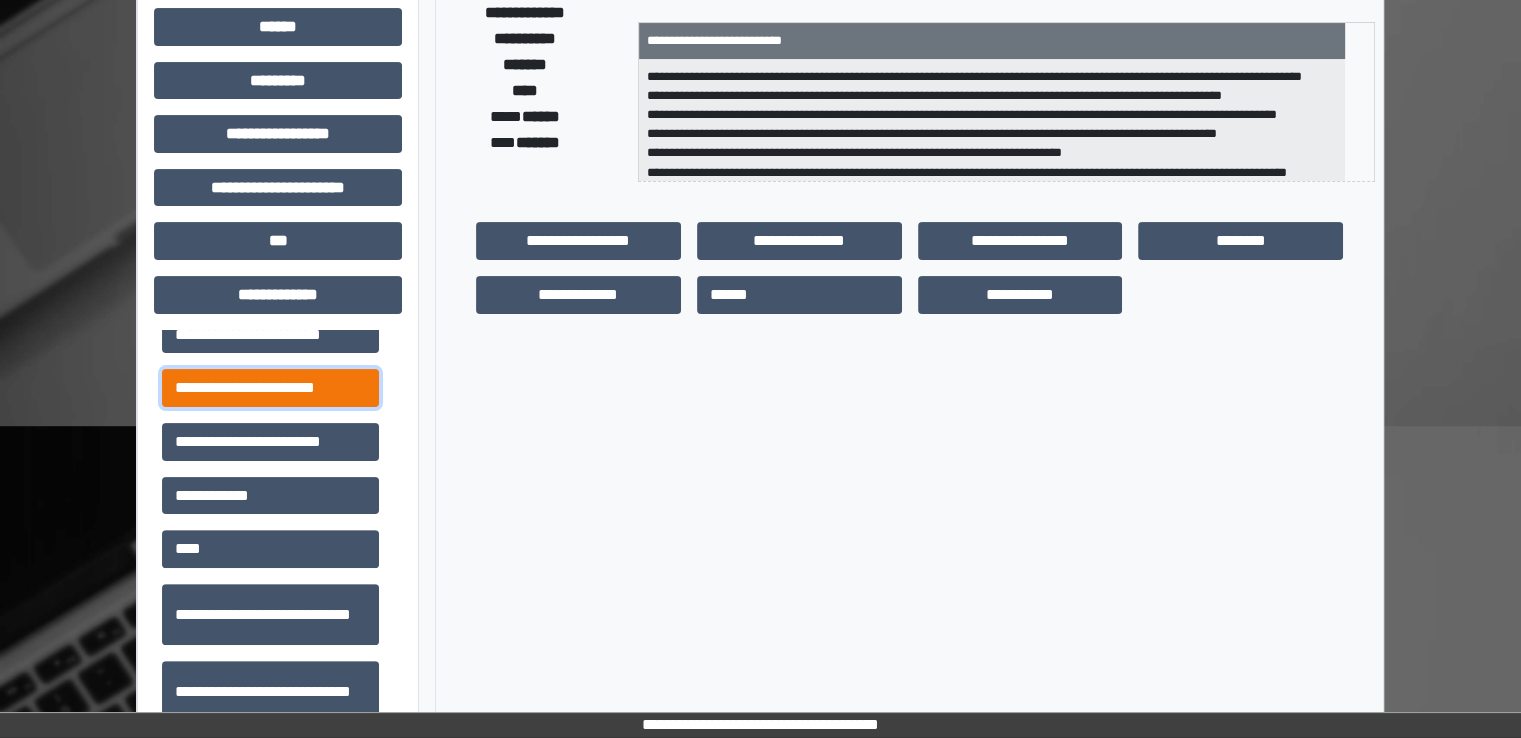 click on "**********" at bounding box center [270, 388] 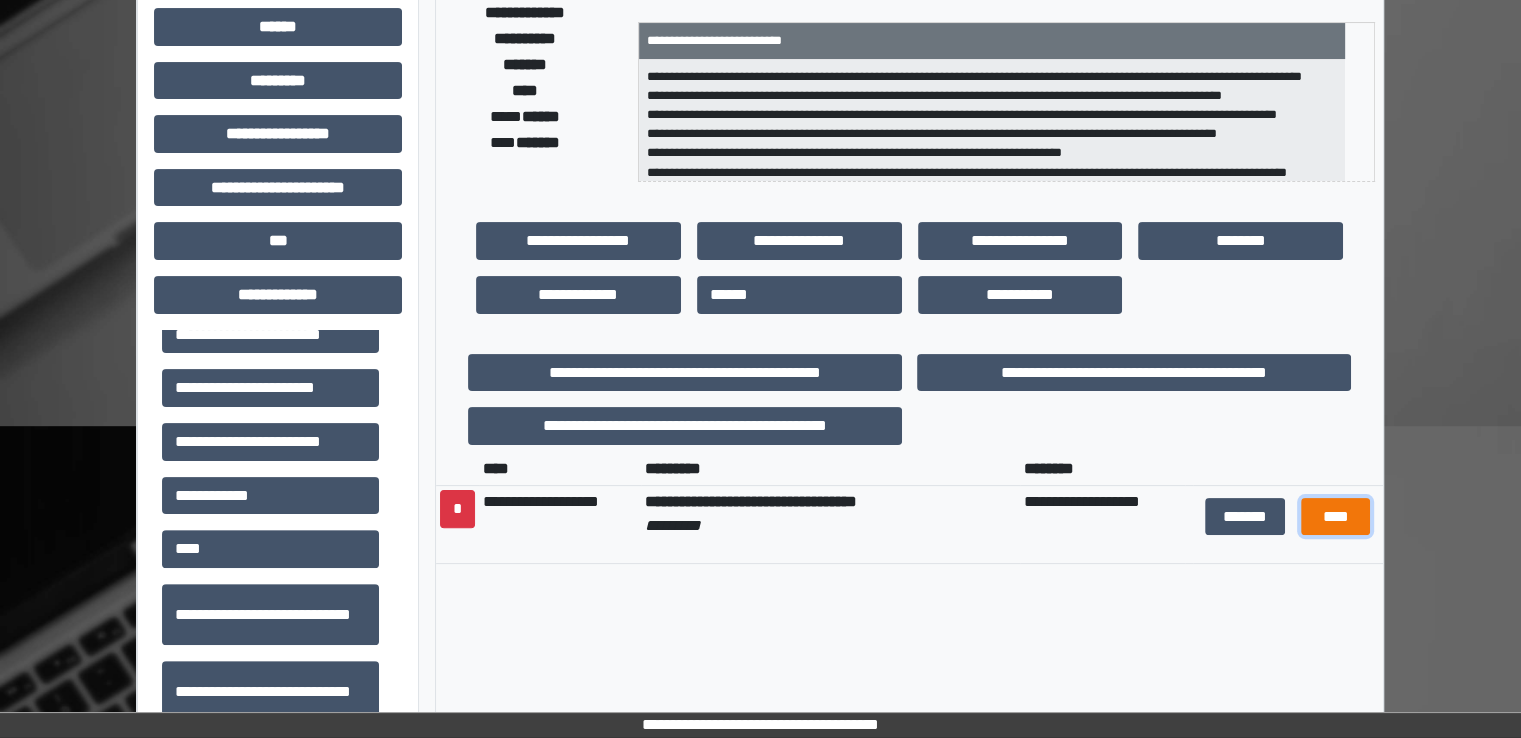 click on "****" at bounding box center (1335, 517) 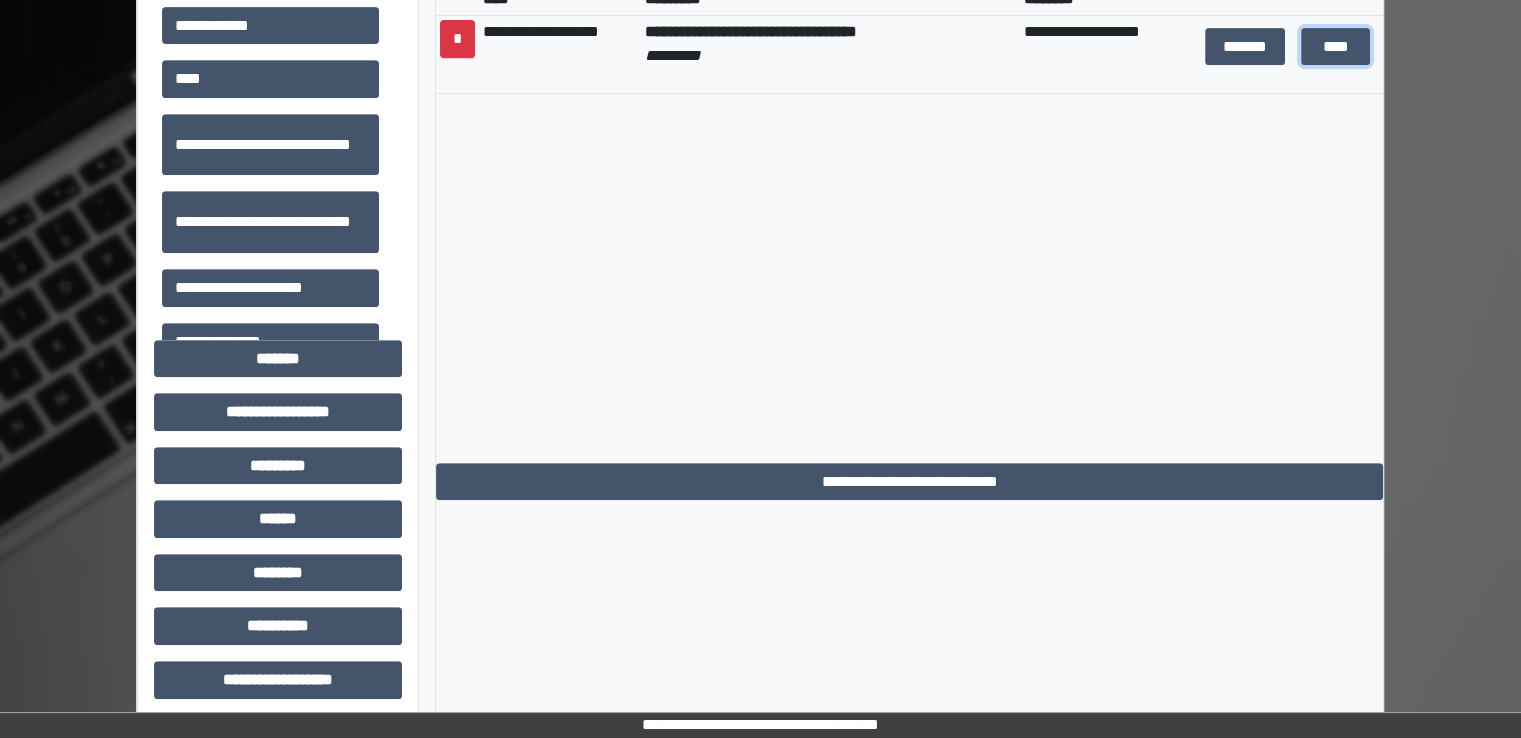 scroll, scrollTop: 908, scrollLeft: 0, axis: vertical 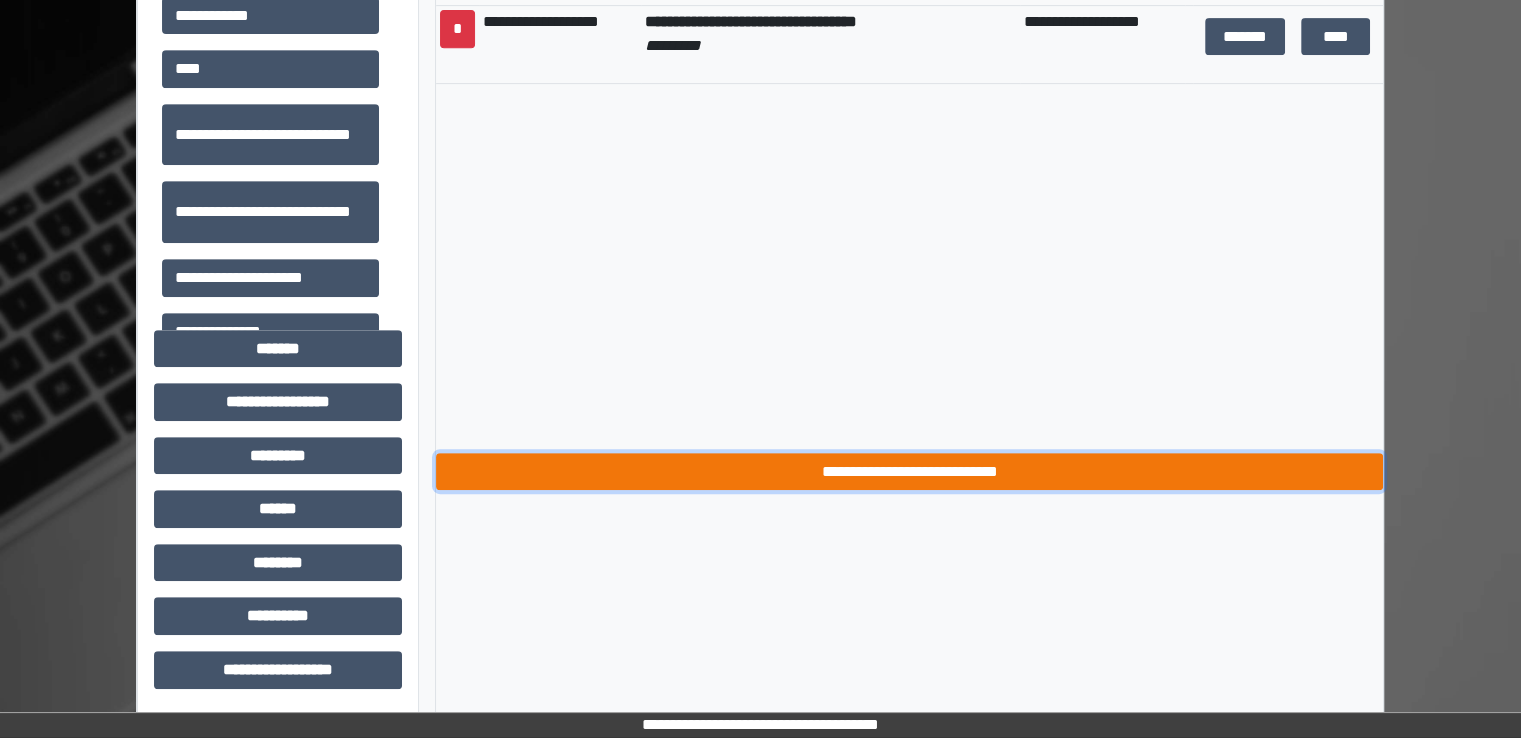 click on "**********" at bounding box center [909, 472] 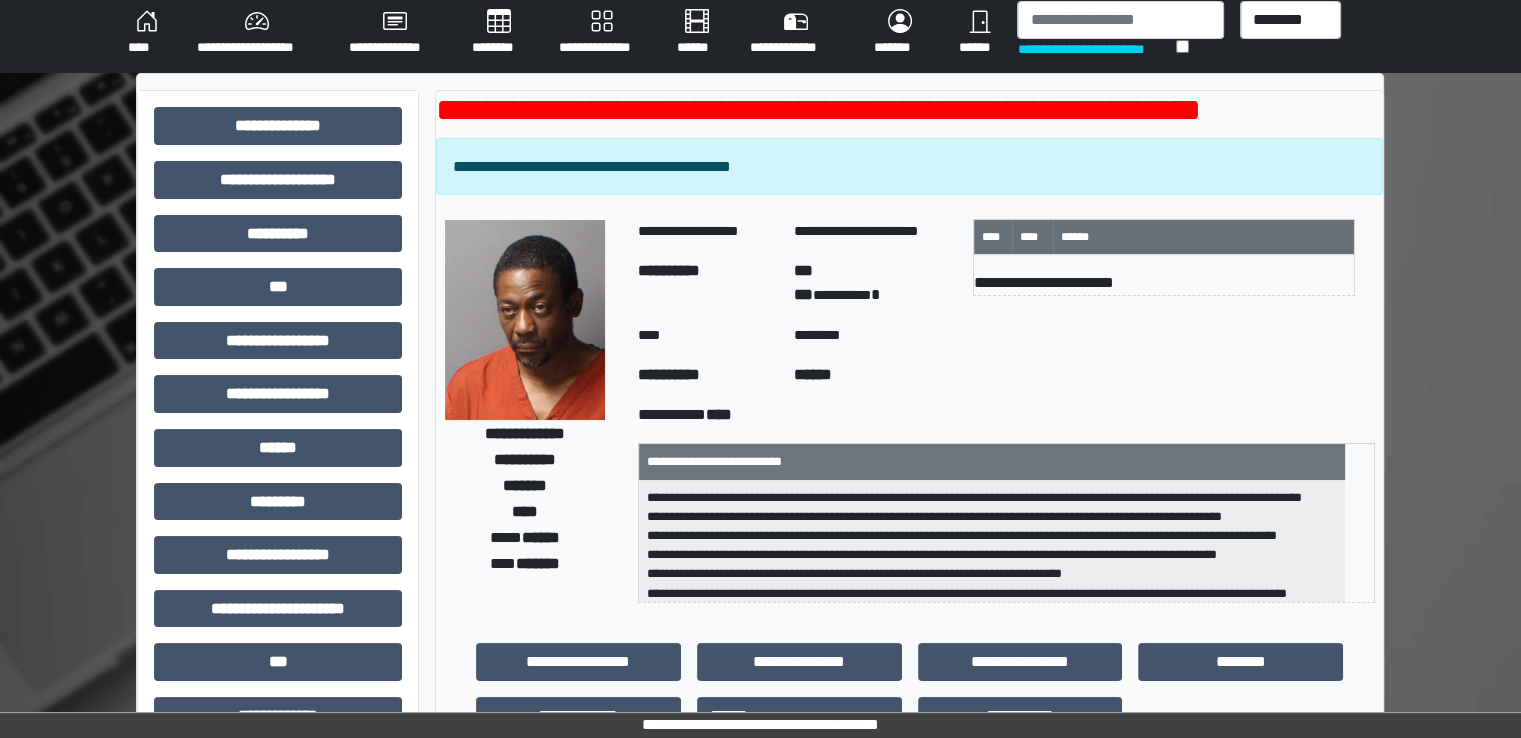 scroll, scrollTop: 0, scrollLeft: 0, axis: both 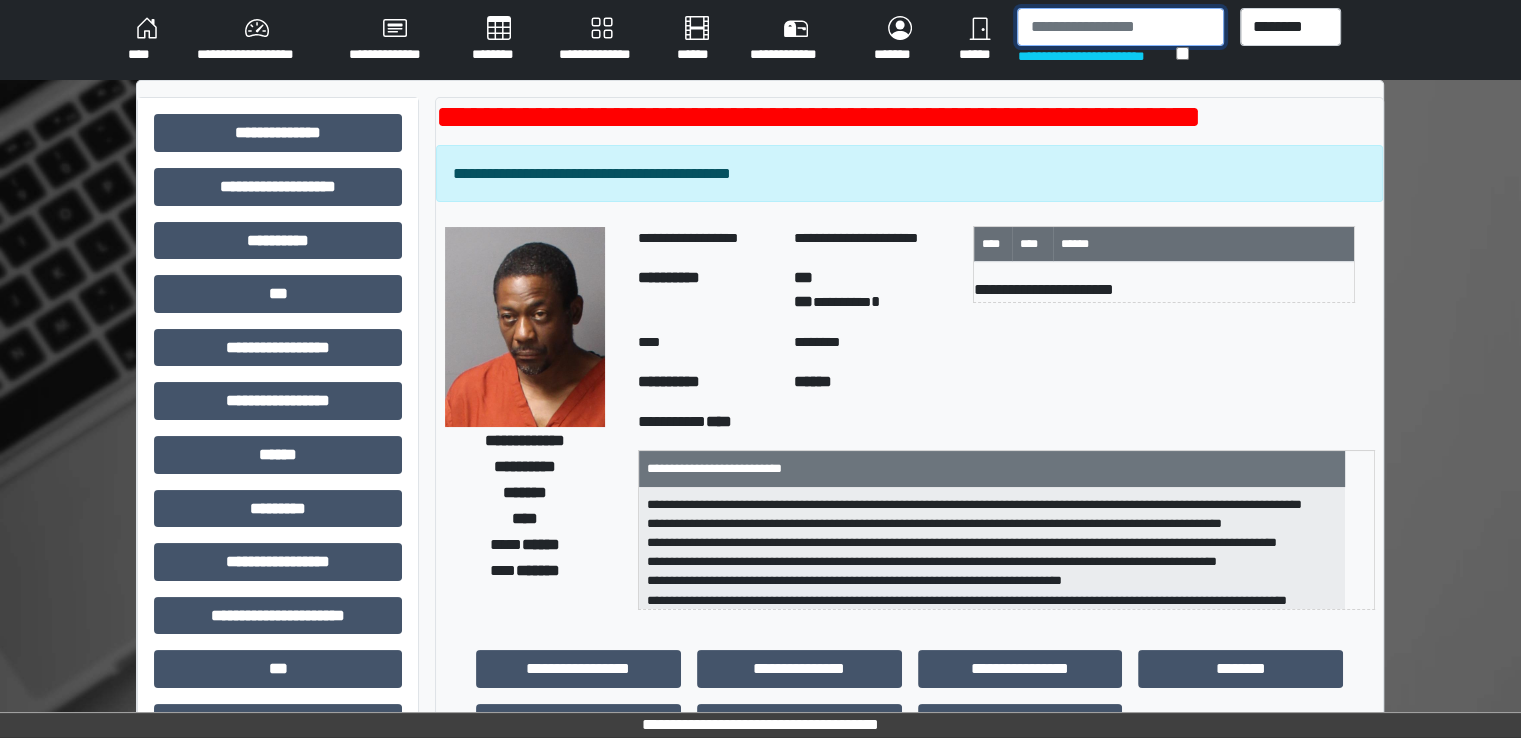 click at bounding box center [1120, 27] 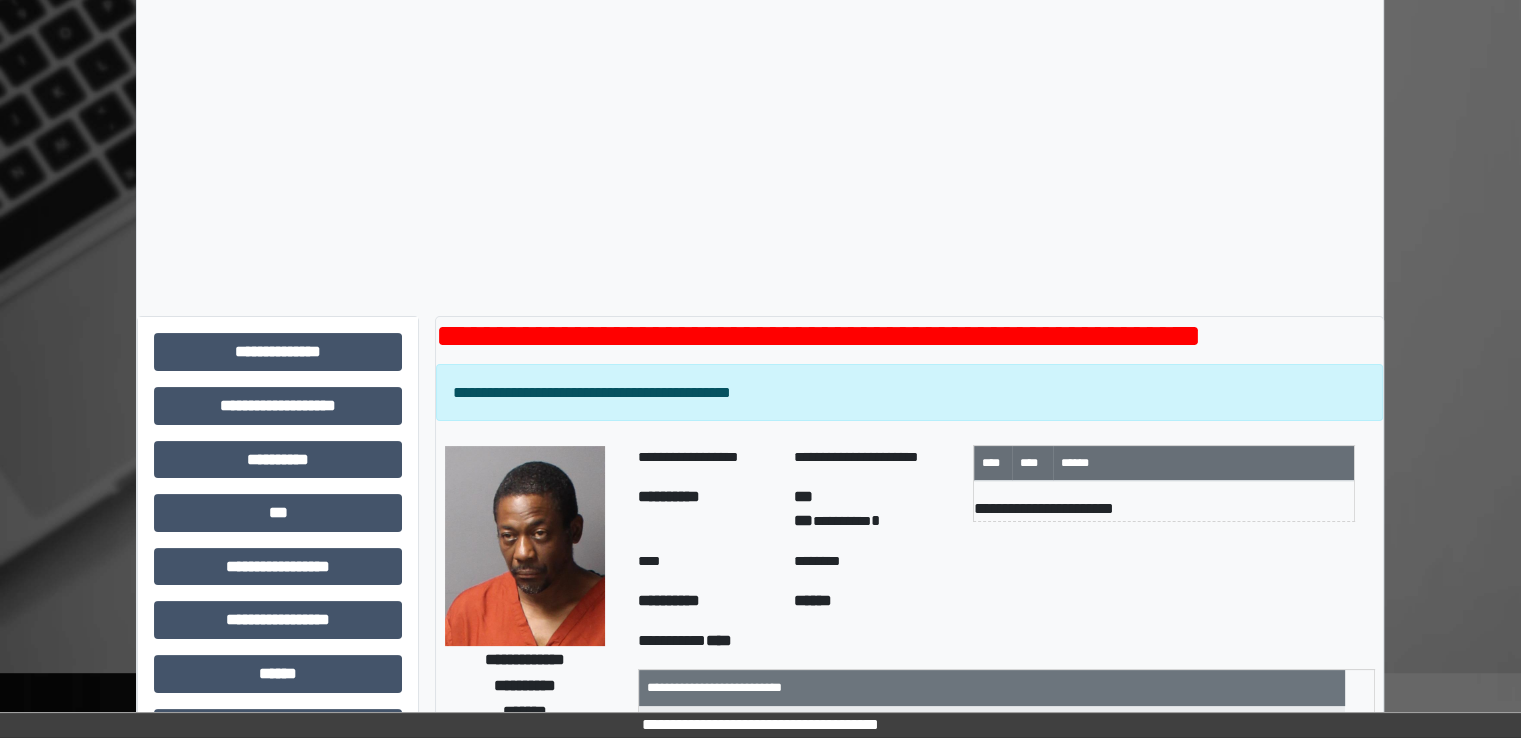 scroll, scrollTop: 0, scrollLeft: 0, axis: both 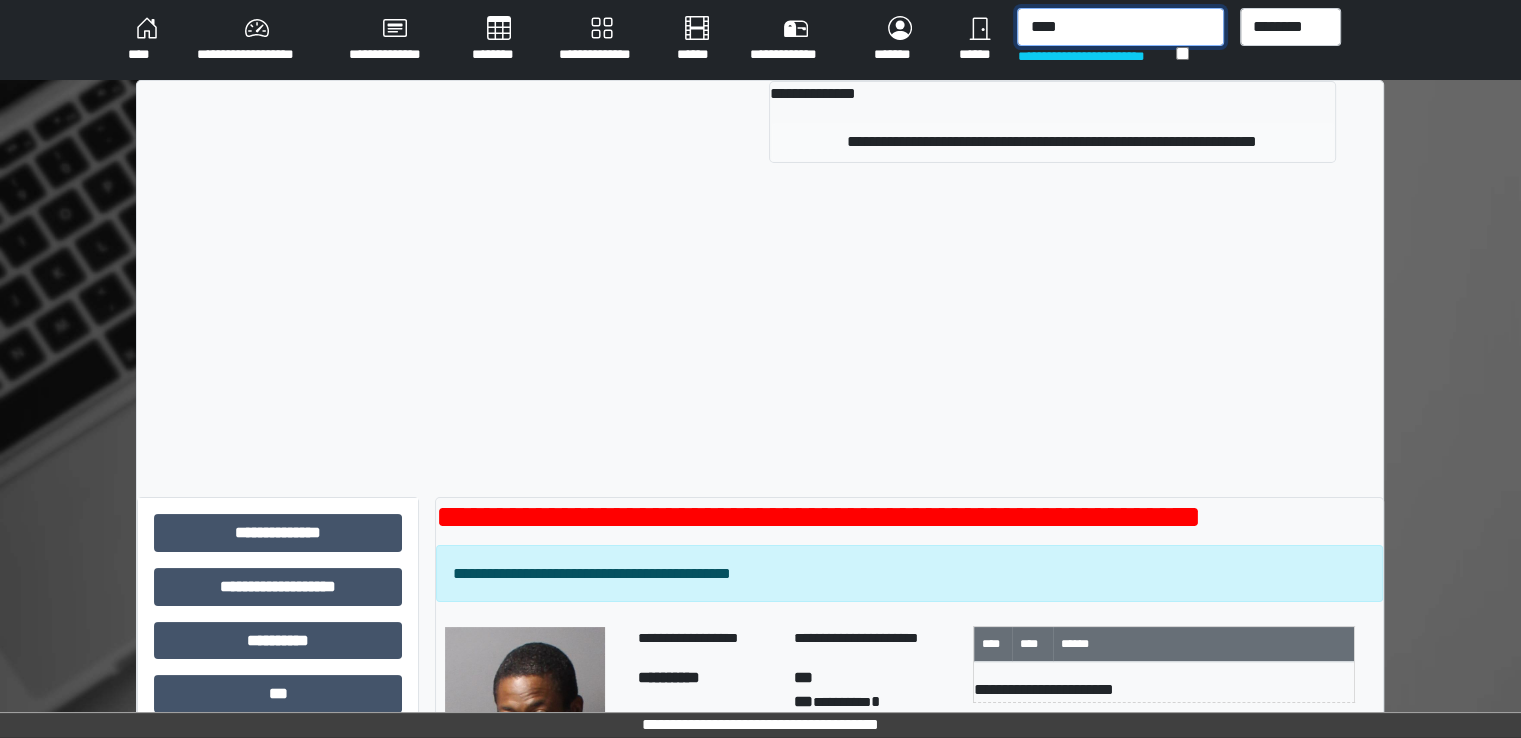 type on "****" 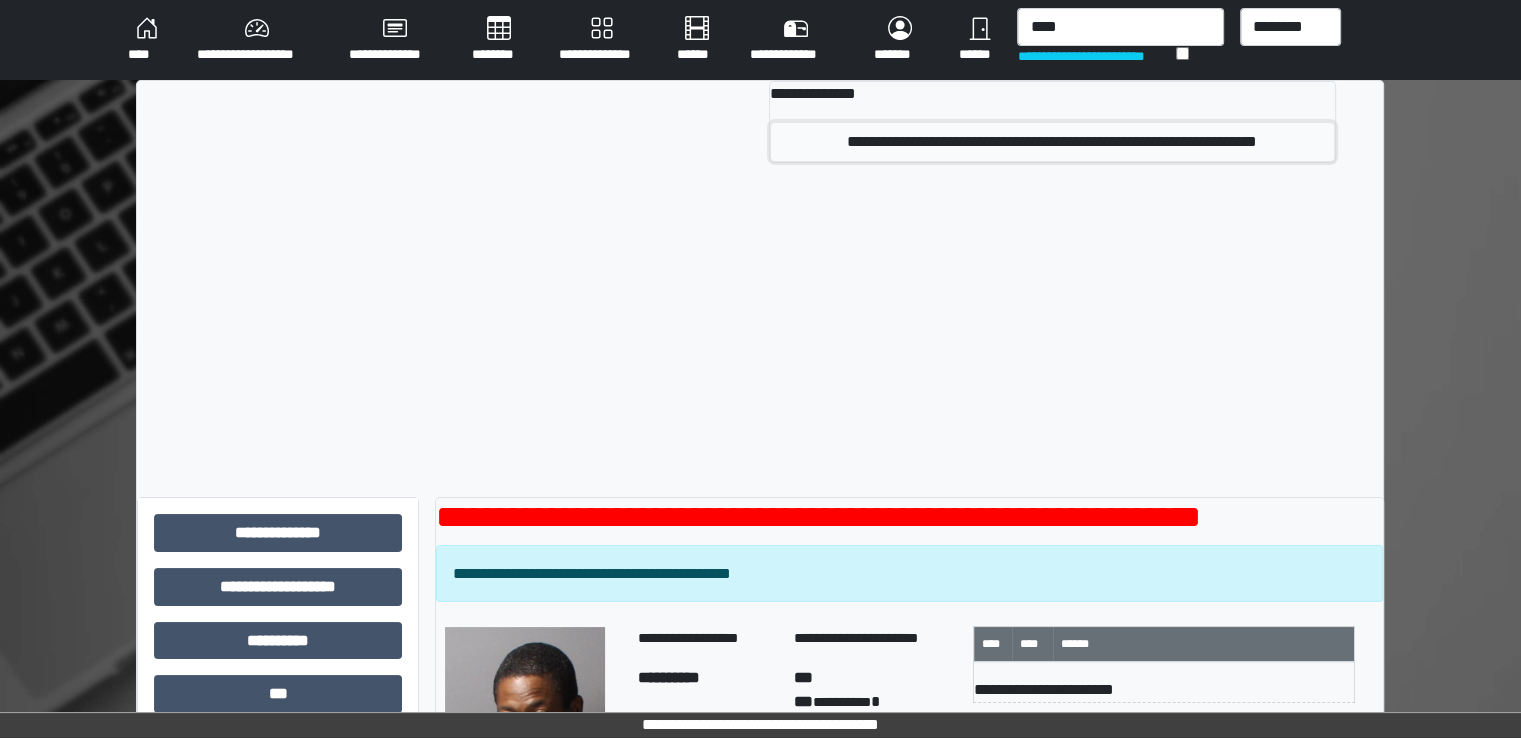 click on "**********" at bounding box center [1052, 142] 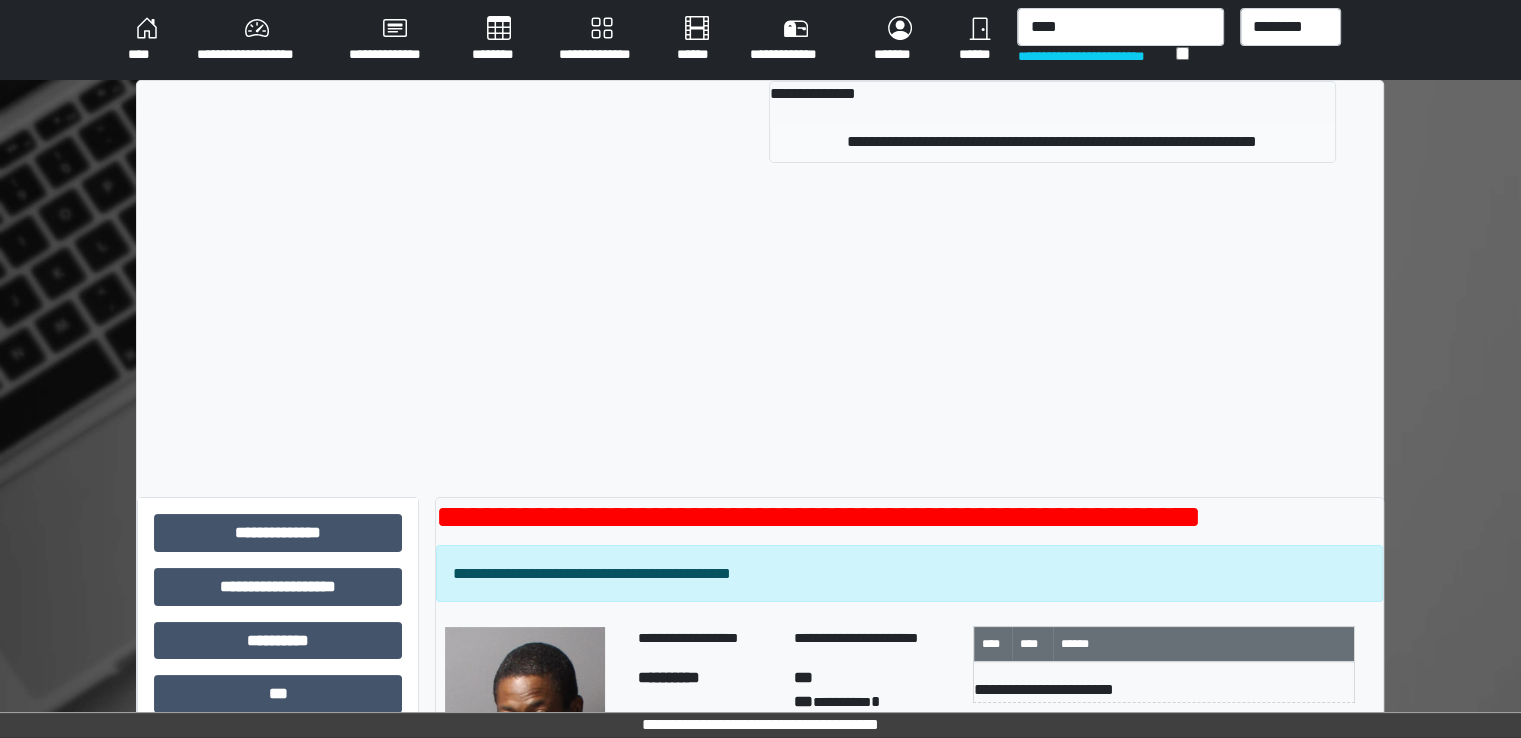 type 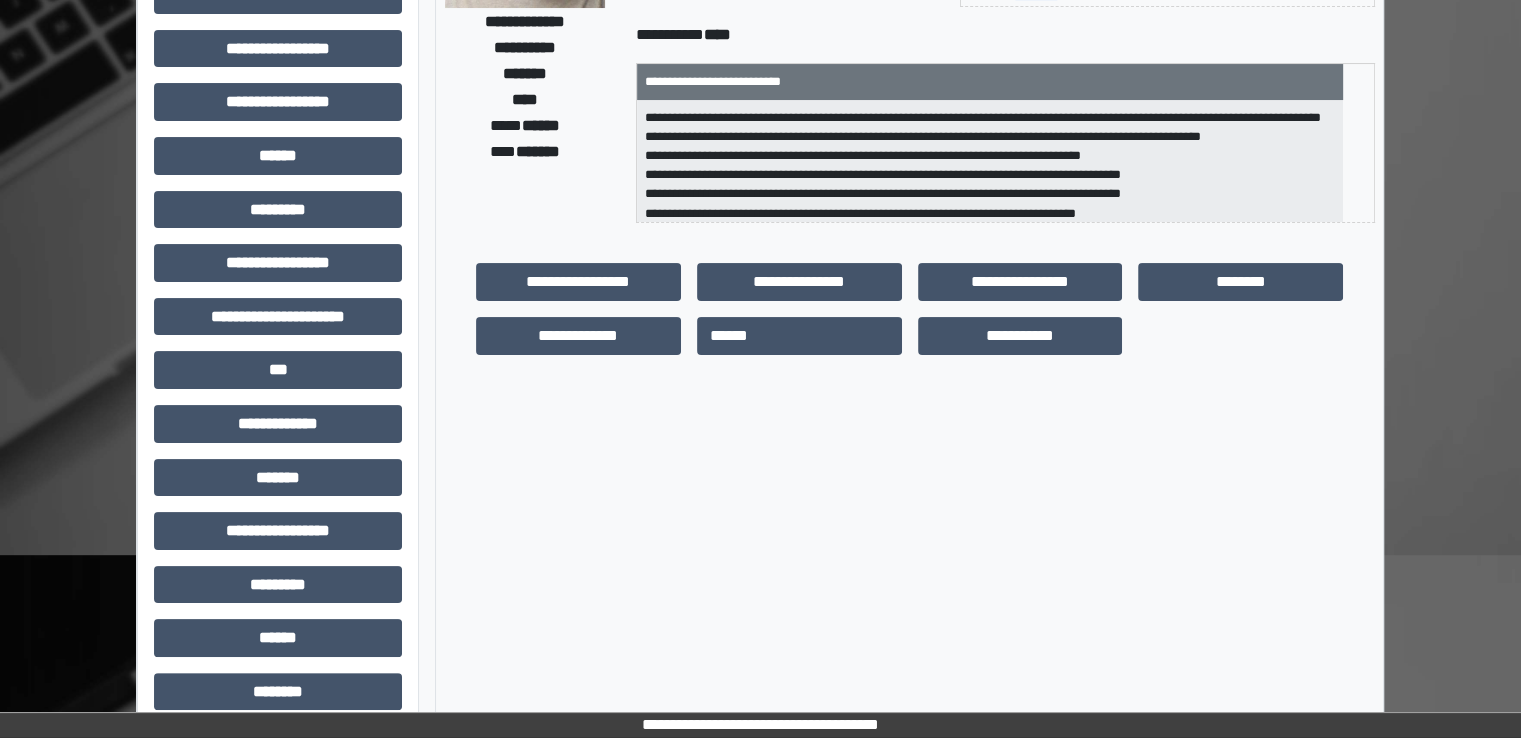 scroll, scrollTop: 428, scrollLeft: 0, axis: vertical 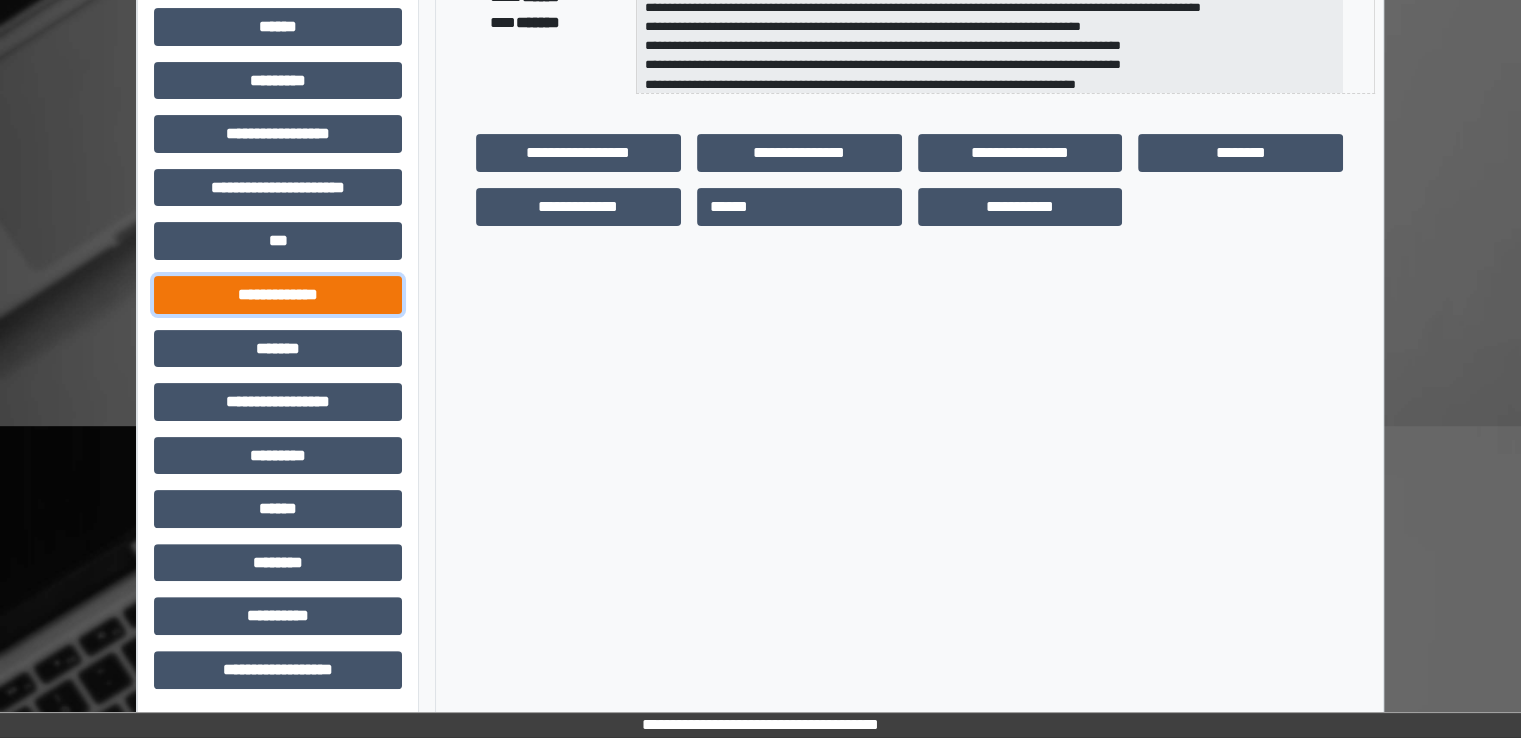 click on "**********" at bounding box center (278, 295) 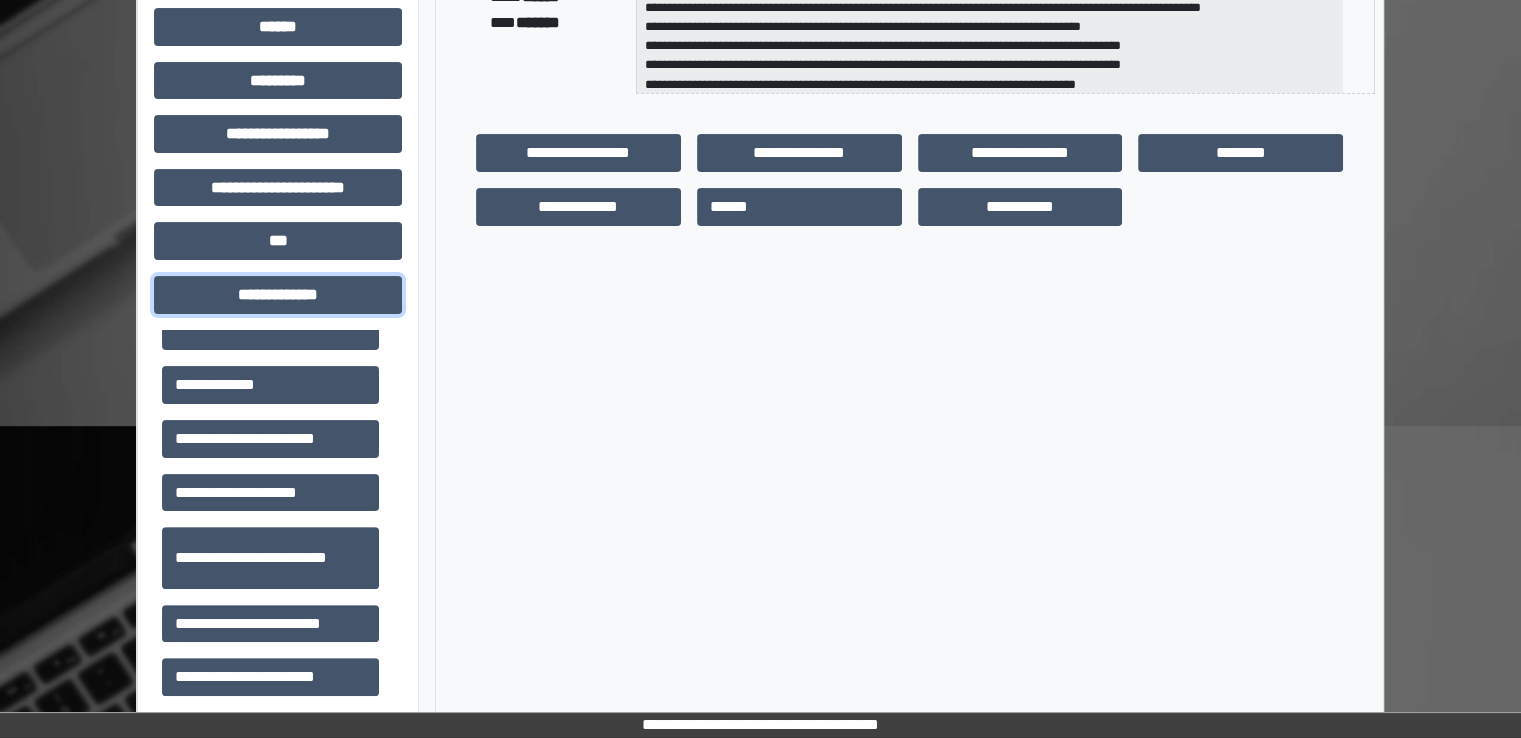 scroll, scrollTop: 600, scrollLeft: 0, axis: vertical 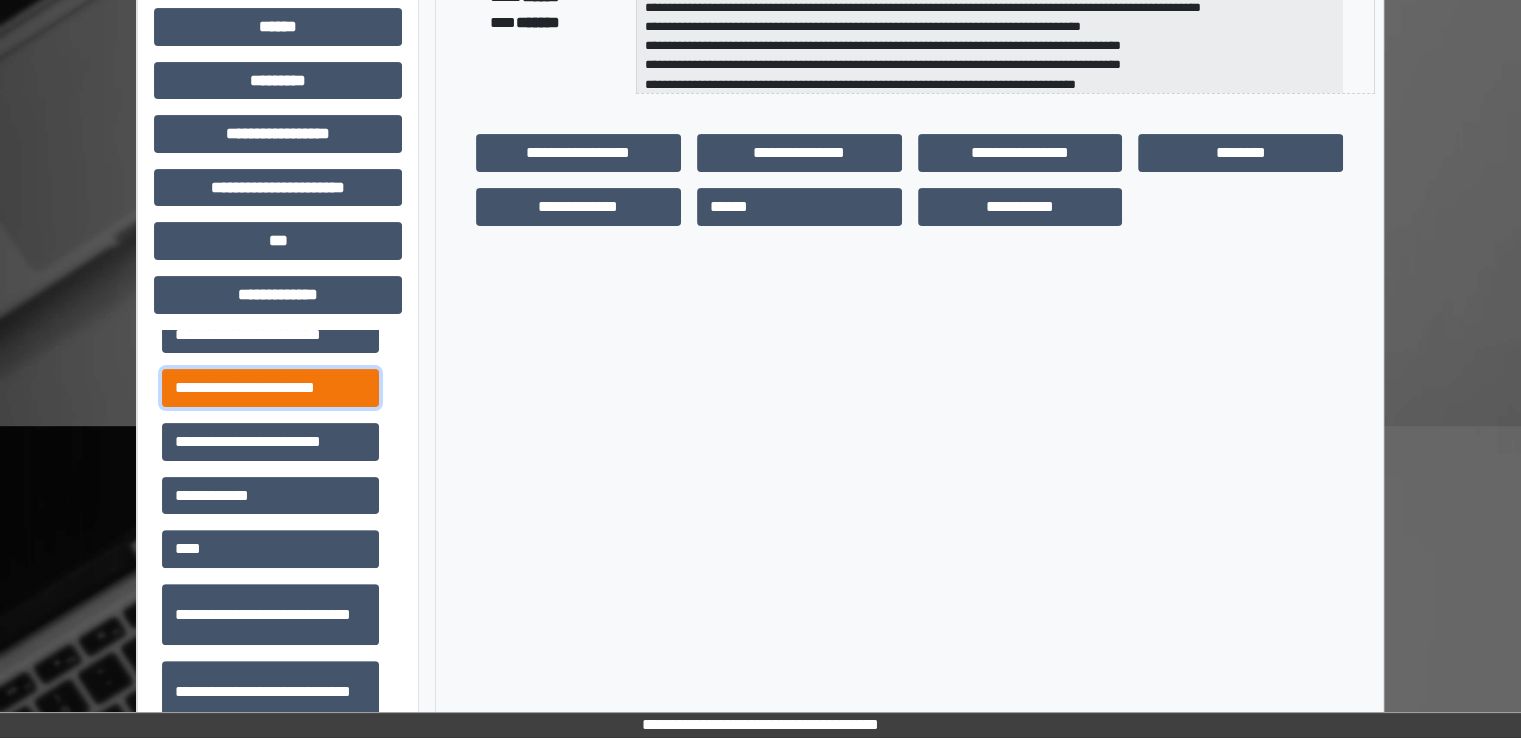 click on "**********" at bounding box center [270, 388] 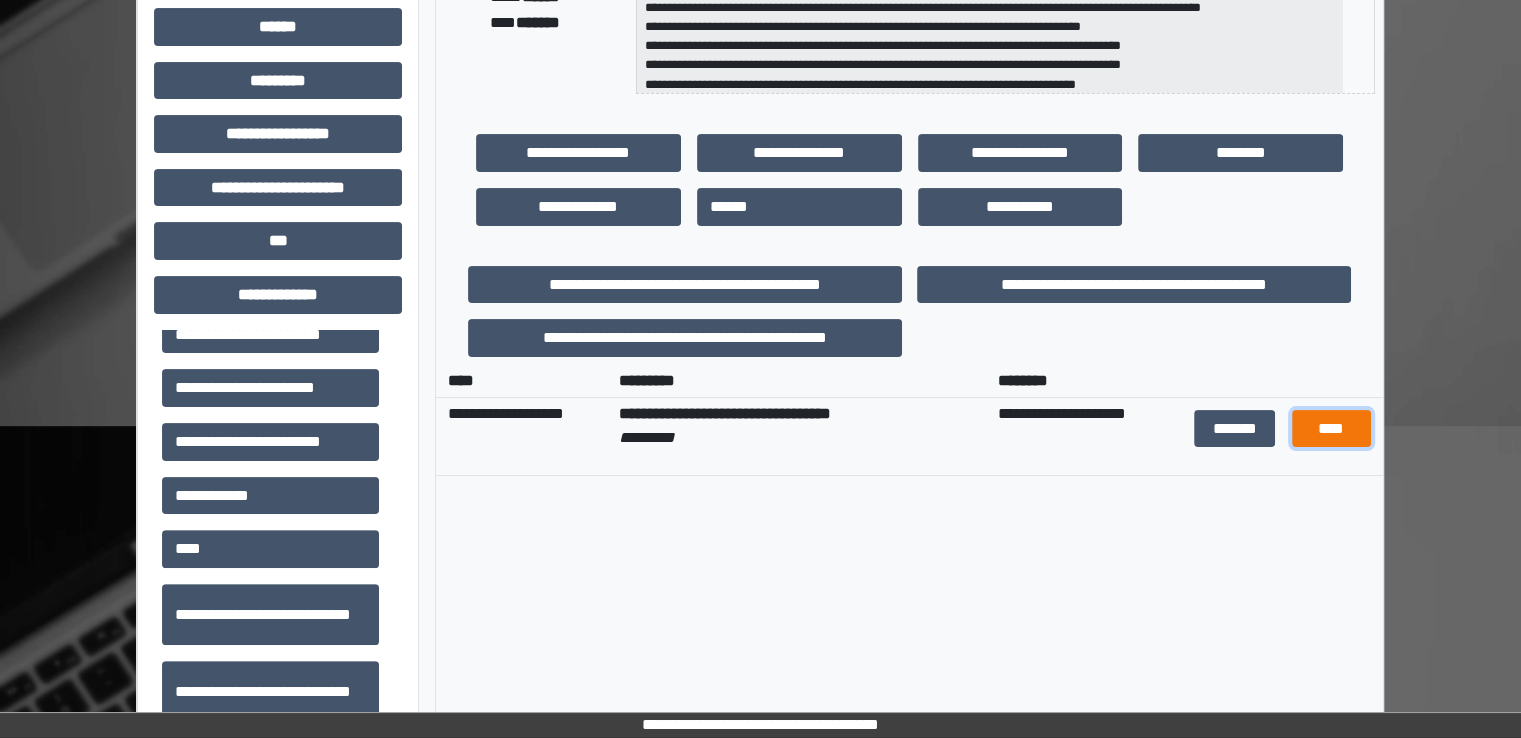 click on "****" at bounding box center (1331, 429) 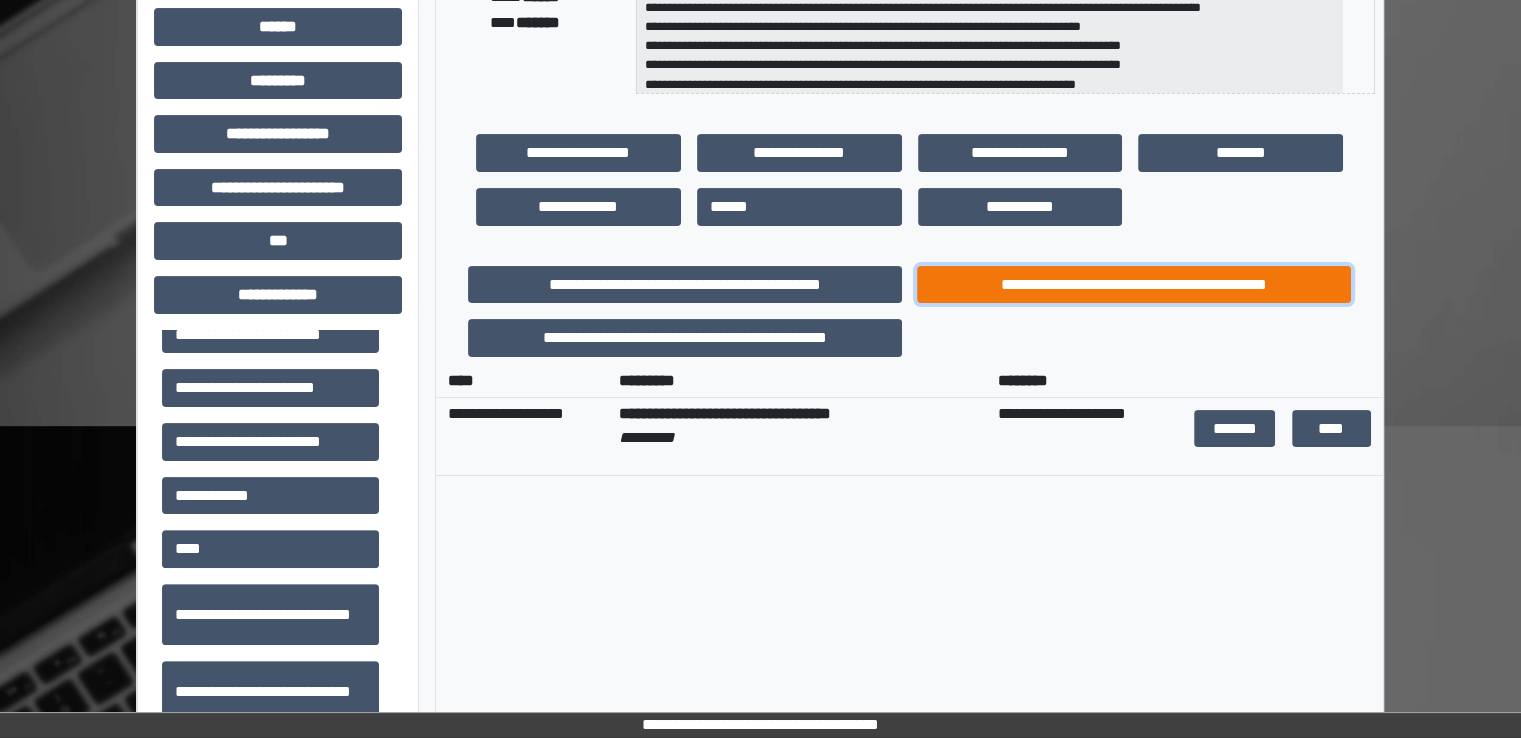 click on "**********" at bounding box center (1134, 285) 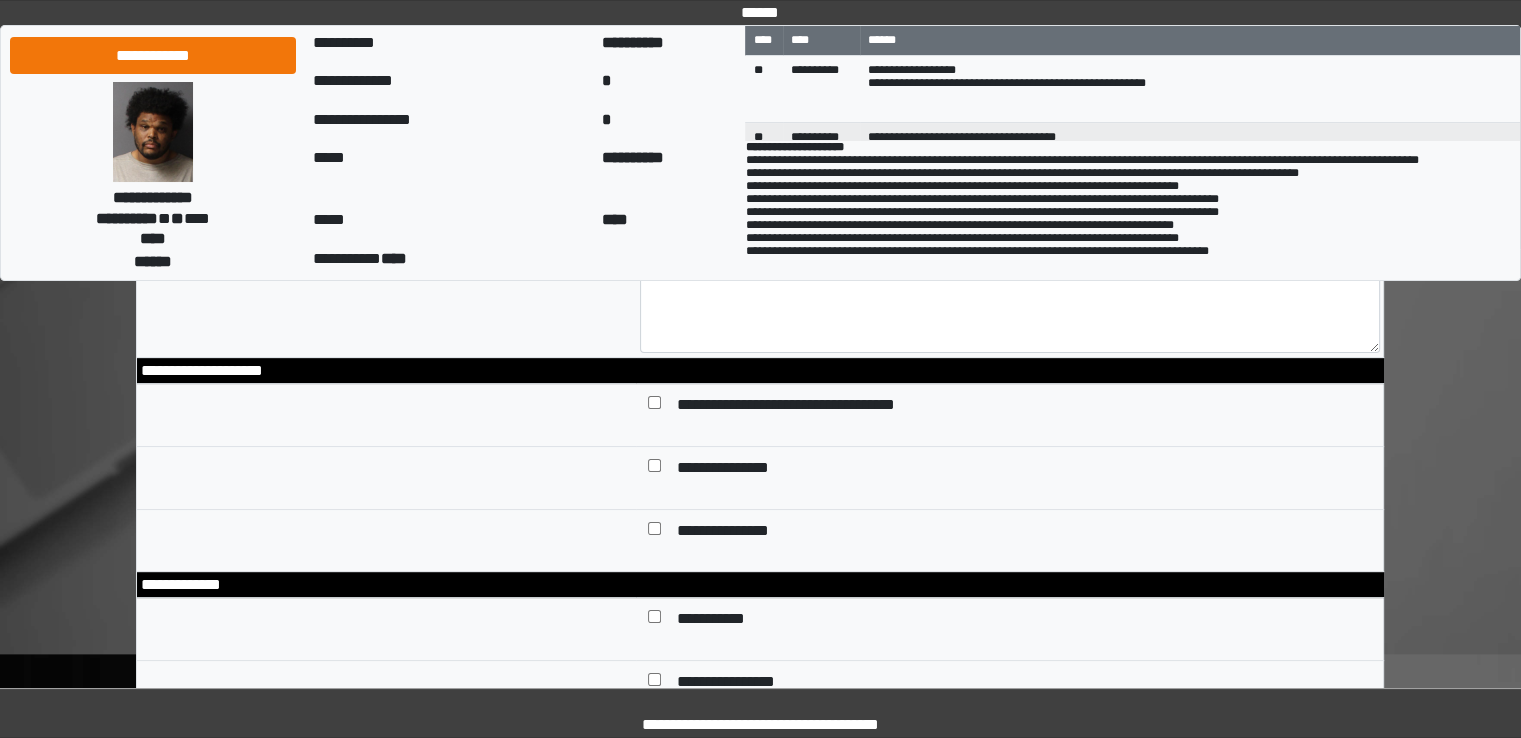scroll, scrollTop: 100, scrollLeft: 0, axis: vertical 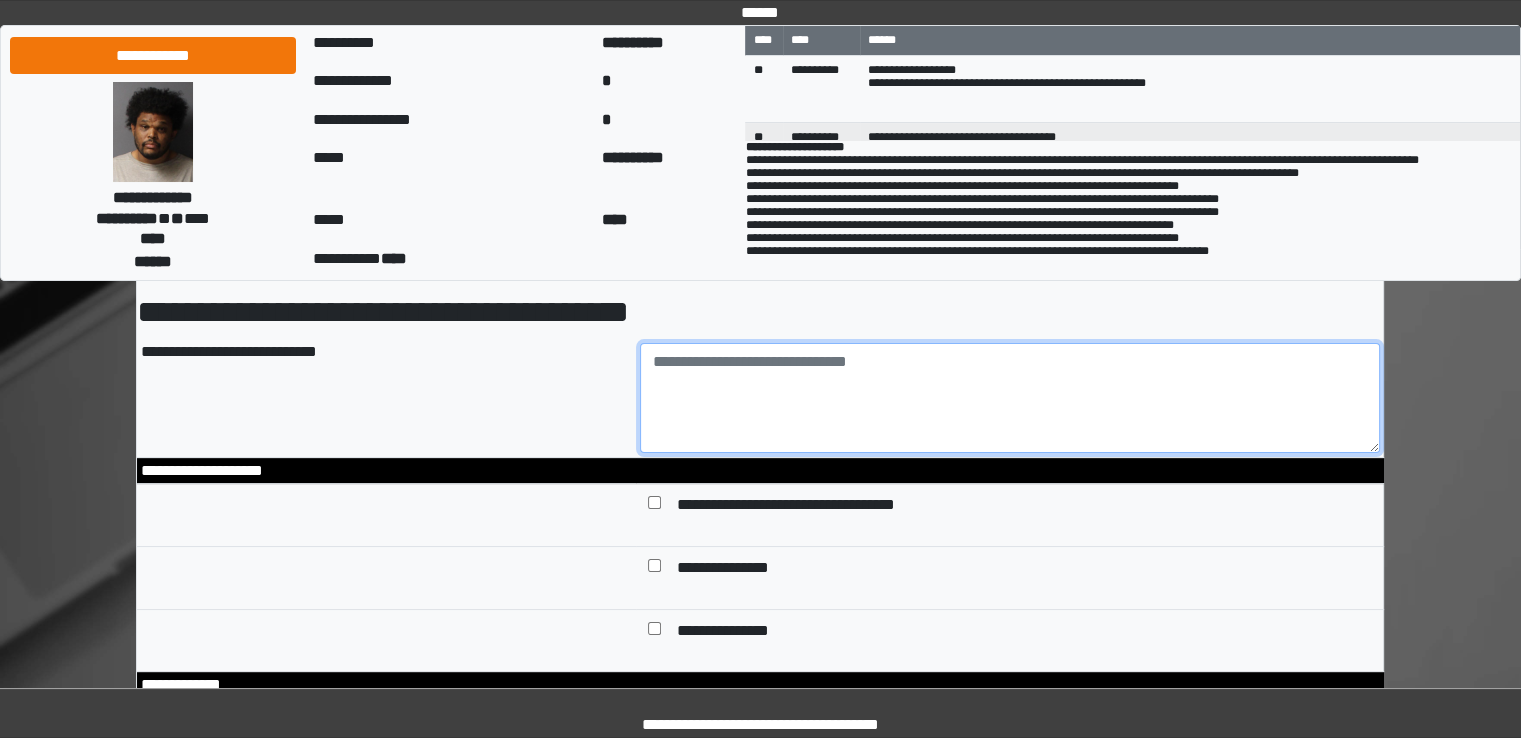 click at bounding box center (1010, 398) 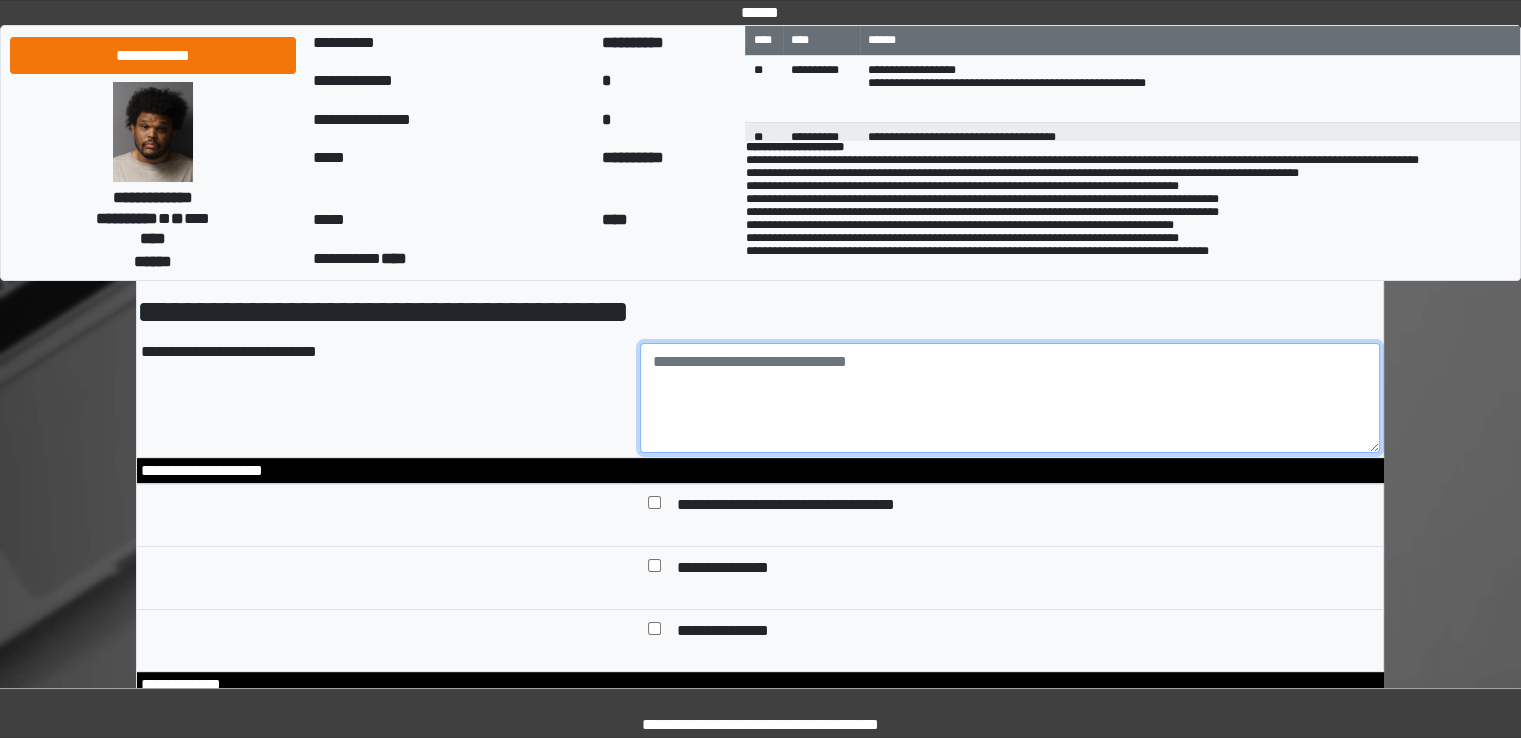 type on "*" 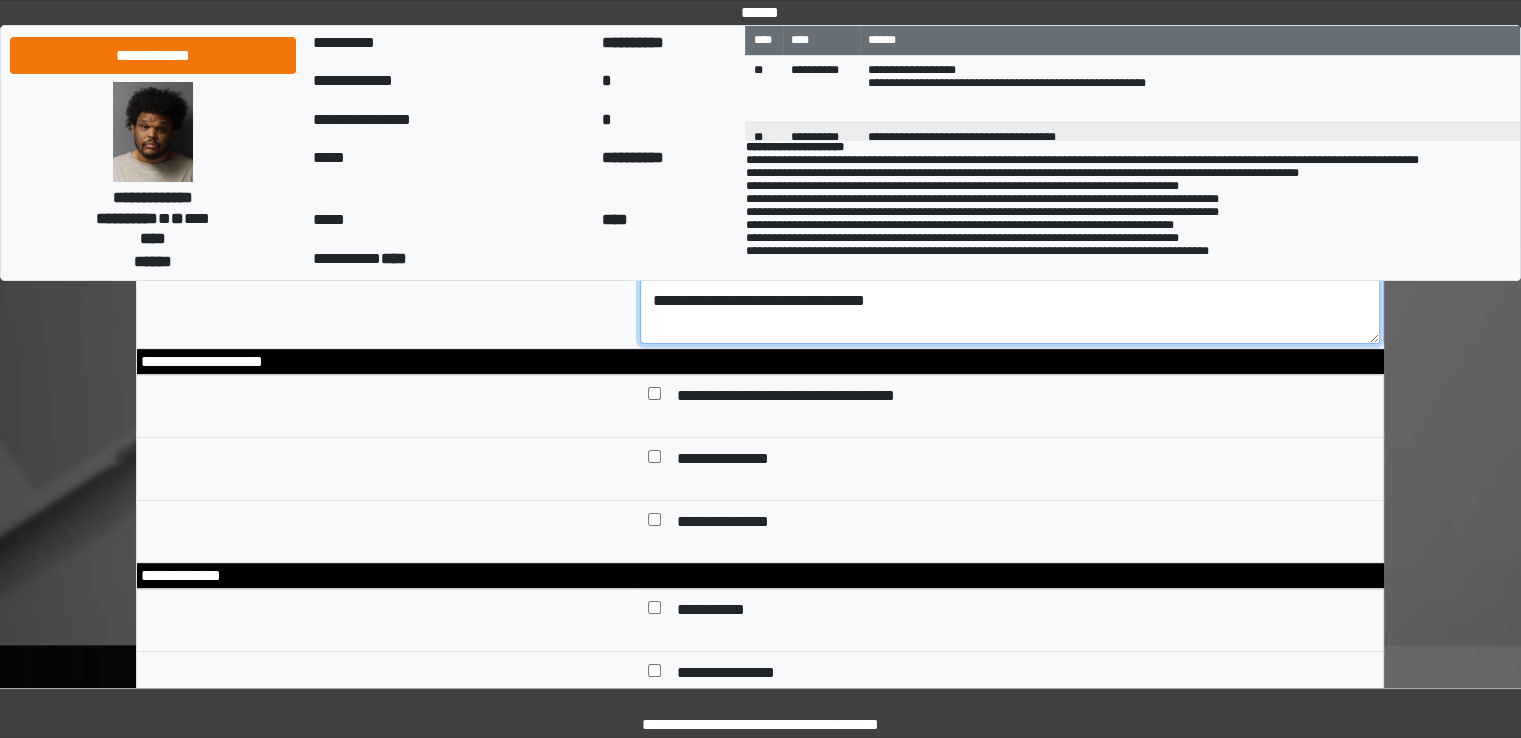 scroll, scrollTop: 300, scrollLeft: 0, axis: vertical 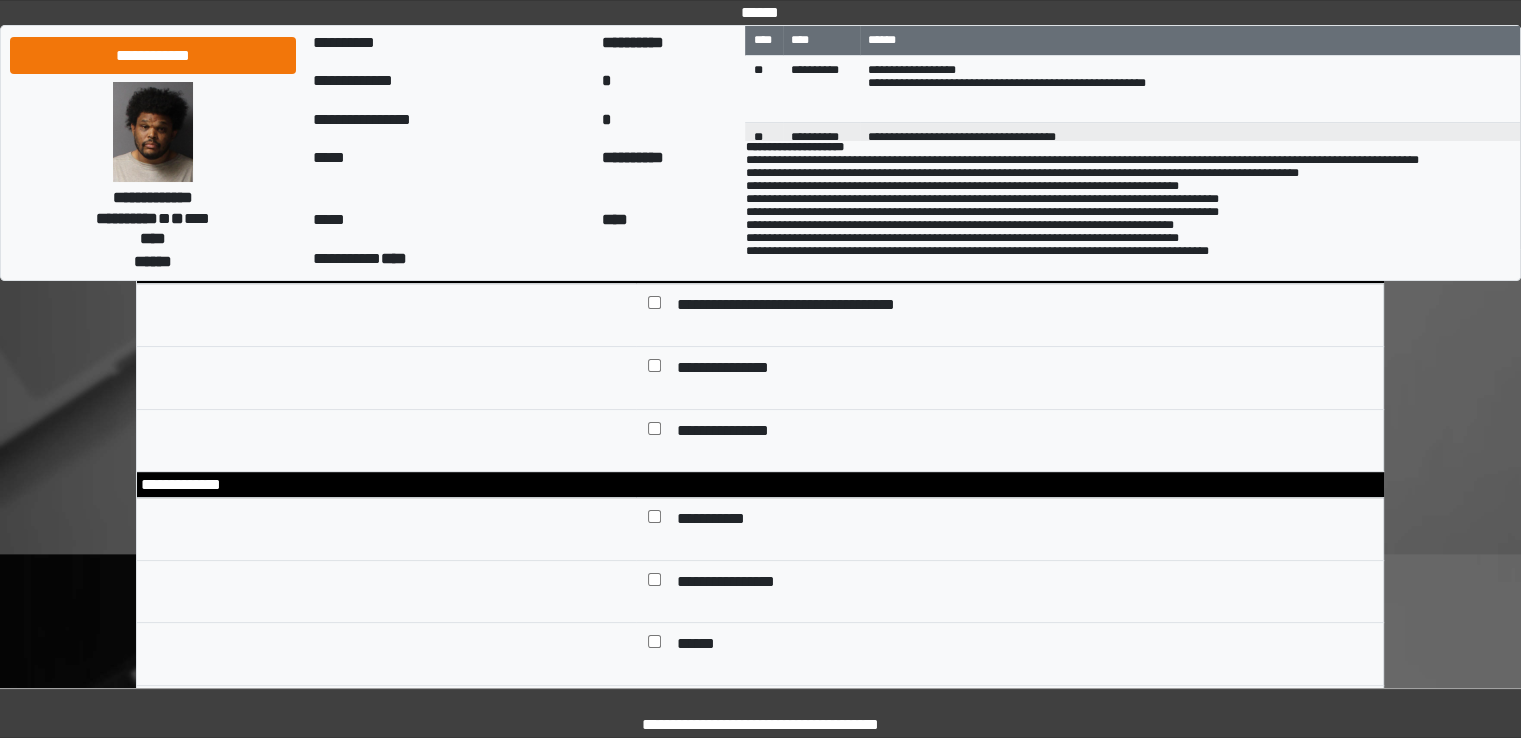 type on "**********" 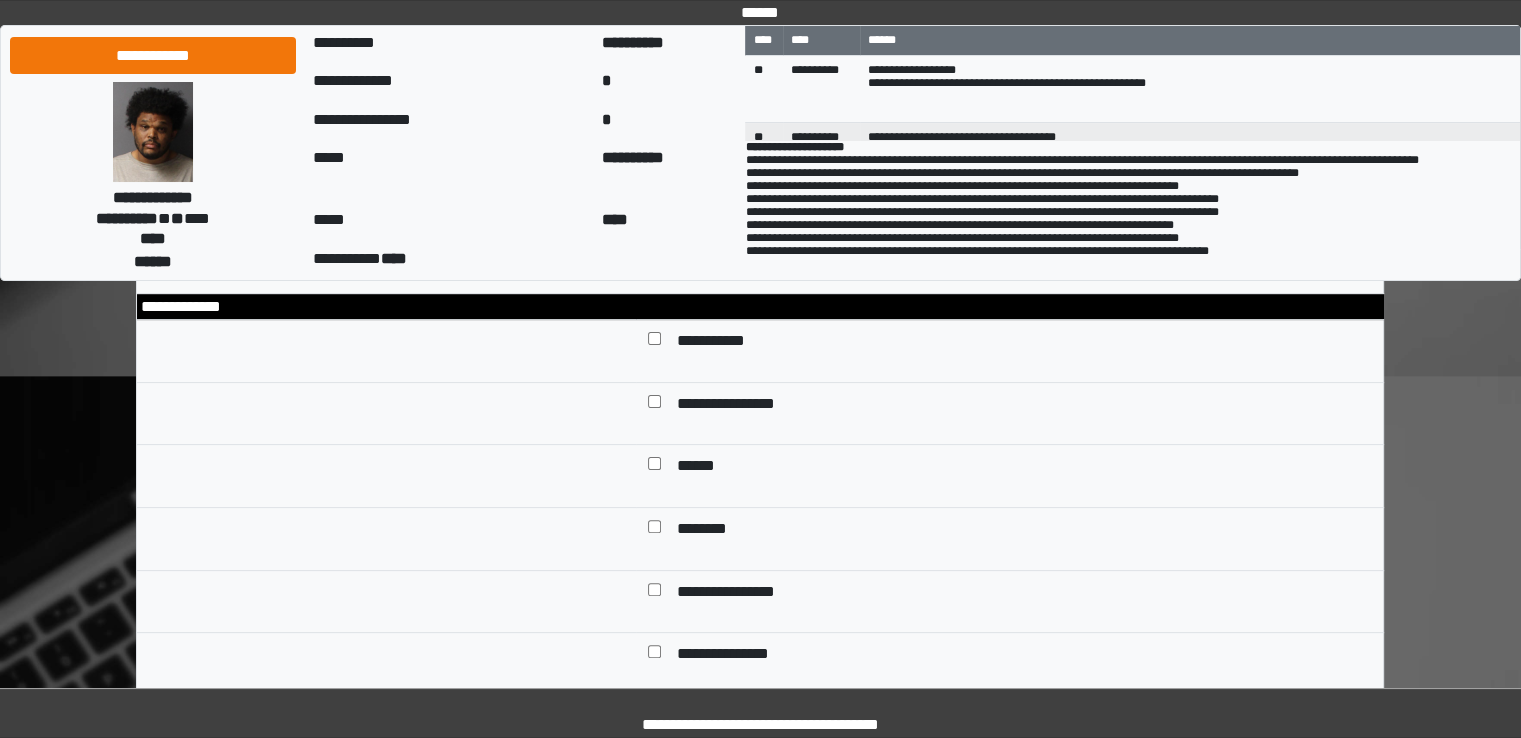 scroll, scrollTop: 500, scrollLeft: 0, axis: vertical 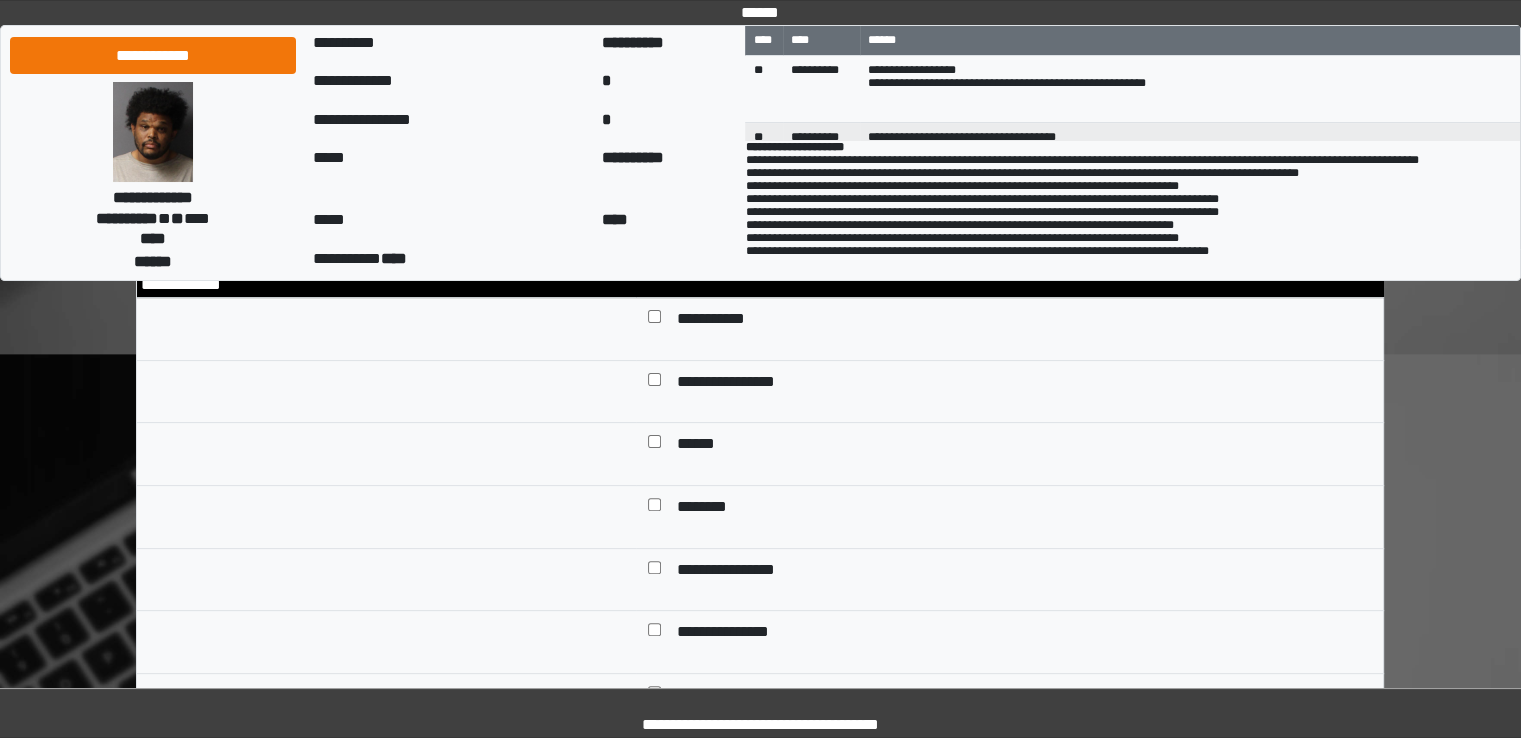 click on "******" at bounding box center [697, 446] 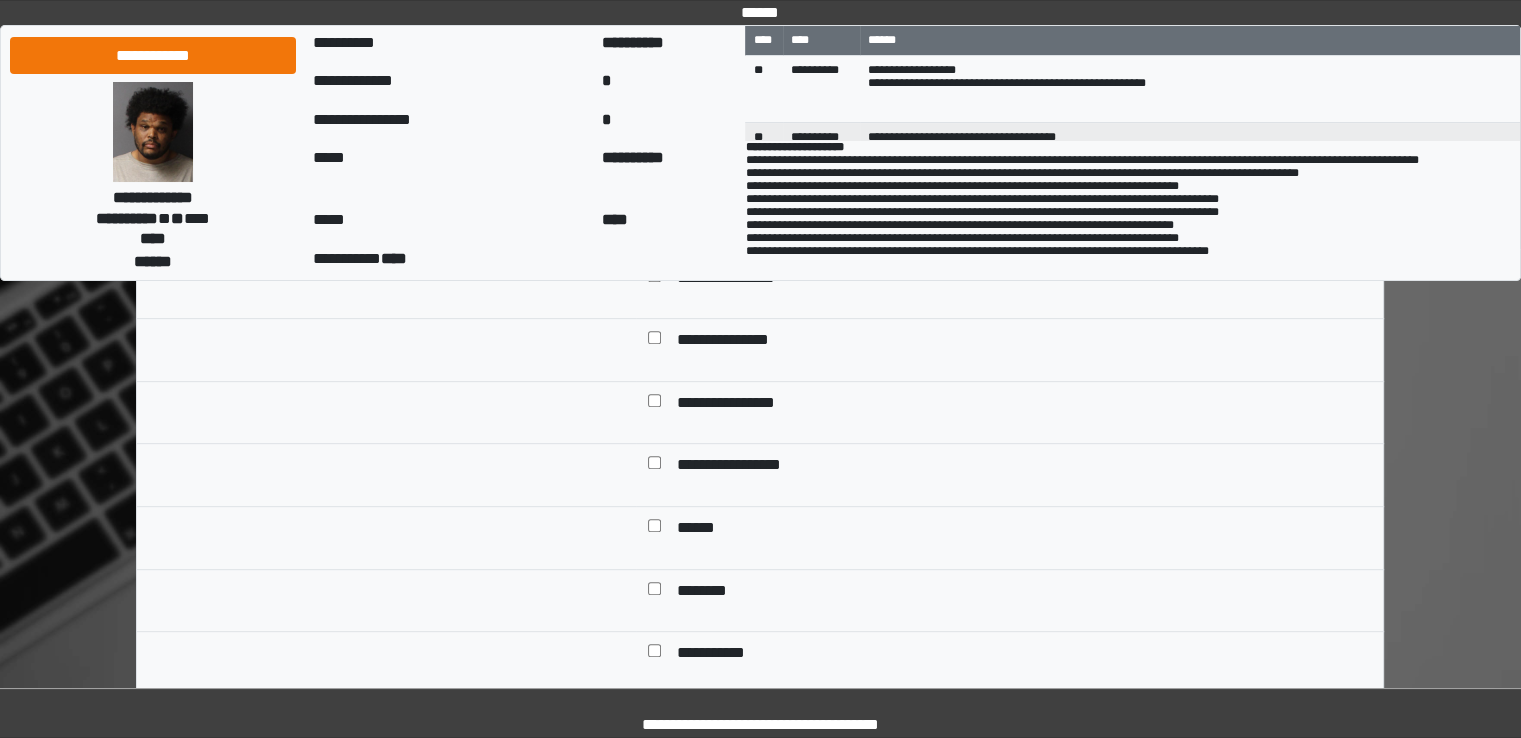 scroll, scrollTop: 900, scrollLeft: 0, axis: vertical 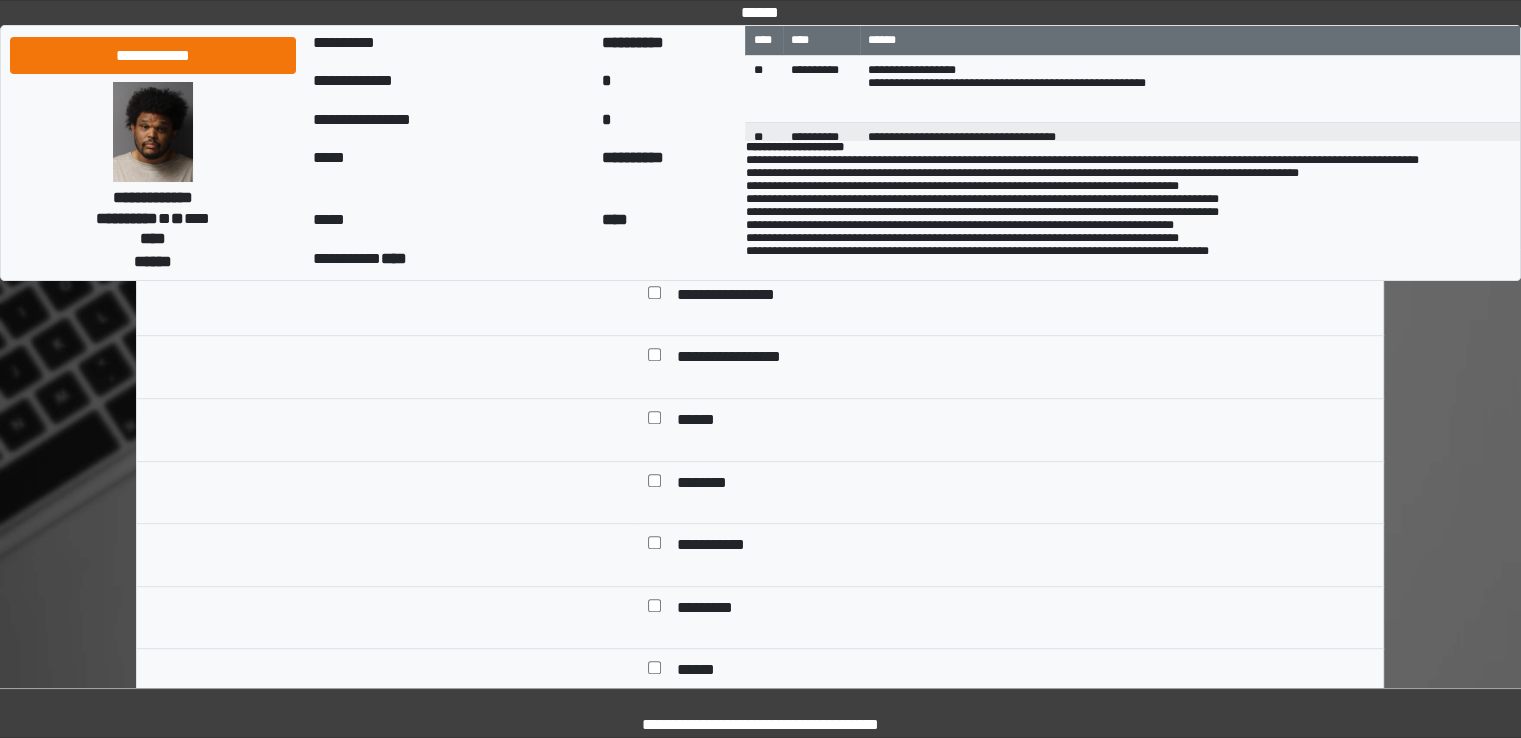 click on "**********" at bounding box center [740, 359] 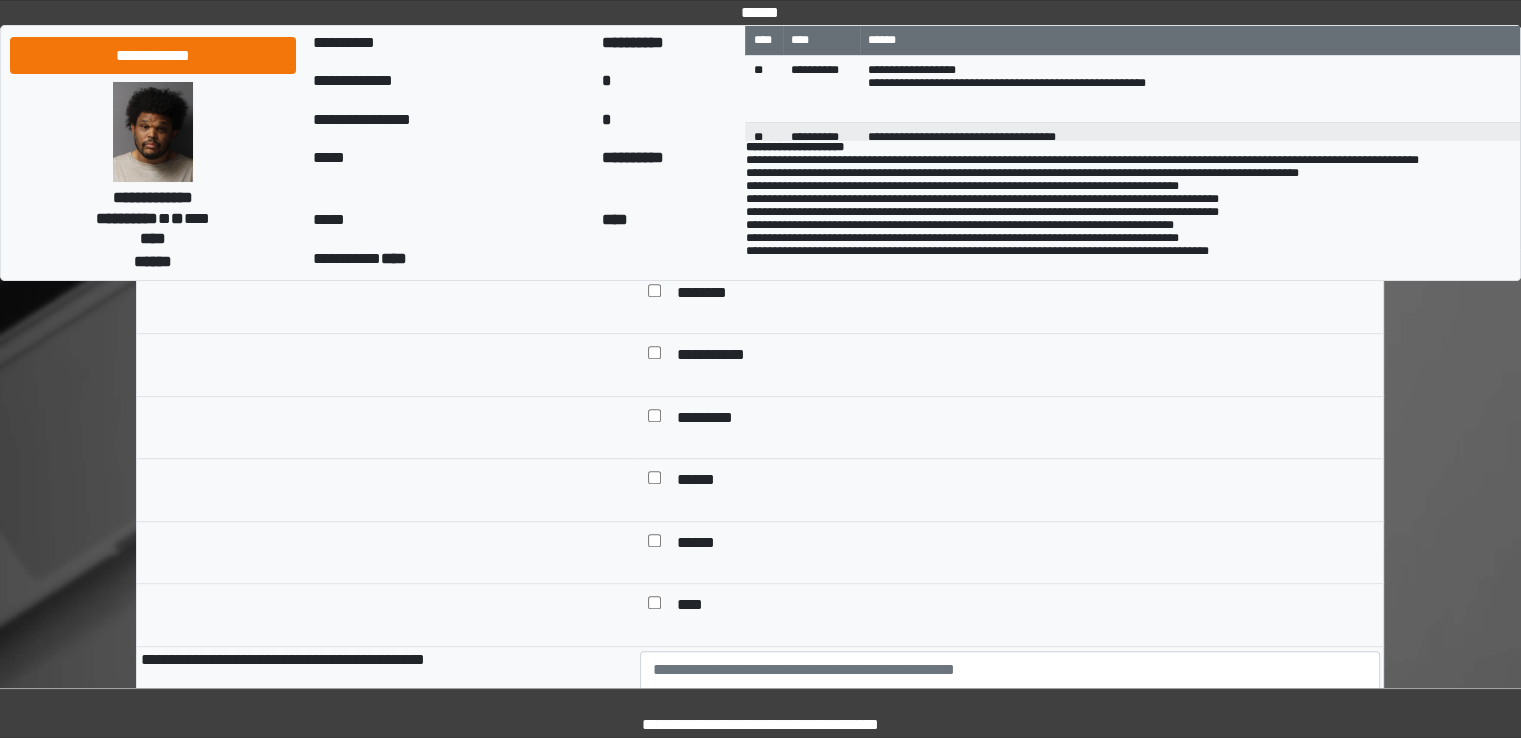scroll, scrollTop: 1100, scrollLeft: 0, axis: vertical 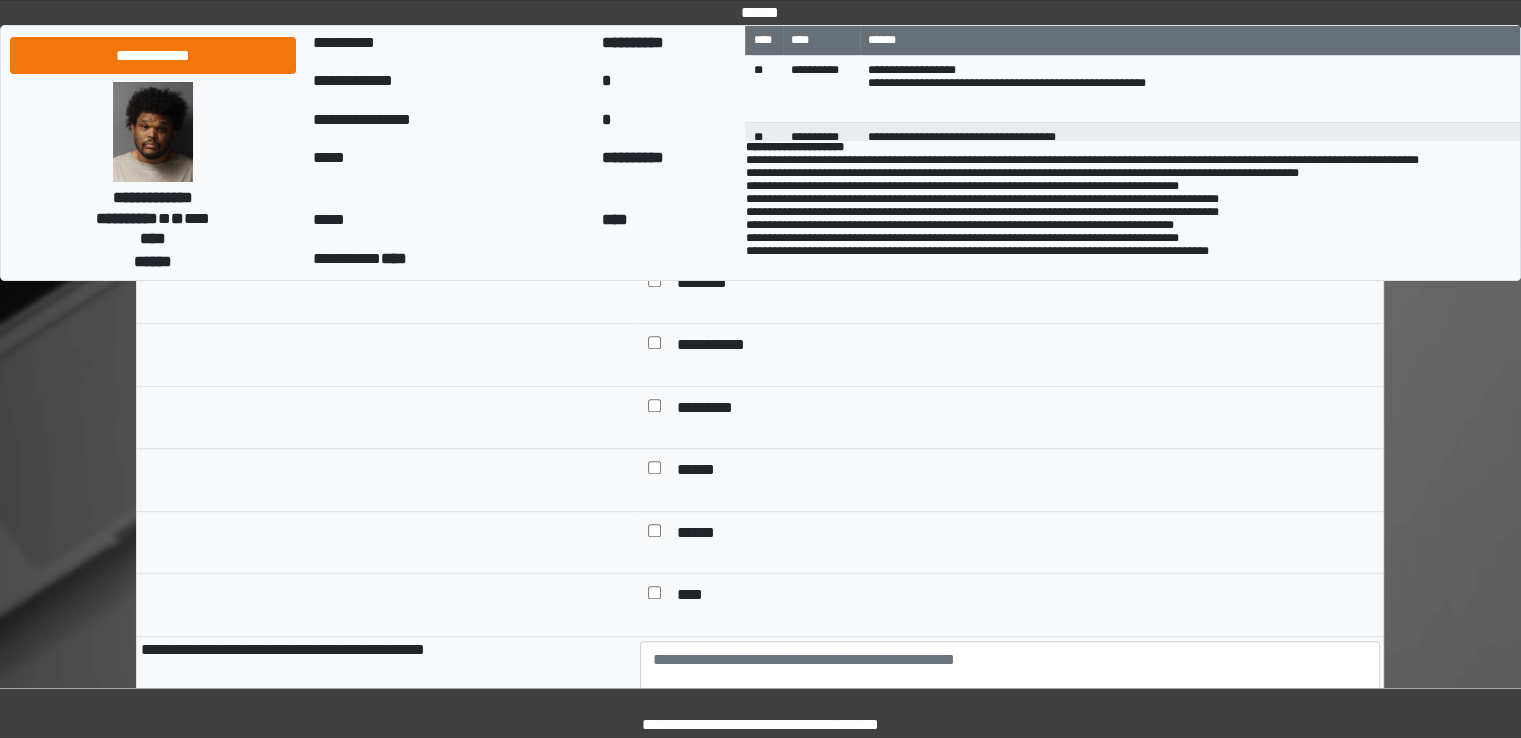 click on "******" at bounding box center [705, 472] 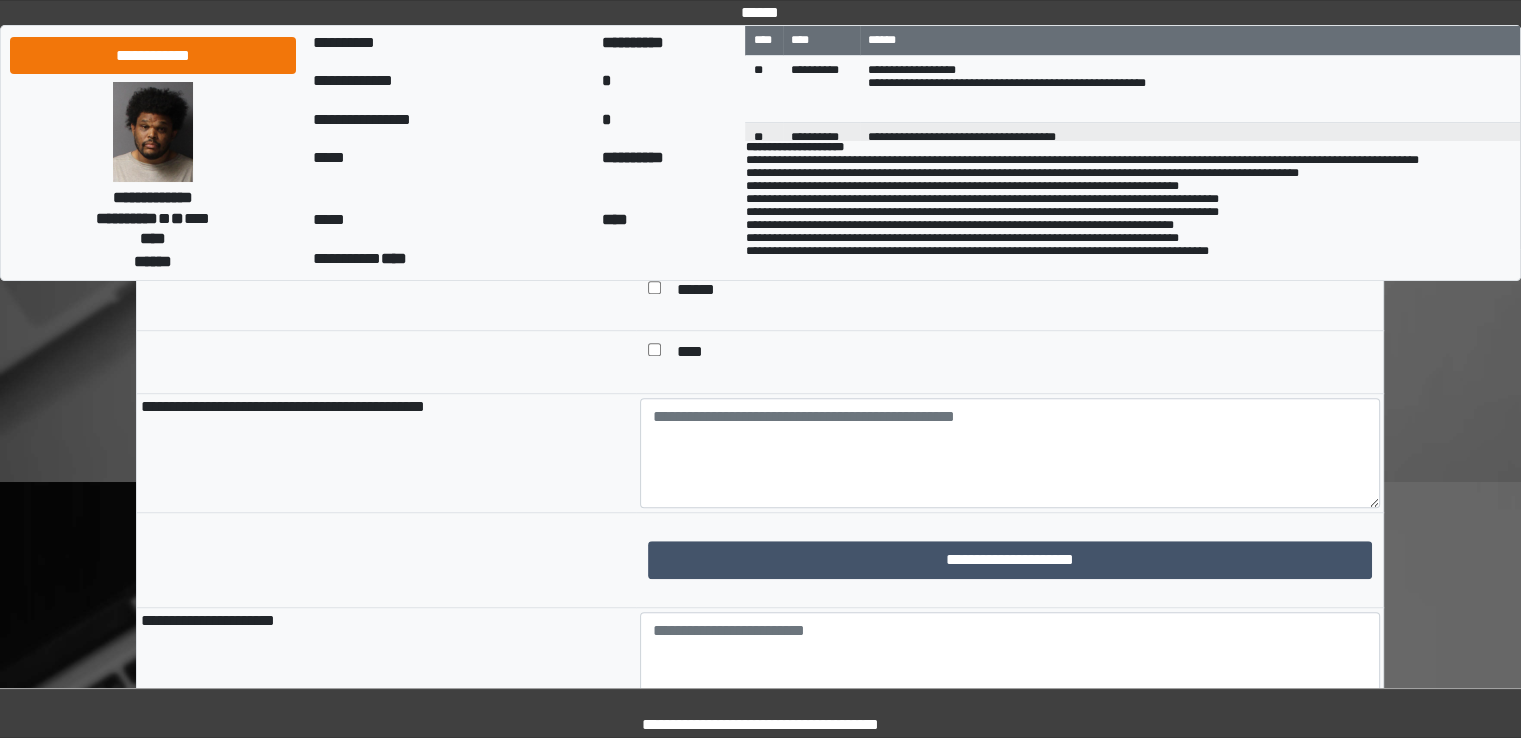 scroll, scrollTop: 1400, scrollLeft: 0, axis: vertical 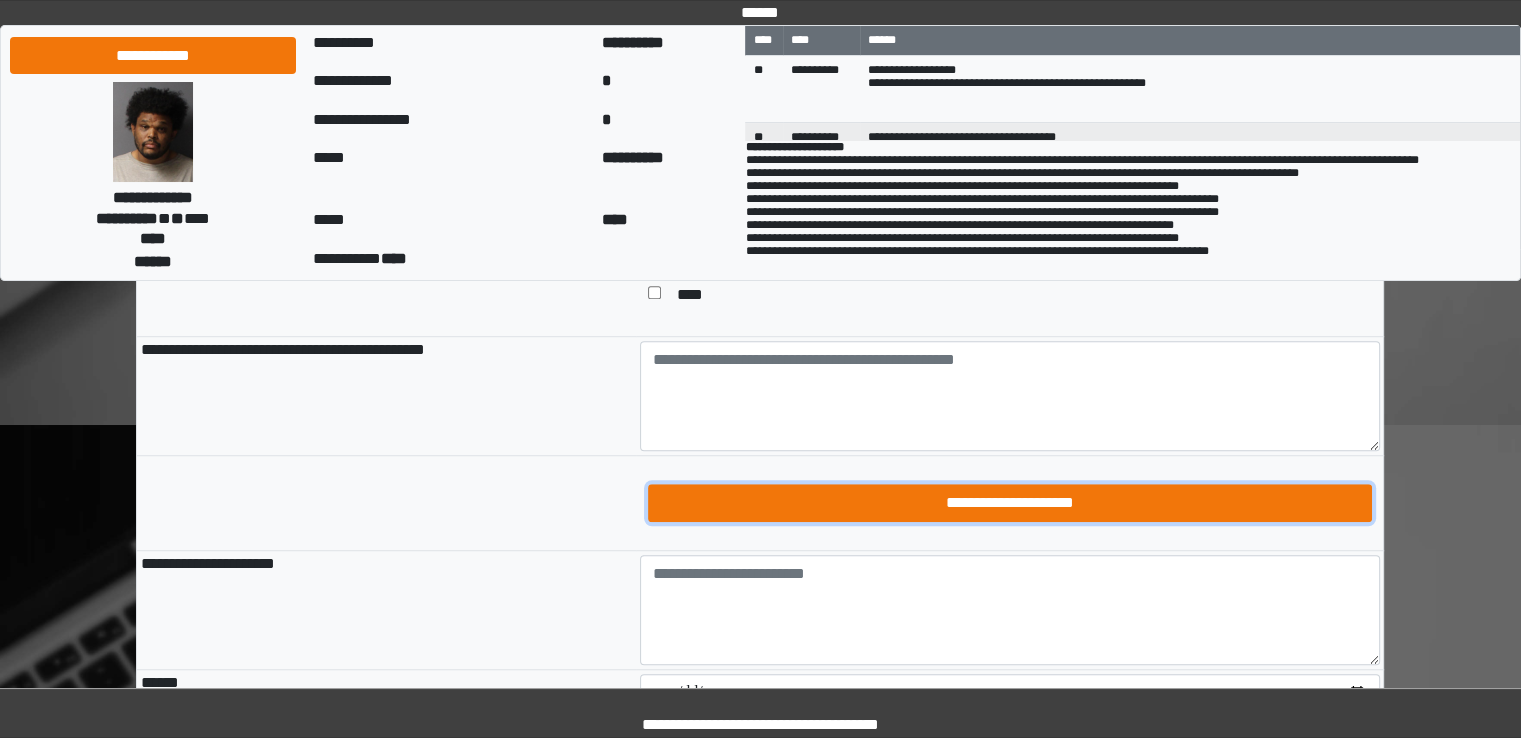 click on "**********" at bounding box center (1010, 503) 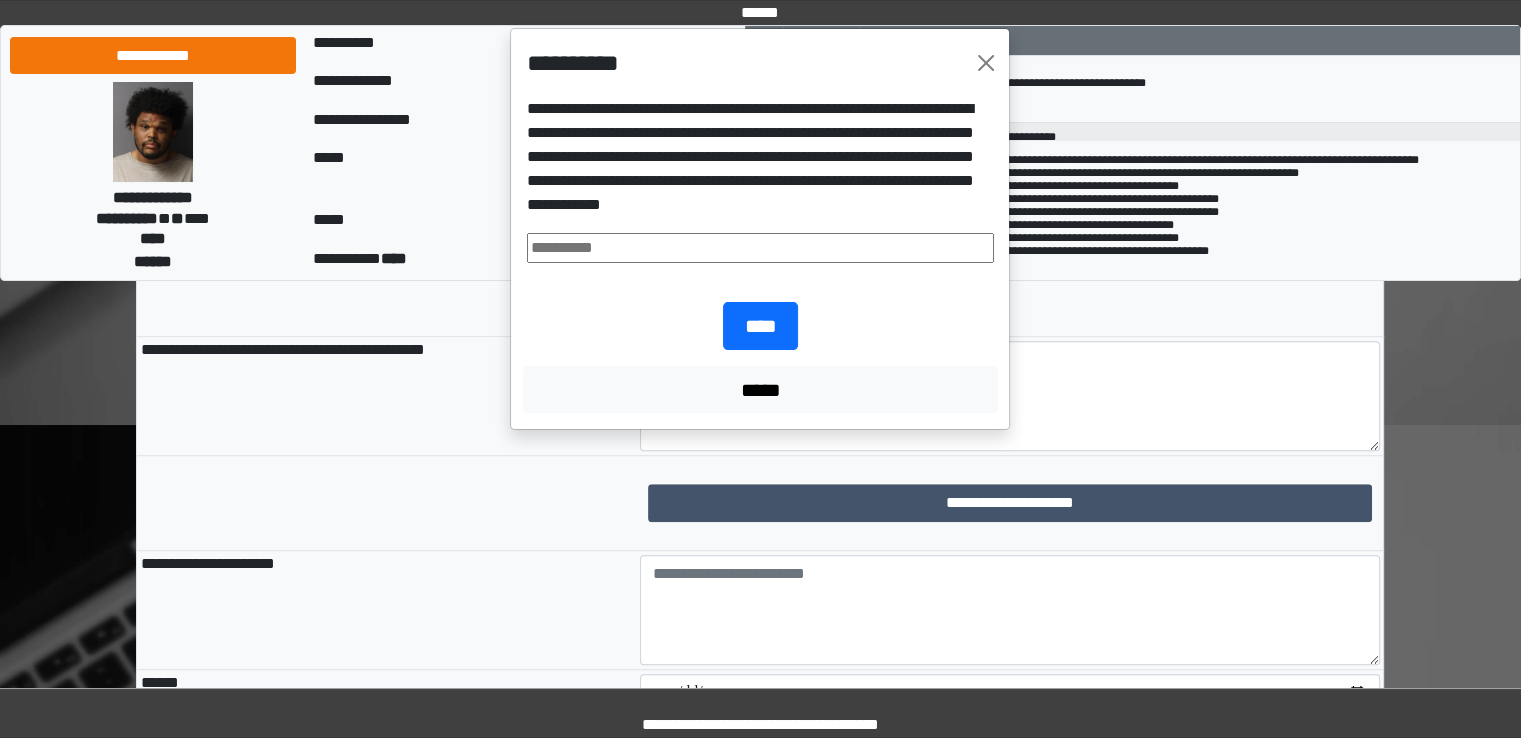click at bounding box center (760, 248) 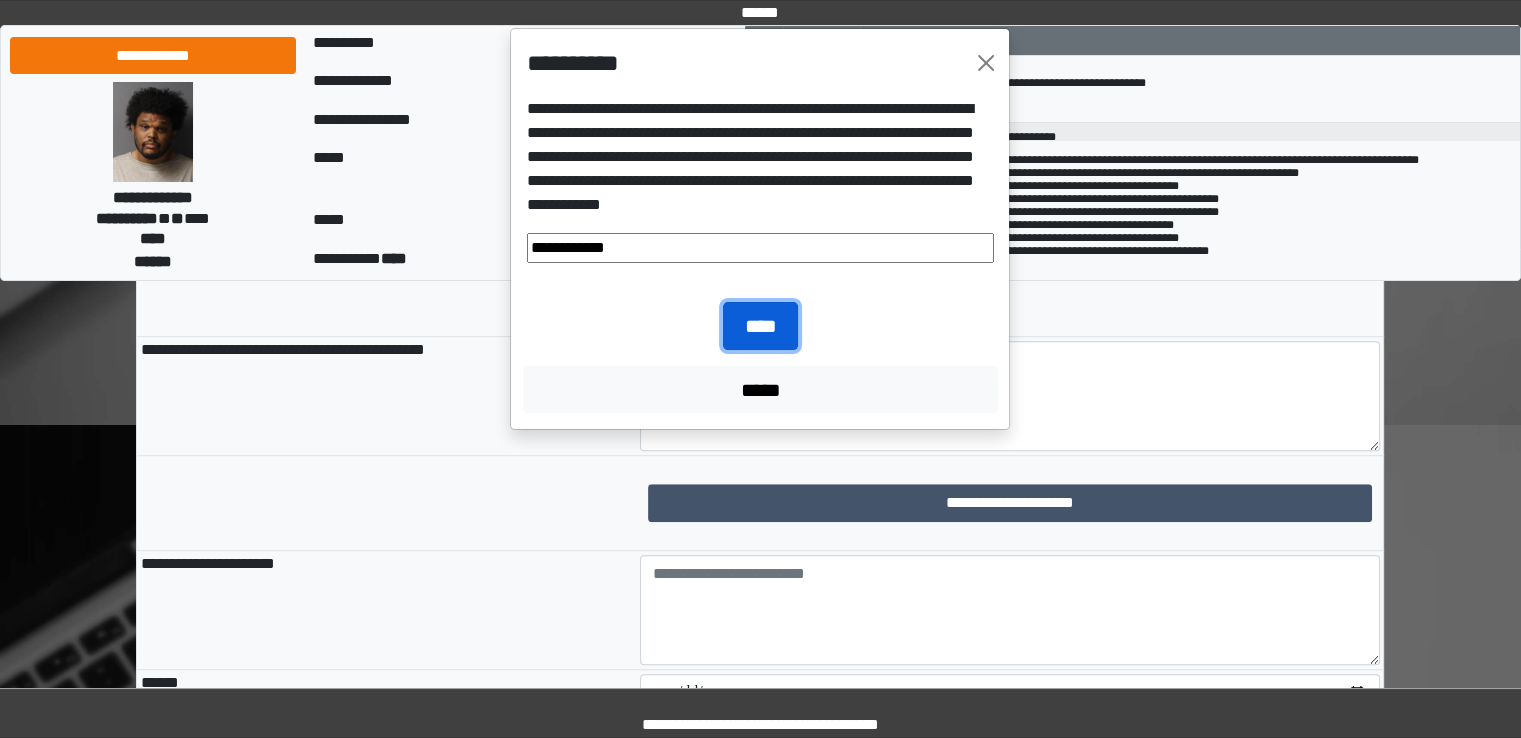 click on "****" at bounding box center (760, 326) 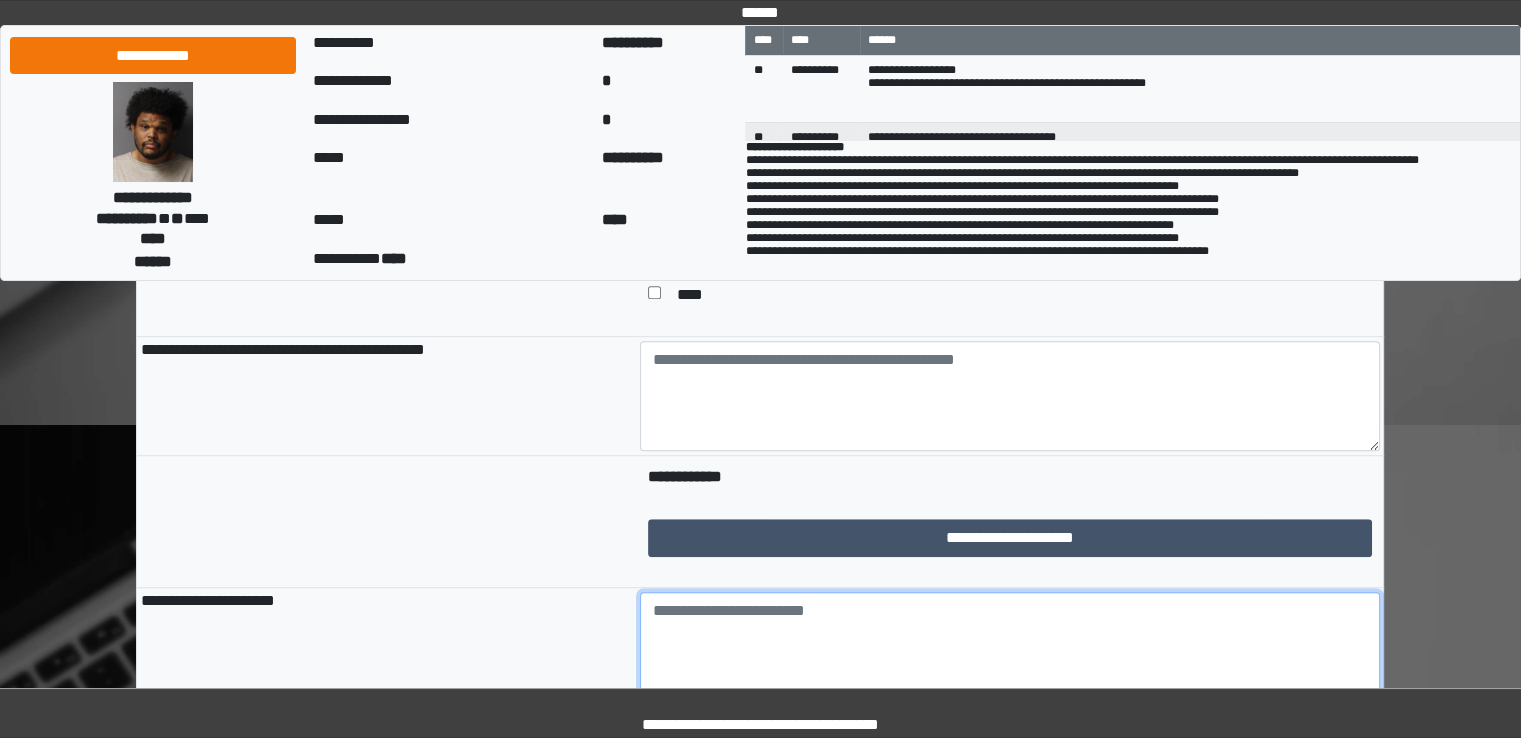 click at bounding box center (1010, 647) 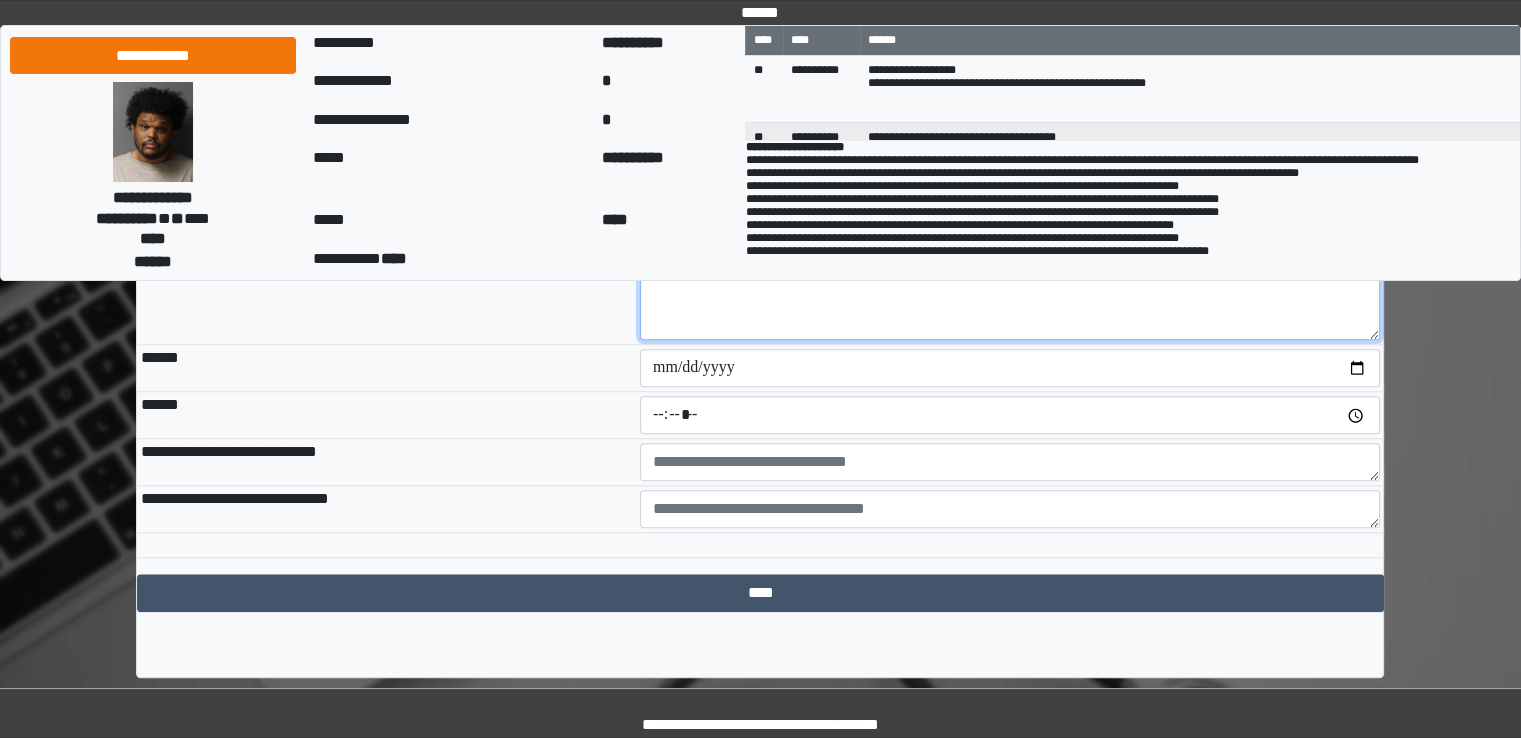 scroll, scrollTop: 1766, scrollLeft: 0, axis: vertical 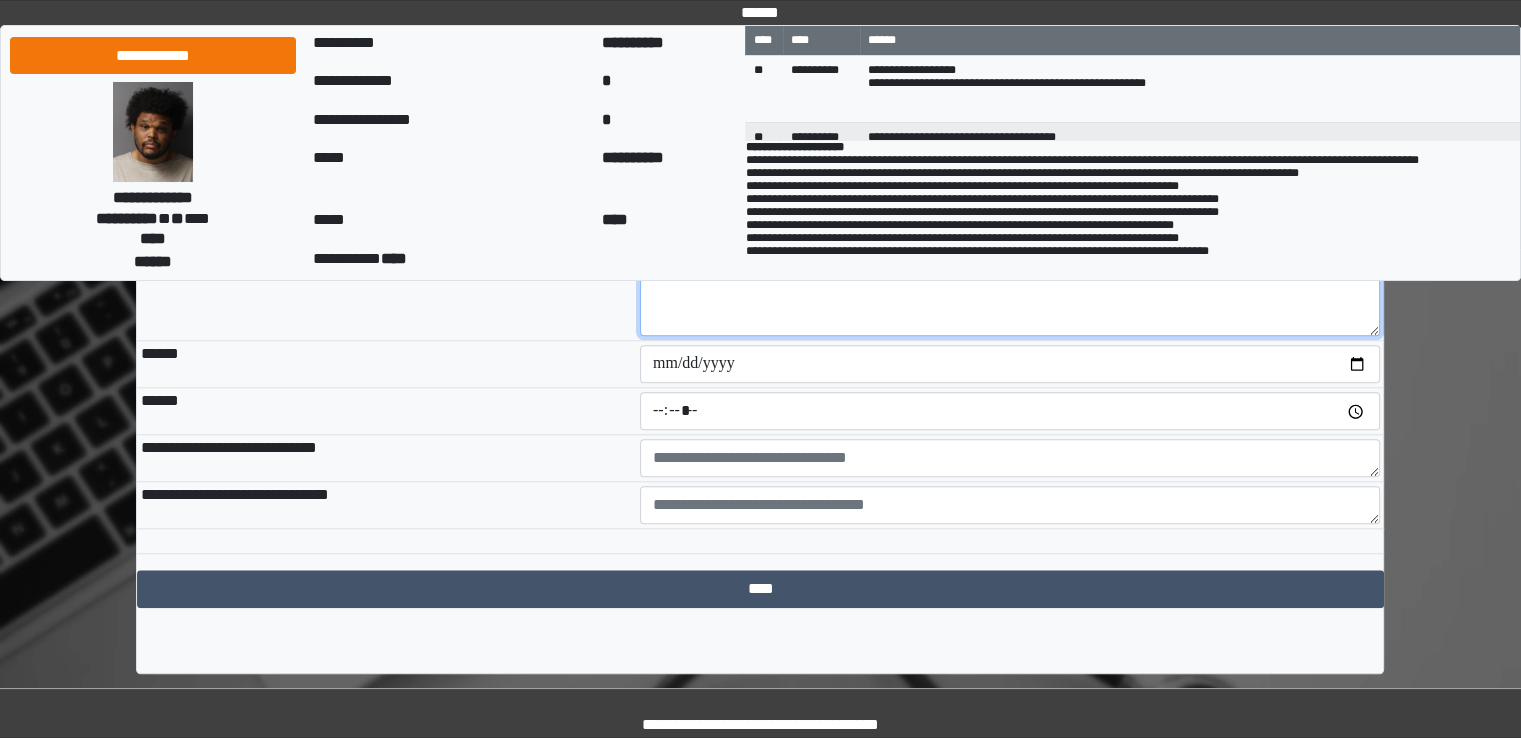 type on "**********" 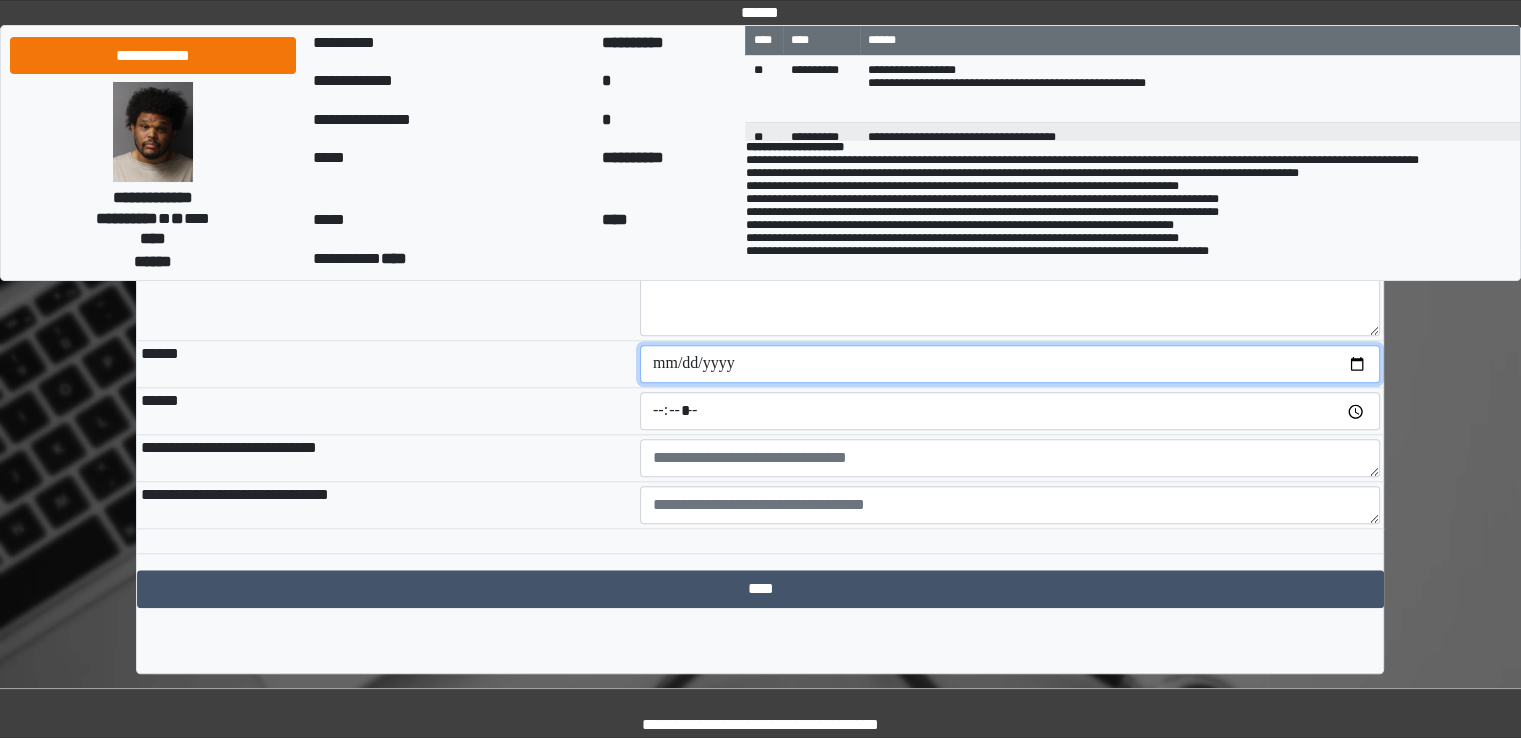 click at bounding box center (1010, 364) 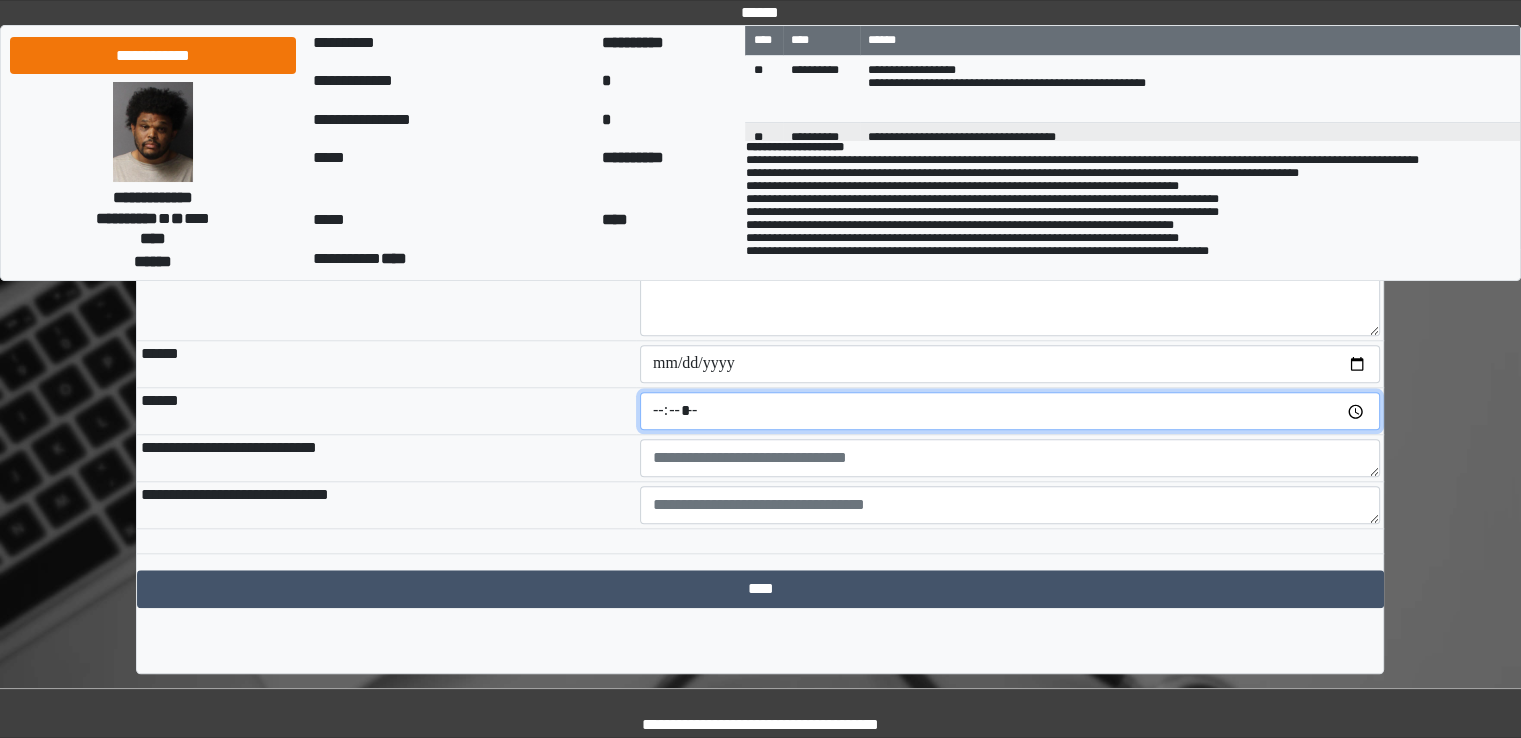 click at bounding box center [1010, 411] 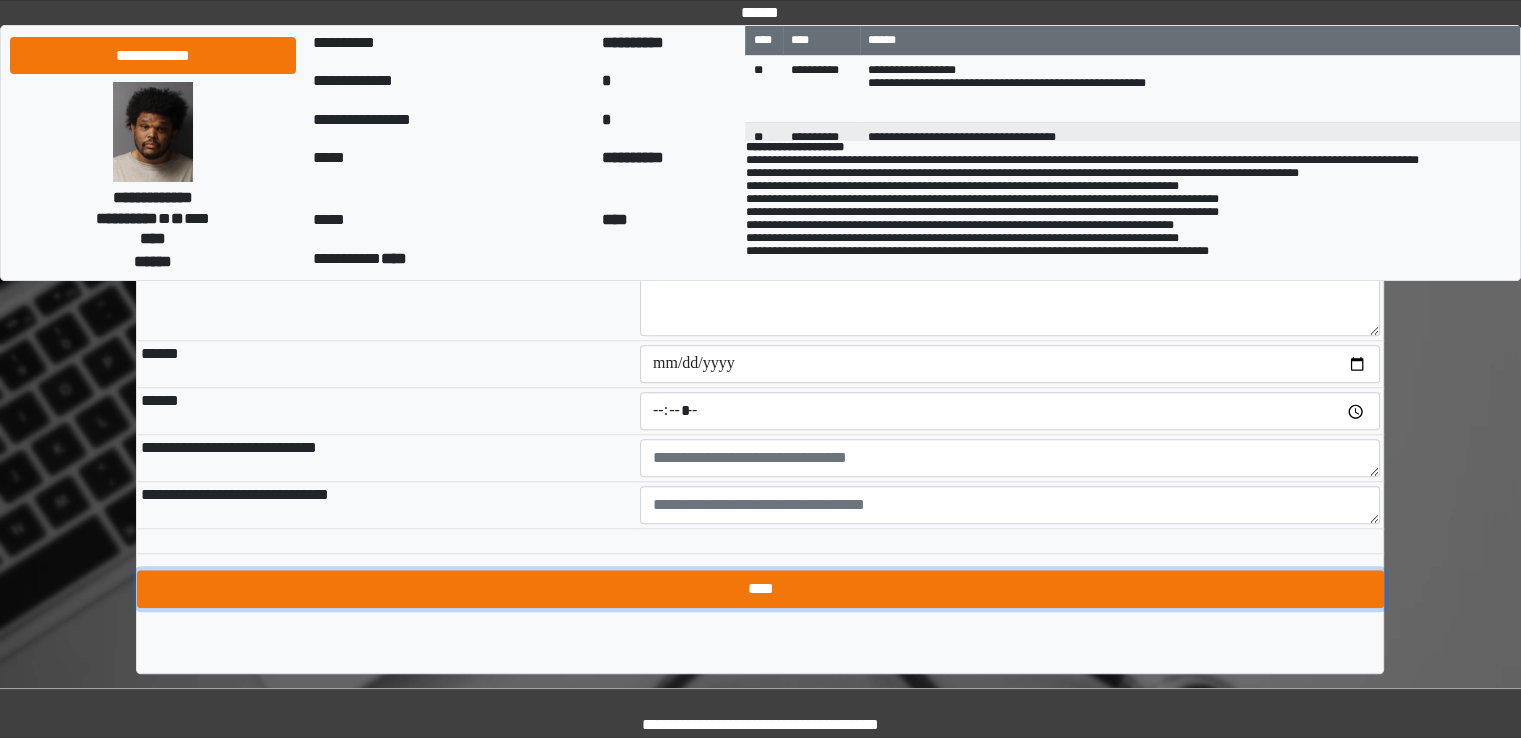 click on "****" at bounding box center (760, 589) 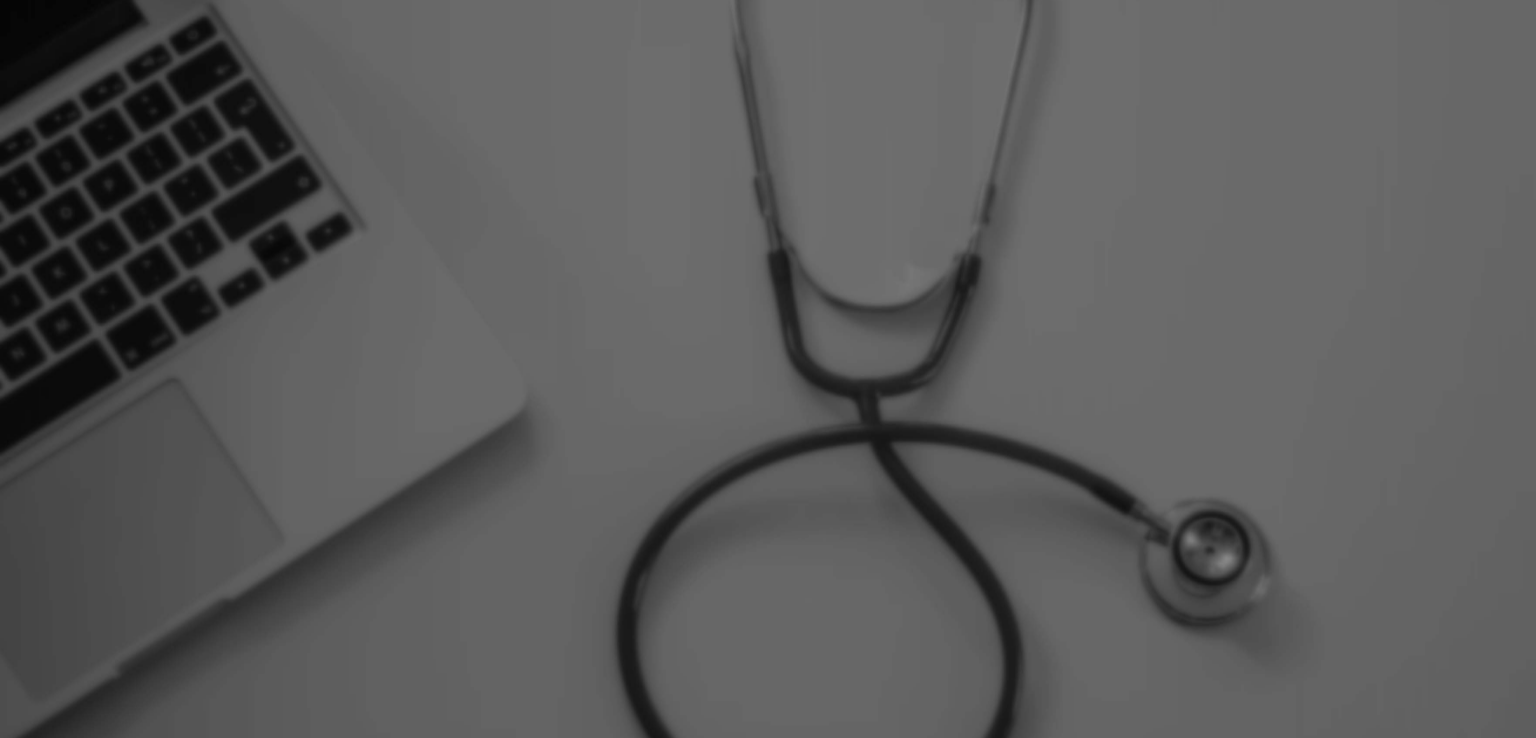 scroll, scrollTop: 0, scrollLeft: 0, axis: both 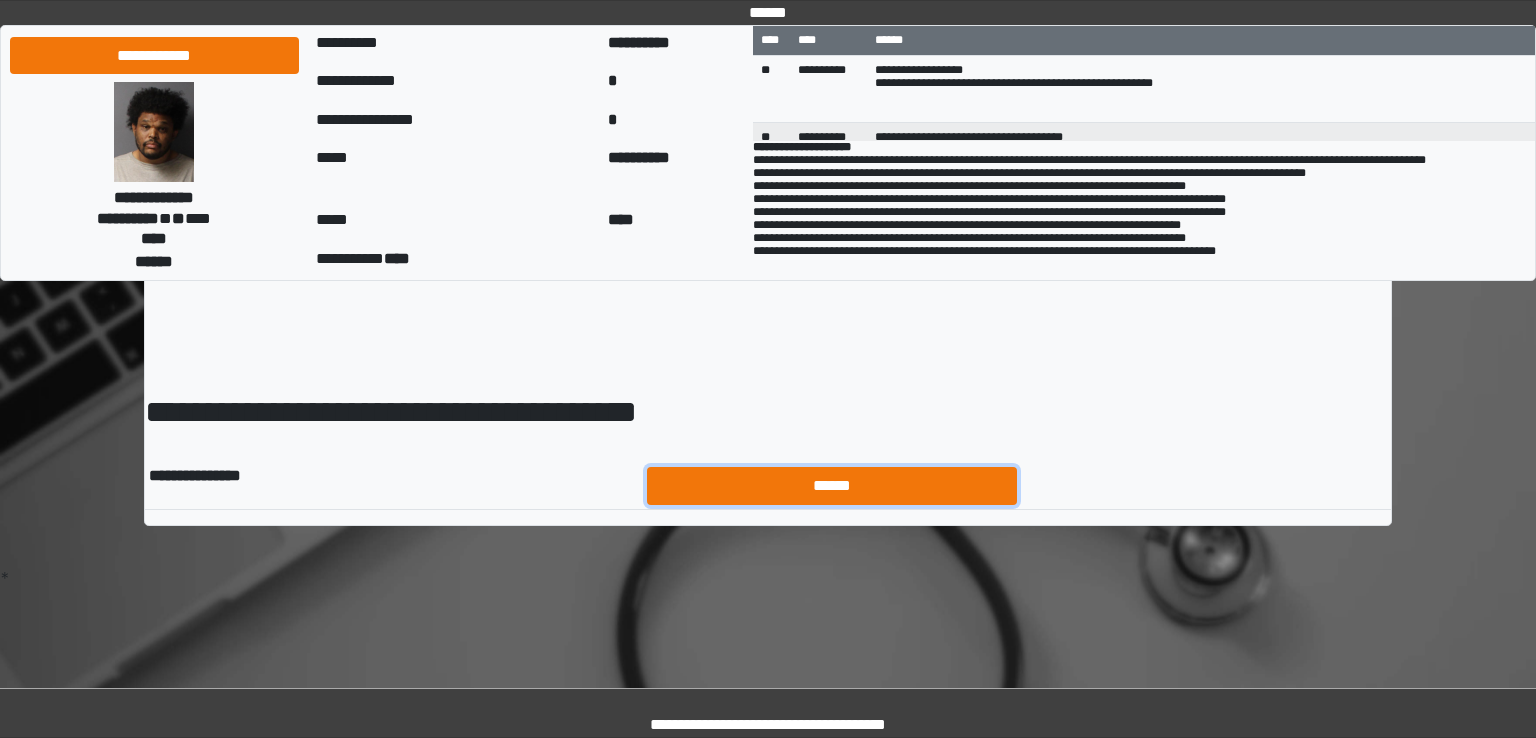 drag, startPoint x: 844, startPoint y: 480, endPoint x: 831, endPoint y: 484, distance: 13.601471 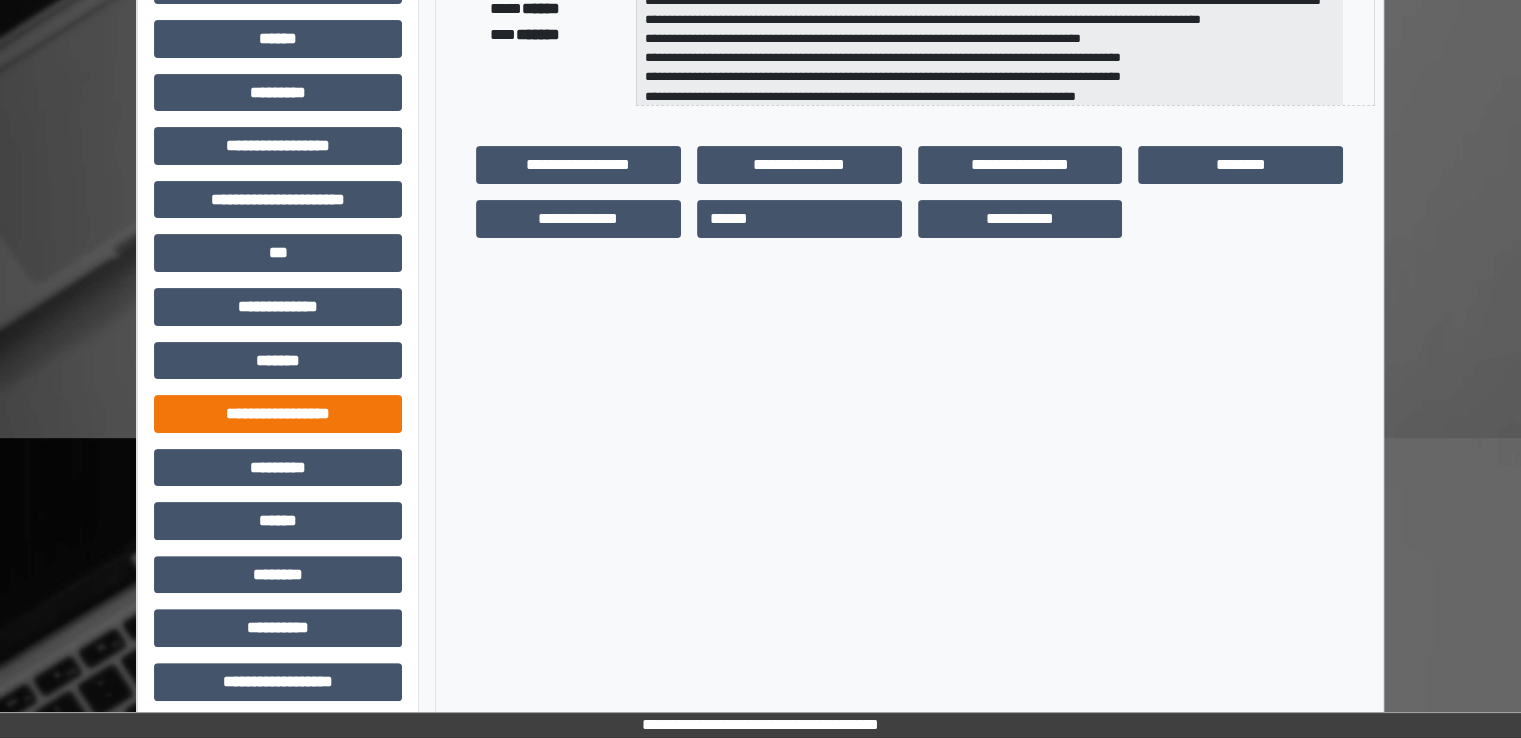 scroll, scrollTop: 428, scrollLeft: 0, axis: vertical 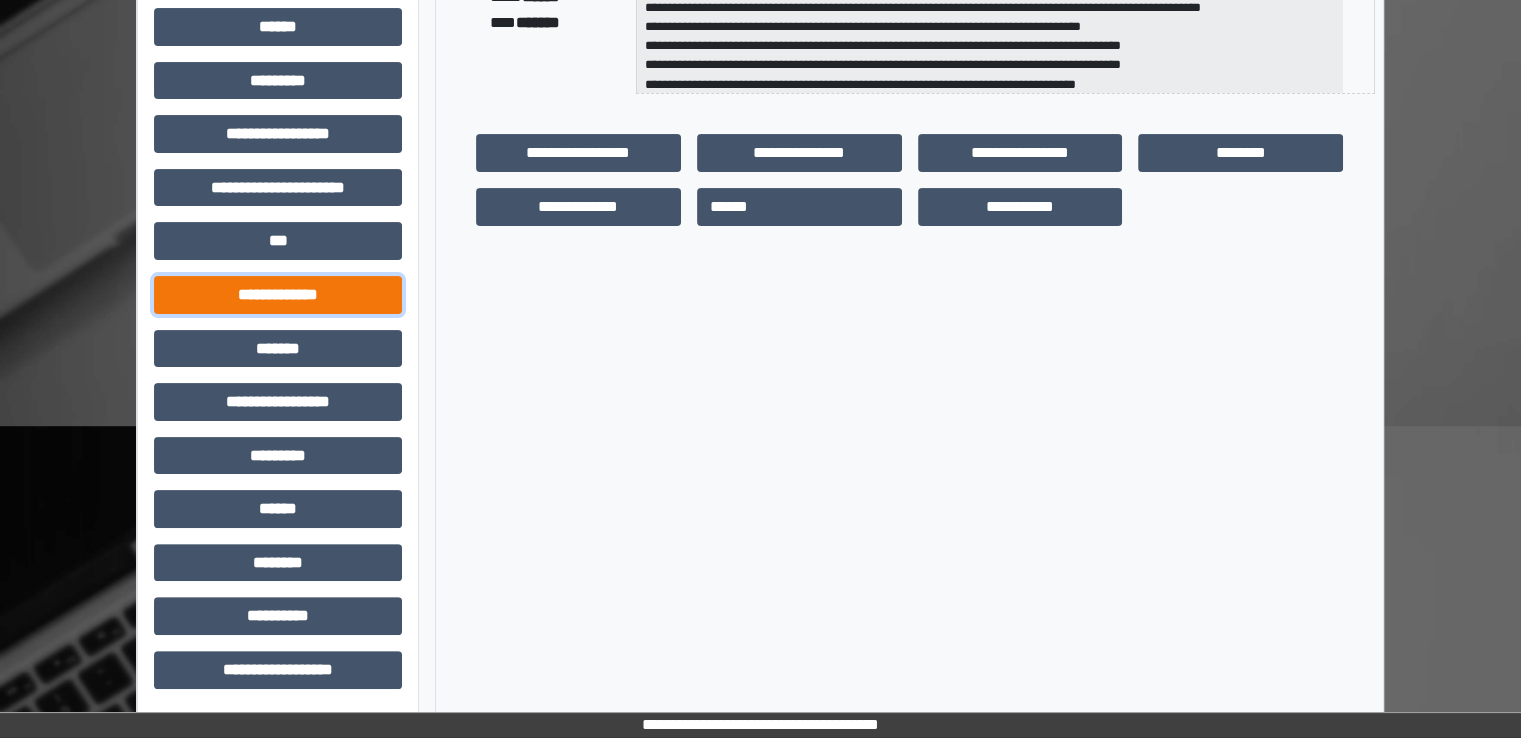 click on "**********" at bounding box center [278, 295] 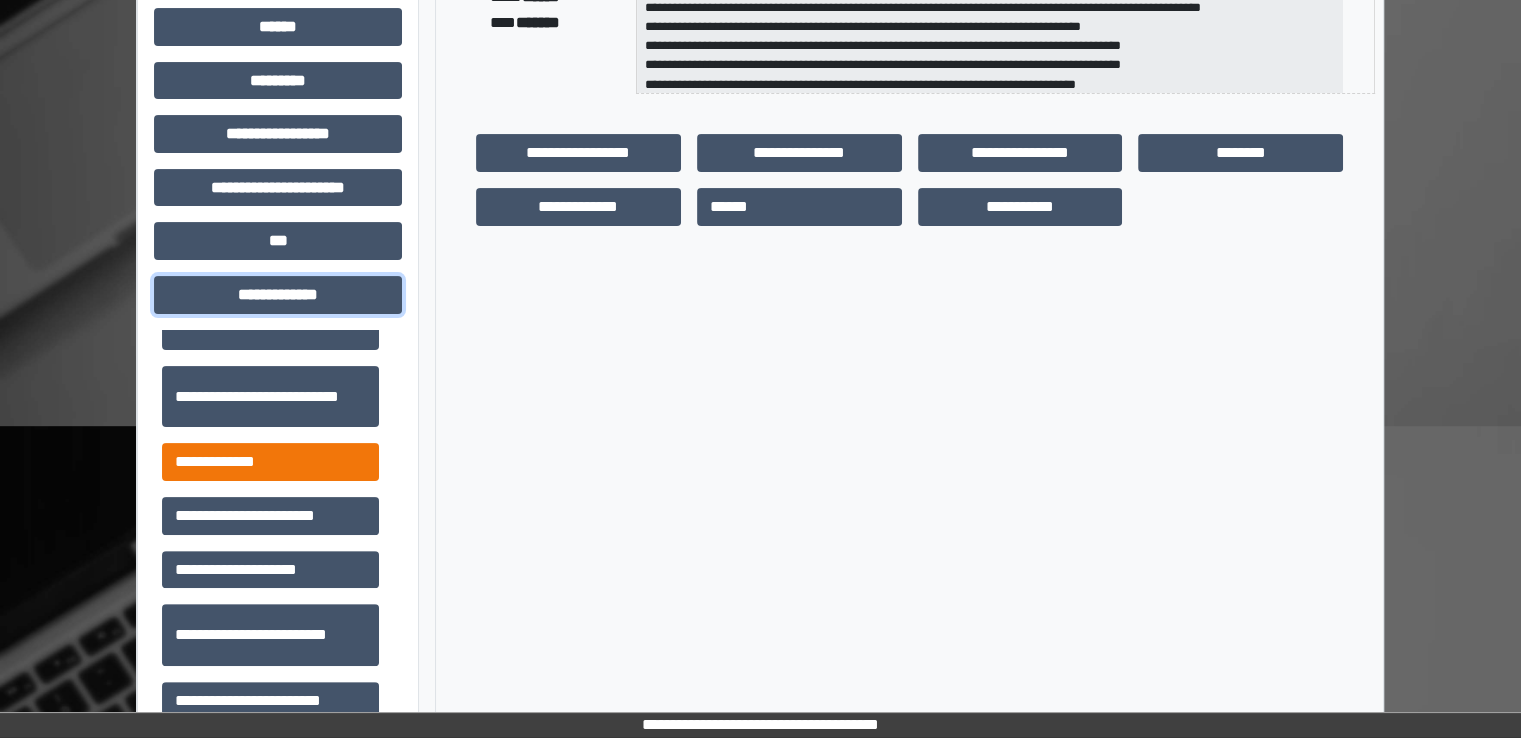 scroll, scrollTop: 500, scrollLeft: 0, axis: vertical 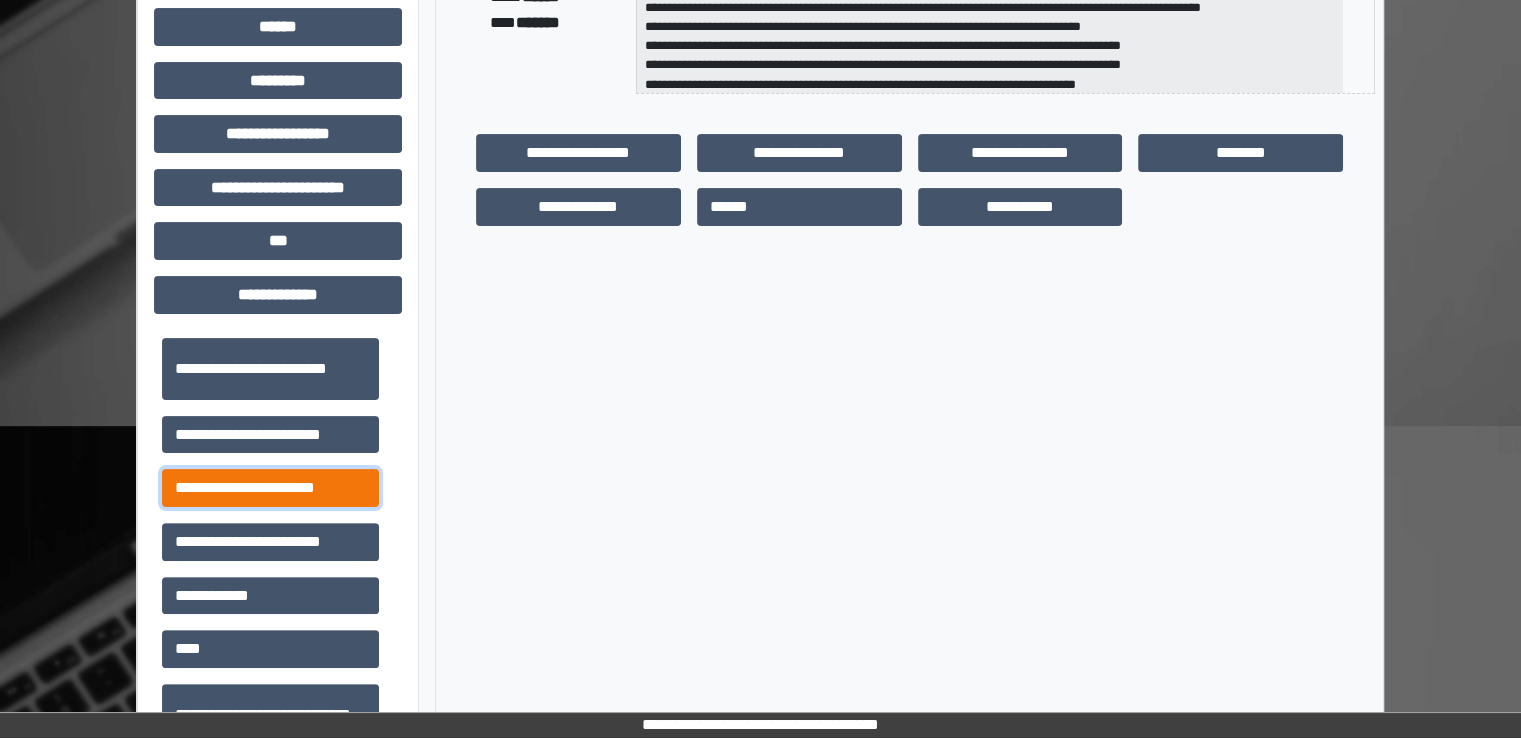 click on "**********" at bounding box center (270, 488) 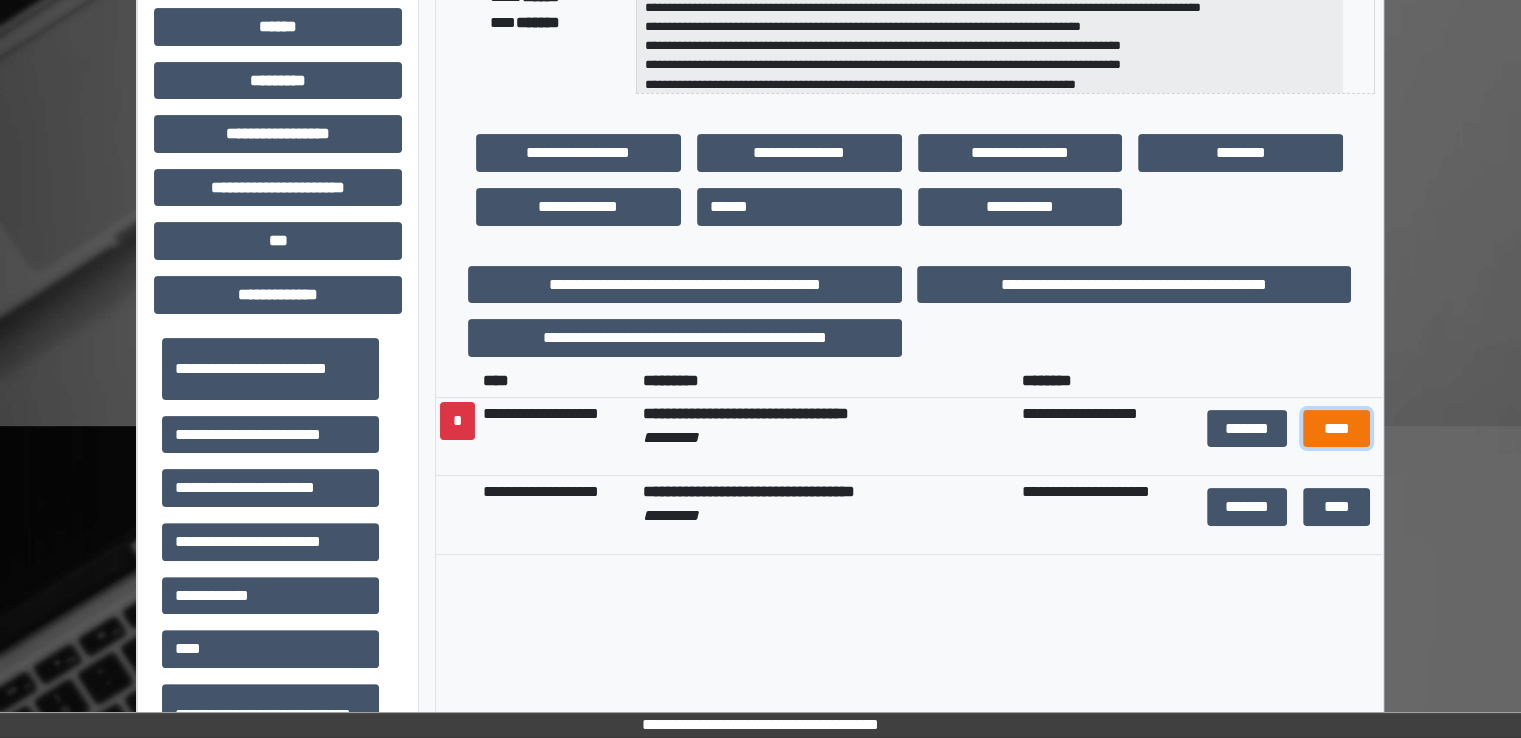 click on "****" at bounding box center (1336, 429) 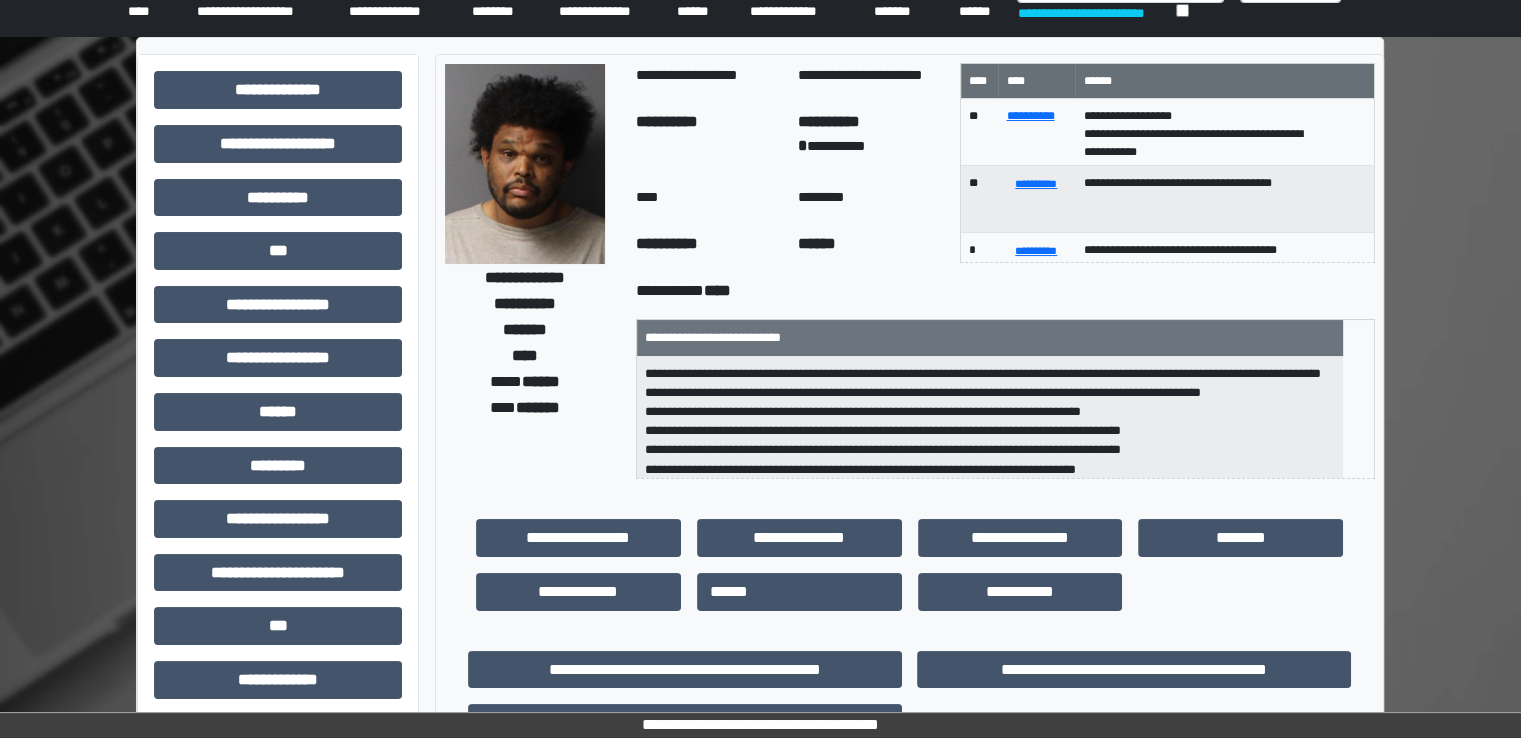 scroll, scrollTop: 0, scrollLeft: 0, axis: both 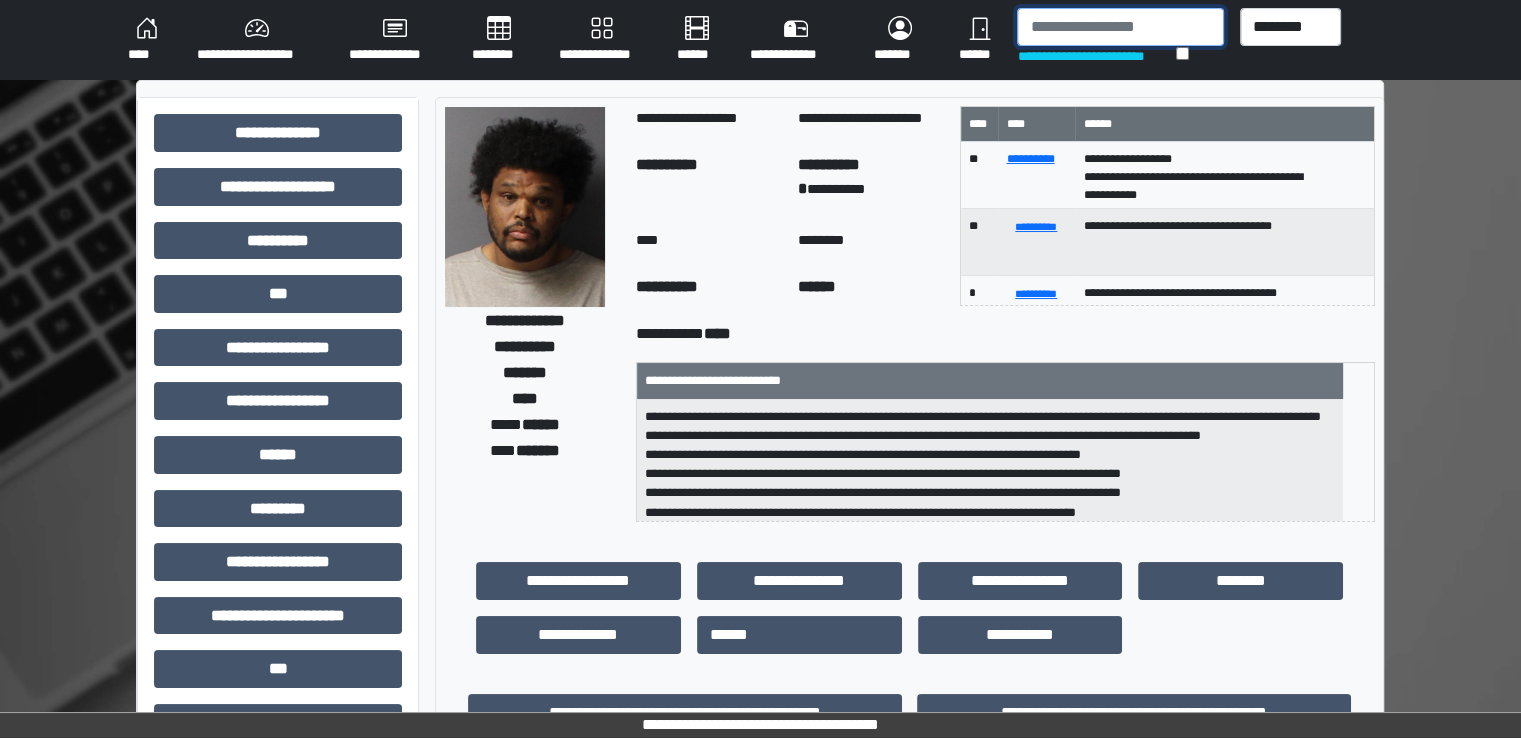 click at bounding box center [1120, 27] 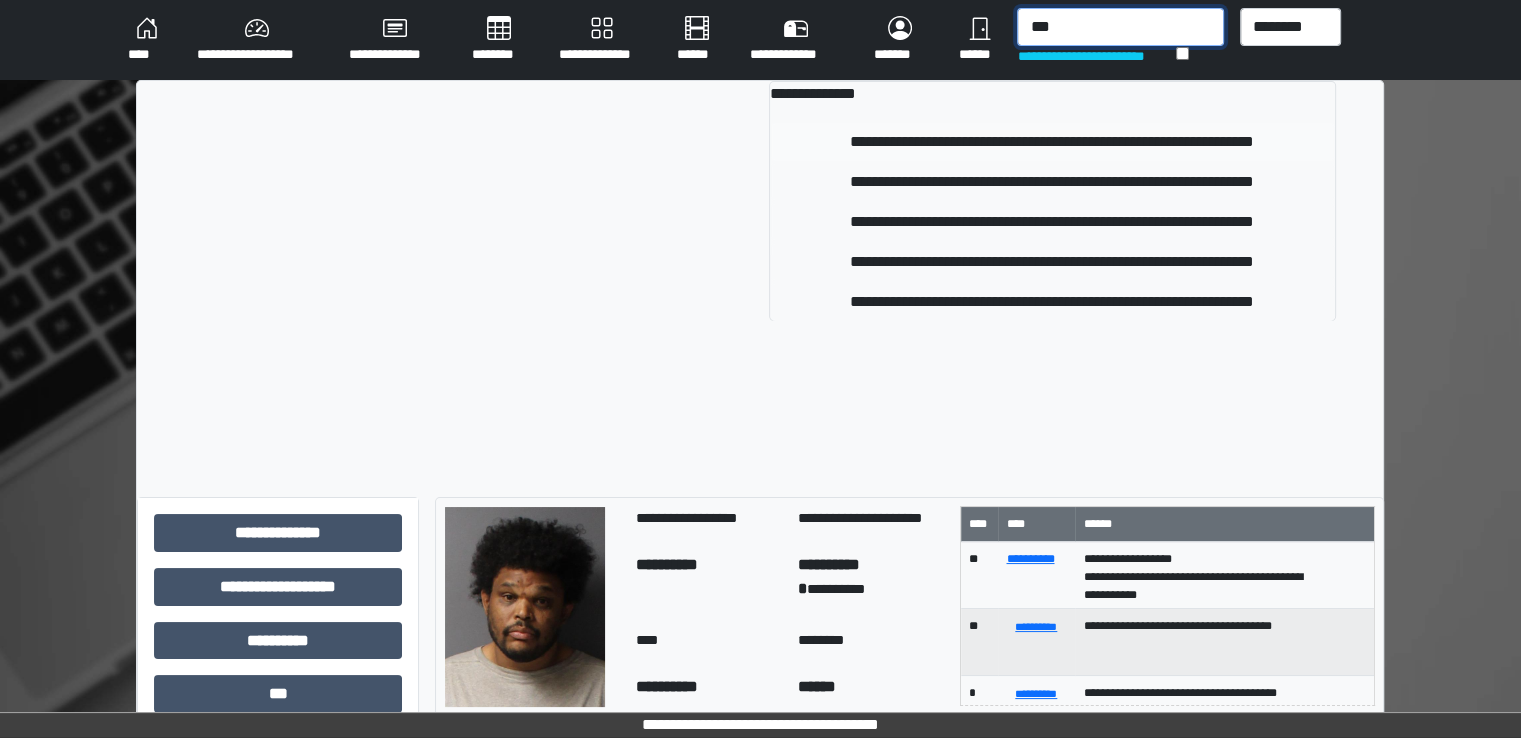 type on "***" 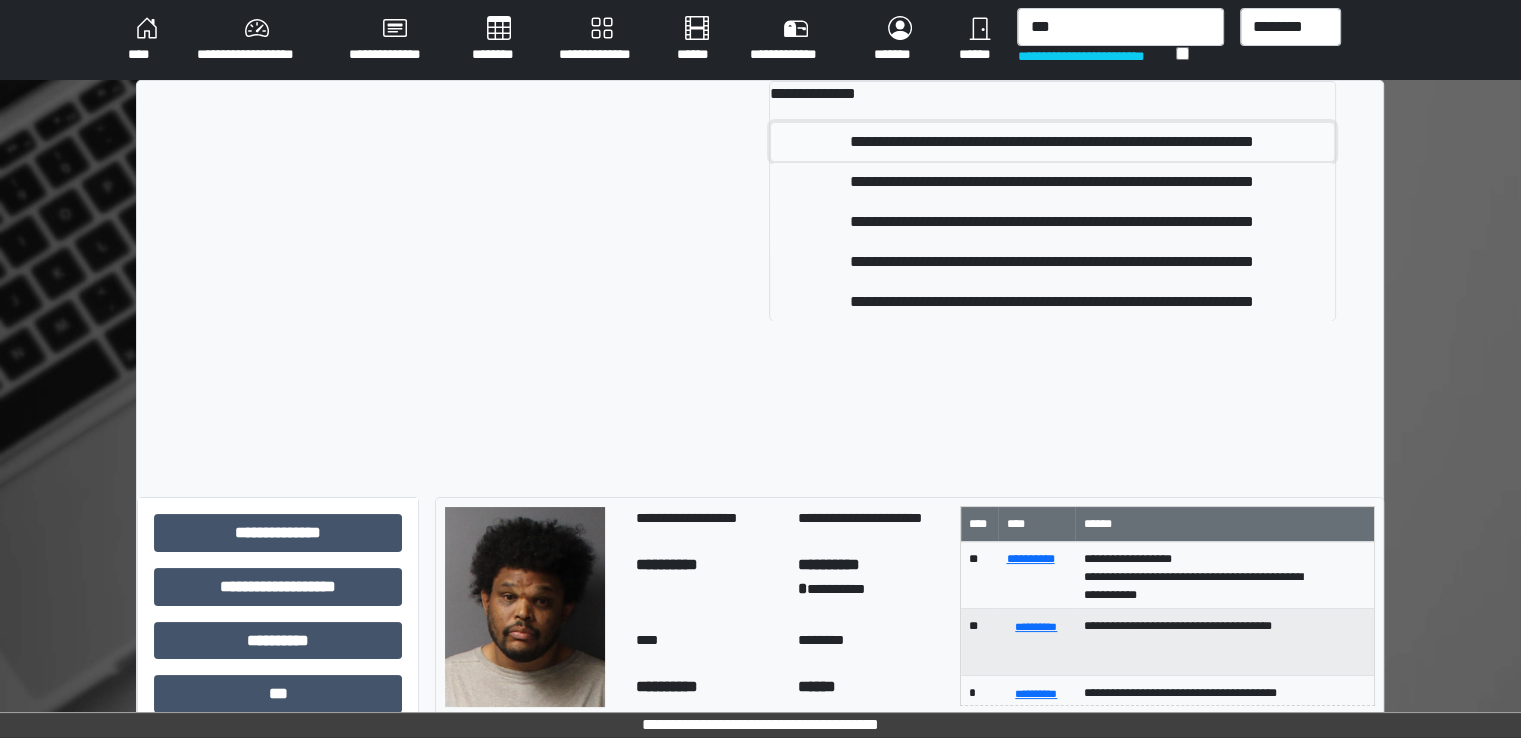 click on "**********" at bounding box center [1052, 142] 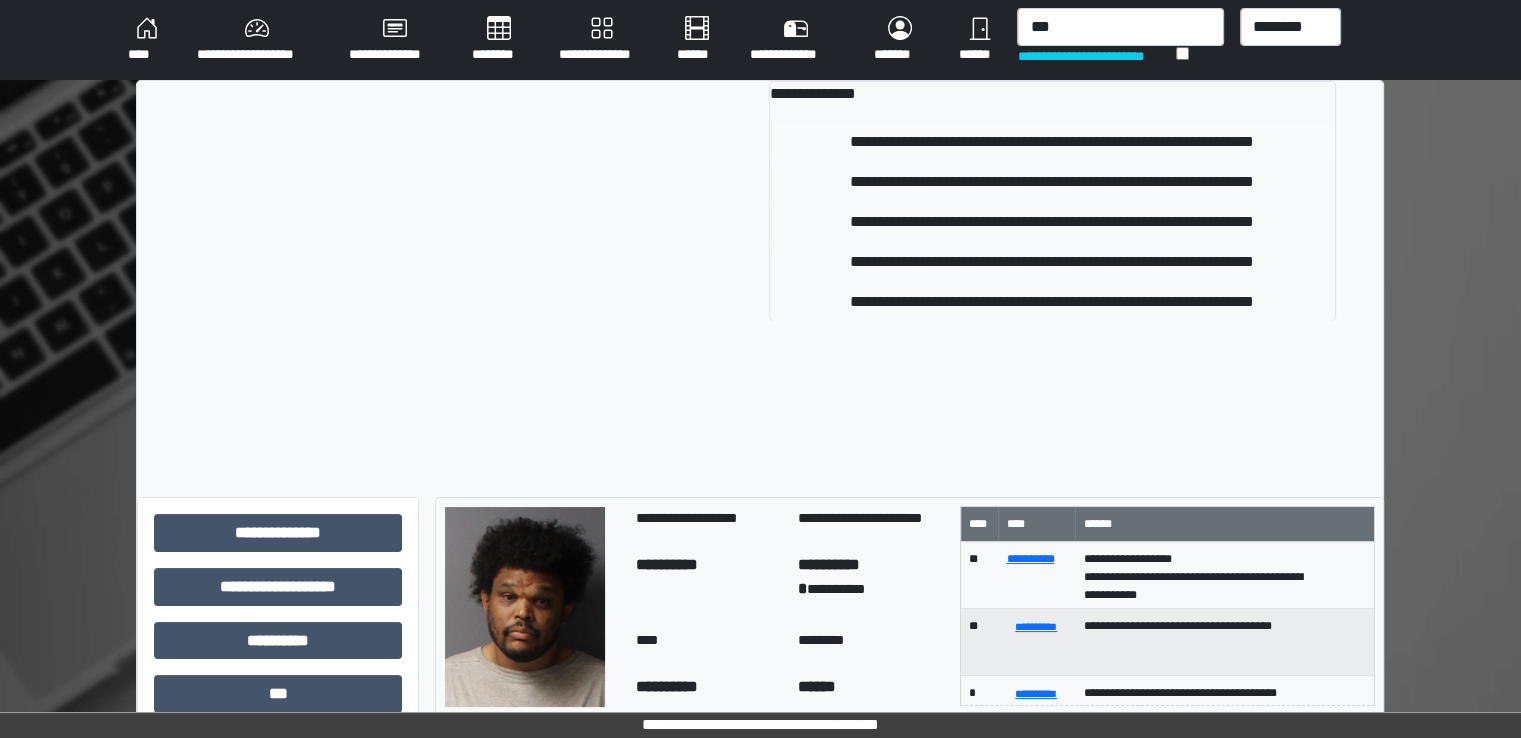 type 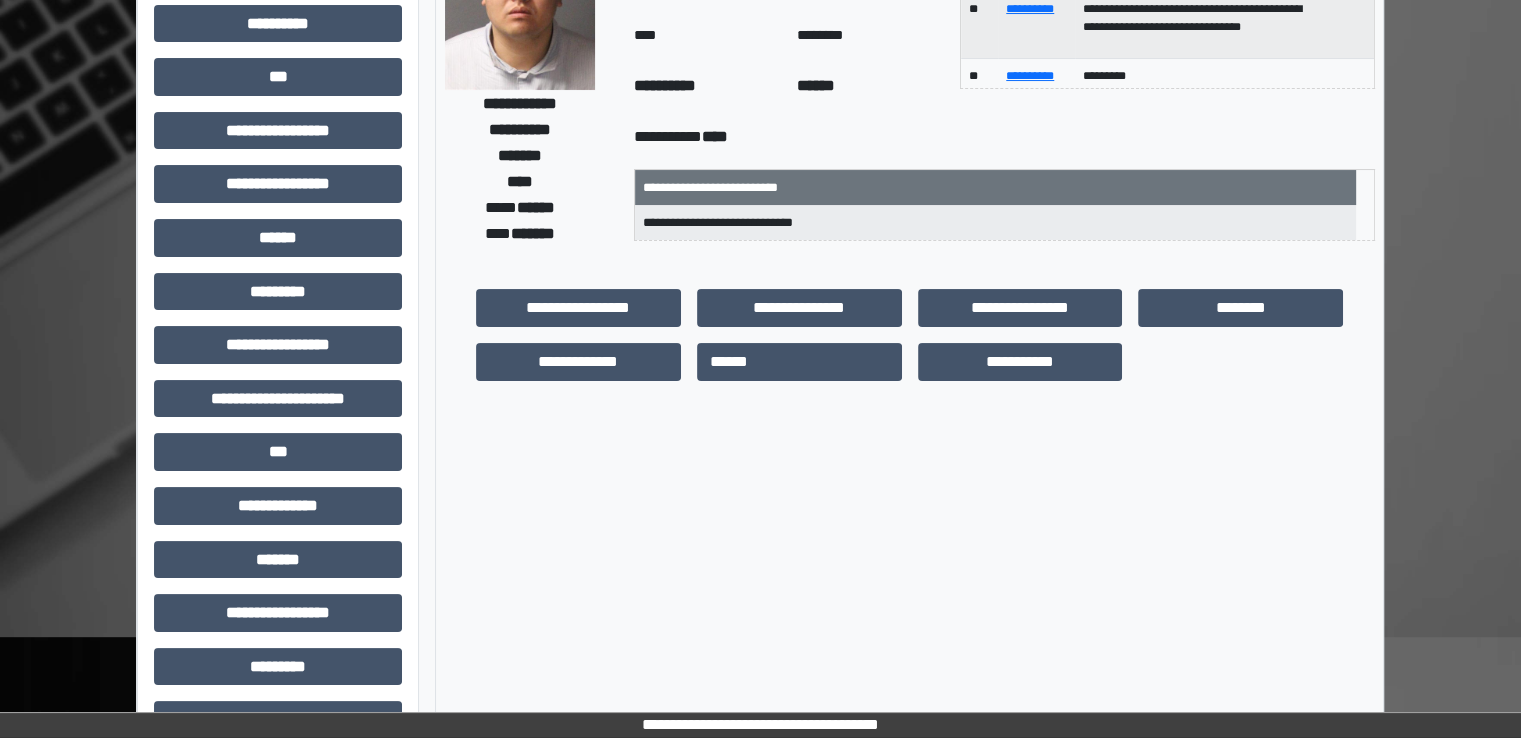 scroll, scrollTop: 428, scrollLeft: 0, axis: vertical 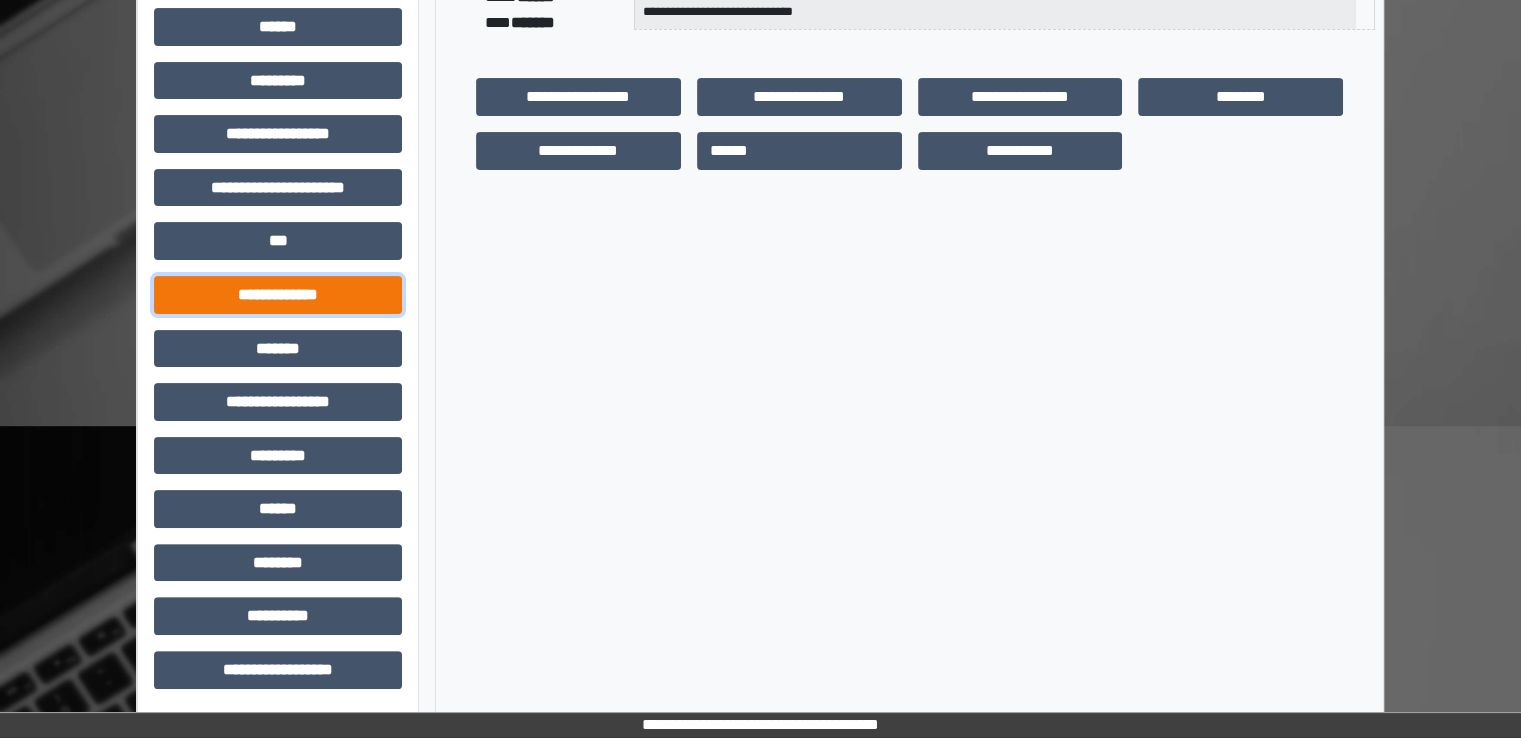 click on "**********" at bounding box center [278, 295] 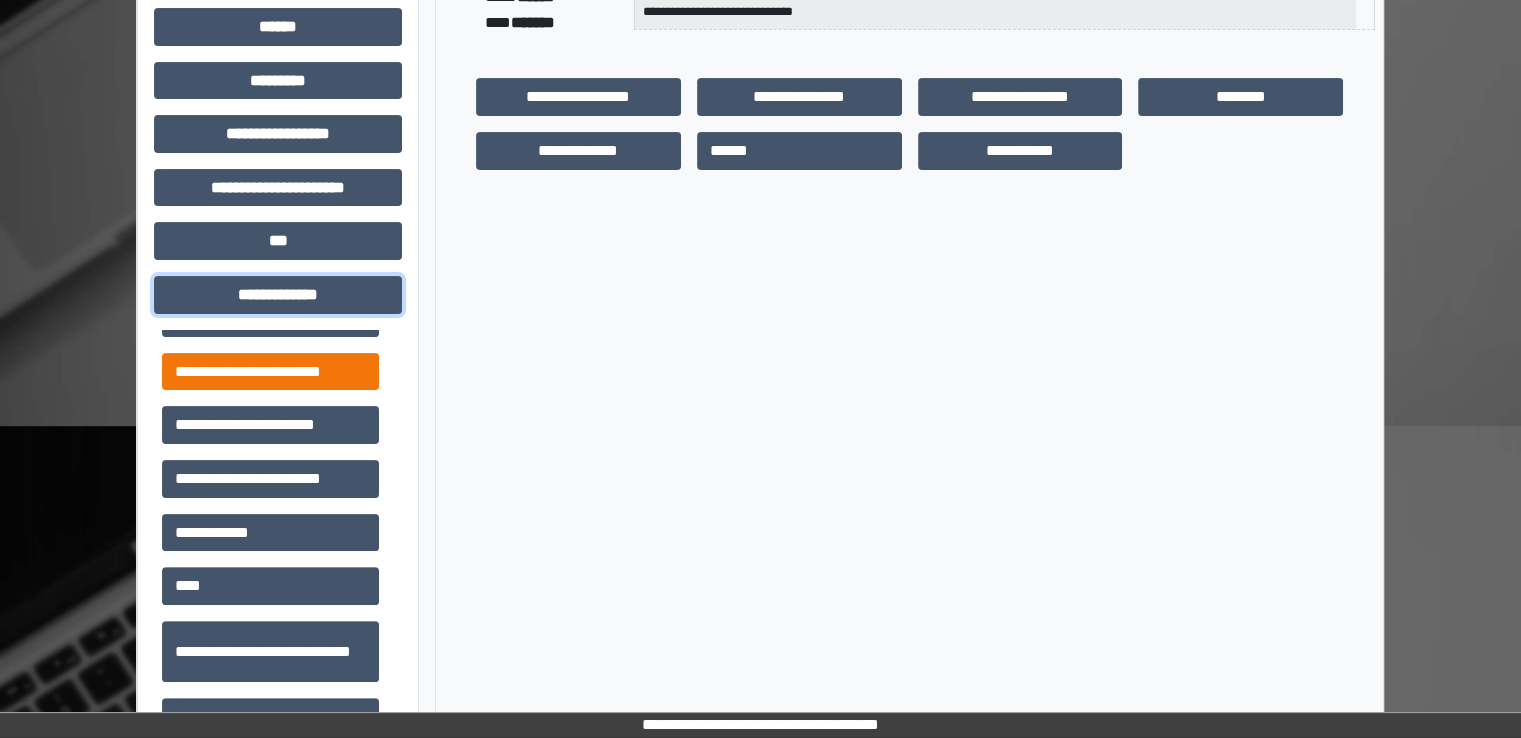 scroll, scrollTop: 600, scrollLeft: 0, axis: vertical 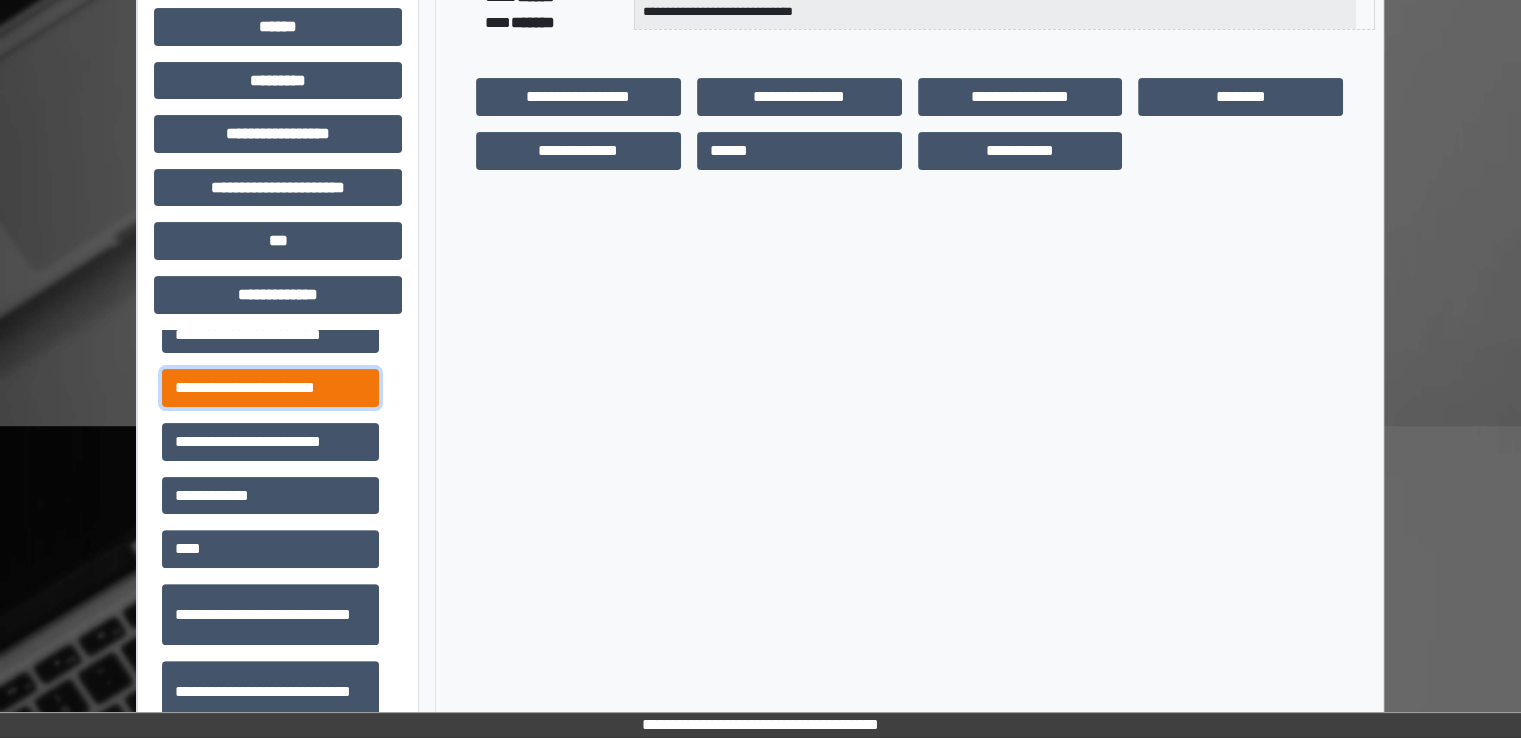 click on "**********" at bounding box center [270, 388] 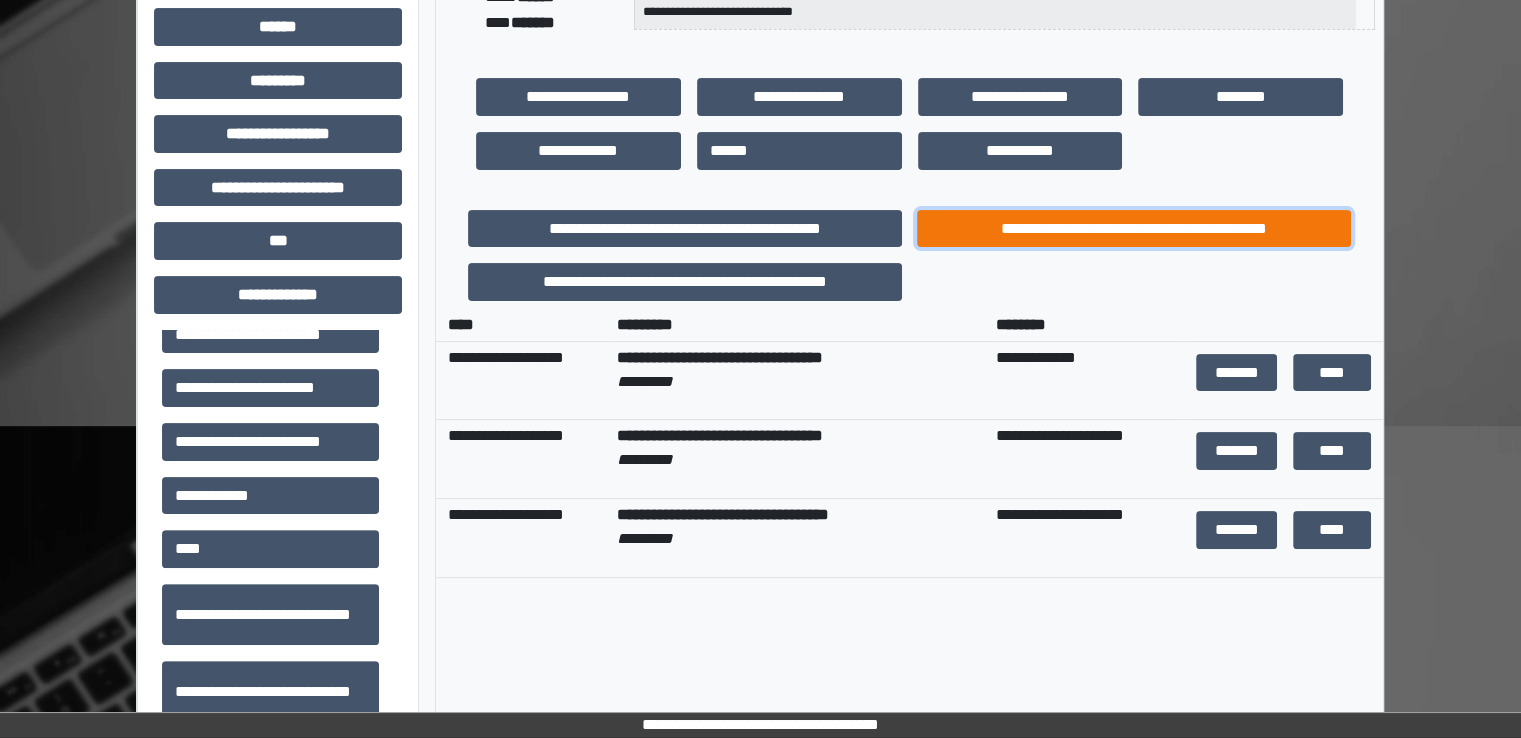 click on "**********" at bounding box center (1134, 229) 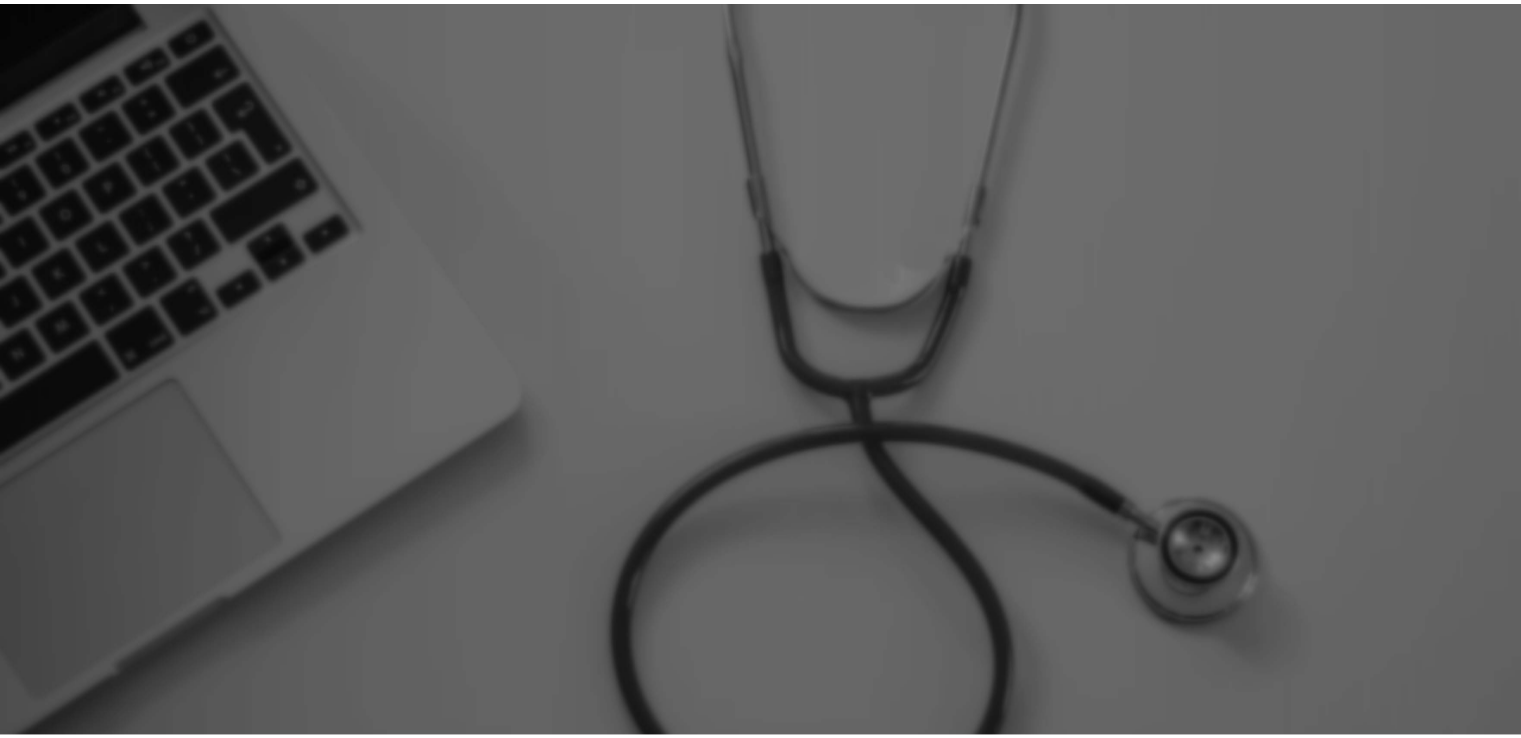 scroll, scrollTop: 0, scrollLeft: 0, axis: both 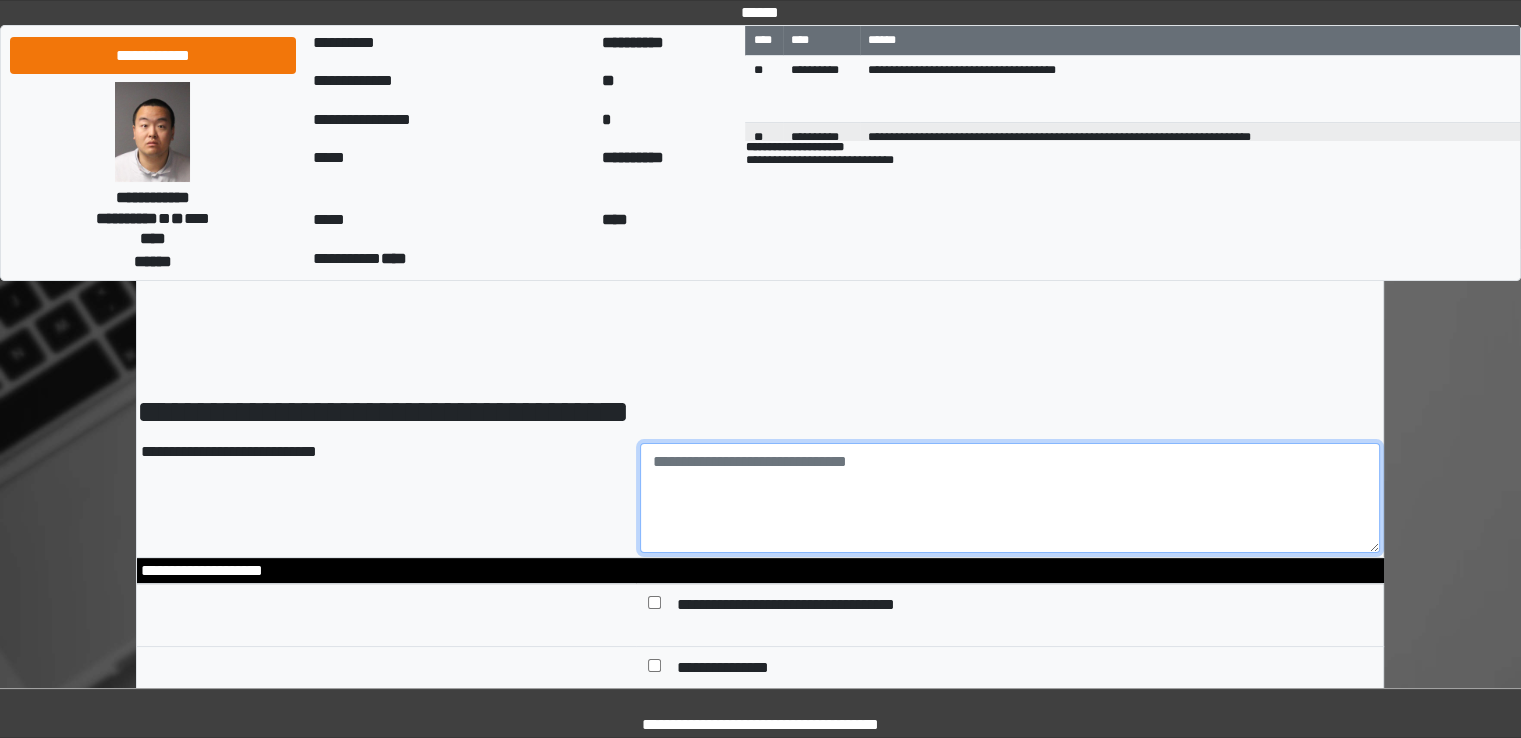 click at bounding box center (1010, 498) 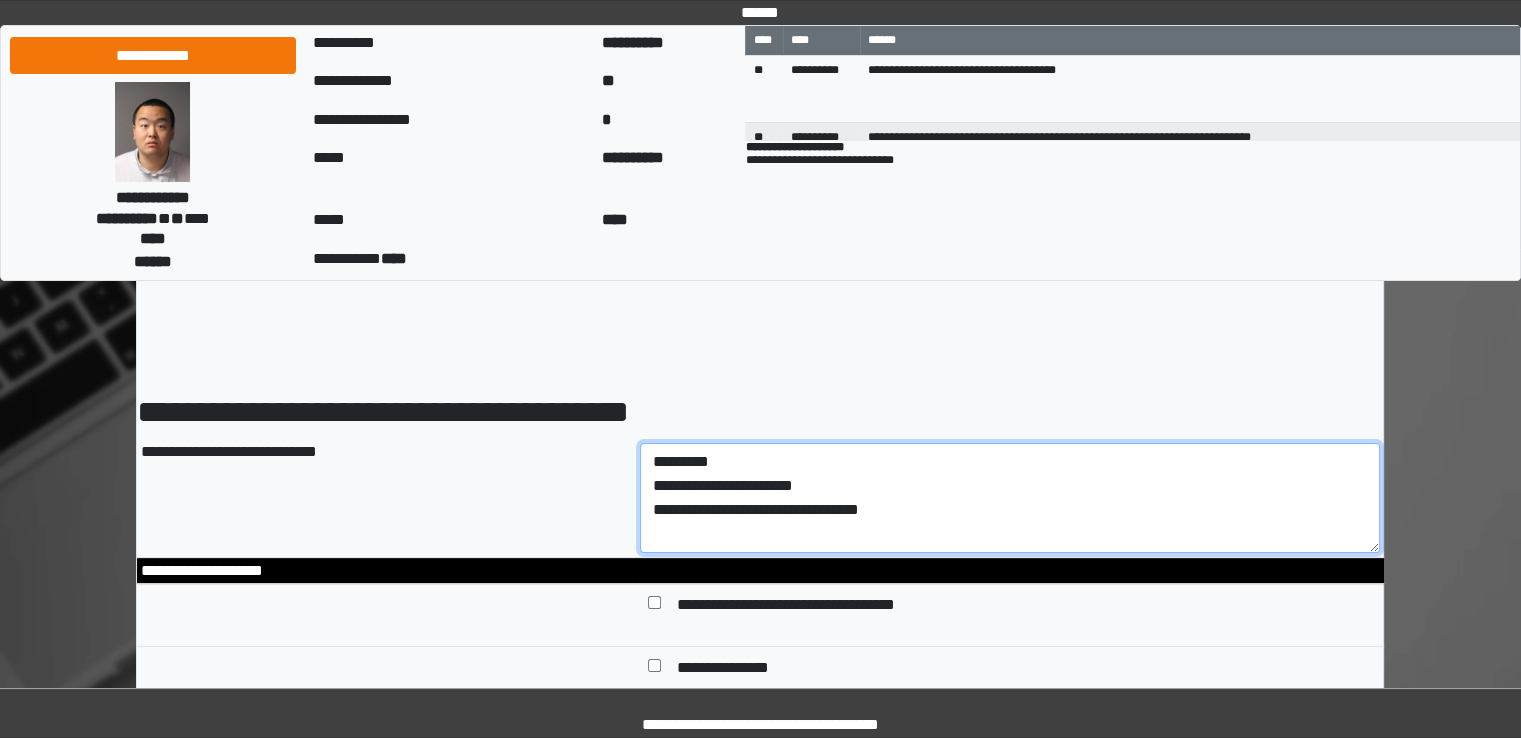 scroll, scrollTop: 200, scrollLeft: 0, axis: vertical 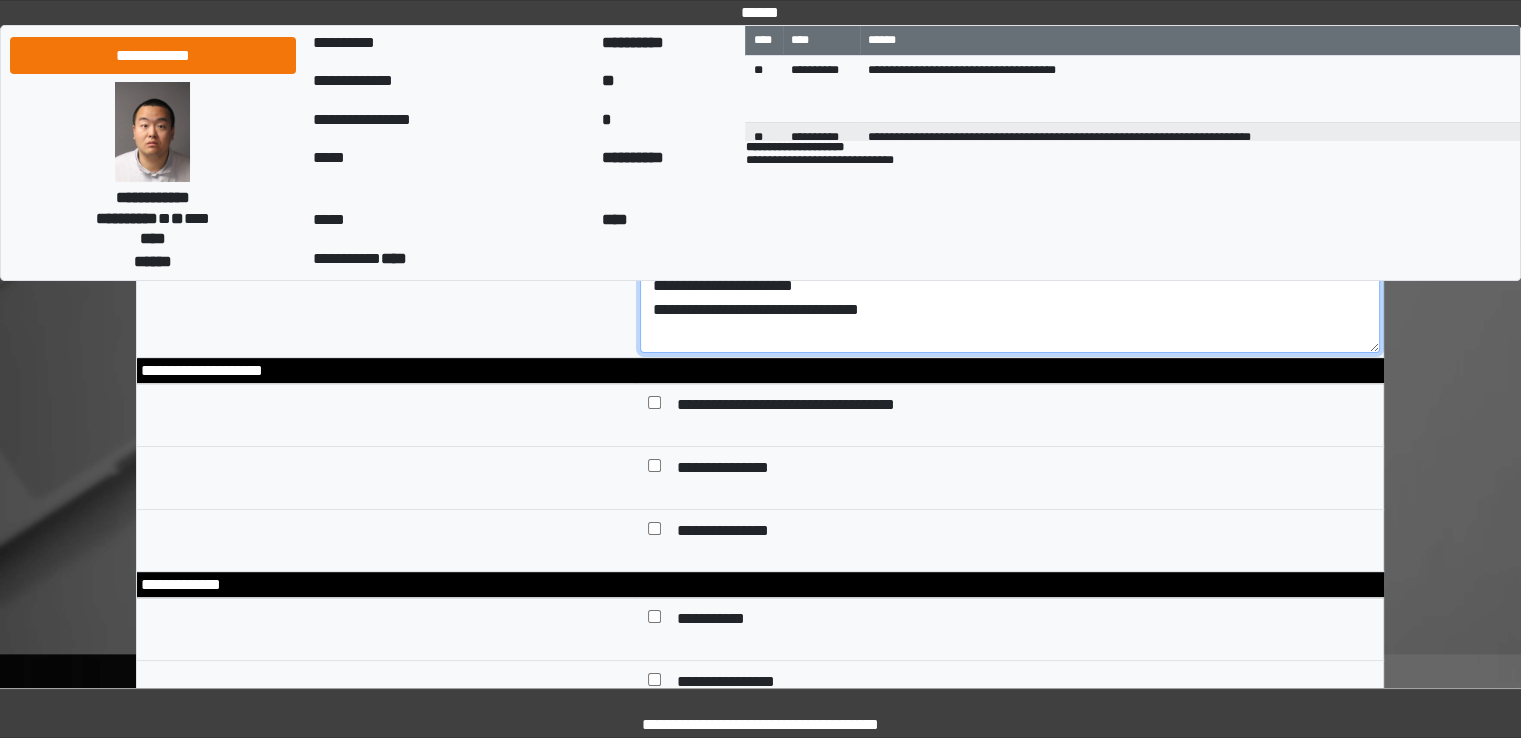 type on "**********" 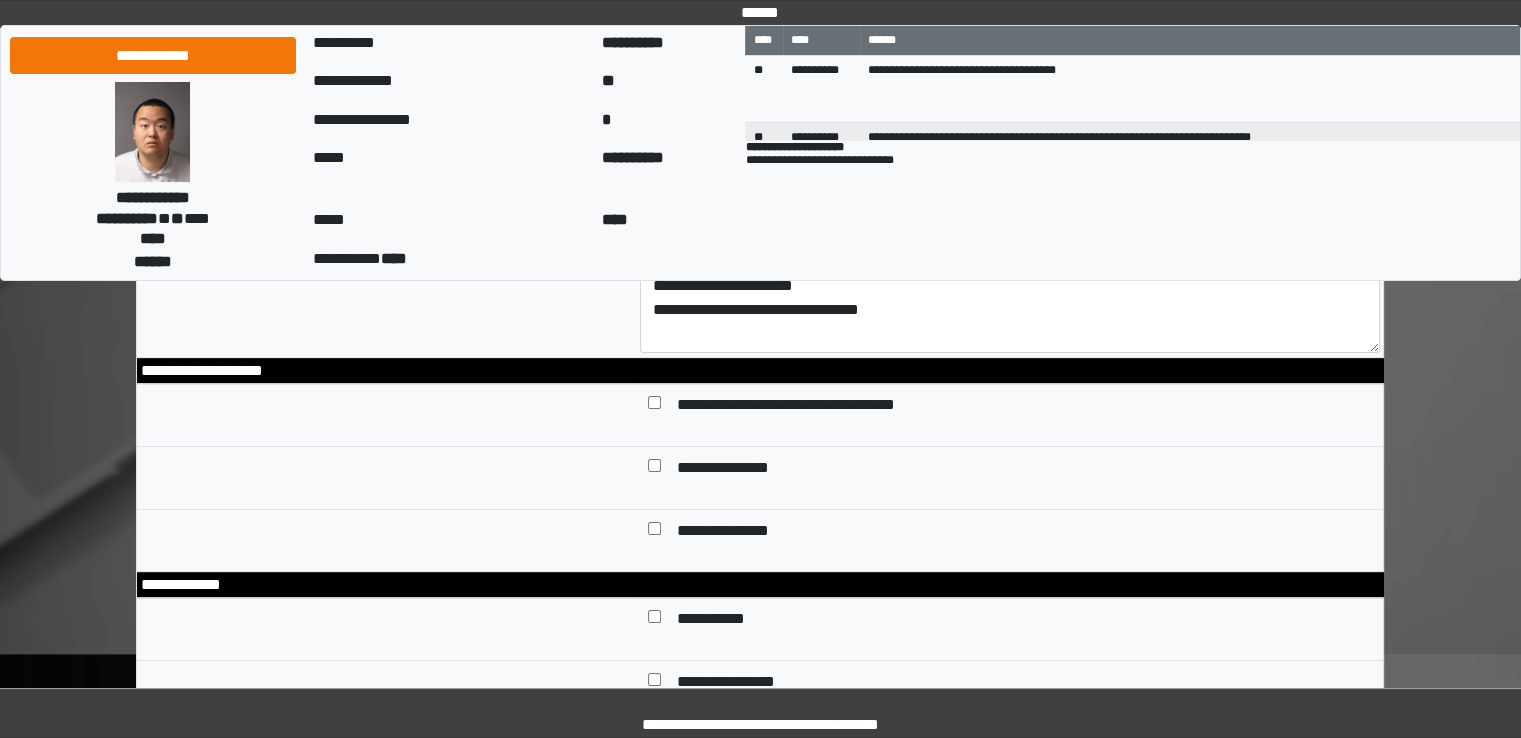 click on "**********" at bounding box center (739, 470) 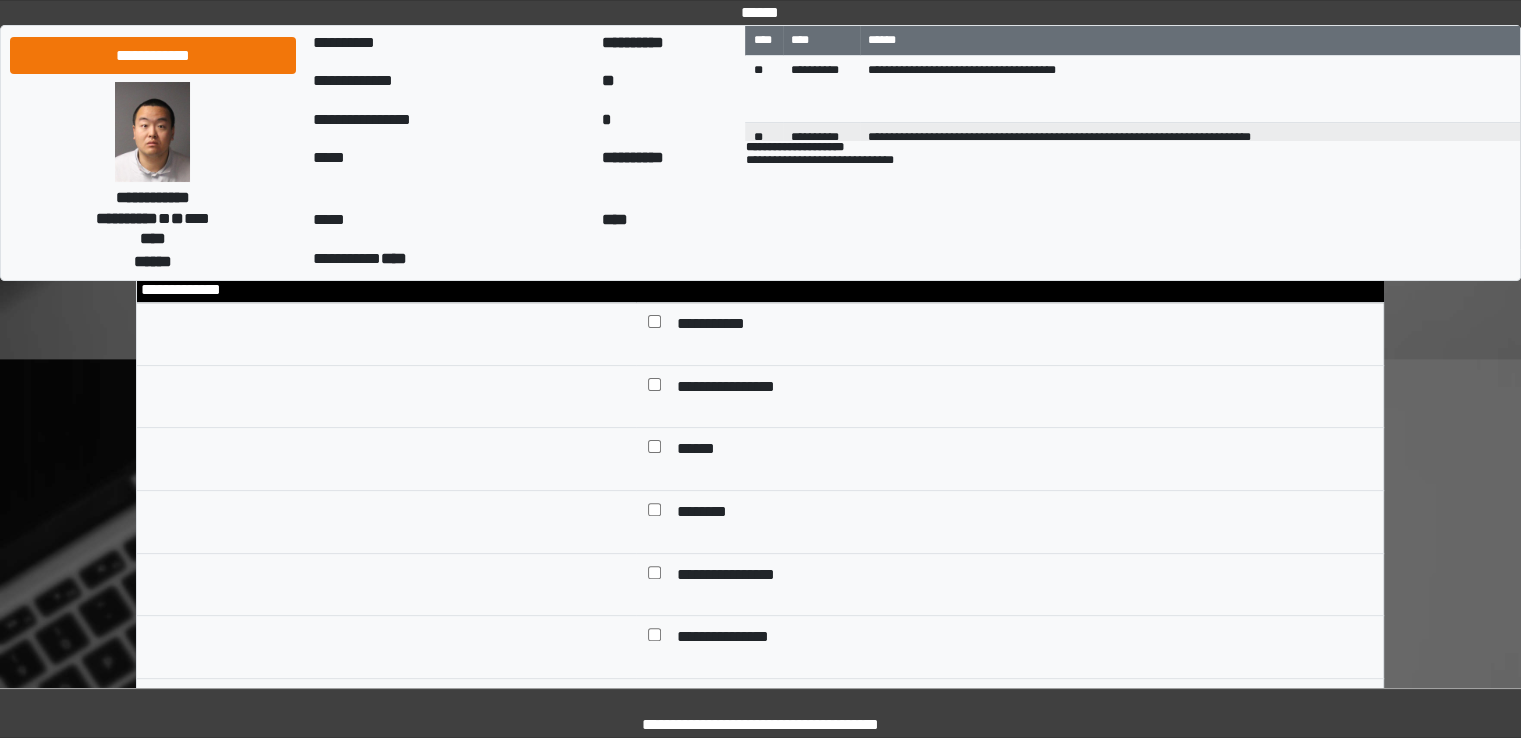 scroll, scrollTop: 500, scrollLeft: 0, axis: vertical 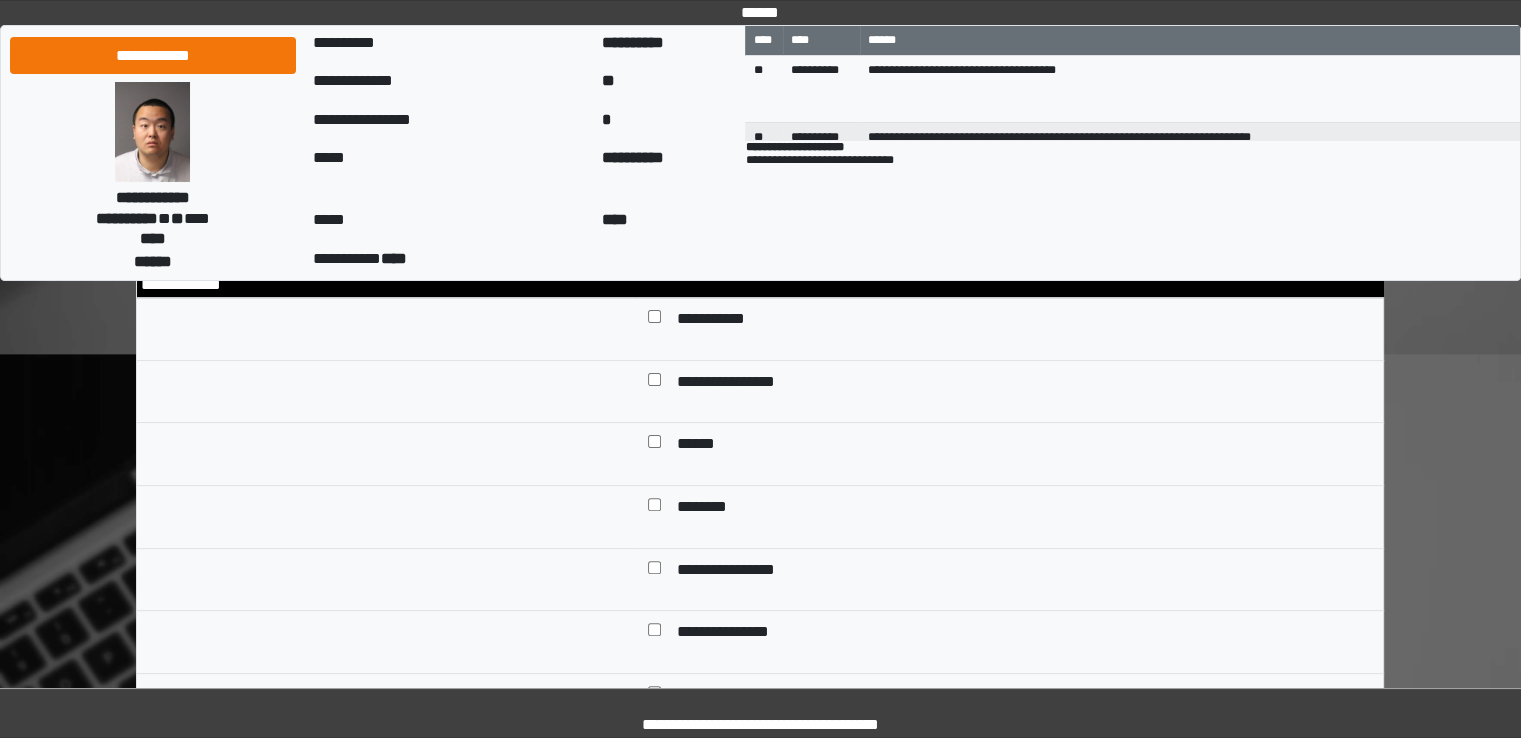 click on "******" at bounding box center (697, 446) 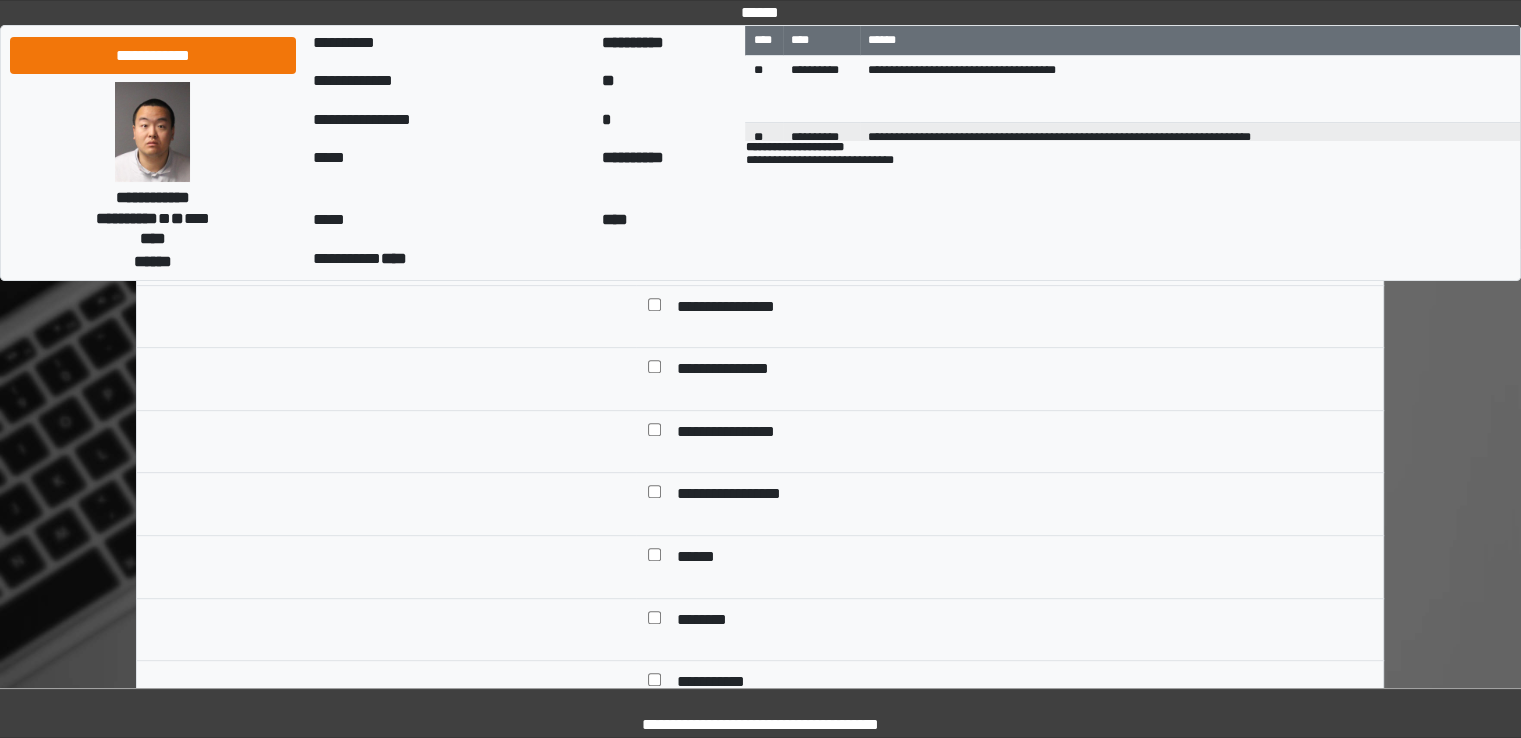 scroll, scrollTop: 800, scrollLeft: 0, axis: vertical 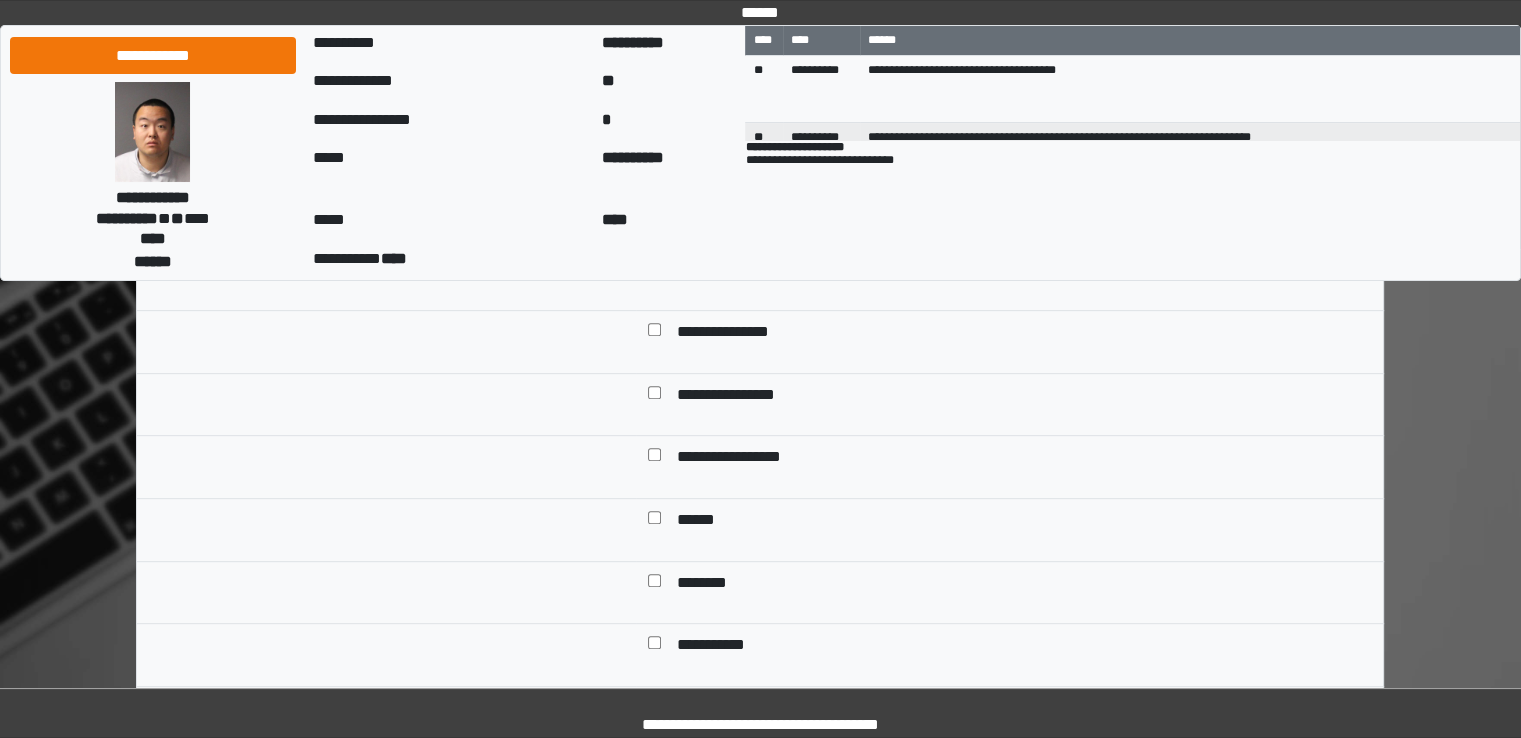 drag, startPoint x: 789, startPoint y: 465, endPoint x: 763, endPoint y: 481, distance: 30.528675 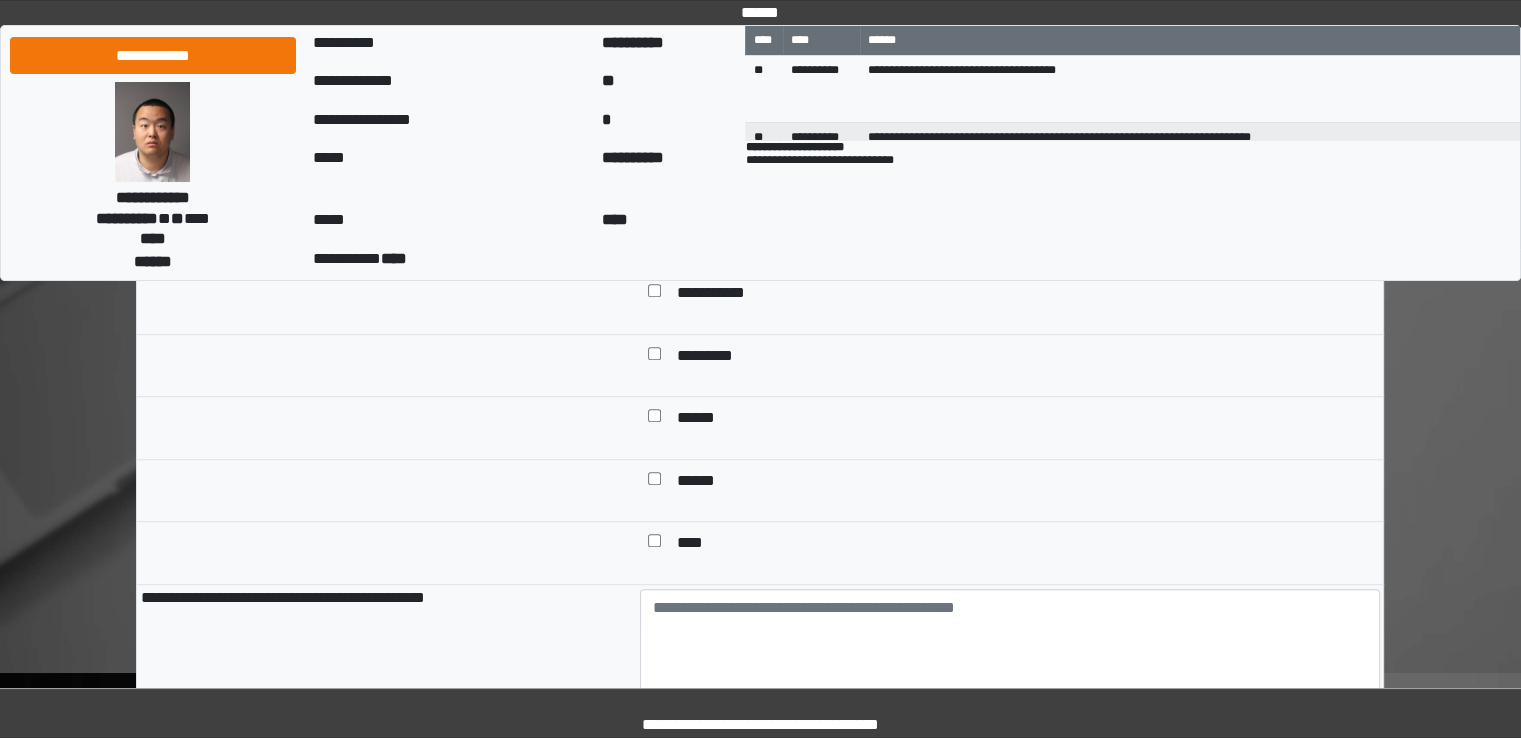 scroll, scrollTop: 1200, scrollLeft: 0, axis: vertical 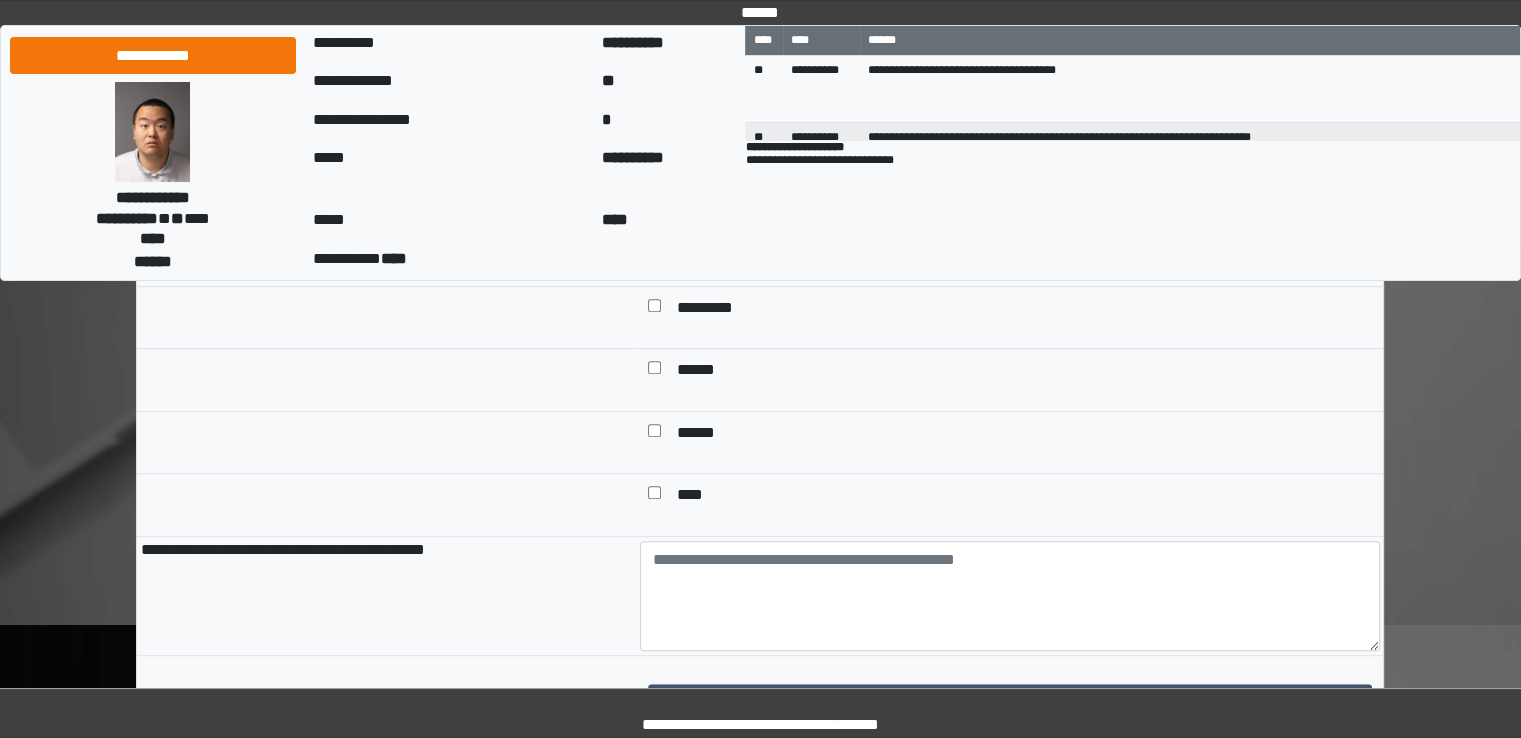 click on "*********" at bounding box center [715, 310] 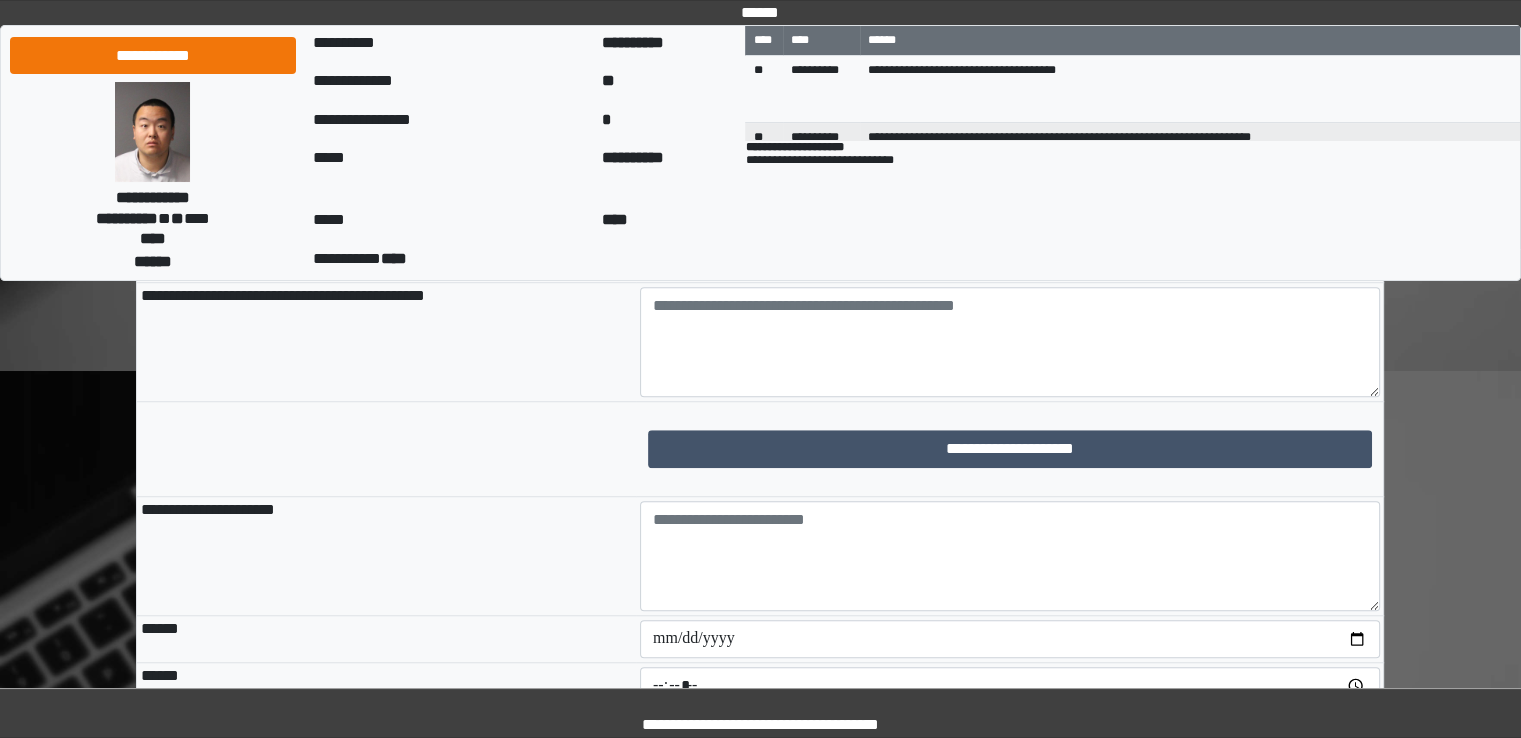 scroll, scrollTop: 1500, scrollLeft: 0, axis: vertical 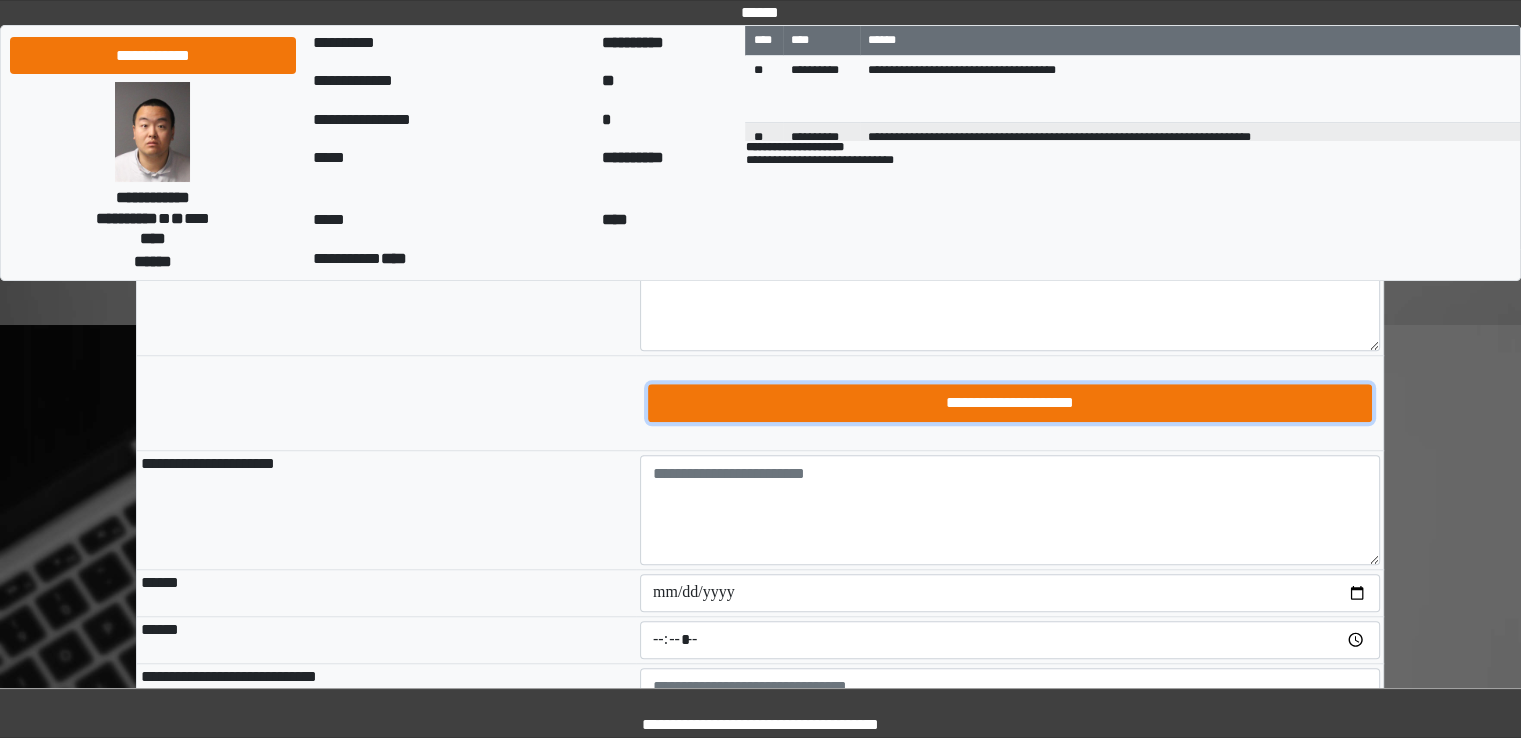 click on "**********" at bounding box center (1010, 403) 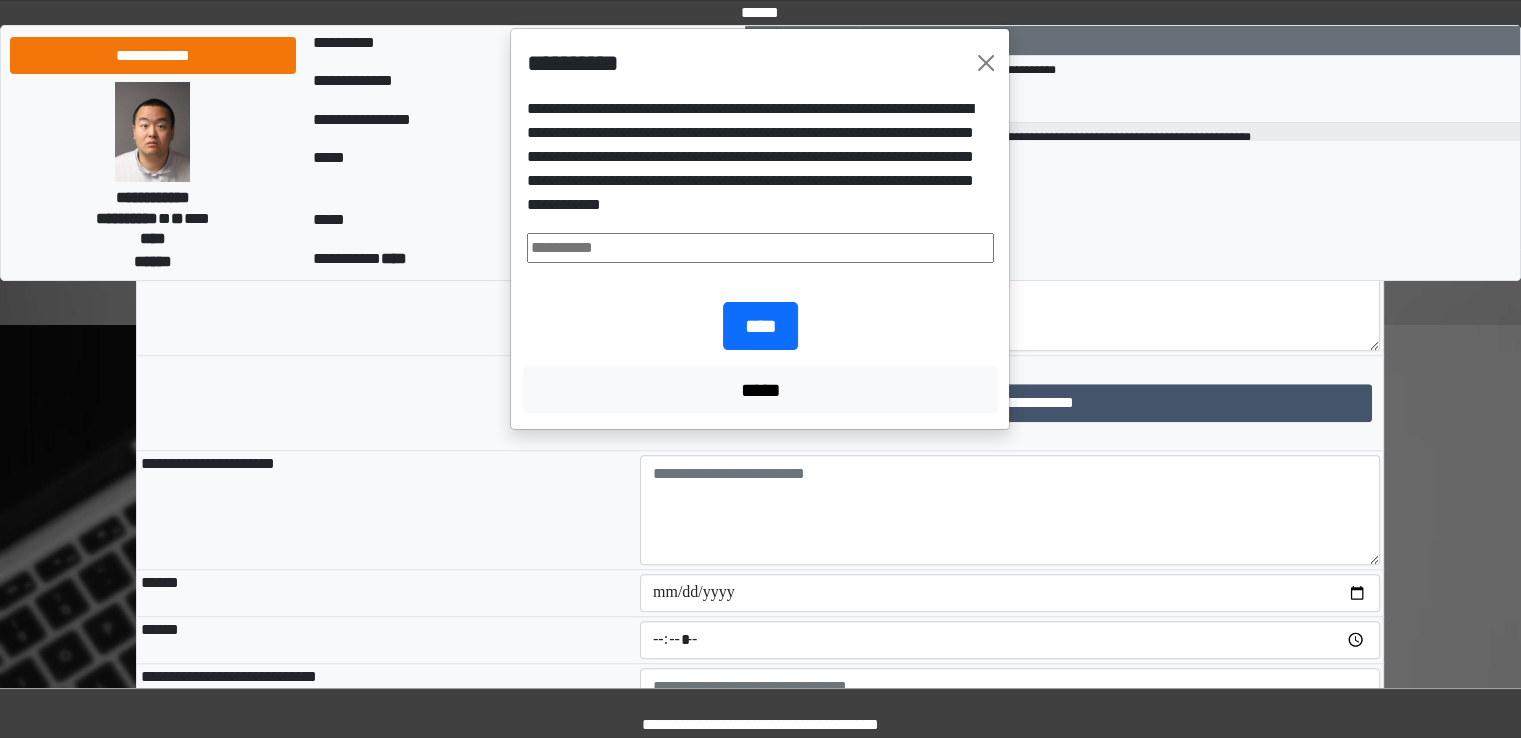 click on "**********" at bounding box center [760, 179] 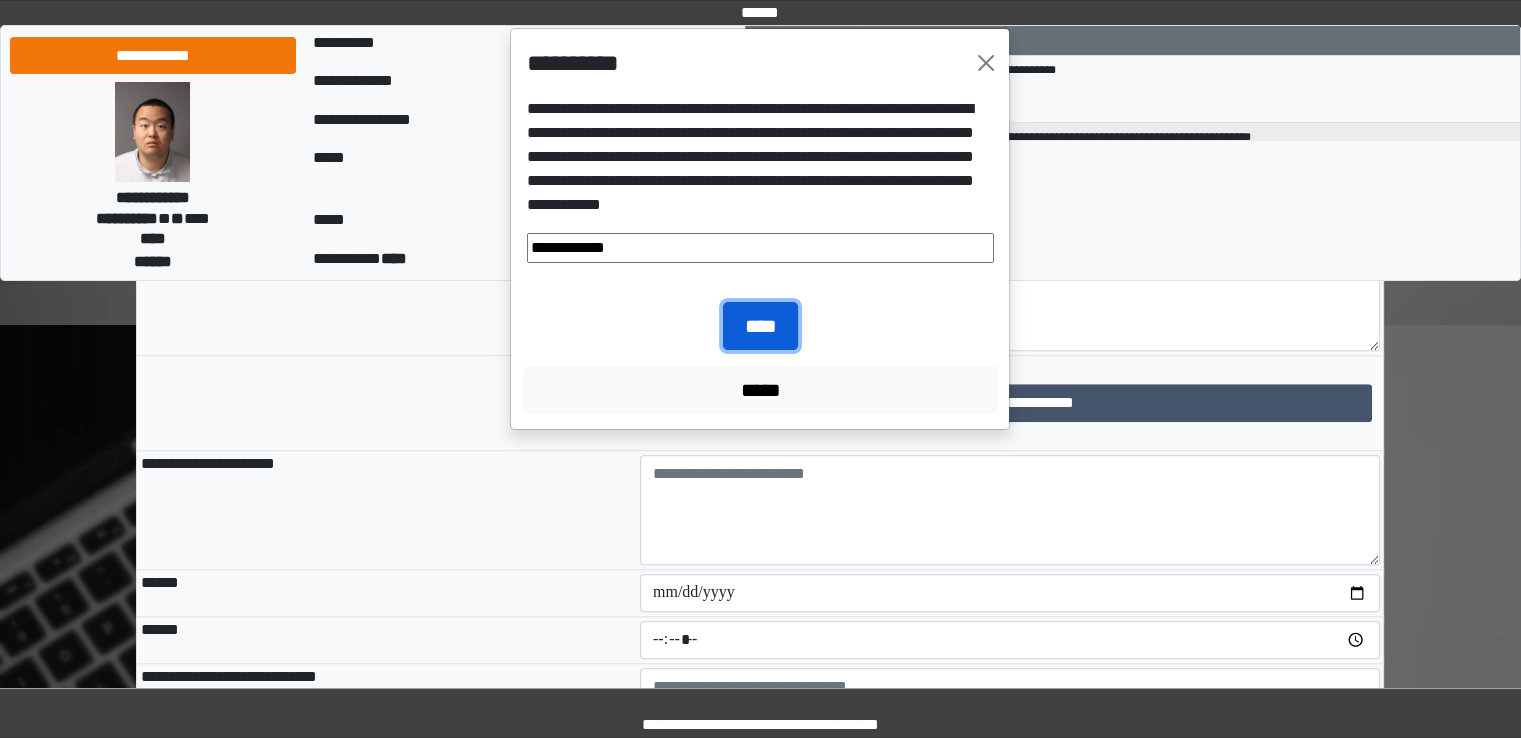 click on "****" at bounding box center [760, 326] 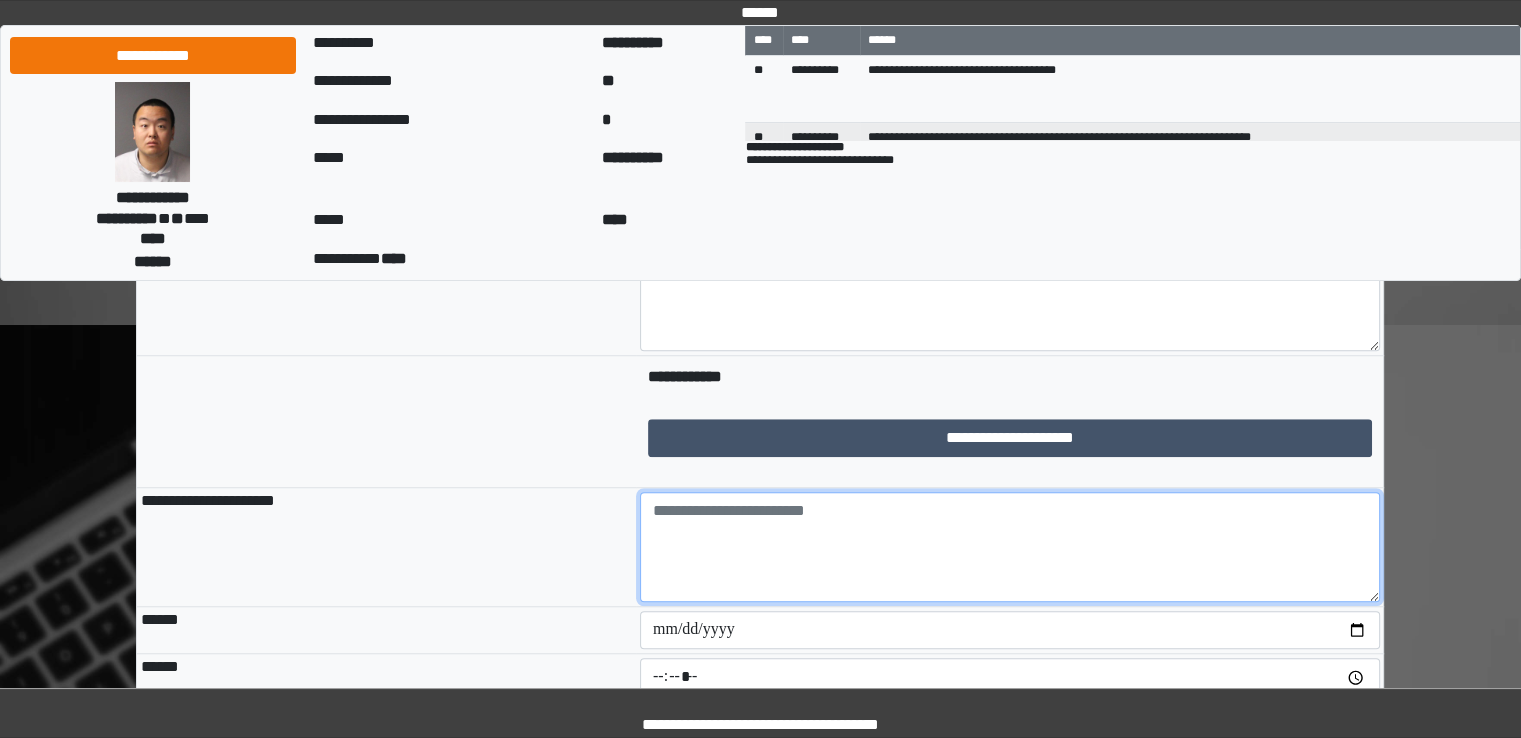 click at bounding box center (1010, 547) 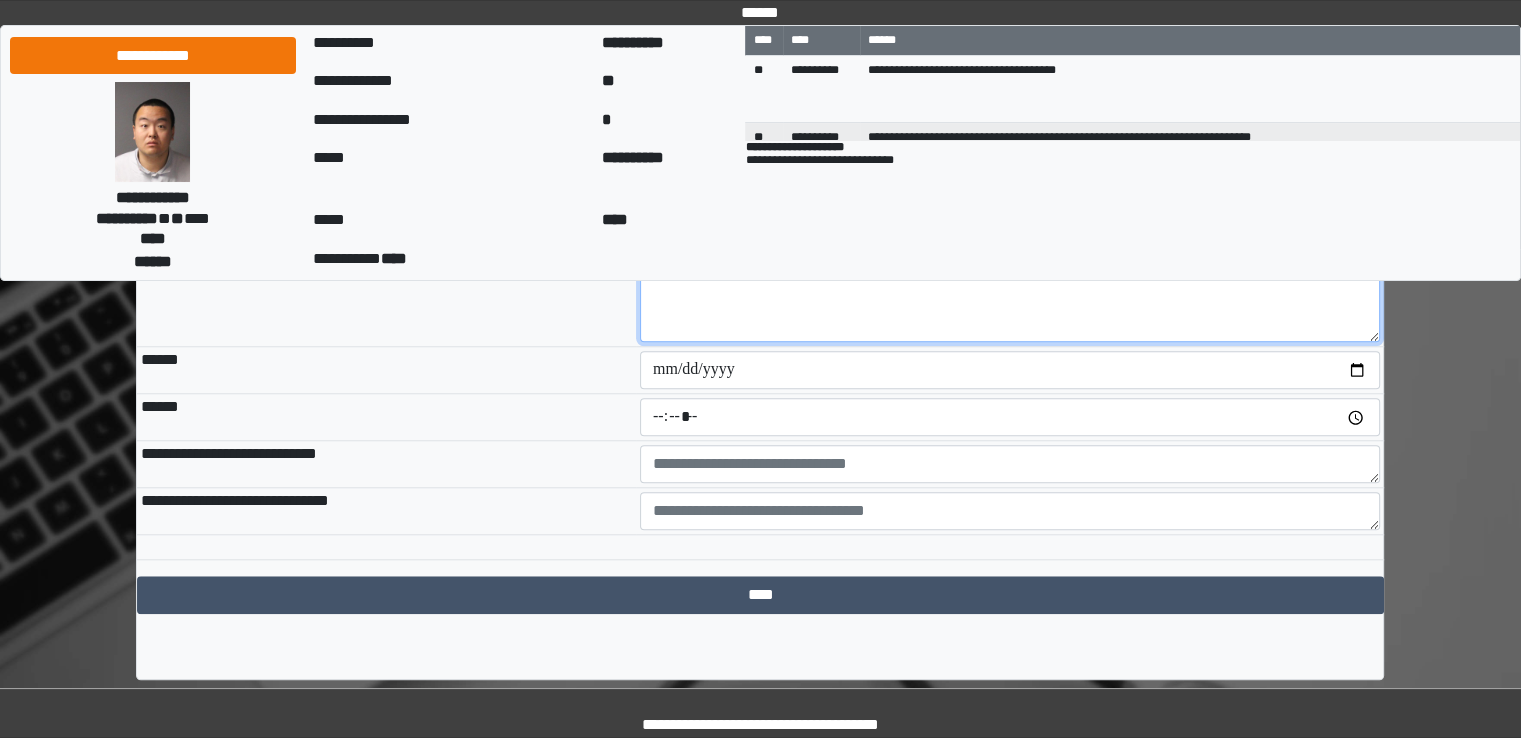 scroll, scrollTop: 1766, scrollLeft: 0, axis: vertical 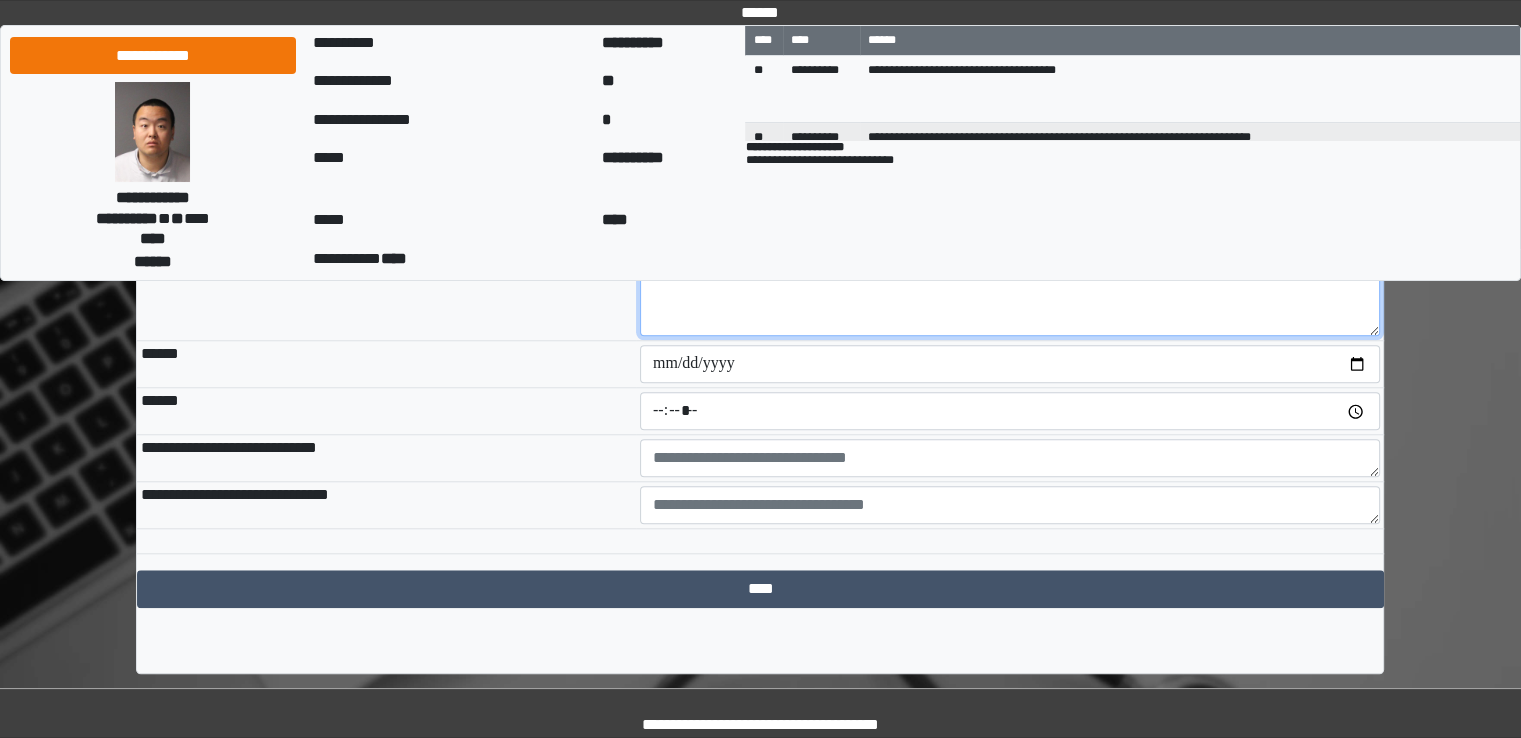 type on "**********" 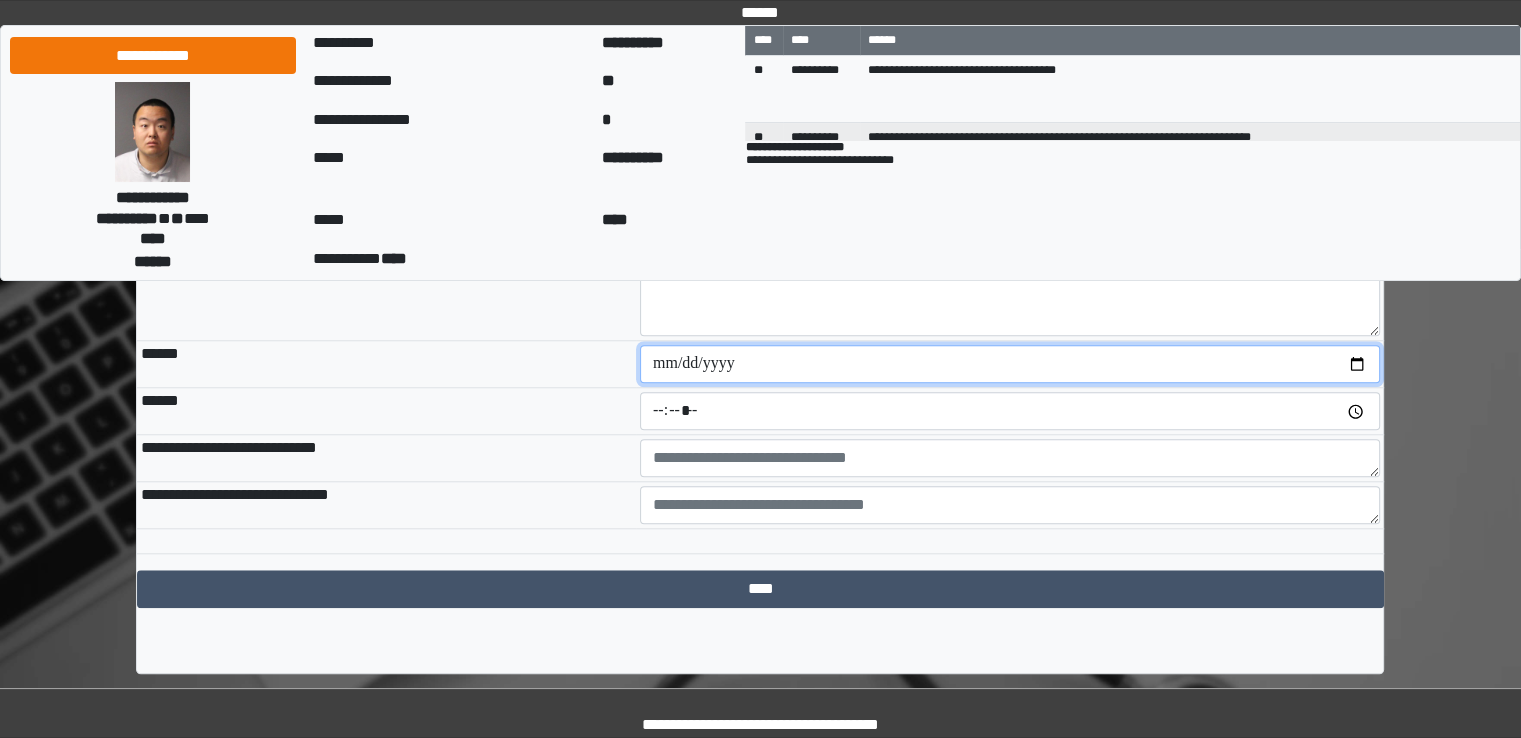 click at bounding box center [1010, 364] 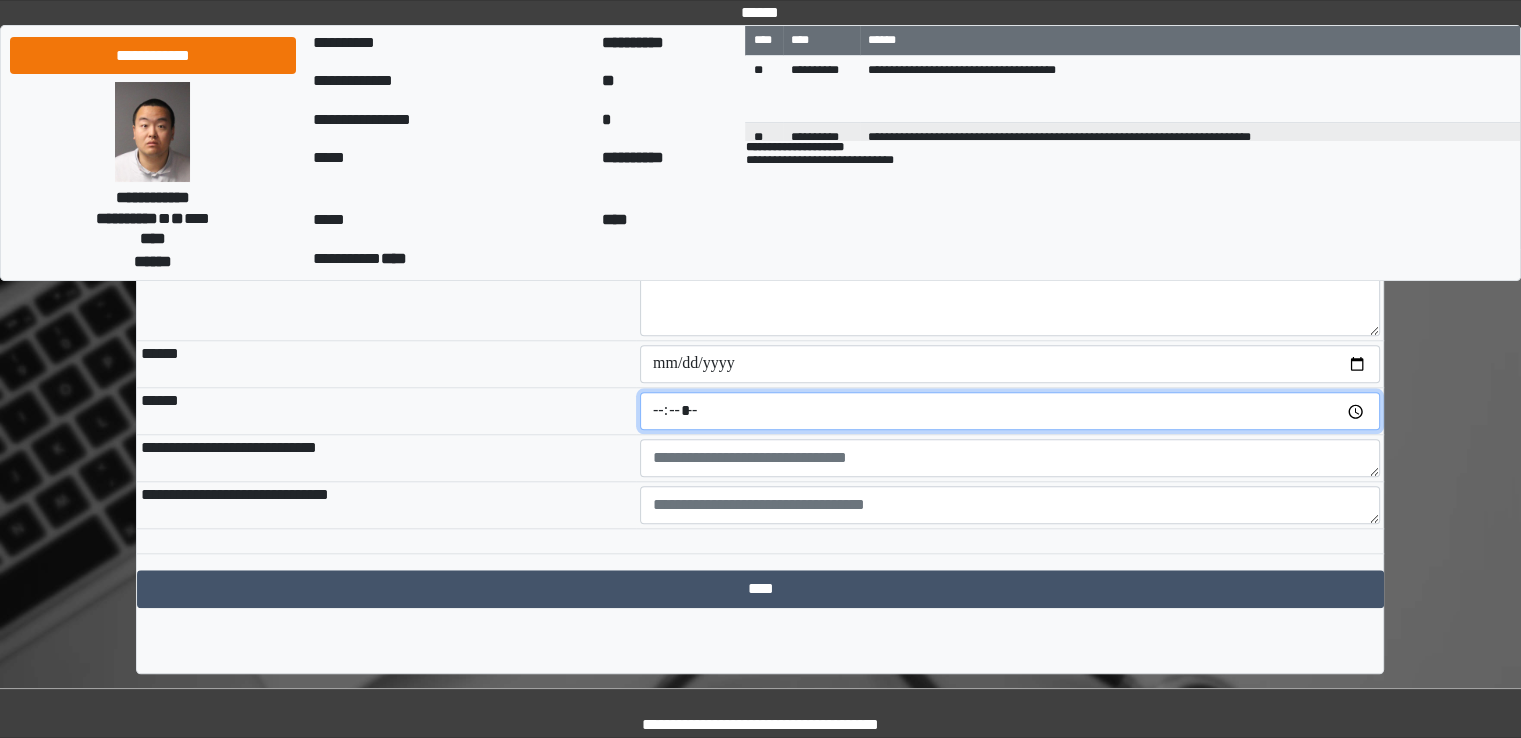 click at bounding box center (1010, 411) 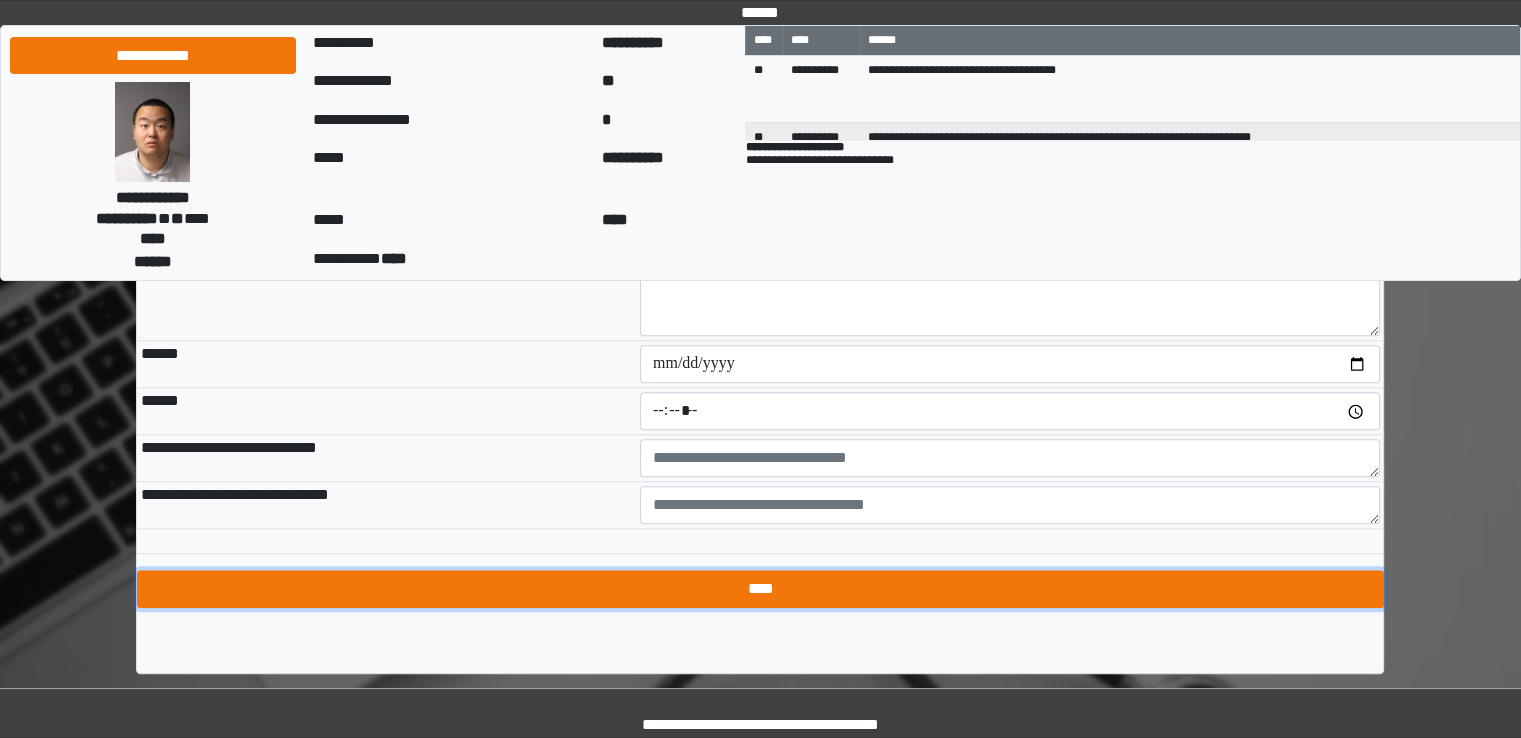 click on "****" at bounding box center (760, 589) 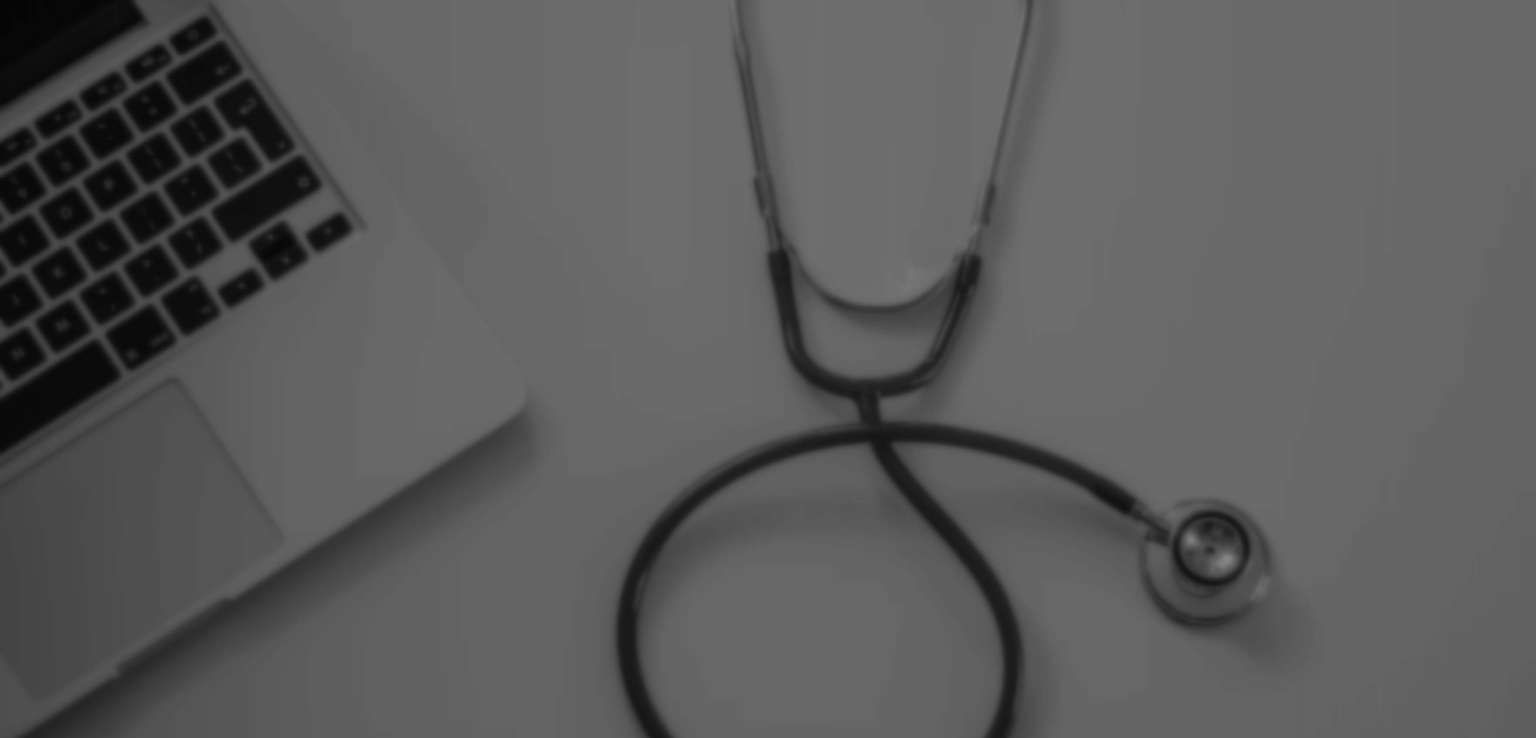 scroll, scrollTop: 0, scrollLeft: 0, axis: both 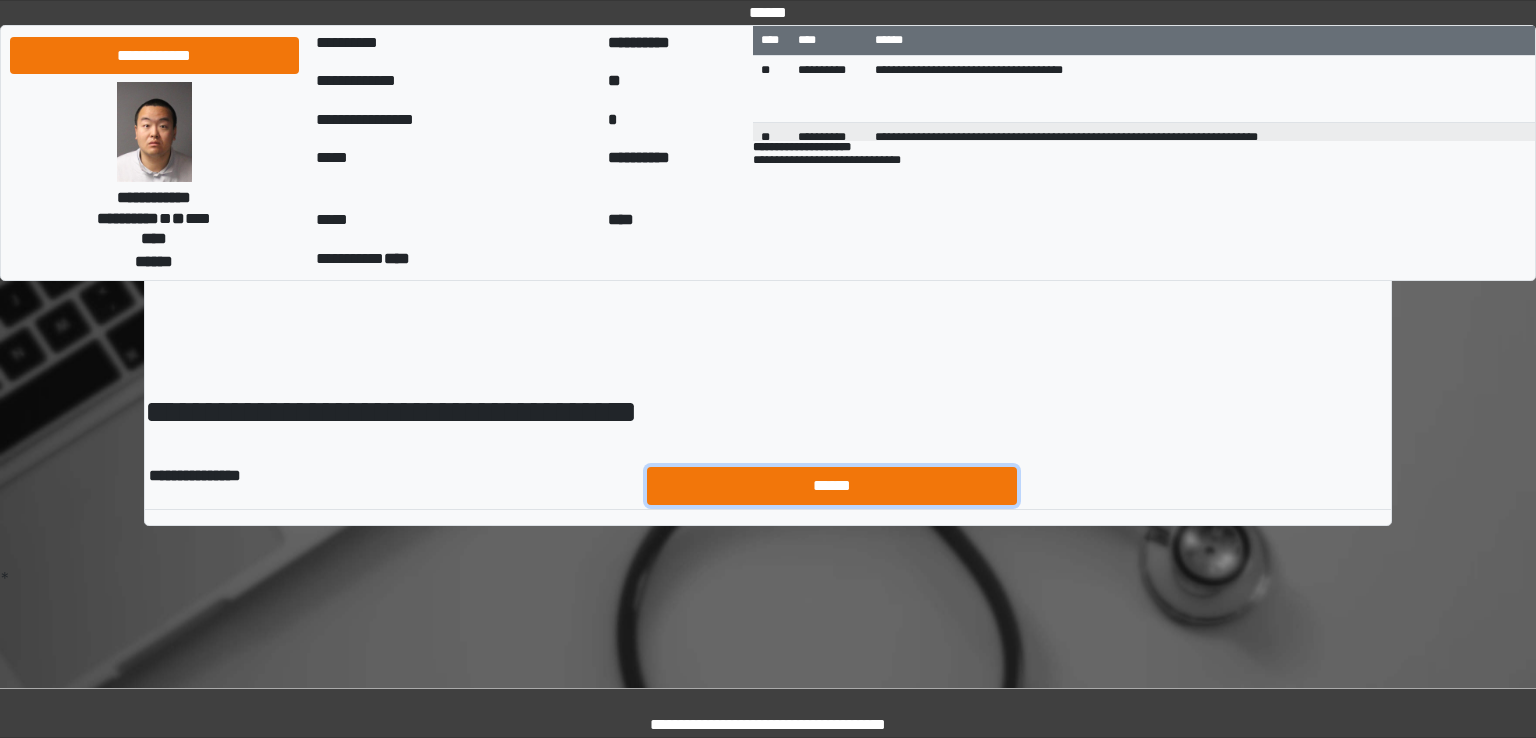click on "******" at bounding box center [832, 486] 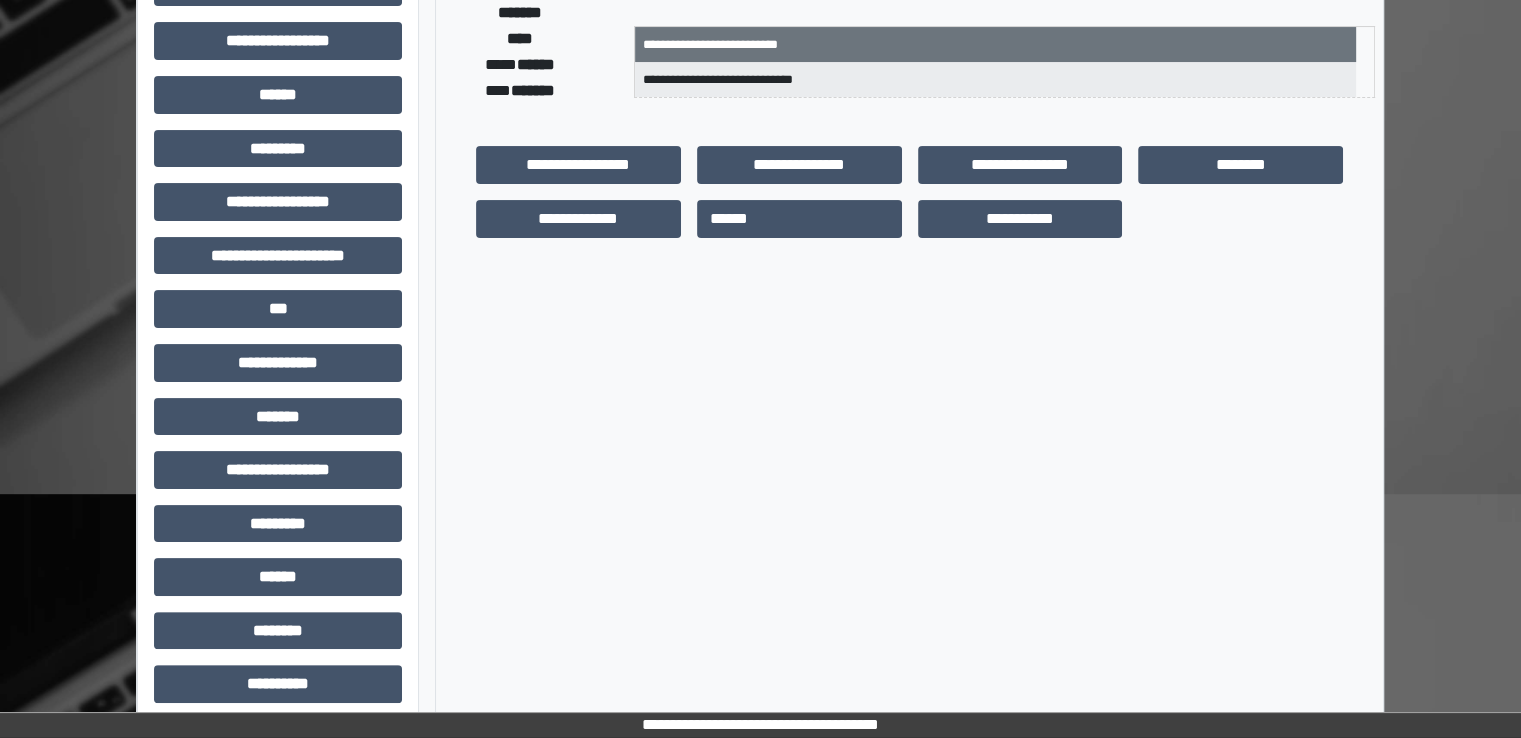 scroll, scrollTop: 428, scrollLeft: 0, axis: vertical 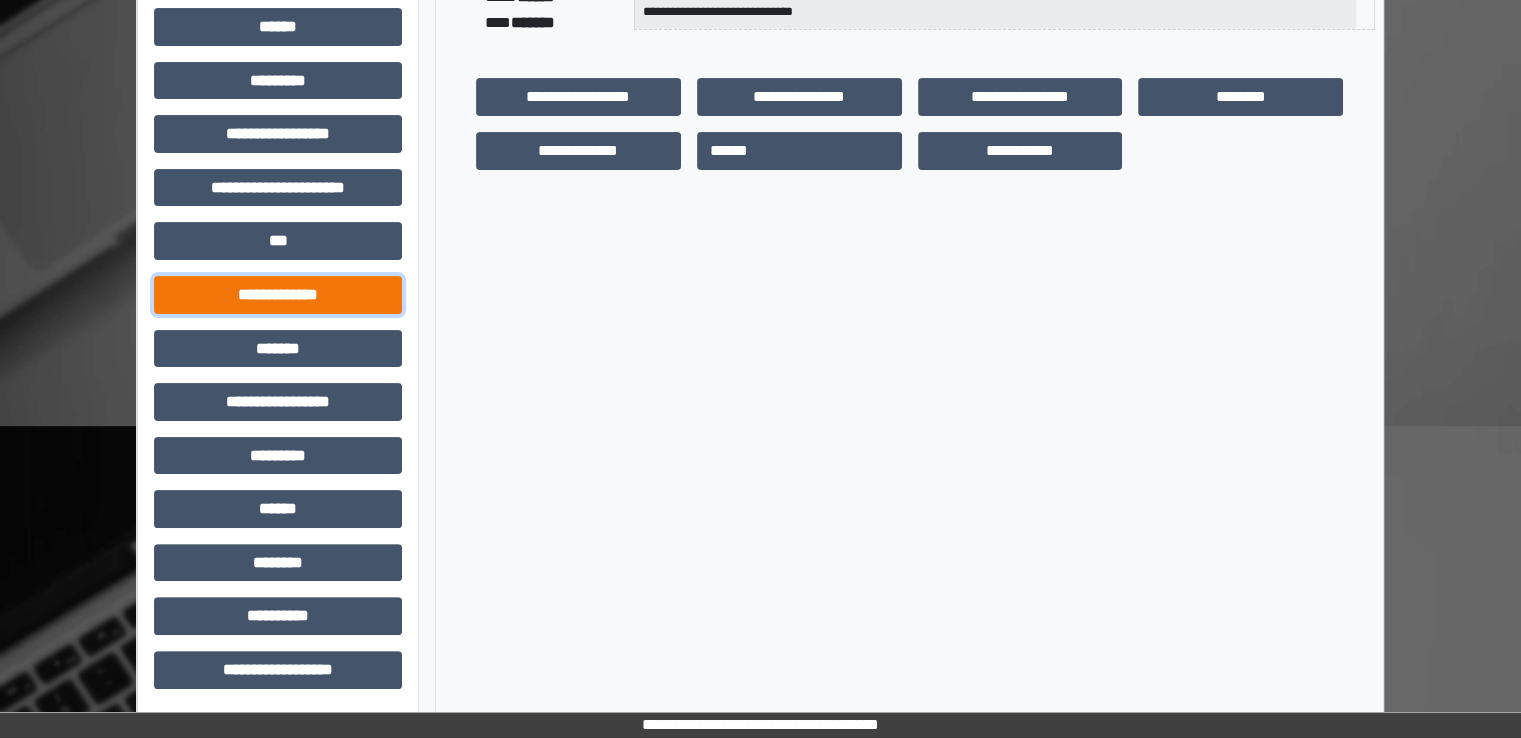 click on "**********" at bounding box center (278, 295) 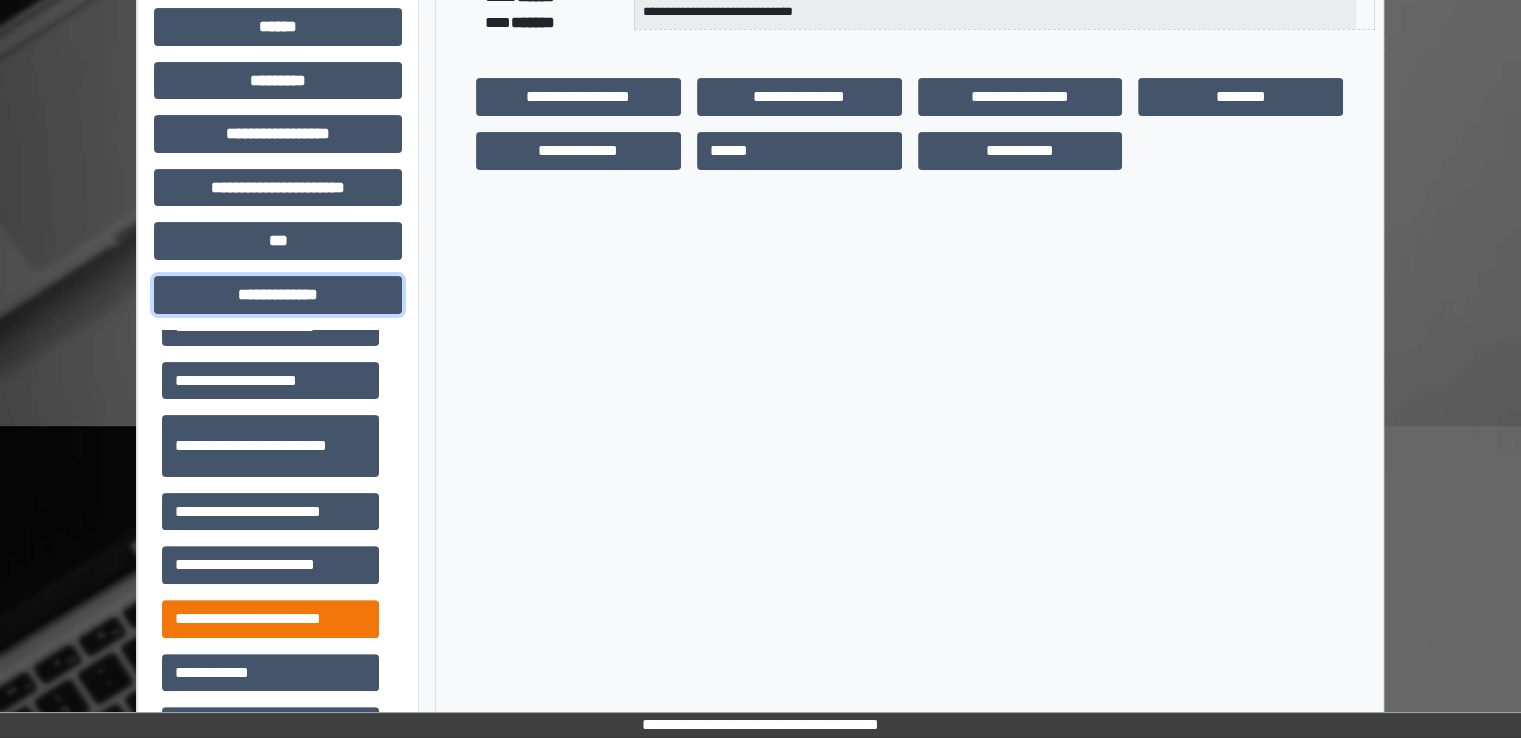 scroll, scrollTop: 600, scrollLeft: 0, axis: vertical 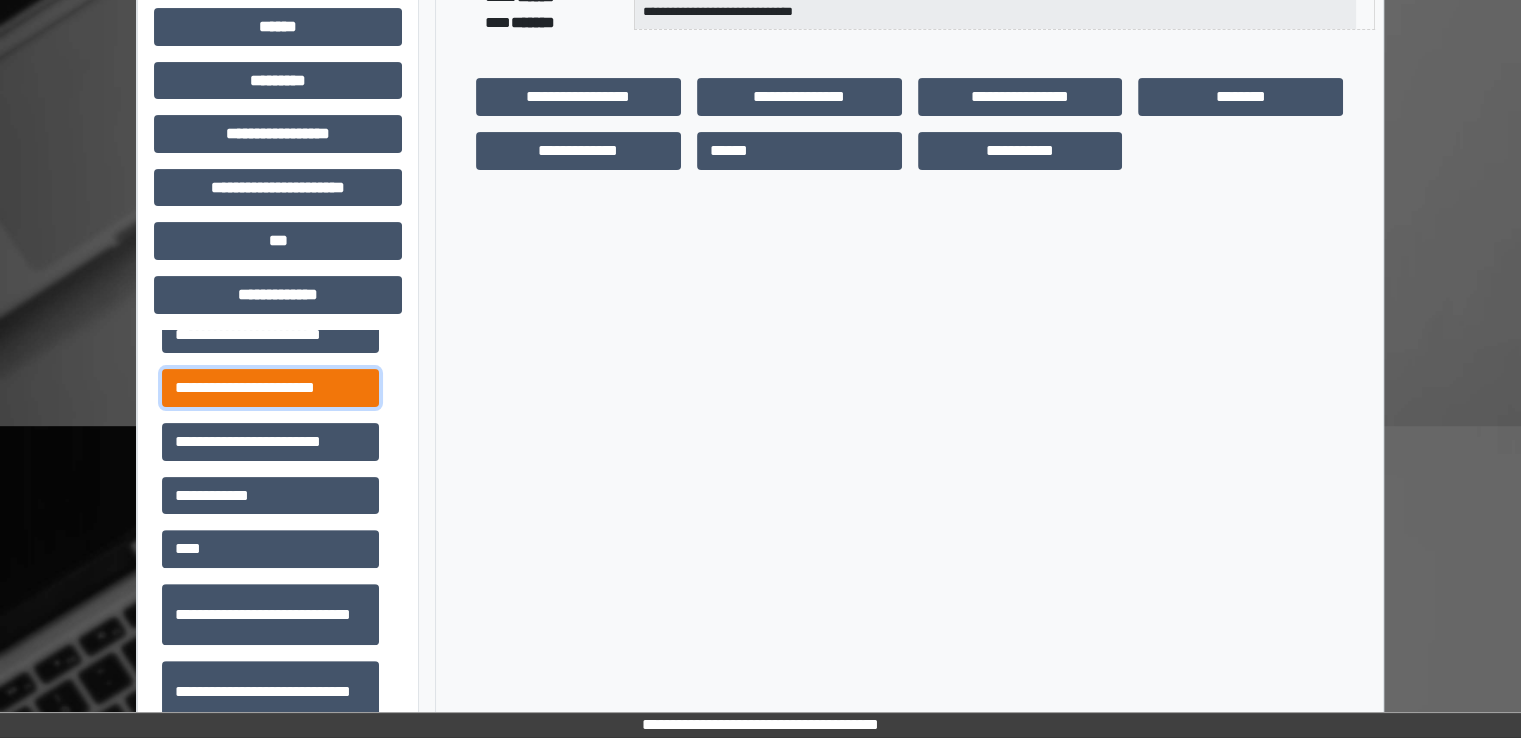 click on "**********" at bounding box center [270, 388] 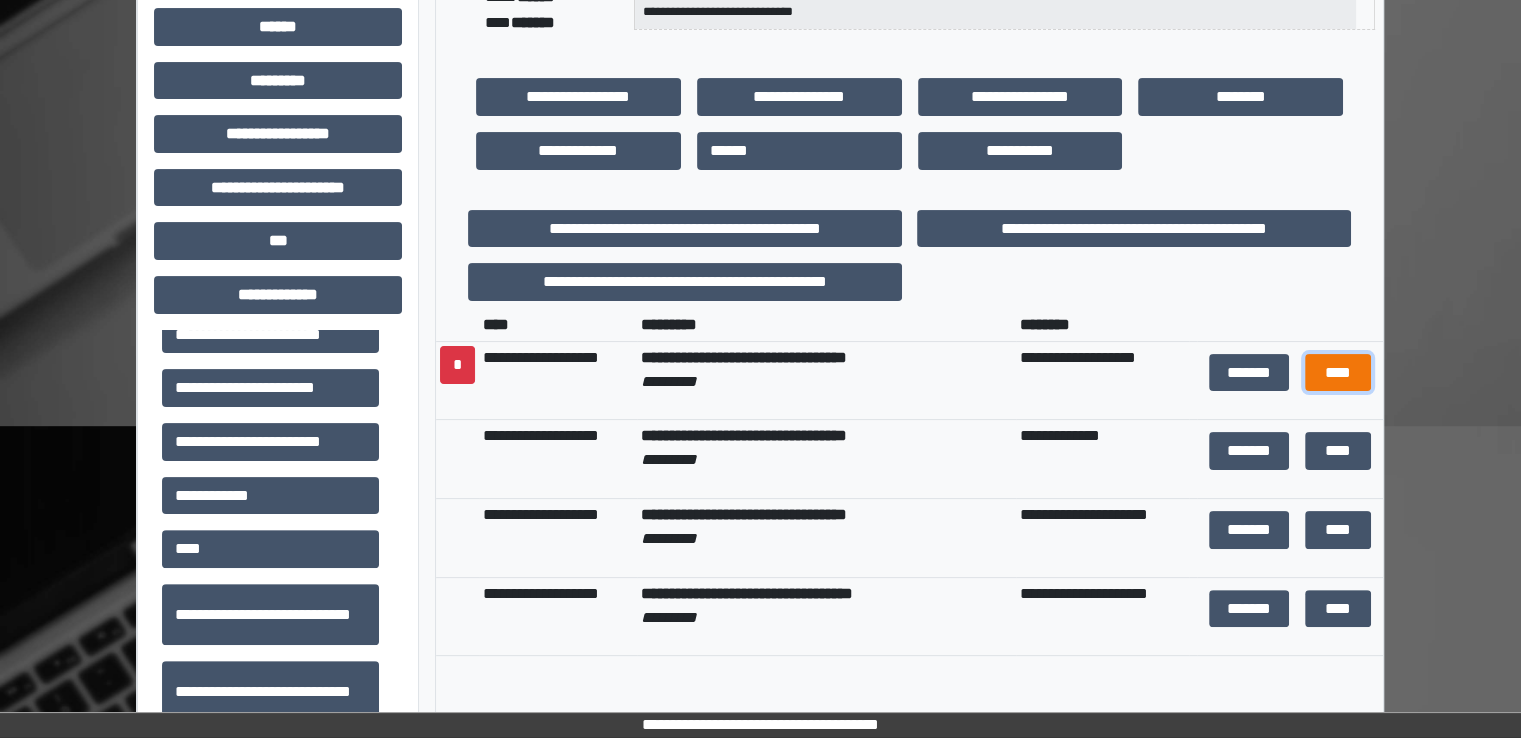 click on "****" at bounding box center [1338, 373] 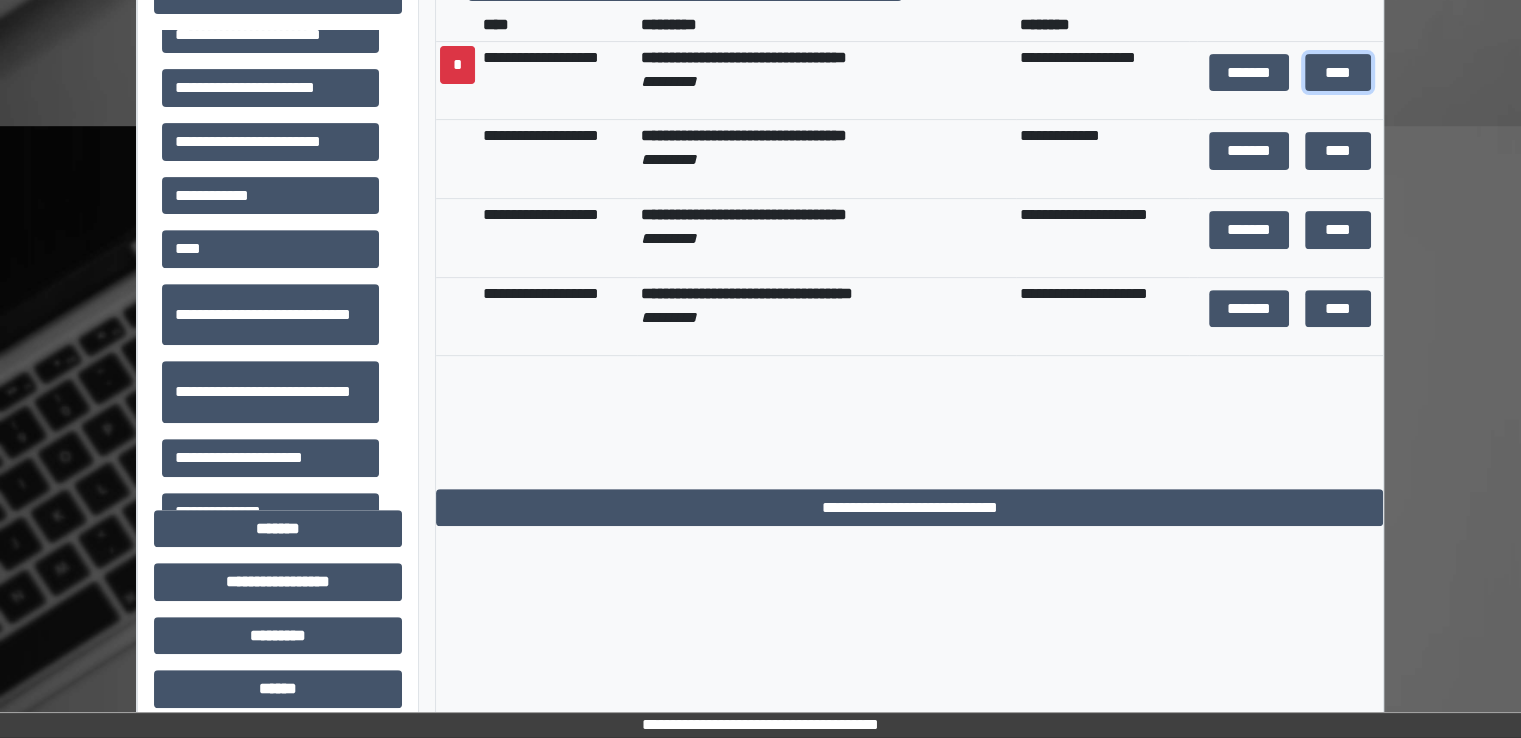 scroll, scrollTop: 908, scrollLeft: 0, axis: vertical 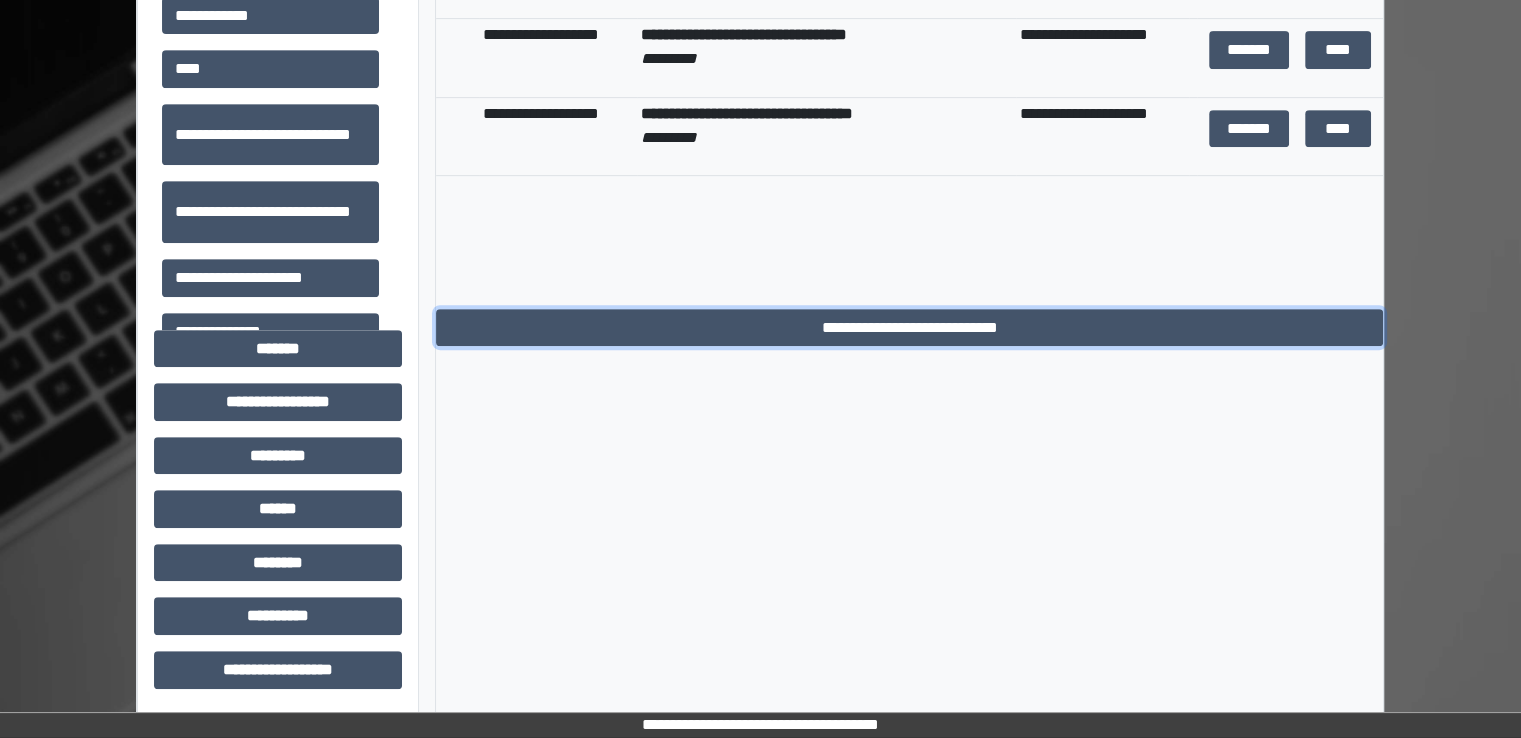 click on "**********" at bounding box center [909, 328] 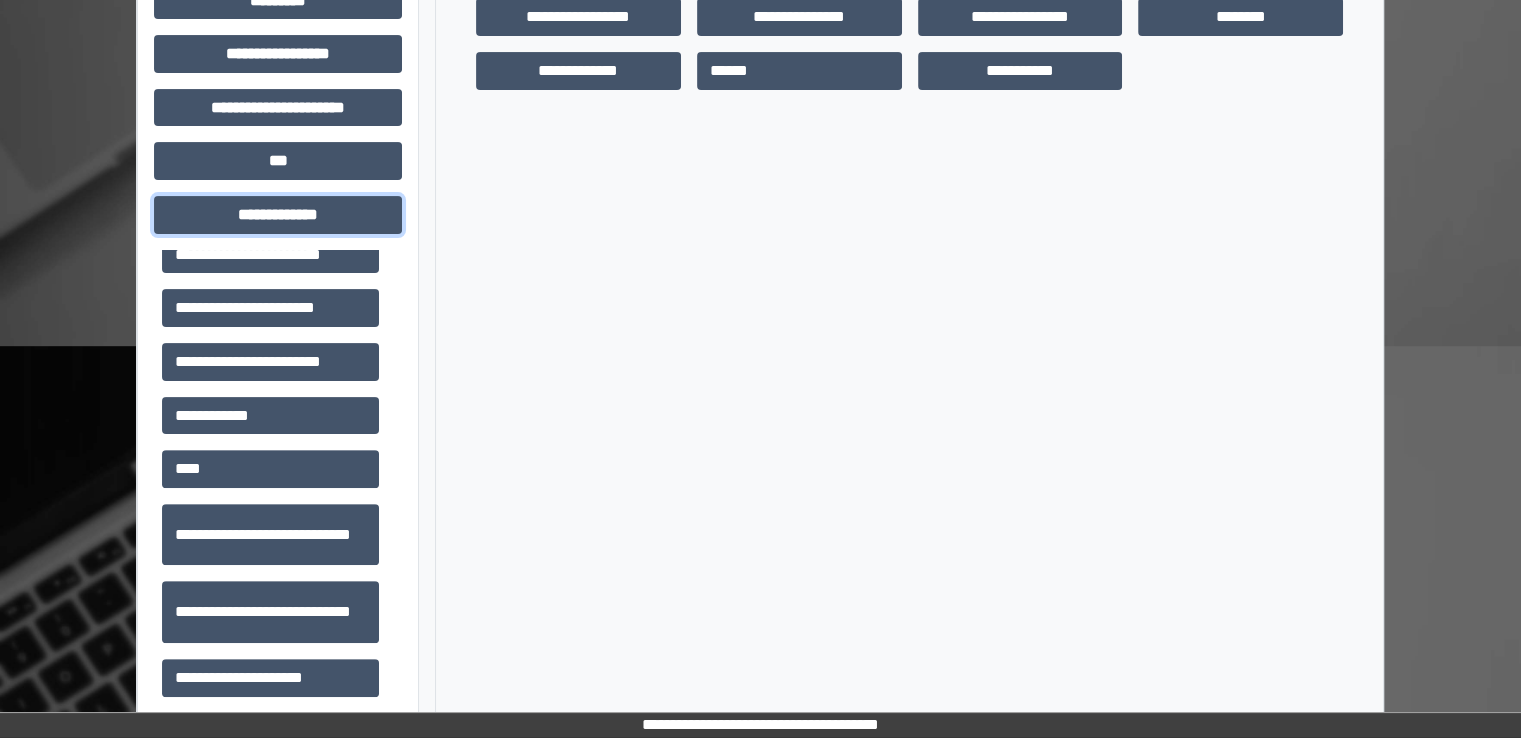 click on "**********" at bounding box center [278, 215] 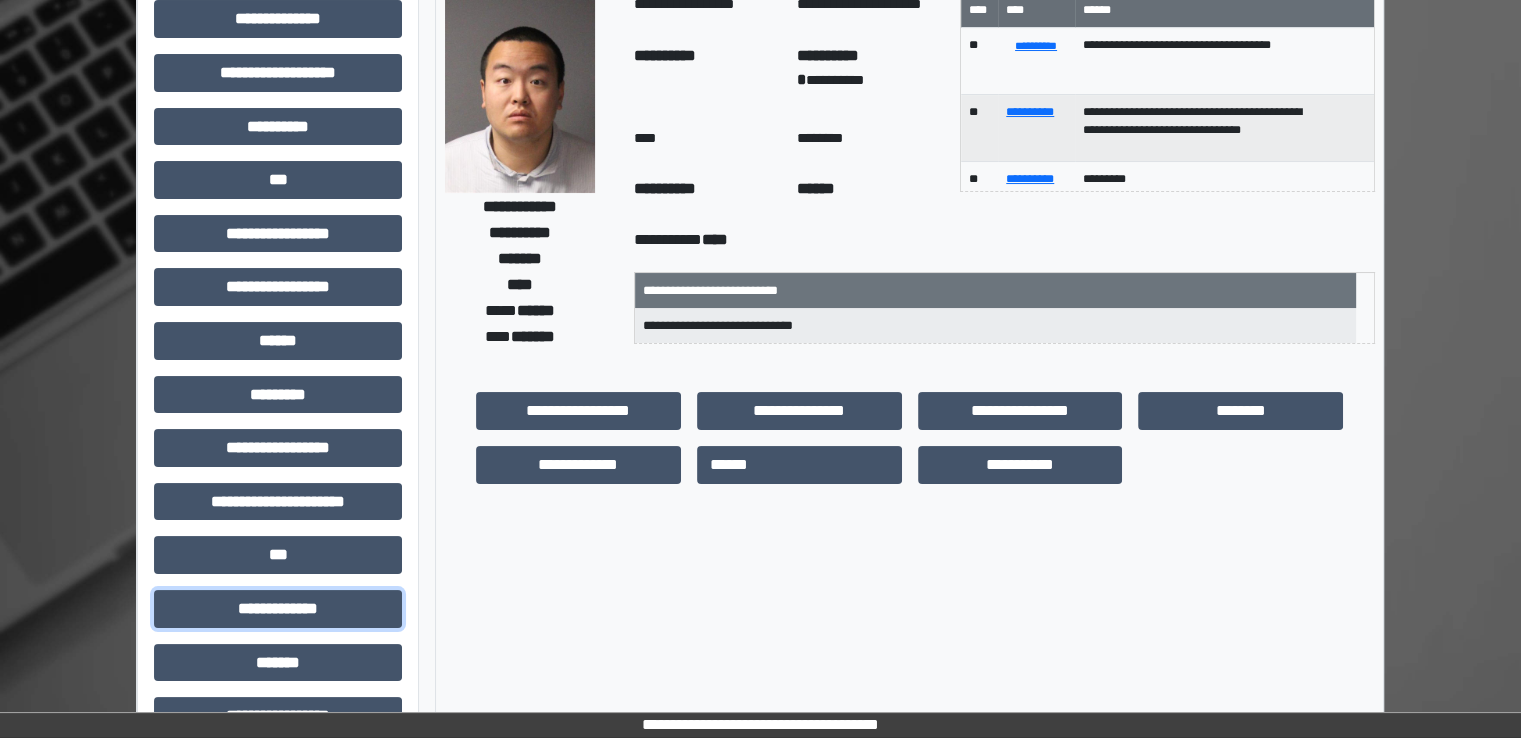 scroll, scrollTop: 0, scrollLeft: 0, axis: both 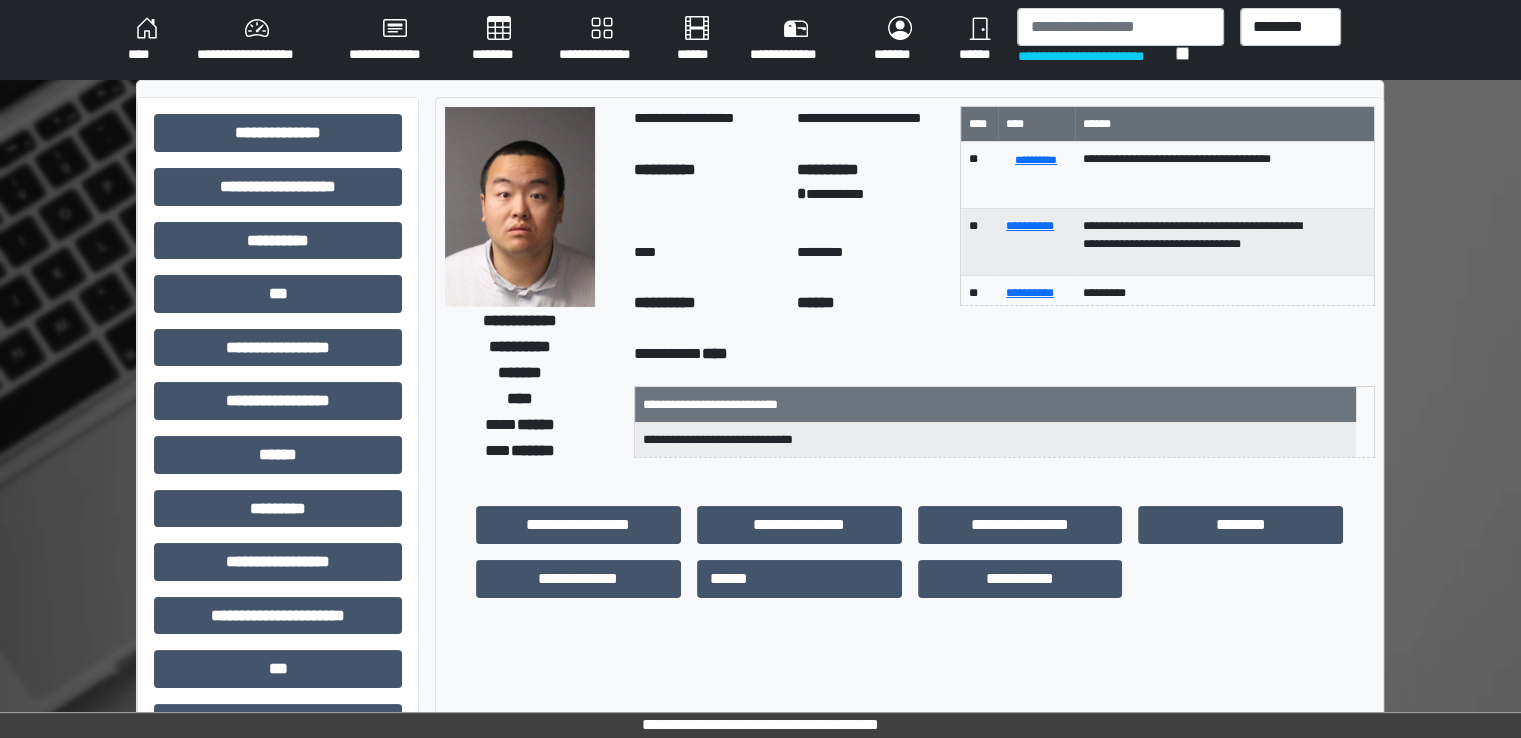 click on "****" at bounding box center [146, 40] 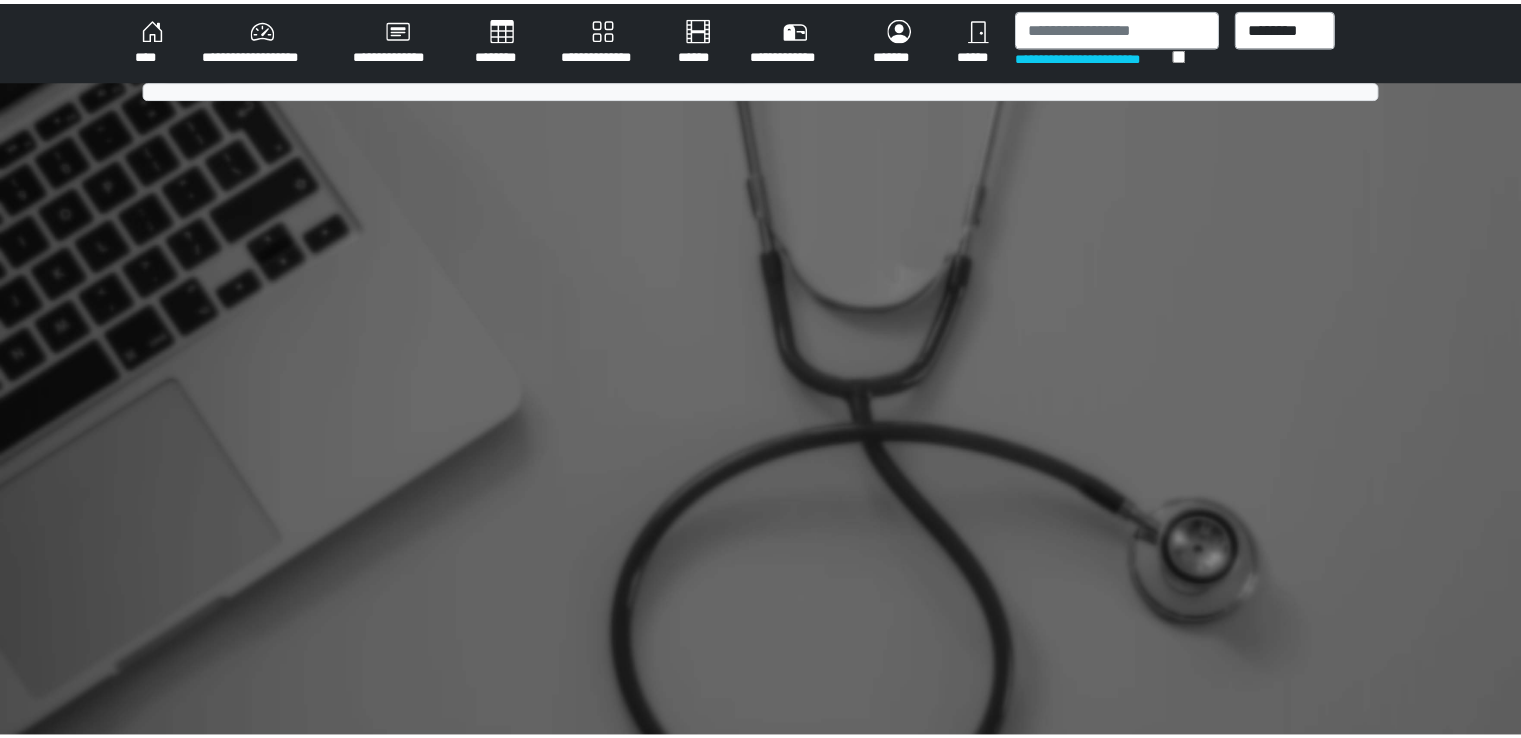 scroll, scrollTop: 0, scrollLeft: 0, axis: both 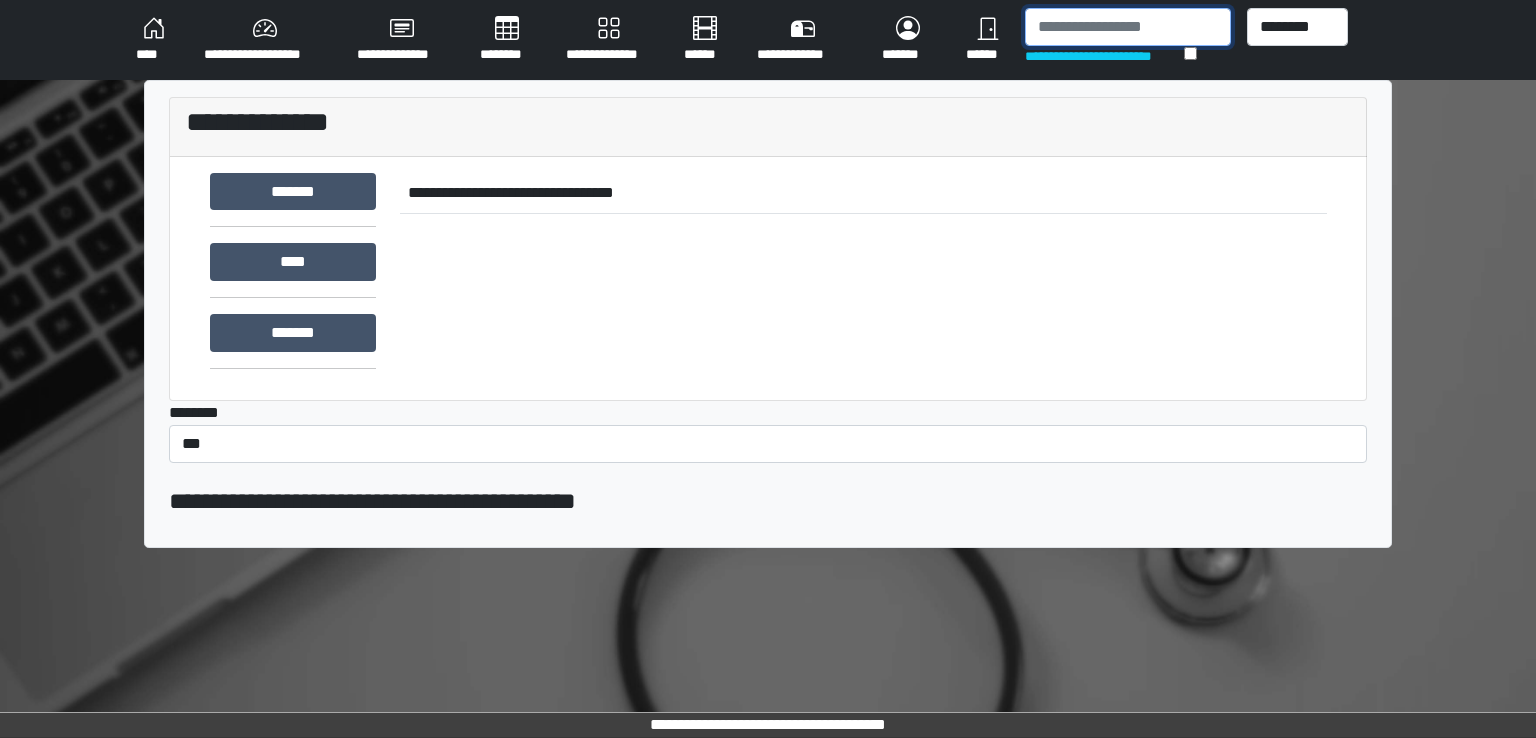 click at bounding box center [1128, 27] 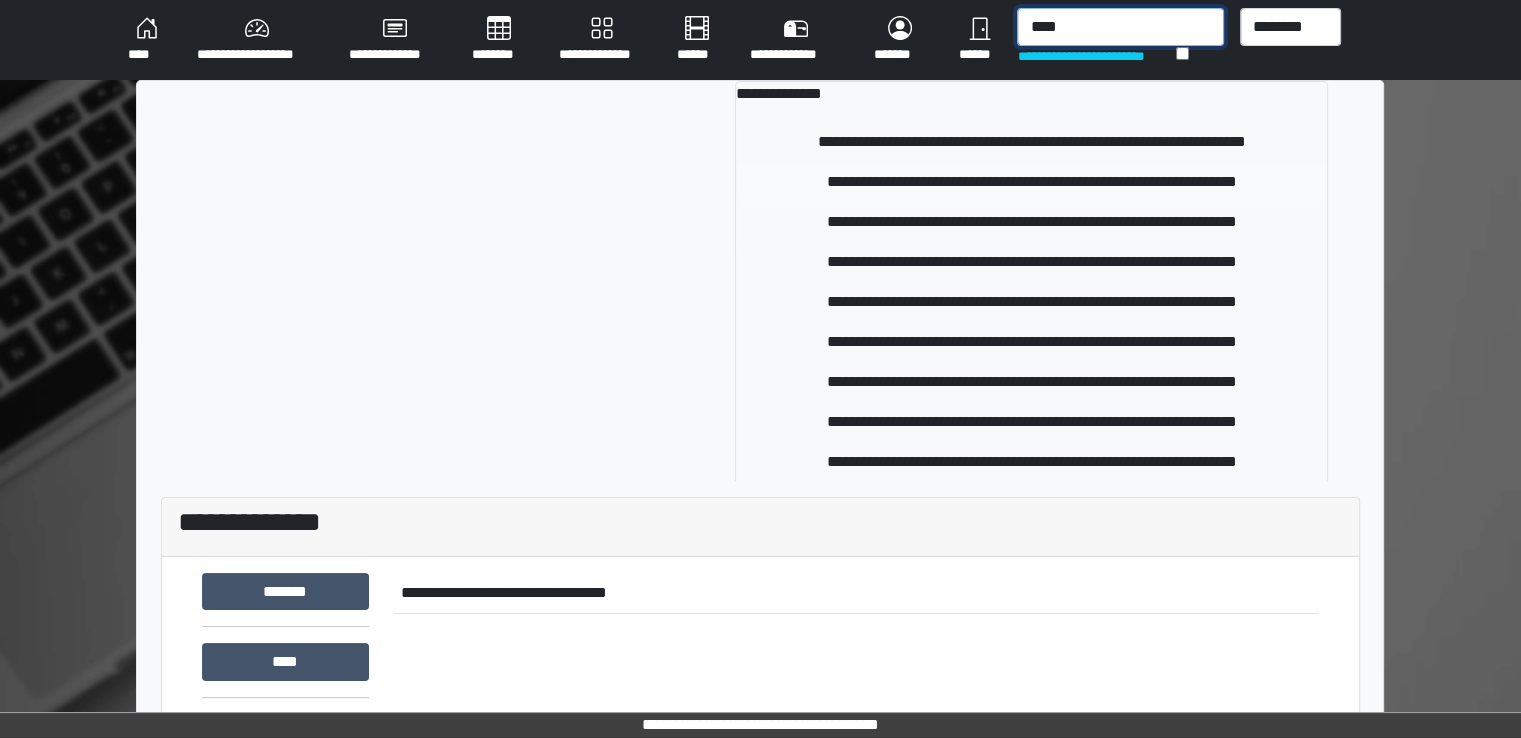 type on "****" 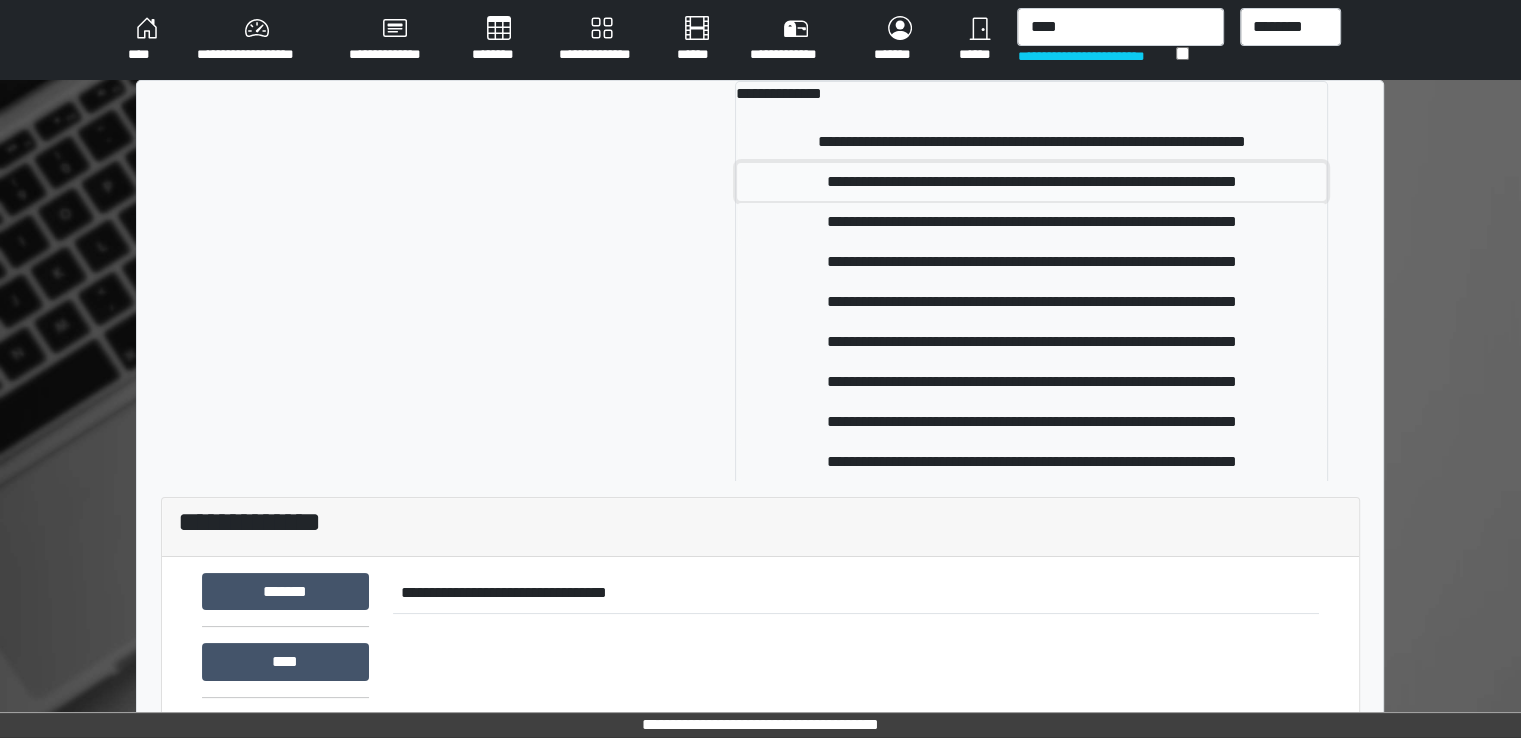 click on "**********" at bounding box center [1031, 182] 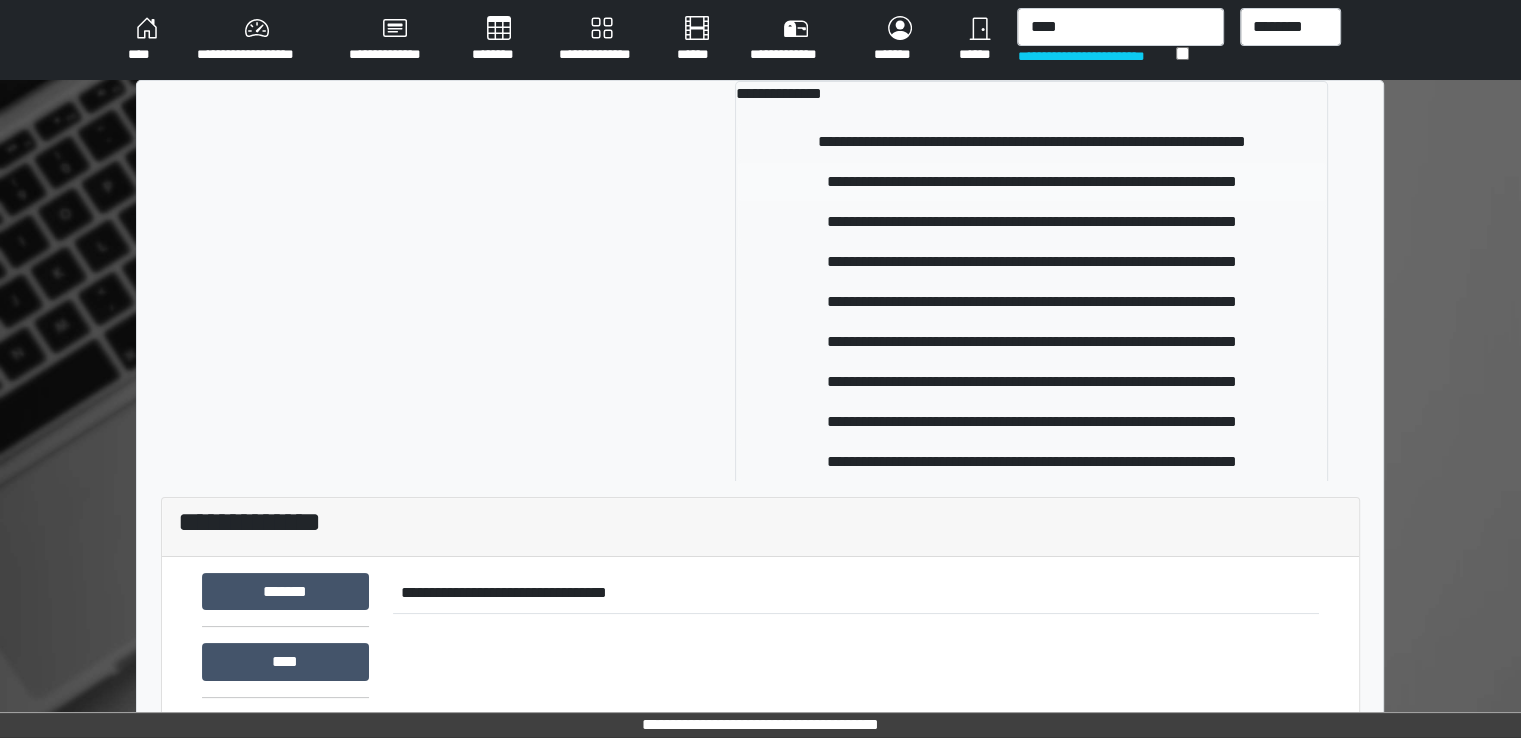 type 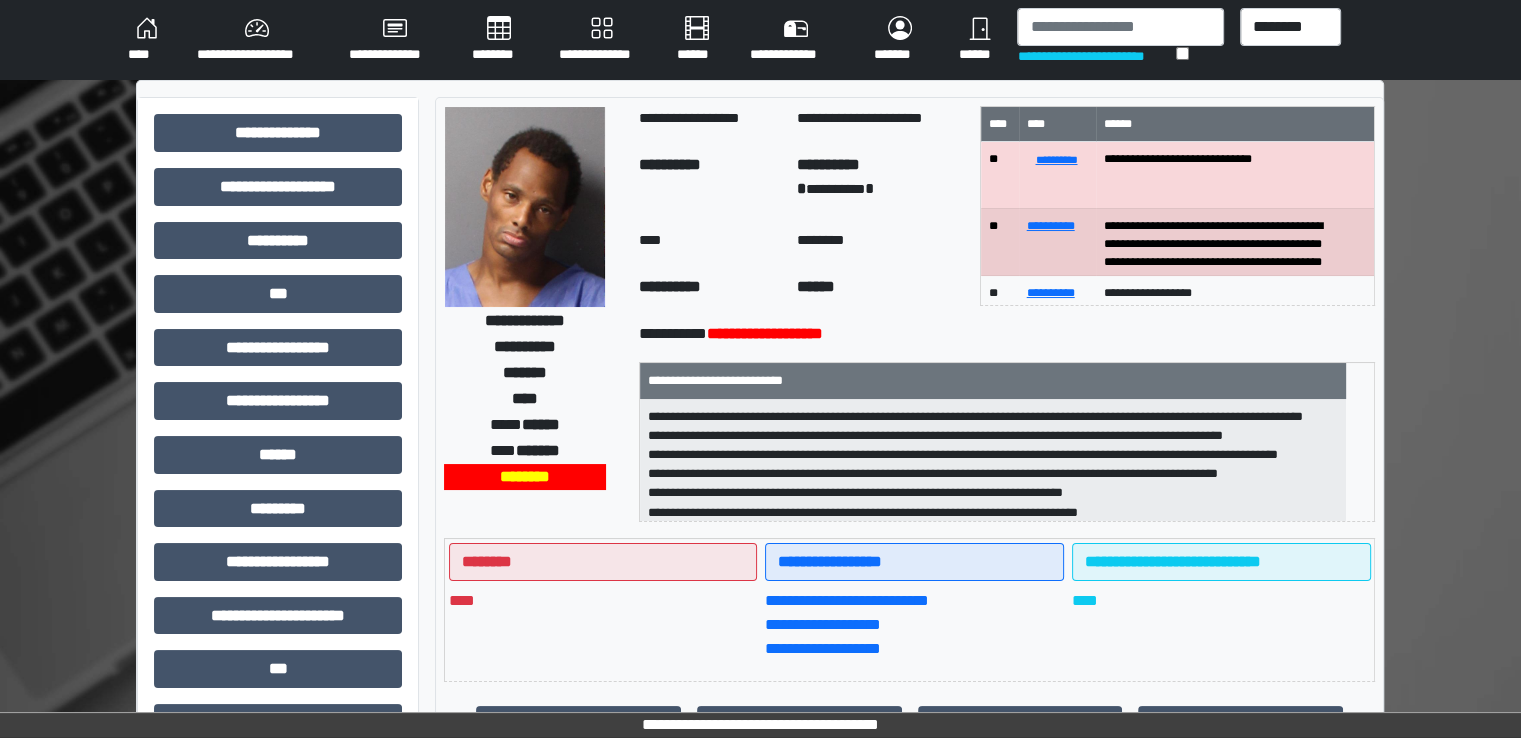 scroll, scrollTop: 428, scrollLeft: 0, axis: vertical 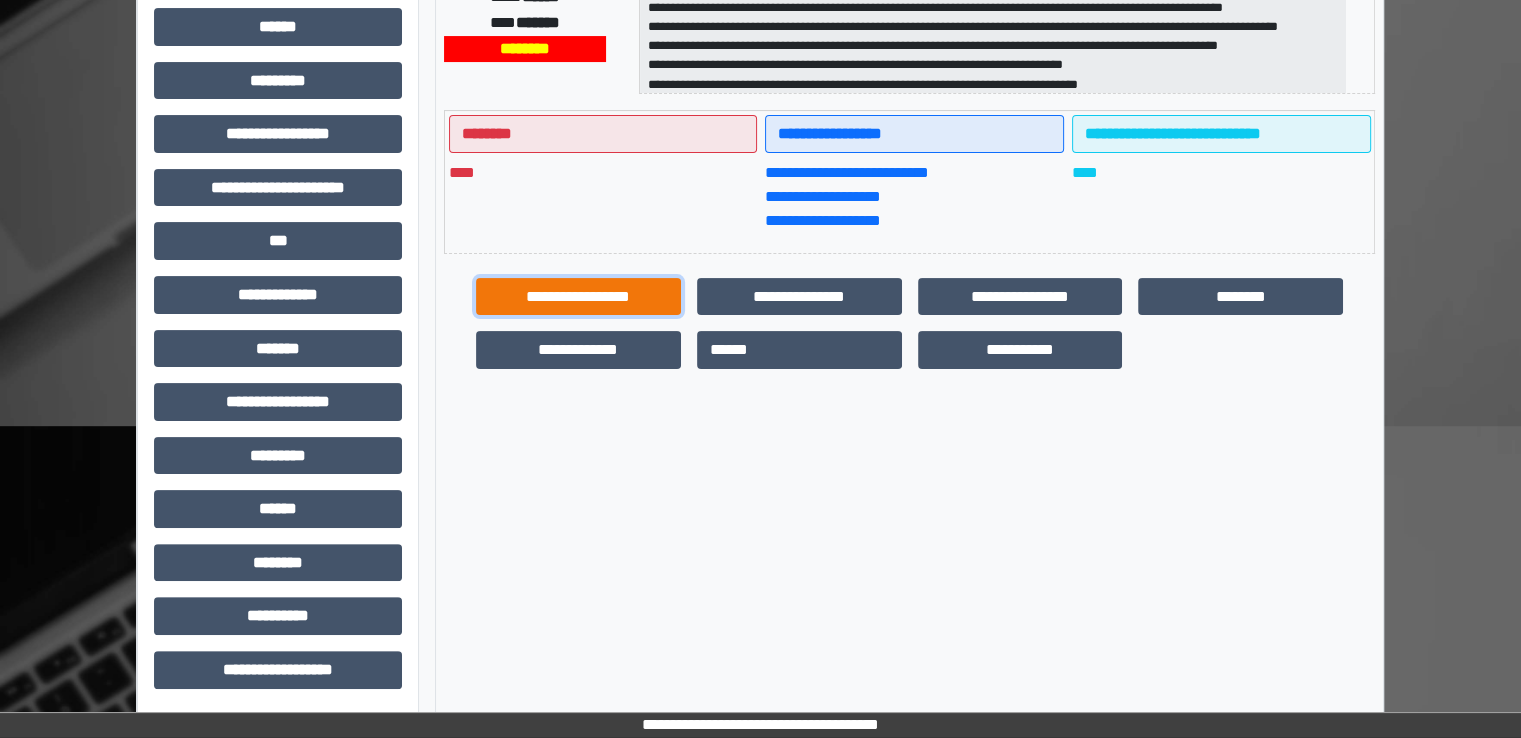 click on "**********" at bounding box center (578, 297) 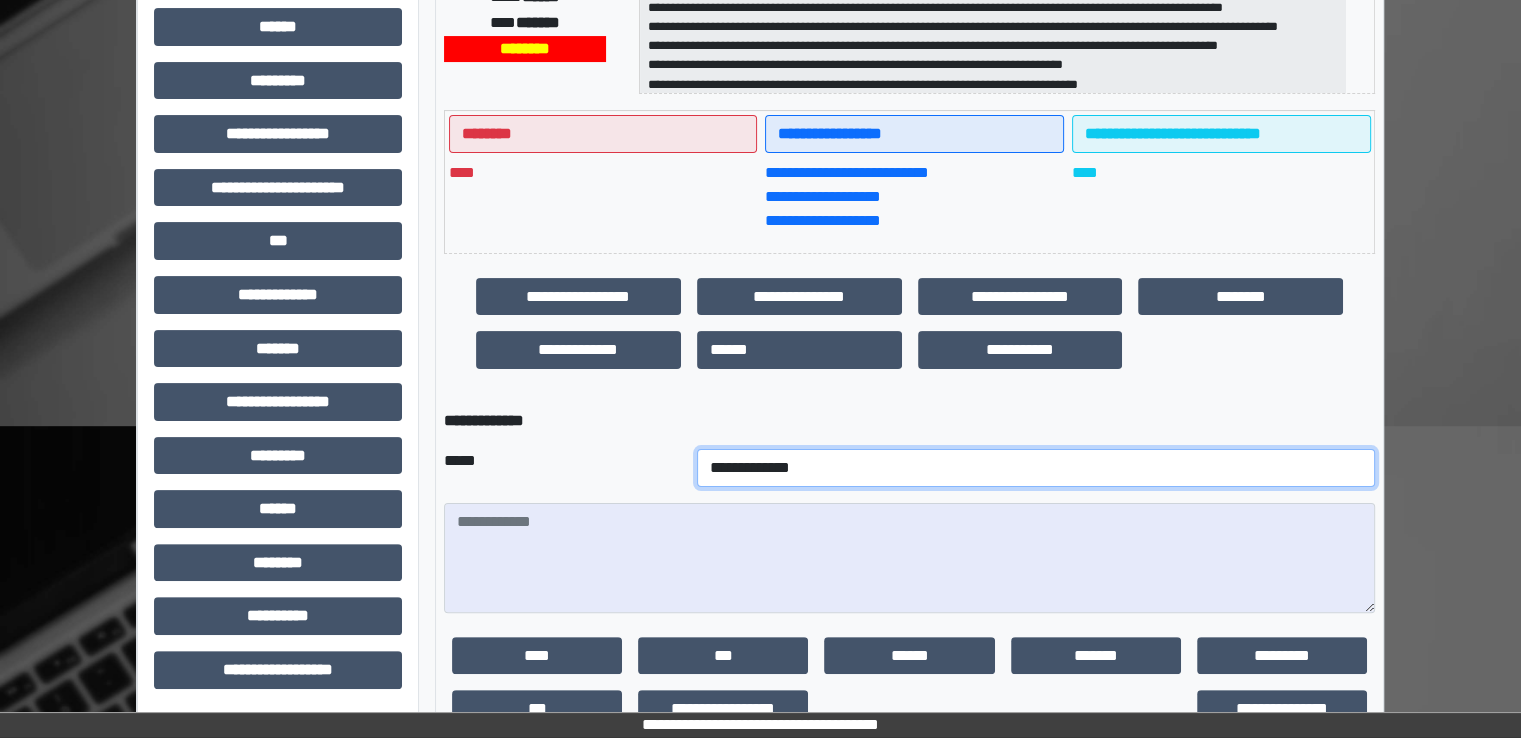 click on "**********" at bounding box center [1036, 468] 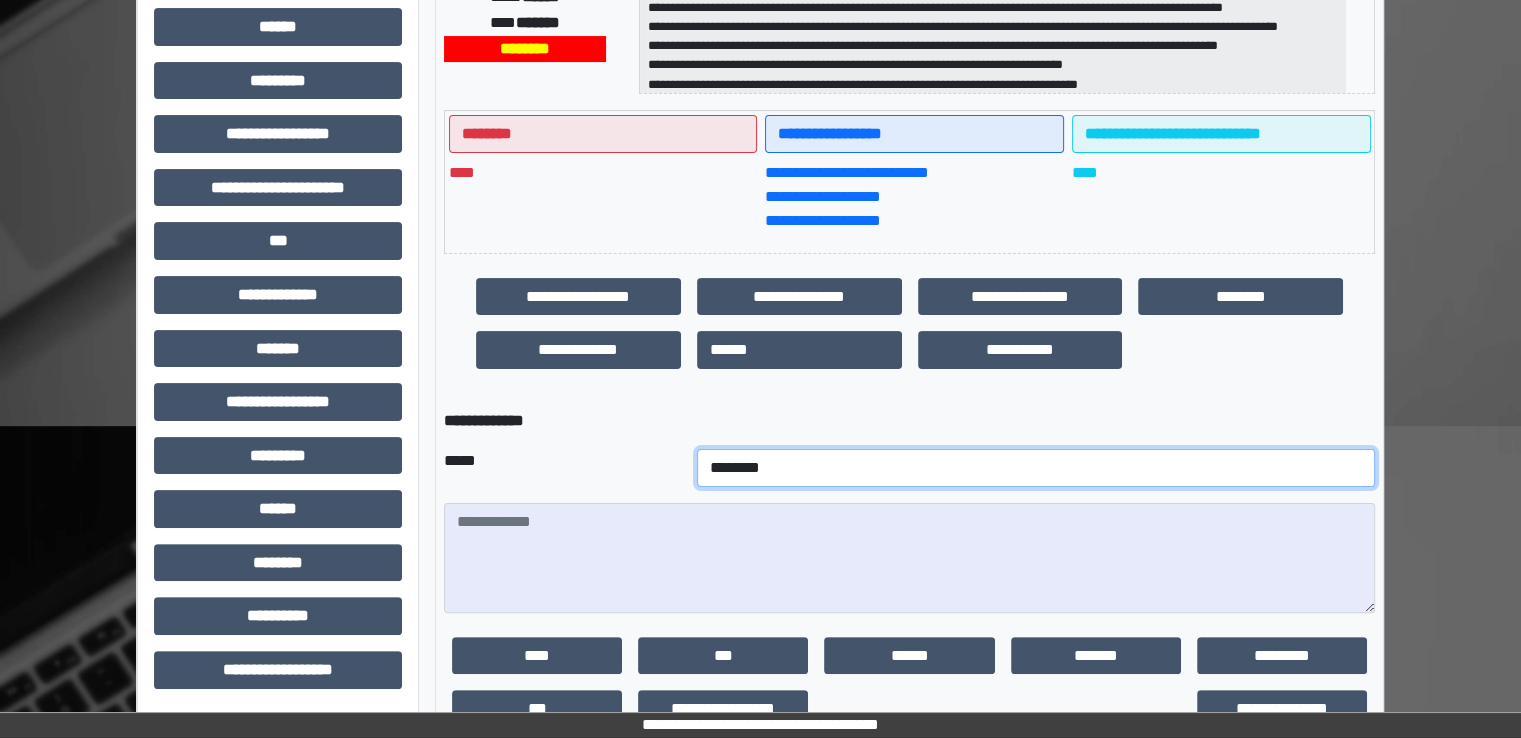 click on "**********" at bounding box center (1036, 468) 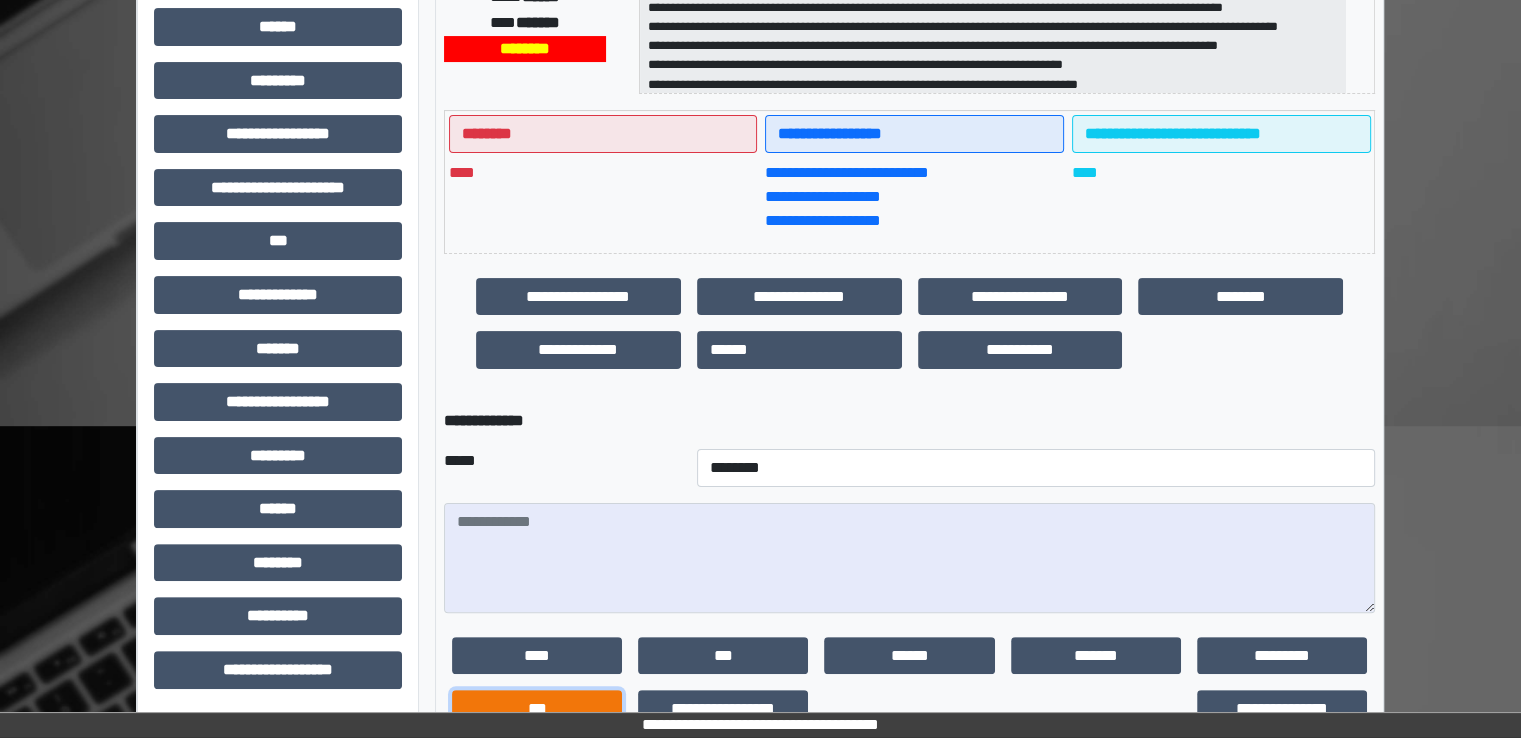 click on "***" at bounding box center [537, 709] 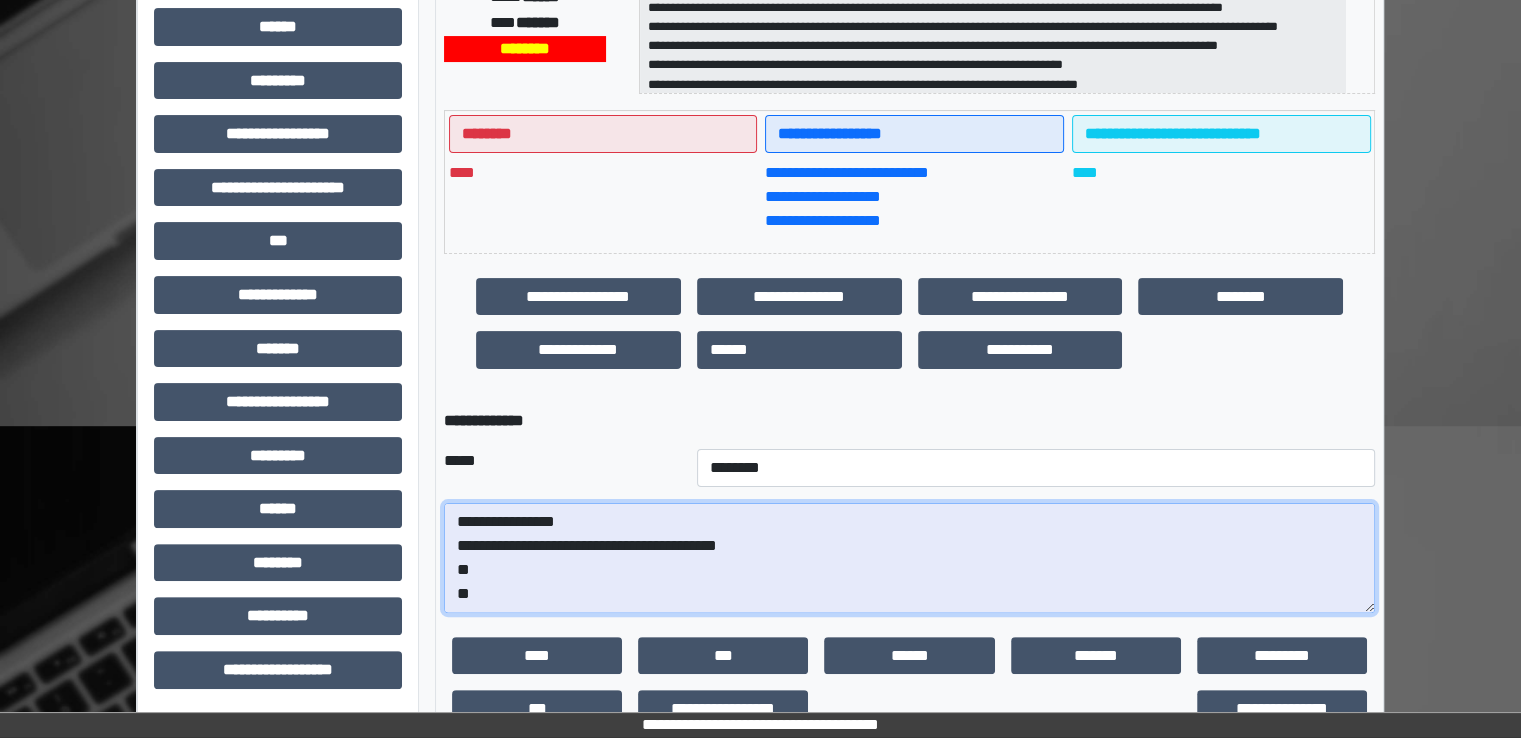 click on "**********" at bounding box center (909, 558) 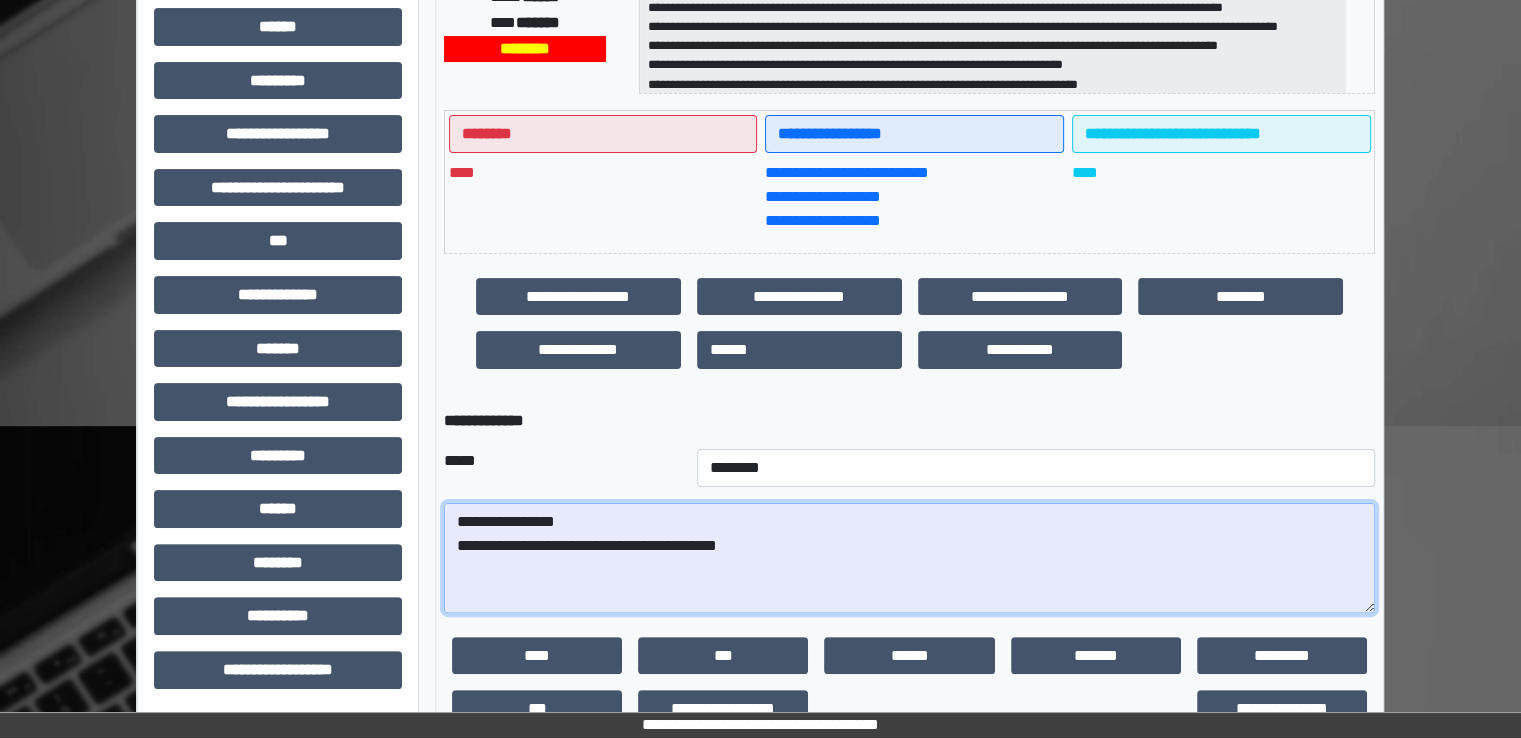 paste on "**********" 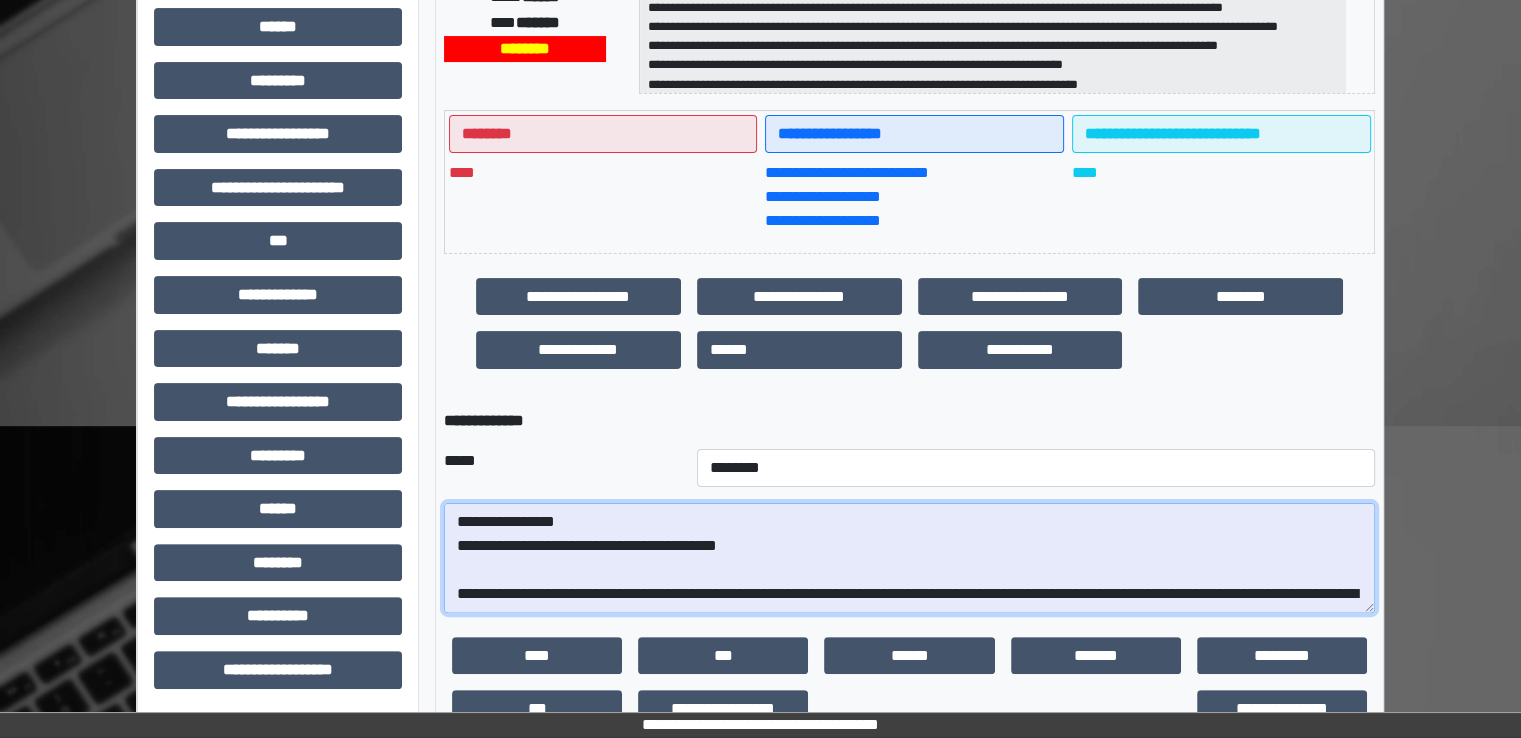 scroll, scrollTop: 352, scrollLeft: 0, axis: vertical 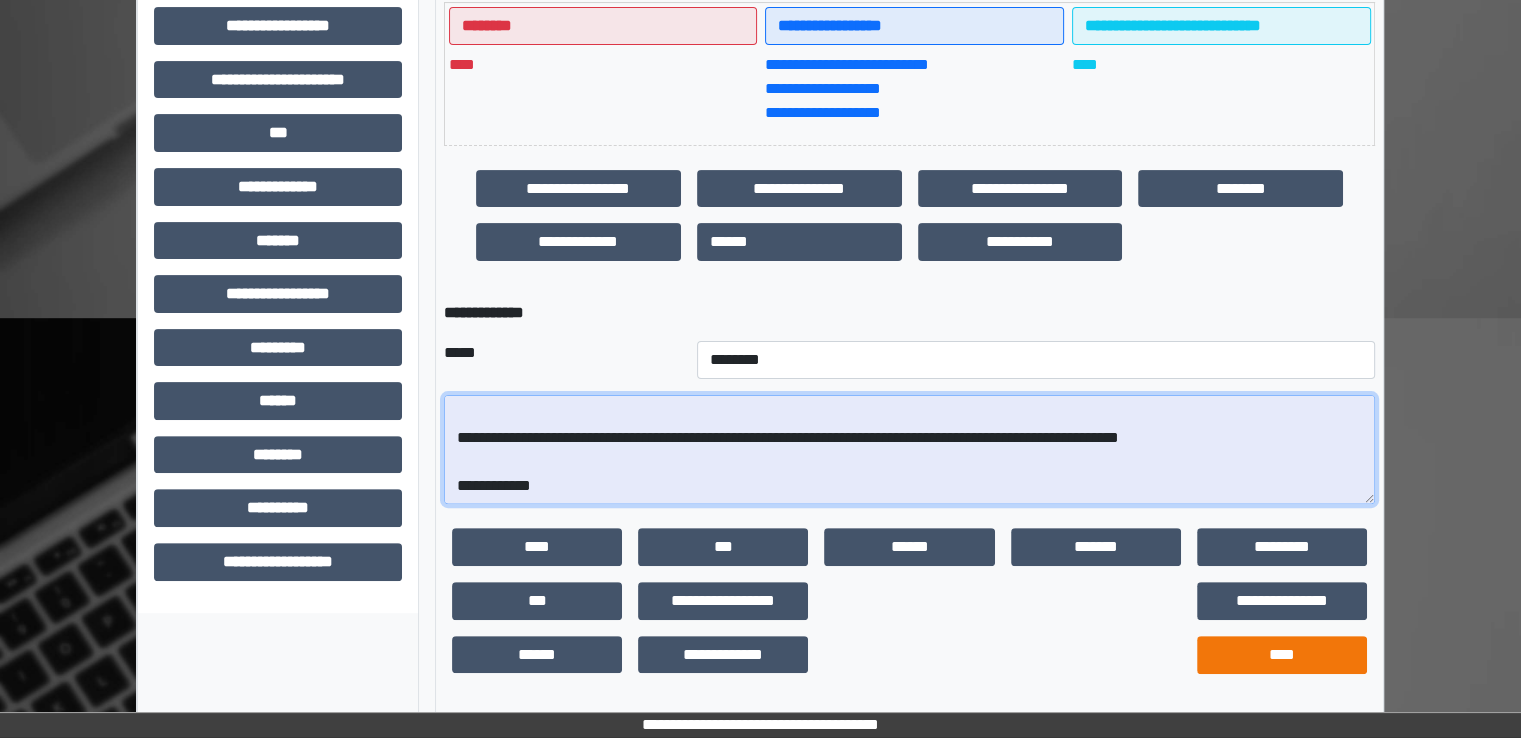 type on "**********" 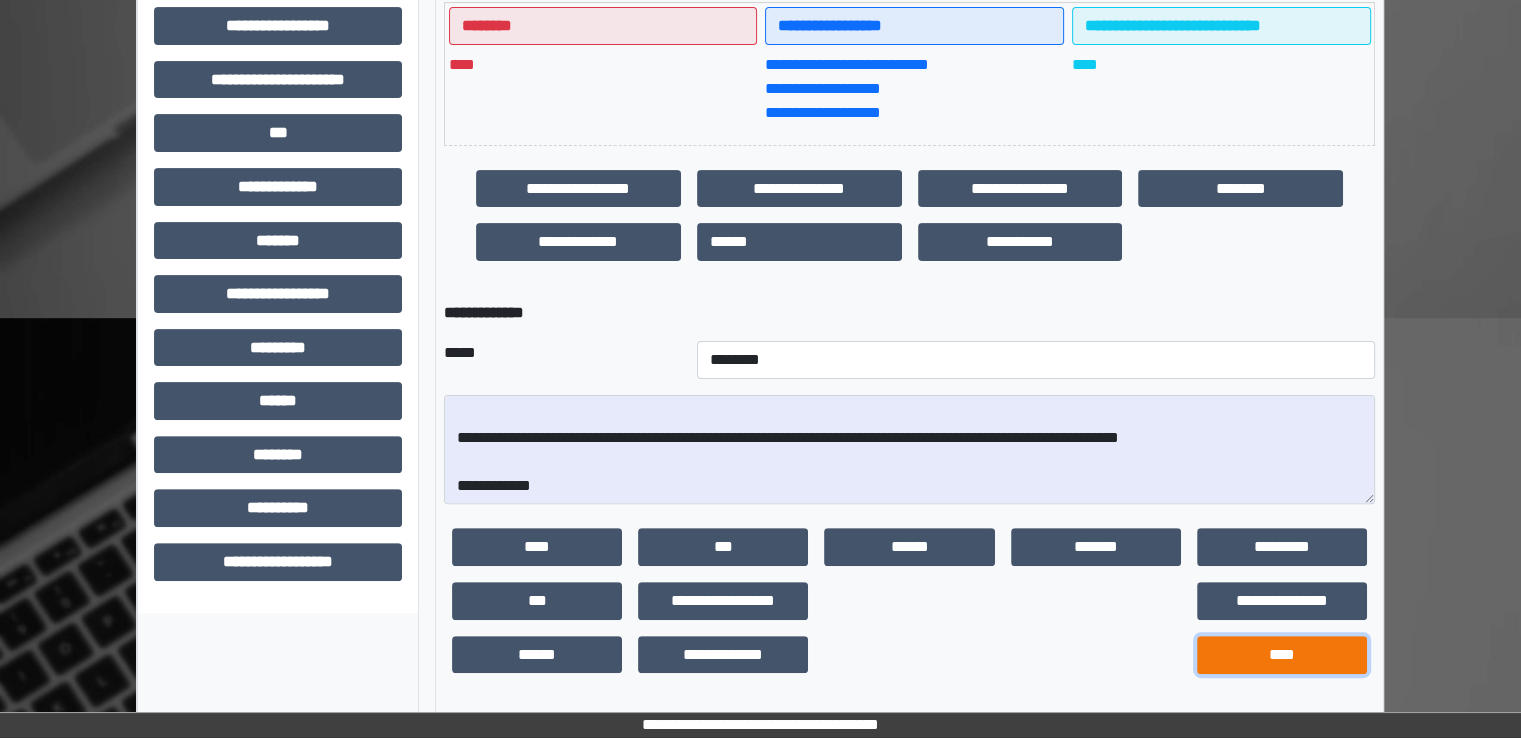 click on "****" at bounding box center (1282, 655) 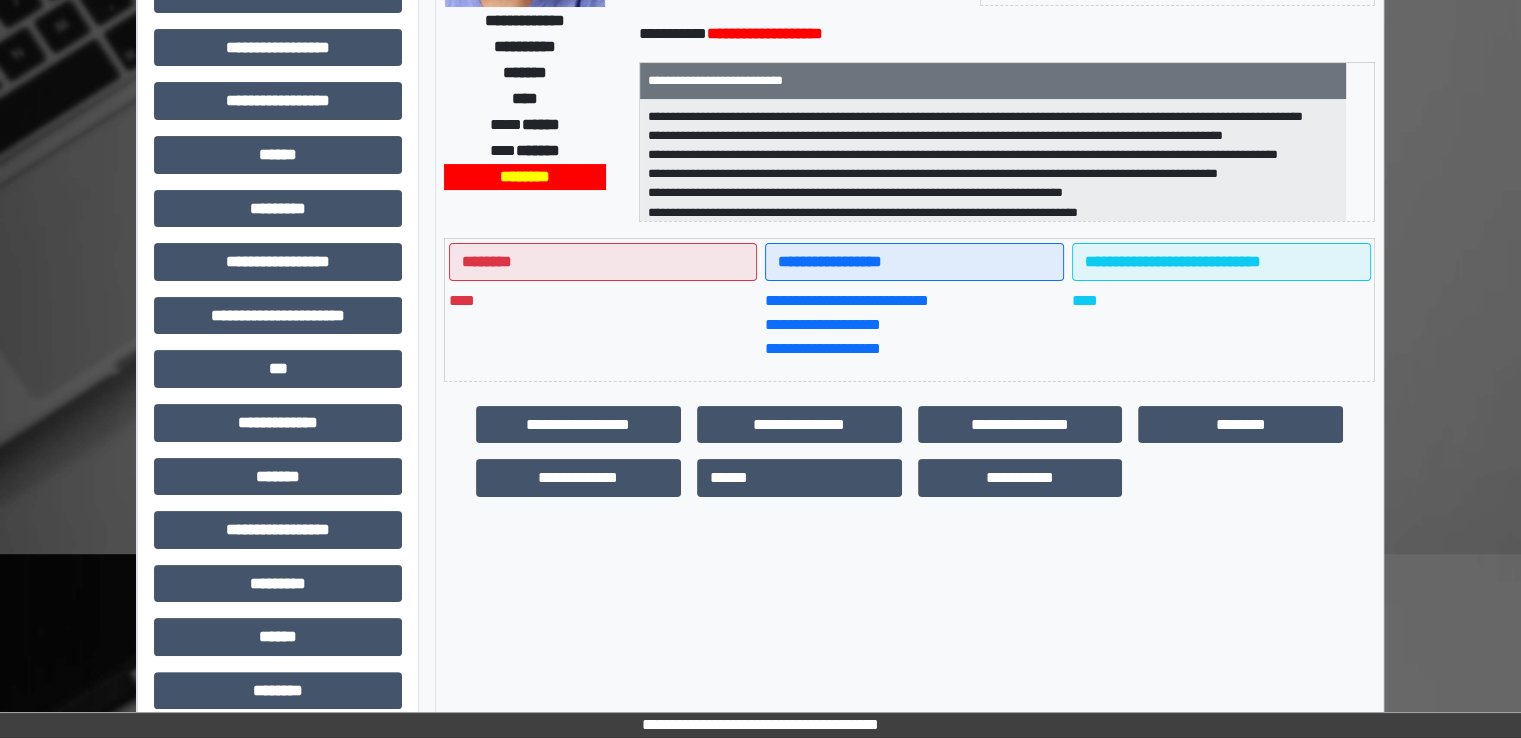 scroll, scrollTop: 0, scrollLeft: 0, axis: both 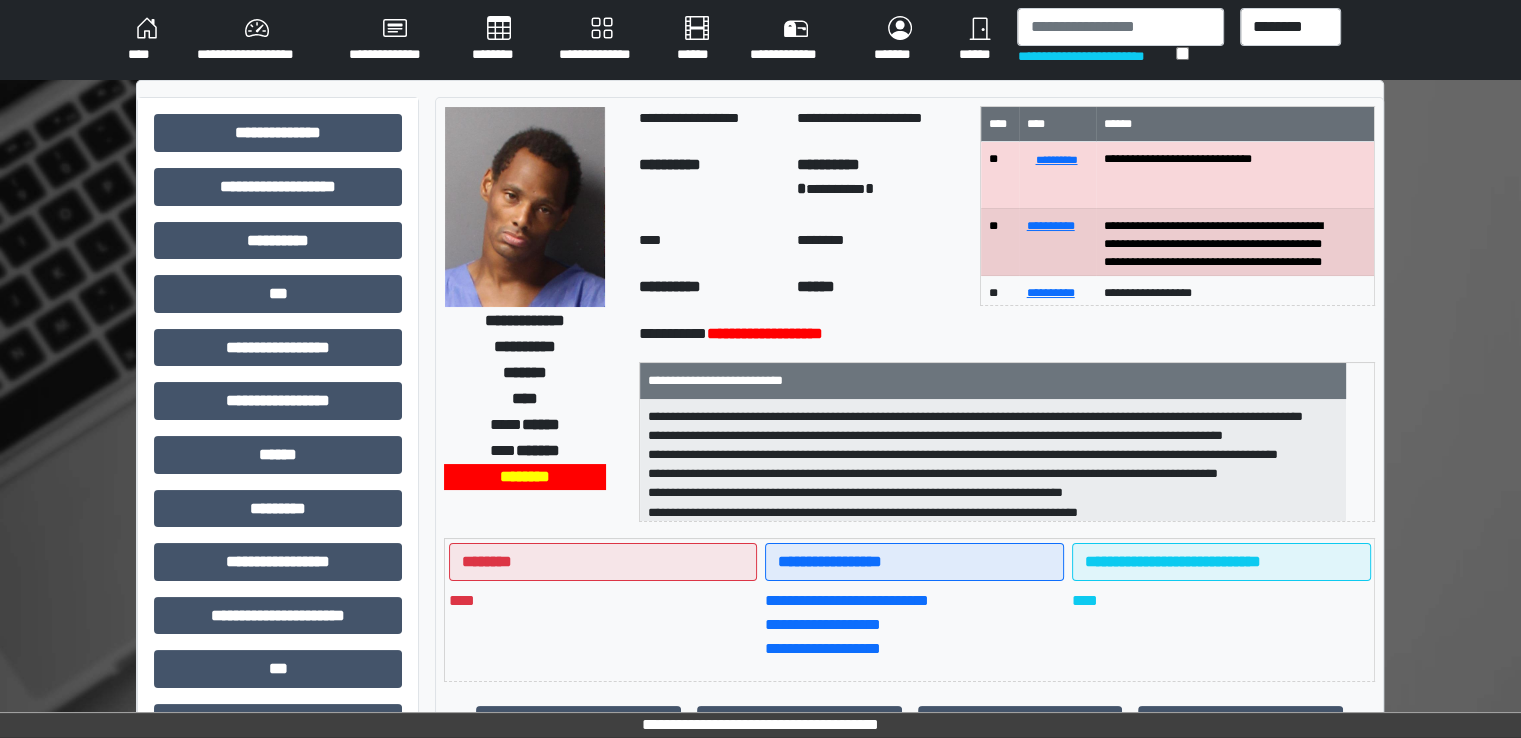 click on "**********" at bounding box center [760, 40] 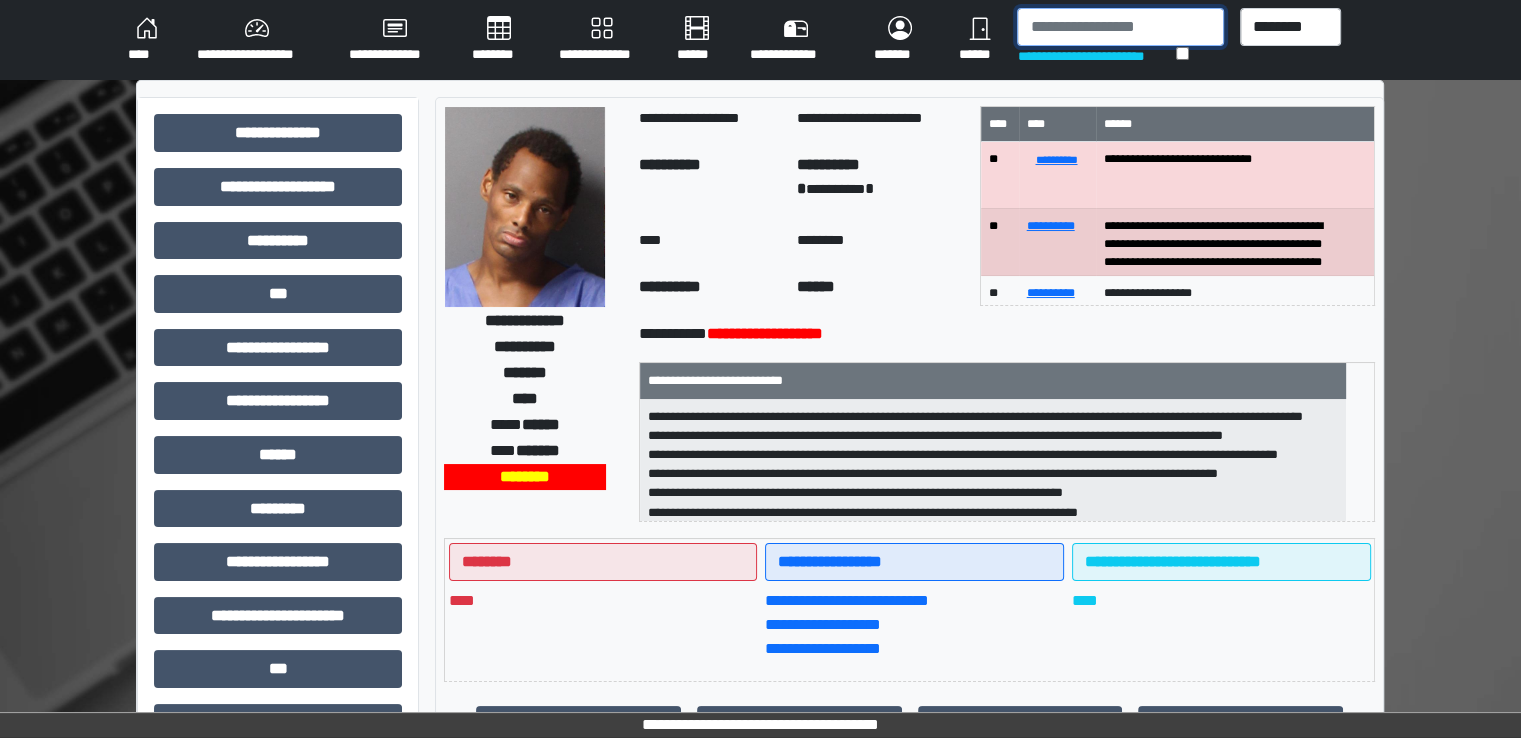 click at bounding box center [1120, 27] 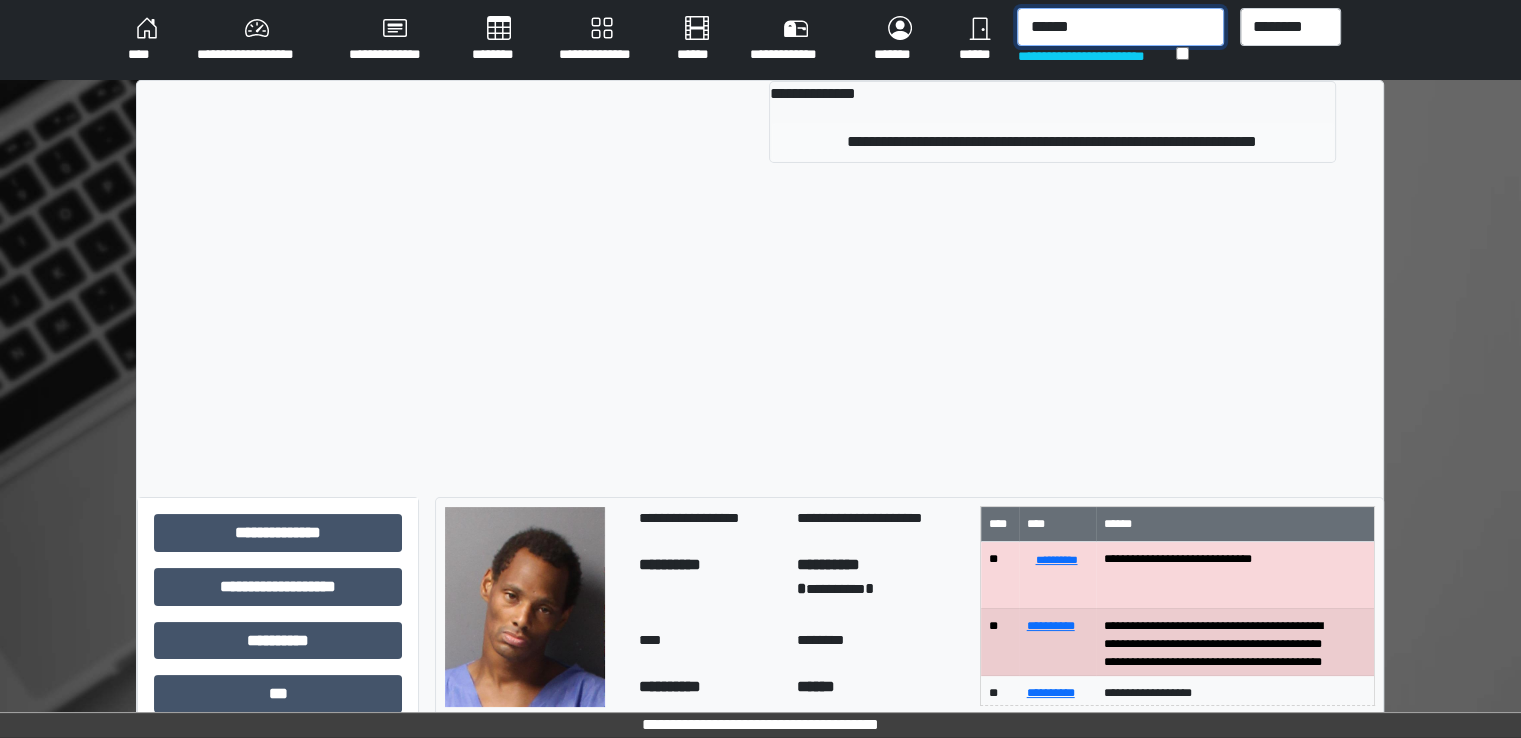 type on "******" 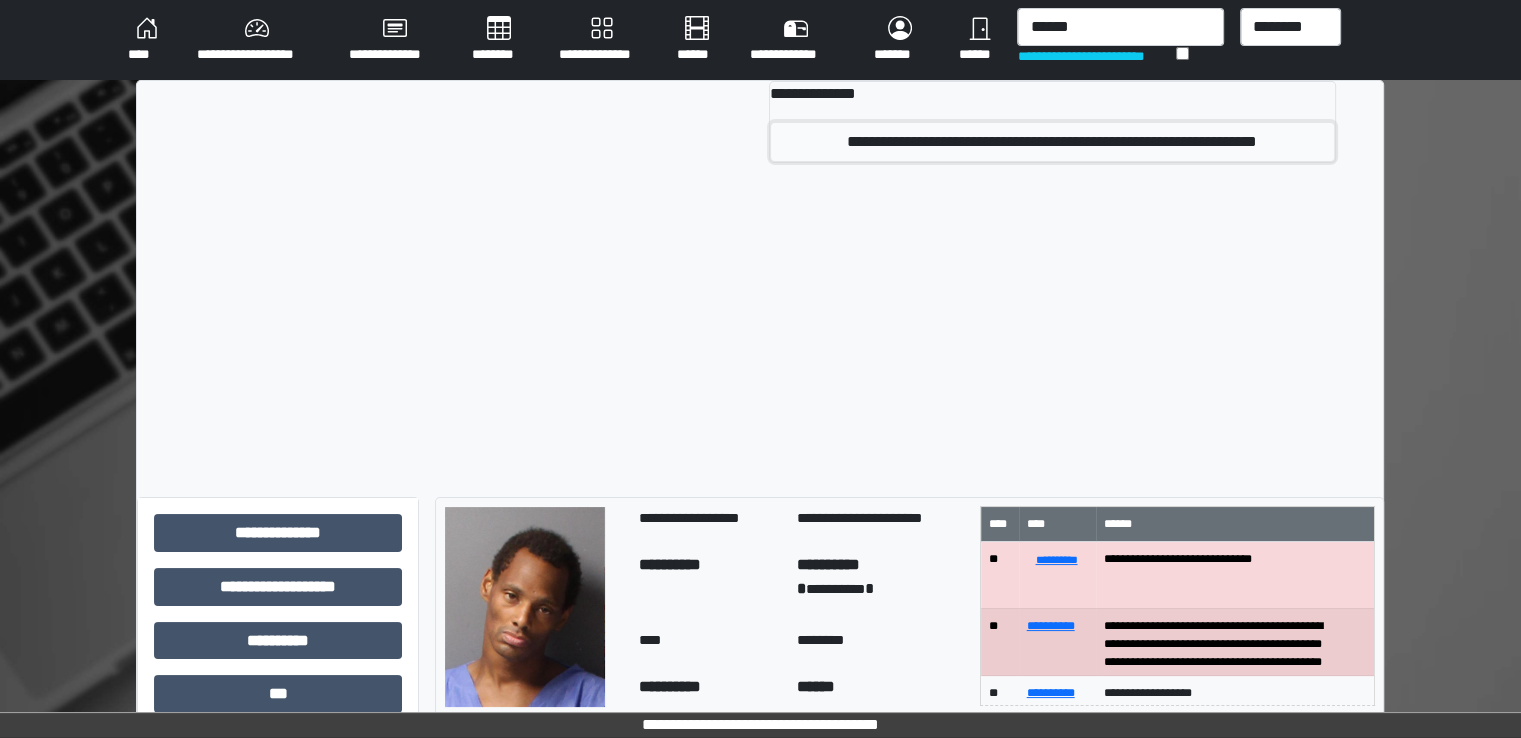 click on "**********" at bounding box center (1052, 142) 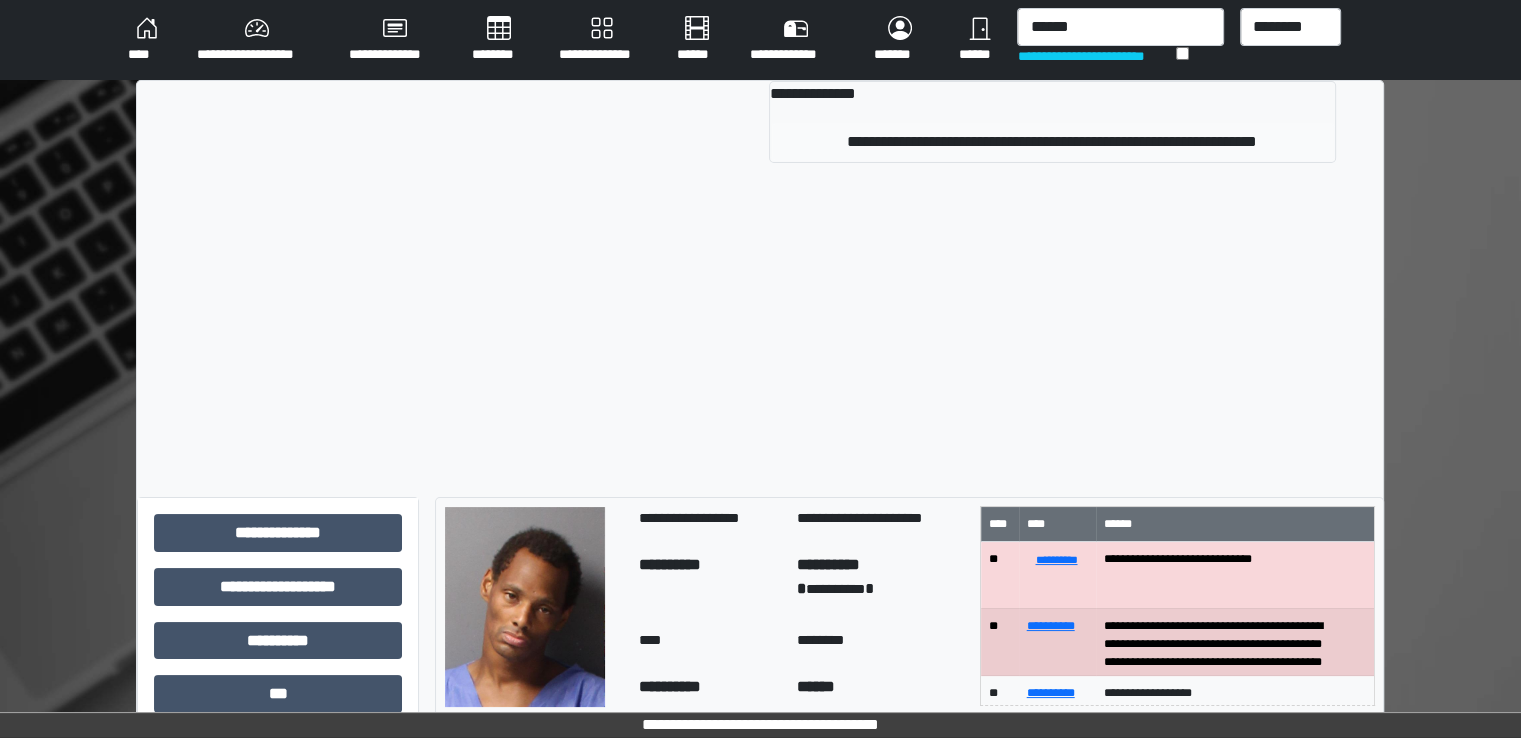 type 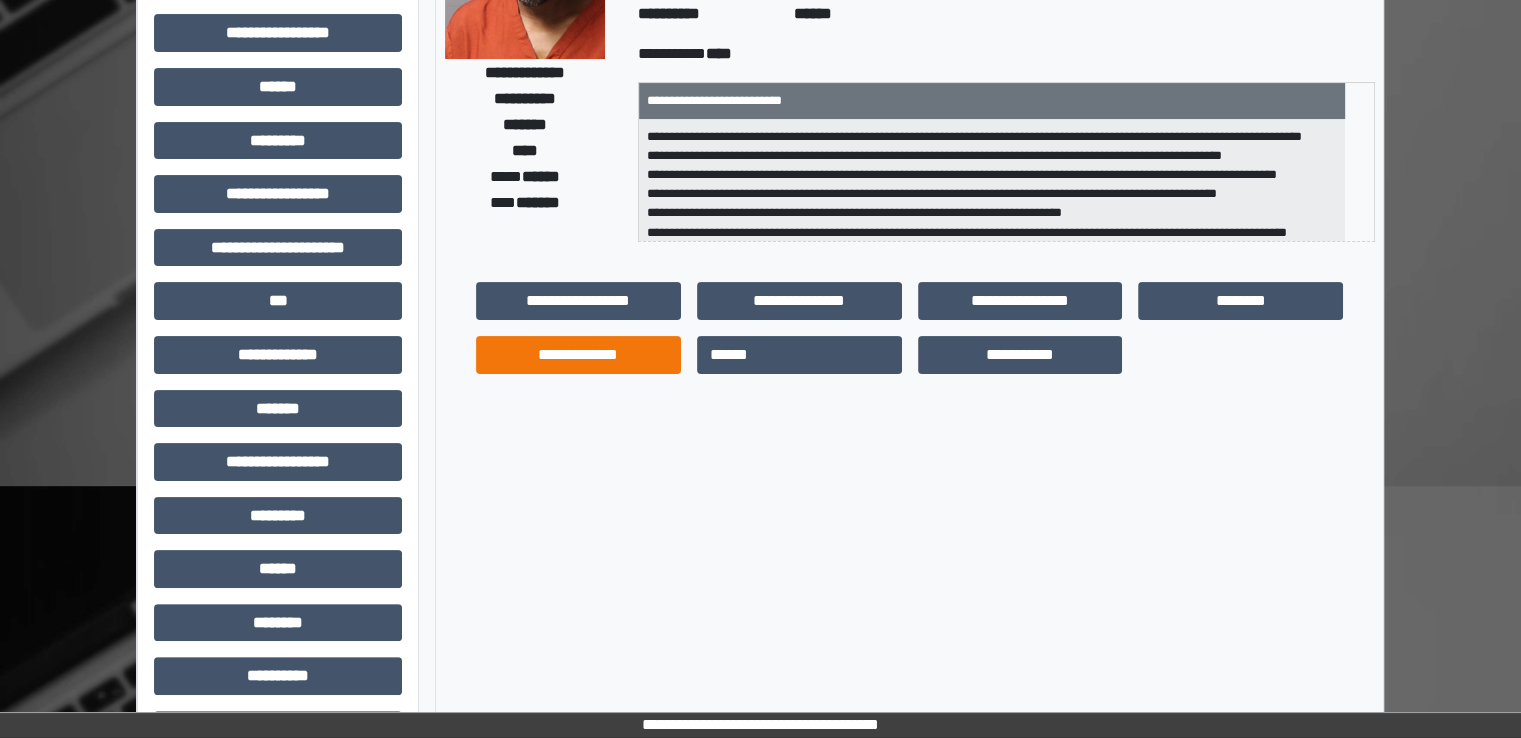 scroll, scrollTop: 428, scrollLeft: 0, axis: vertical 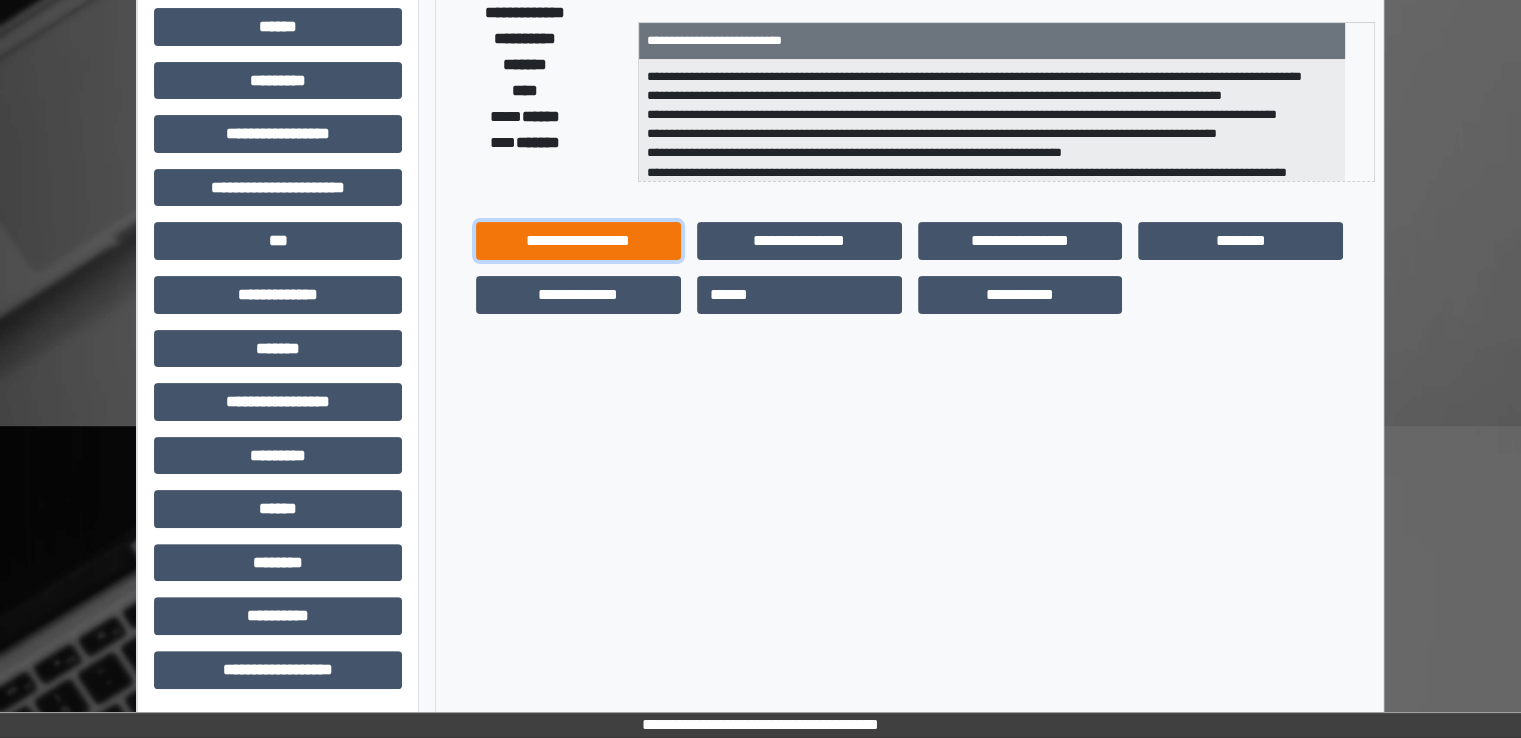 click on "**********" at bounding box center [578, 241] 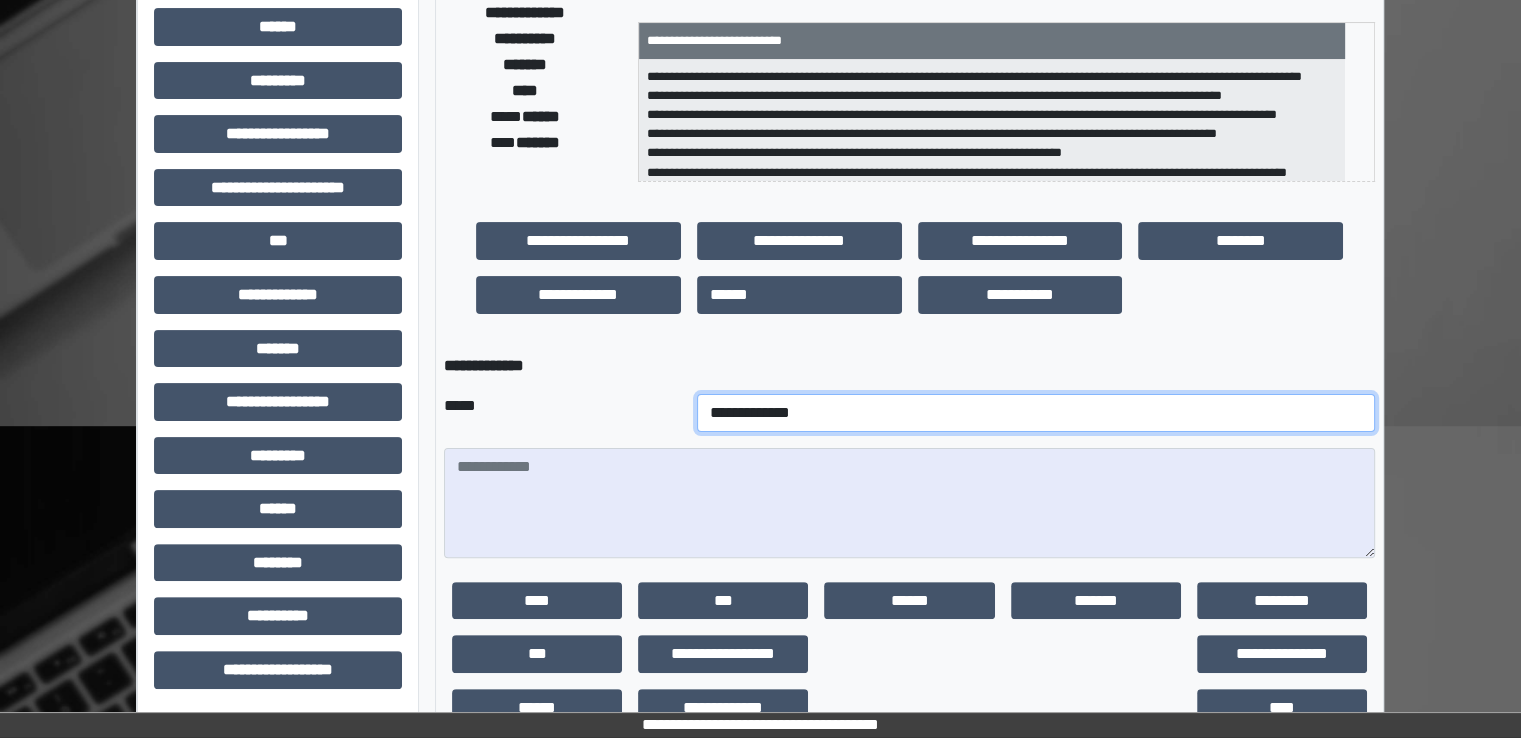click on "**********" at bounding box center [1036, 413] 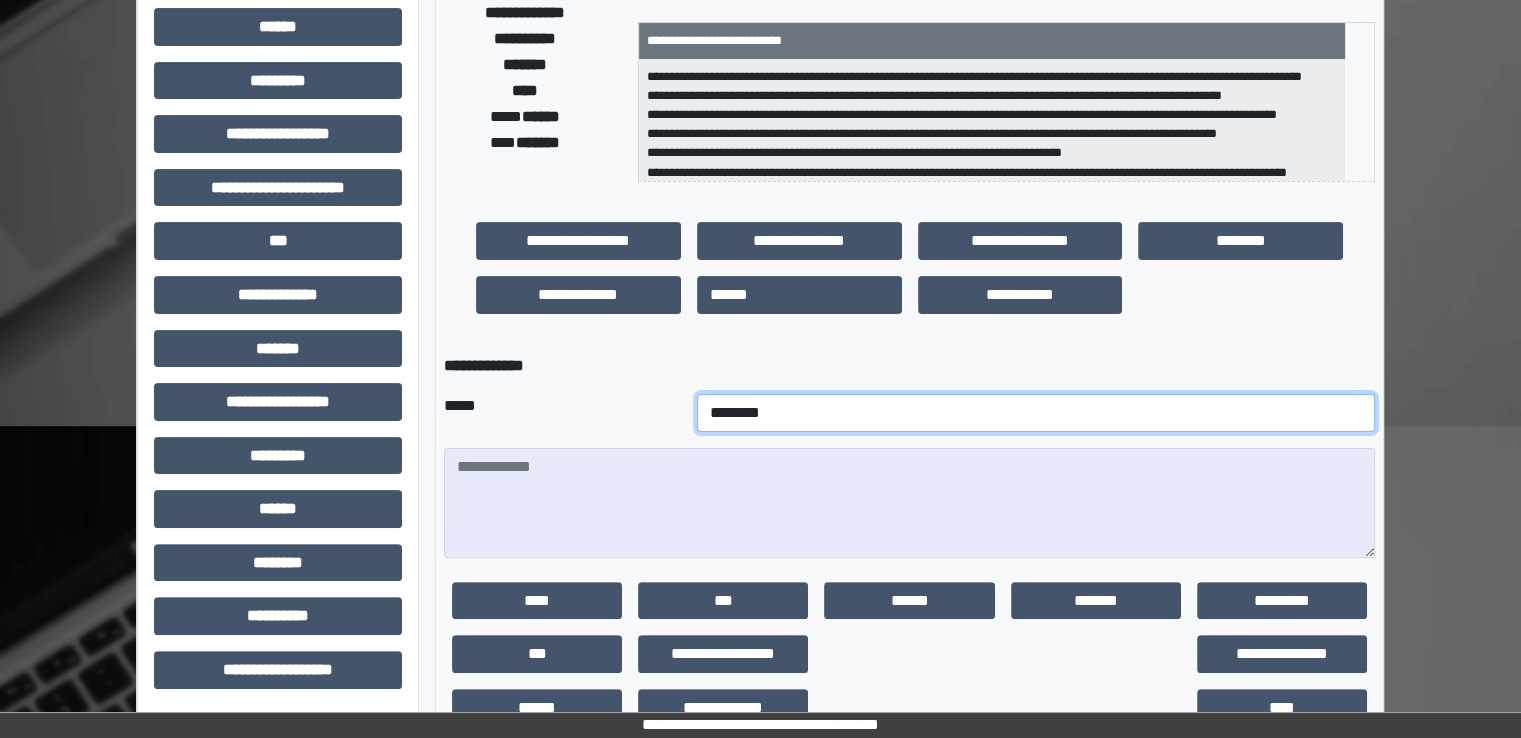 click on "**********" at bounding box center [1036, 413] 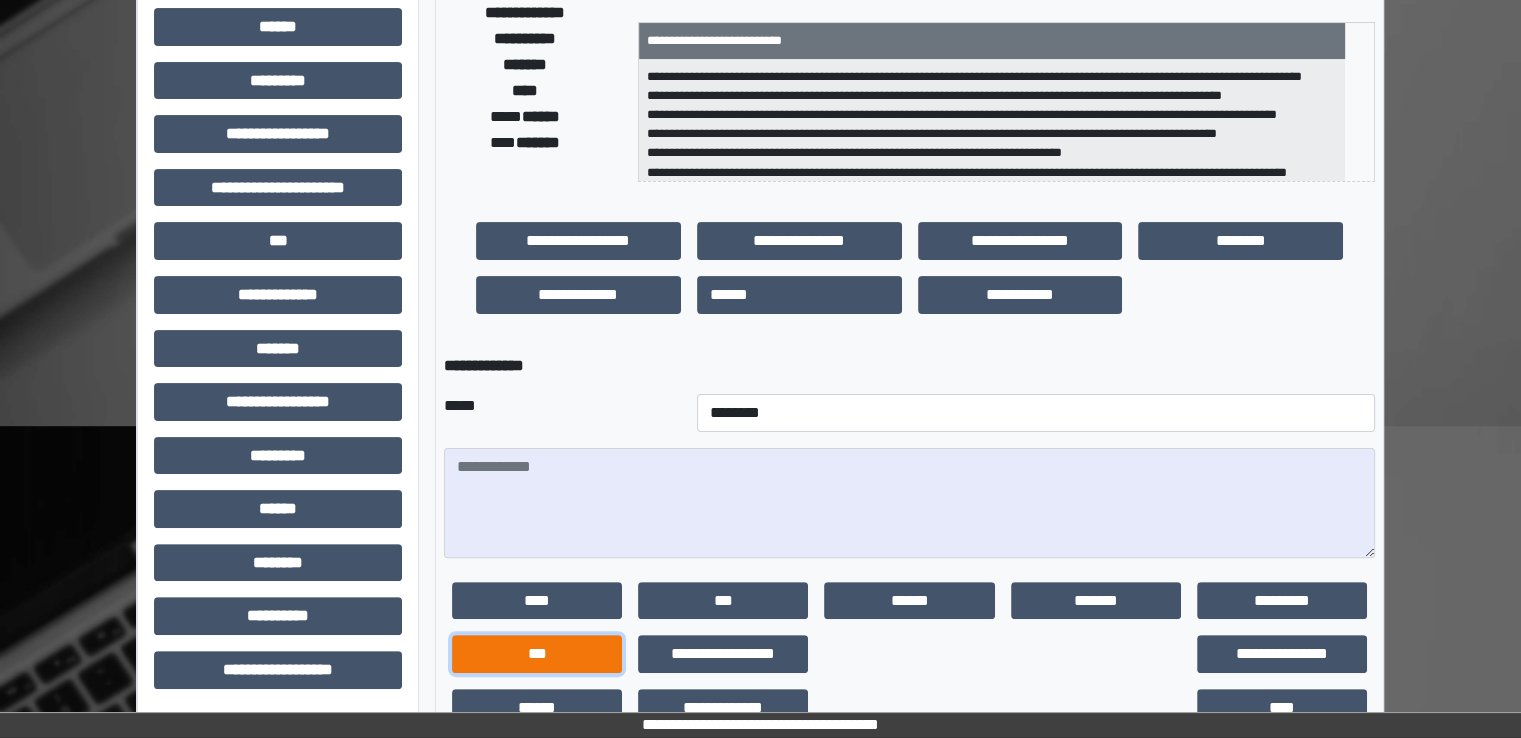 click on "***" at bounding box center [537, 654] 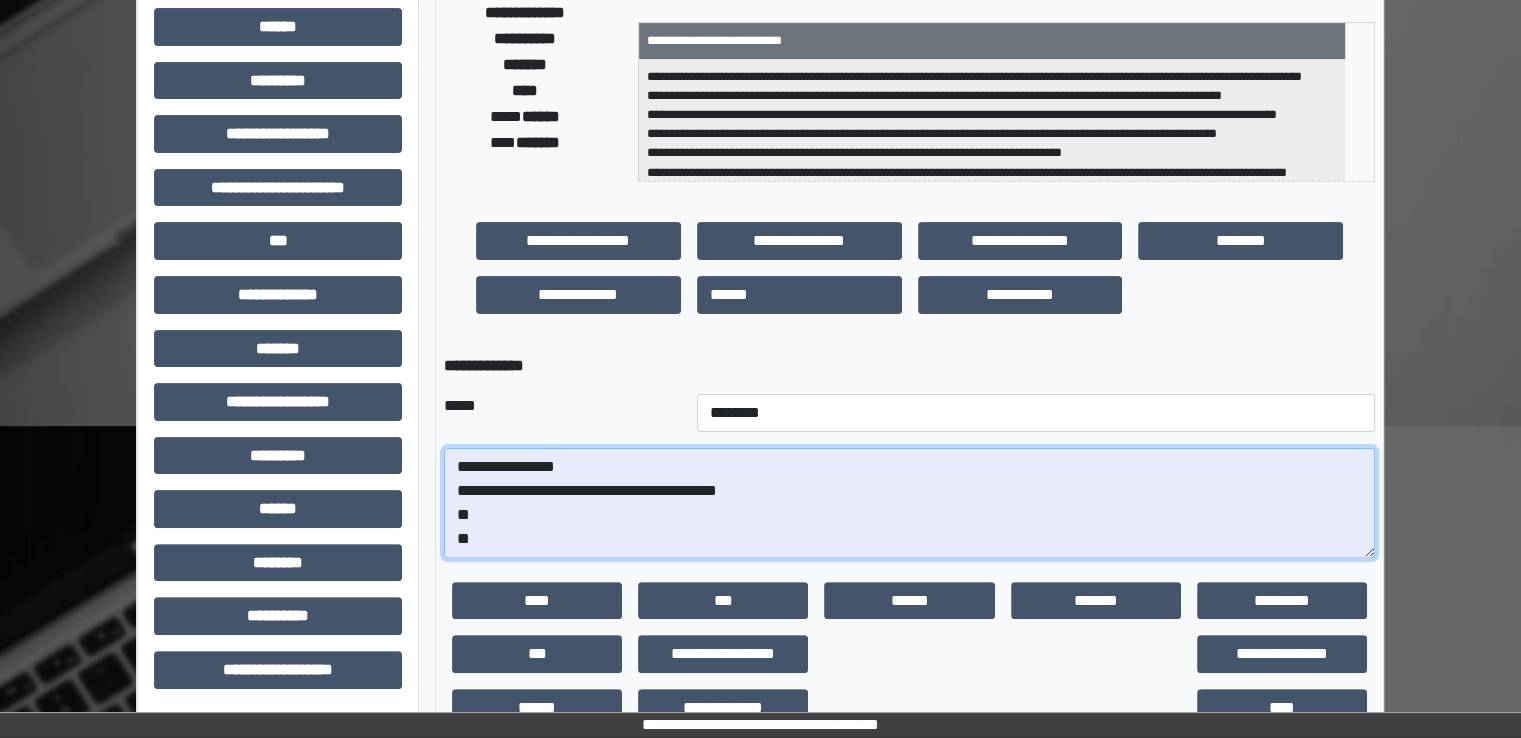 click on "**********" at bounding box center [909, 503] 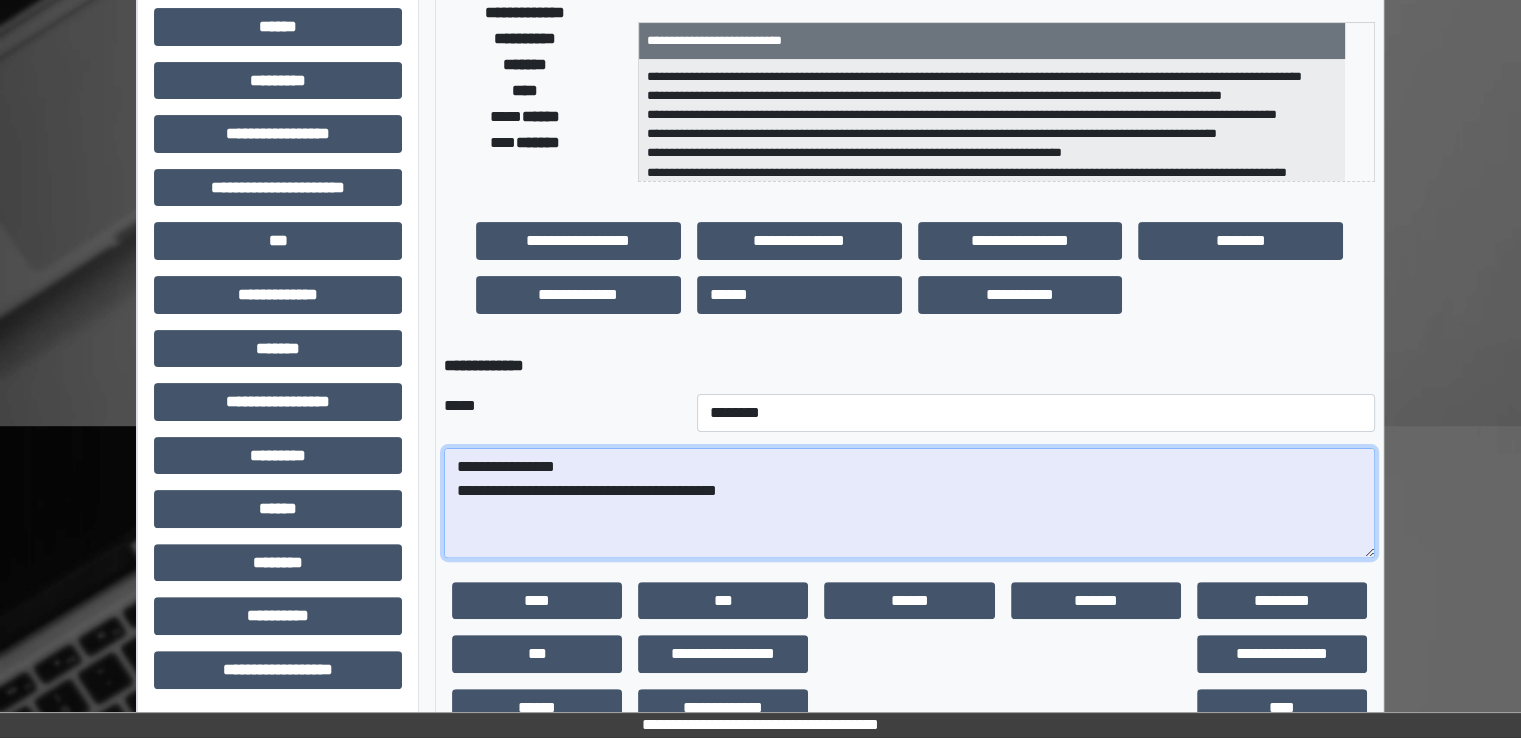 paste on "**********" 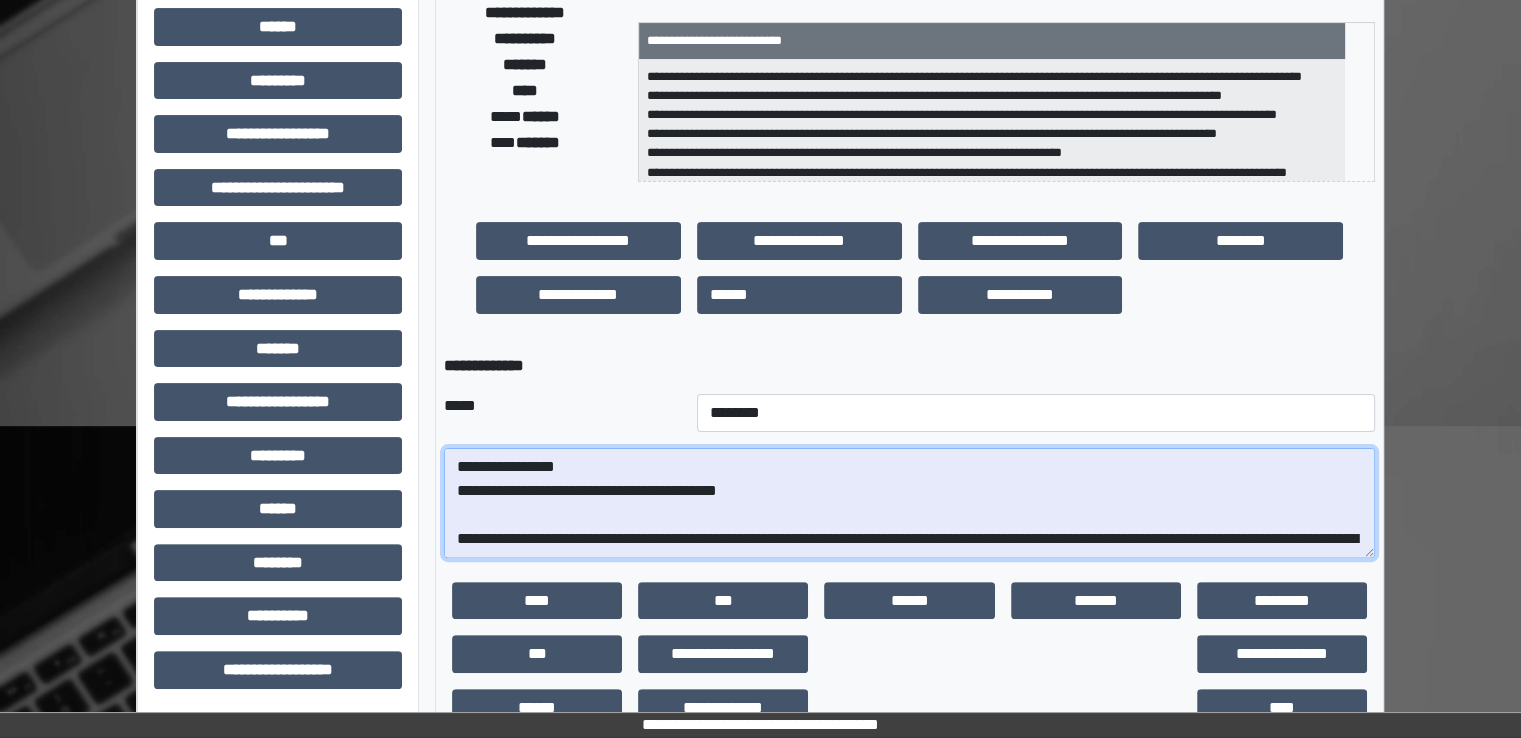 scroll, scrollTop: 280, scrollLeft: 0, axis: vertical 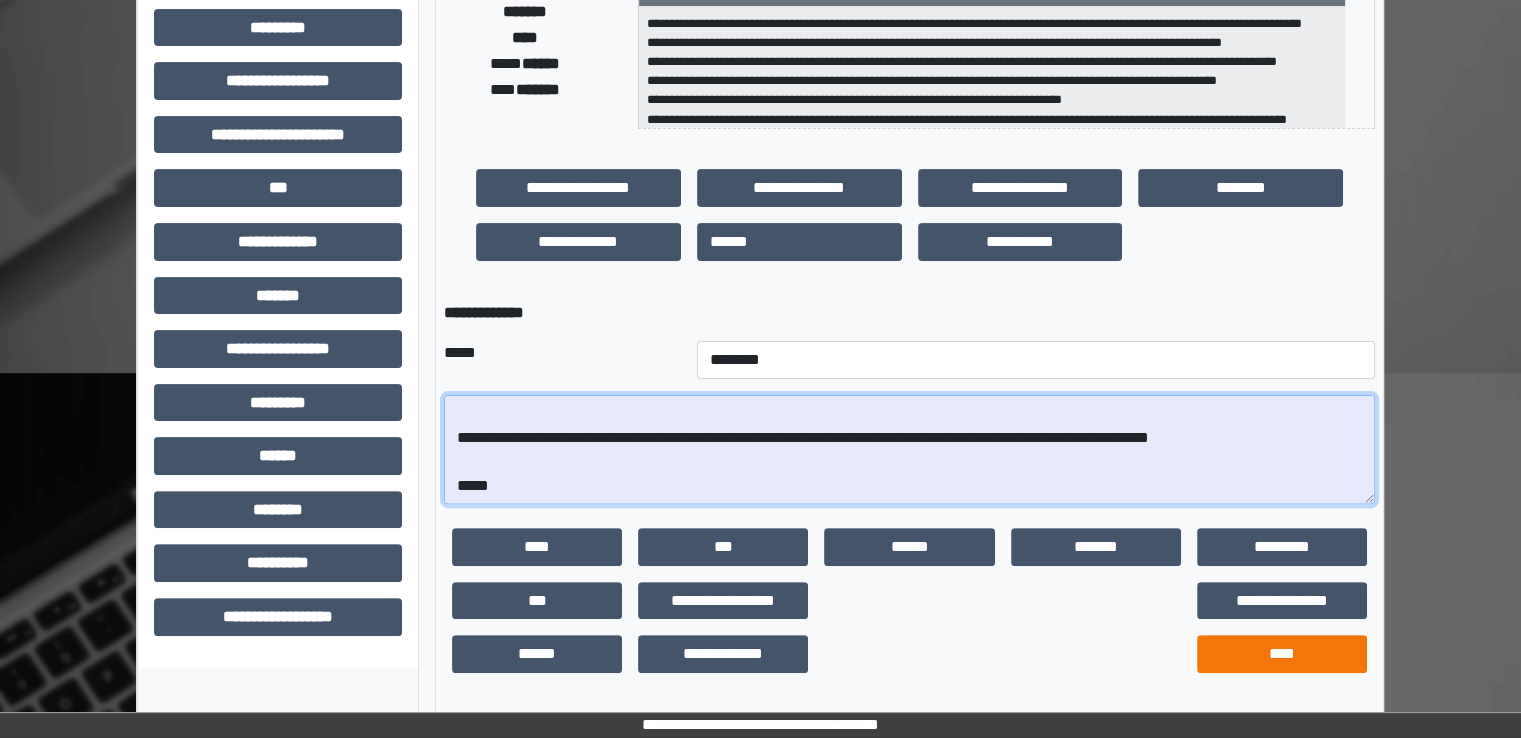 type on "**********" 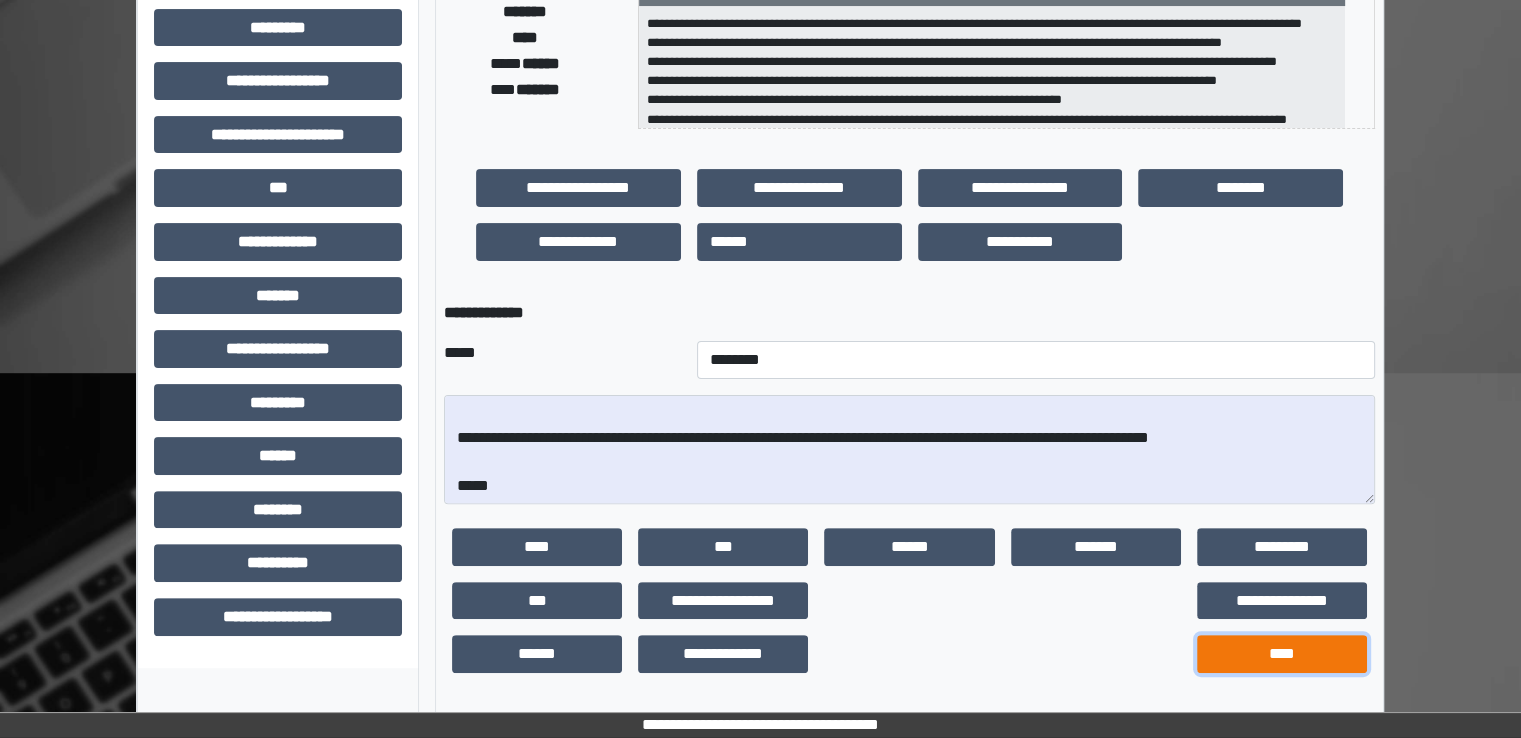 click on "****" at bounding box center (1282, 654) 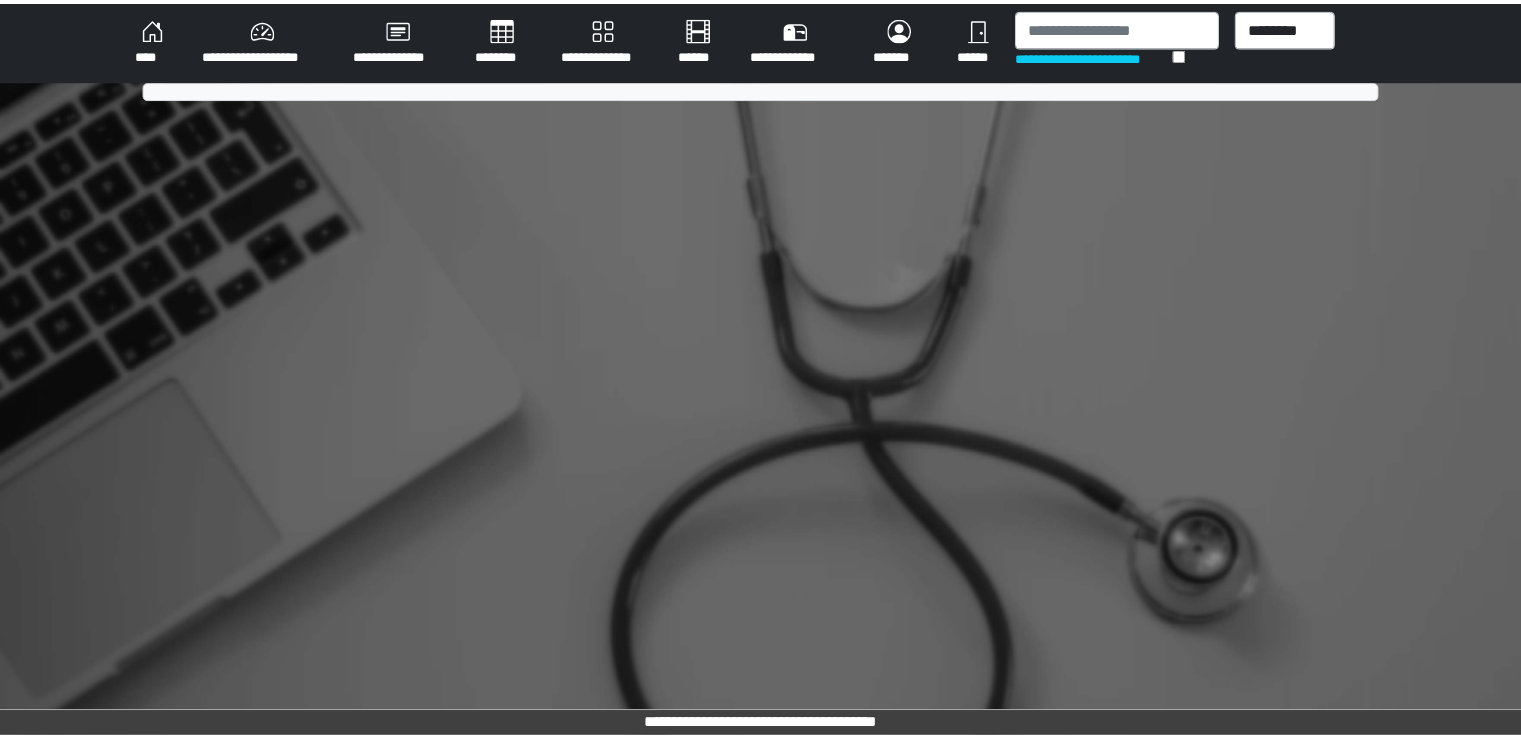 scroll, scrollTop: 0, scrollLeft: 0, axis: both 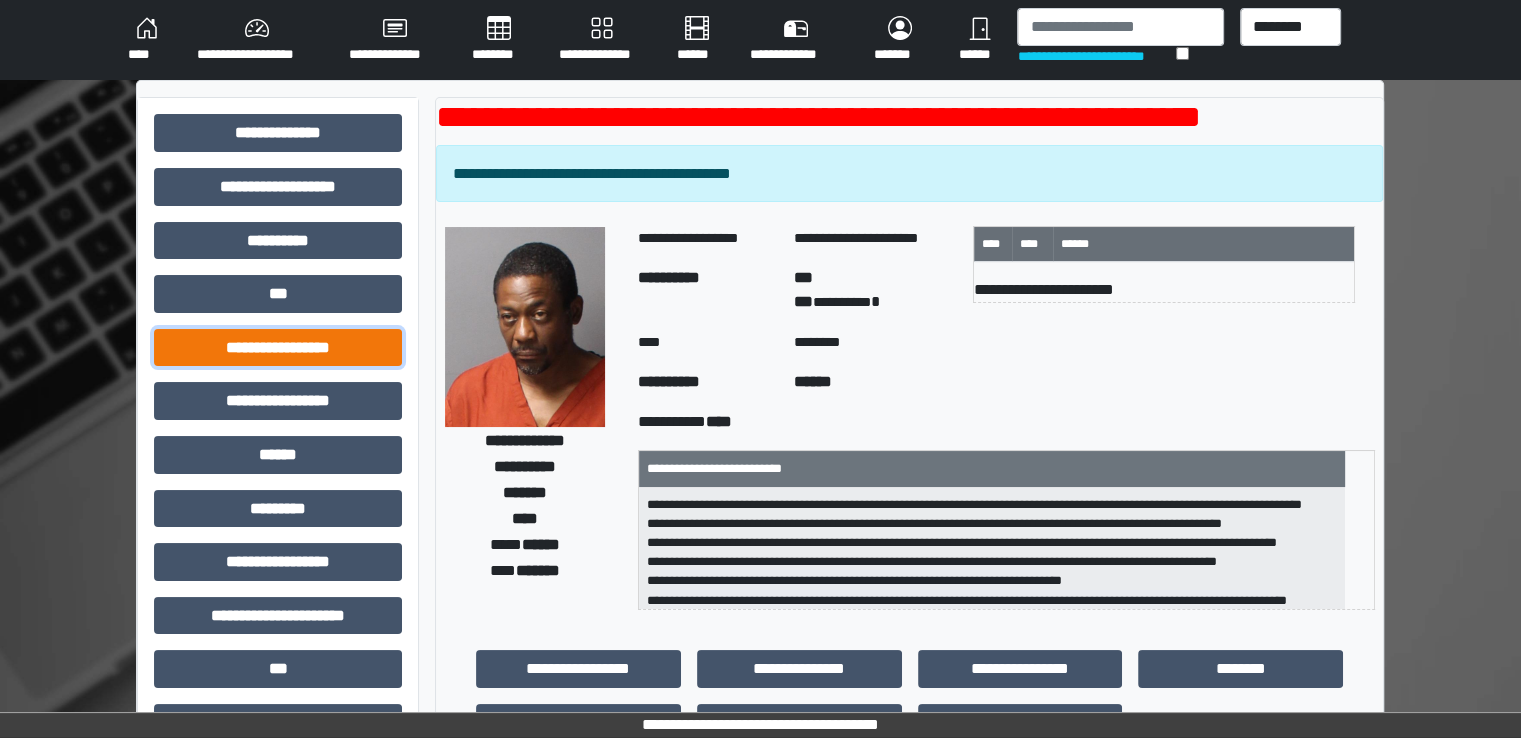 click on "**********" at bounding box center [278, 348] 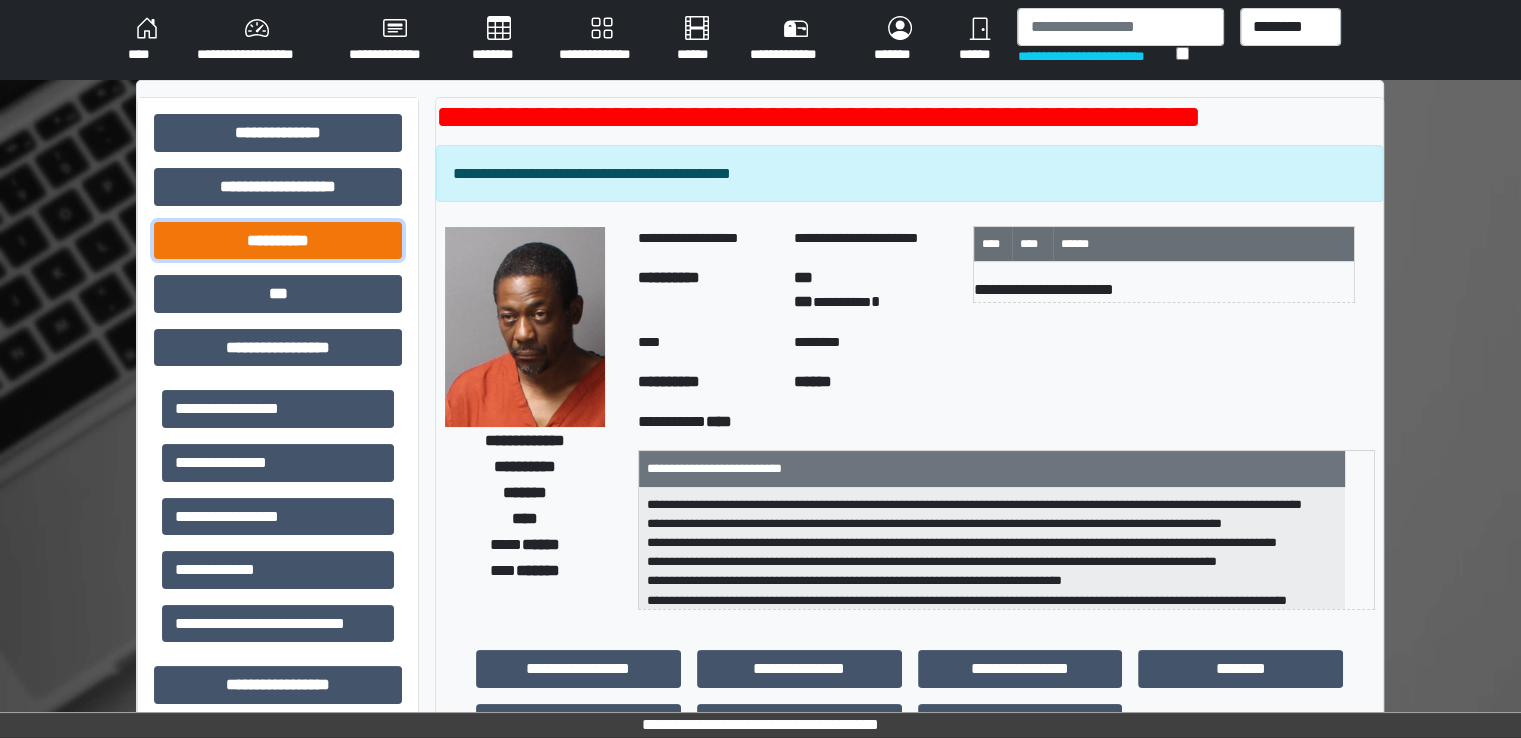 click on "**********" at bounding box center [278, 241] 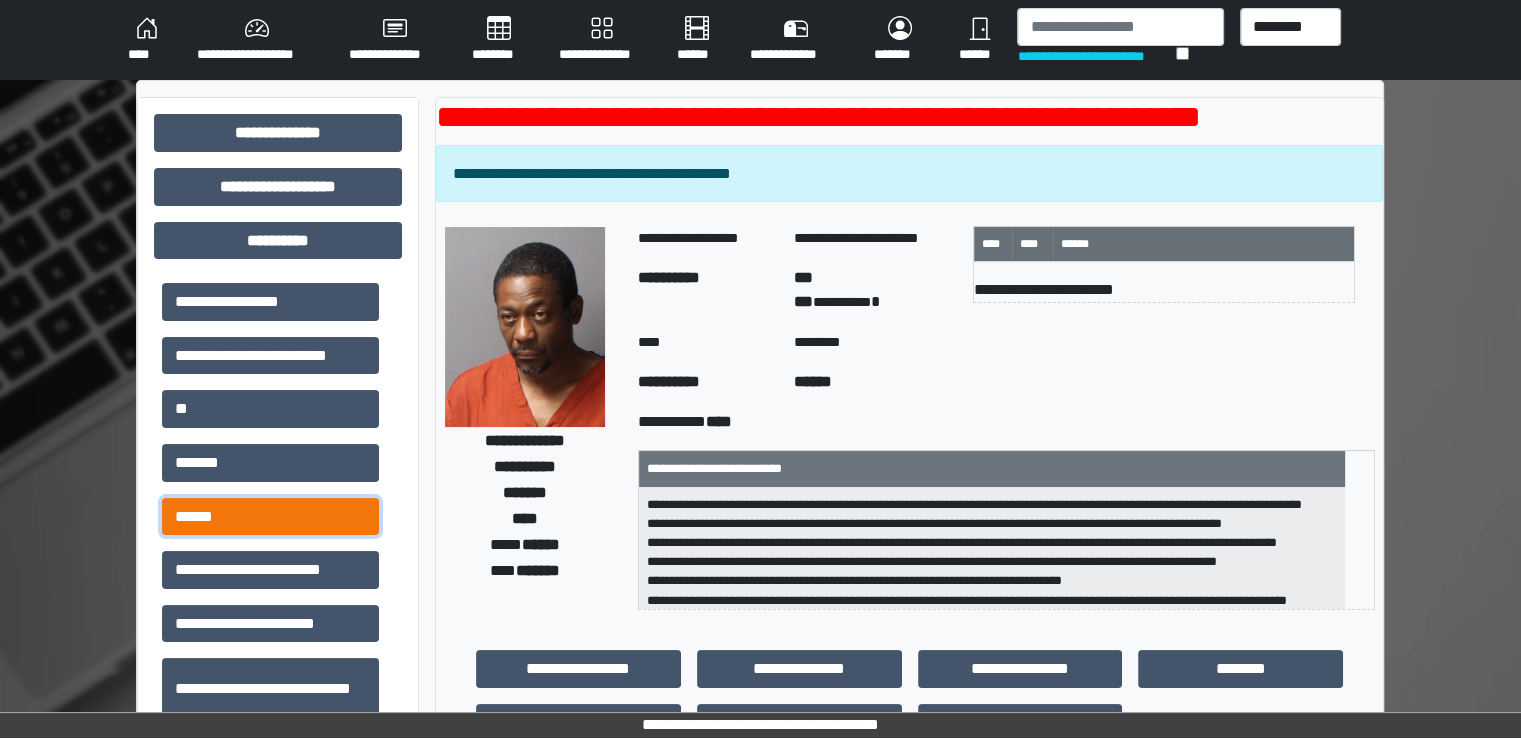 click on "******" at bounding box center [270, 517] 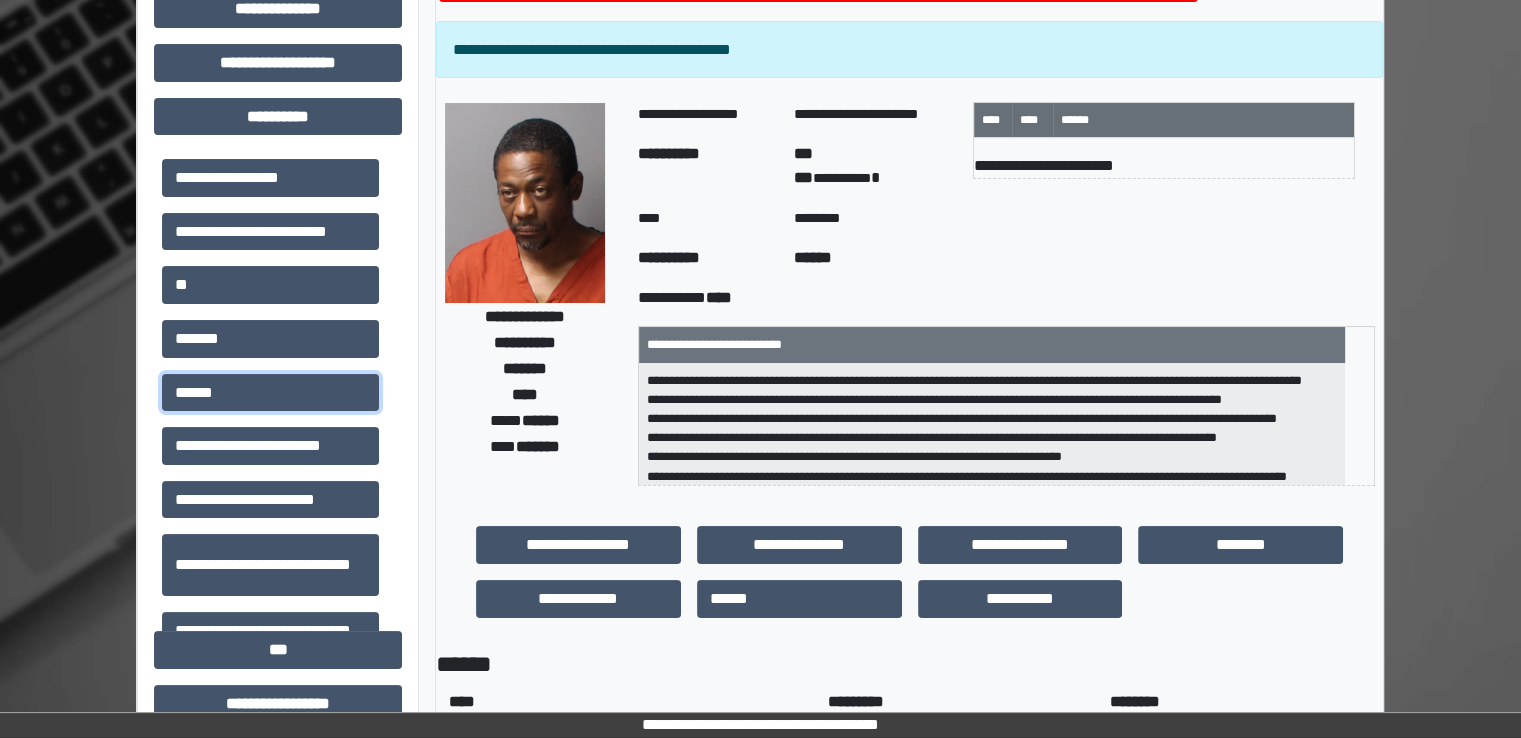 scroll, scrollTop: 0, scrollLeft: 0, axis: both 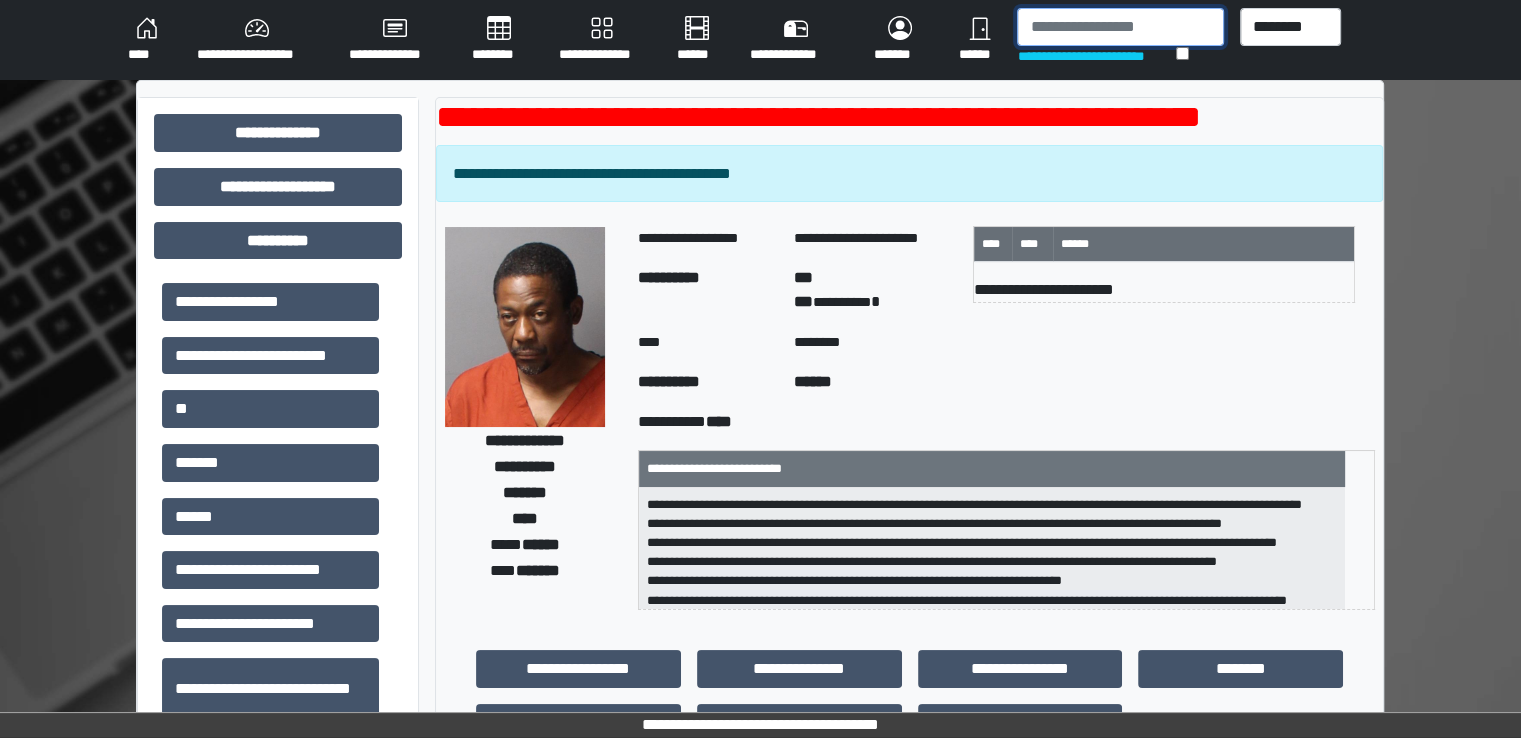 click at bounding box center (1120, 27) 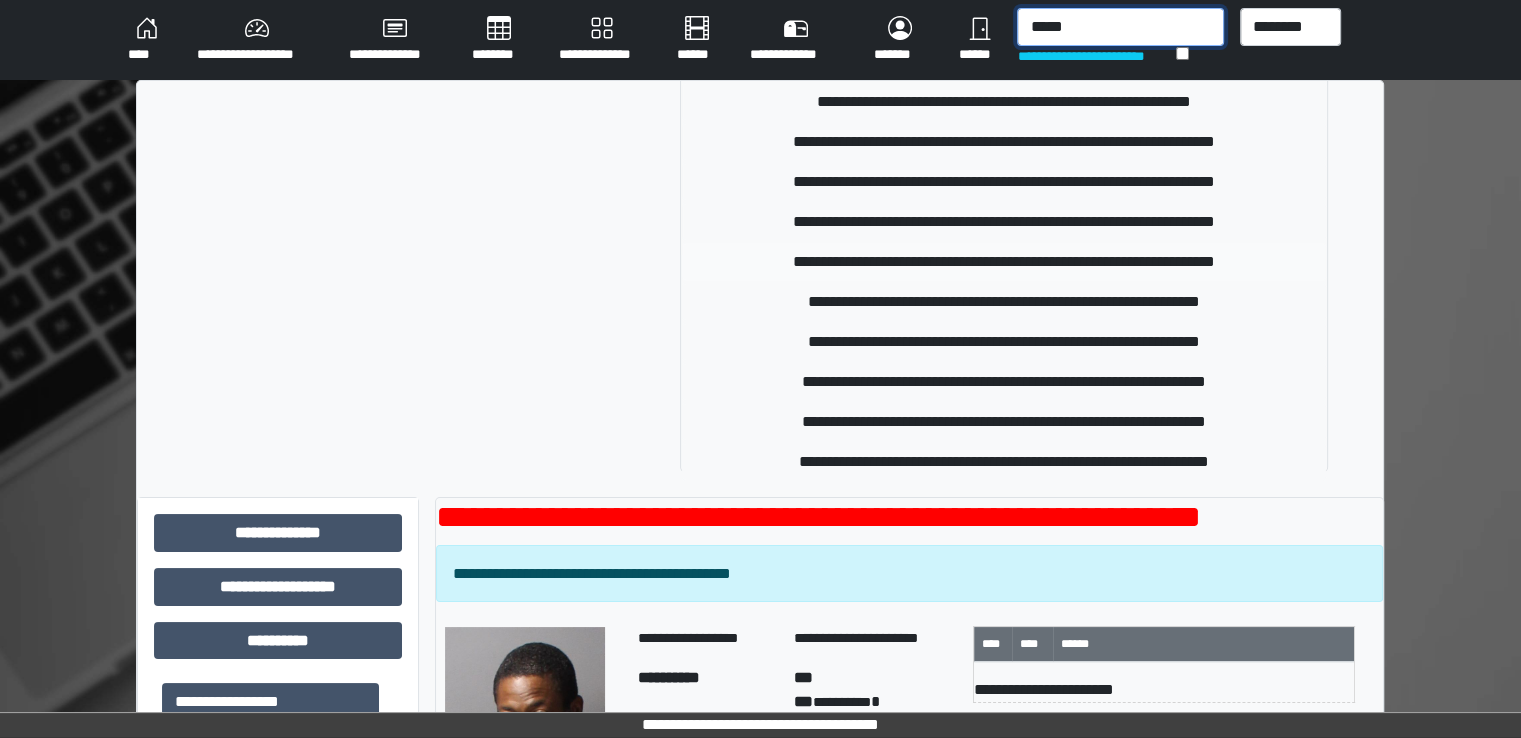scroll, scrollTop: 726, scrollLeft: 0, axis: vertical 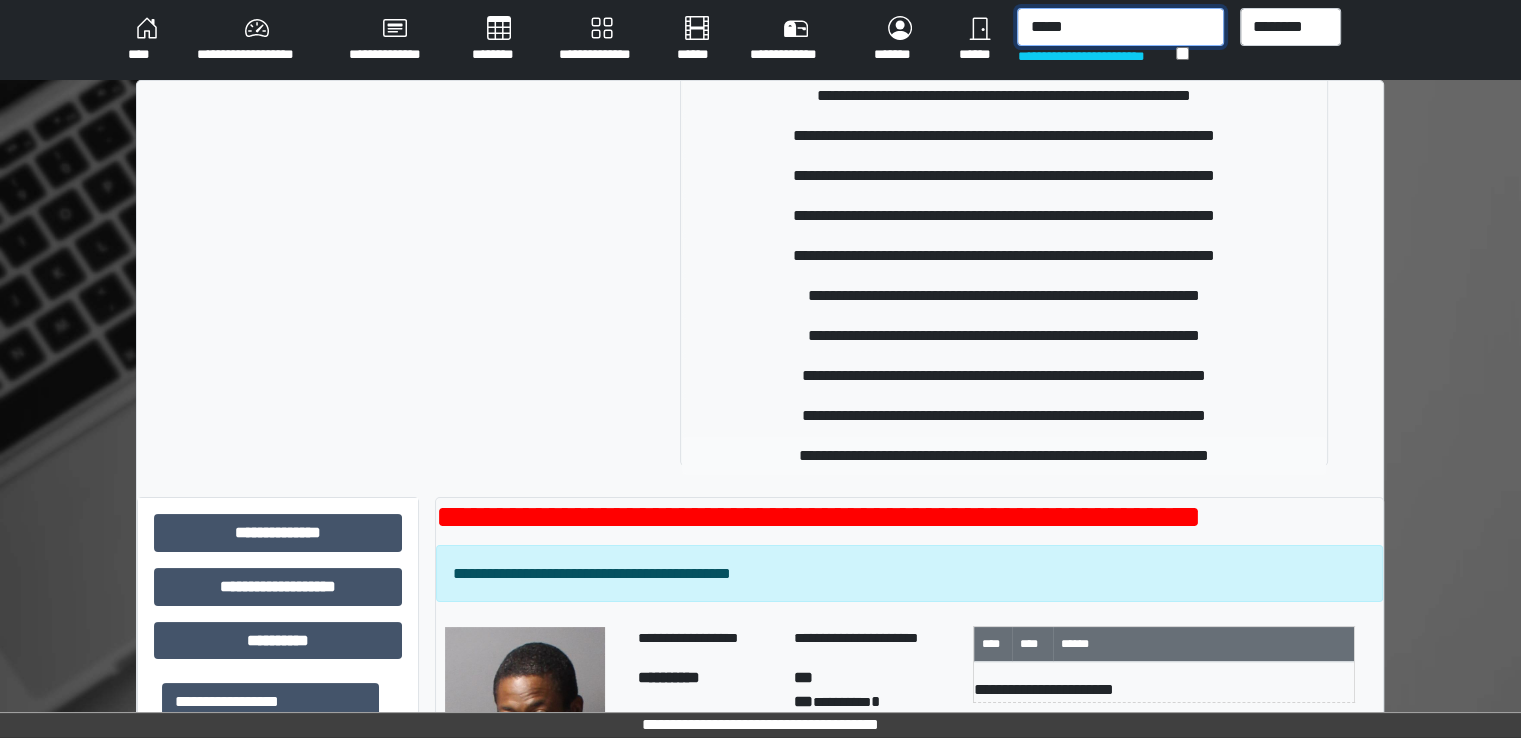 type on "*****" 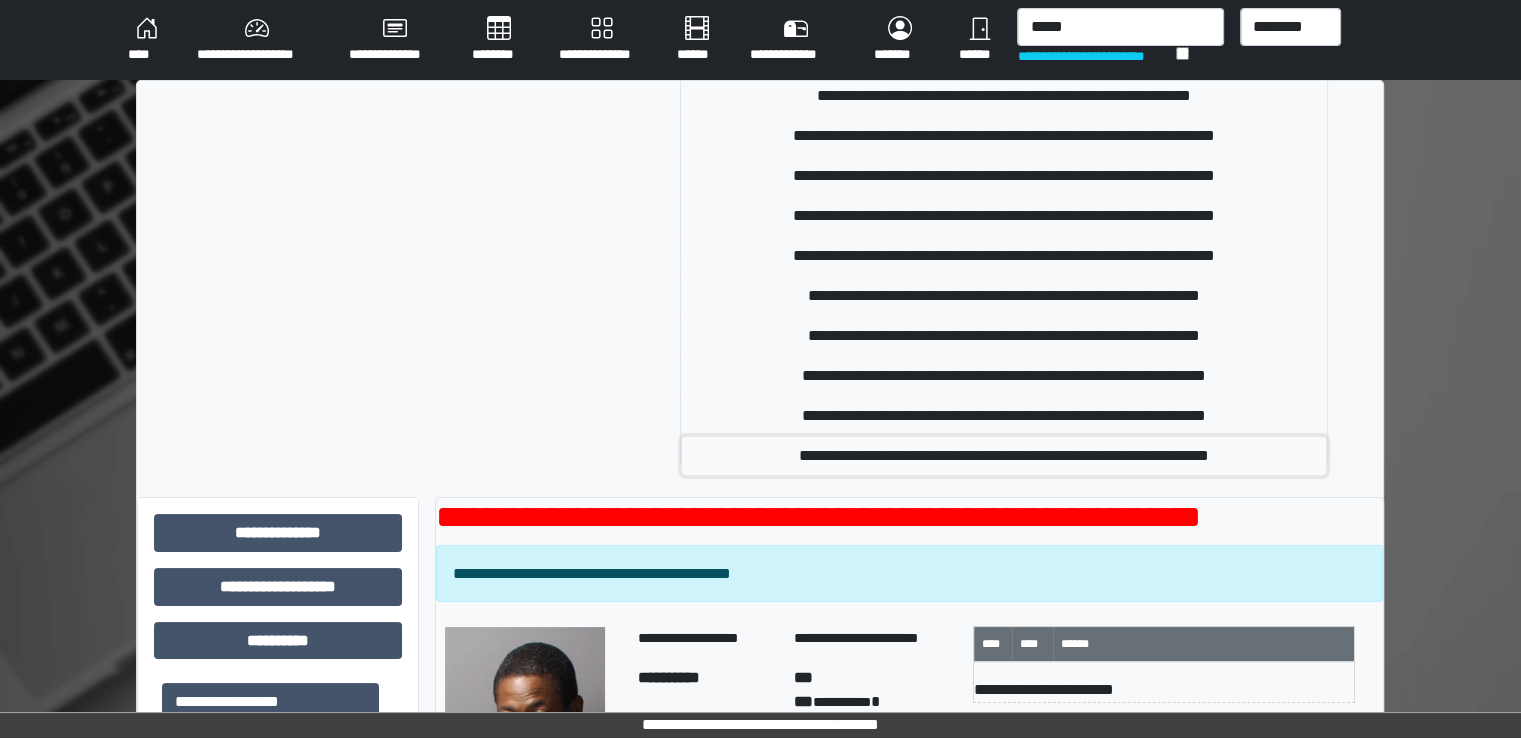 click on "**********" at bounding box center [1004, 456] 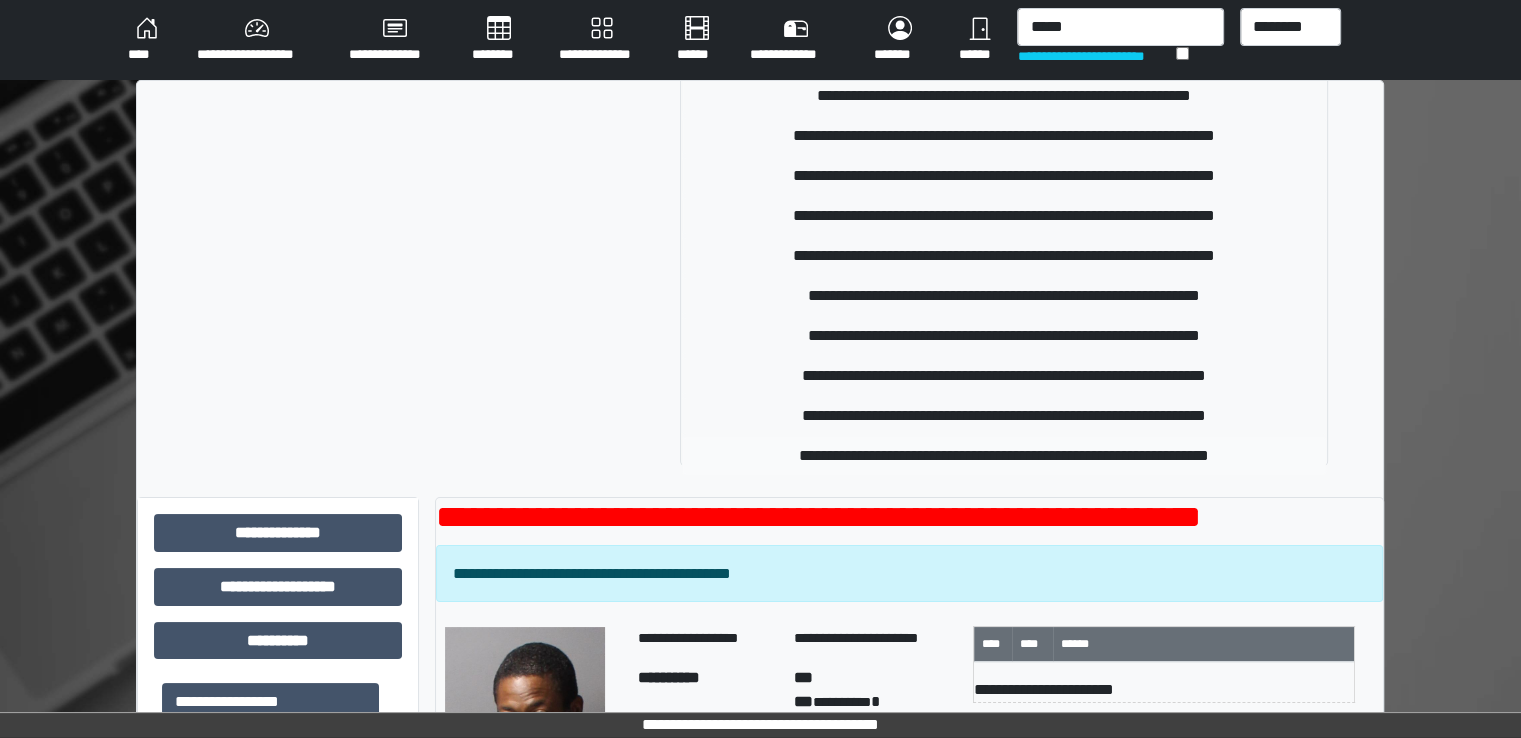 type 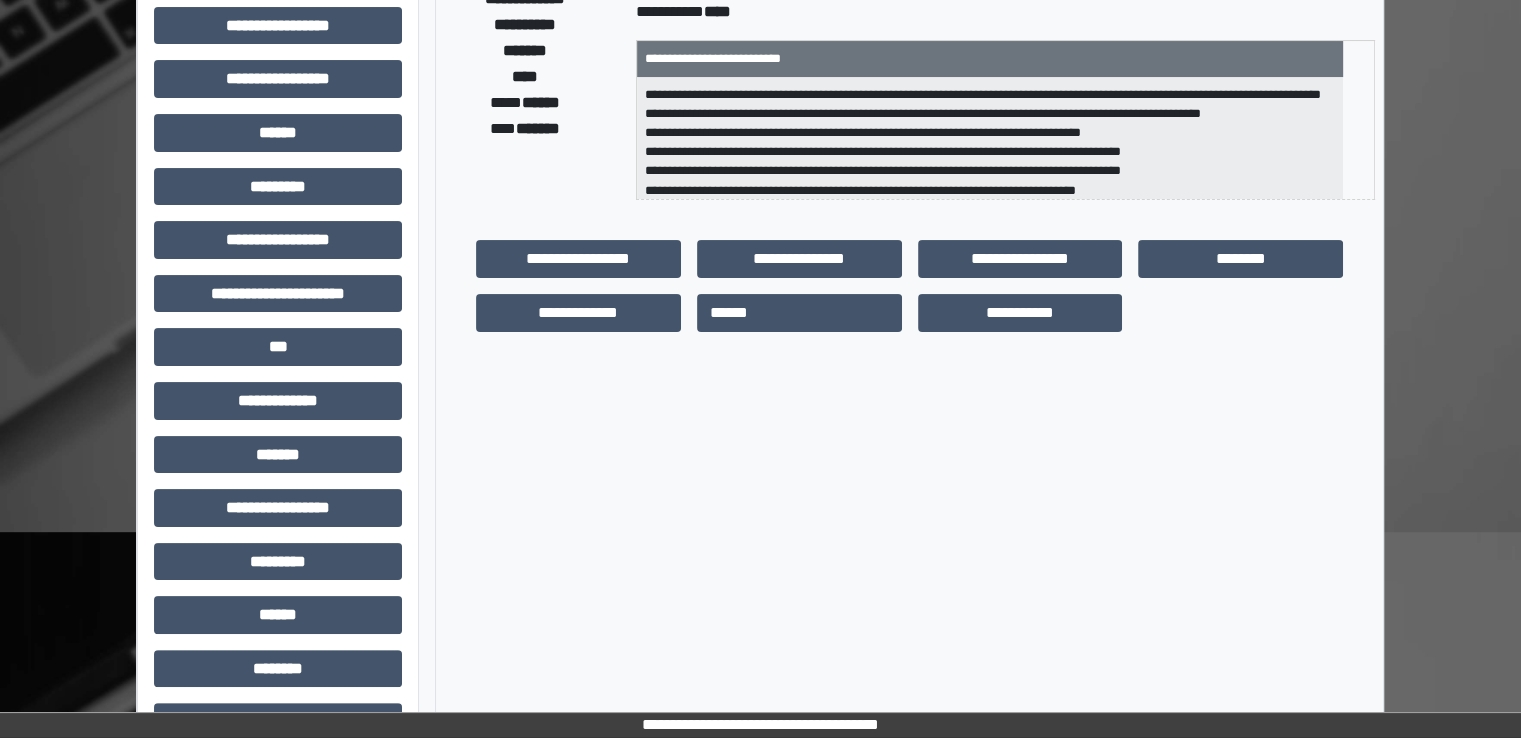 scroll, scrollTop: 428, scrollLeft: 0, axis: vertical 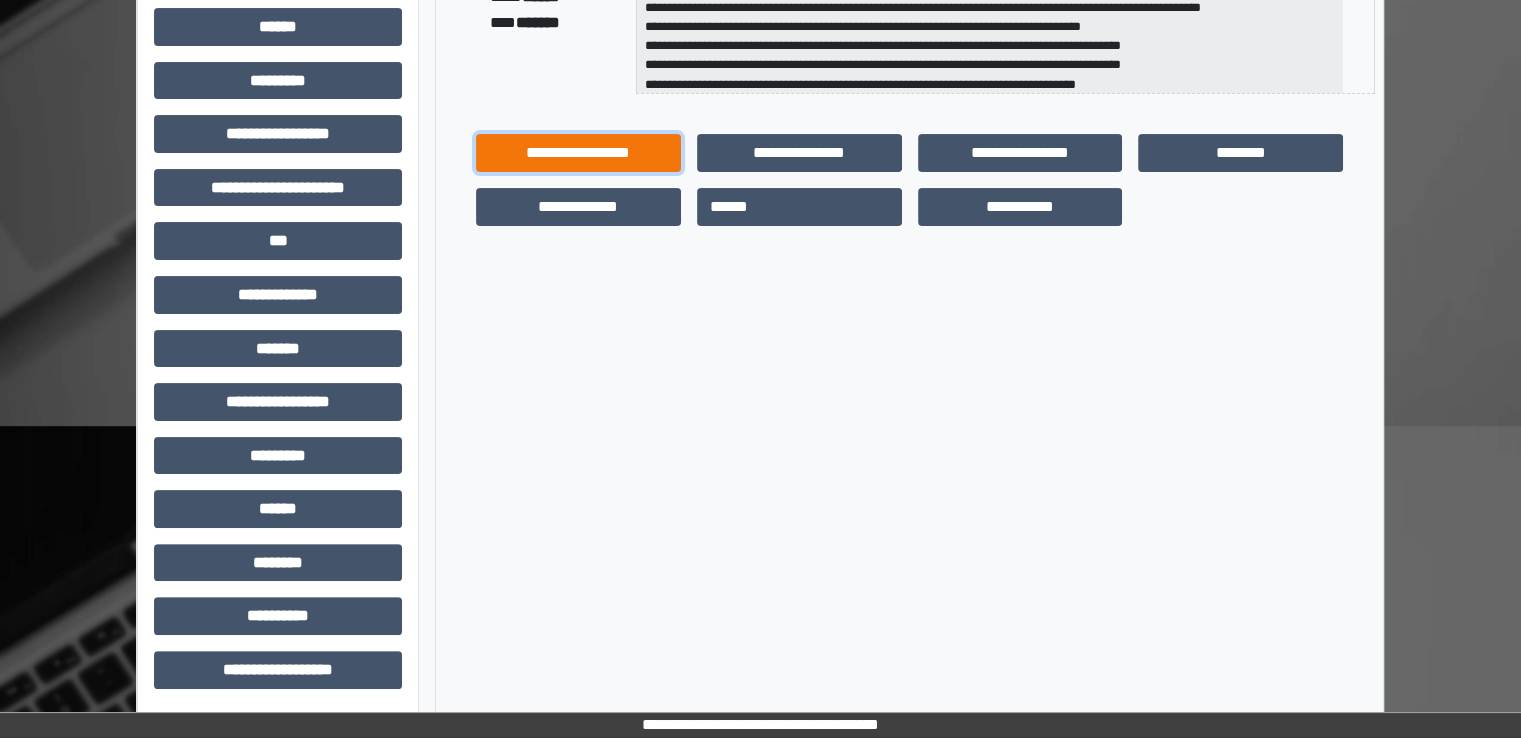 click on "**********" at bounding box center (578, 153) 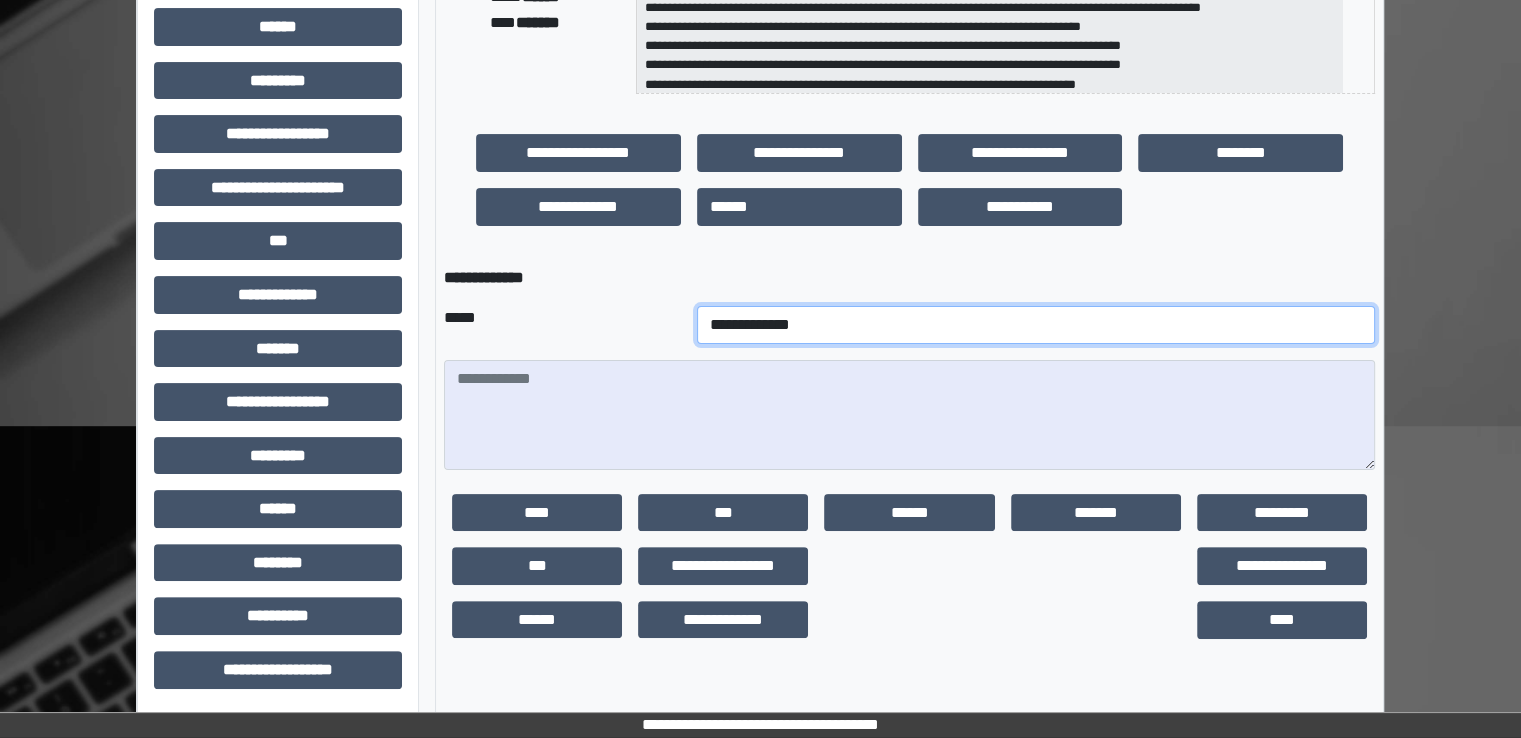 drag, startPoint x: 620, startPoint y: 324, endPoint x: 619, endPoint y: 310, distance: 14.035668 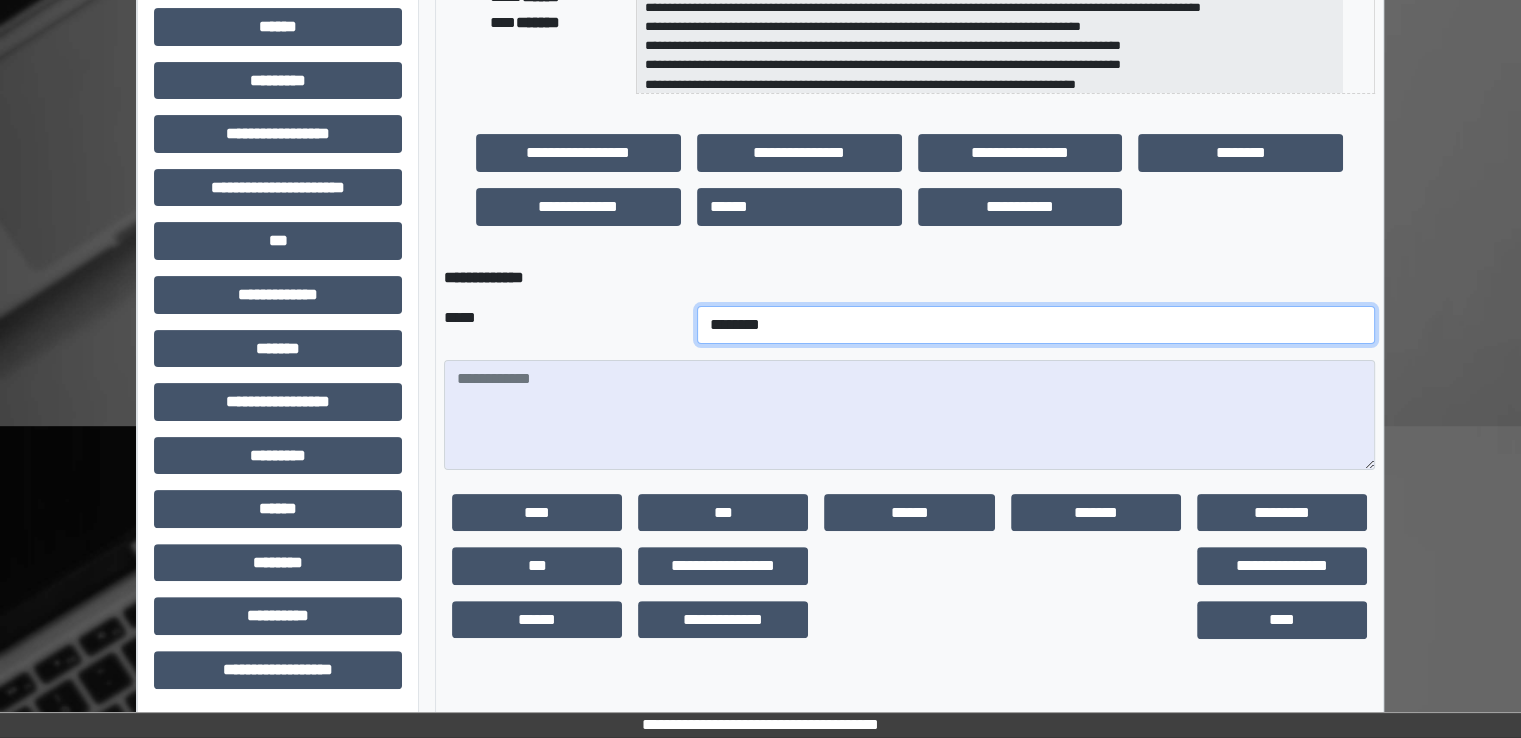 click on "**********" at bounding box center (1036, 325) 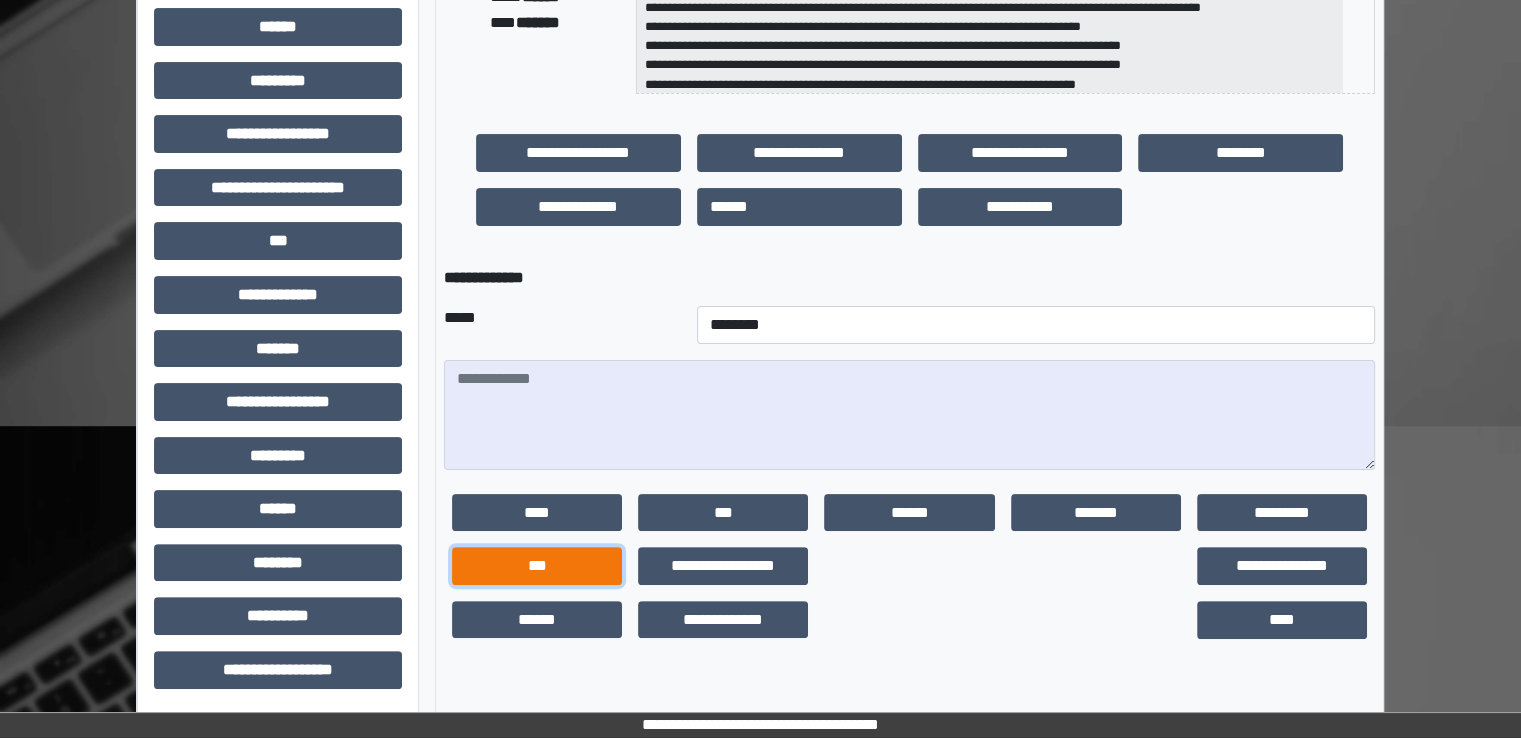 click on "***" at bounding box center [537, 566] 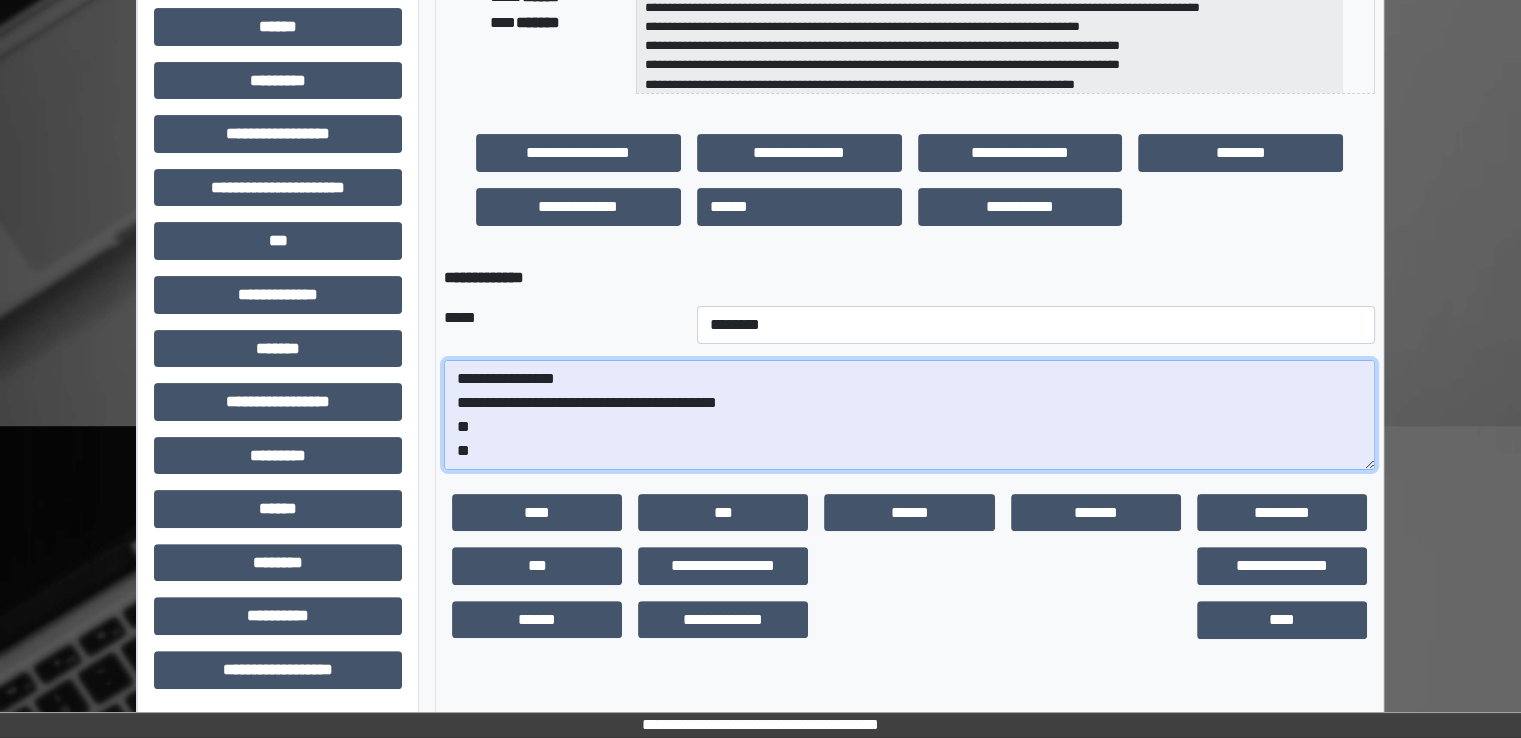 click on "**********" at bounding box center (909, 415) 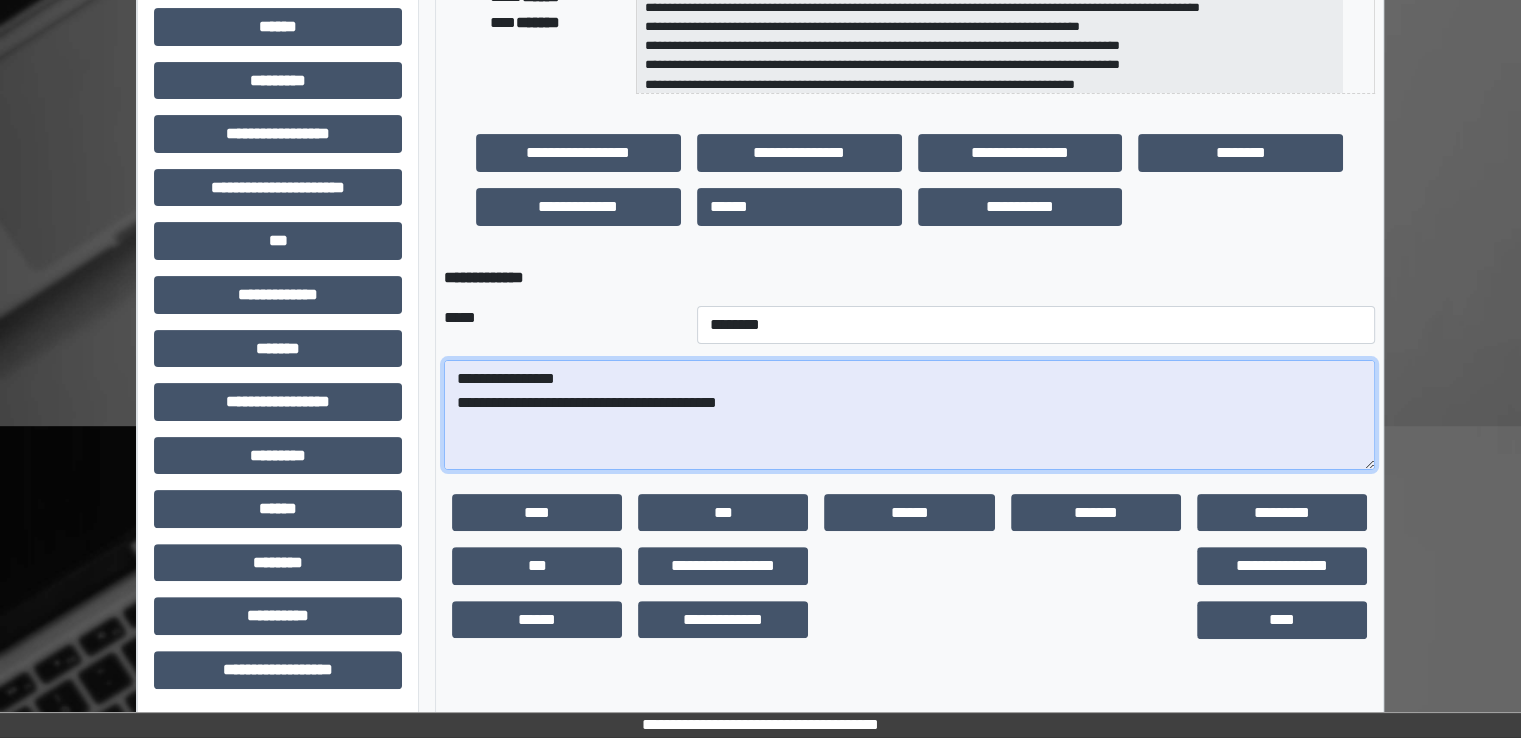 paste on "**********" 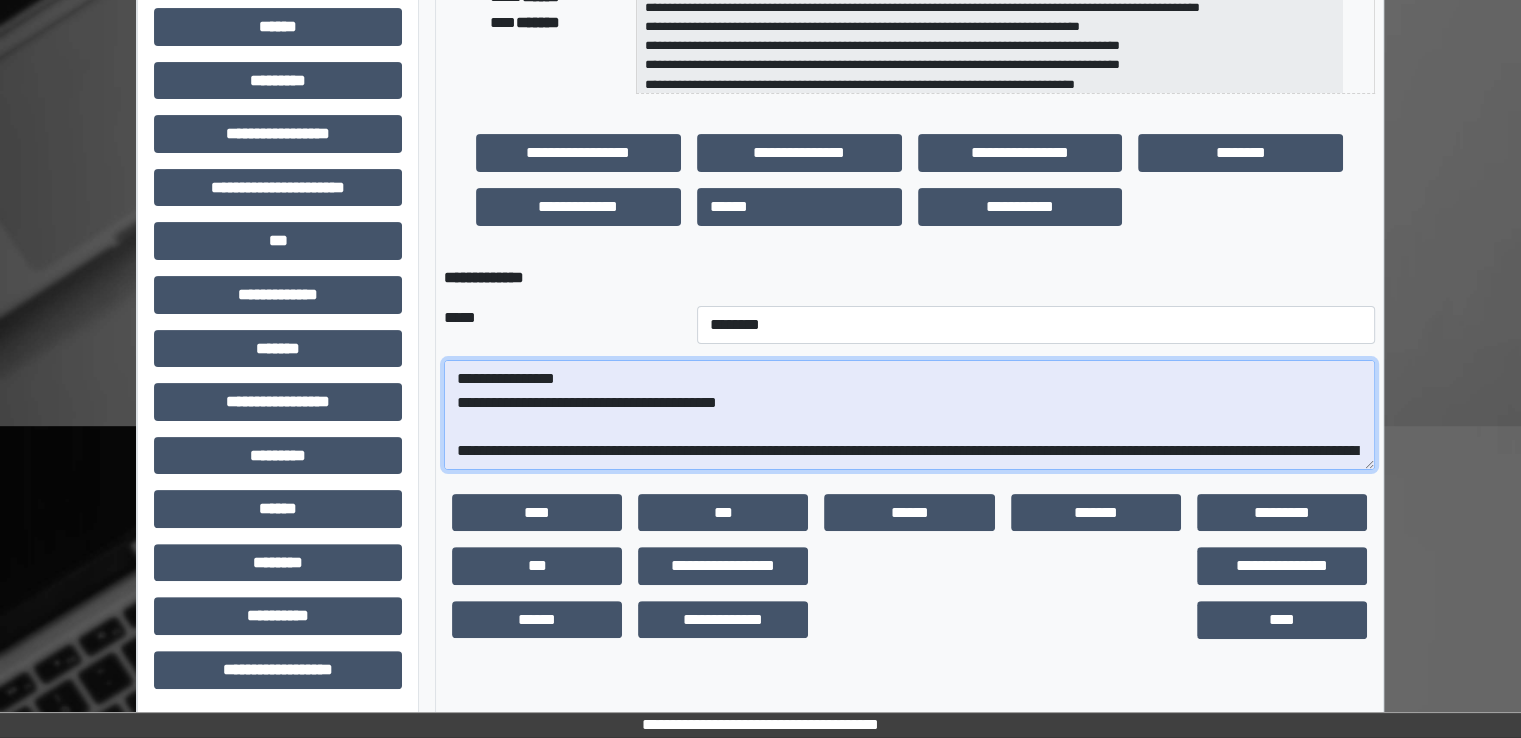 scroll, scrollTop: 400, scrollLeft: 0, axis: vertical 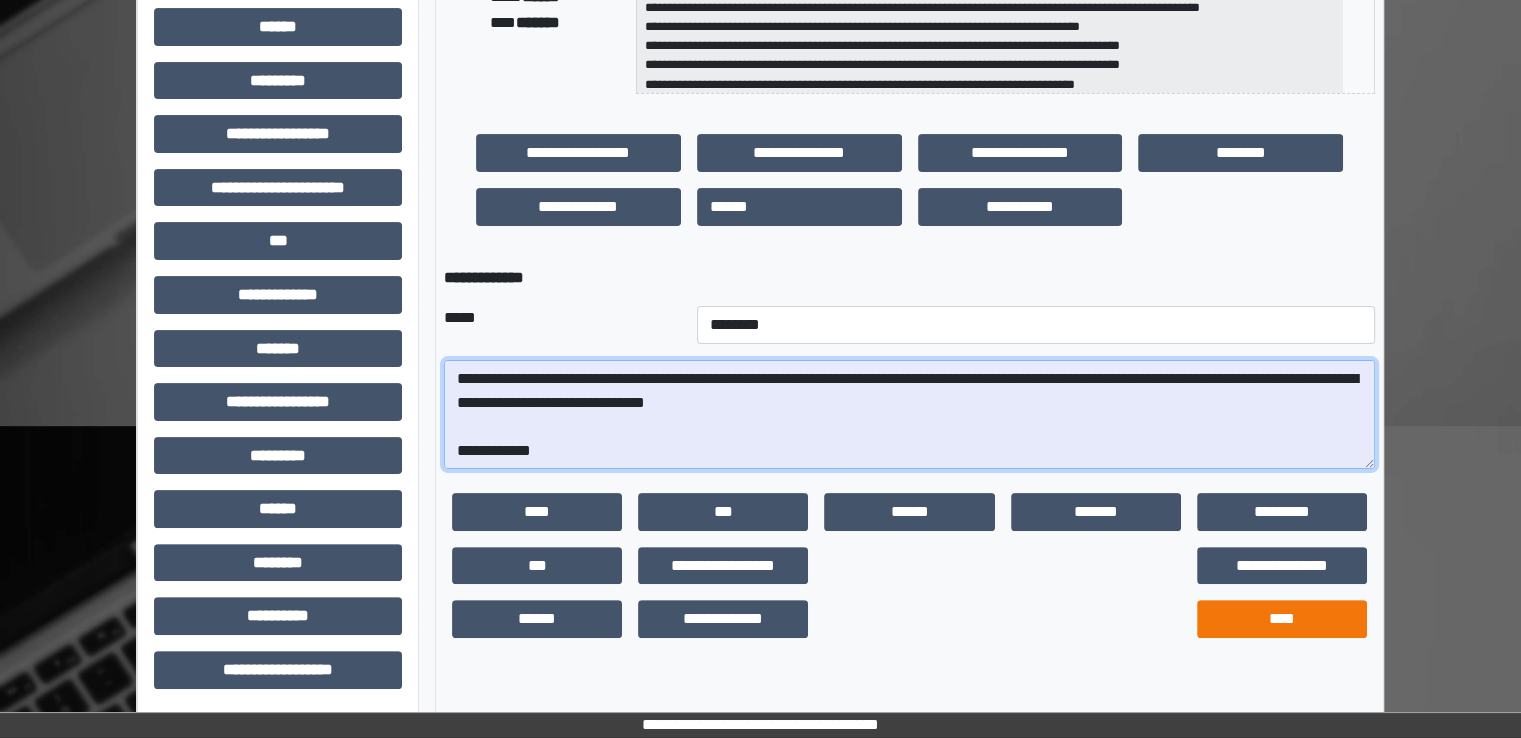 type on "**********" 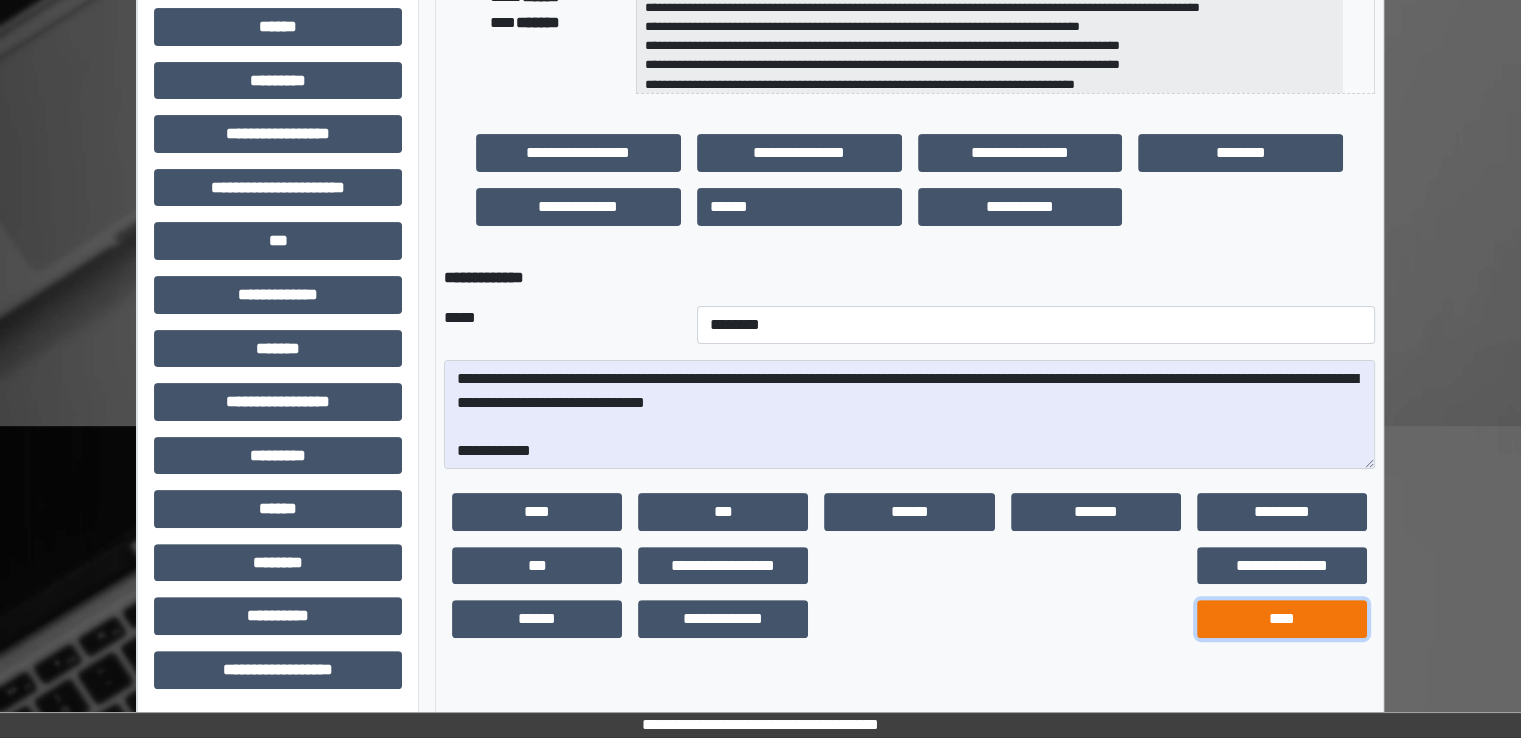 click on "****" at bounding box center (1282, 619) 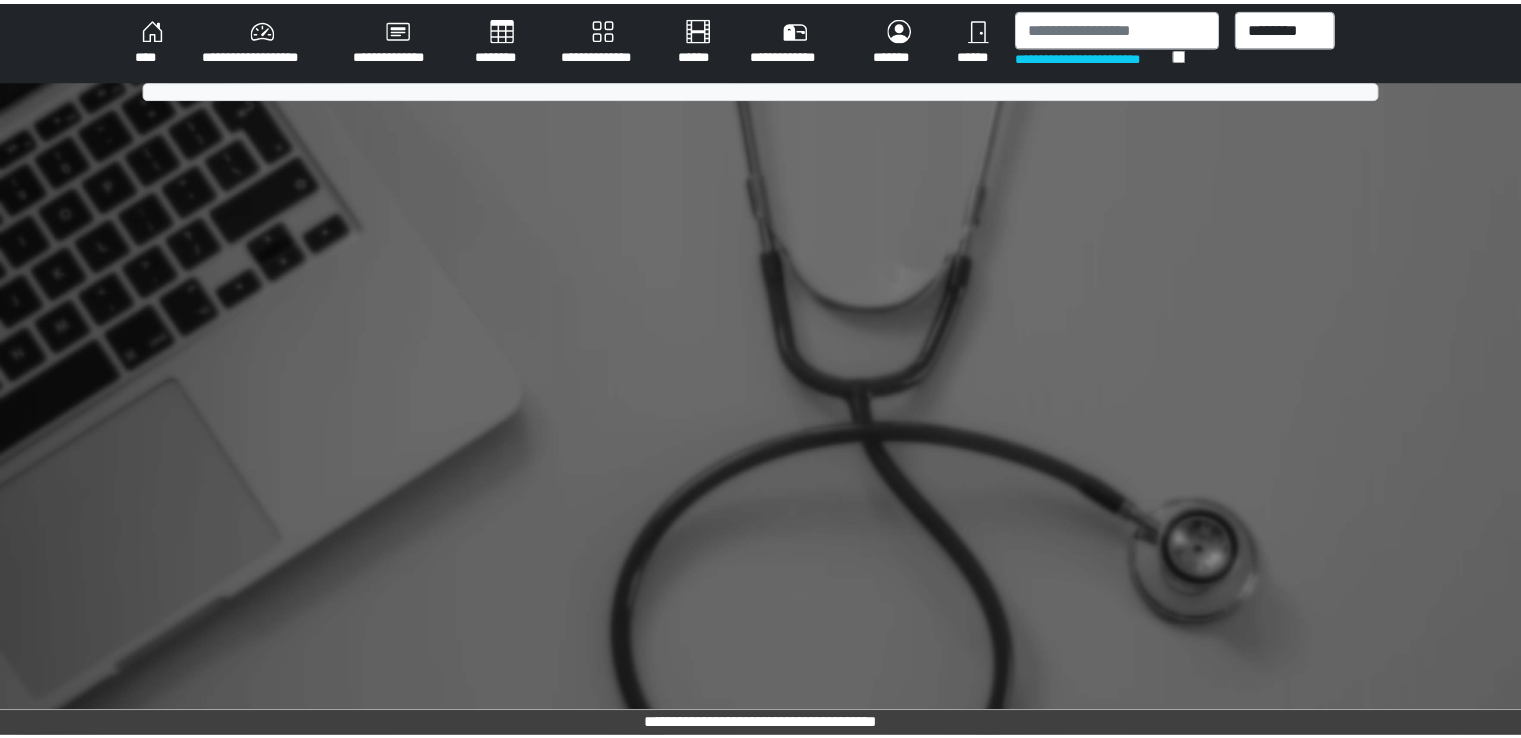 scroll, scrollTop: 0, scrollLeft: 0, axis: both 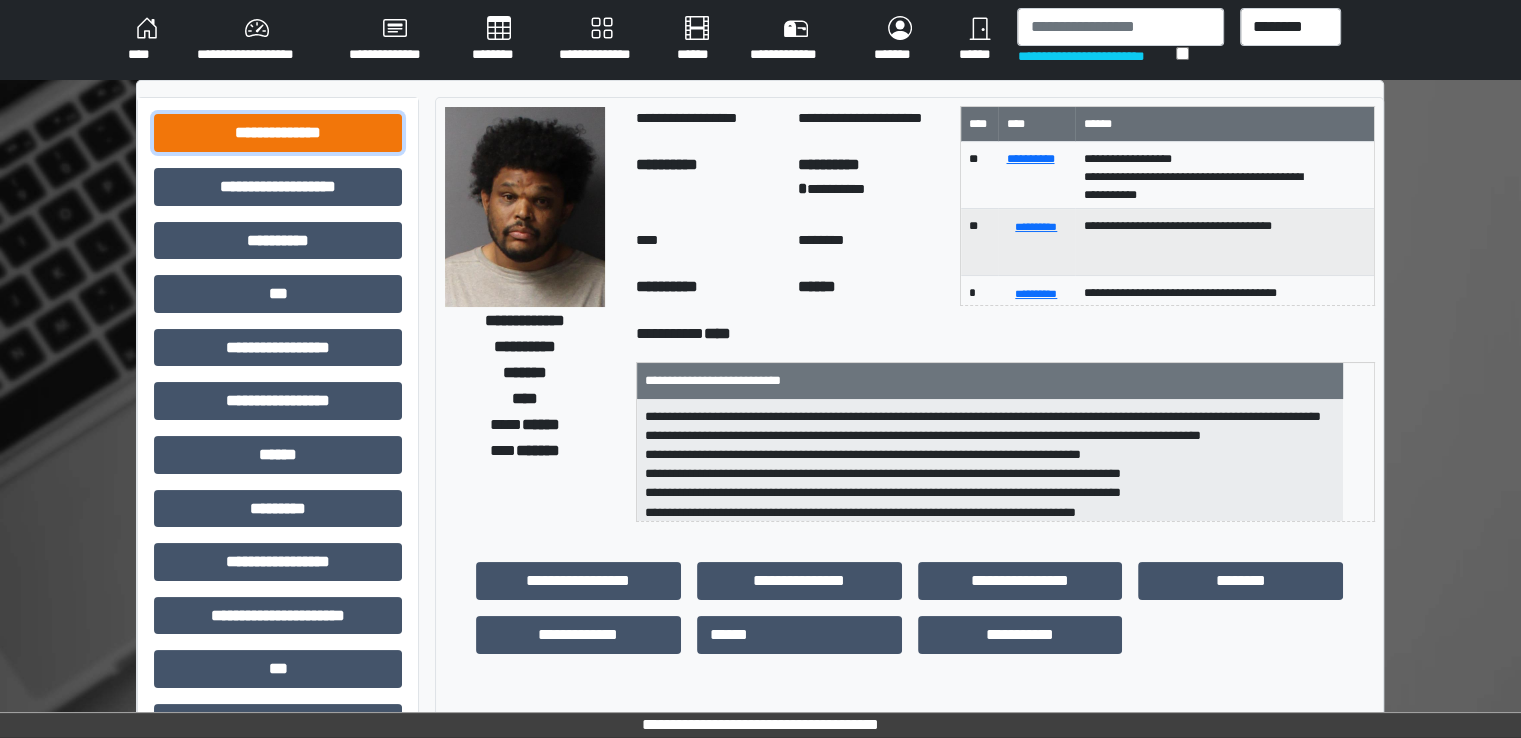 click on "**********" at bounding box center [278, 133] 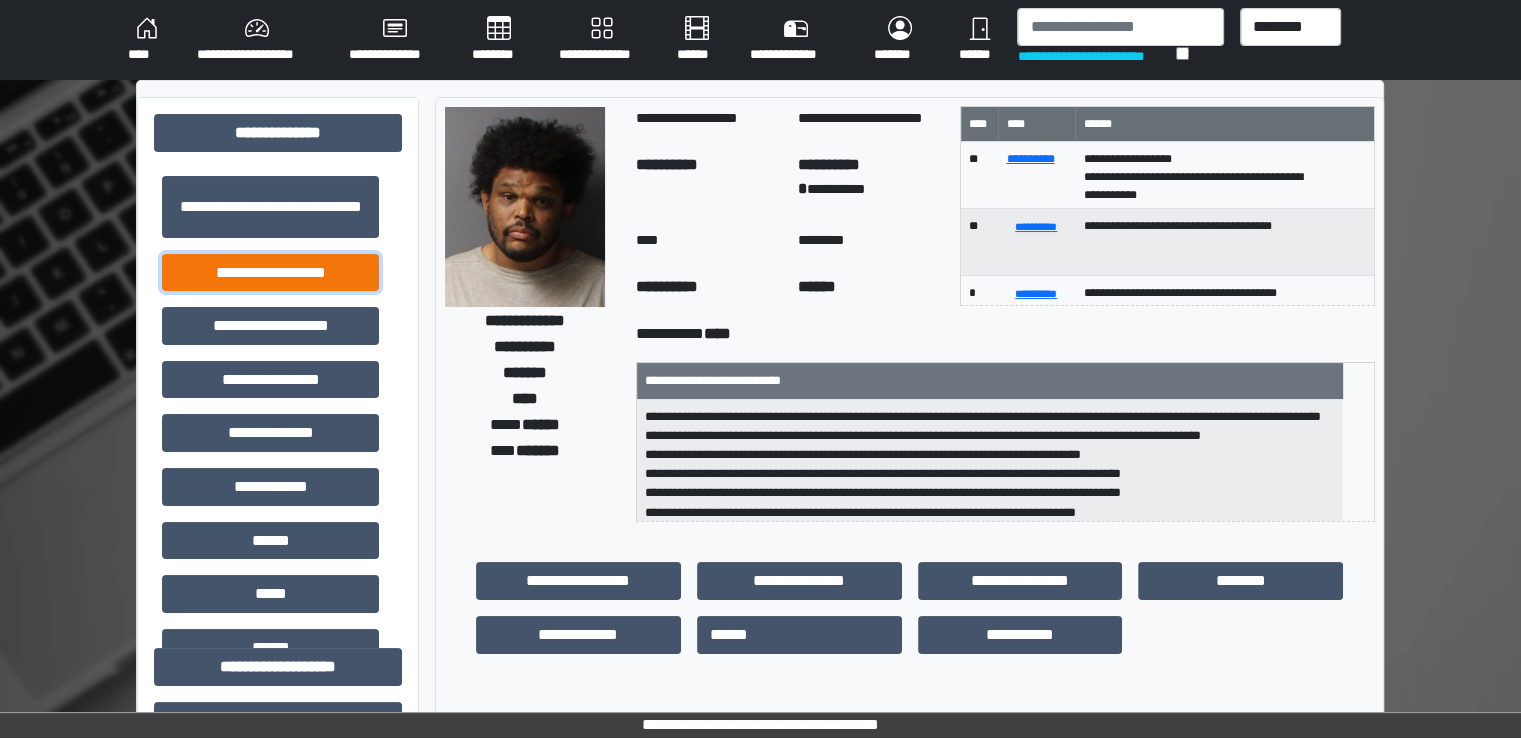 click on "**********" at bounding box center [270, 273] 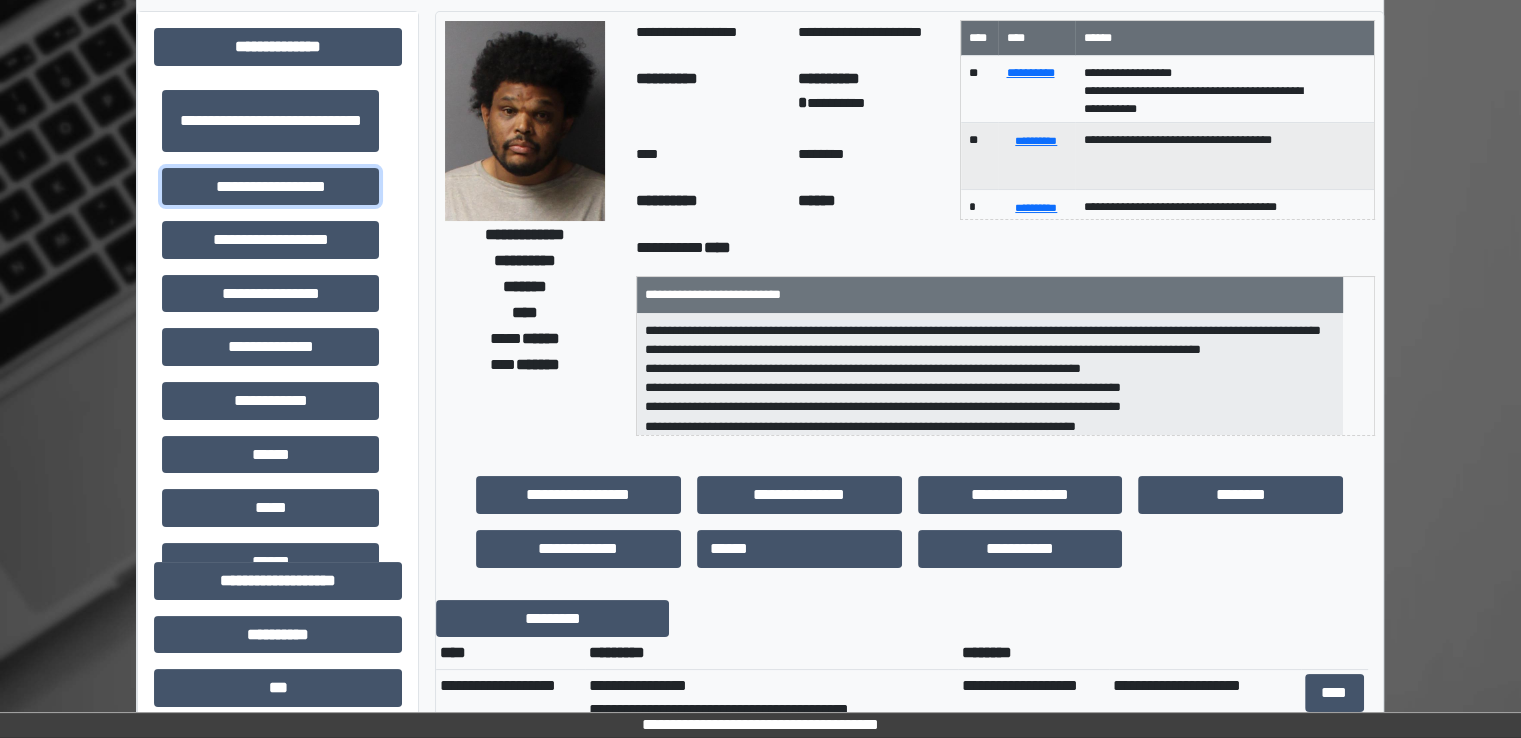 scroll, scrollTop: 0, scrollLeft: 0, axis: both 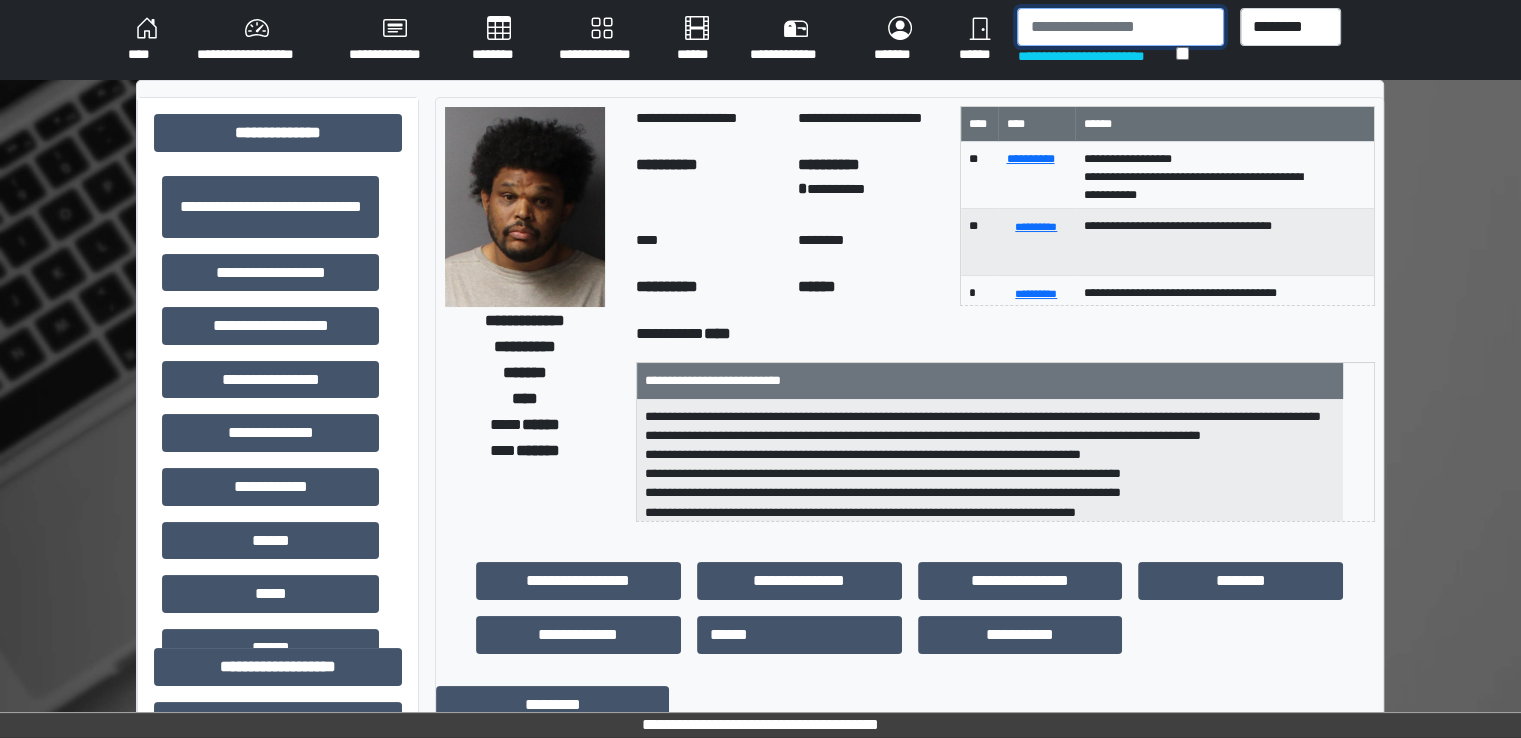 click at bounding box center [1120, 27] 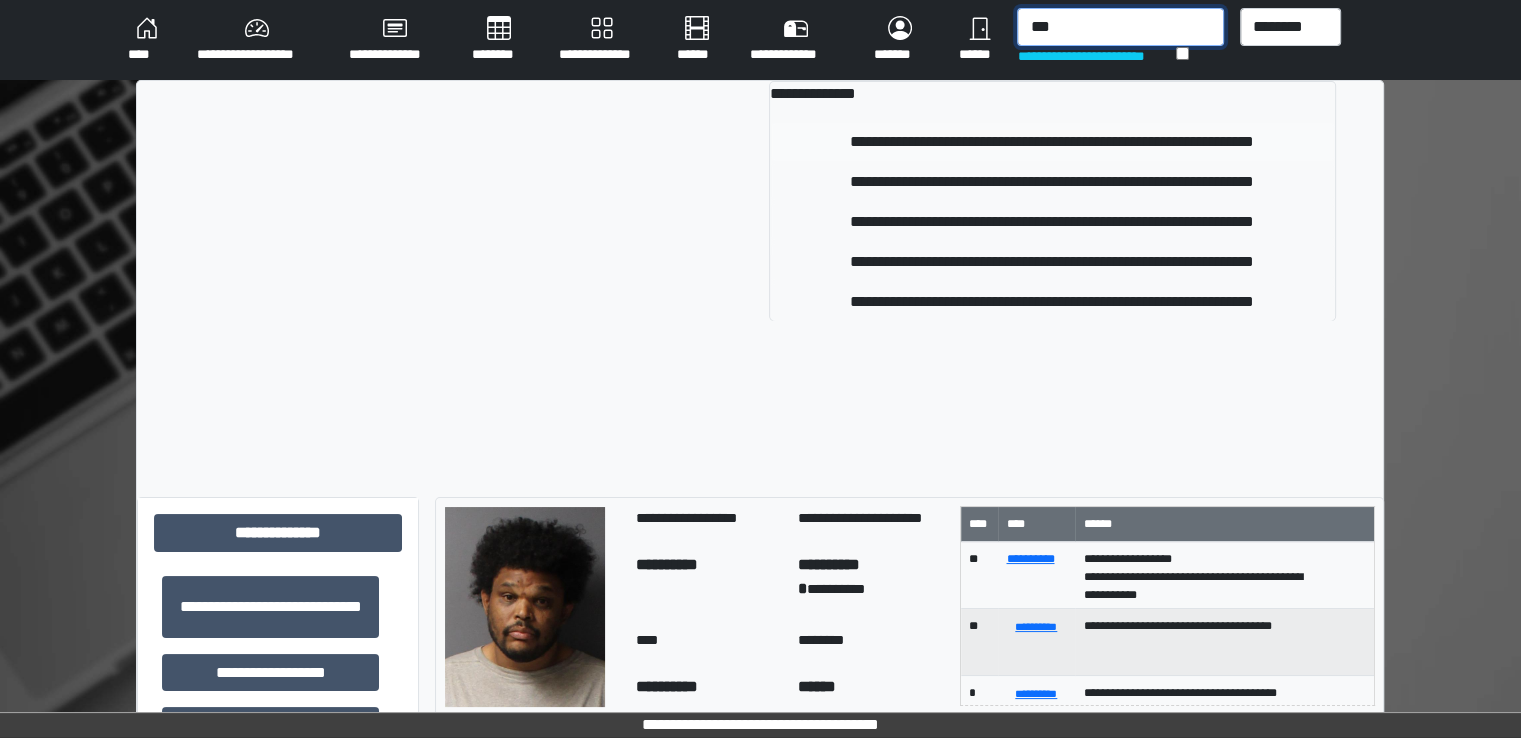 type on "***" 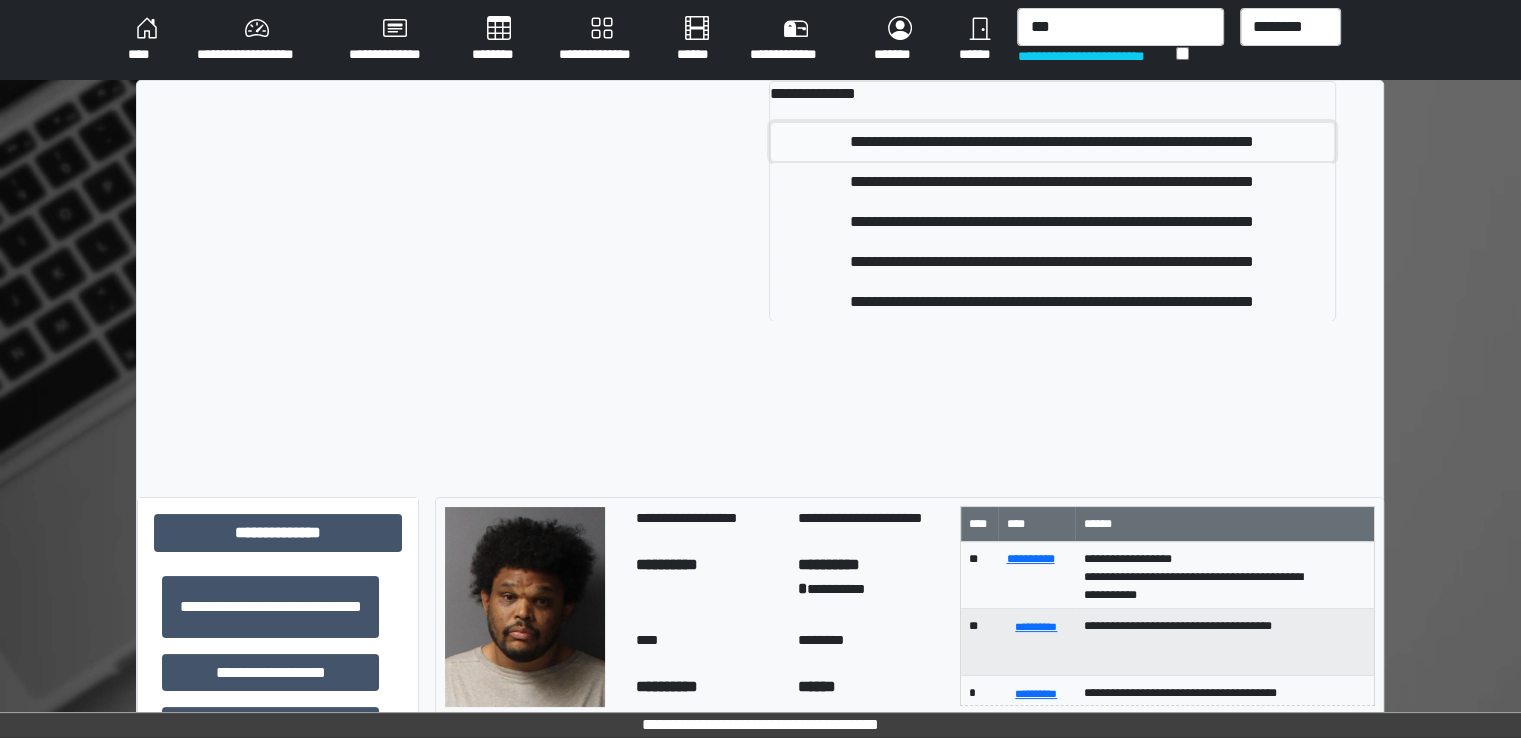 click on "**********" at bounding box center [1052, 142] 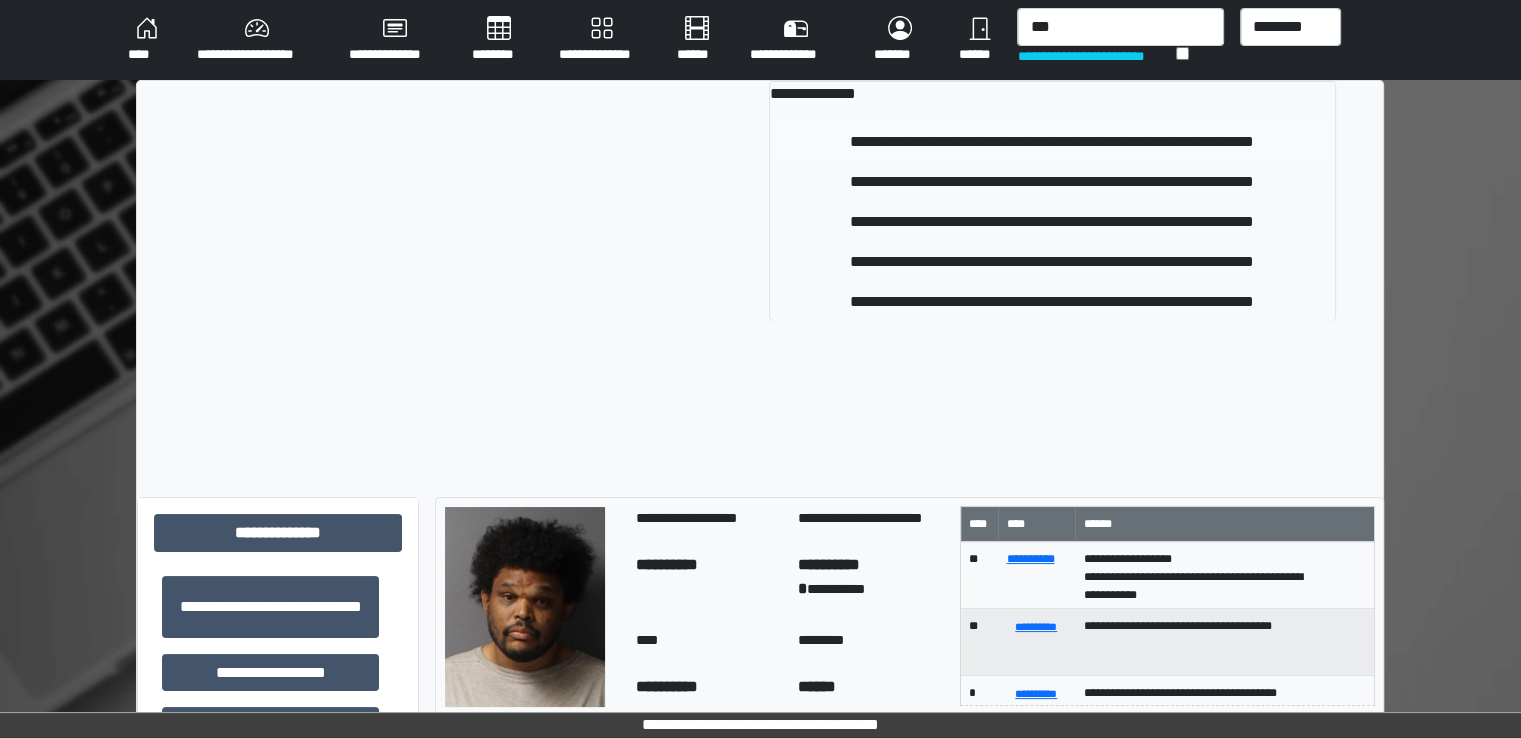 type 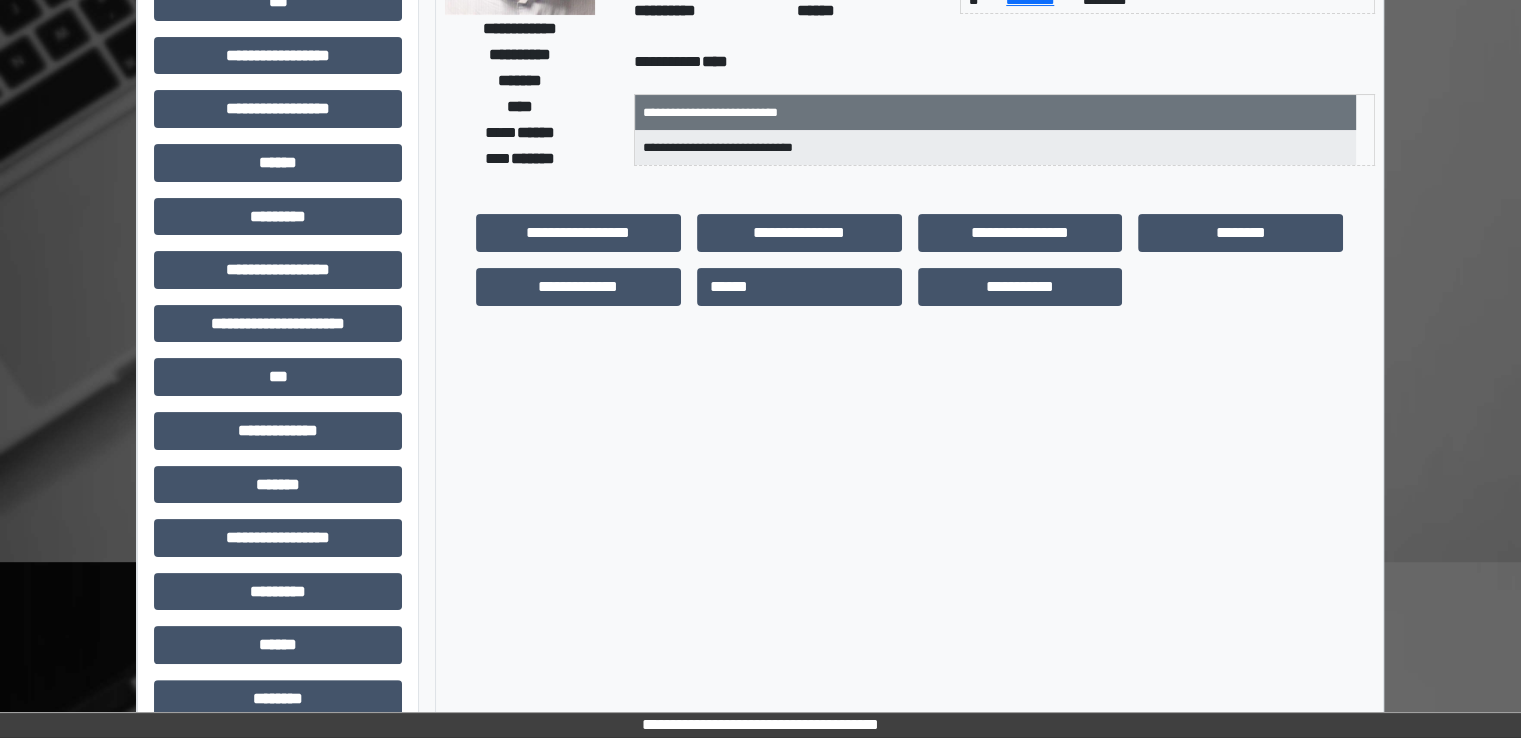 scroll, scrollTop: 428, scrollLeft: 0, axis: vertical 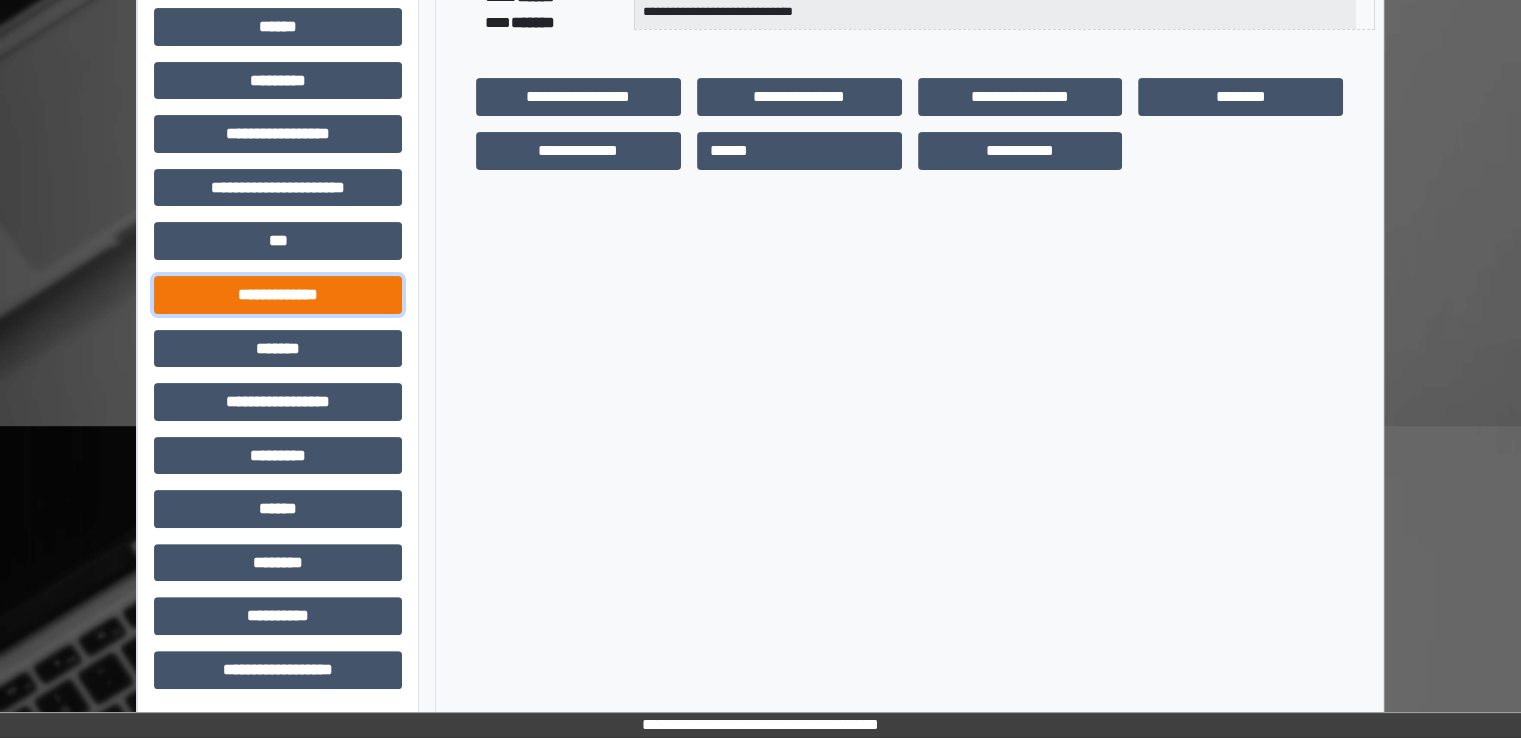 drag, startPoint x: 308, startPoint y: 274, endPoint x: 307, endPoint y: 346, distance: 72.00694 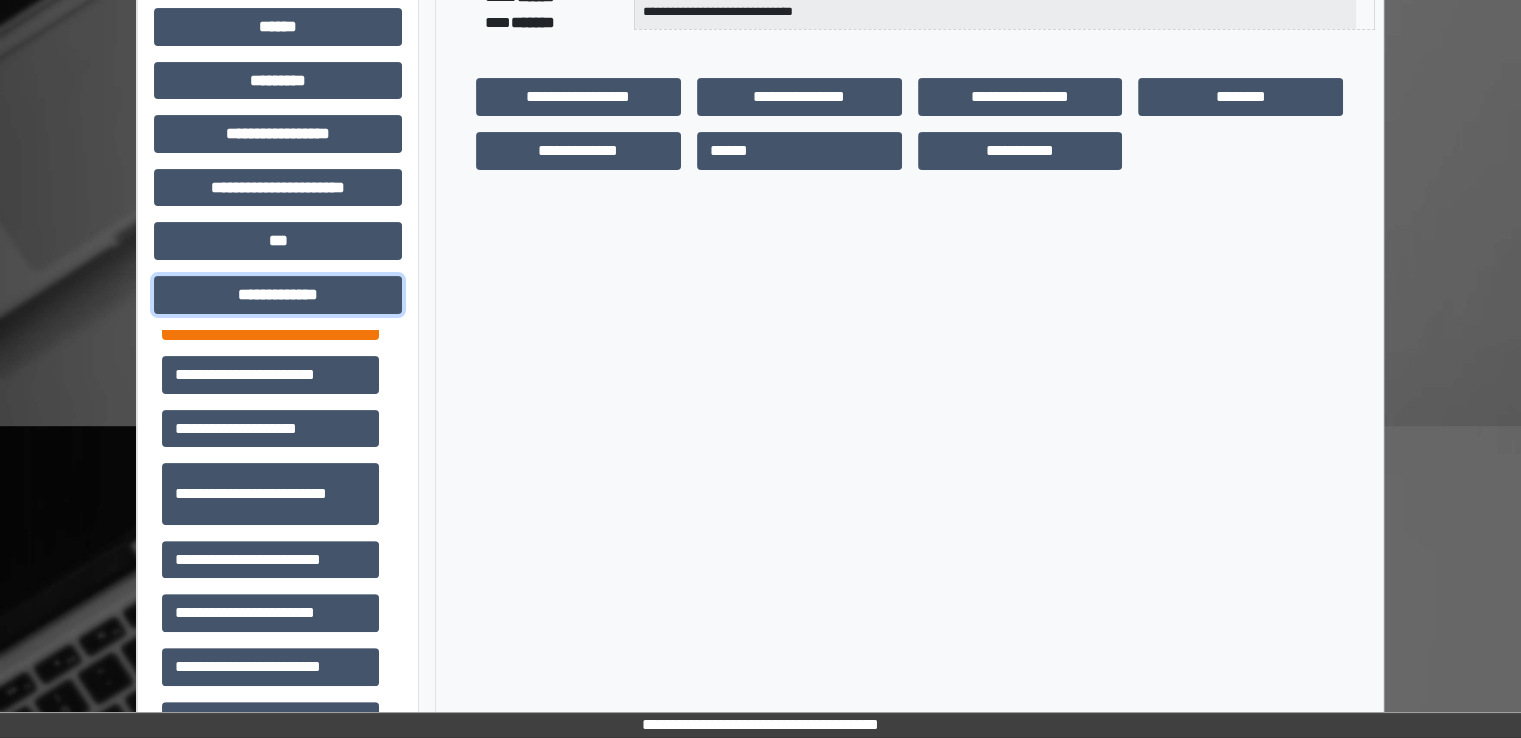 scroll, scrollTop: 600, scrollLeft: 0, axis: vertical 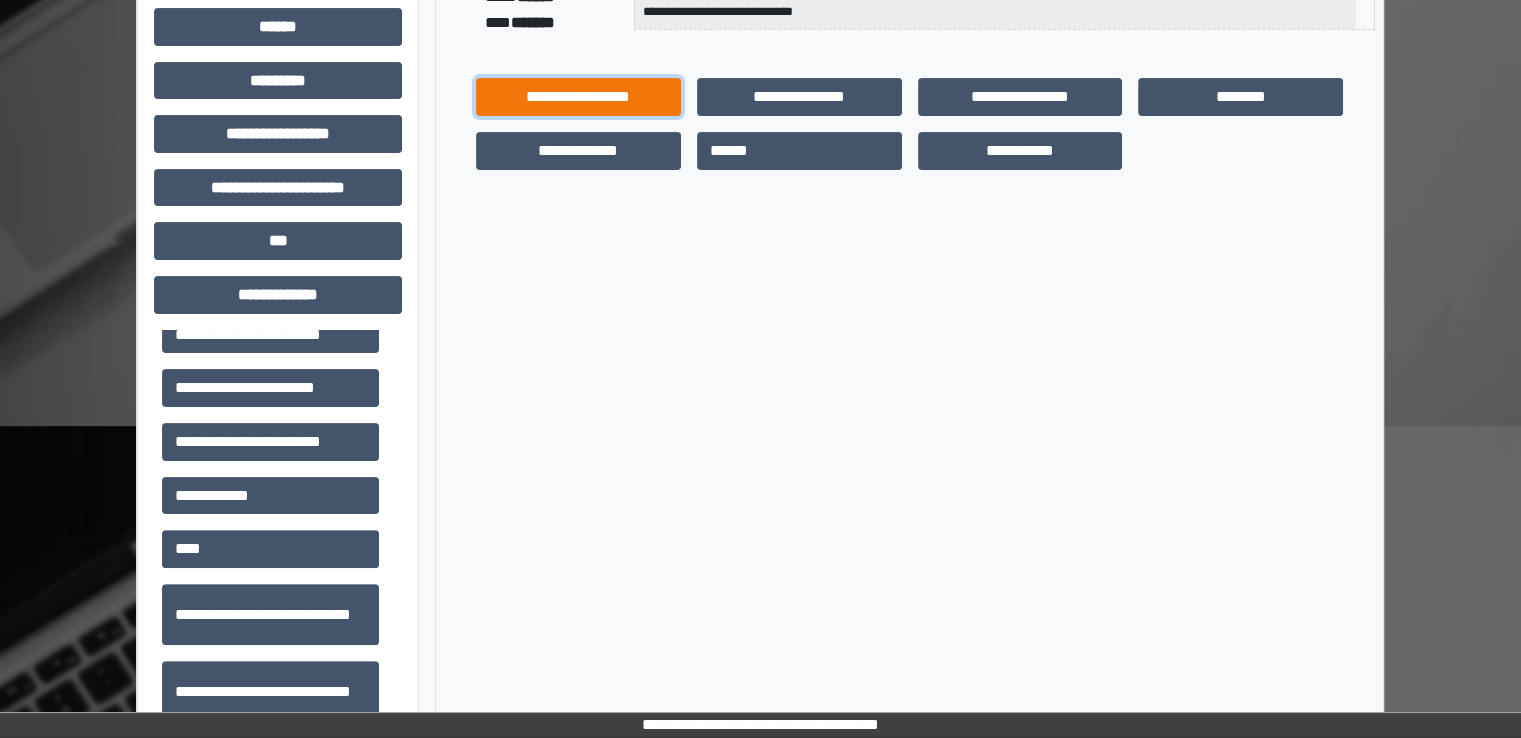click on "**********" at bounding box center (578, 97) 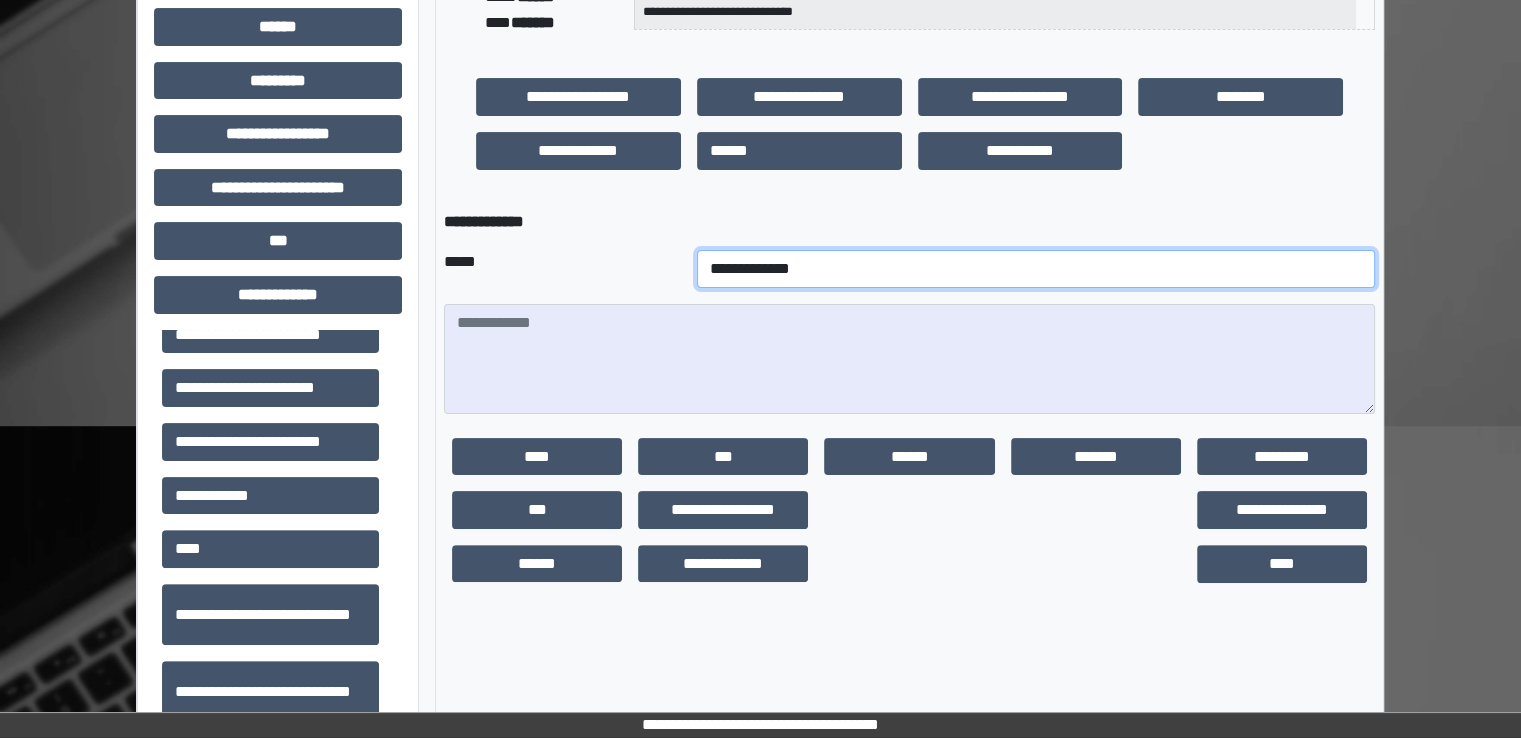 click on "**********" at bounding box center [1036, 269] 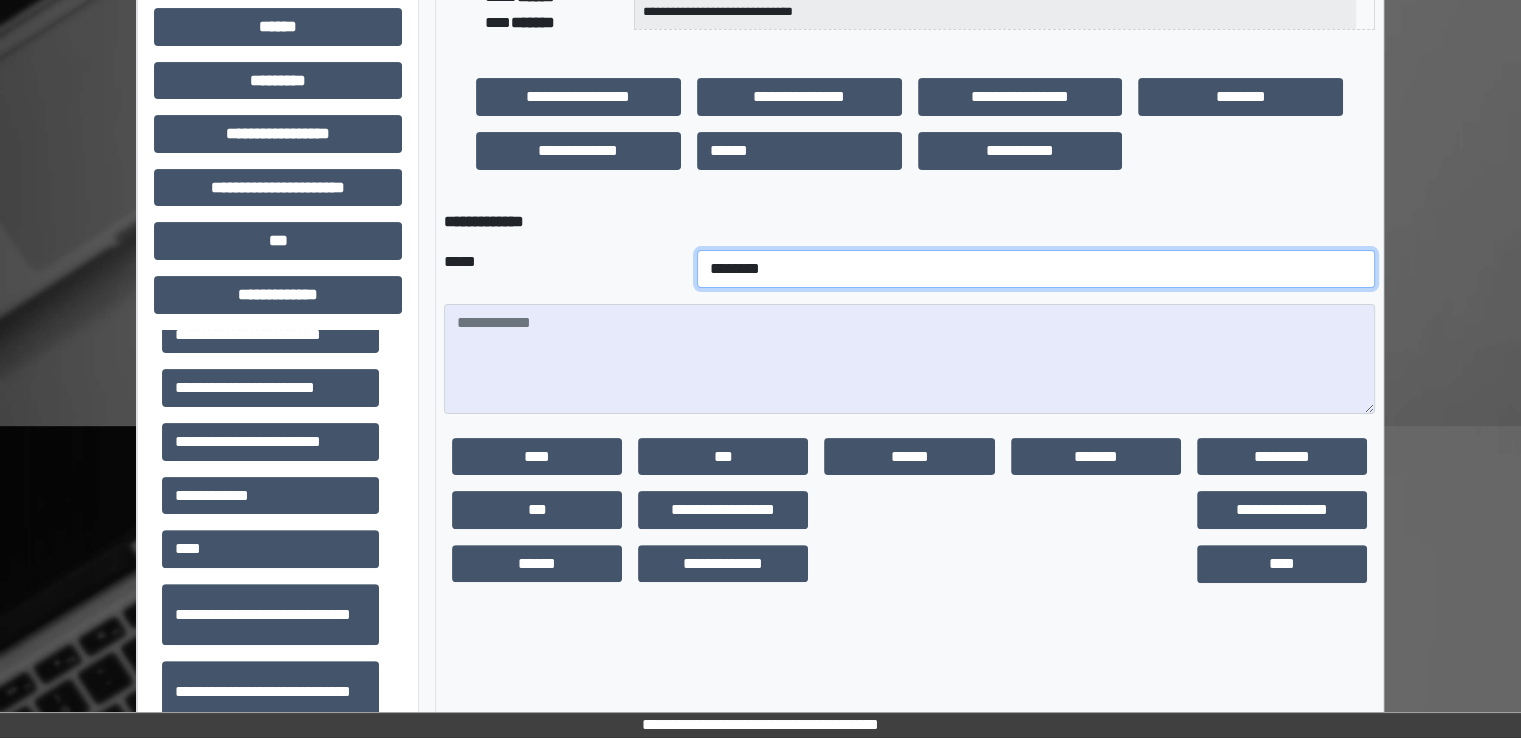 click on "**********" at bounding box center [1036, 269] 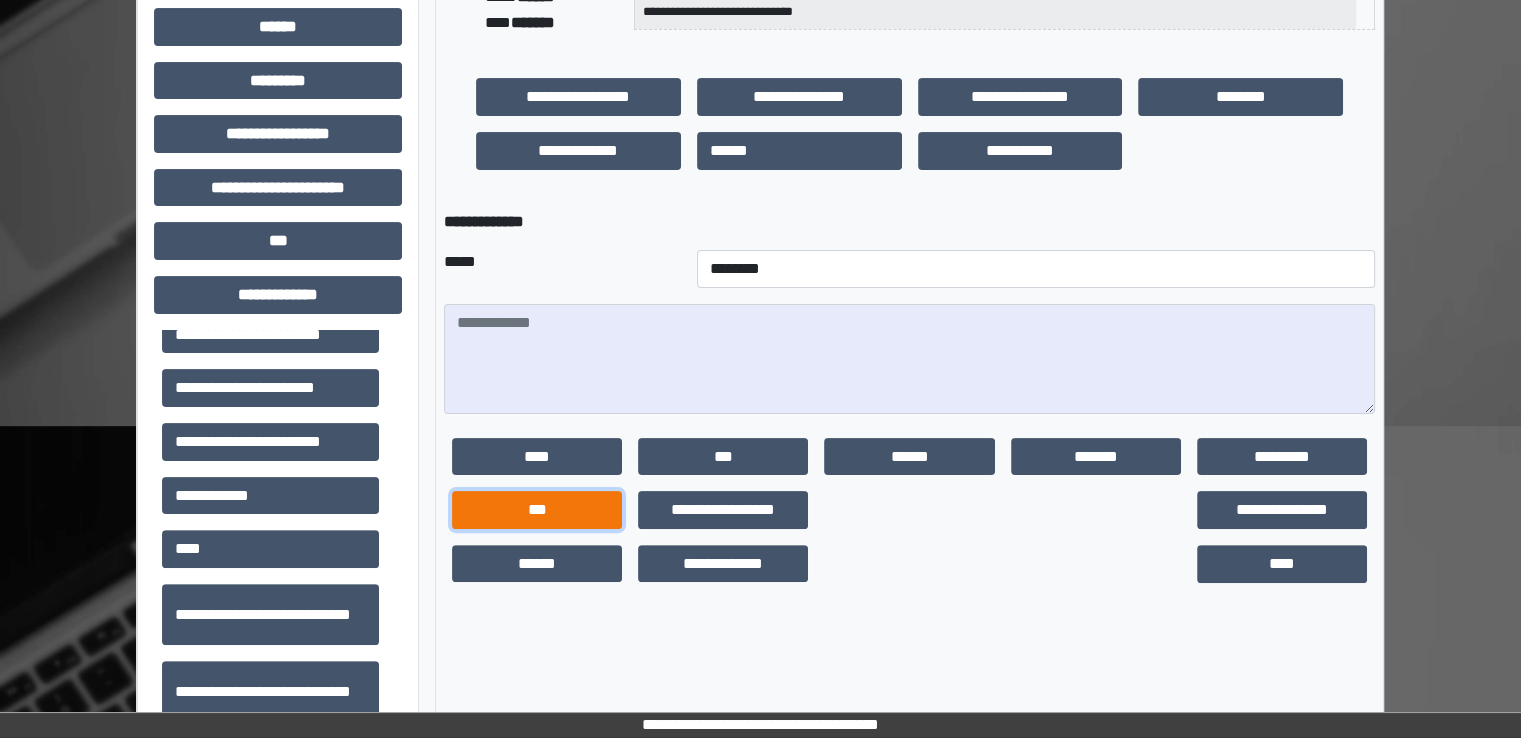 click on "***" at bounding box center (537, 510) 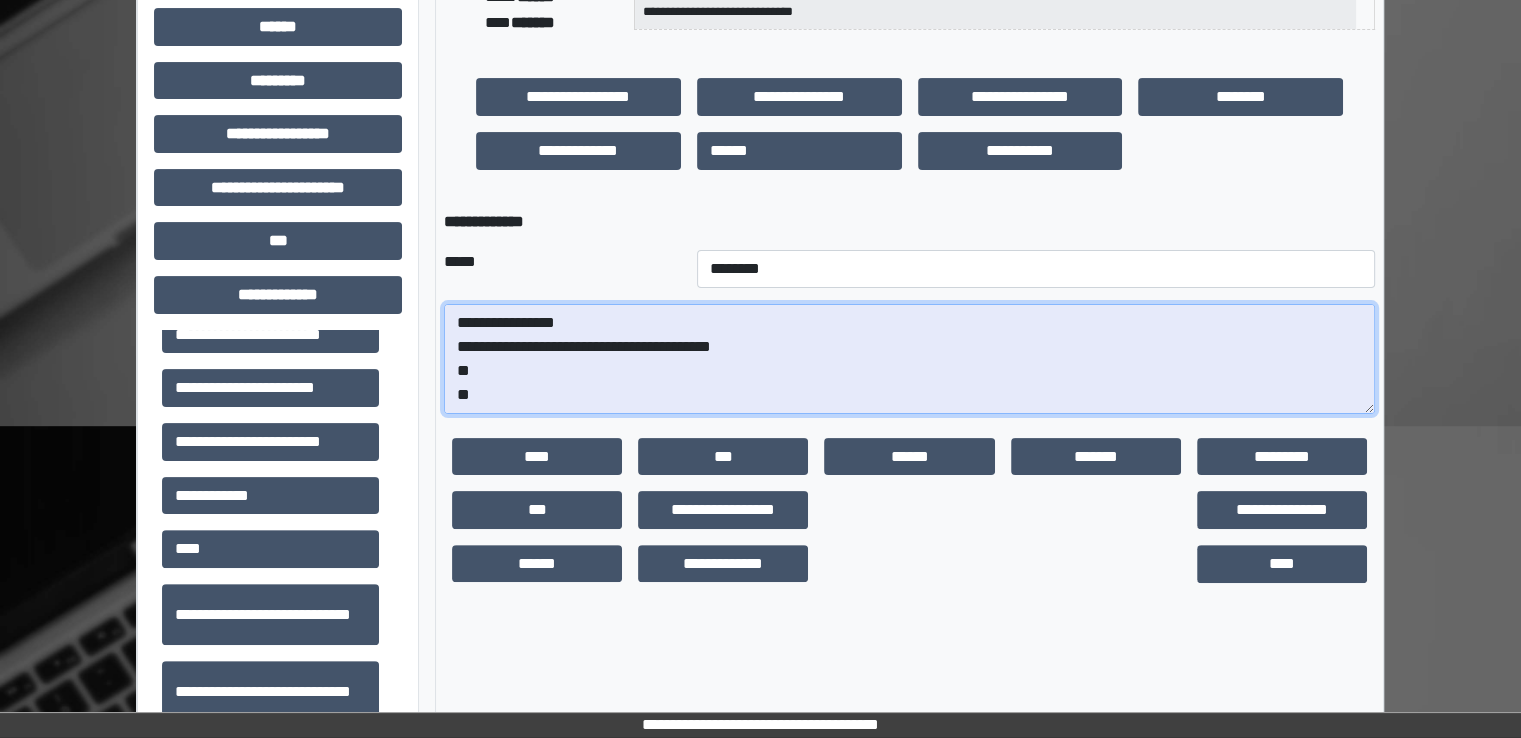 click on "**********" at bounding box center (909, 359) 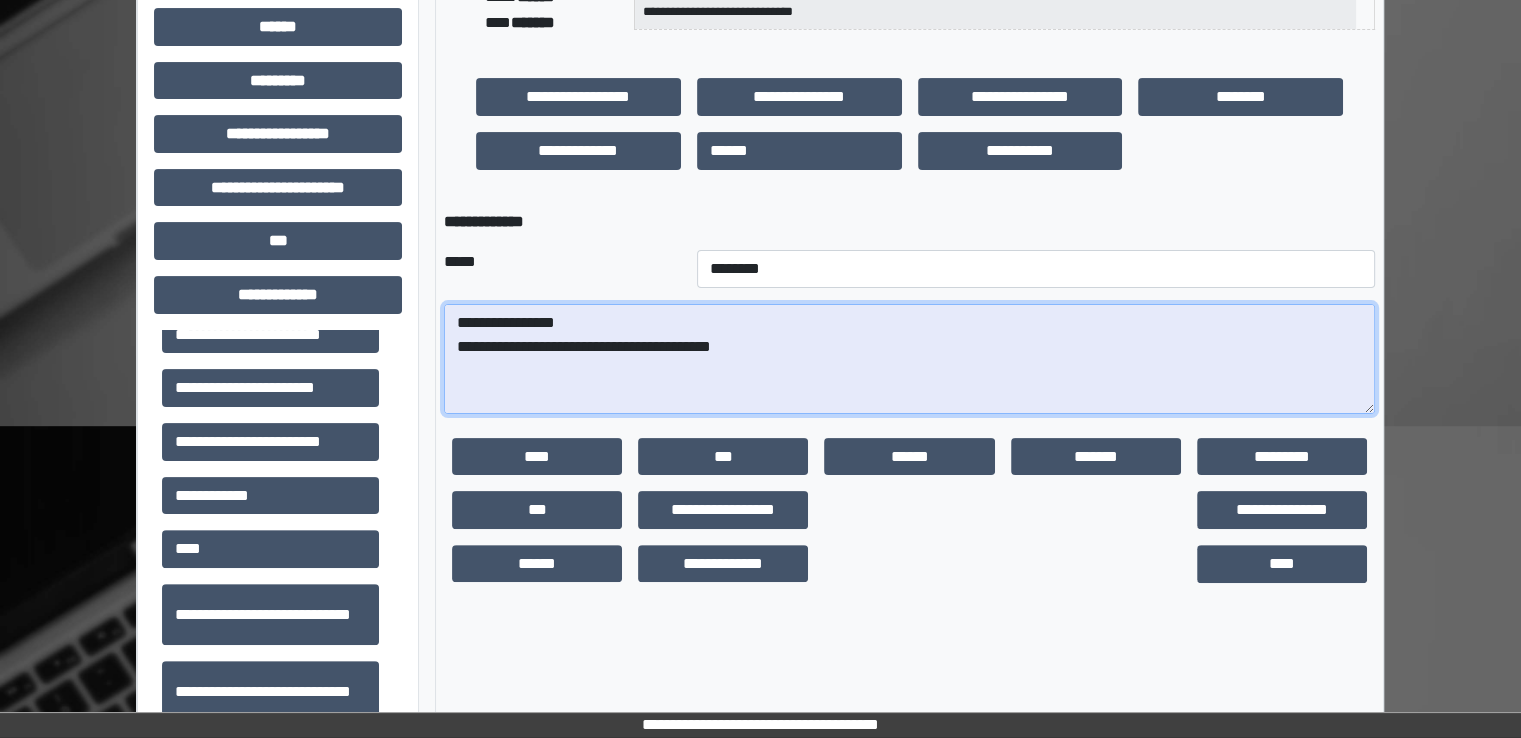paste on "**********" 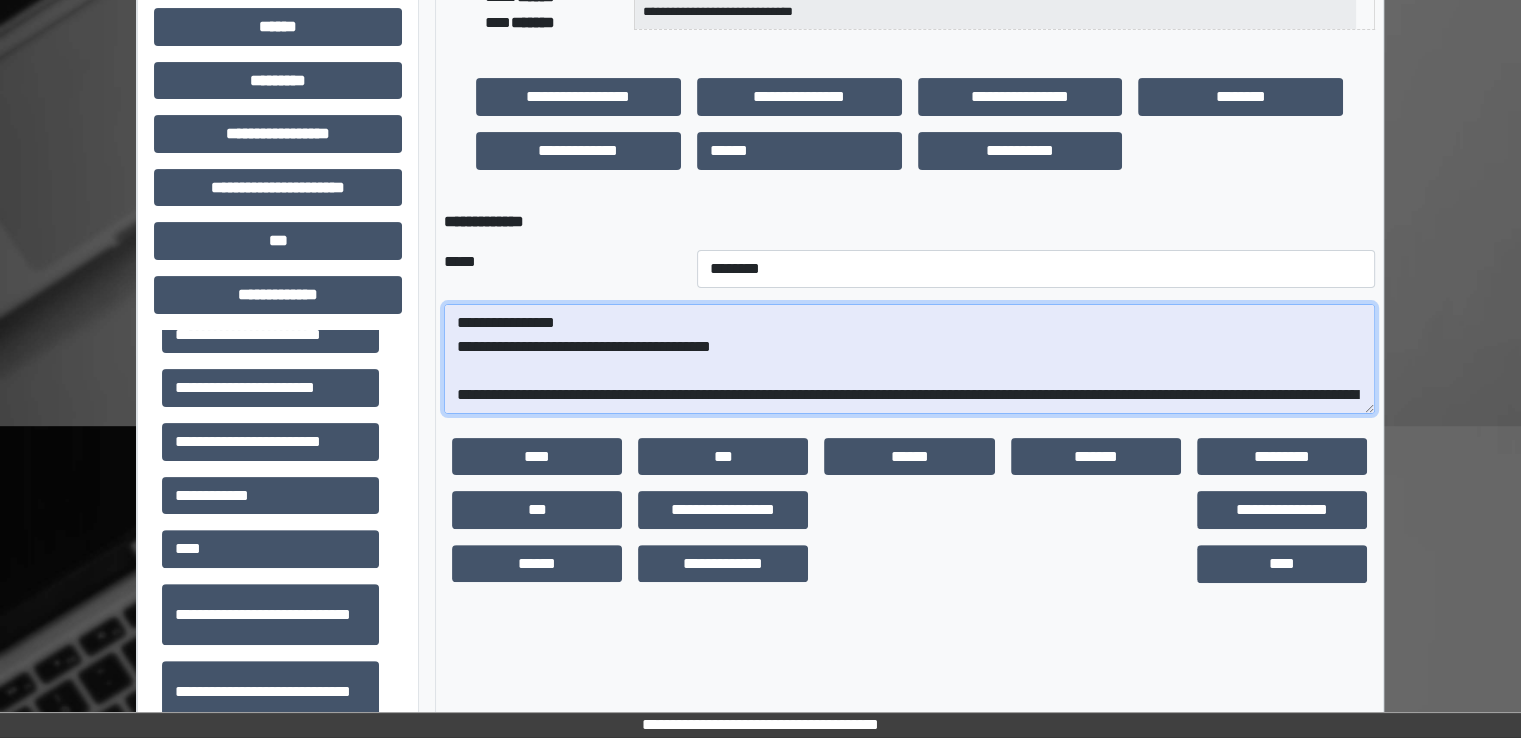 scroll, scrollTop: 328, scrollLeft: 0, axis: vertical 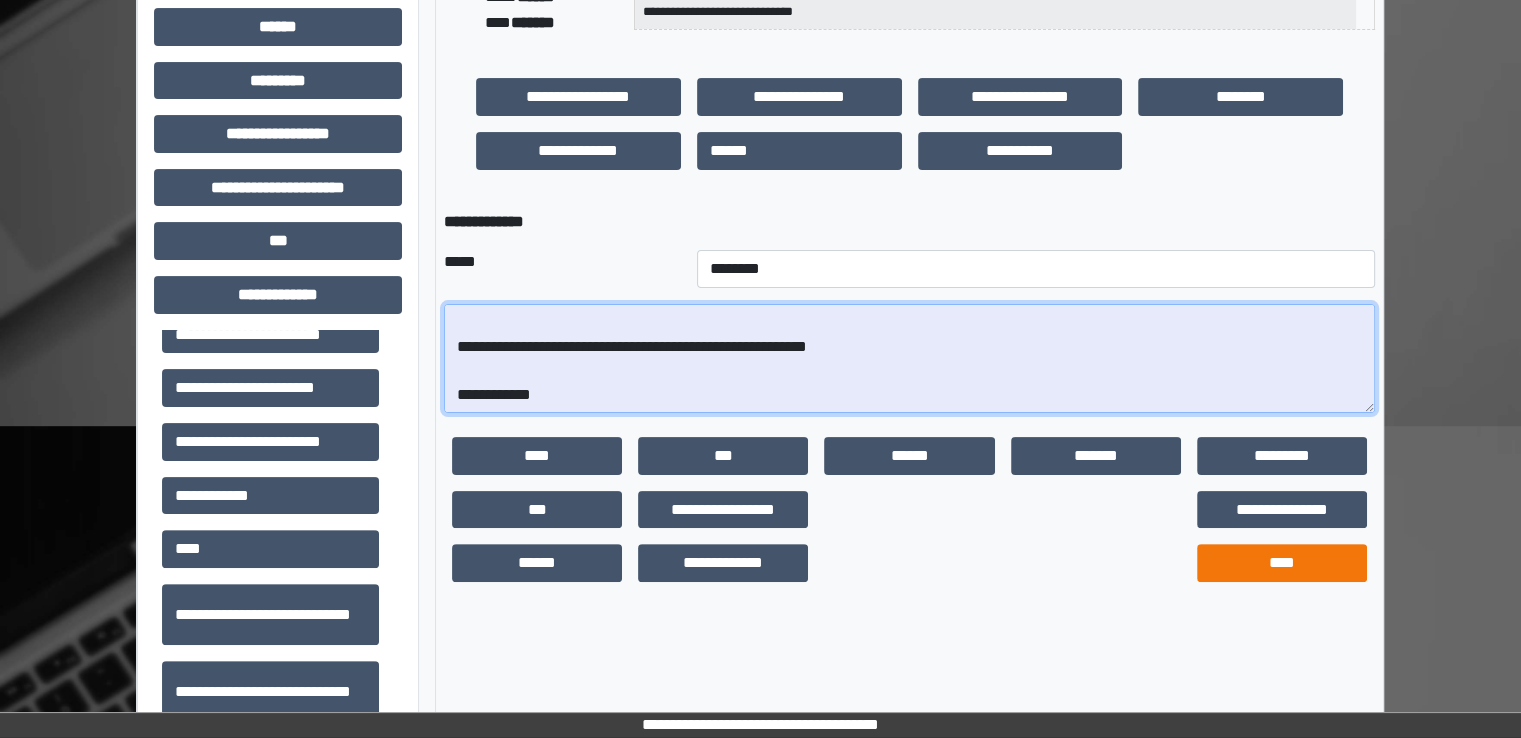 type on "**********" 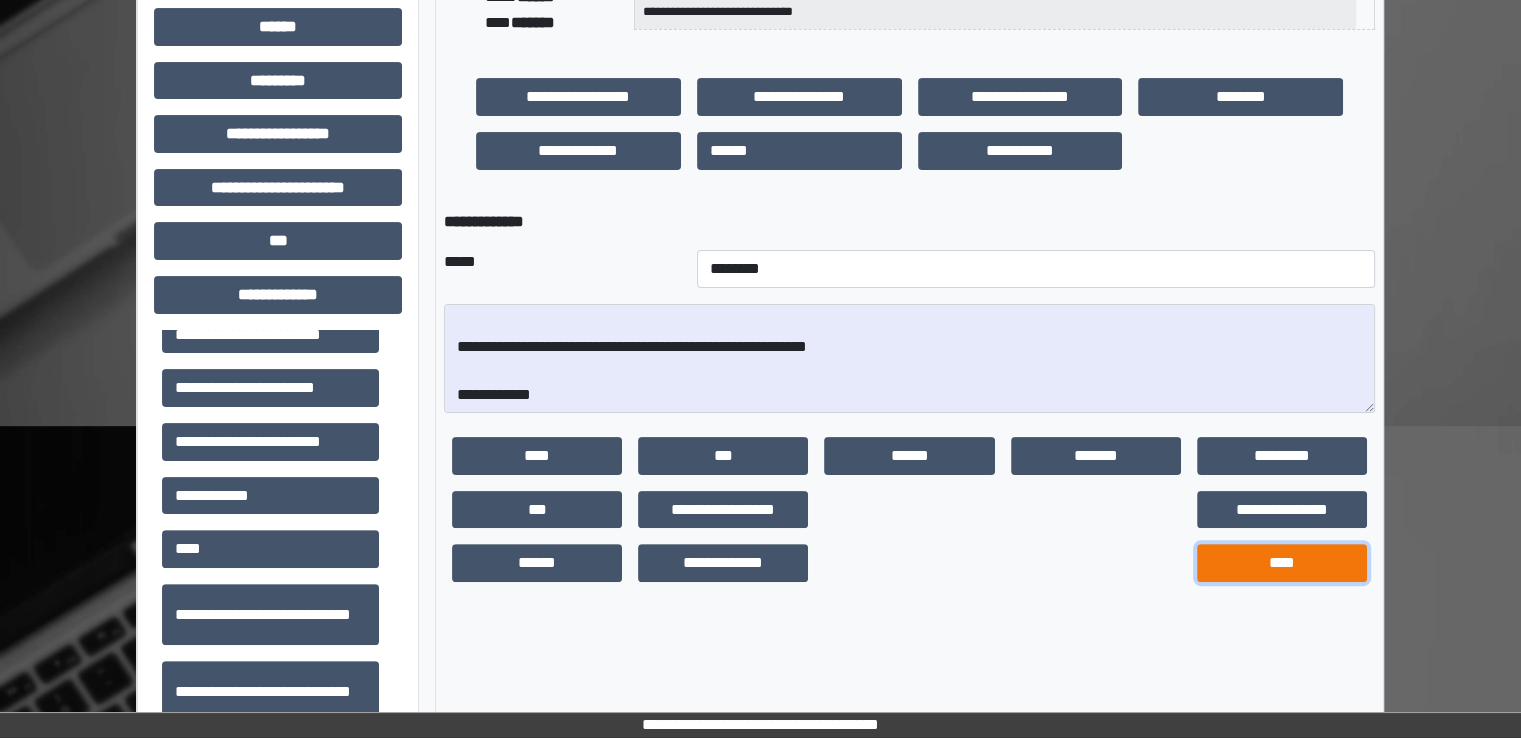 click on "****" at bounding box center [1282, 563] 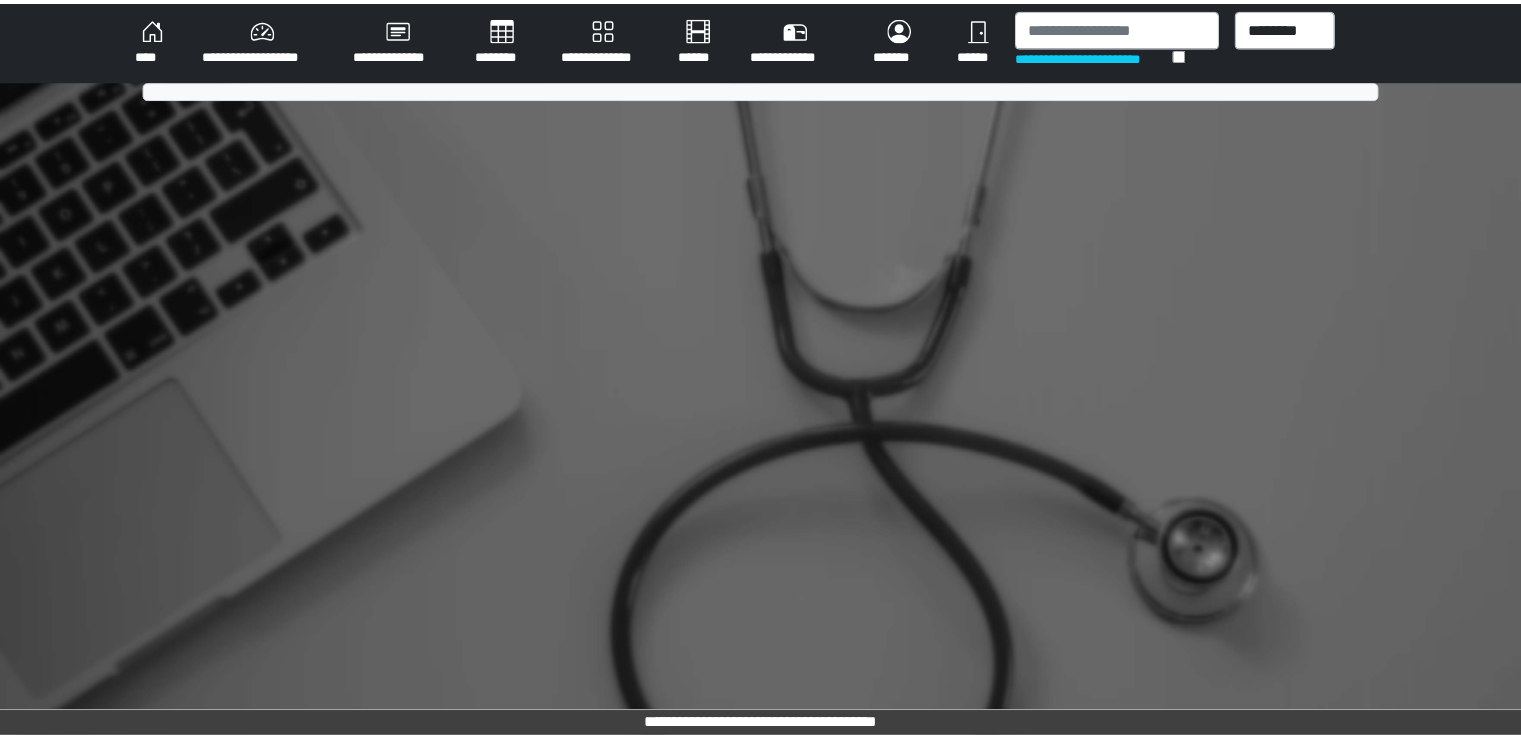 scroll, scrollTop: 0, scrollLeft: 0, axis: both 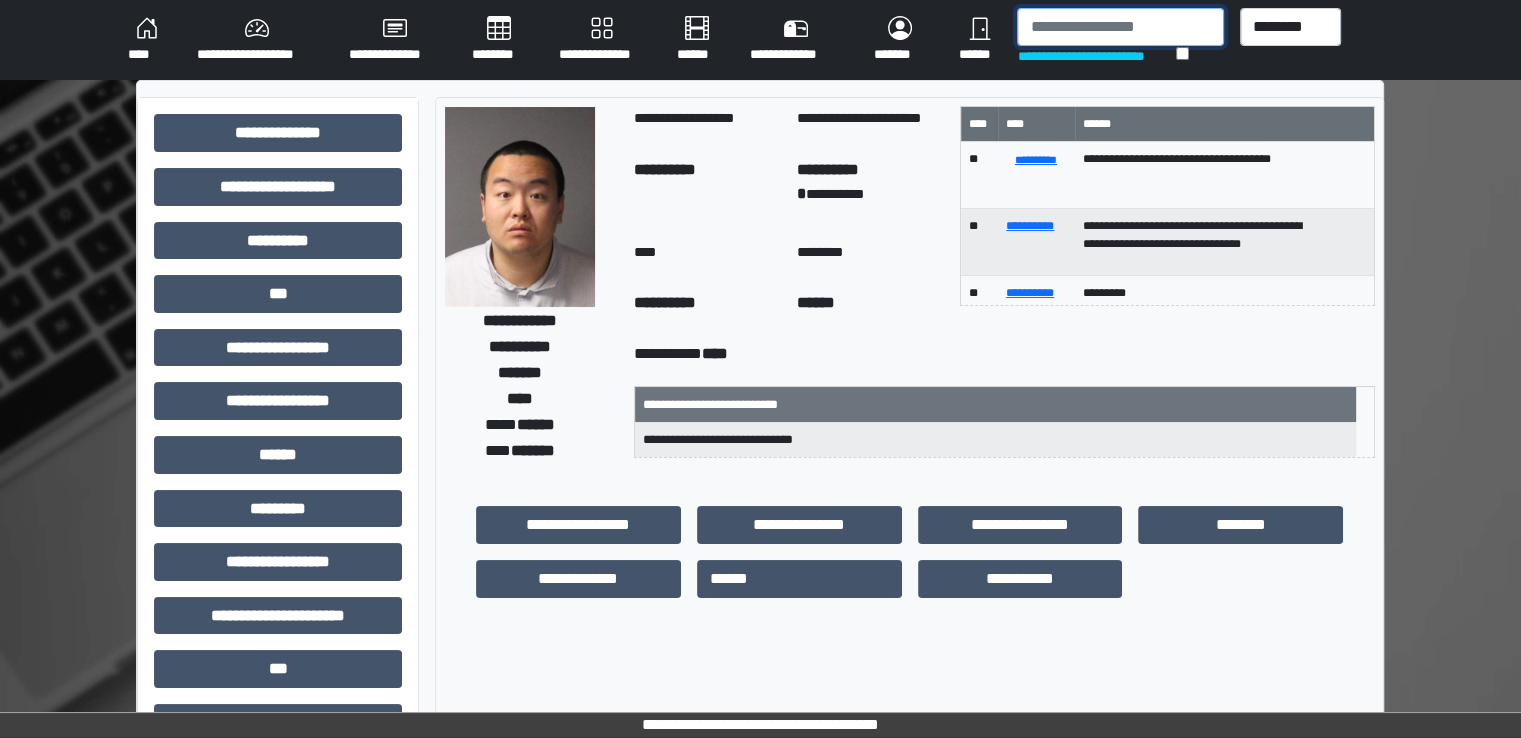 click at bounding box center [1120, 27] 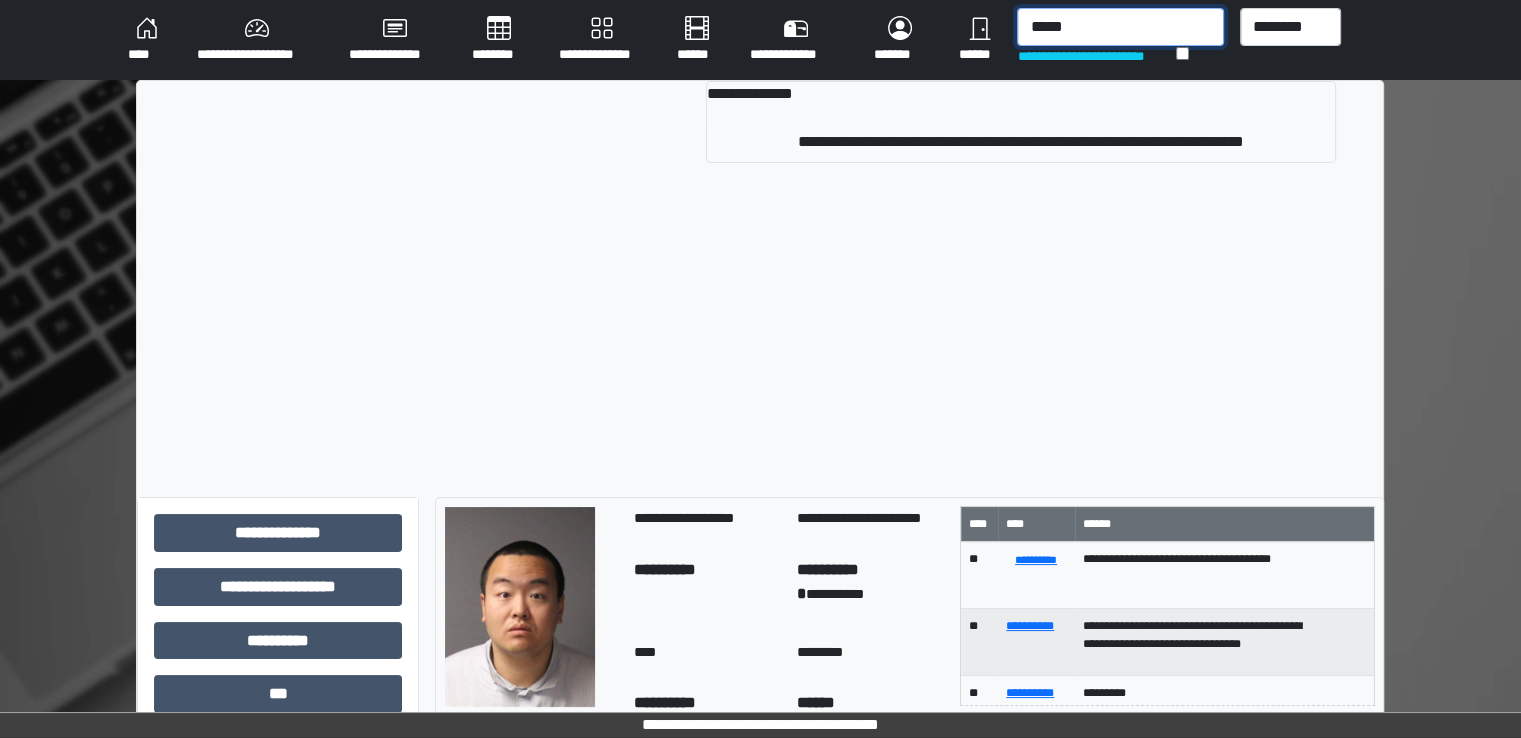 type on "*****" 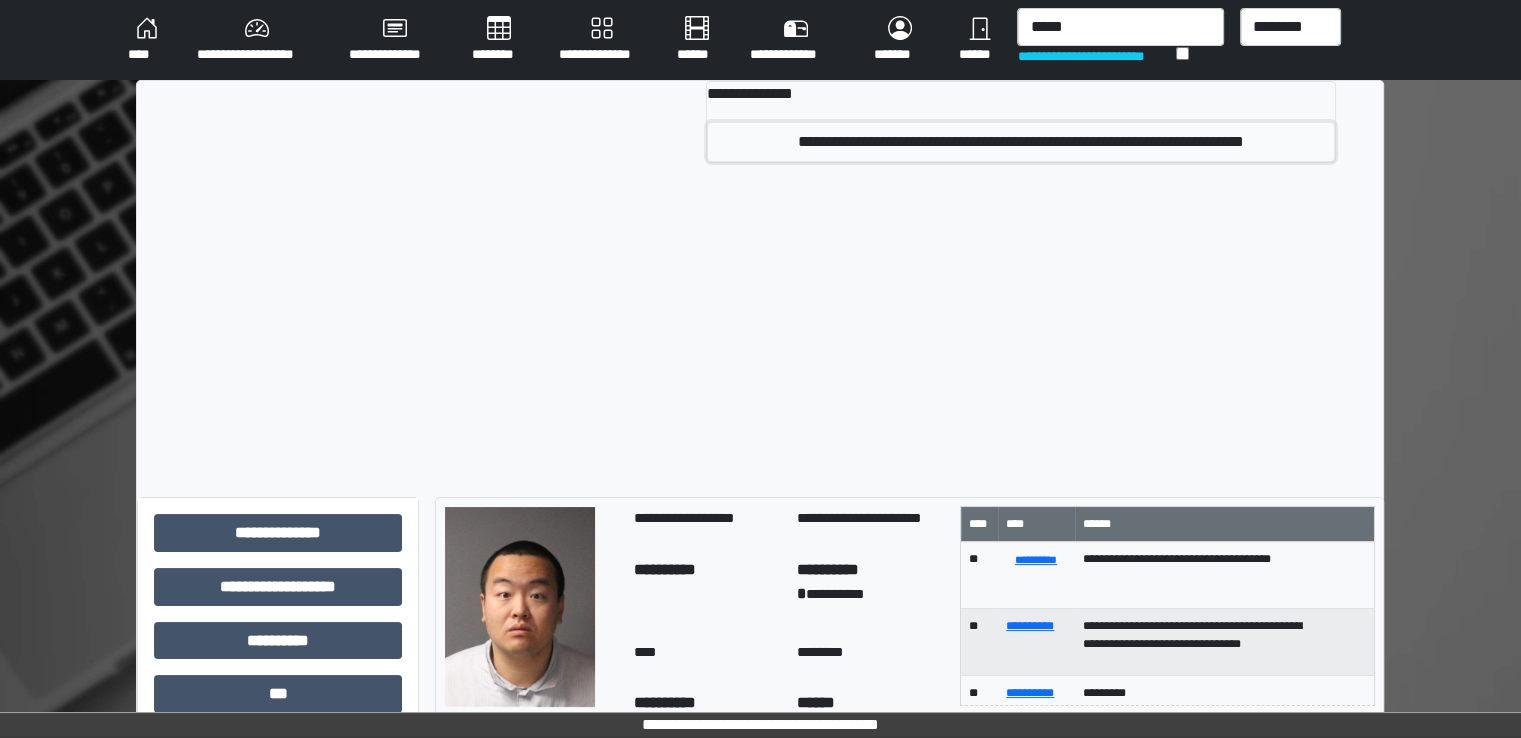 click on "**********" at bounding box center (1020, 142) 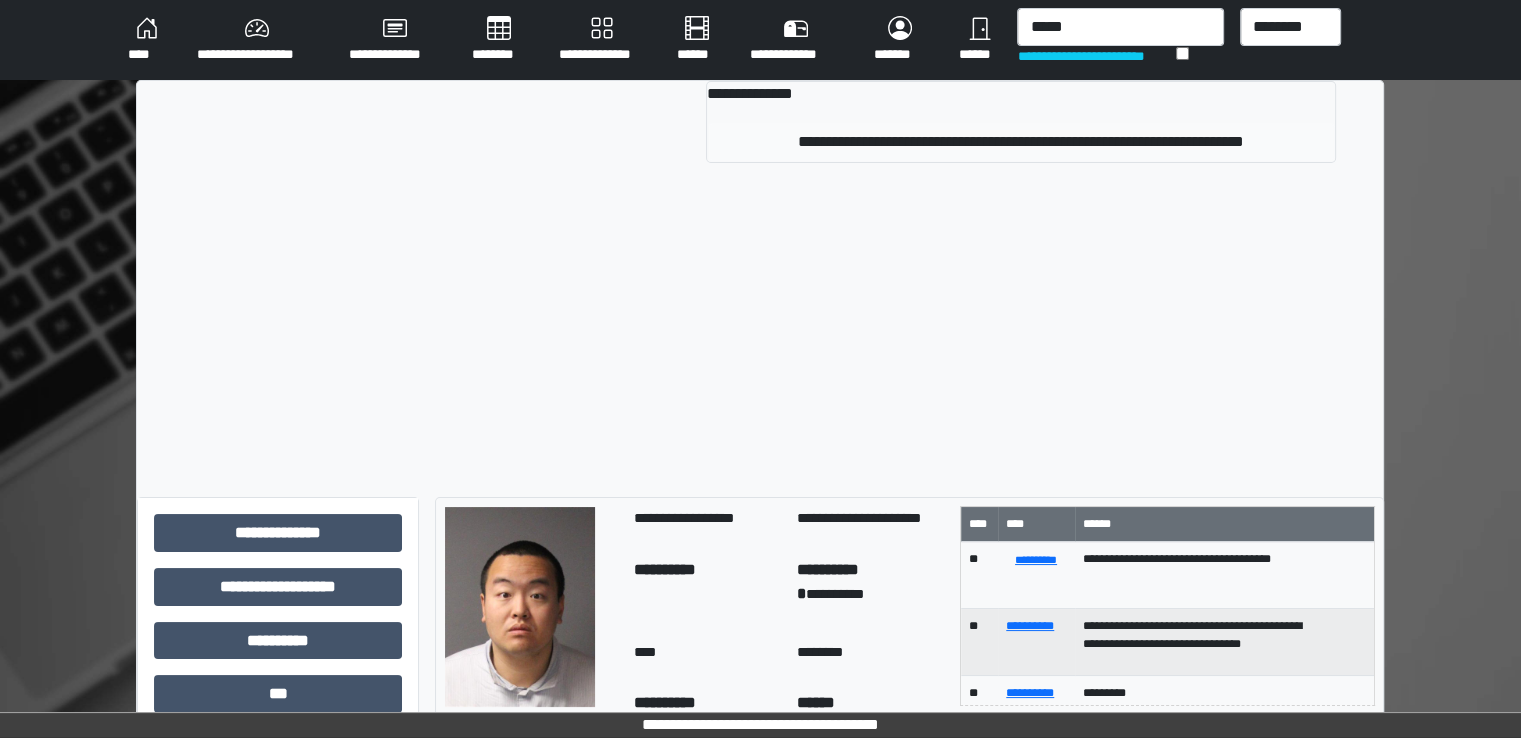 type 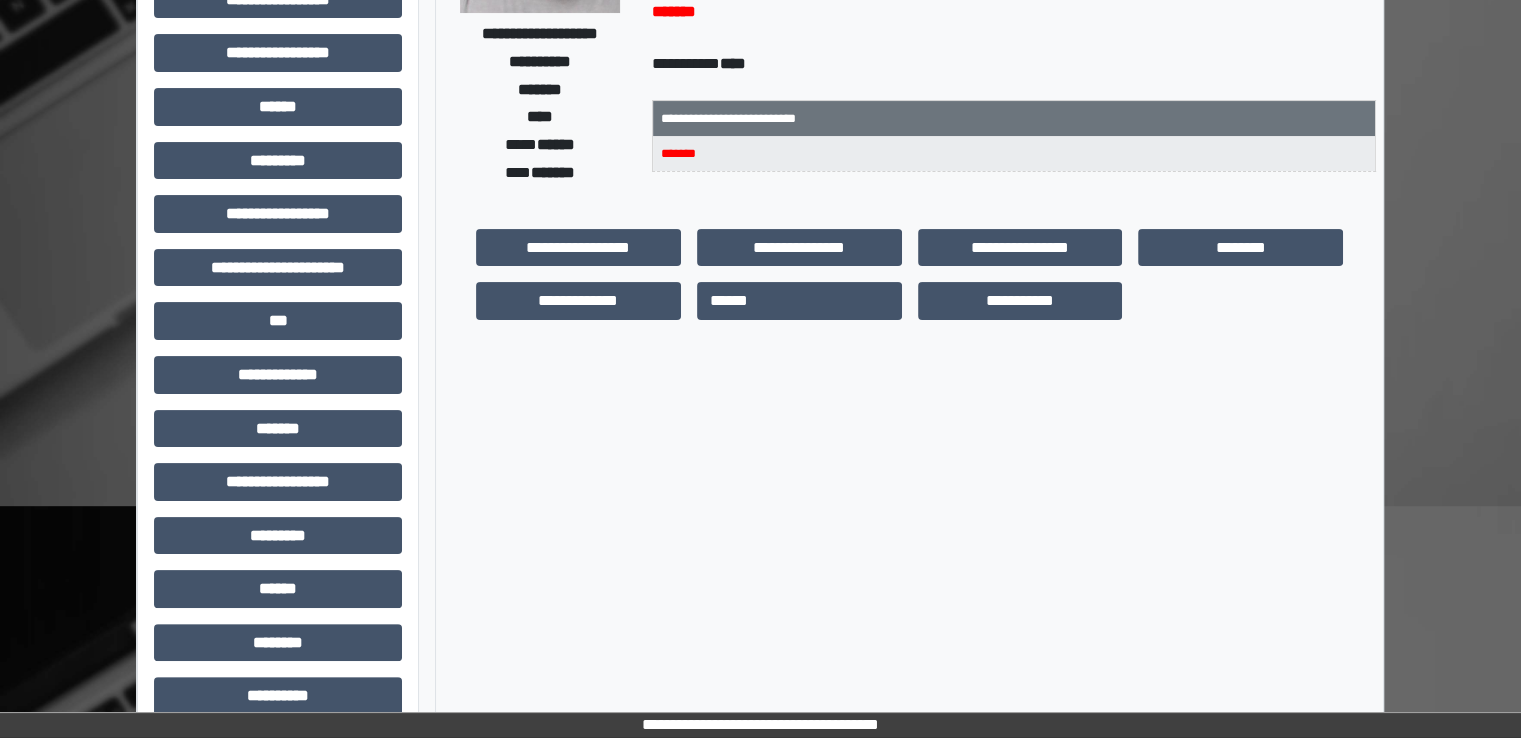 scroll, scrollTop: 428, scrollLeft: 0, axis: vertical 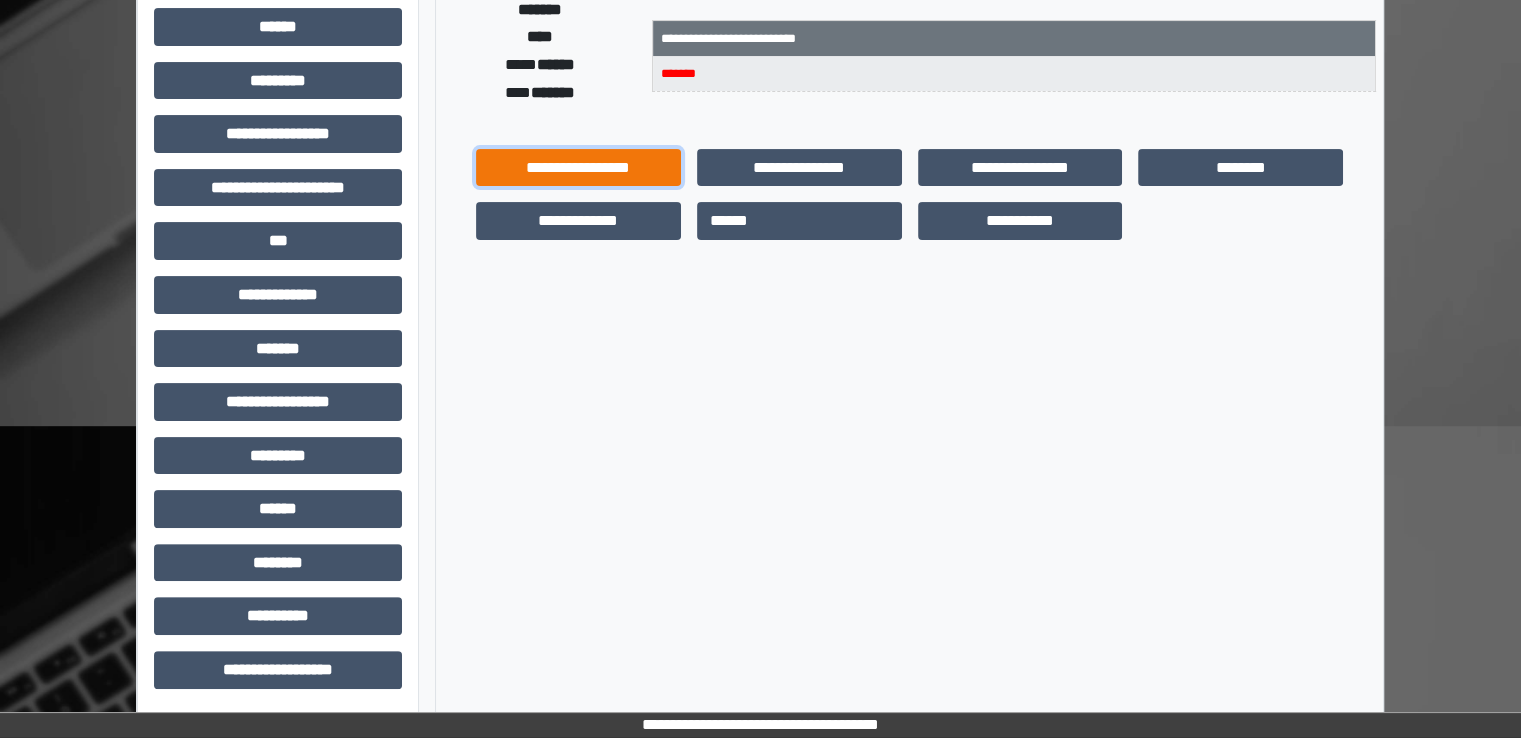 click on "**********" at bounding box center [578, 168] 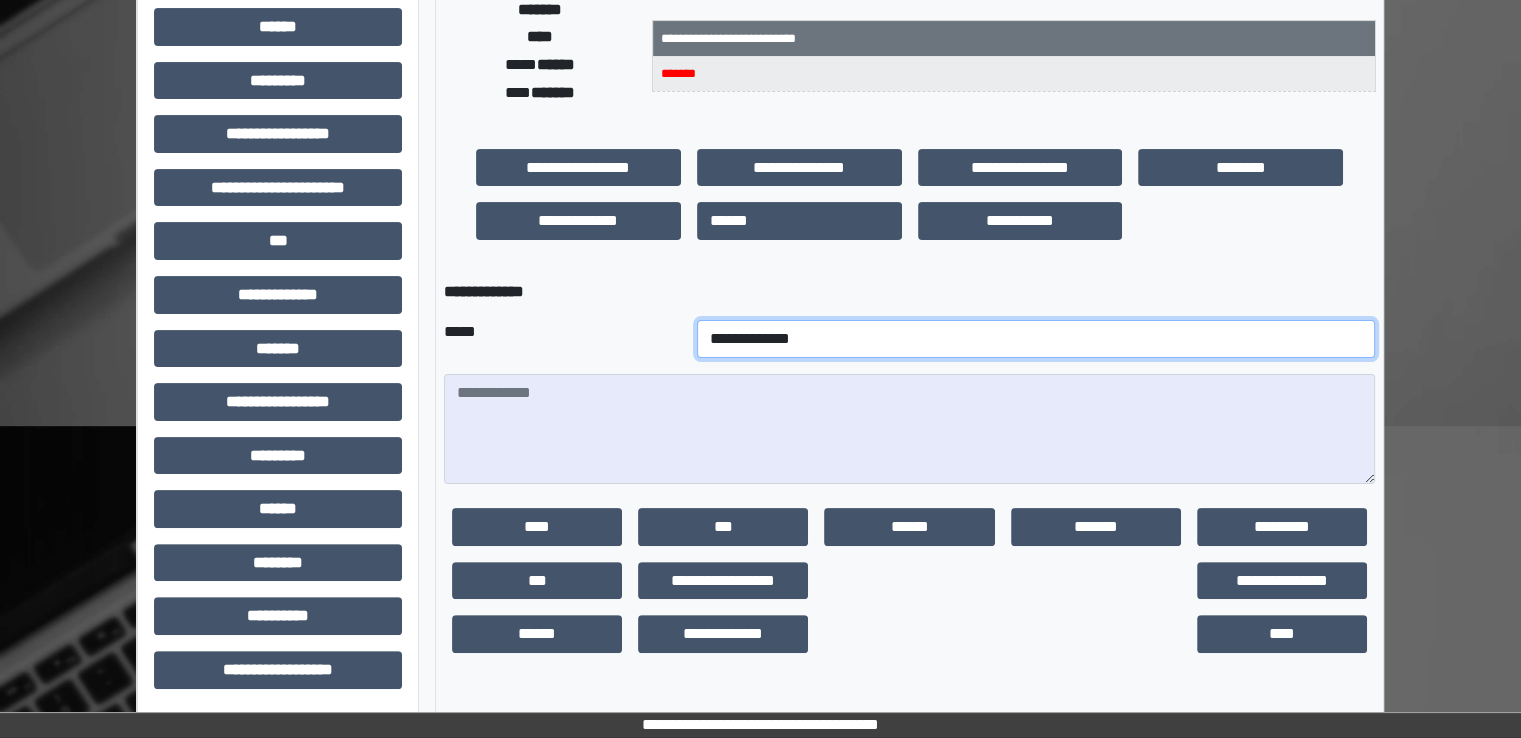click on "**********" at bounding box center [1036, 339] 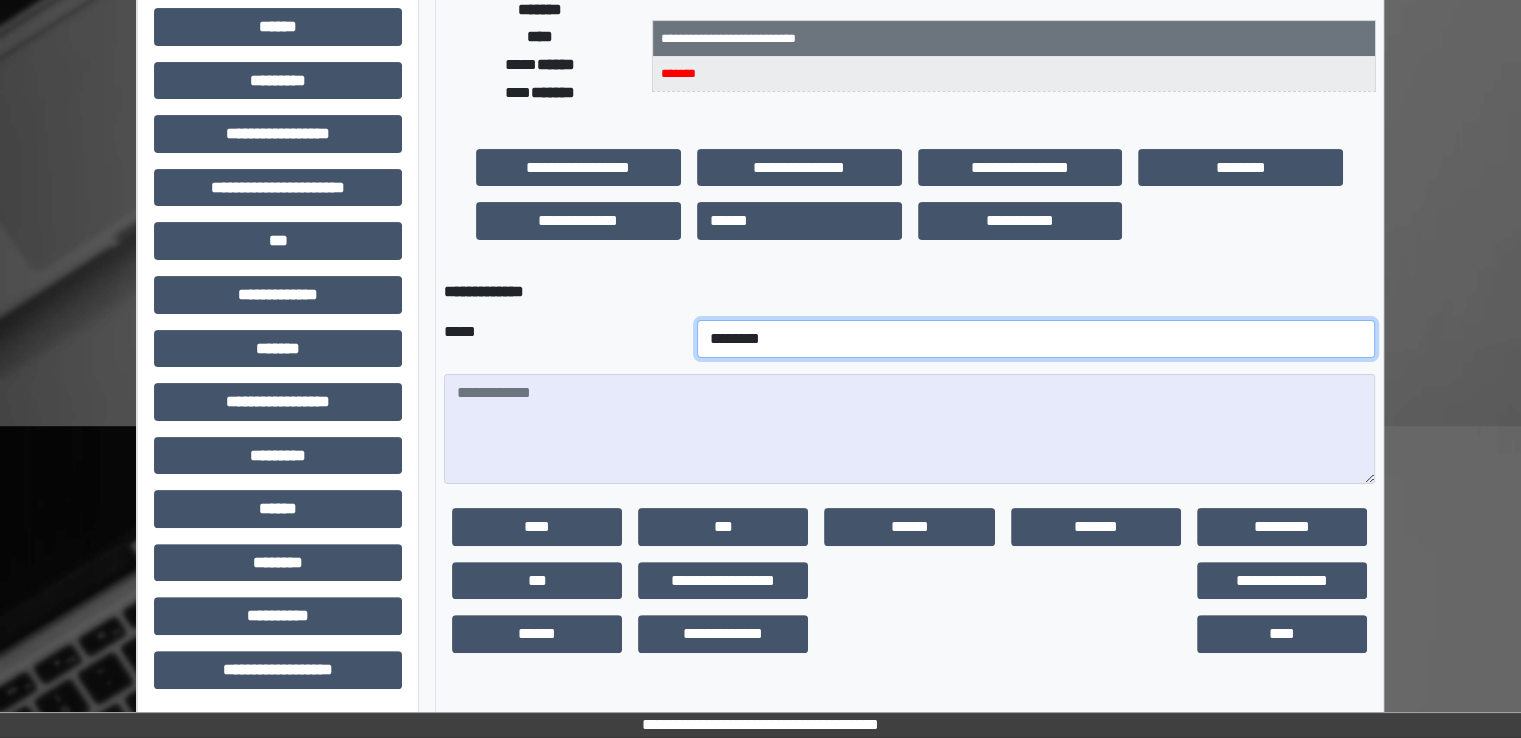 click on "**********" at bounding box center [1036, 339] 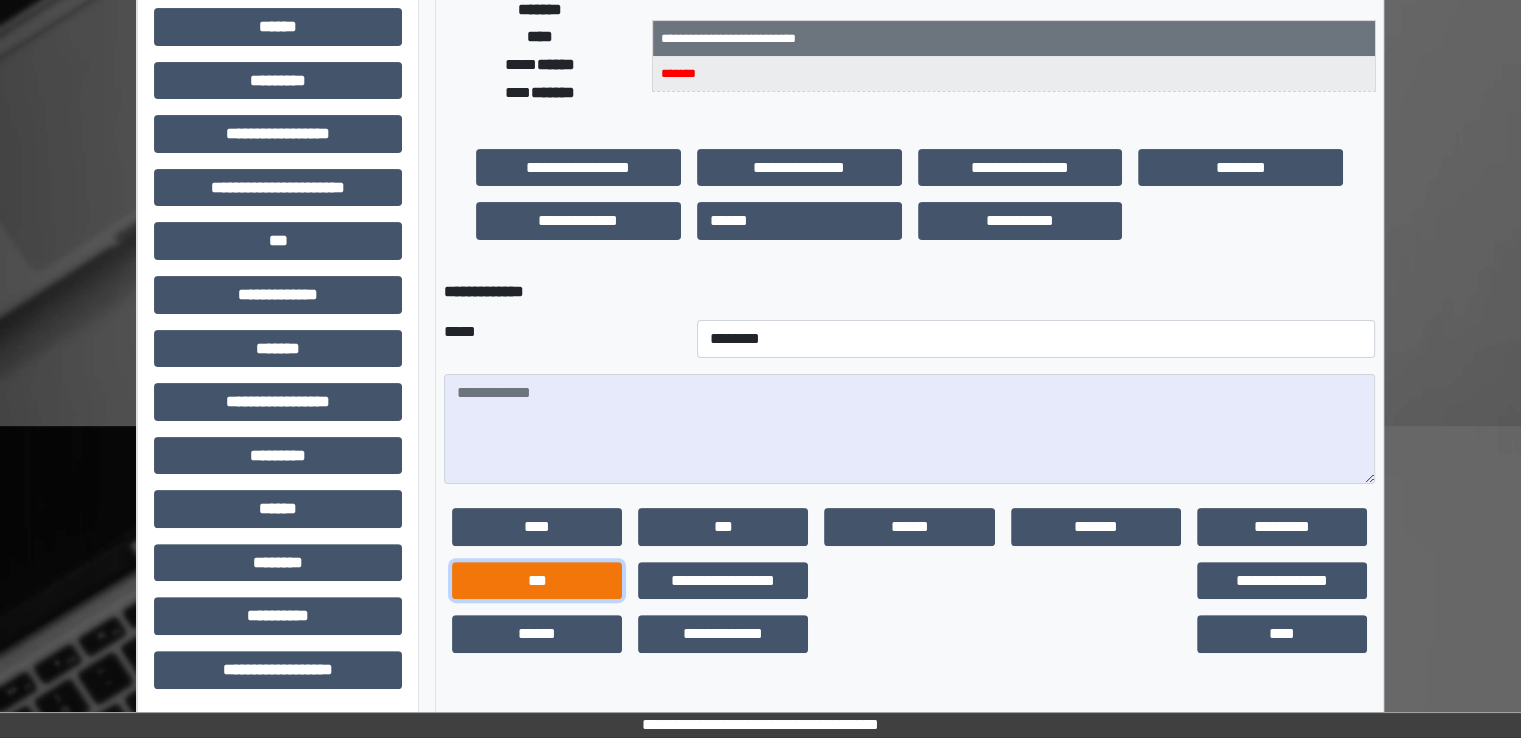 click on "***" at bounding box center [537, 581] 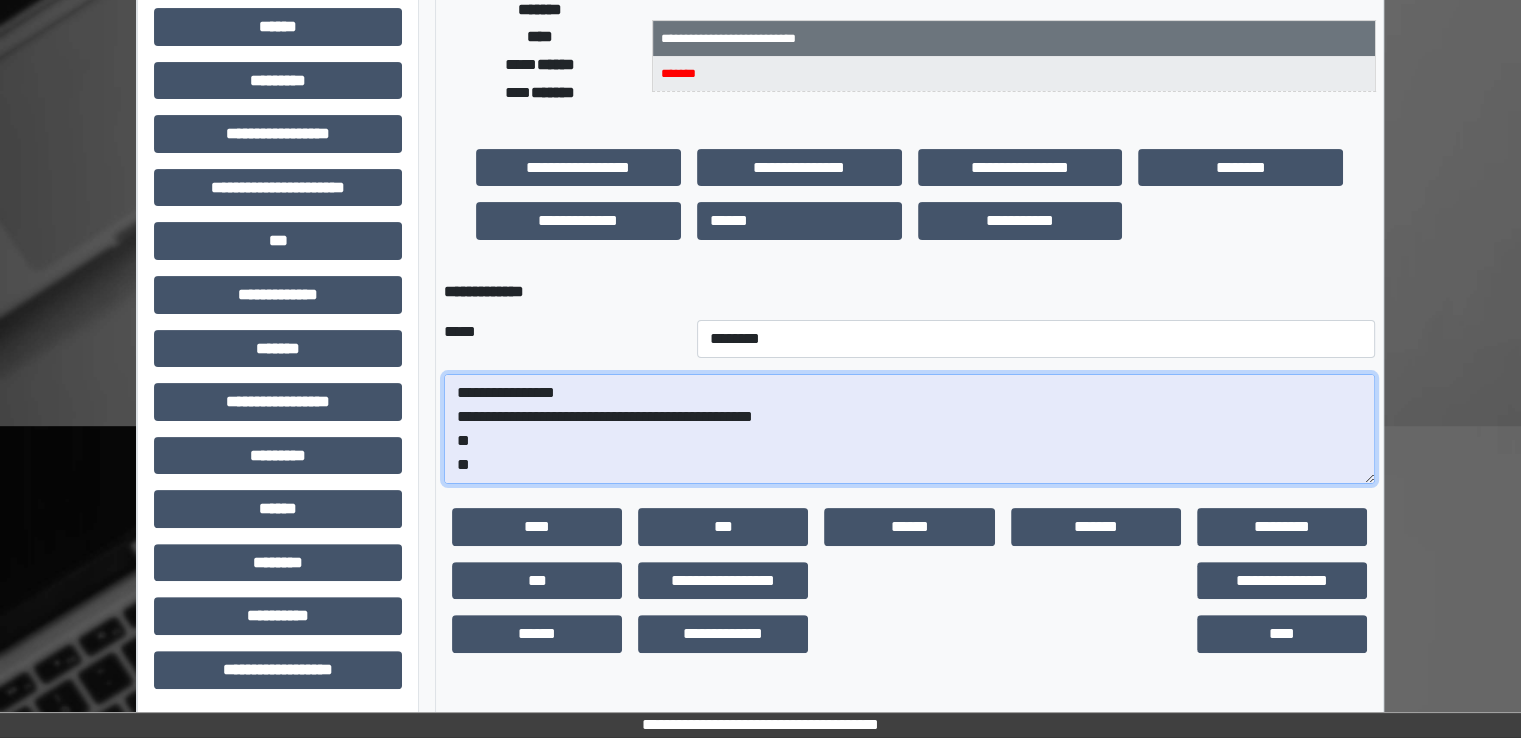 click on "**********" at bounding box center (909, 429) 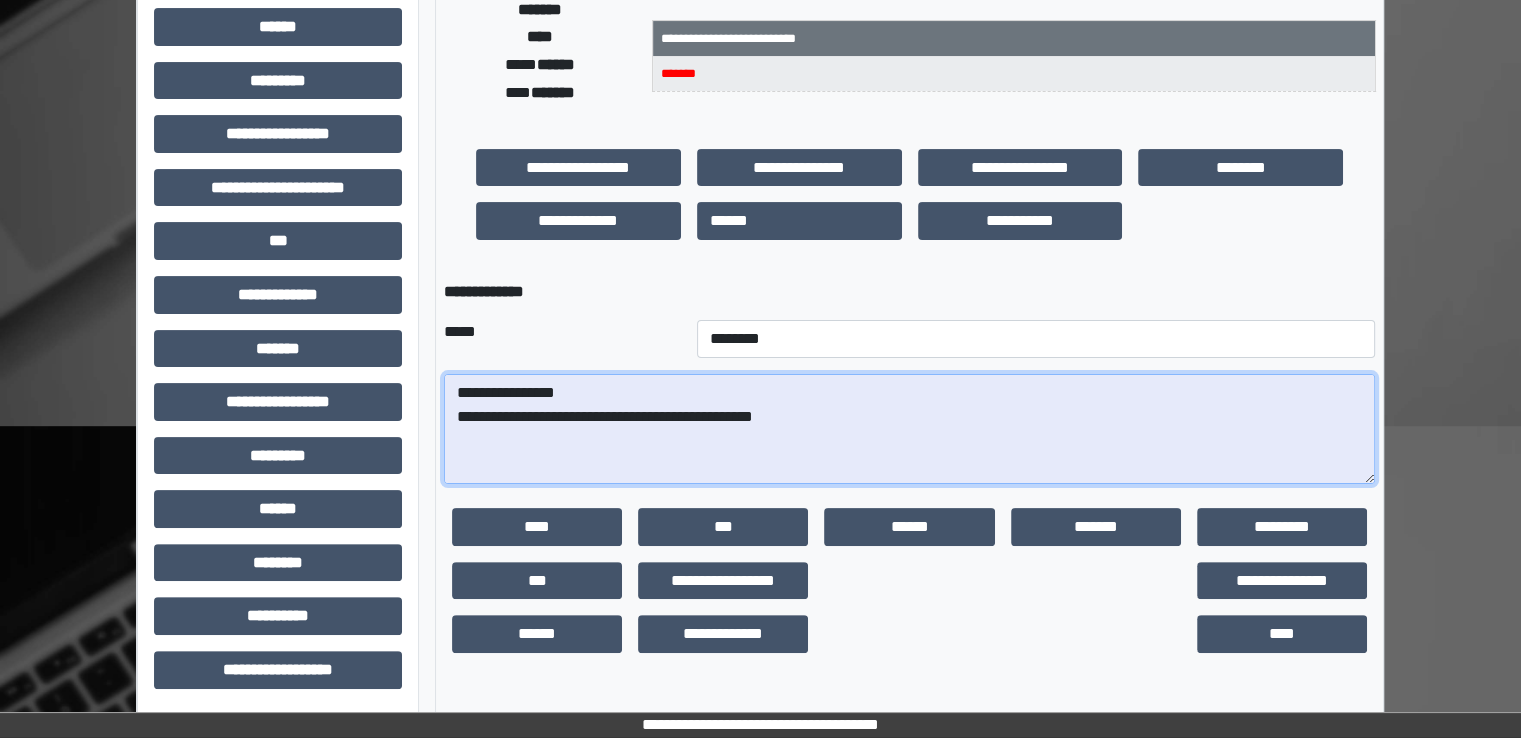paste on "**********" 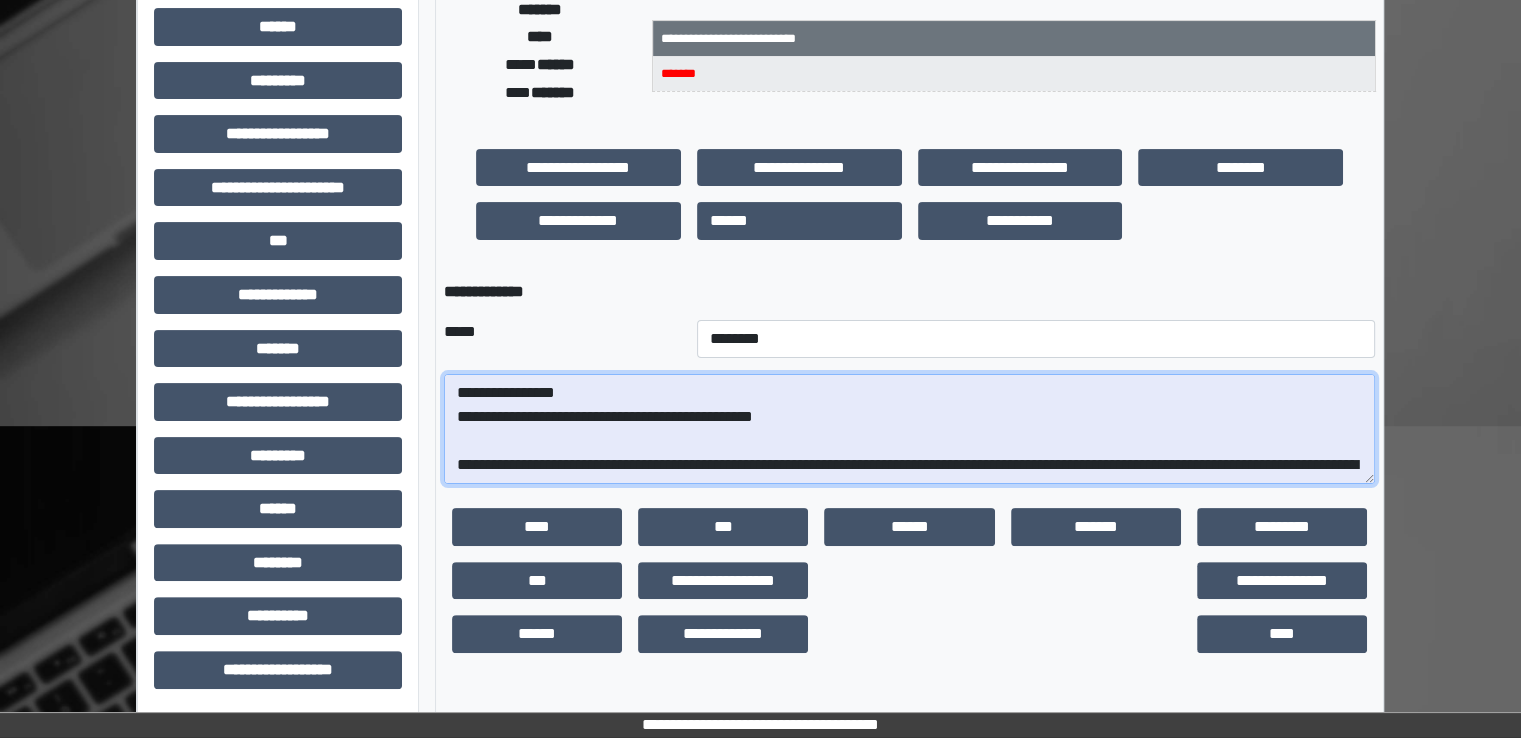 scroll, scrollTop: 64, scrollLeft: 0, axis: vertical 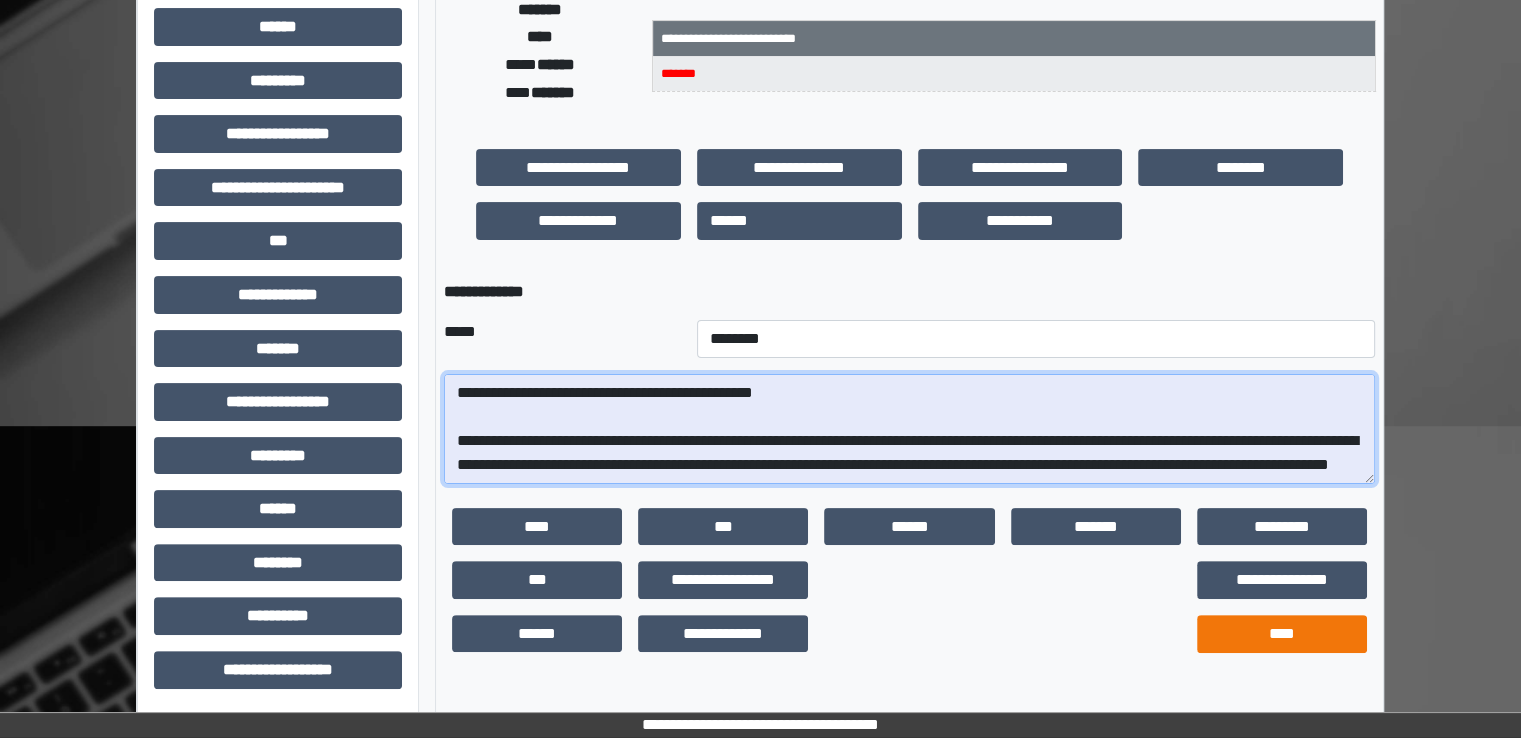 type on "**********" 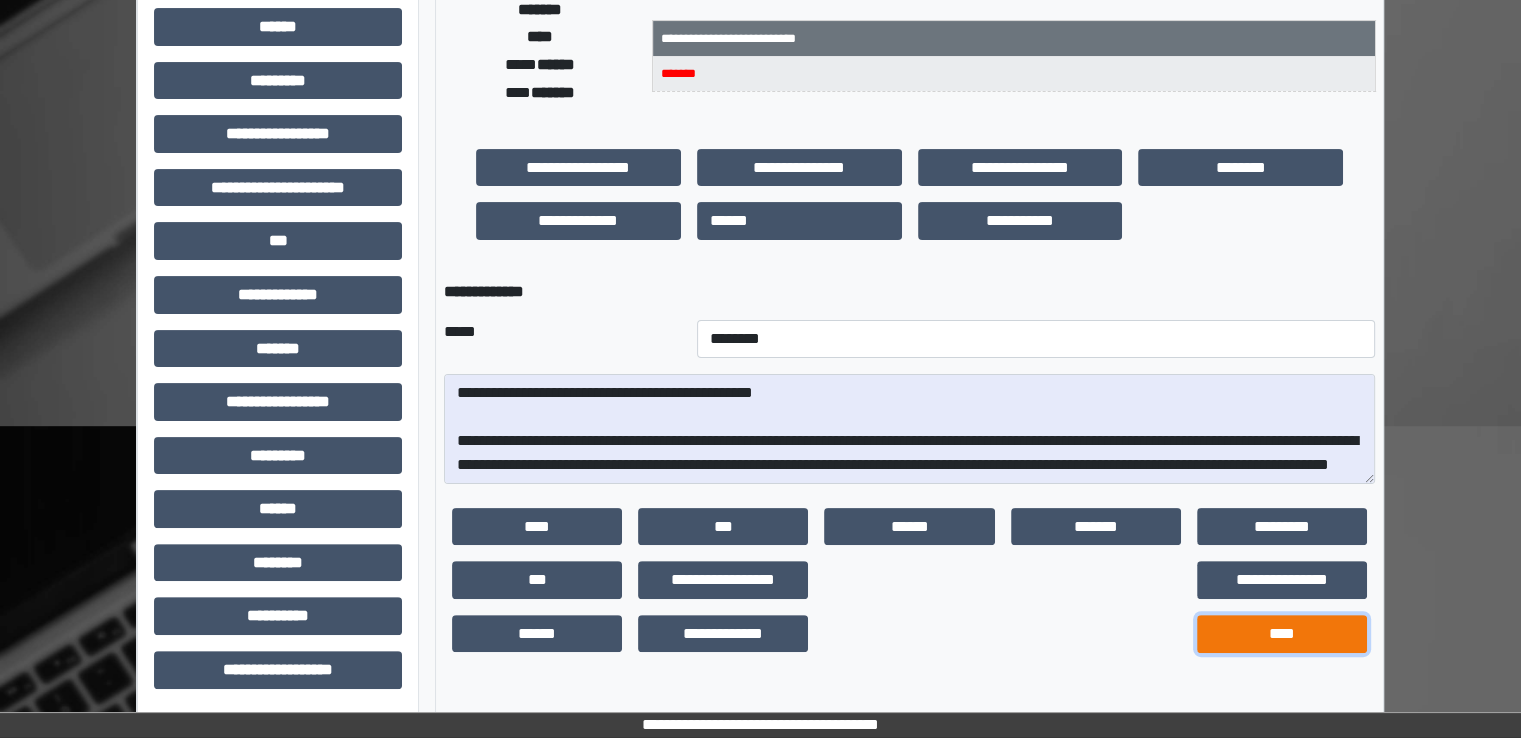 click on "****" at bounding box center (1282, 634) 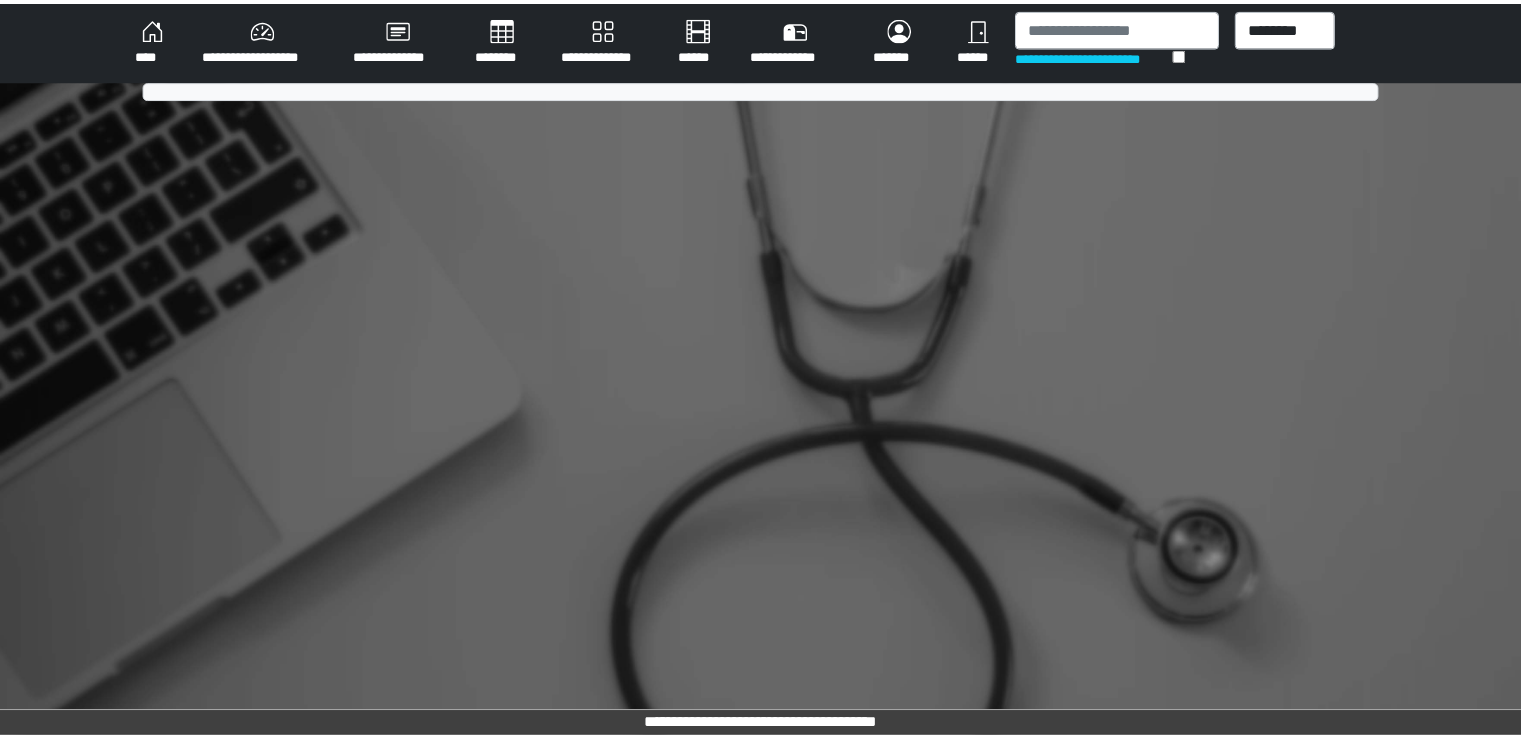 scroll, scrollTop: 0, scrollLeft: 0, axis: both 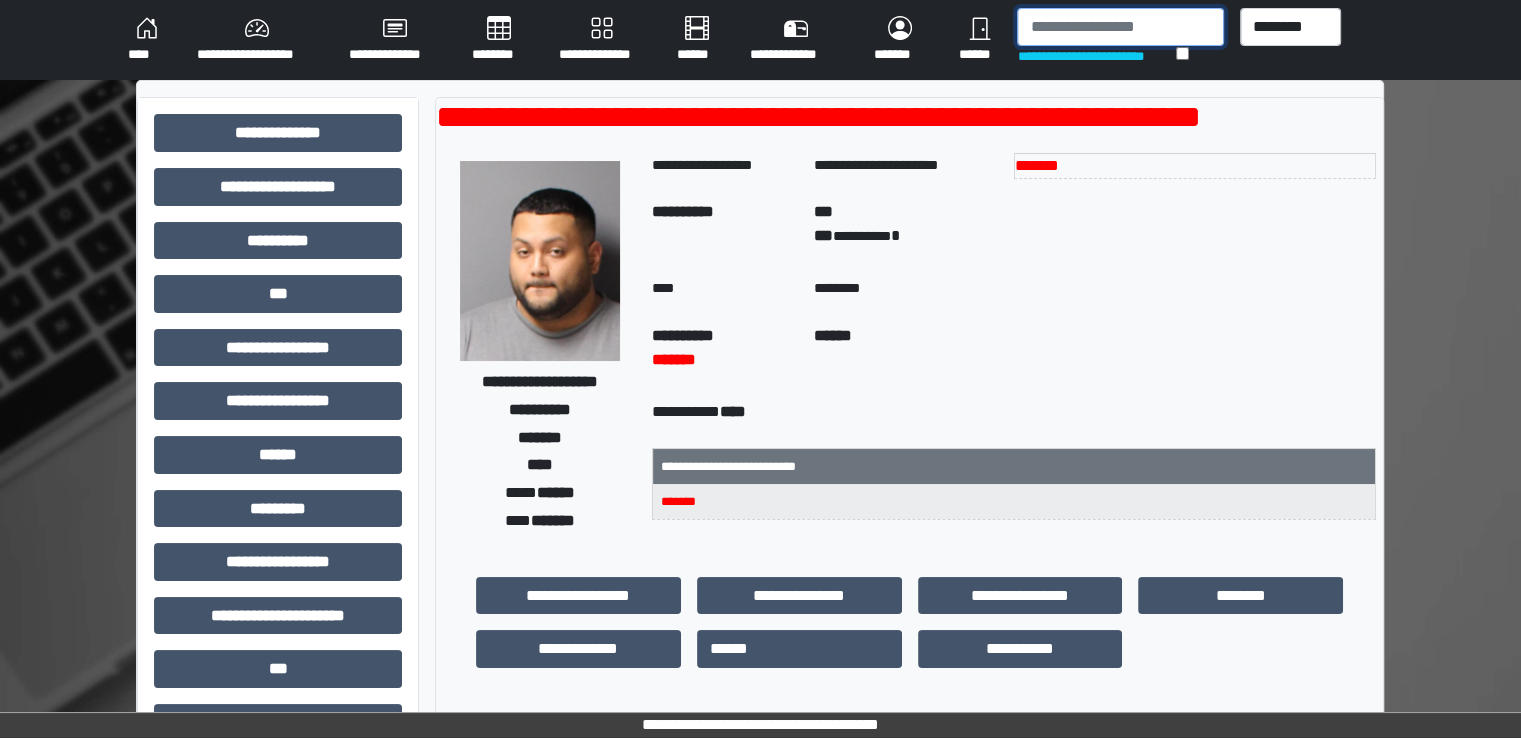 click at bounding box center [1120, 27] 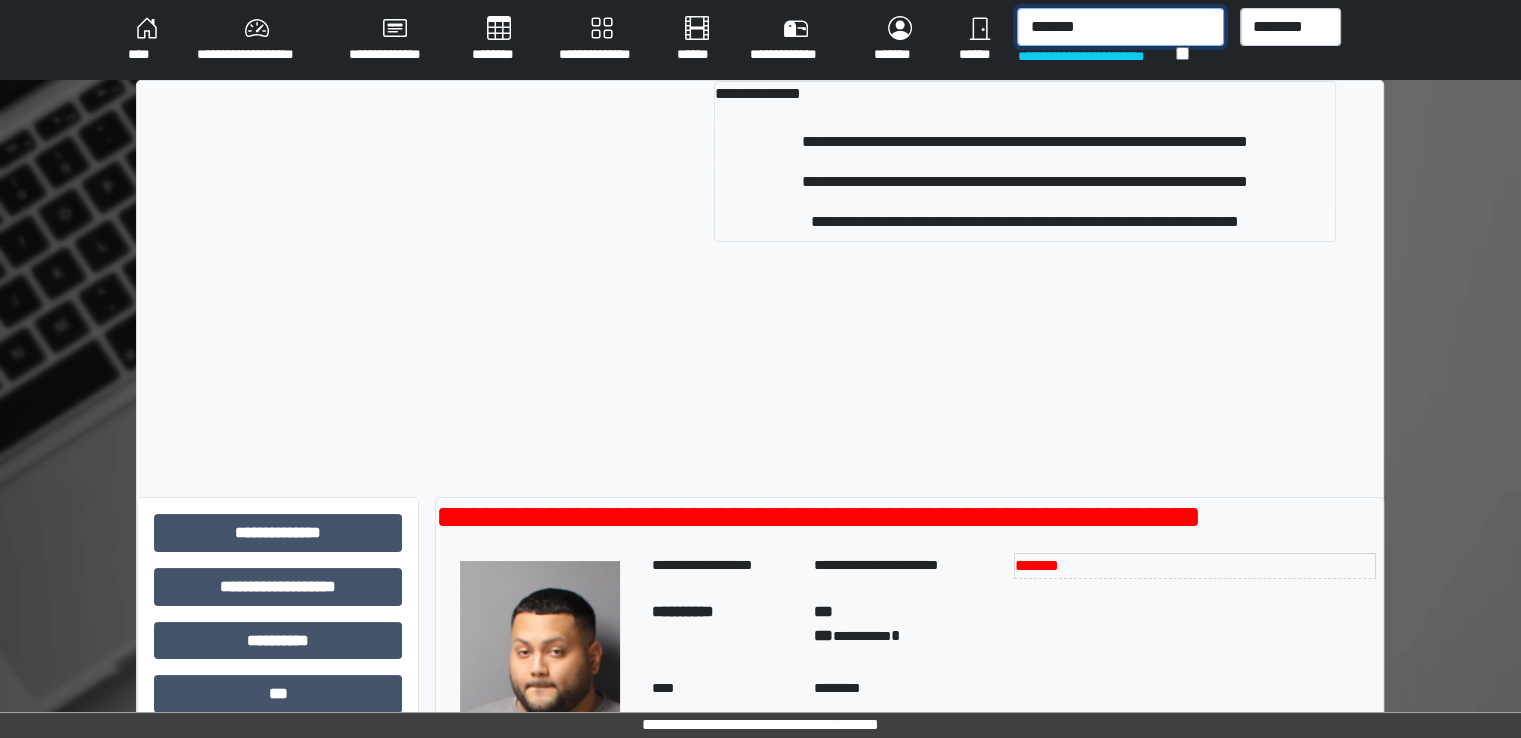 type on "*******" 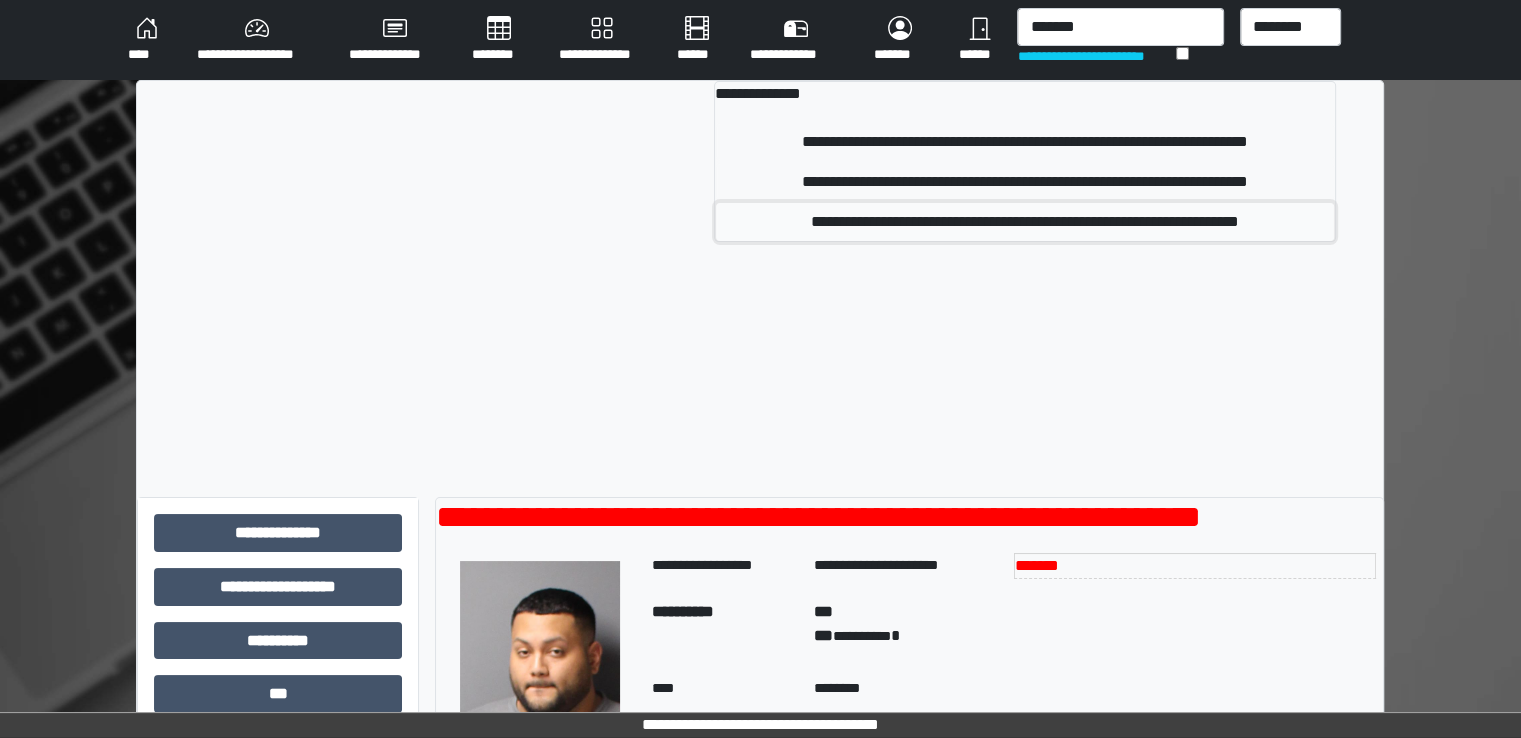 click on "**********" at bounding box center [1024, 222] 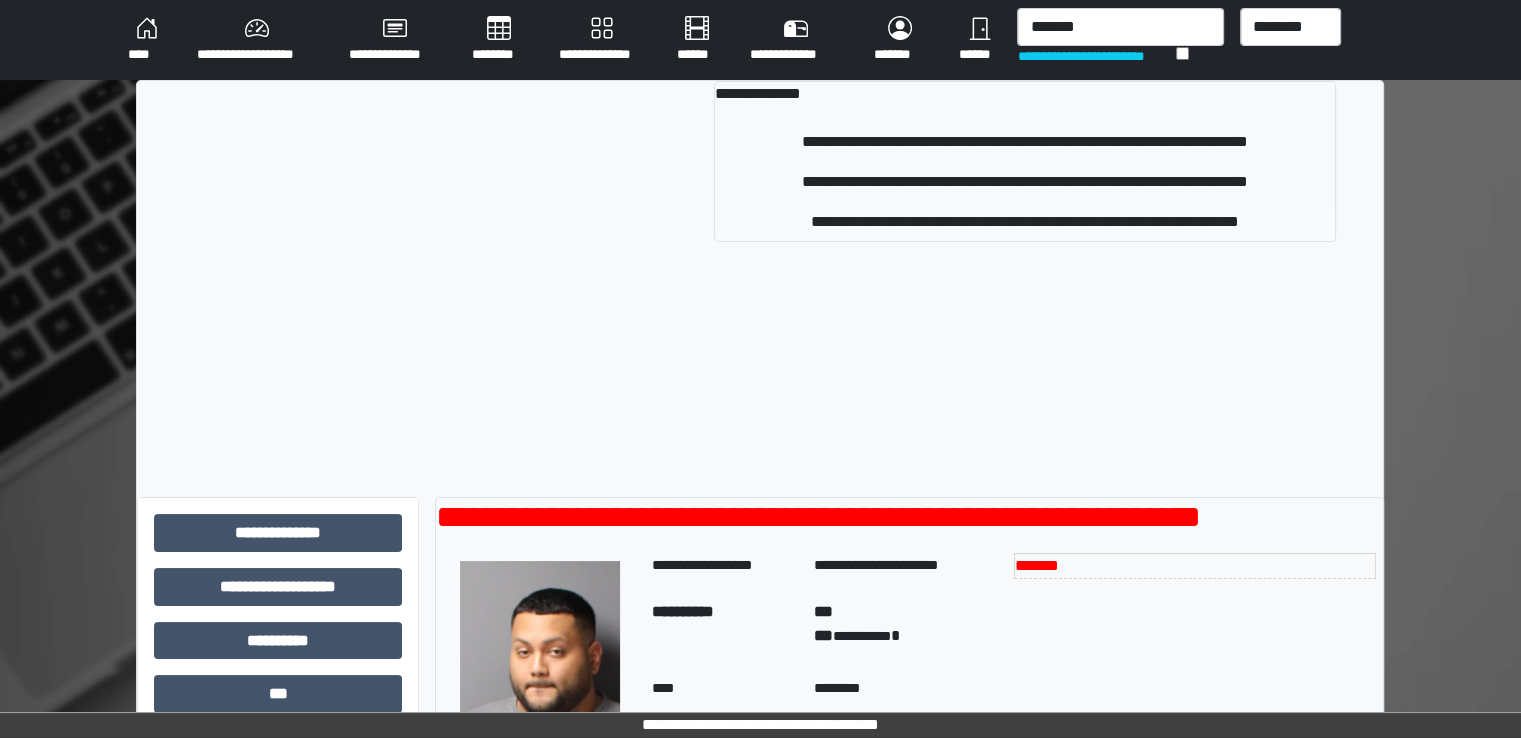 type 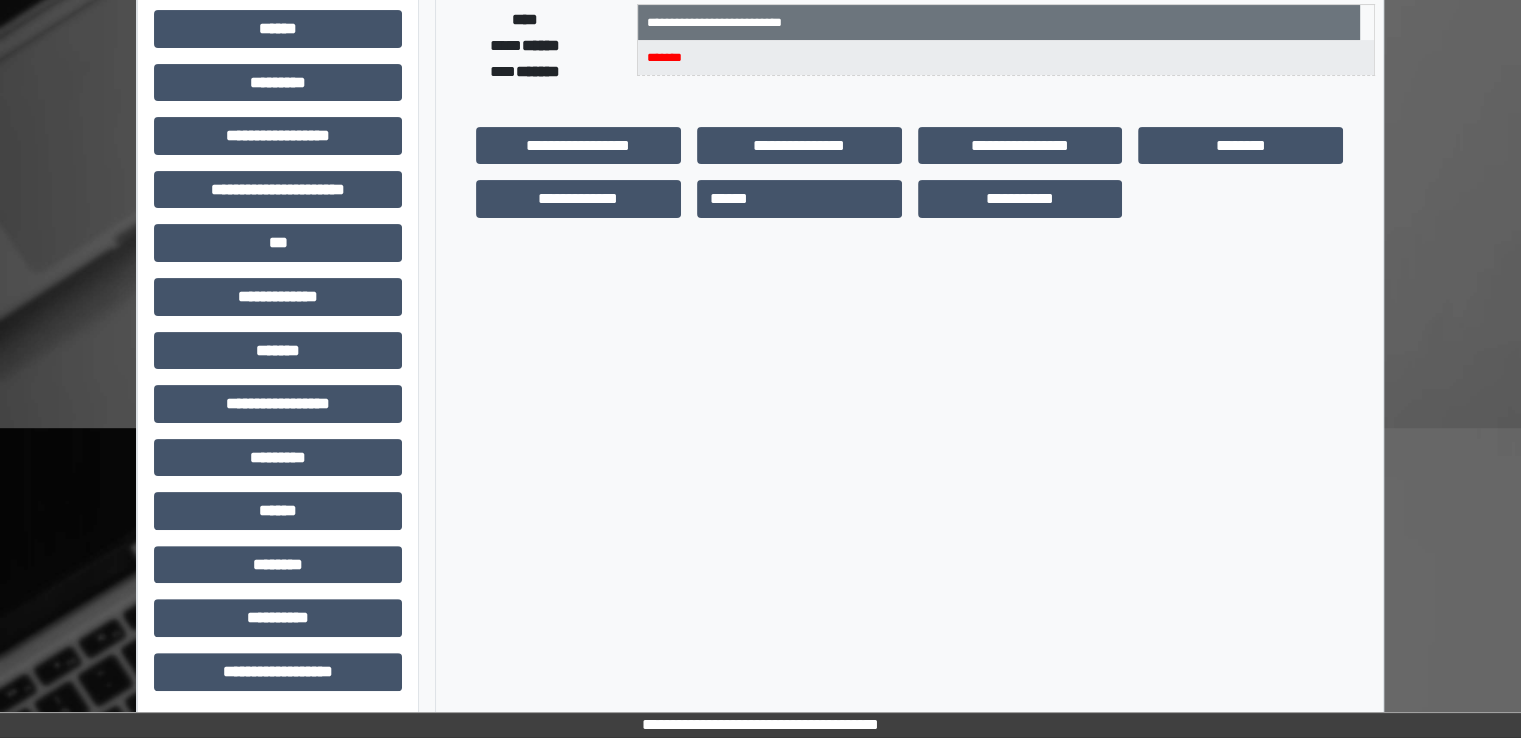 scroll, scrollTop: 428, scrollLeft: 0, axis: vertical 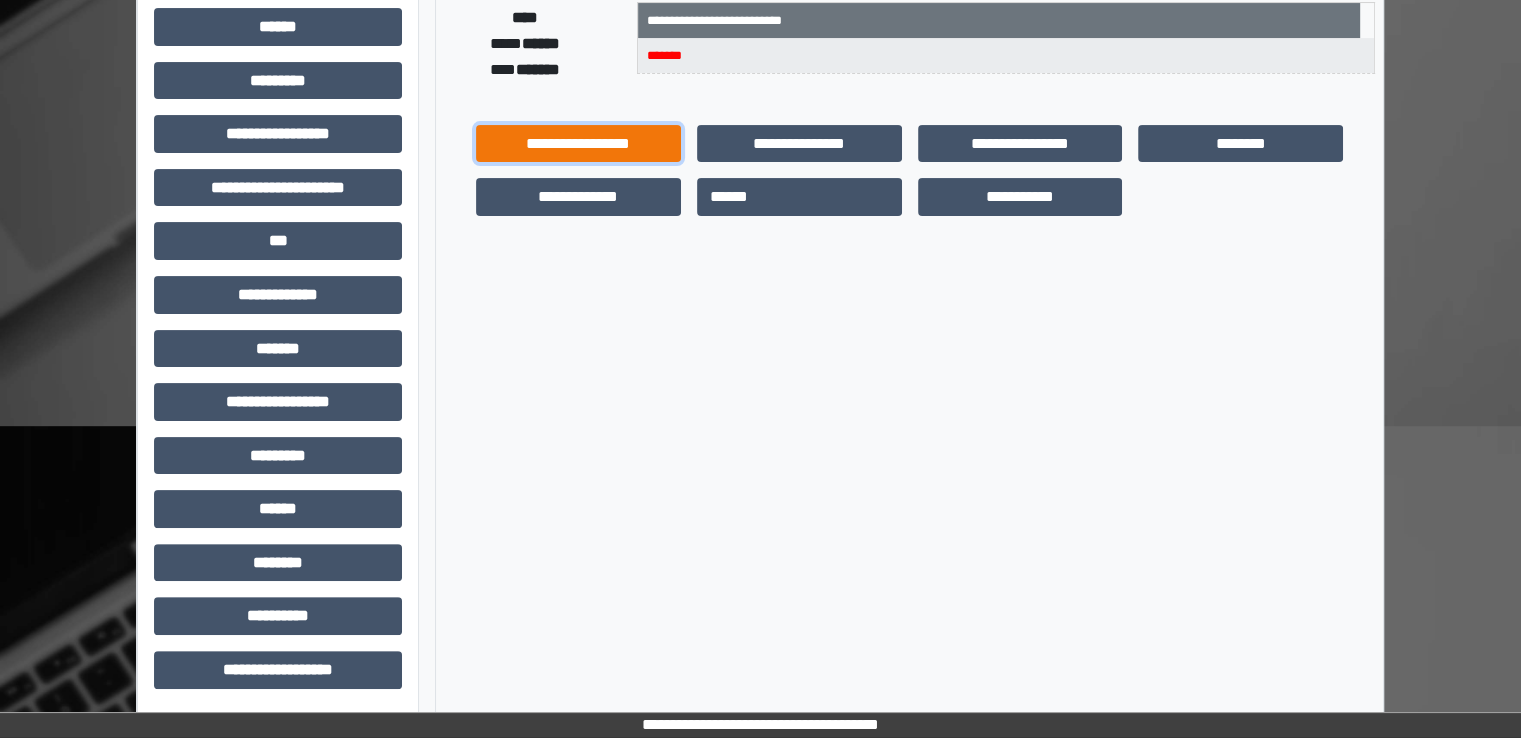 click on "**********" at bounding box center (578, 144) 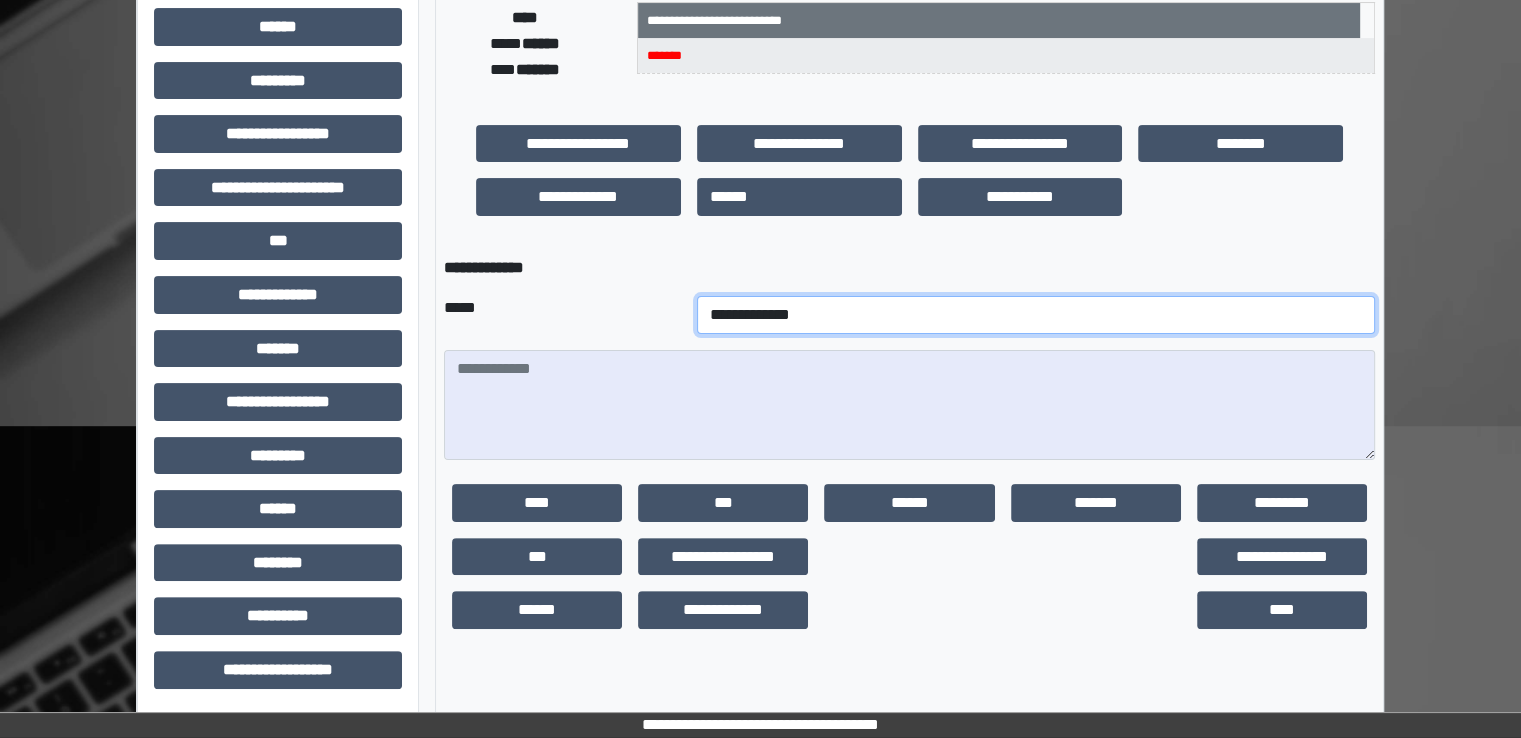 click on "**********" at bounding box center (1036, 315) 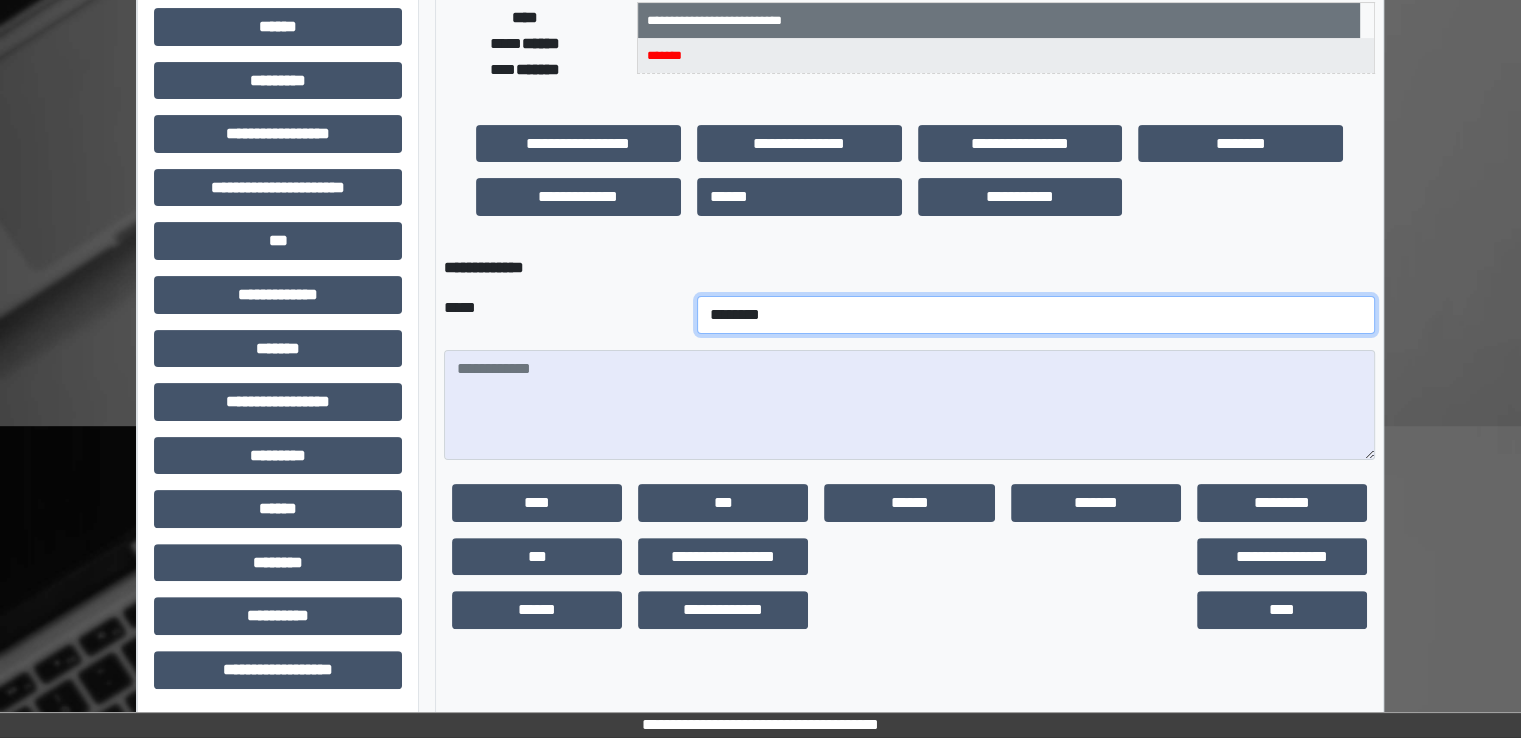 click on "**********" at bounding box center (1036, 315) 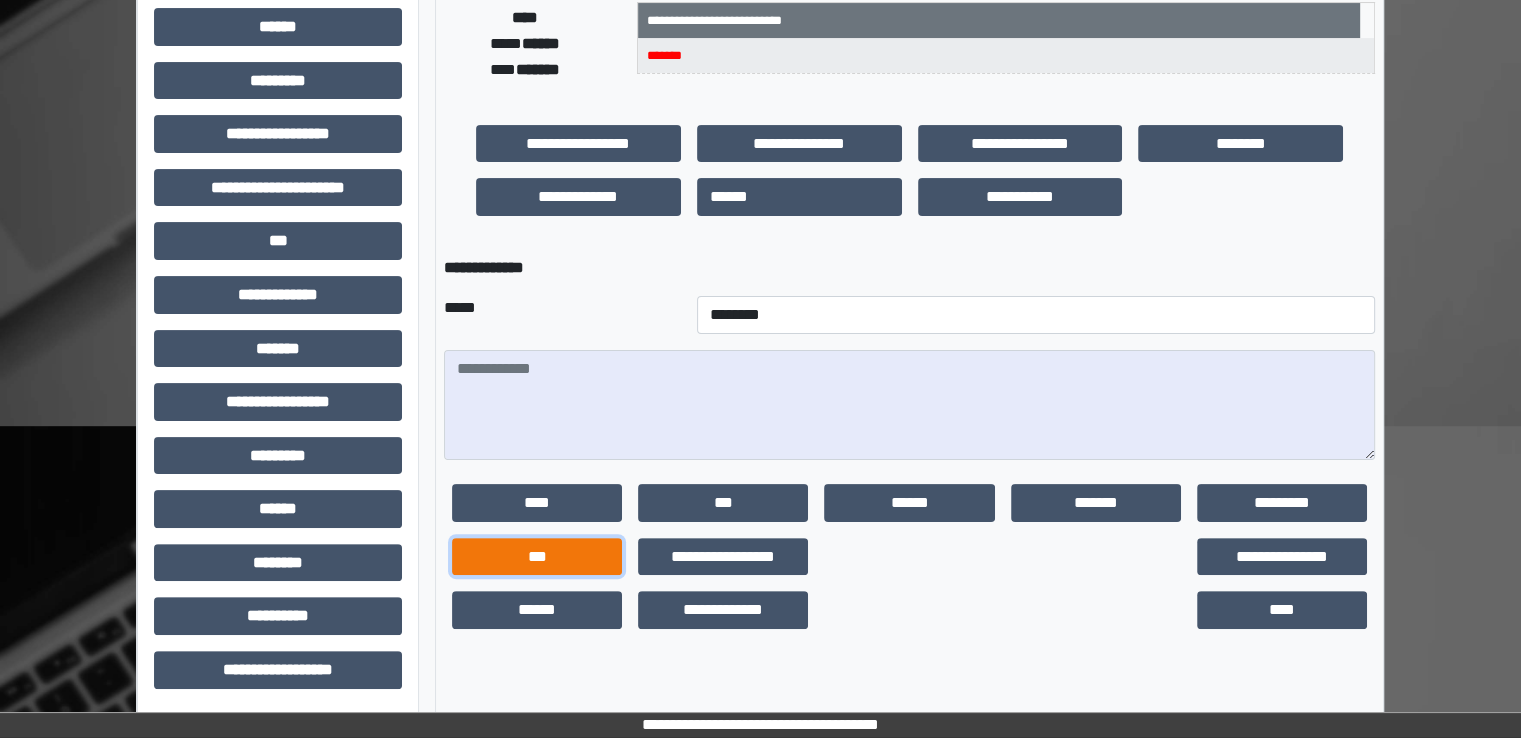 click on "***" at bounding box center (537, 557) 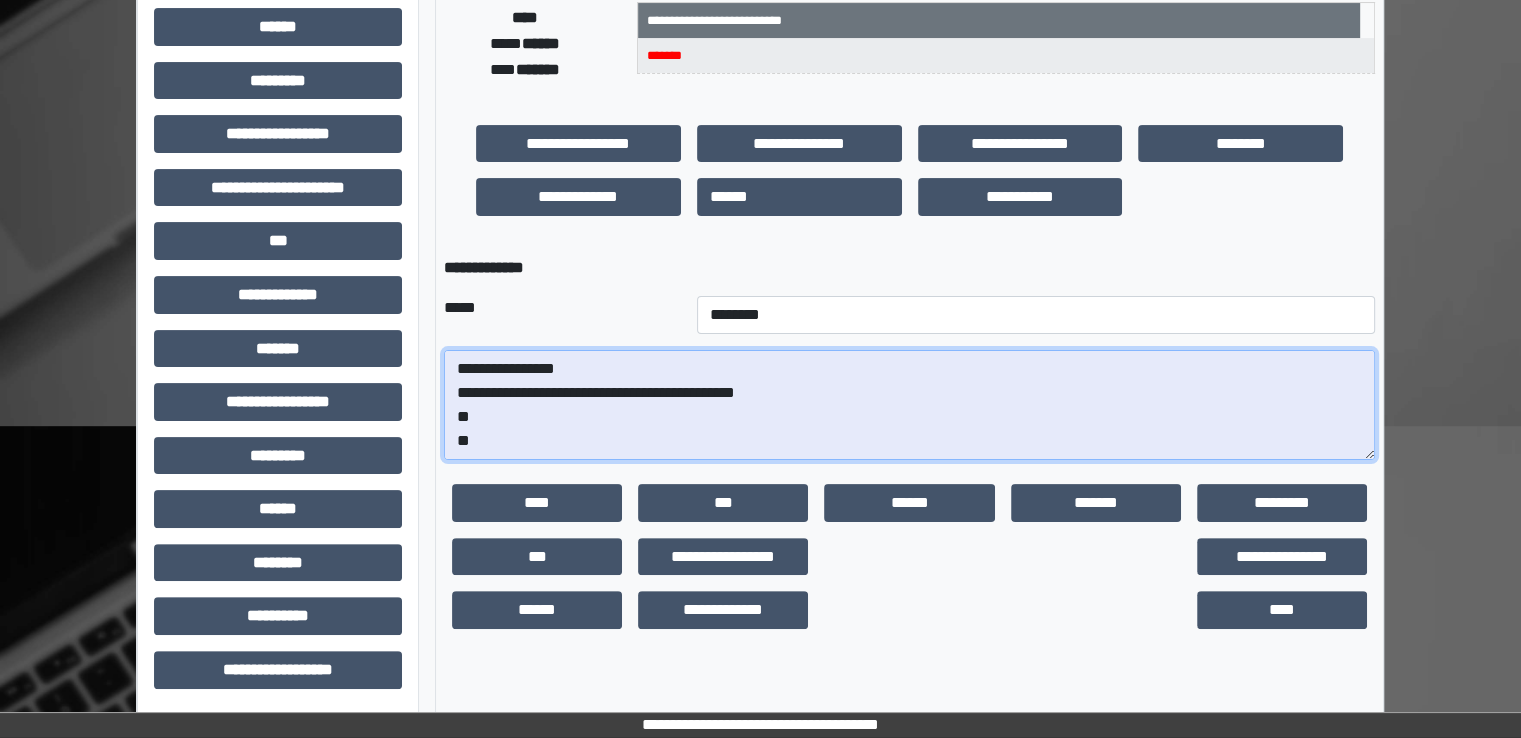 click on "**********" at bounding box center [909, 405] 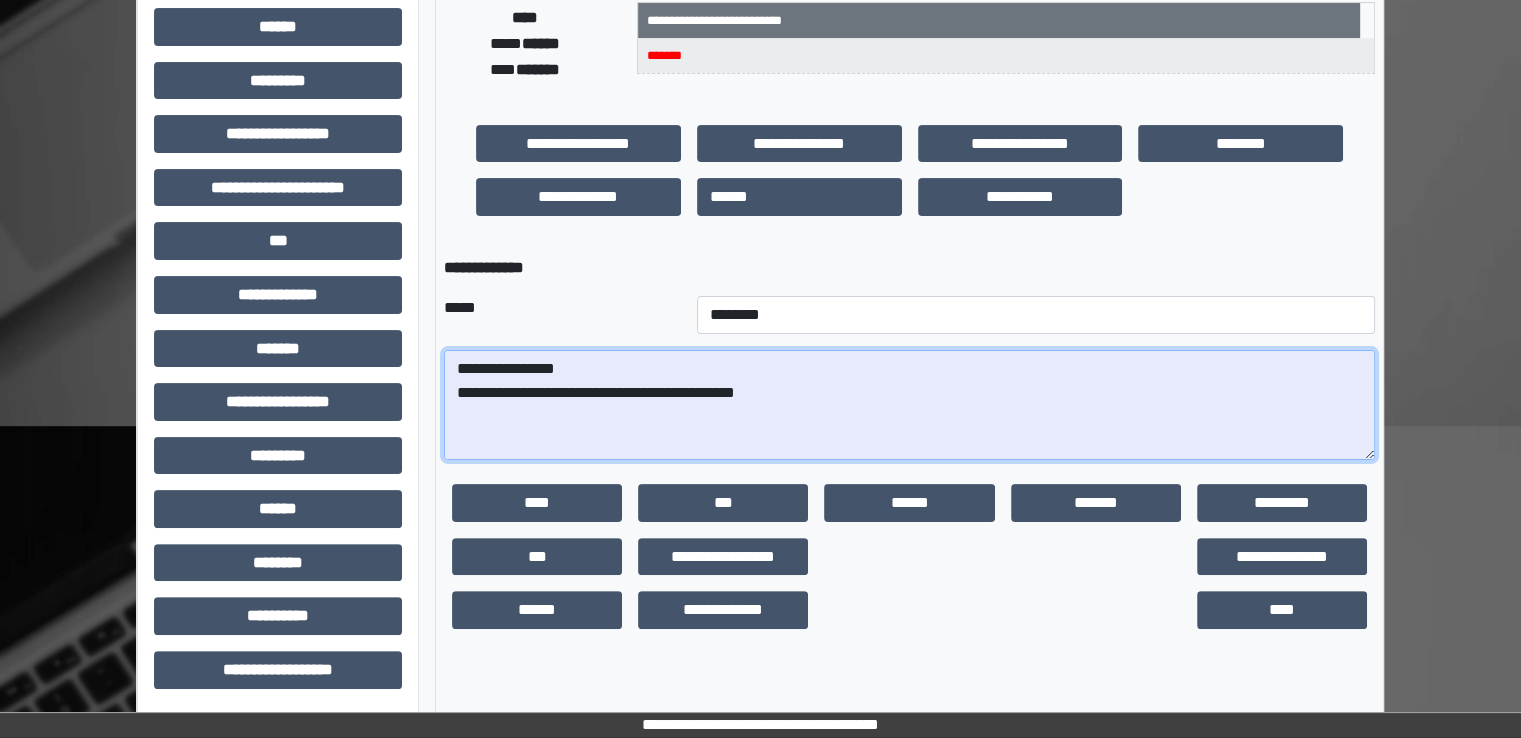 paste on "**********" 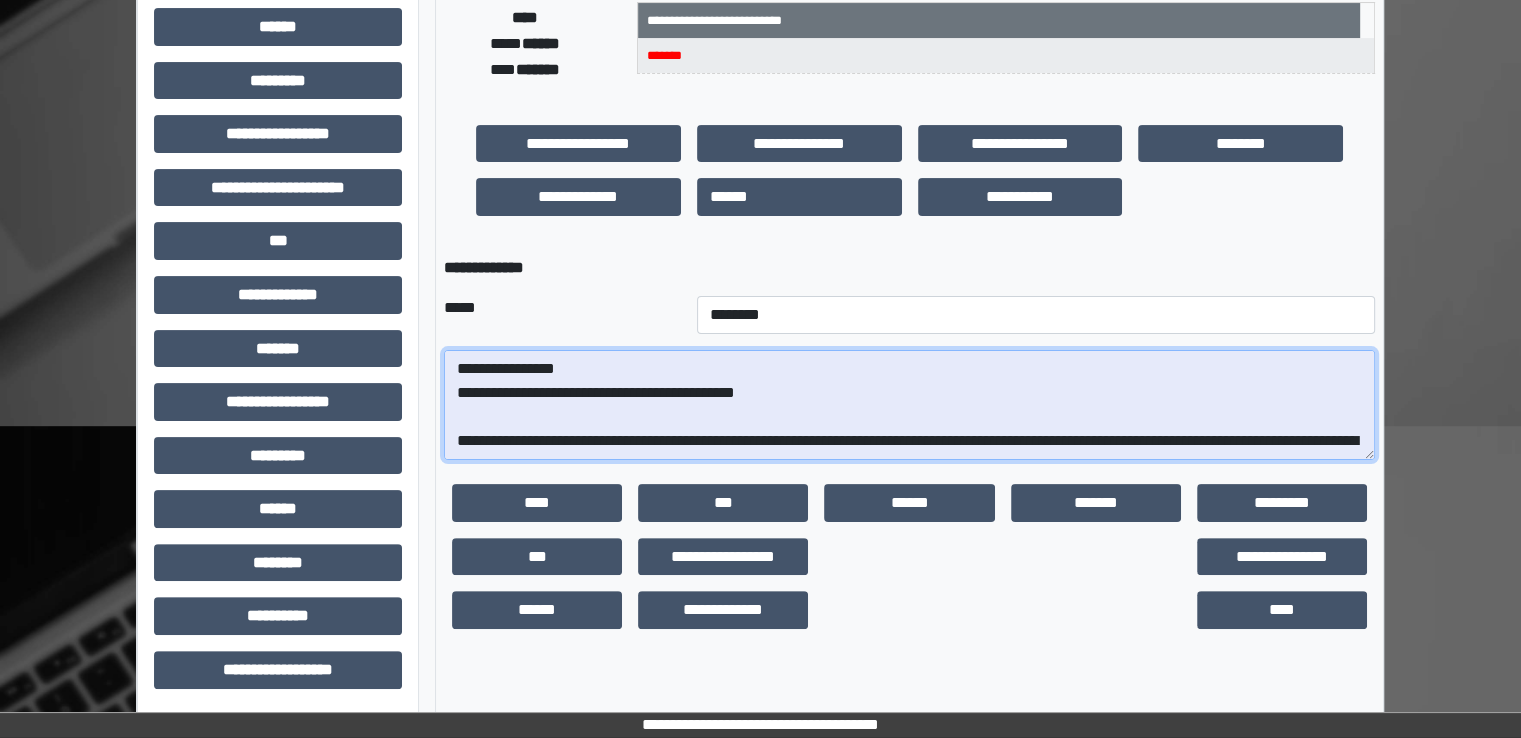 scroll, scrollTop: 64, scrollLeft: 0, axis: vertical 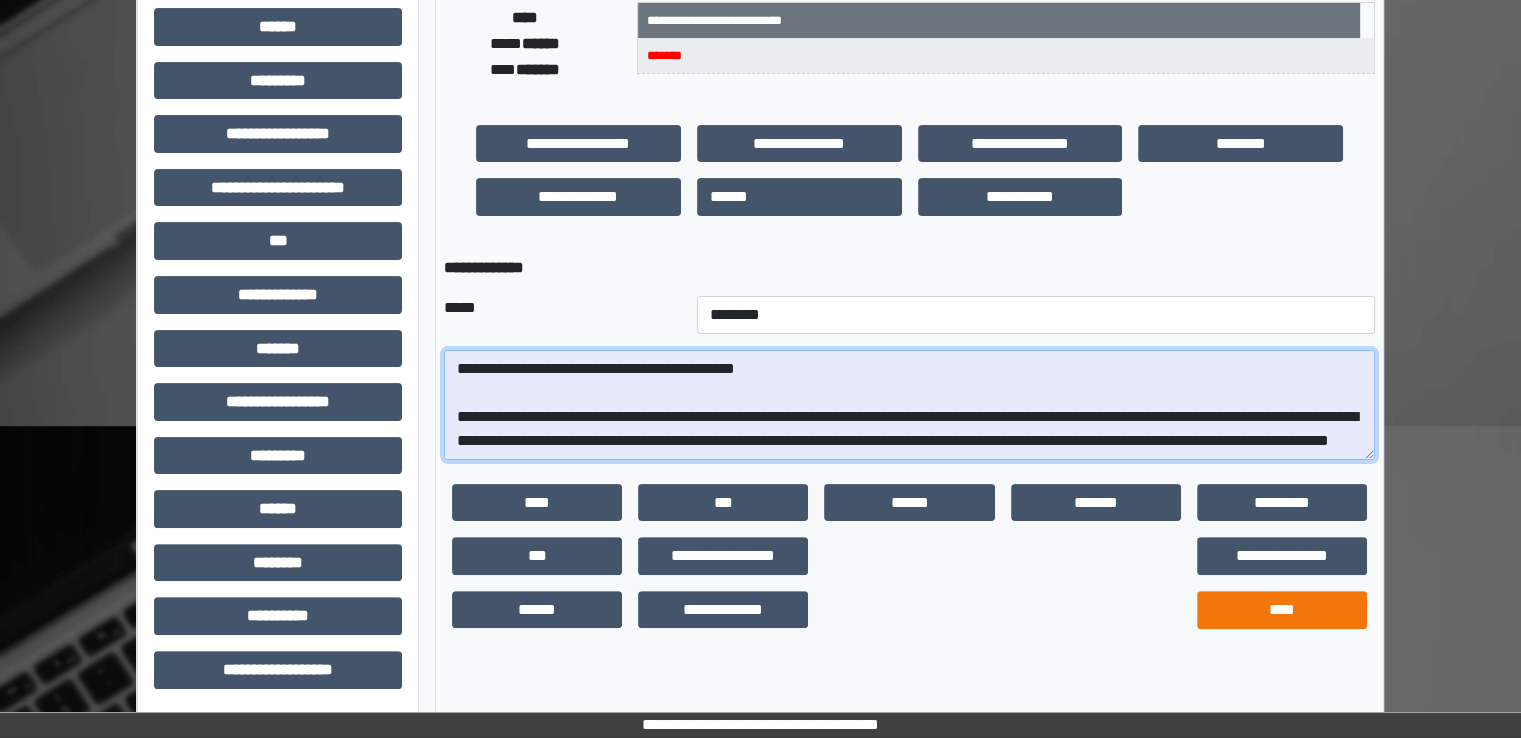 type on "**********" 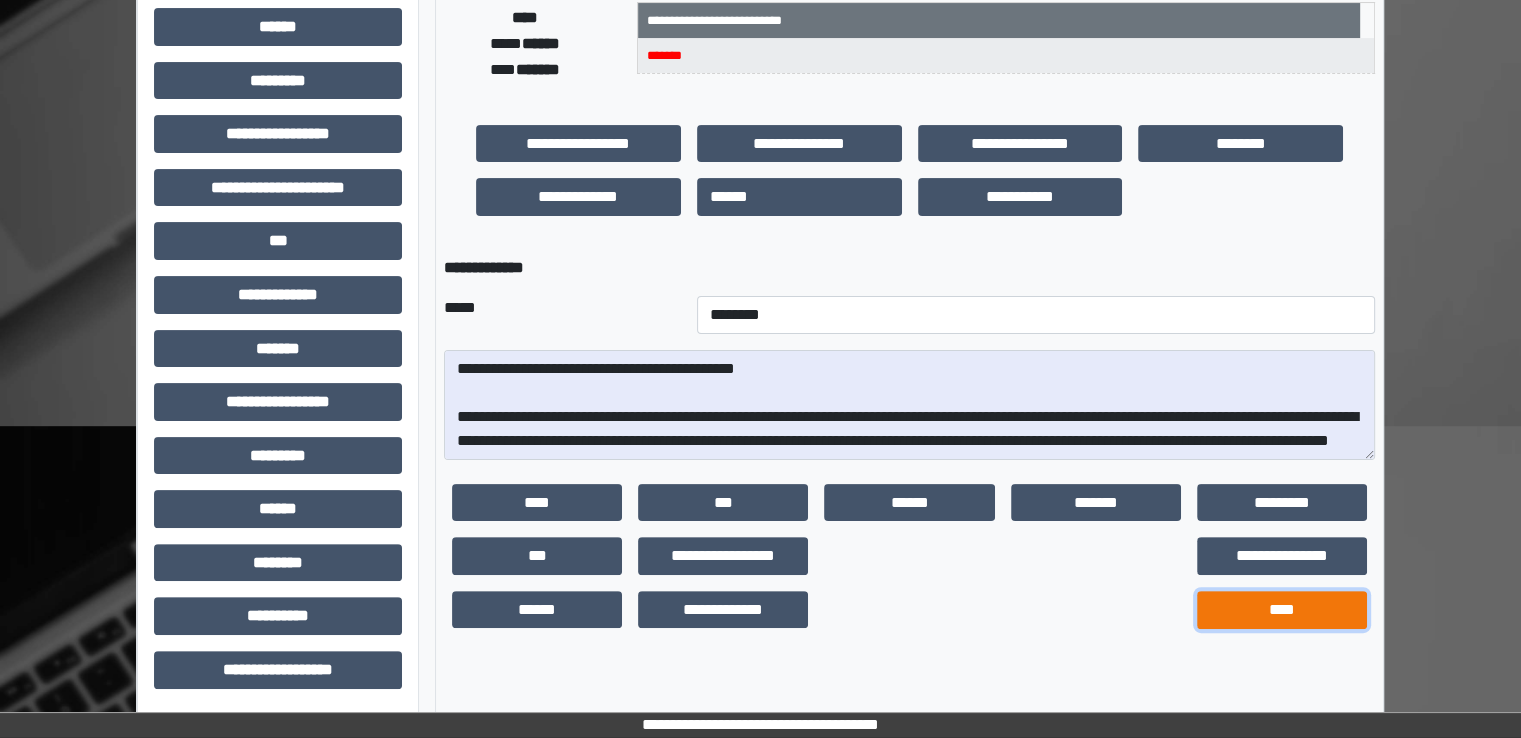 click on "****" at bounding box center [1282, 610] 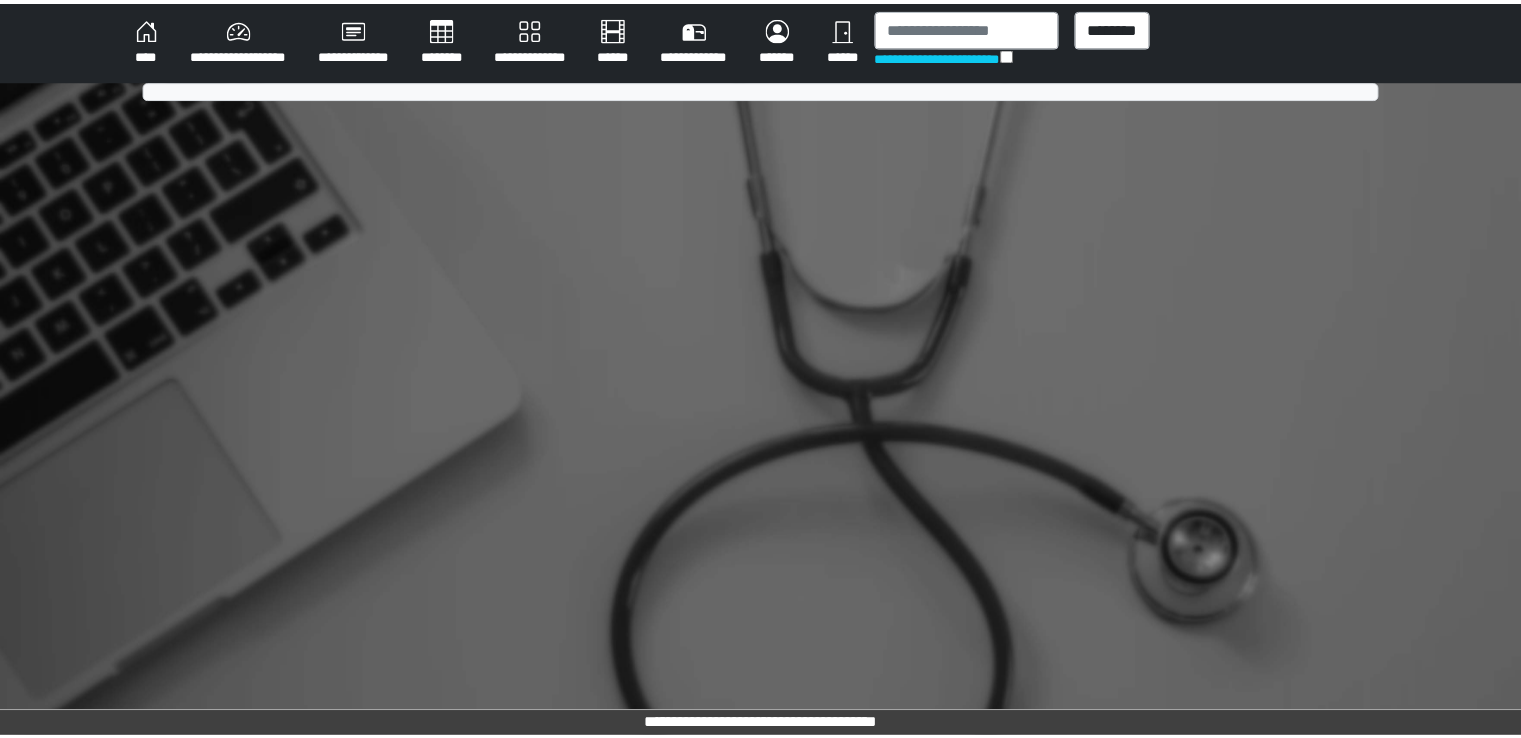 scroll, scrollTop: 0, scrollLeft: 0, axis: both 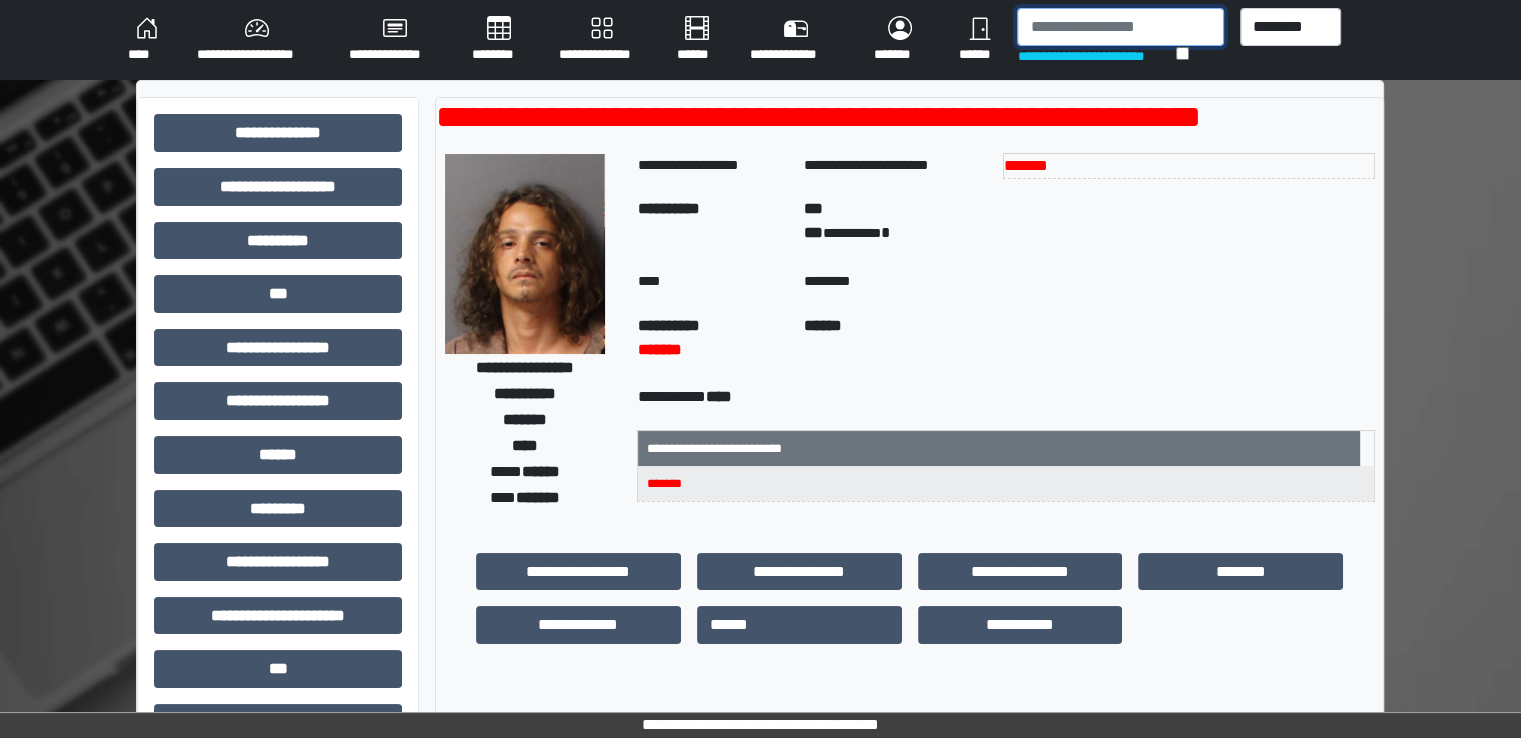 click at bounding box center (1120, 27) 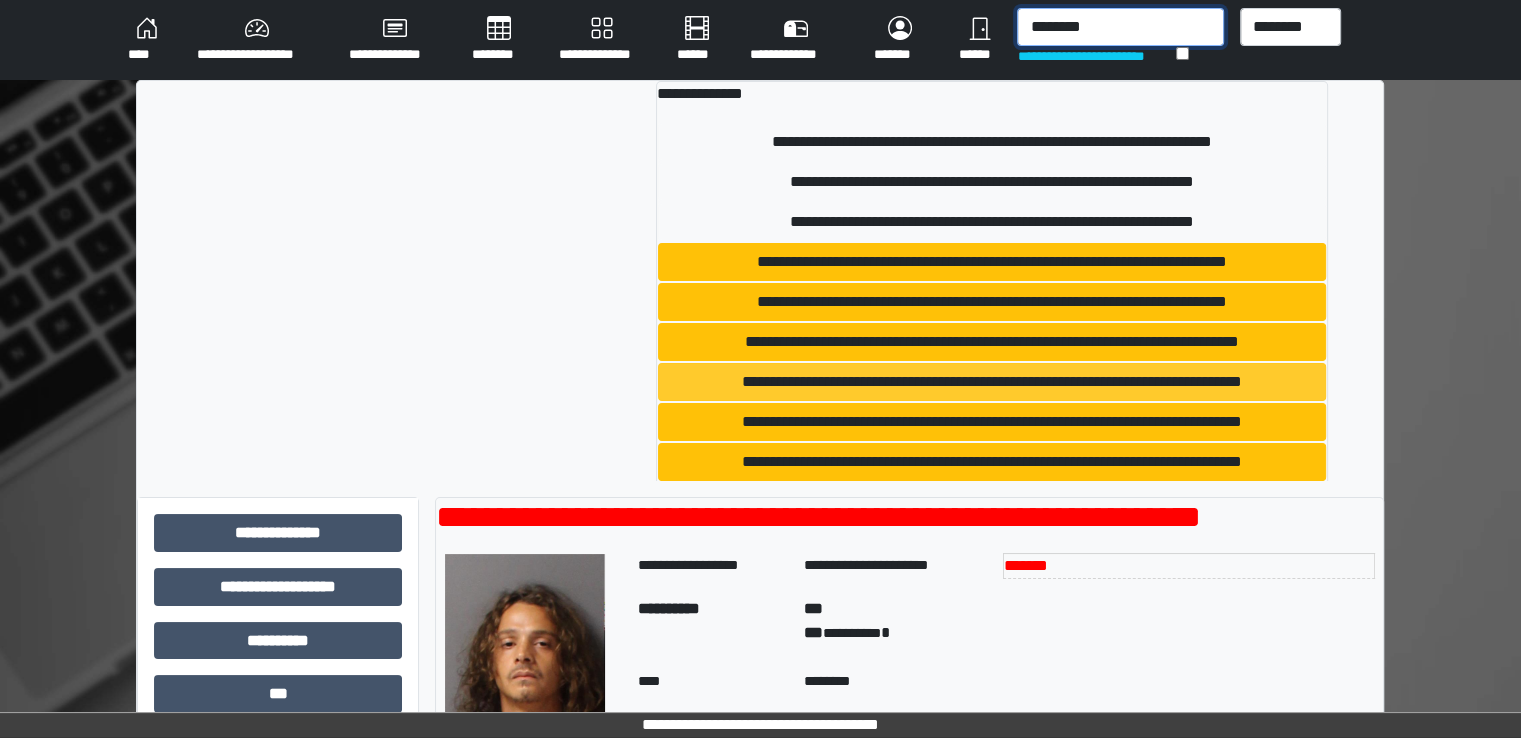 type on "********" 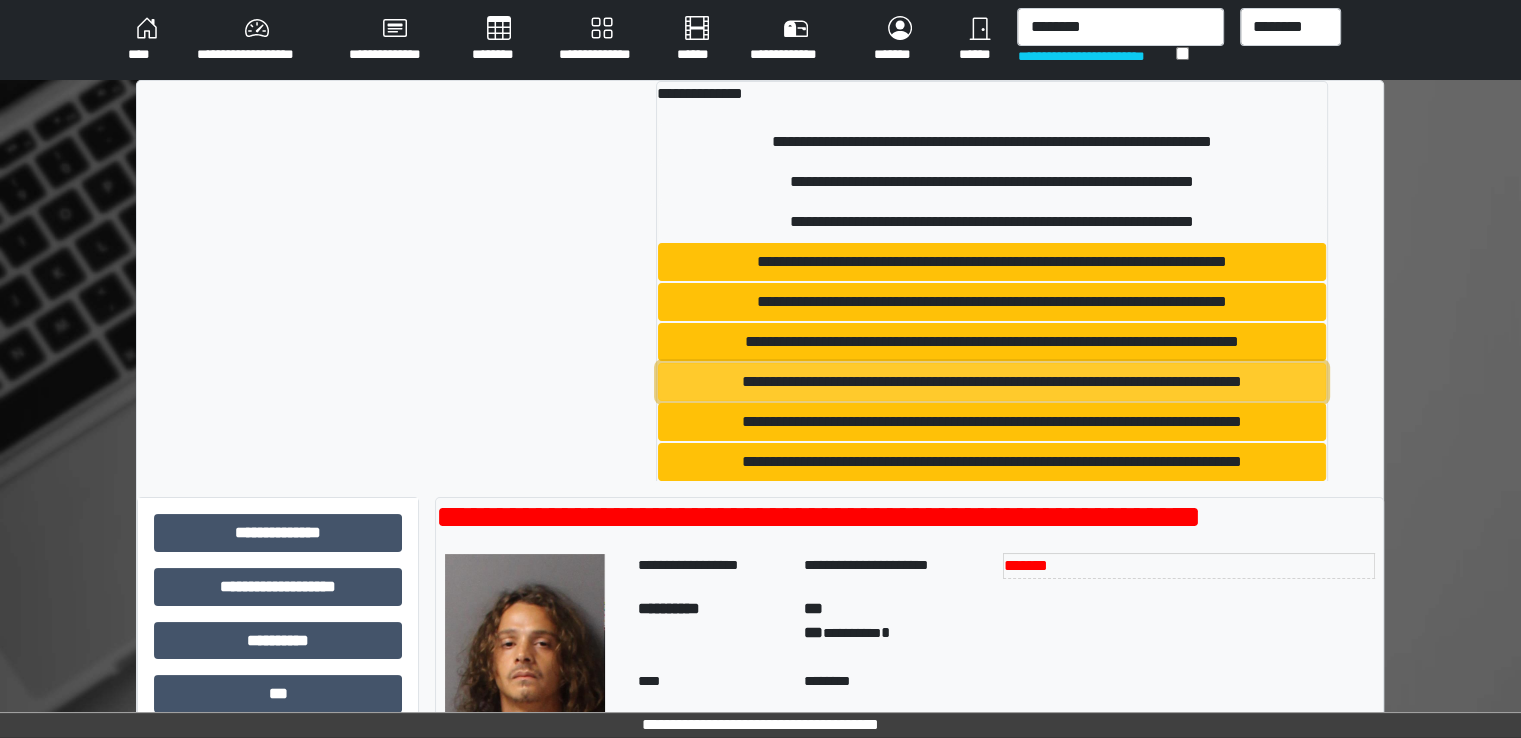 click on "**********" at bounding box center (992, 382) 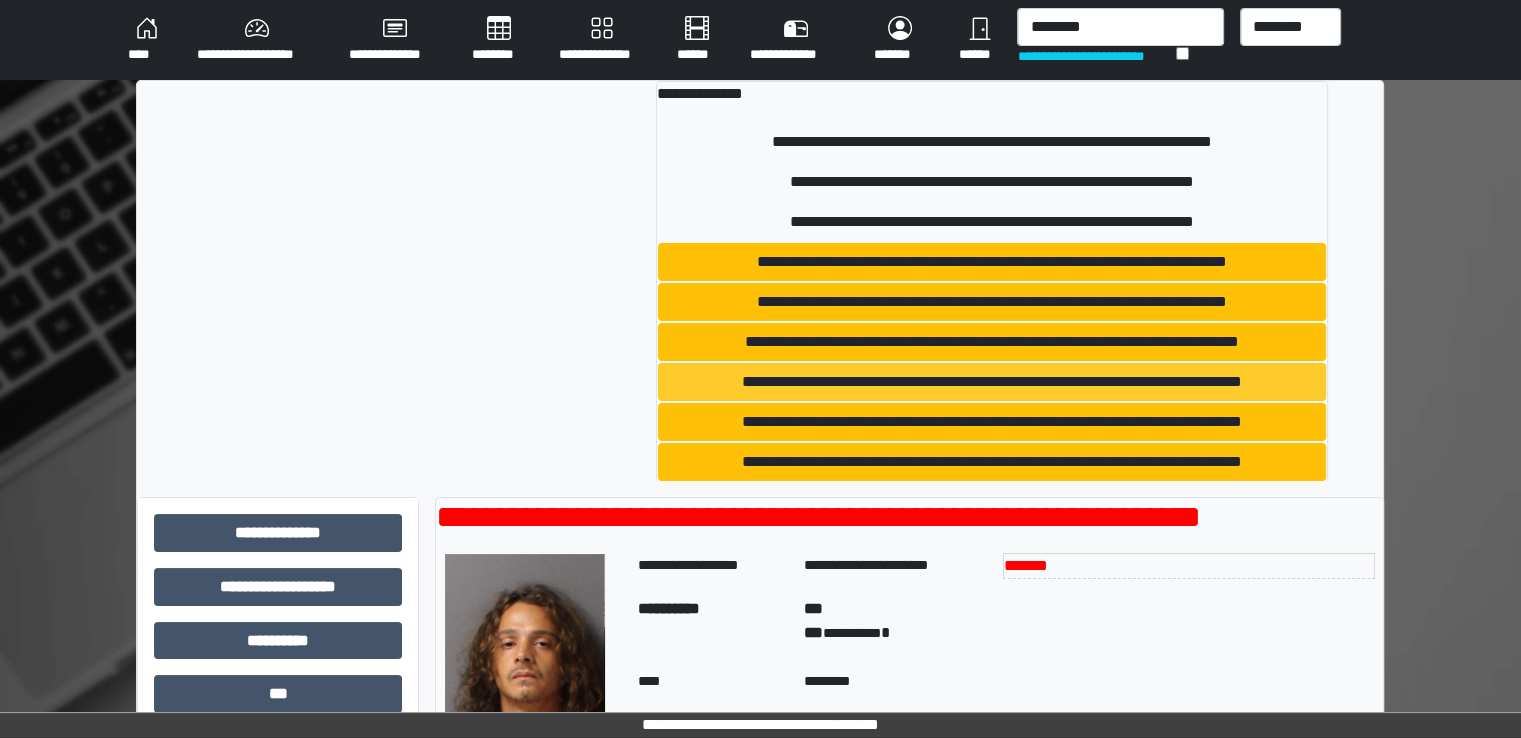 type 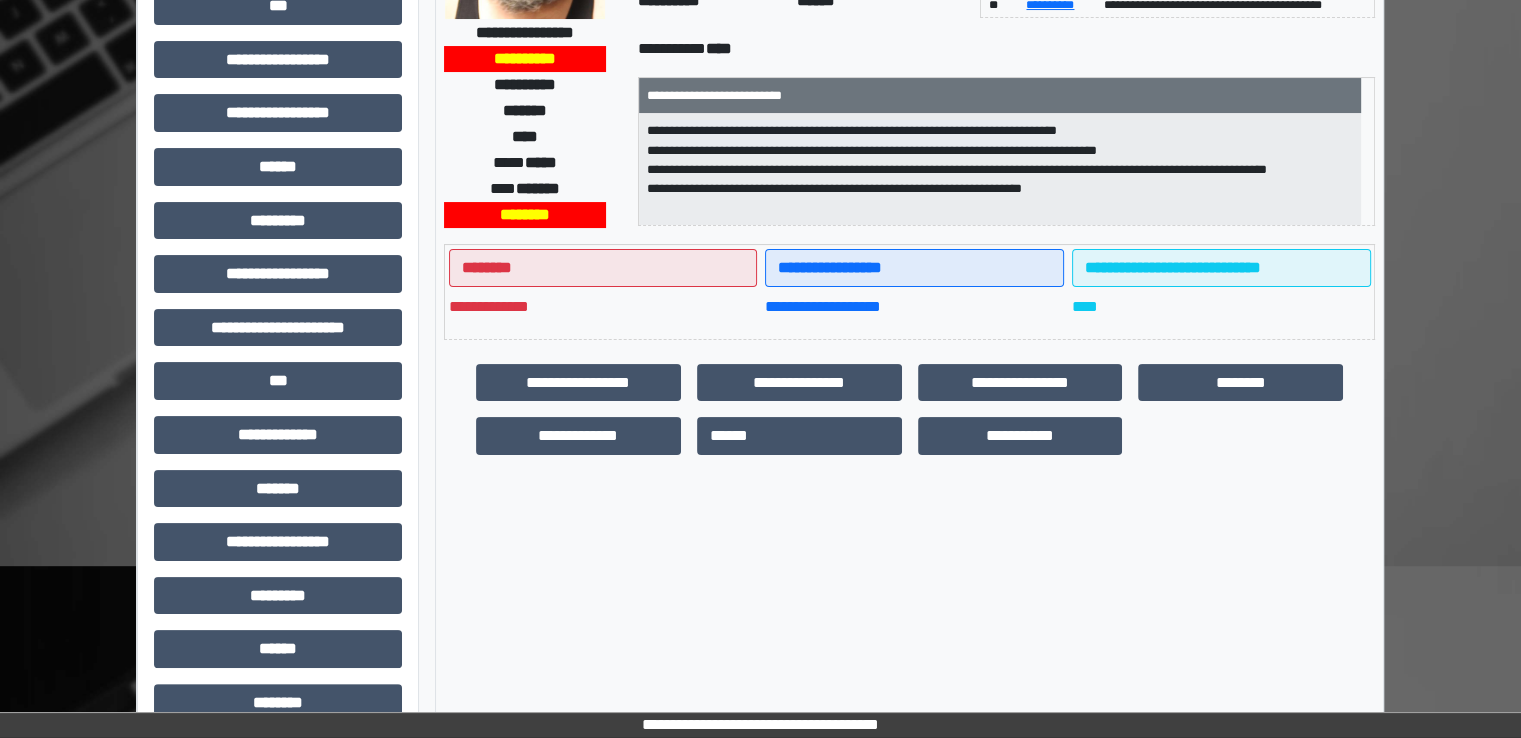 scroll, scrollTop: 428, scrollLeft: 0, axis: vertical 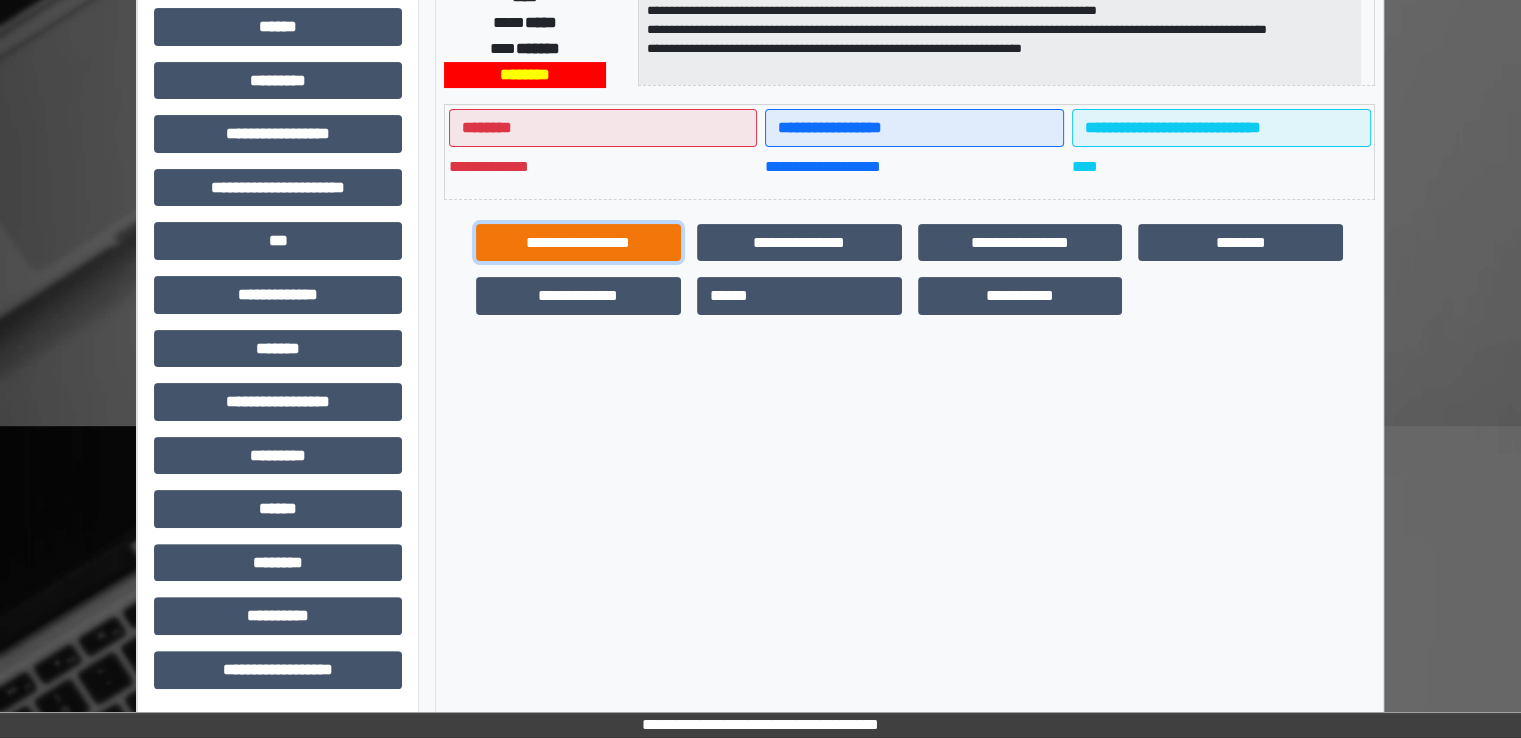 click on "**********" at bounding box center [578, 243] 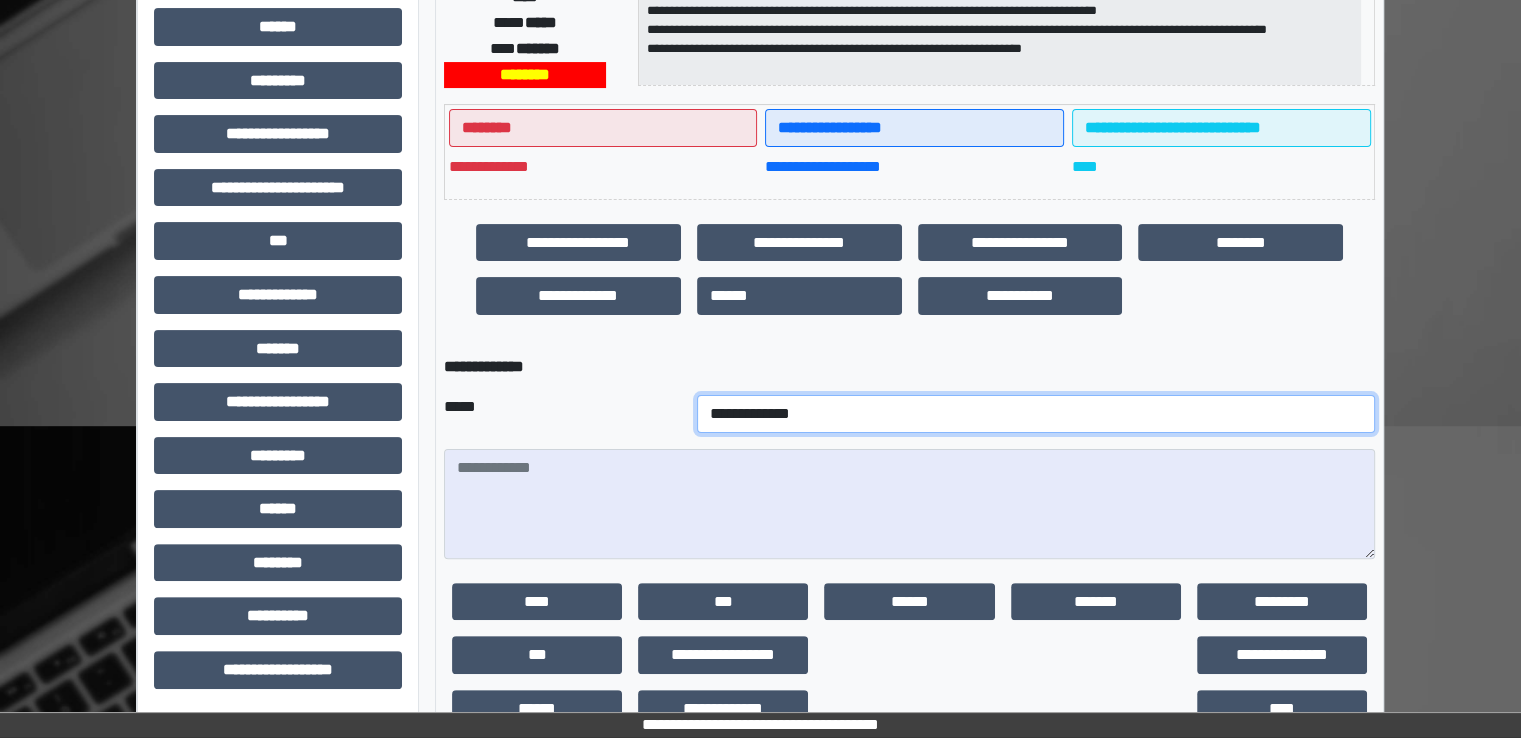 drag, startPoint x: 655, startPoint y: 413, endPoint x: 649, endPoint y: 401, distance: 13.416408 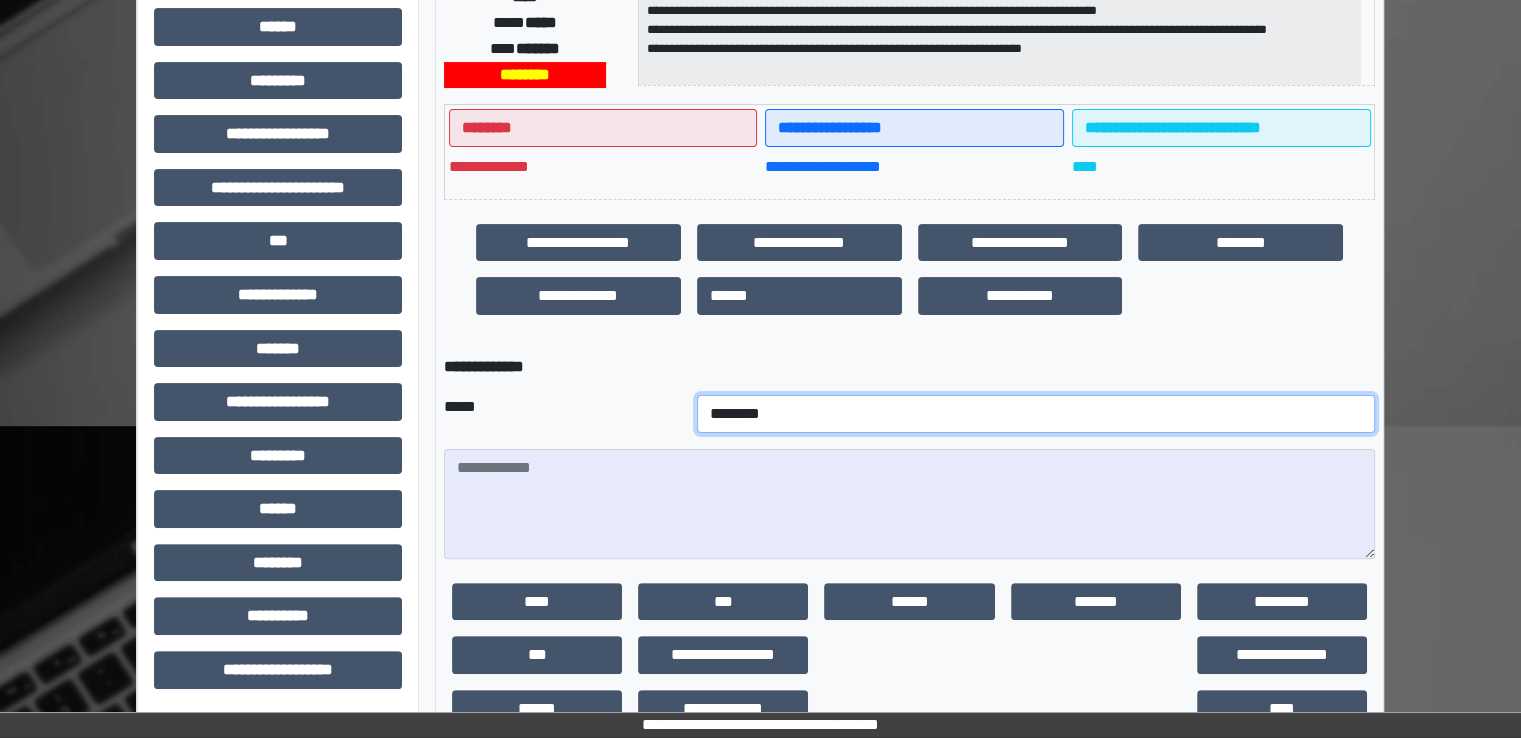 click on "**********" at bounding box center [1036, 414] 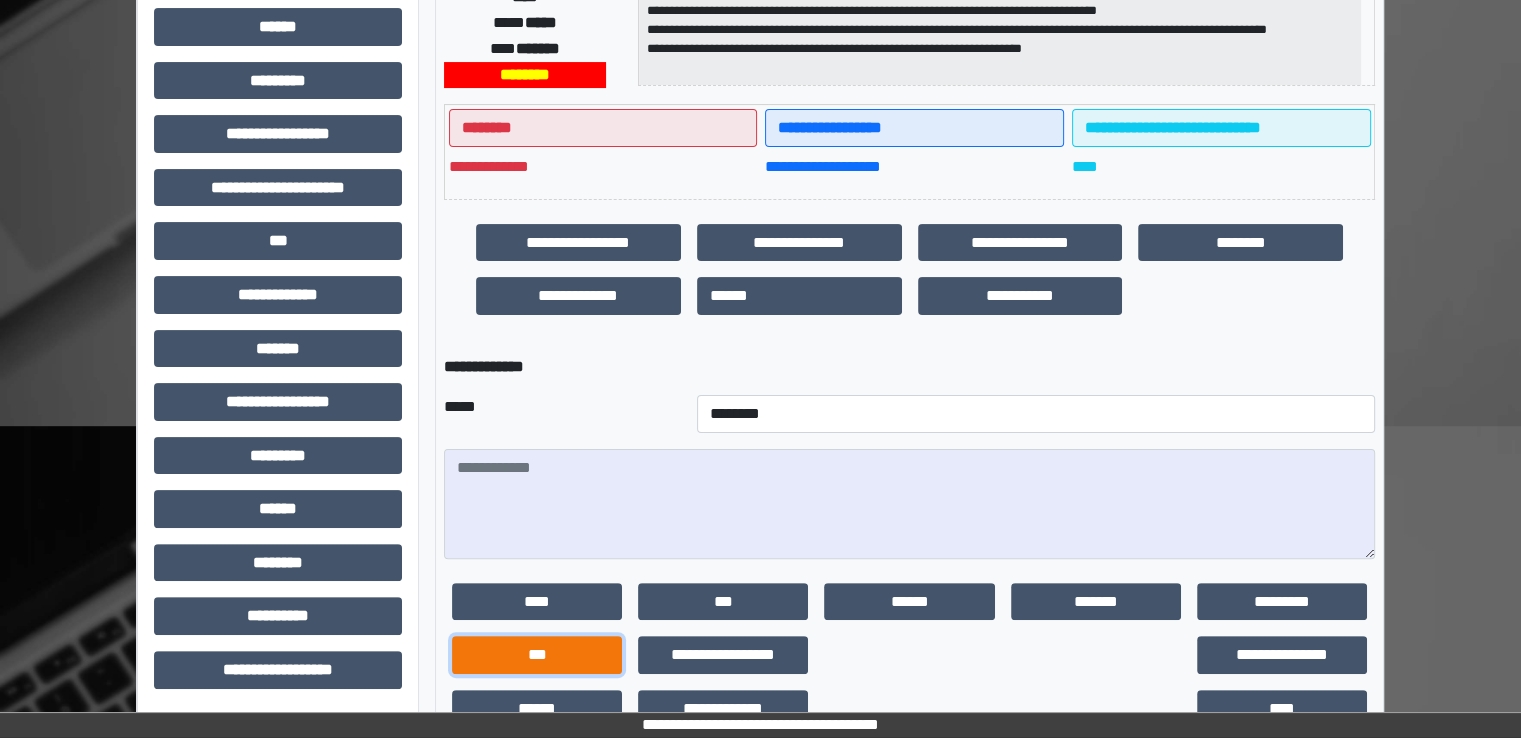 click on "***" at bounding box center [537, 655] 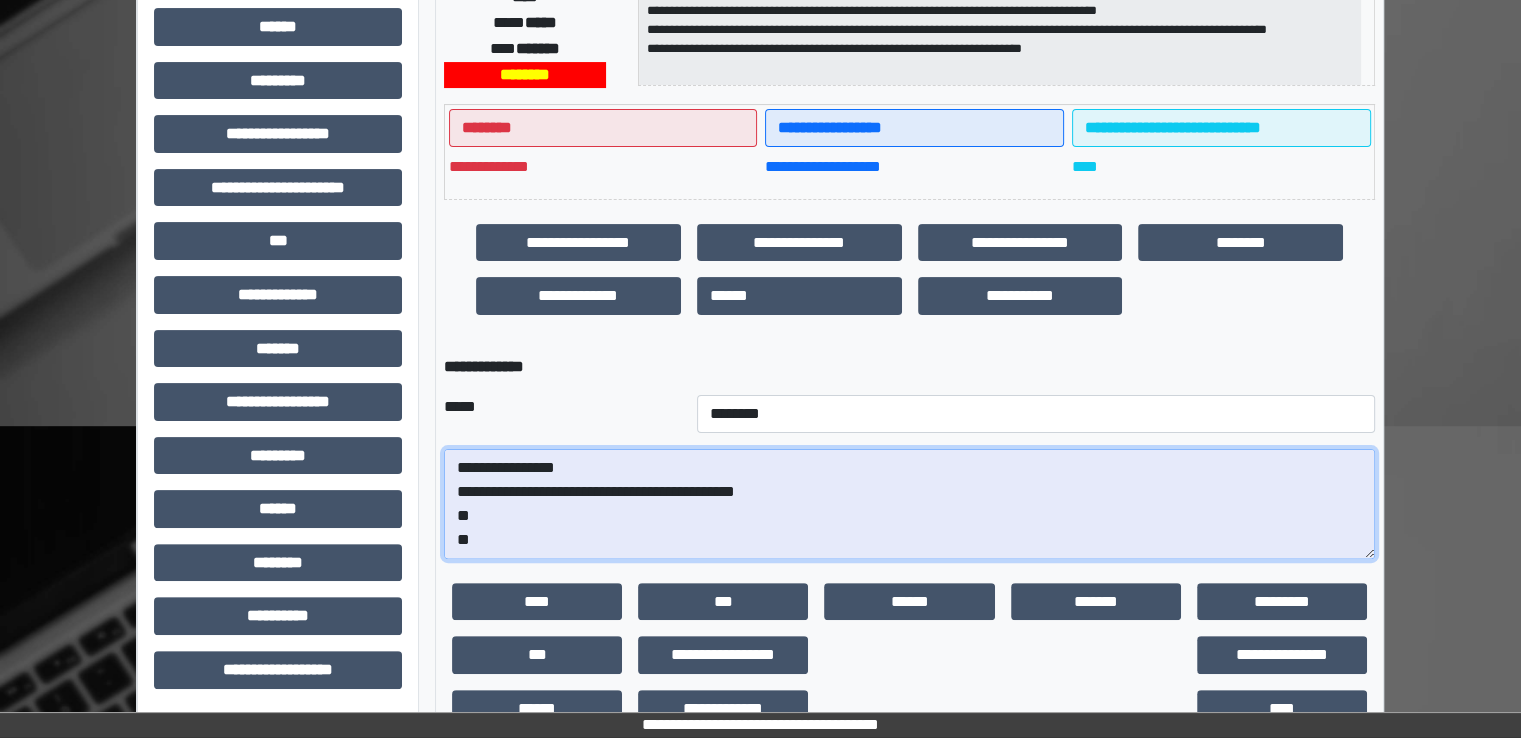 click on "**********" at bounding box center [909, 504] 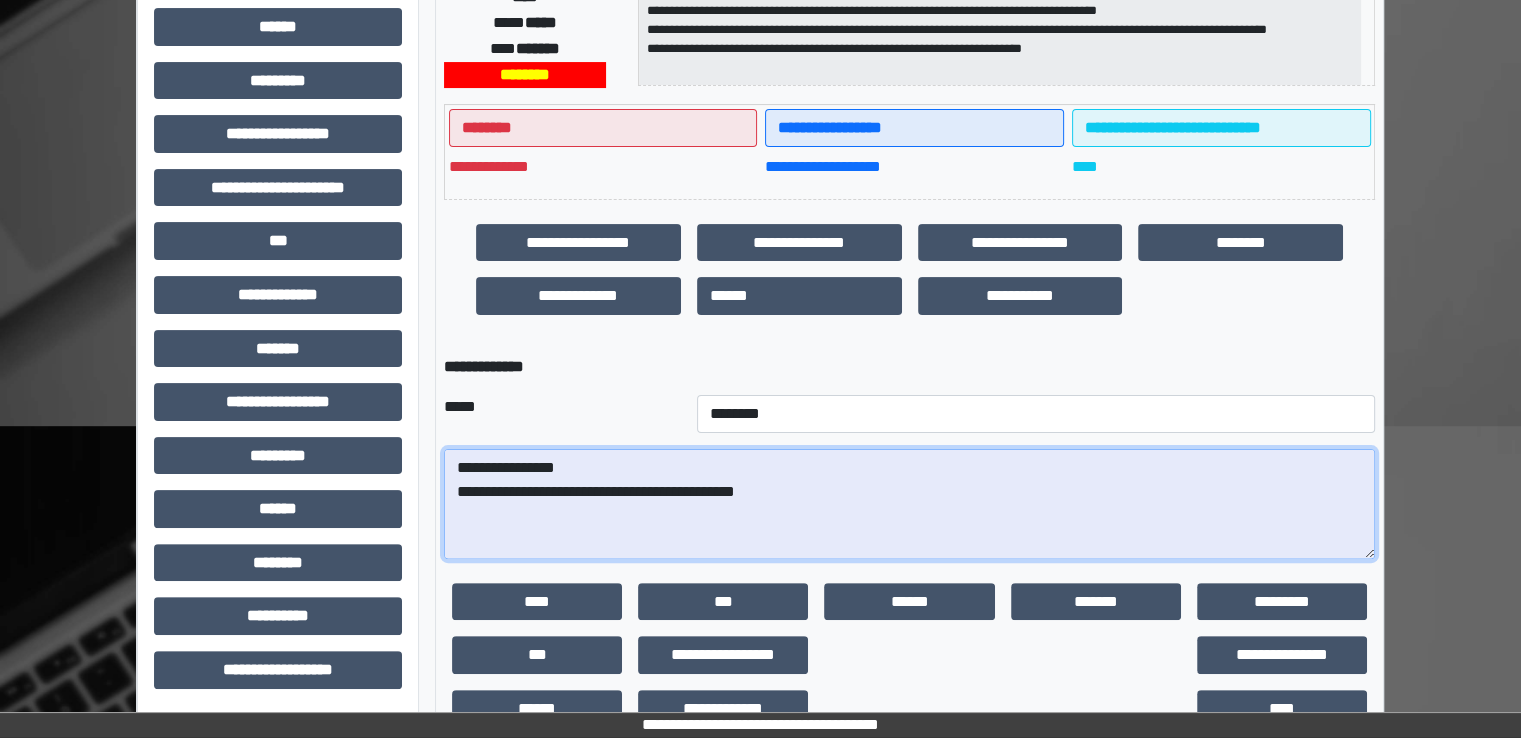 paste on "**********" 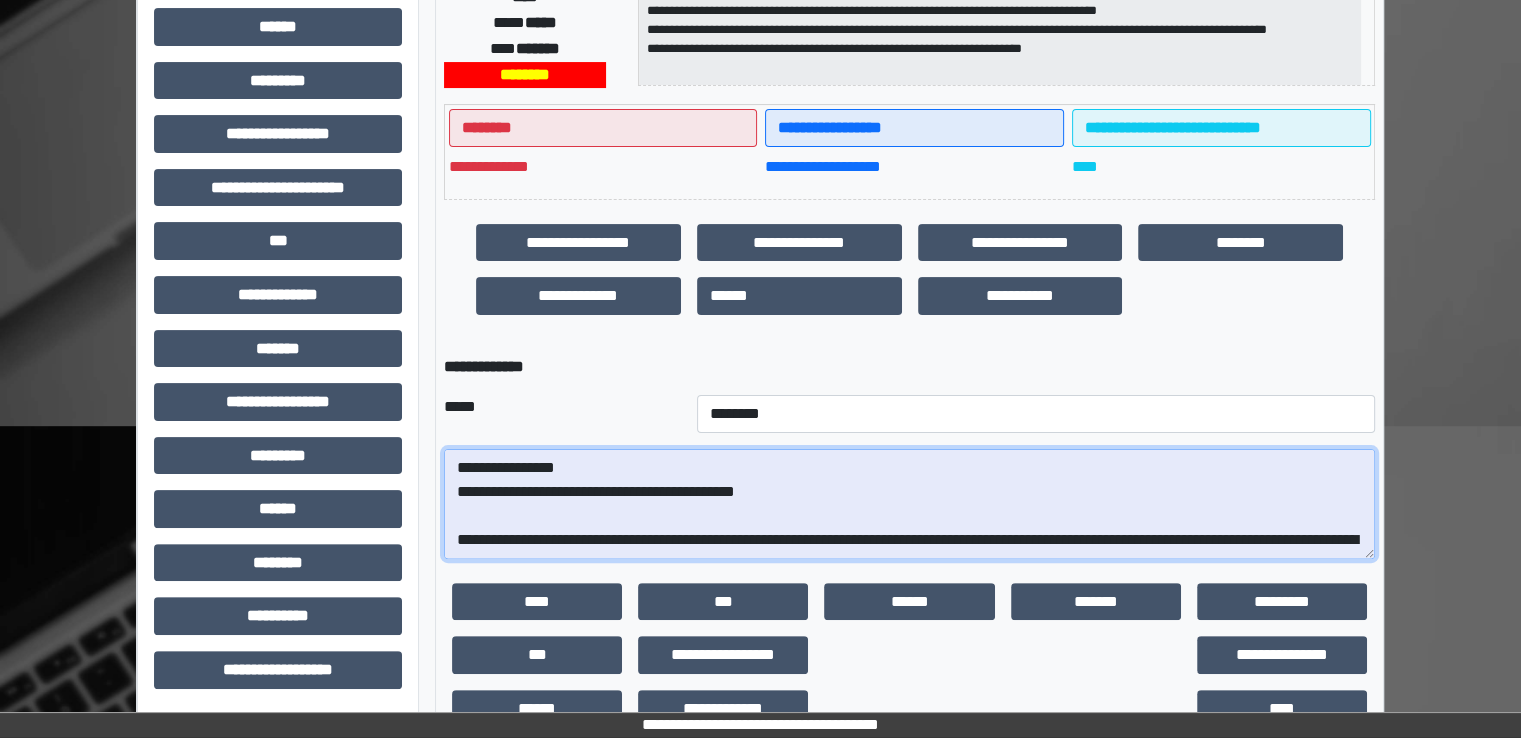 scroll, scrollTop: 64, scrollLeft: 0, axis: vertical 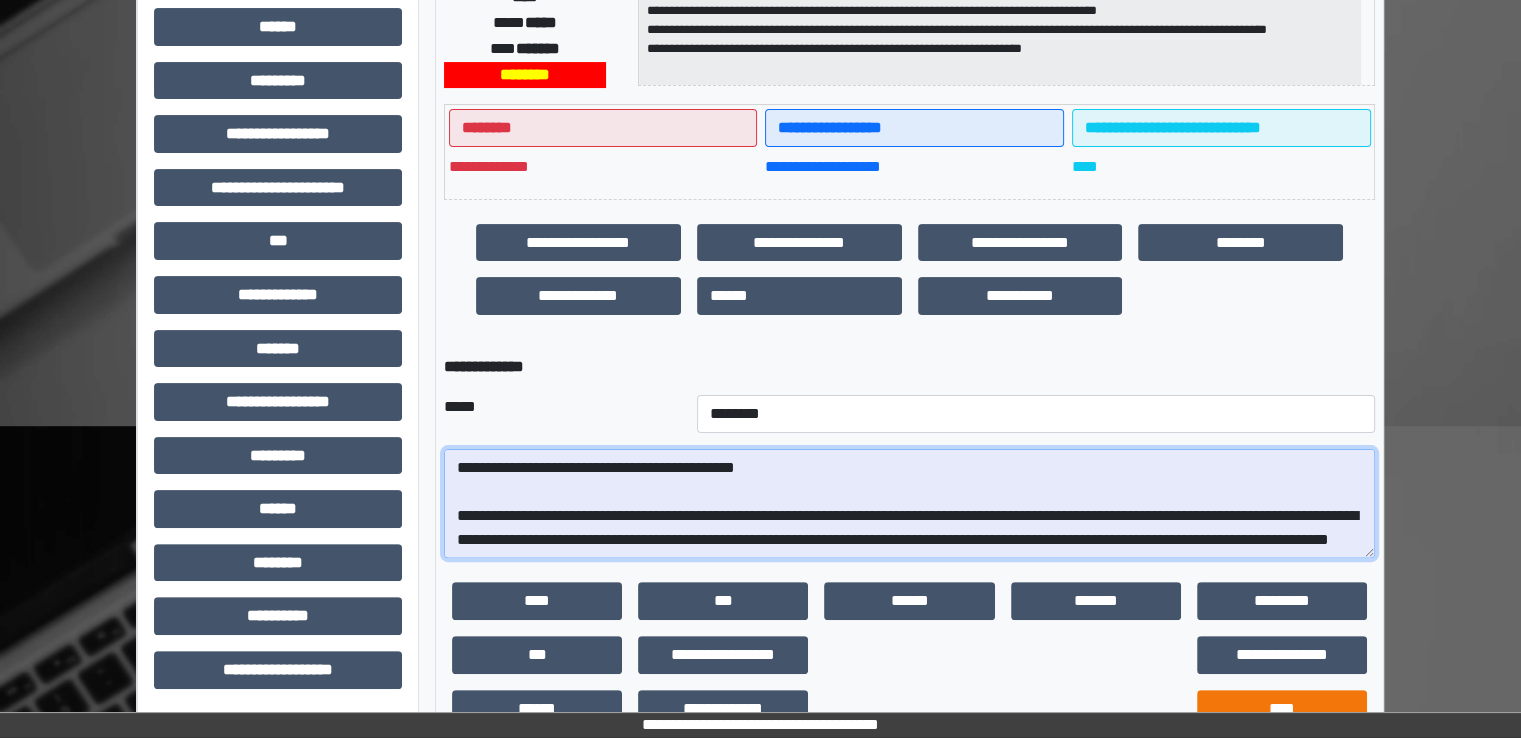 type on "**********" 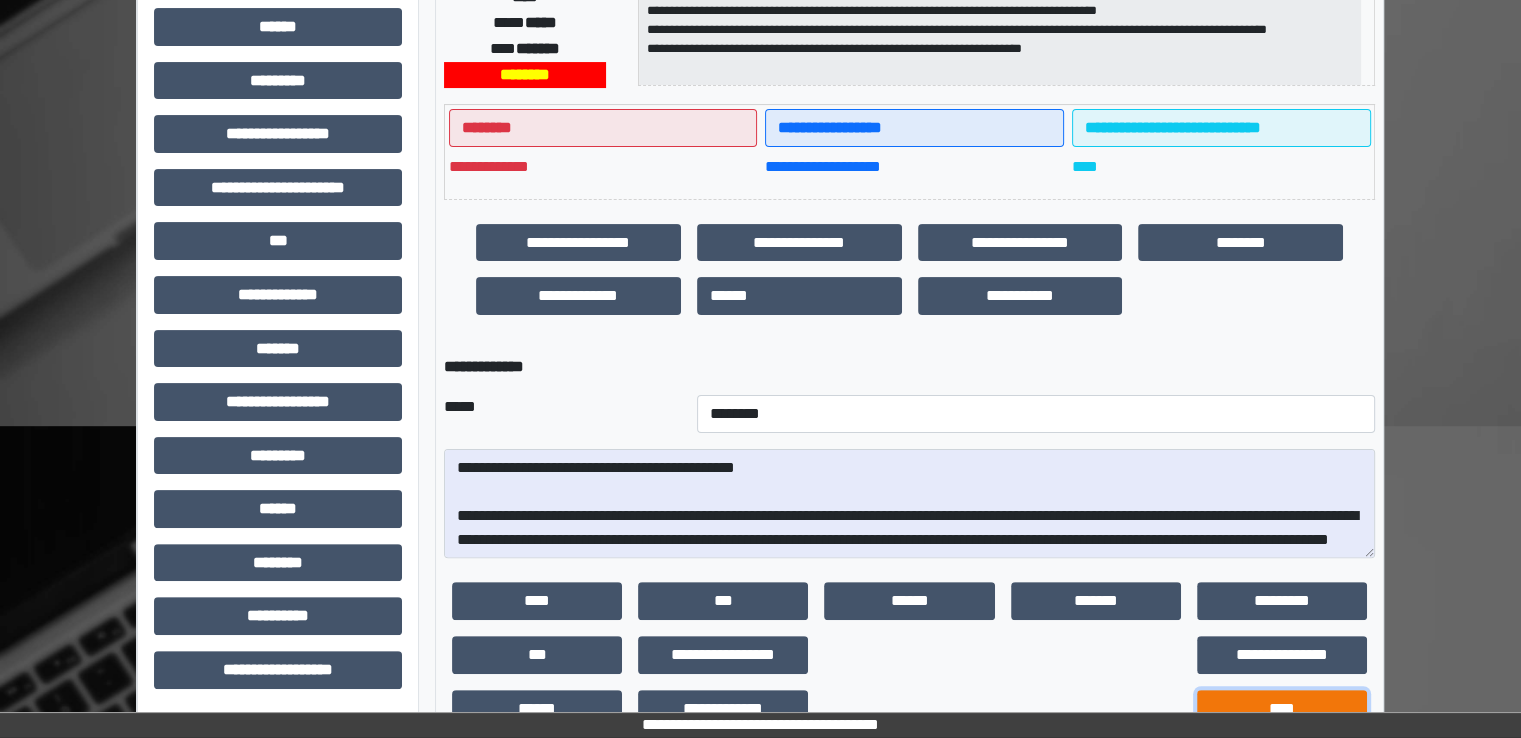 click on "****" at bounding box center (1282, 709) 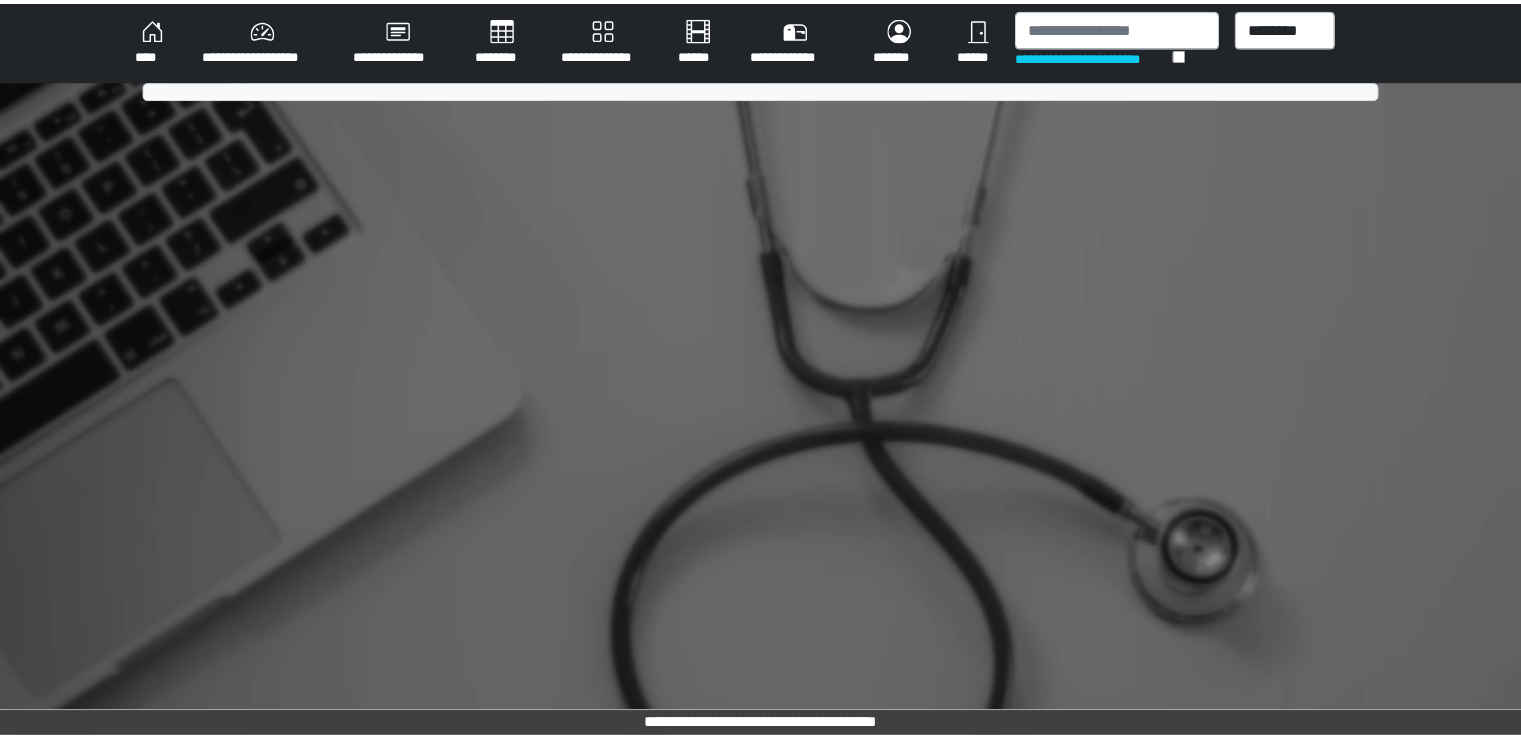 scroll, scrollTop: 0, scrollLeft: 0, axis: both 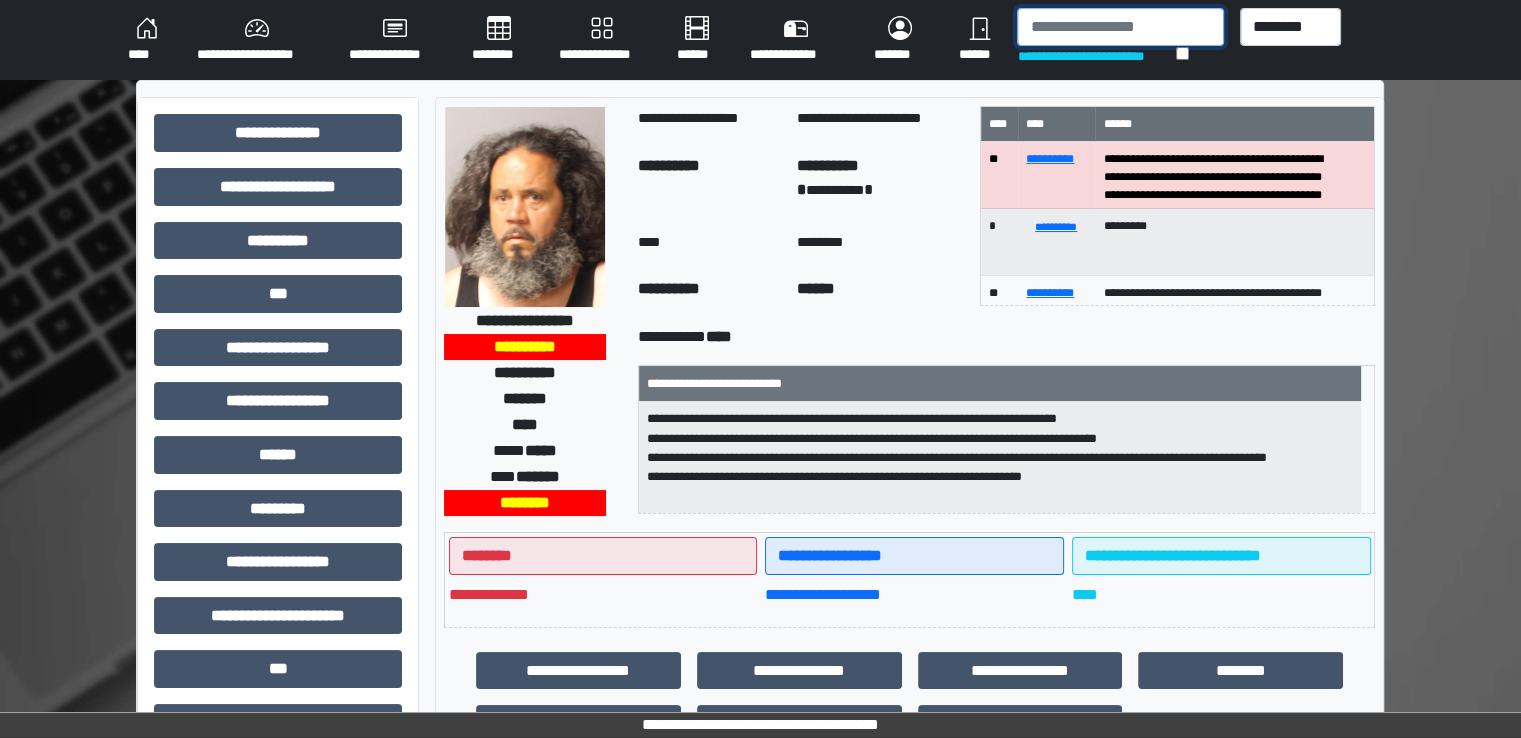 click at bounding box center [1120, 27] 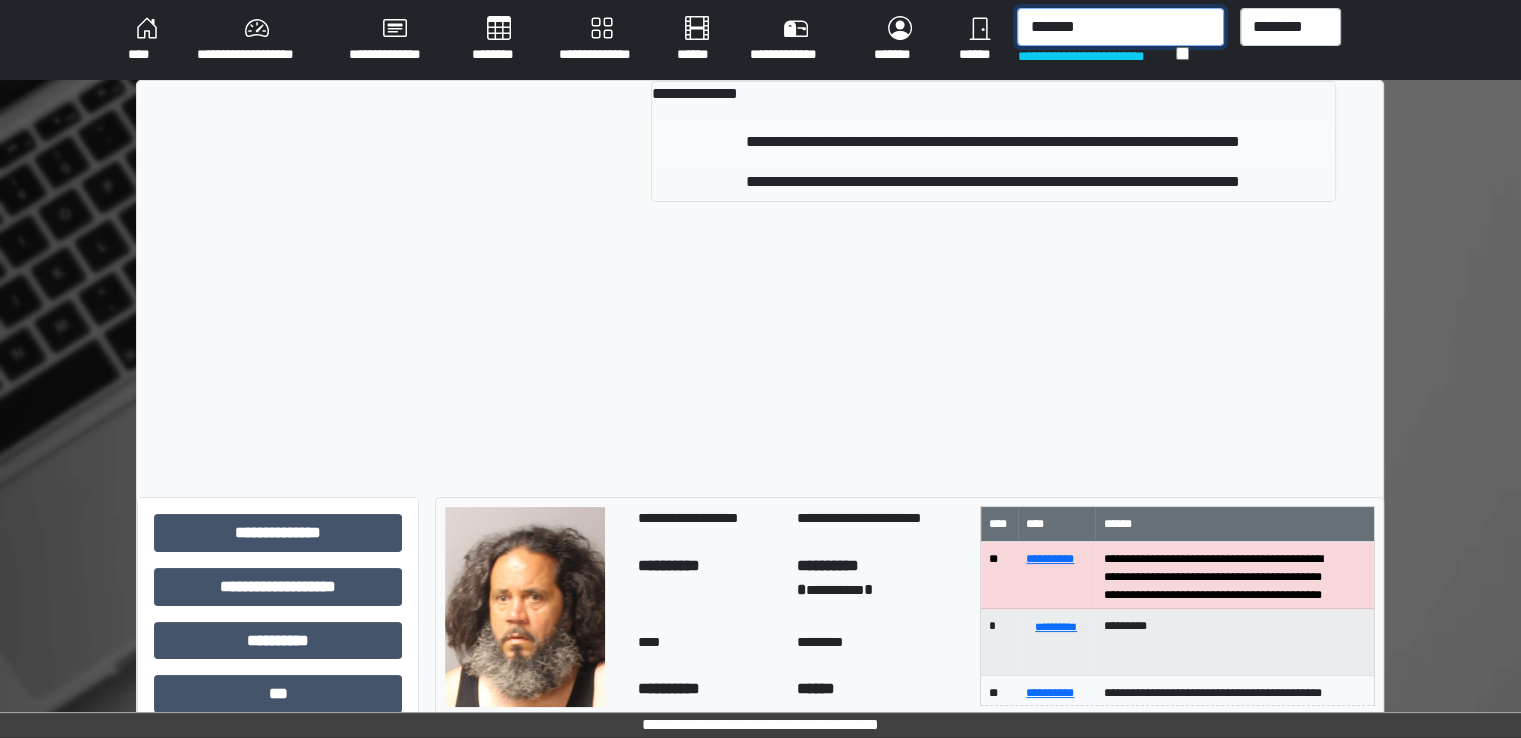 type on "*******" 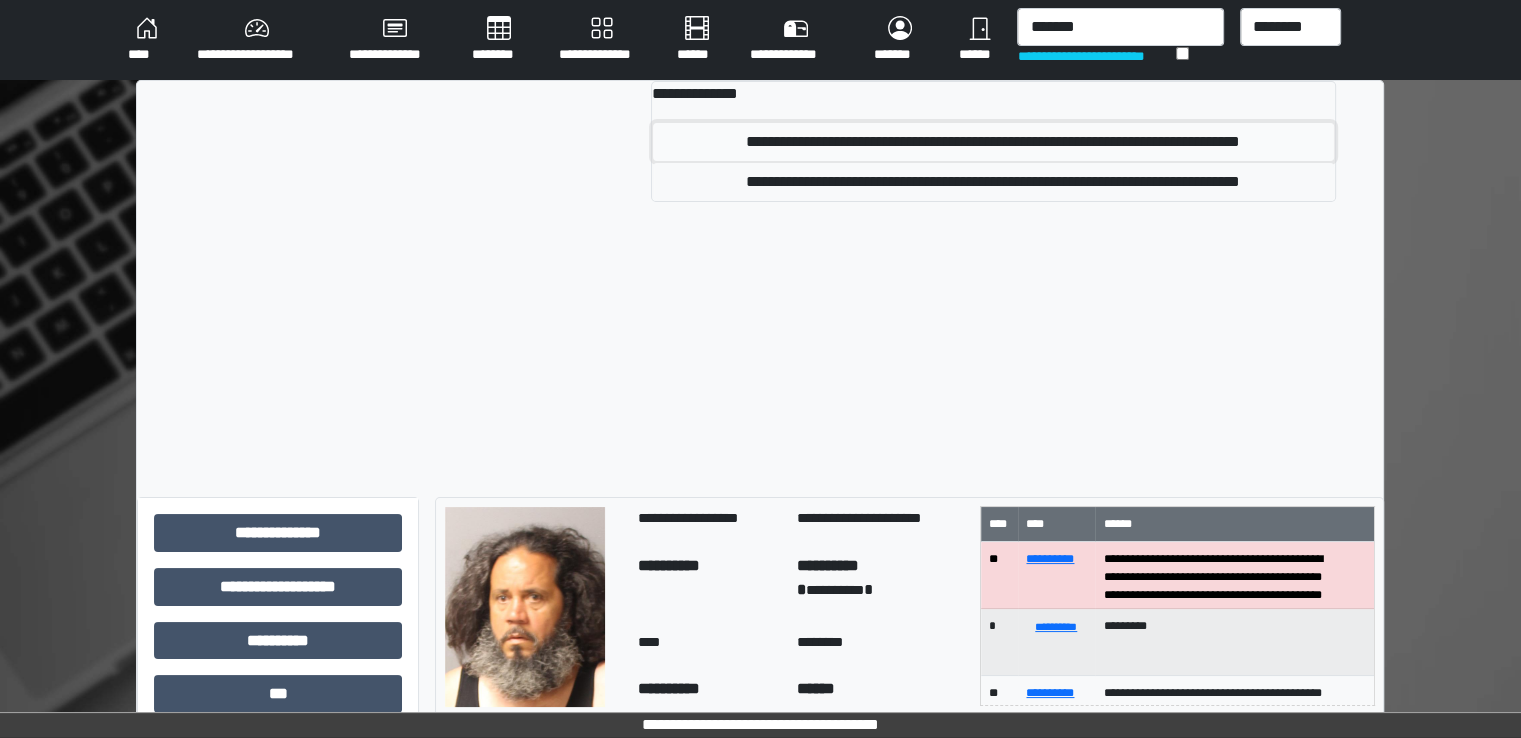click on "**********" at bounding box center (993, 142) 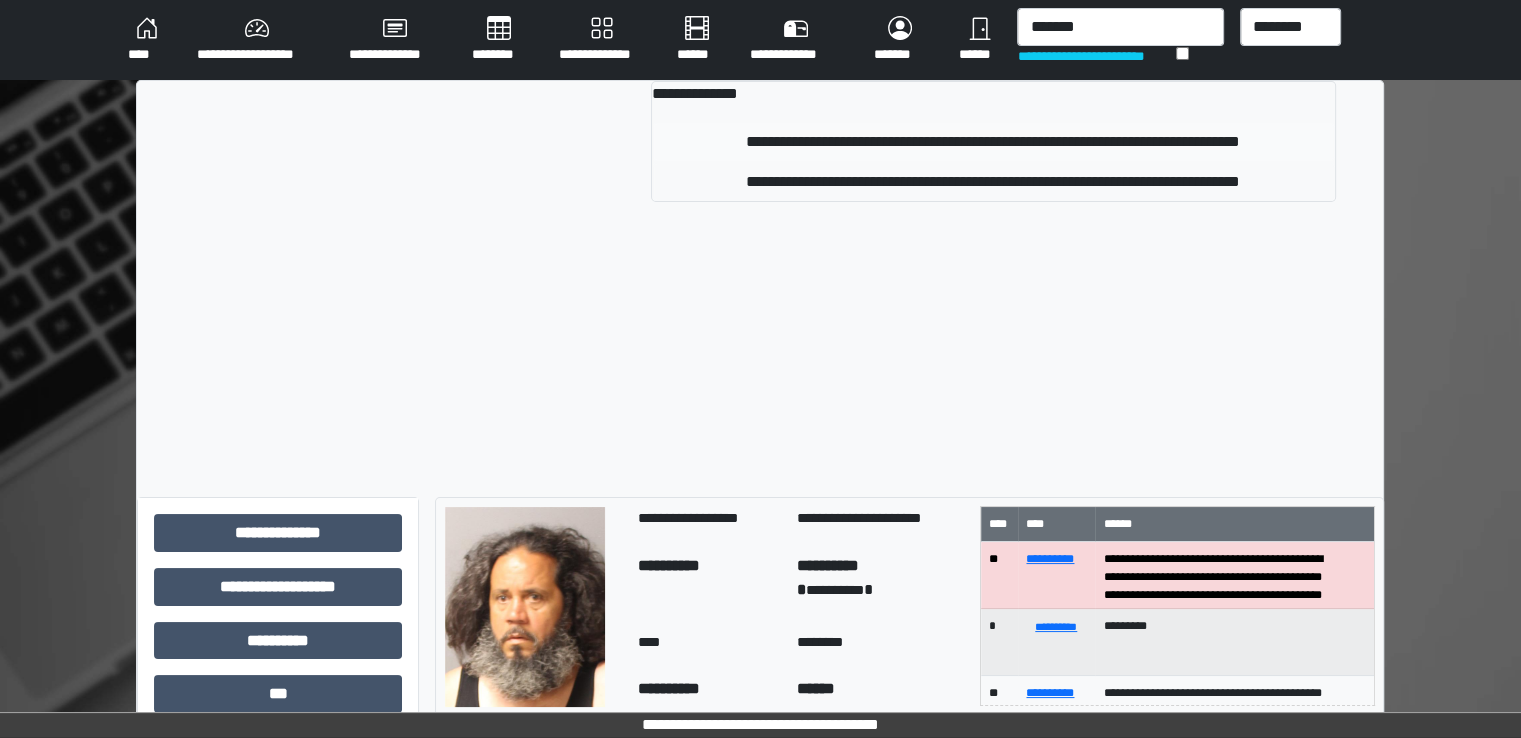 type 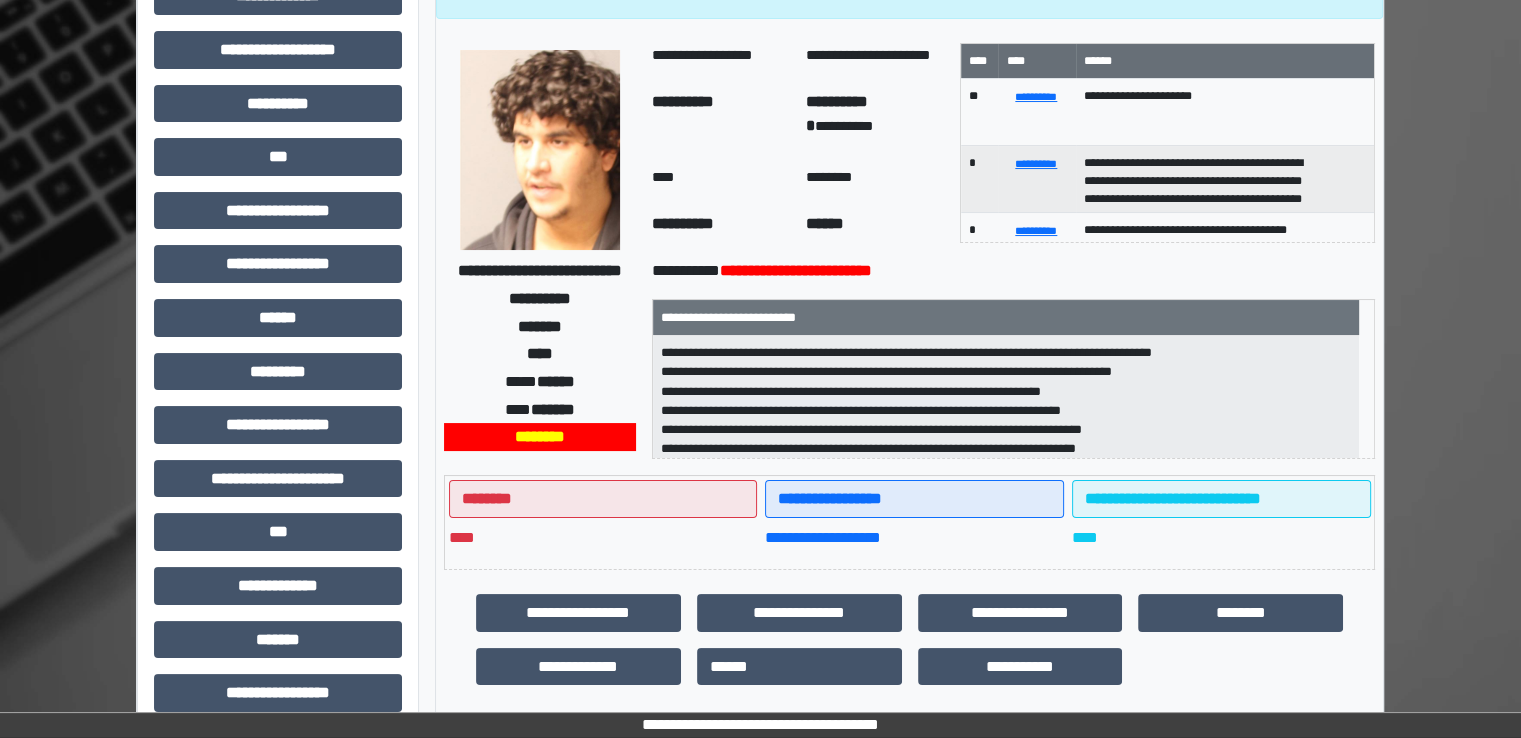 scroll, scrollTop: 428, scrollLeft: 0, axis: vertical 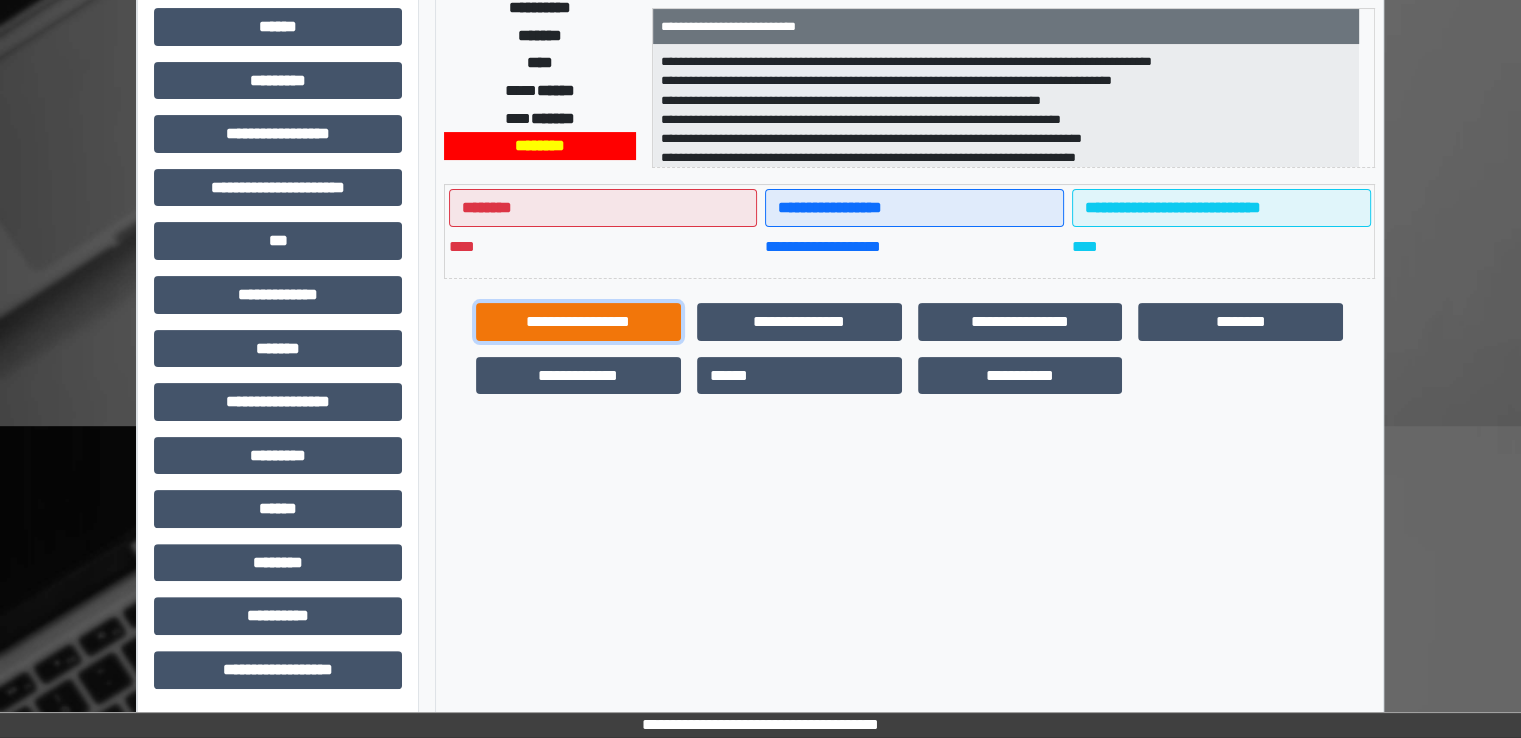 click on "**********" at bounding box center [578, 322] 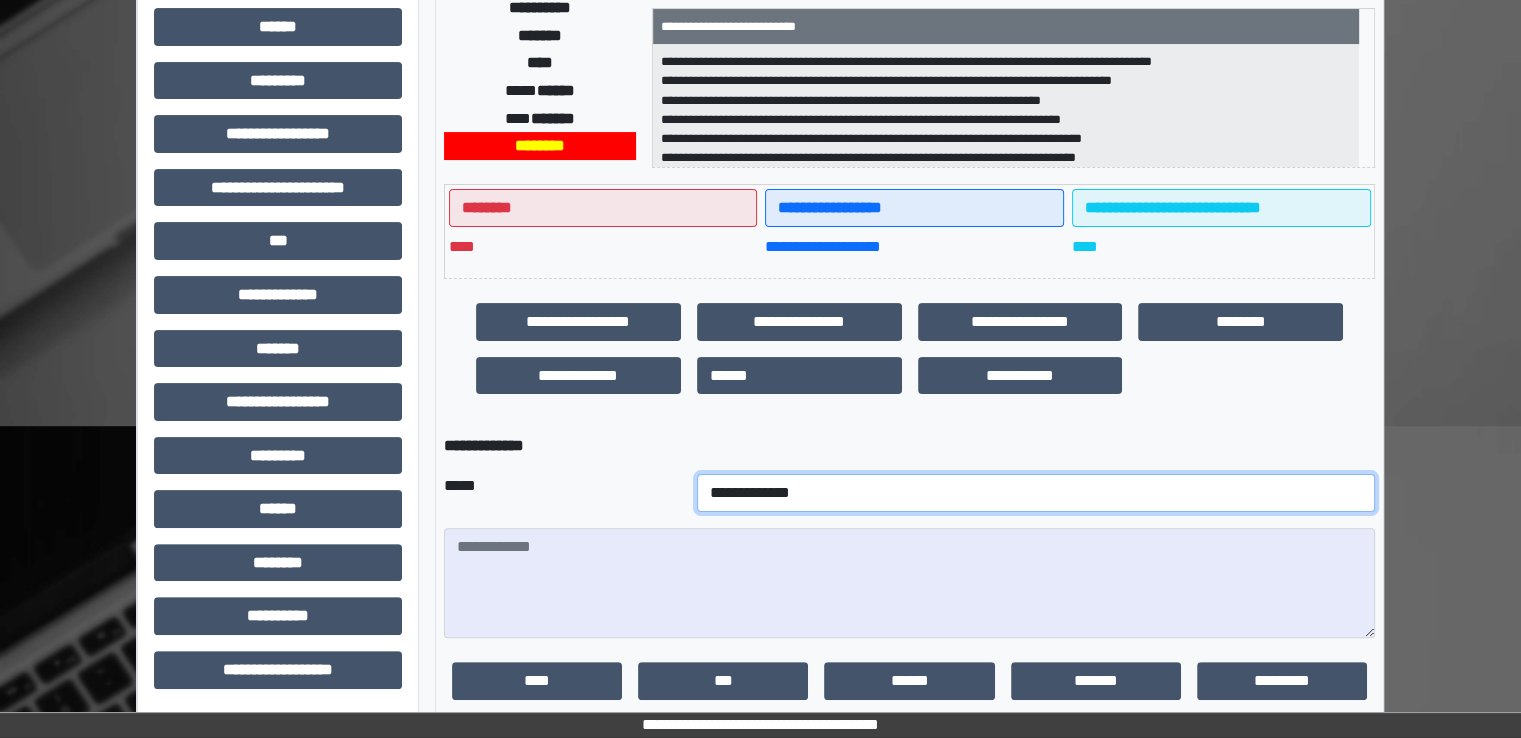 click on "**********" at bounding box center (1036, 493) 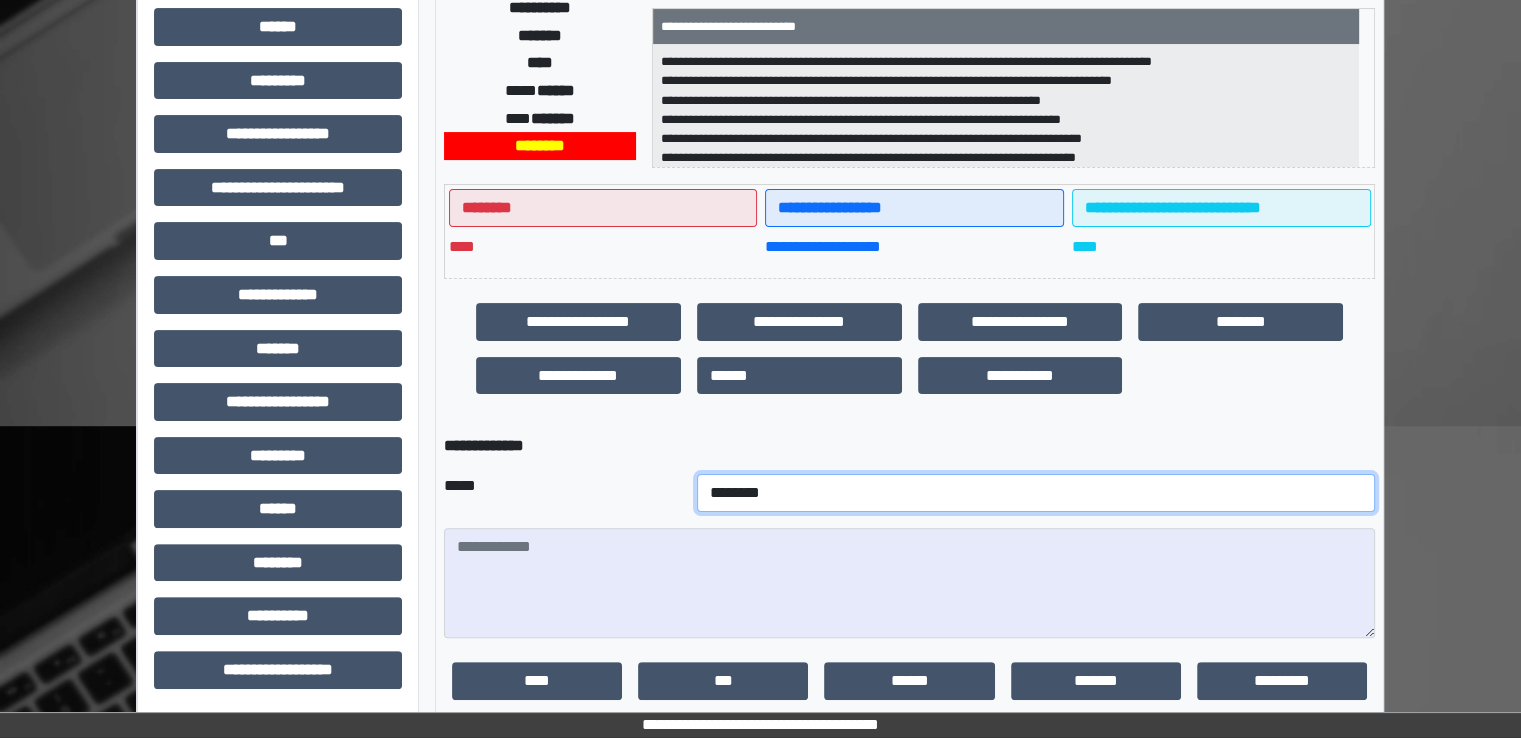 click on "**********" at bounding box center (1036, 493) 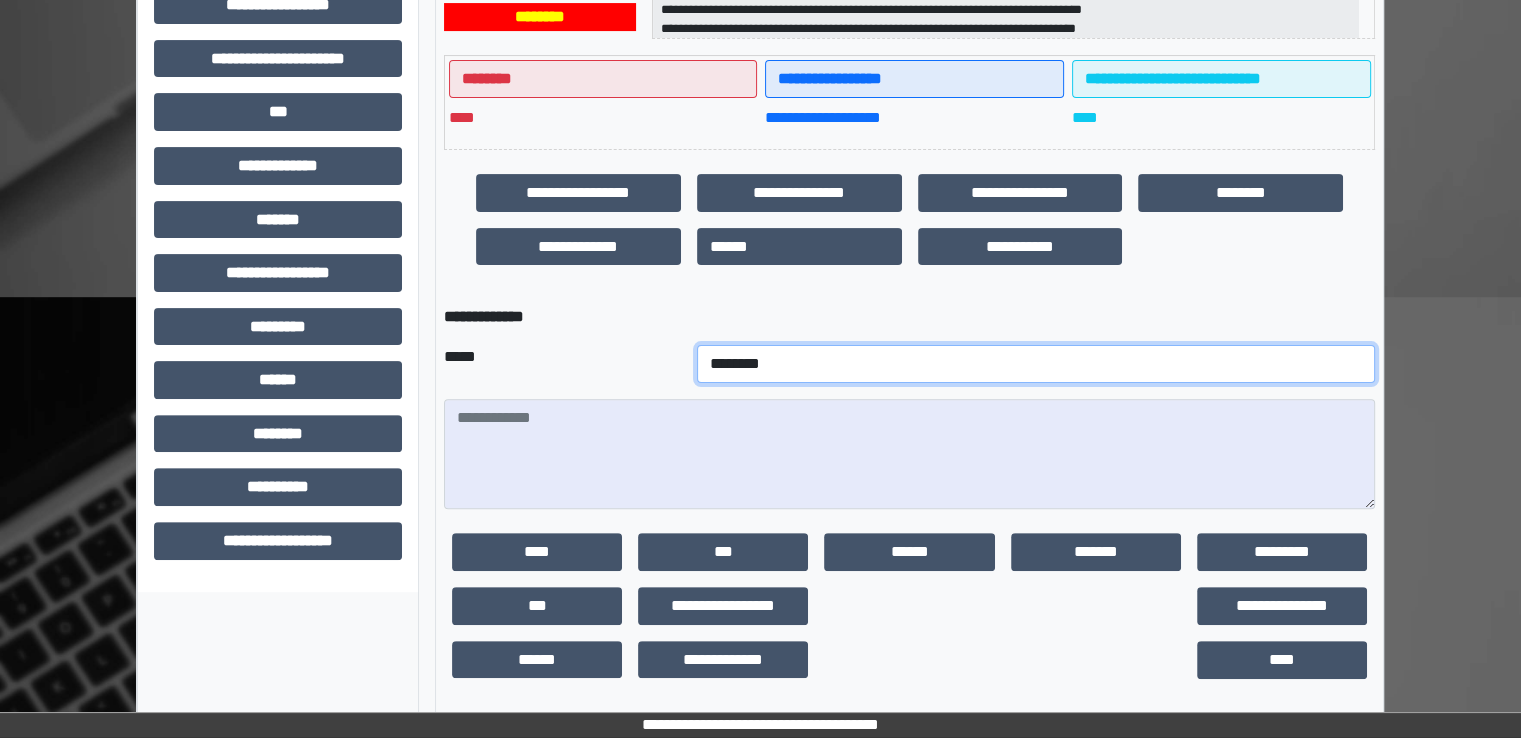 scroll, scrollTop: 562, scrollLeft: 0, axis: vertical 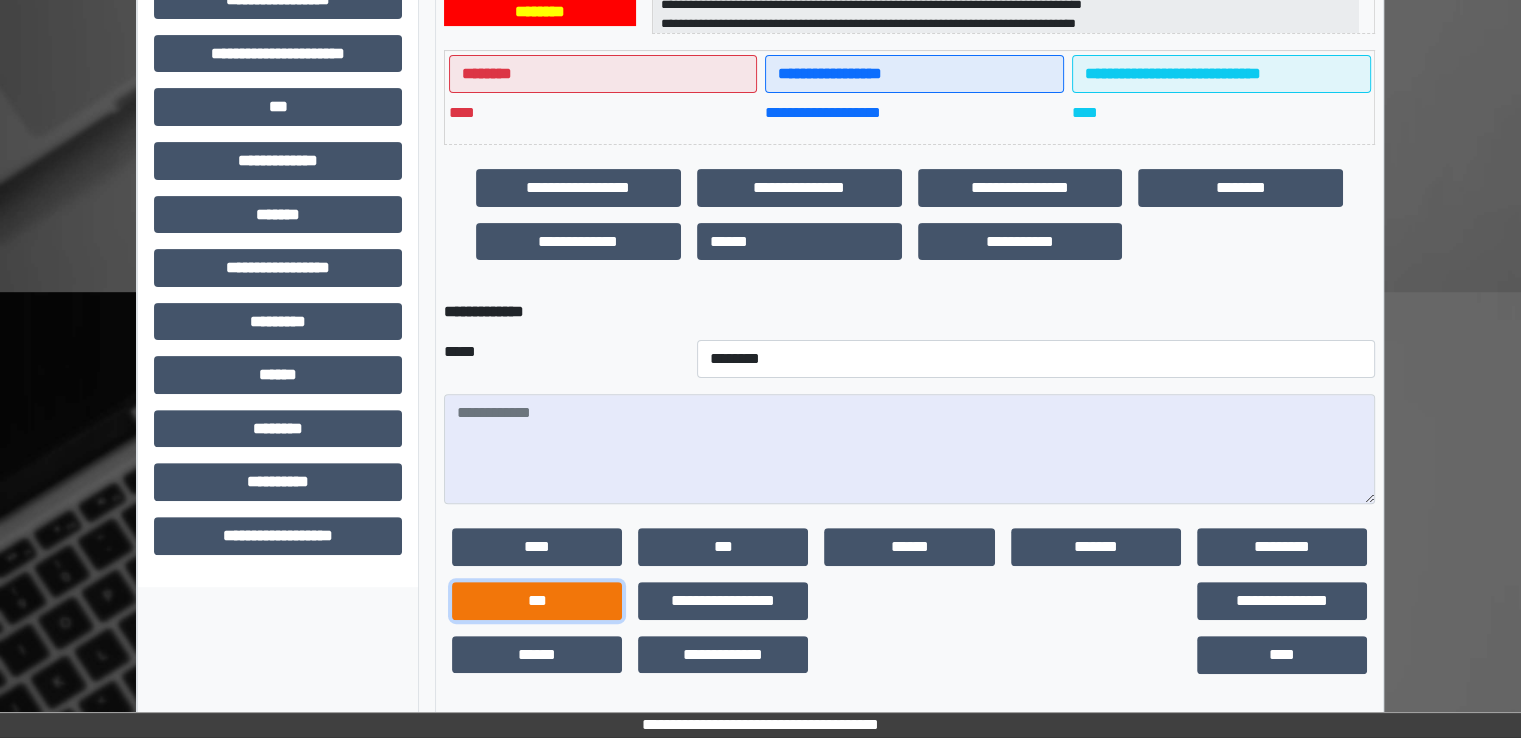 click on "***" at bounding box center (537, 601) 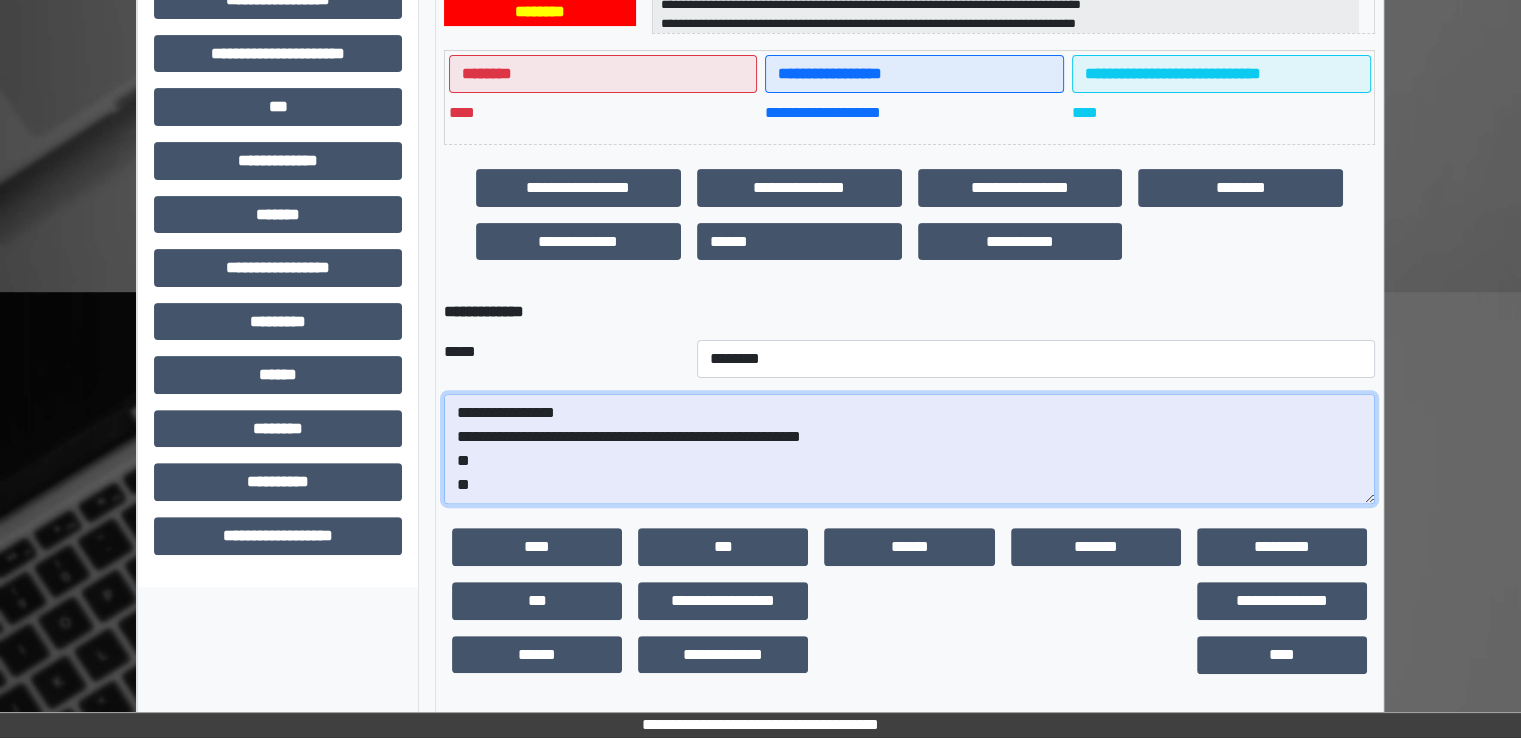 click on "**********" at bounding box center [909, 449] 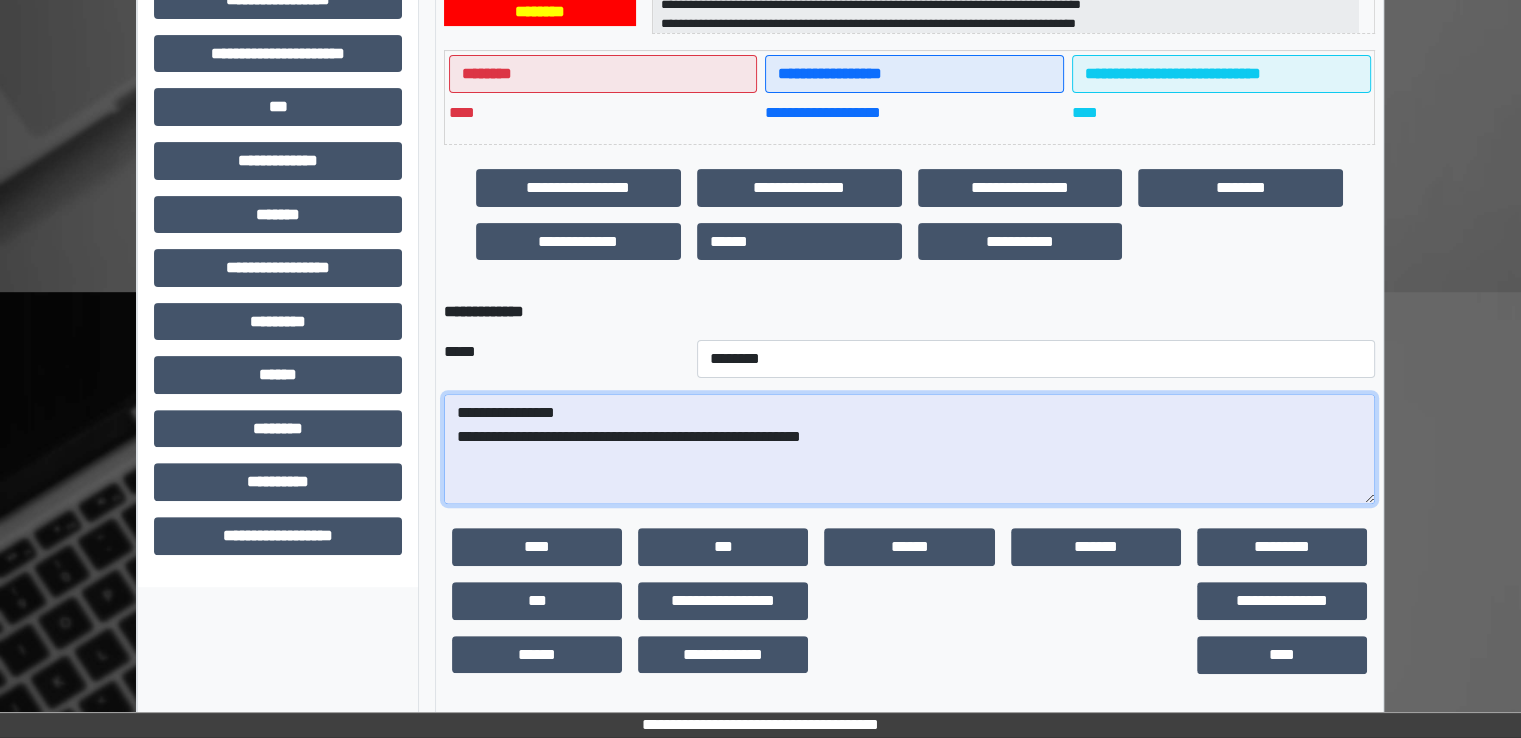 paste on "**********" 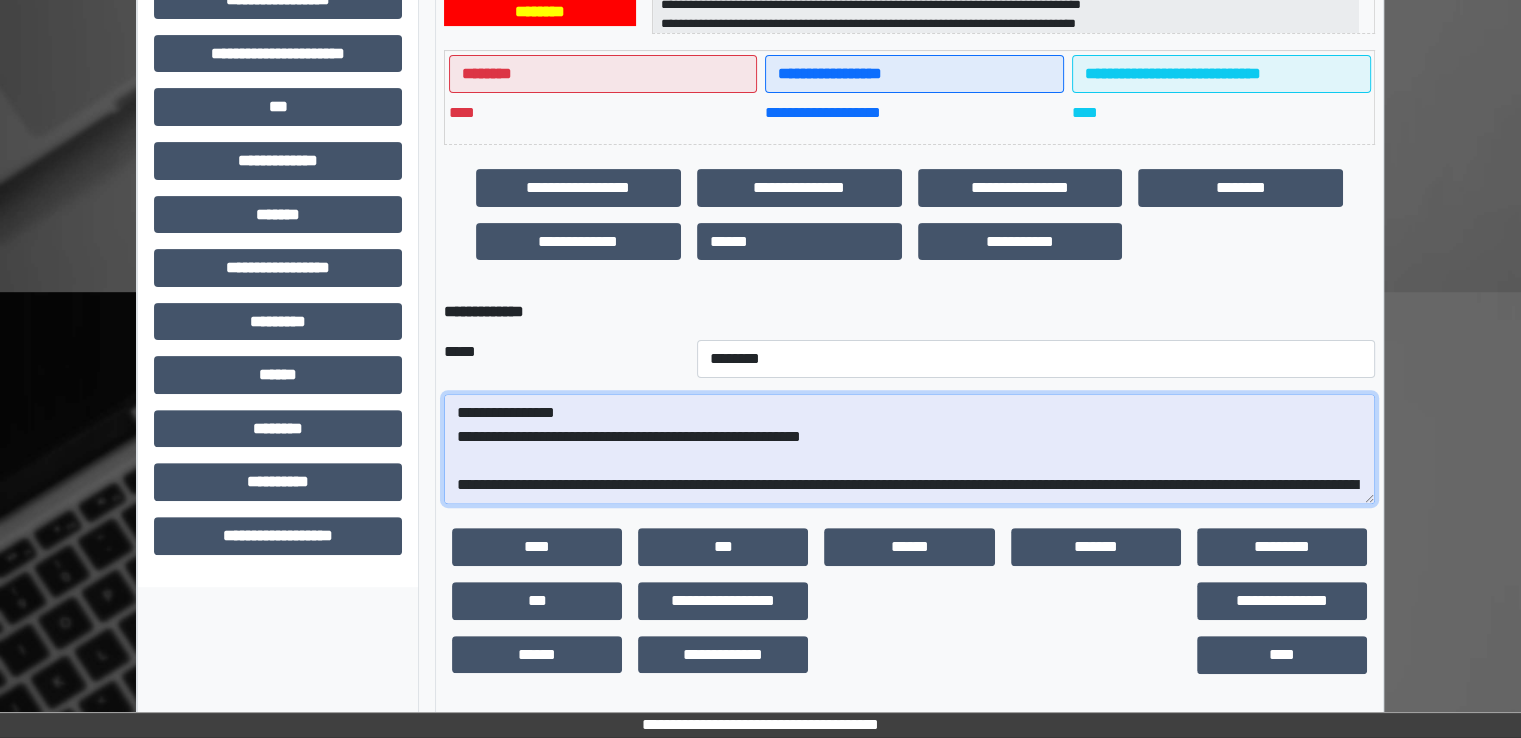 scroll, scrollTop: 64, scrollLeft: 0, axis: vertical 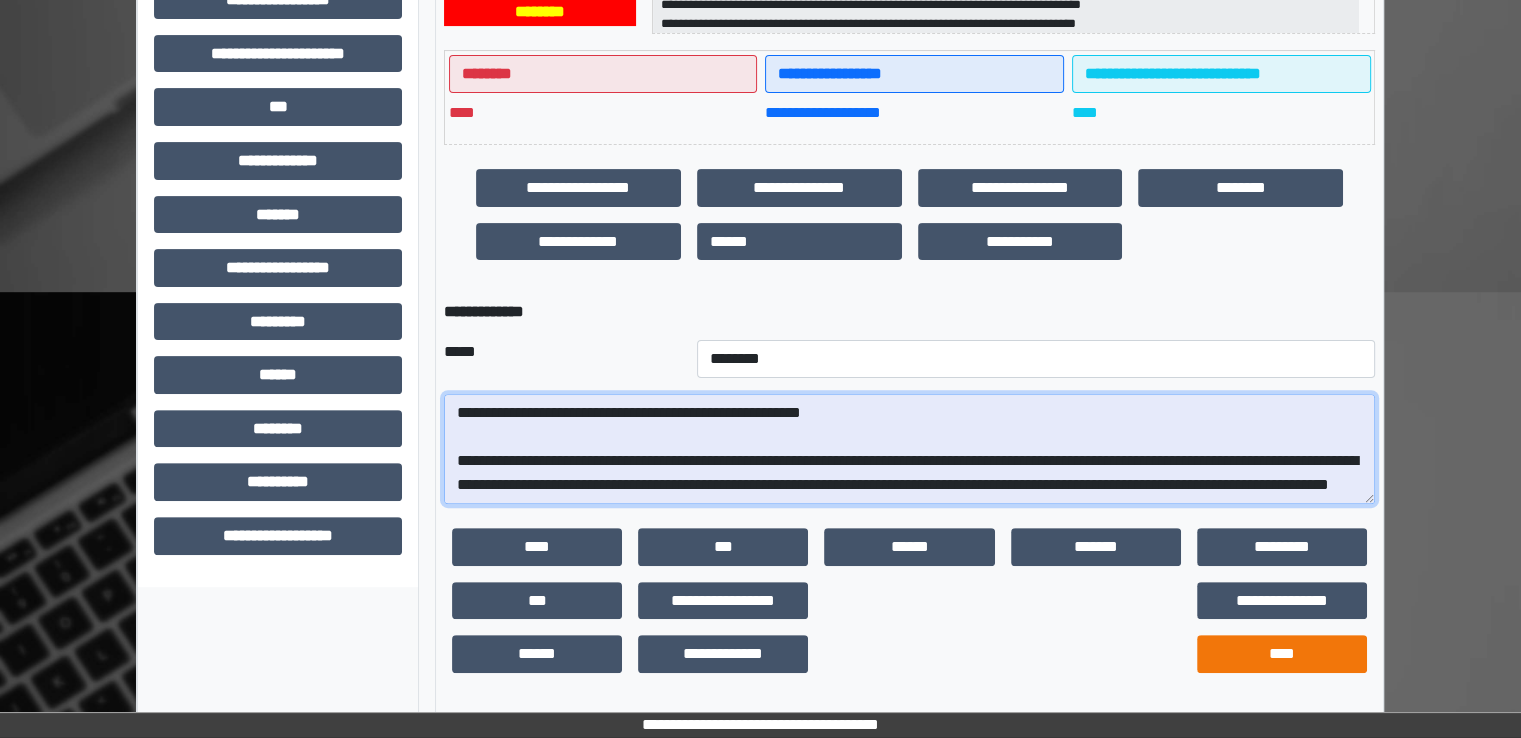 type on "**********" 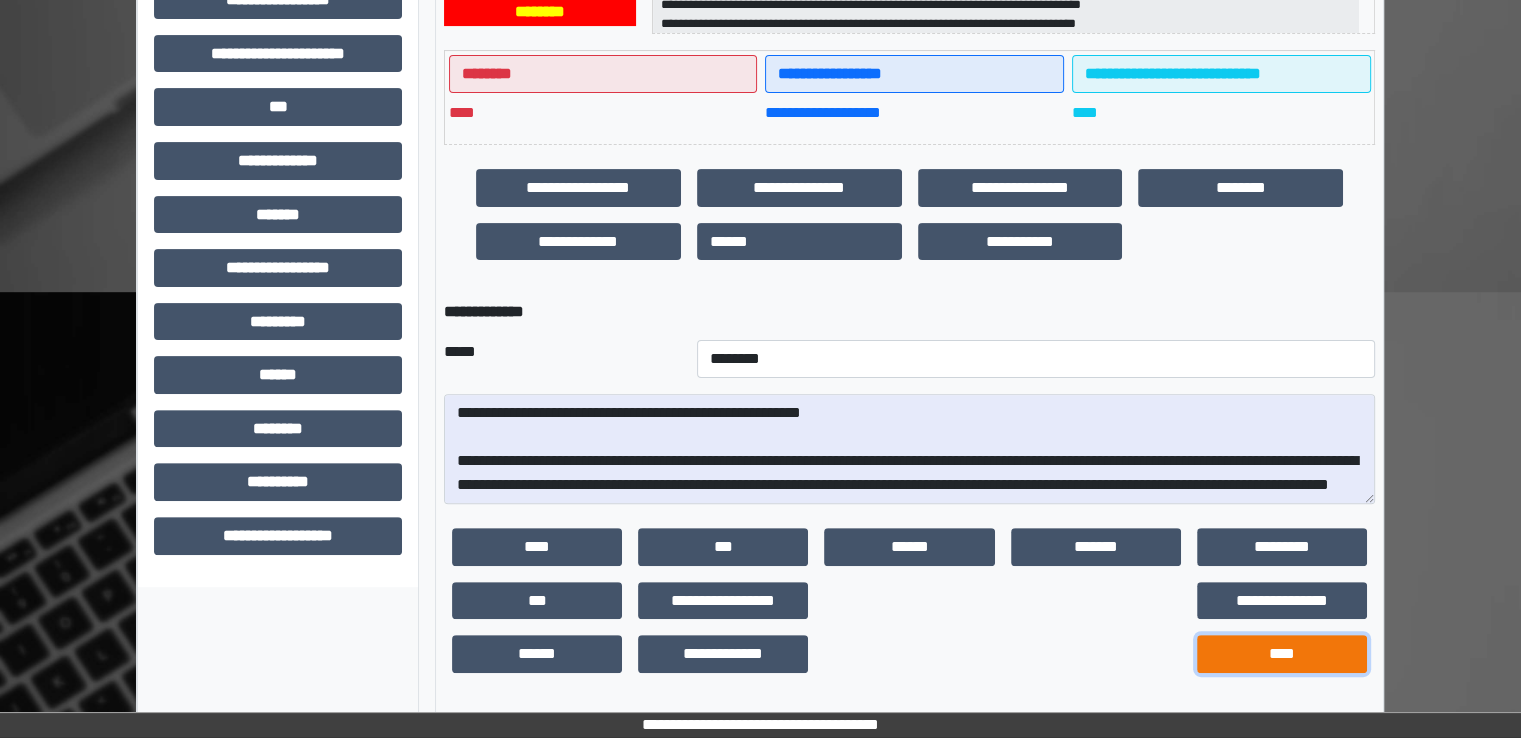 click on "****" at bounding box center (1282, 654) 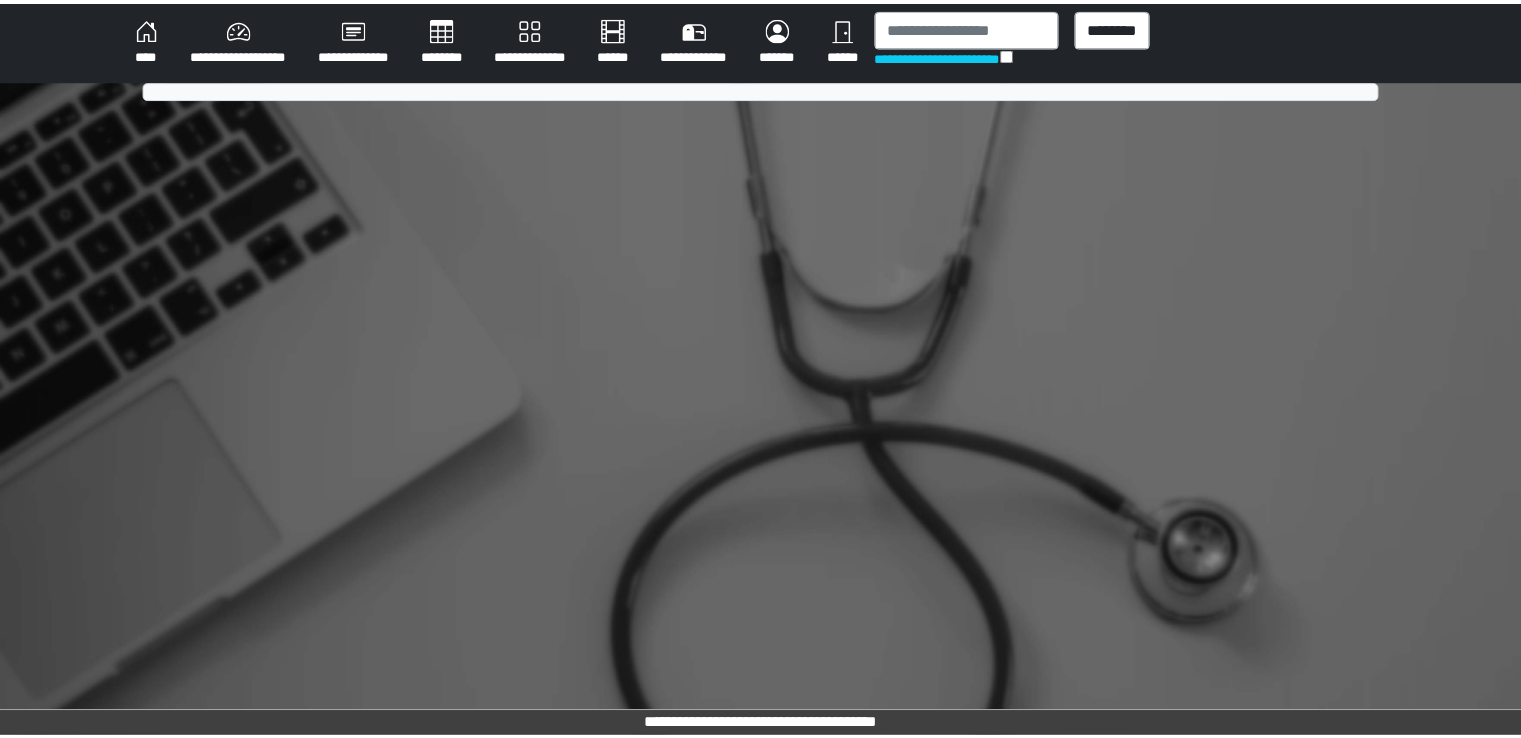 scroll, scrollTop: 0, scrollLeft: 0, axis: both 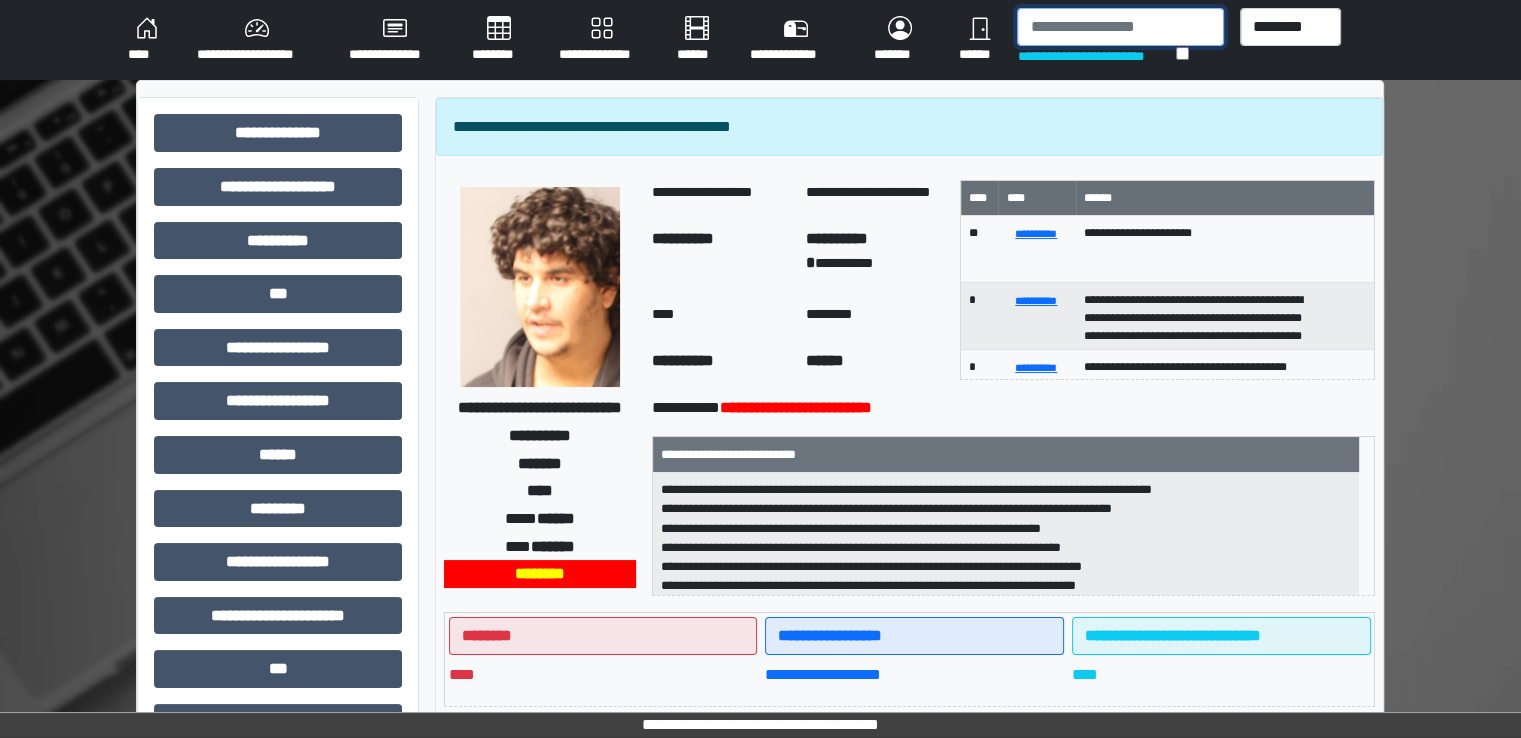 click at bounding box center (1120, 27) 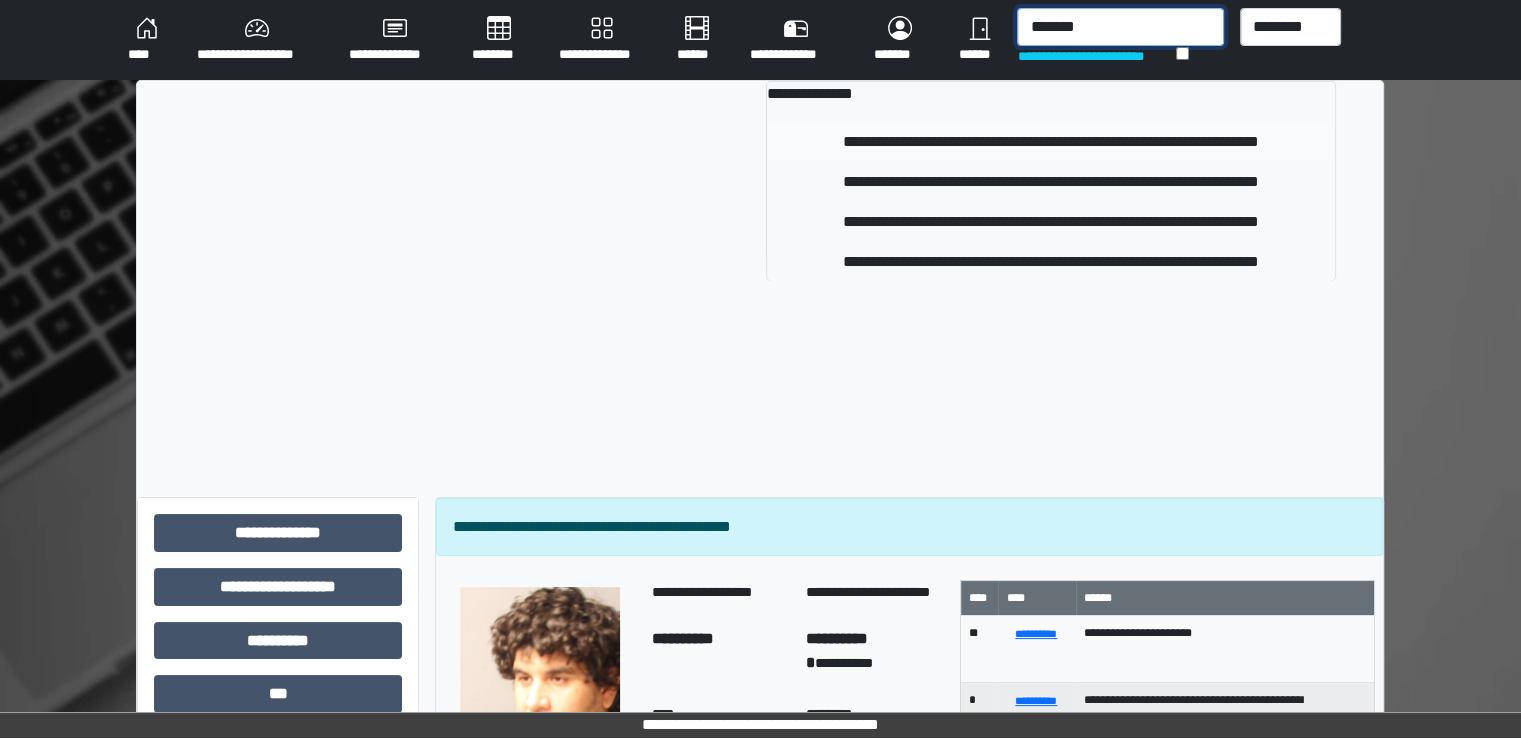 type on "*******" 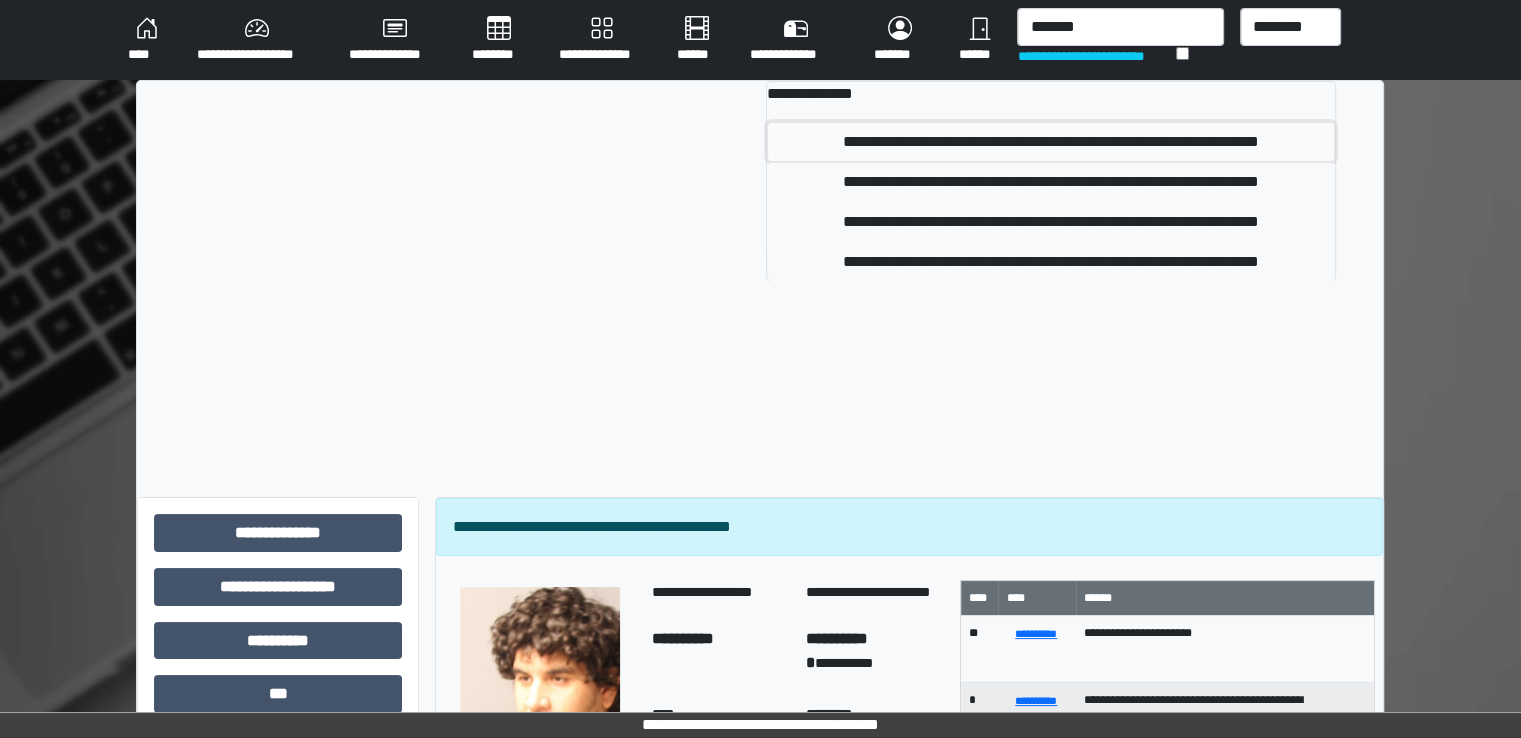 click on "**********" at bounding box center (1051, 142) 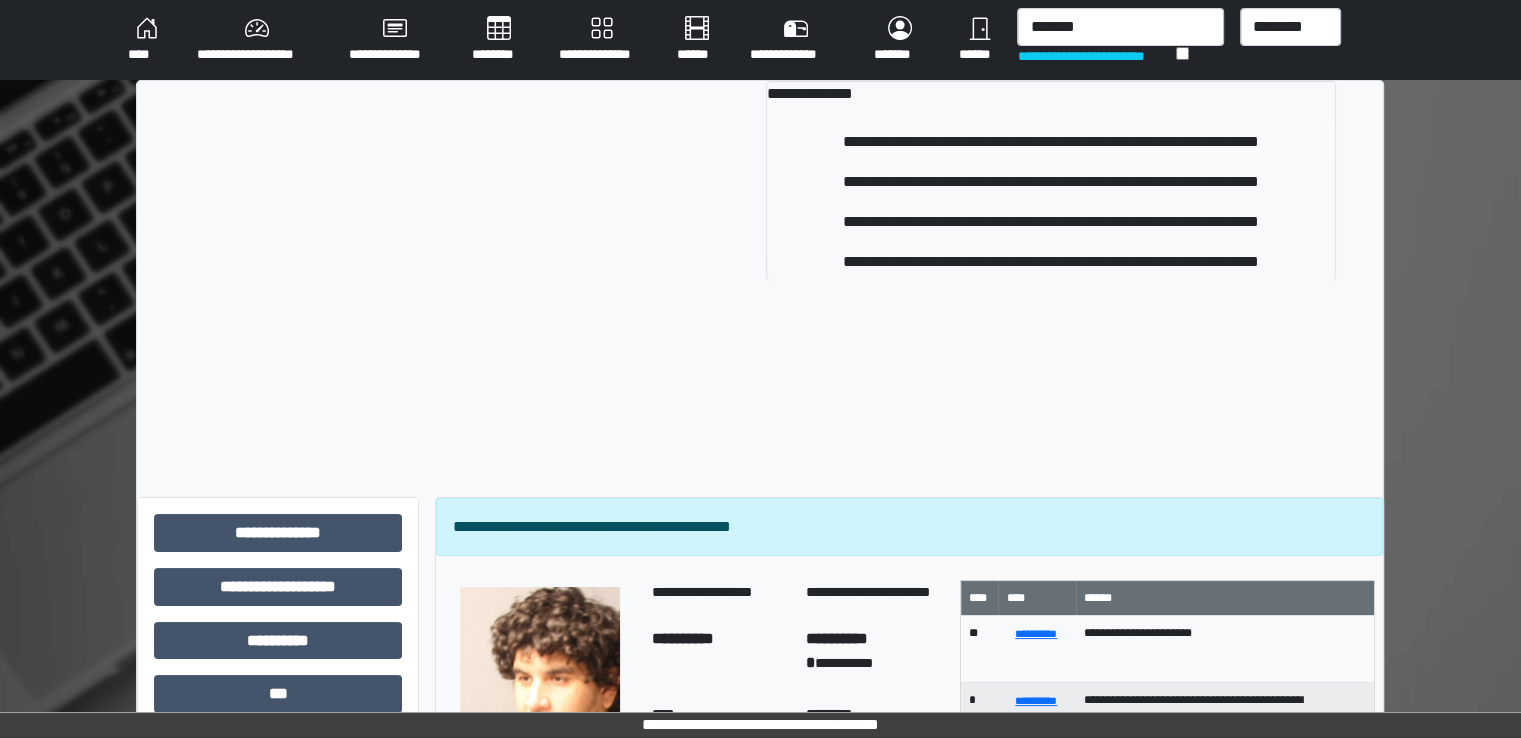 type 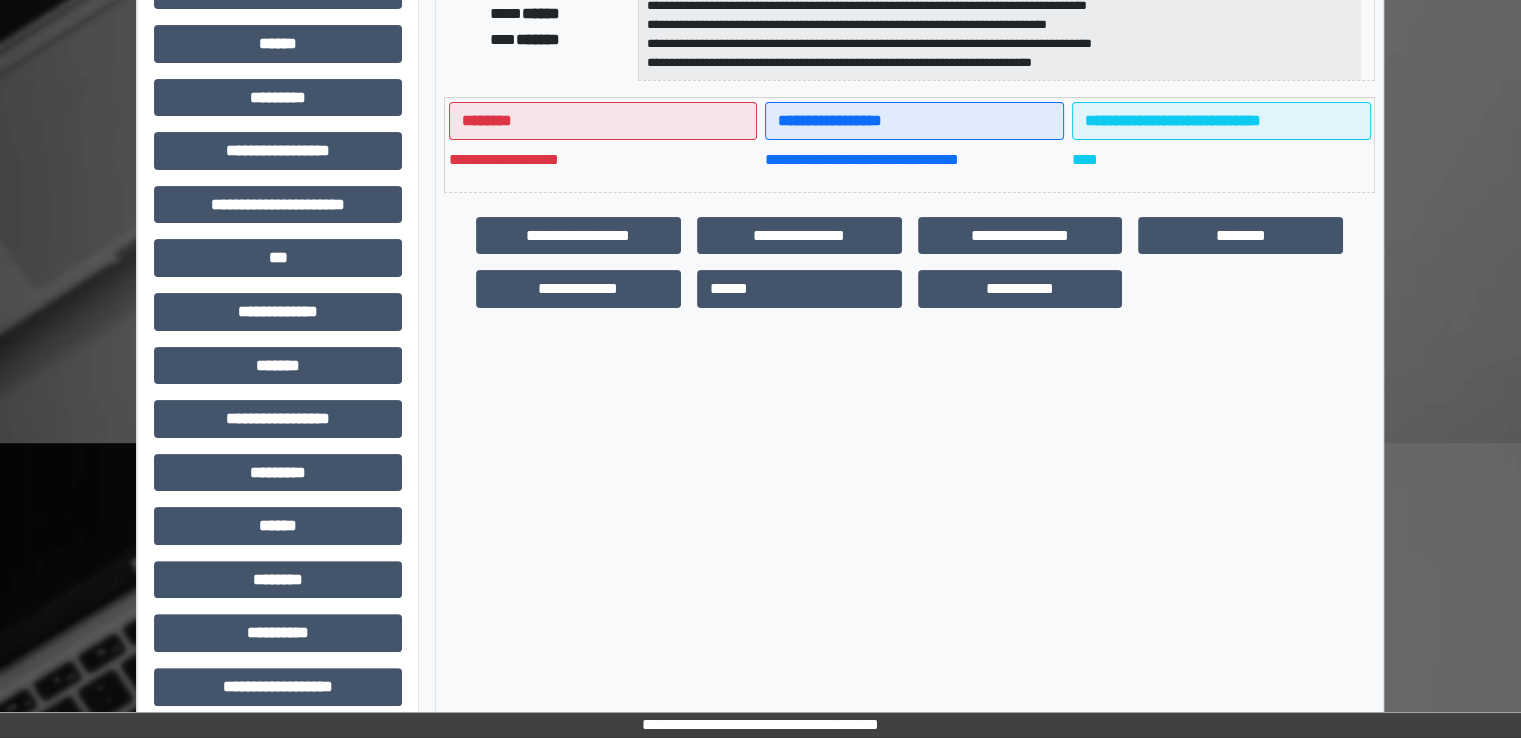 scroll, scrollTop: 428, scrollLeft: 0, axis: vertical 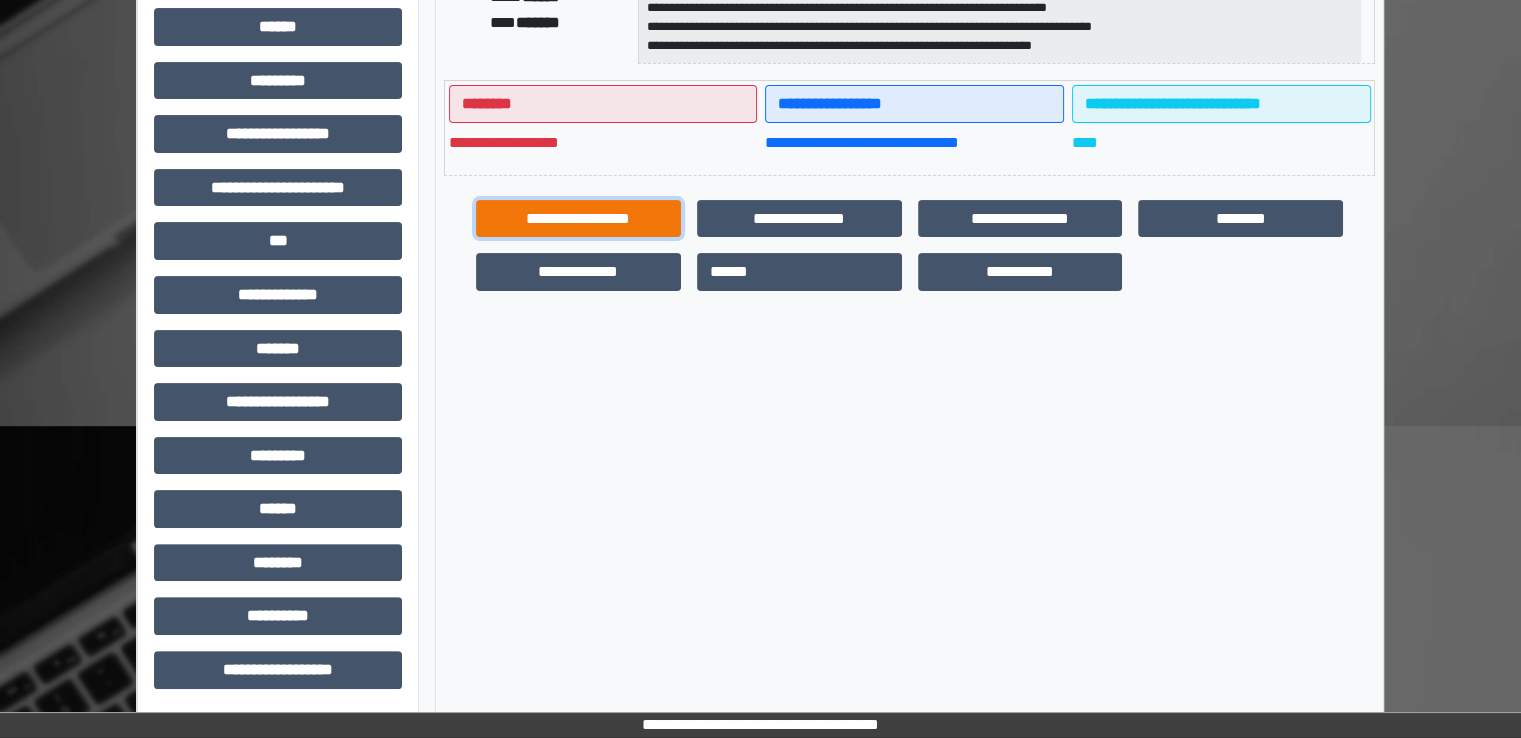 click on "**********" at bounding box center [578, 219] 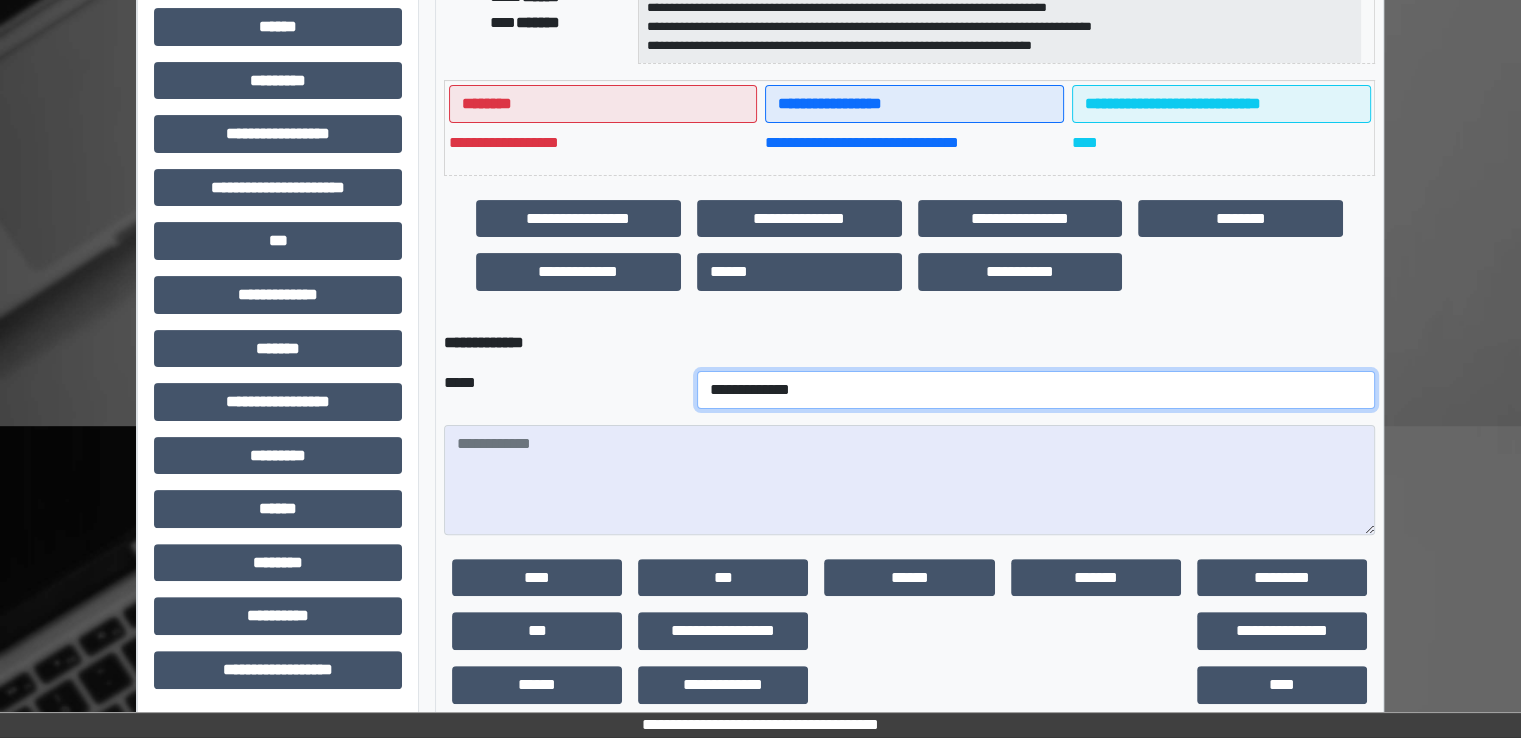 click on "**********" at bounding box center (1036, 390) 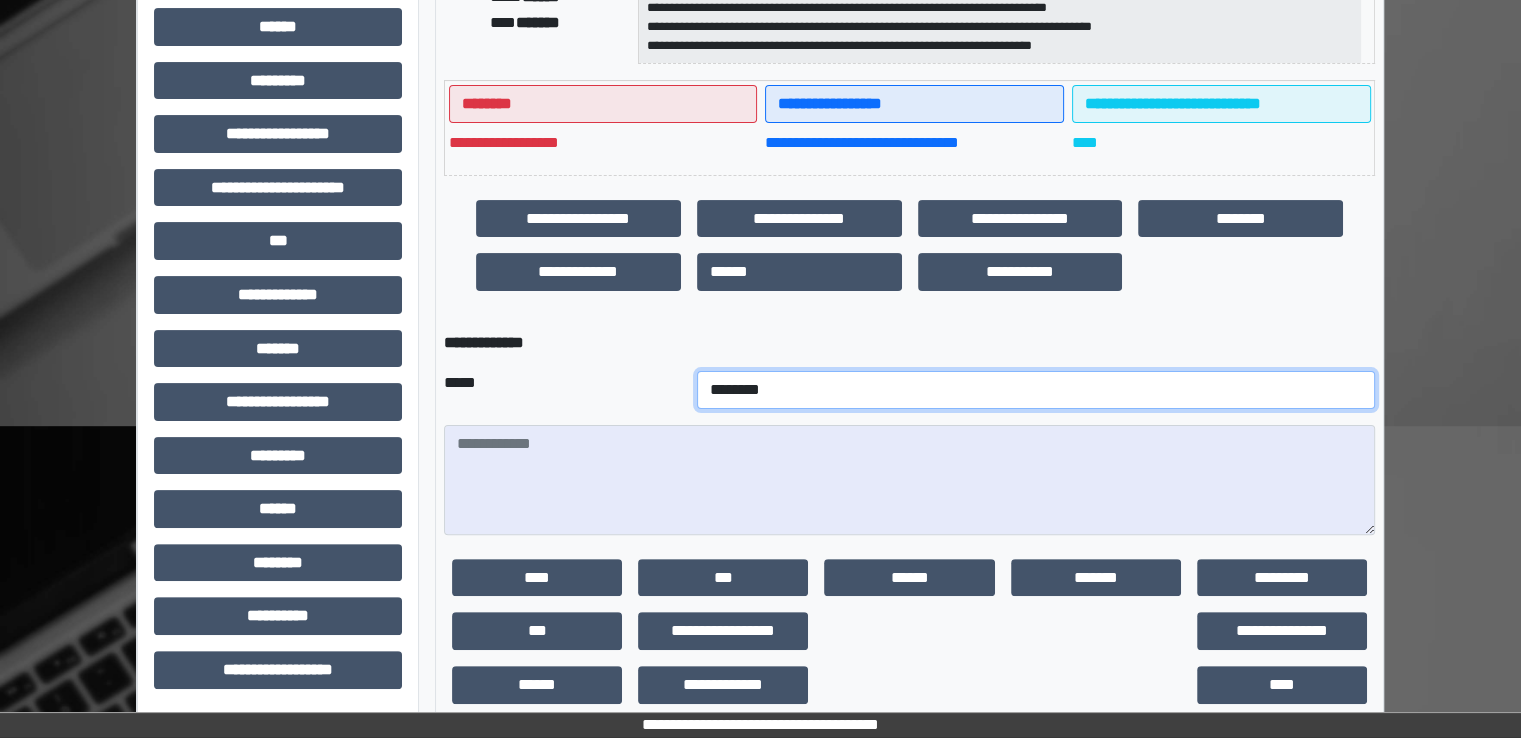 click on "**********" at bounding box center (1036, 390) 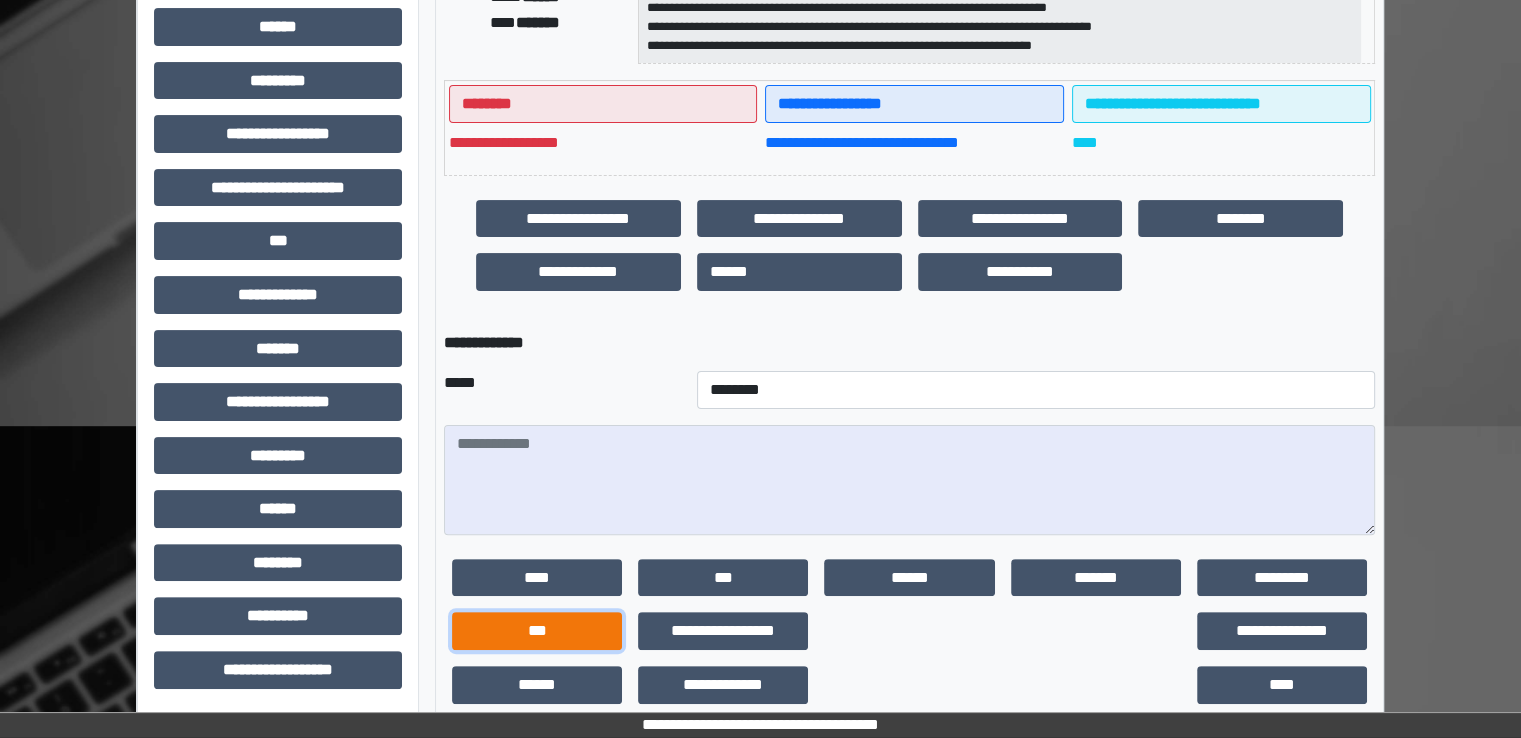 click on "***" at bounding box center [537, 631] 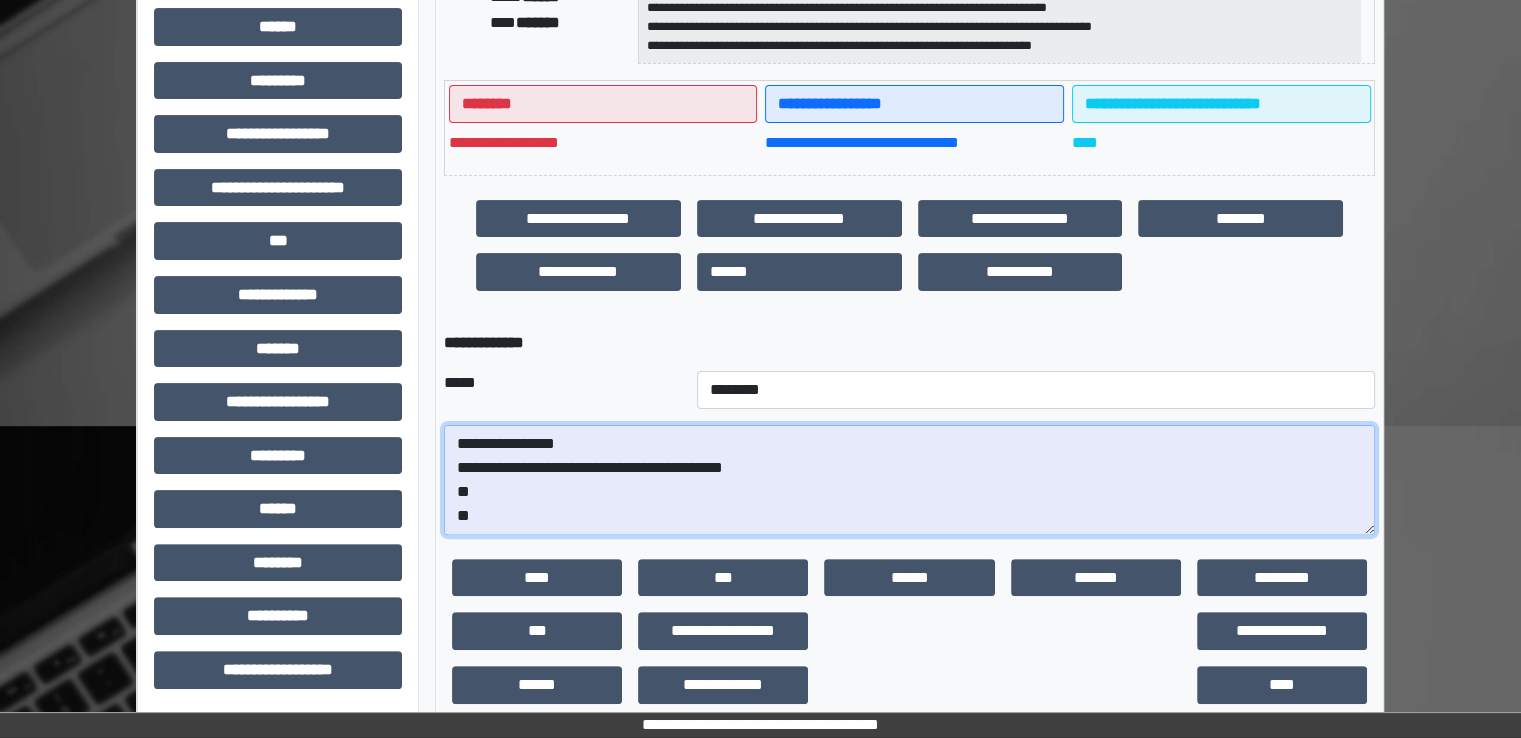 click on "**********" at bounding box center [909, 480] 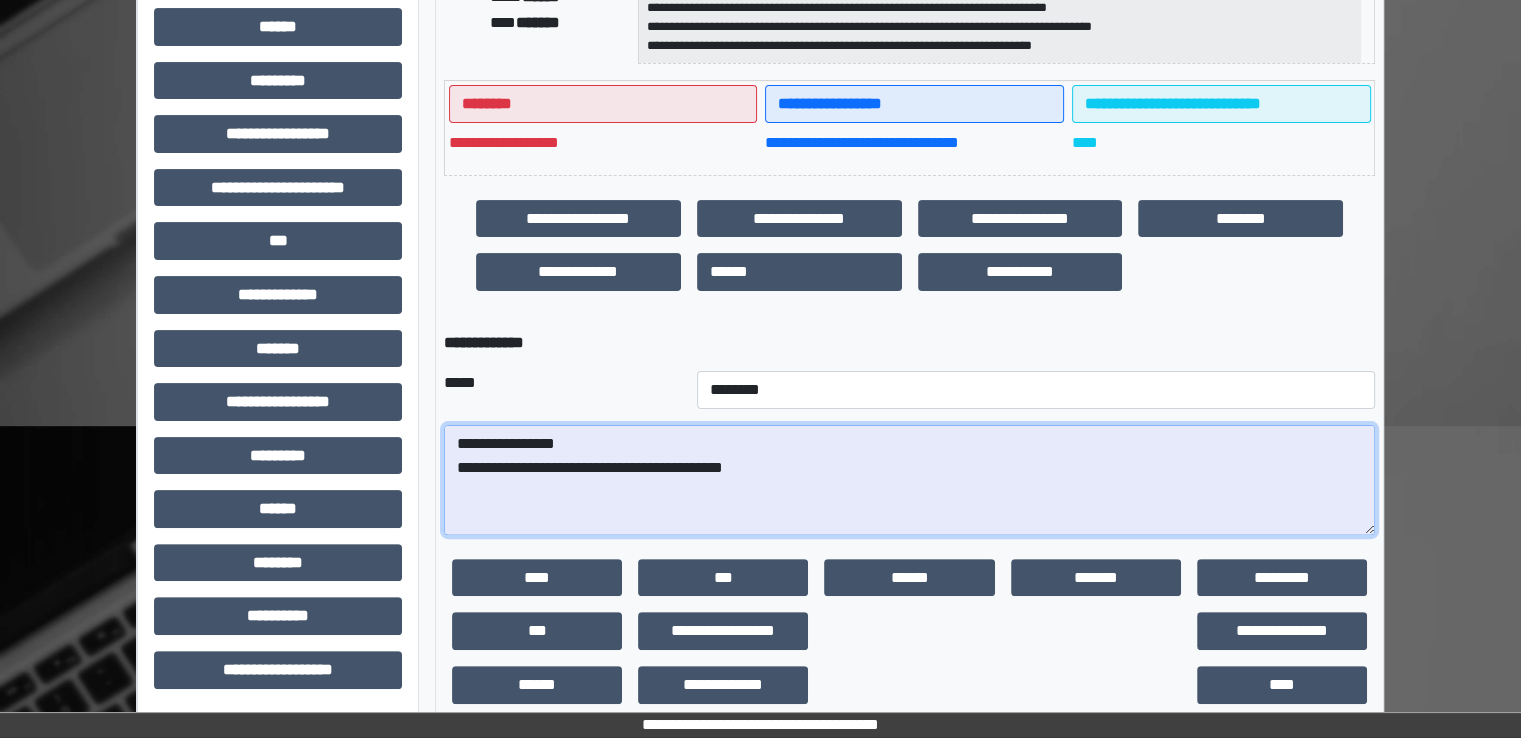 paste on "**********" 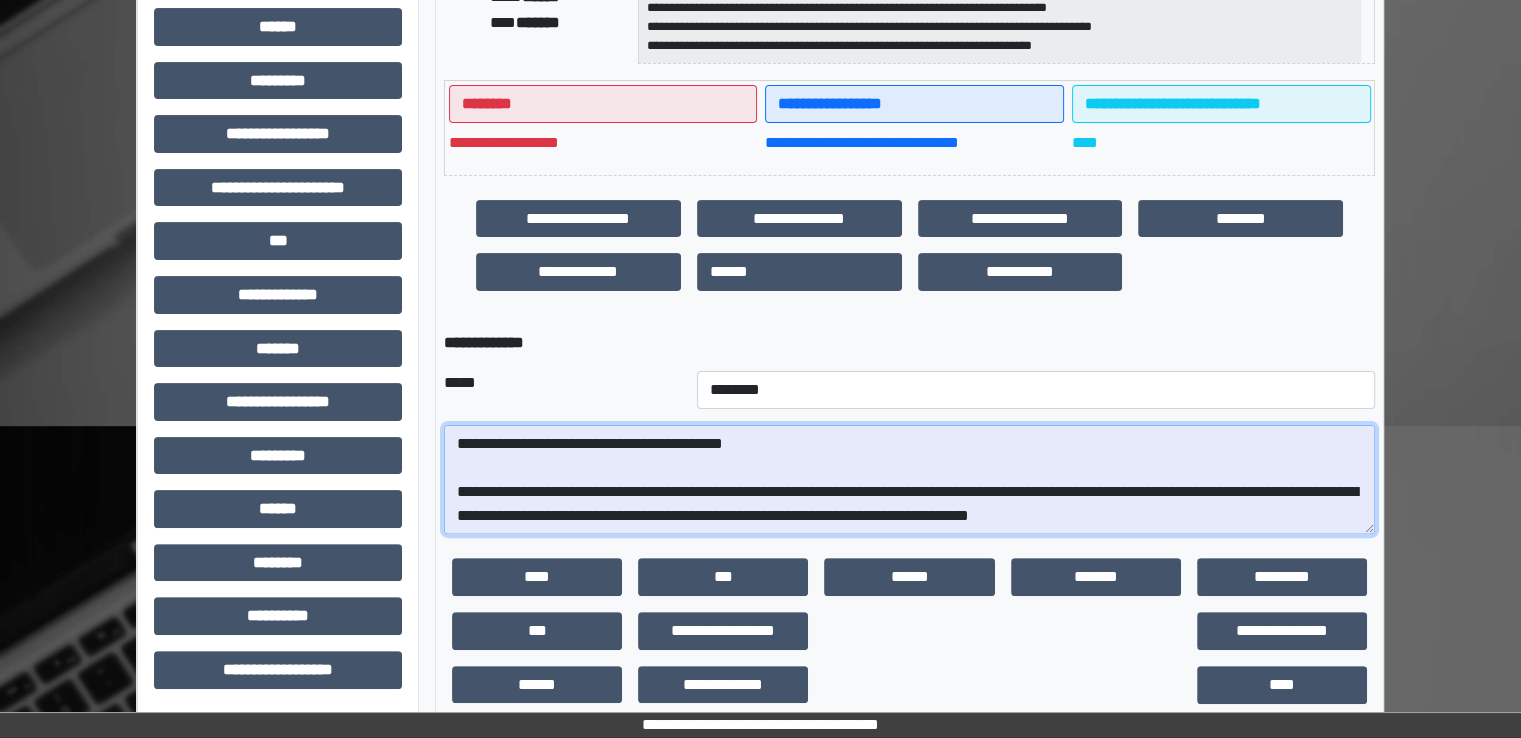 scroll, scrollTop: 48, scrollLeft: 0, axis: vertical 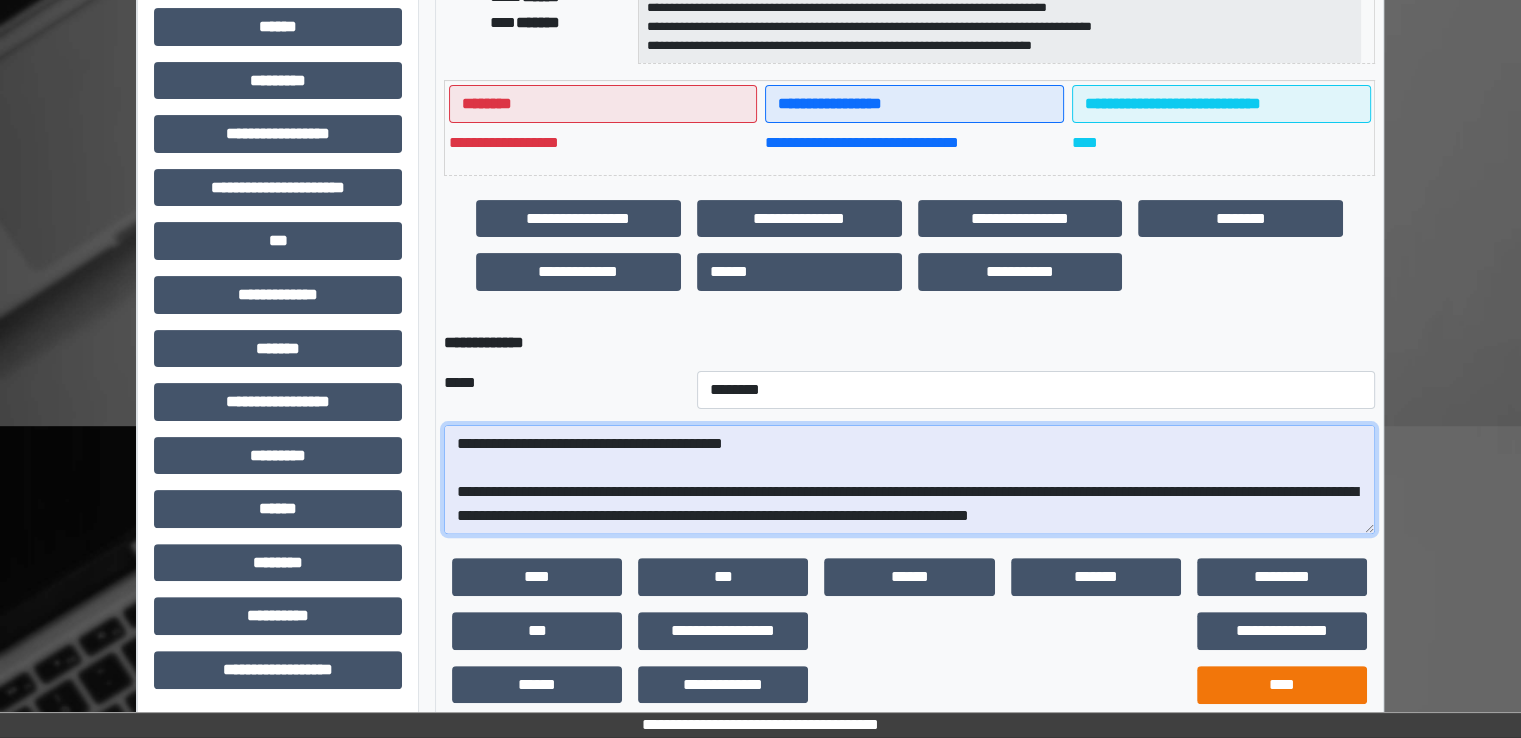 type on "**********" 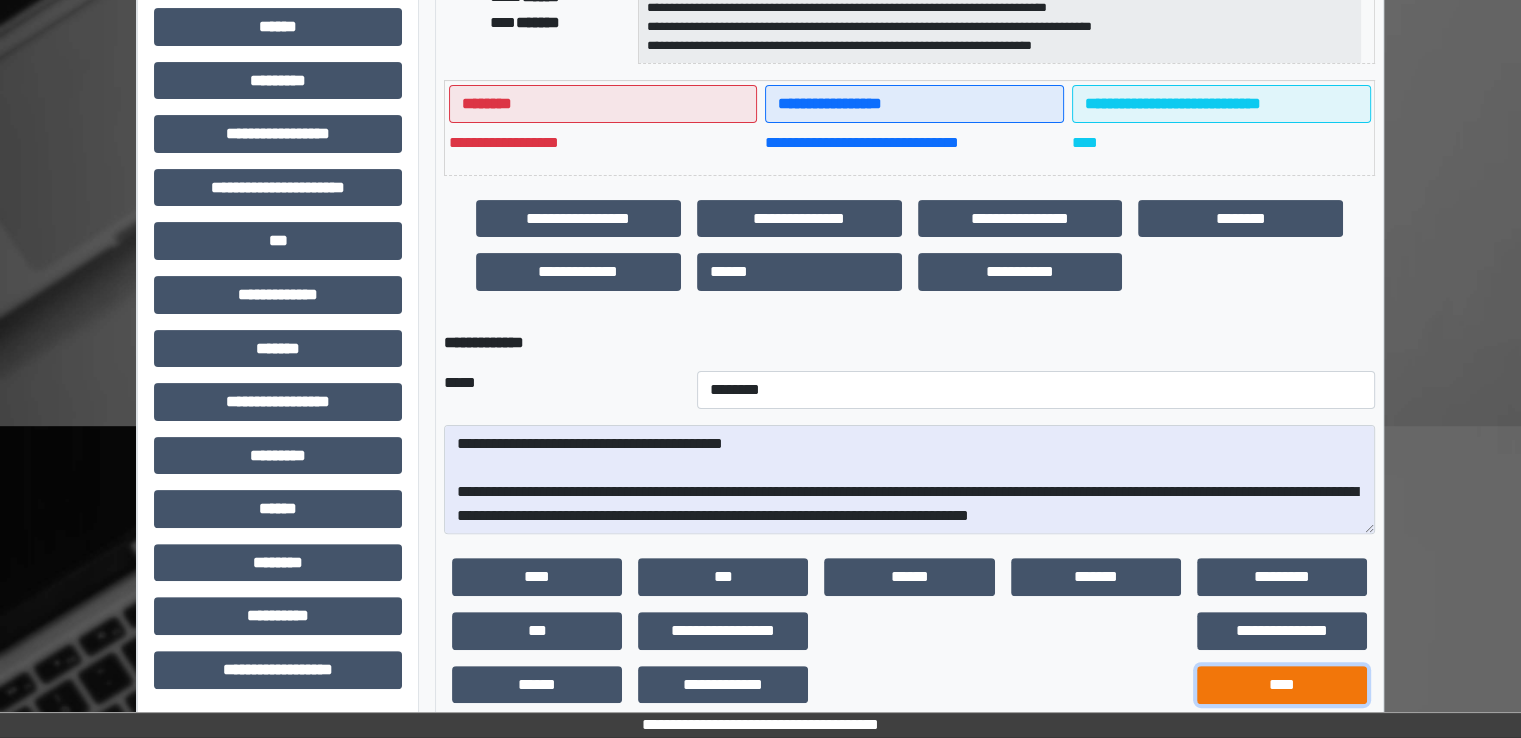 click on "****" at bounding box center [1282, 685] 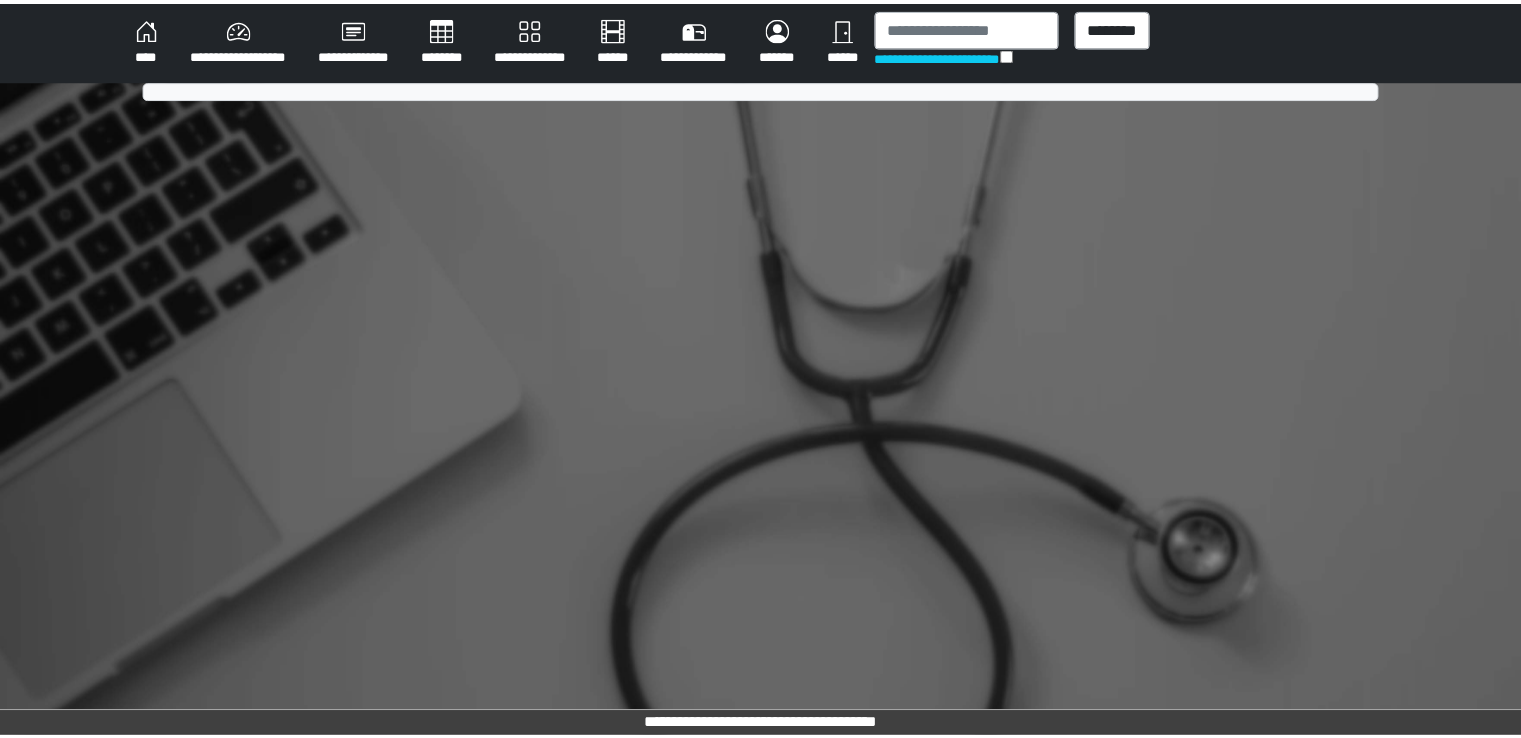 scroll, scrollTop: 0, scrollLeft: 0, axis: both 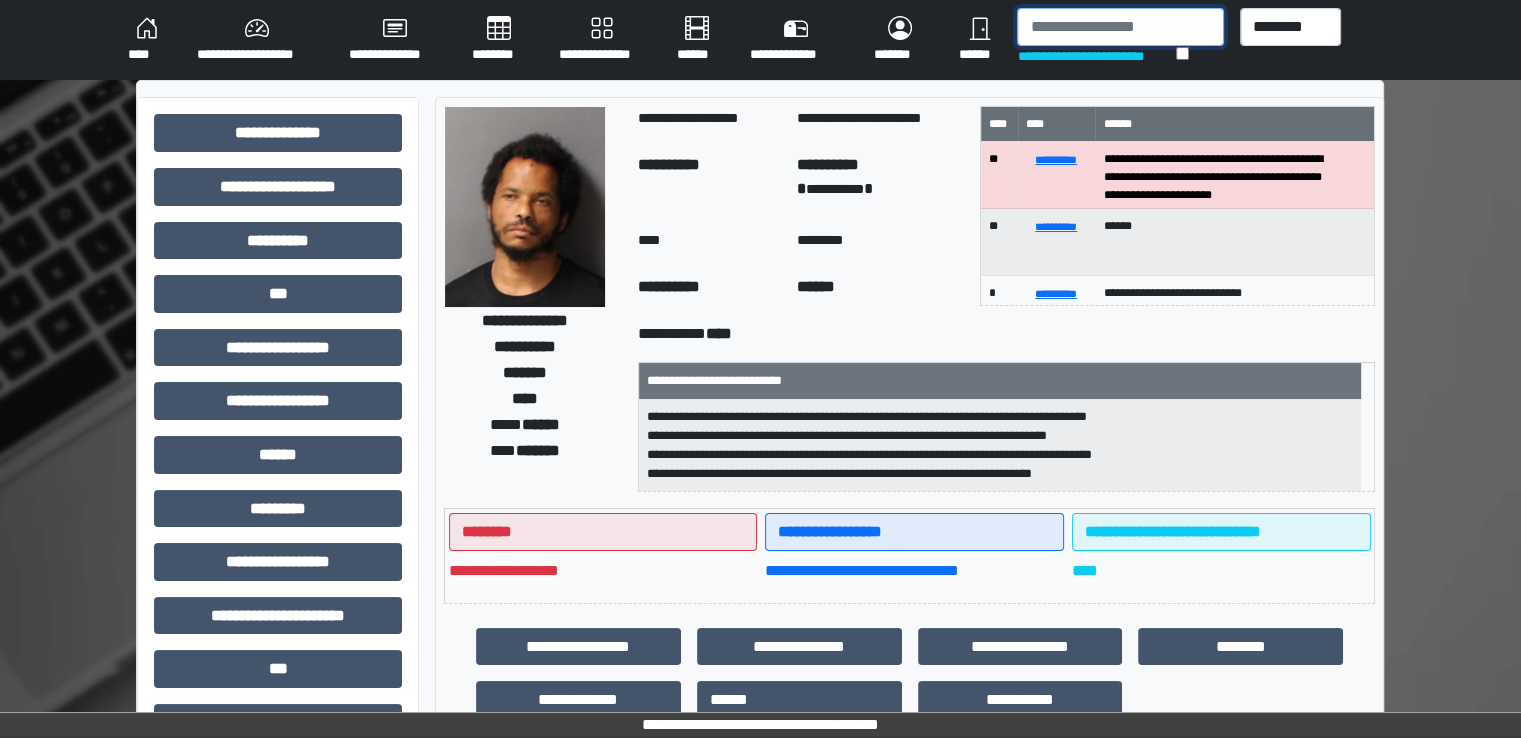 click at bounding box center [1120, 27] 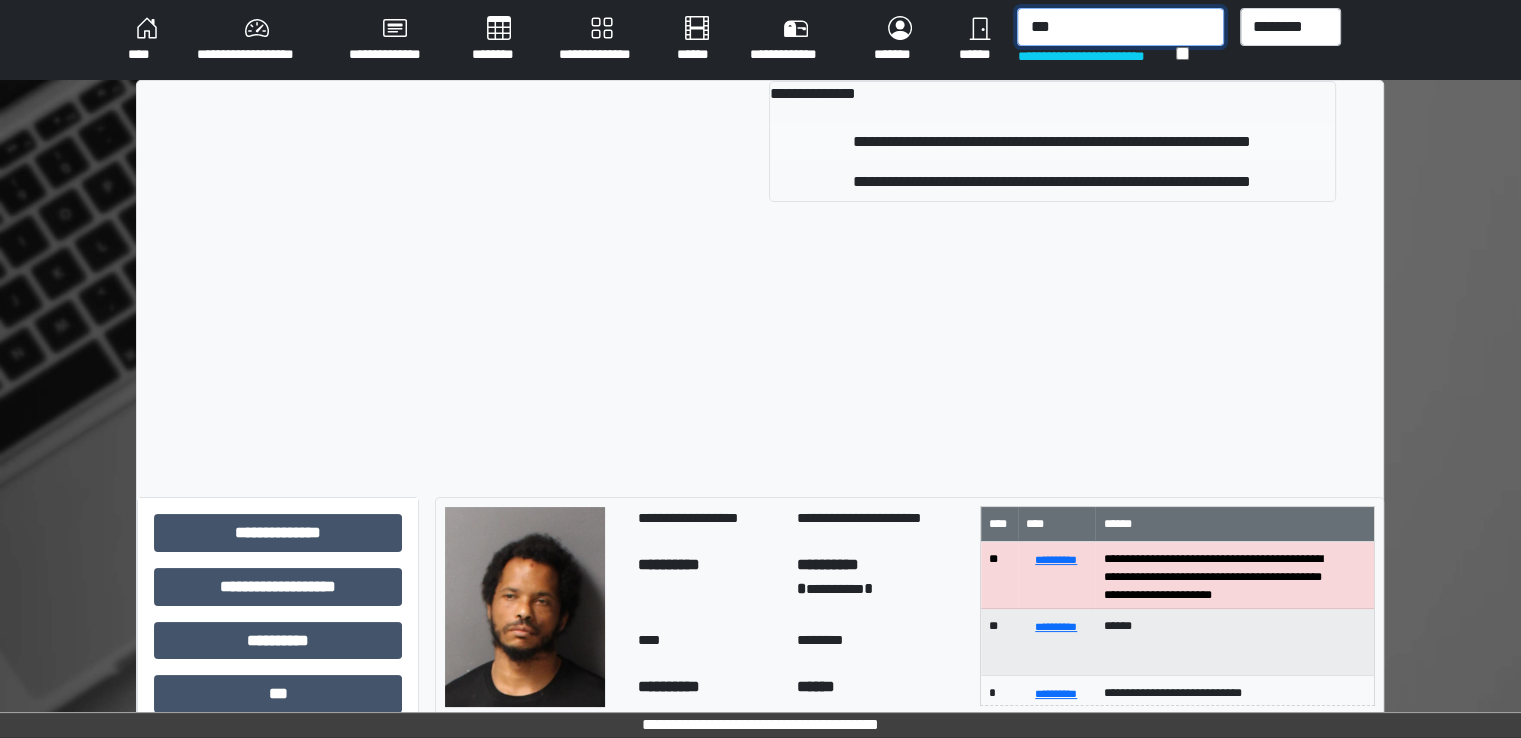 type on "***" 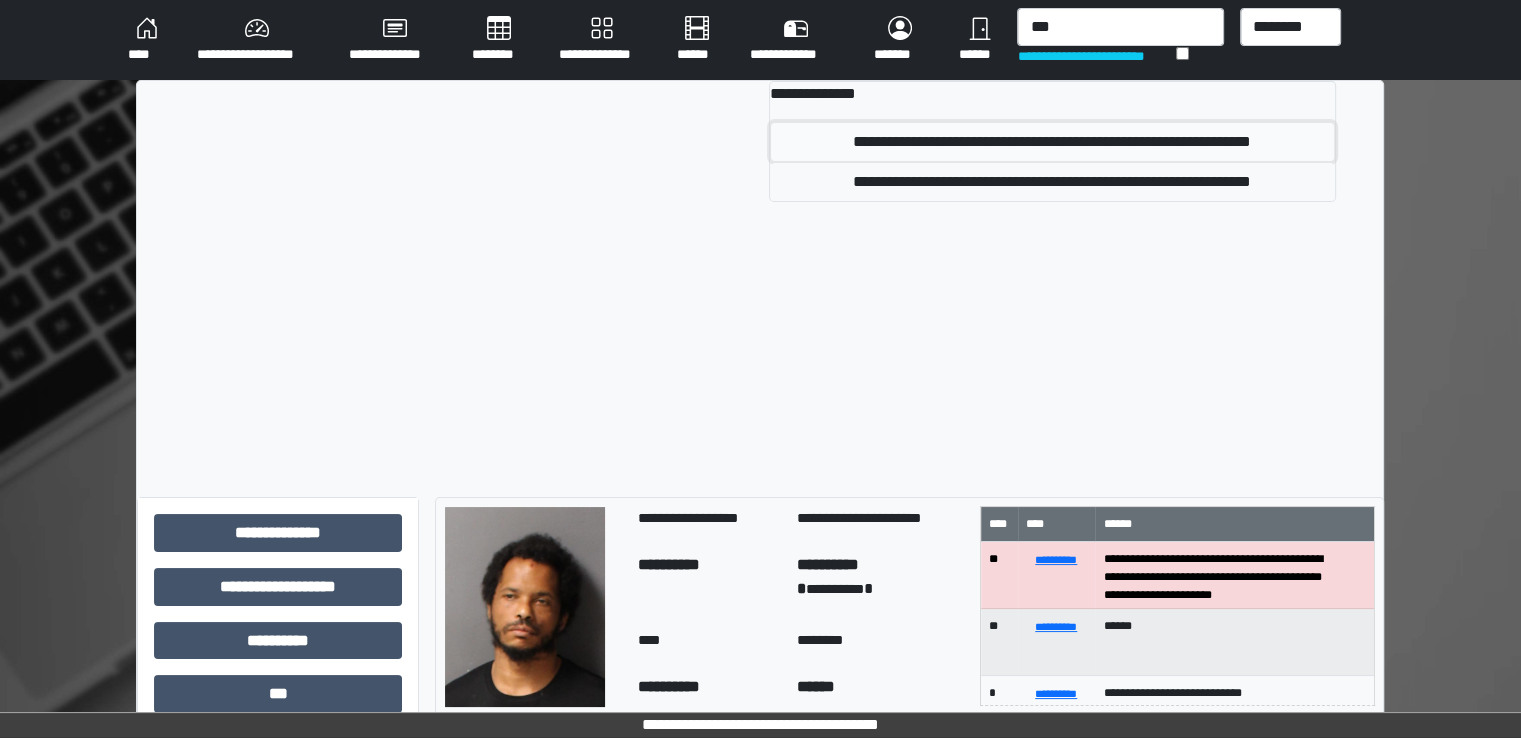 click on "**********" at bounding box center [1052, 142] 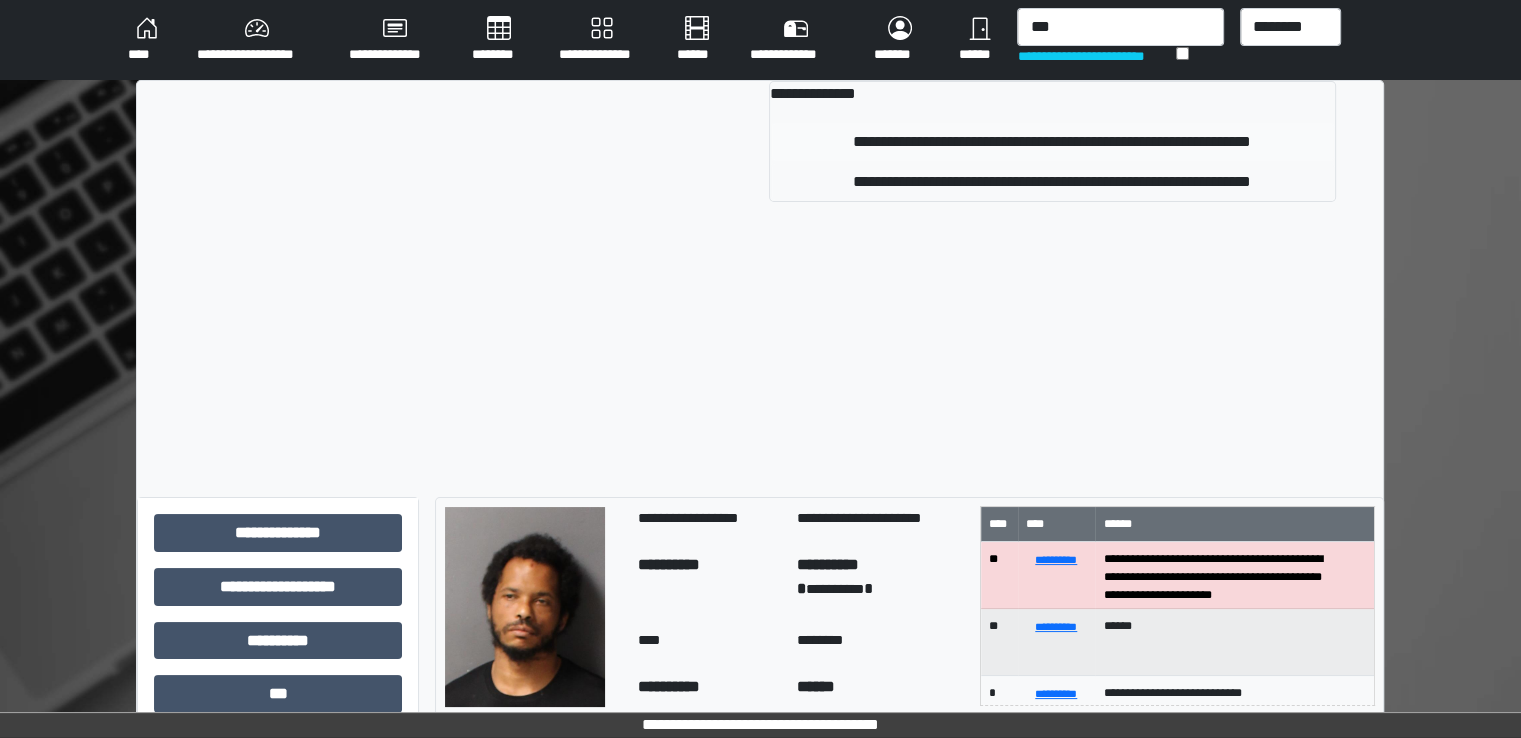 type 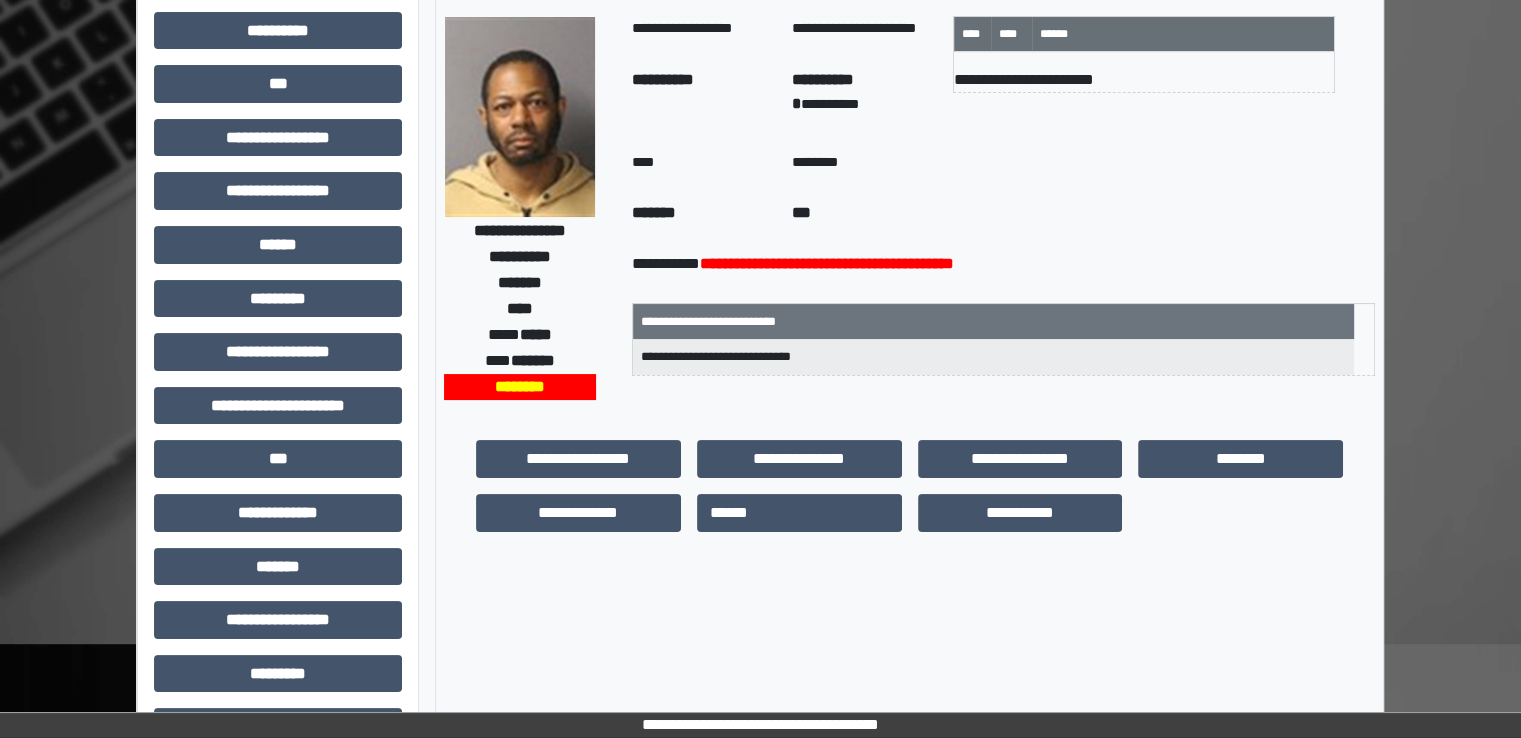 scroll, scrollTop: 428, scrollLeft: 0, axis: vertical 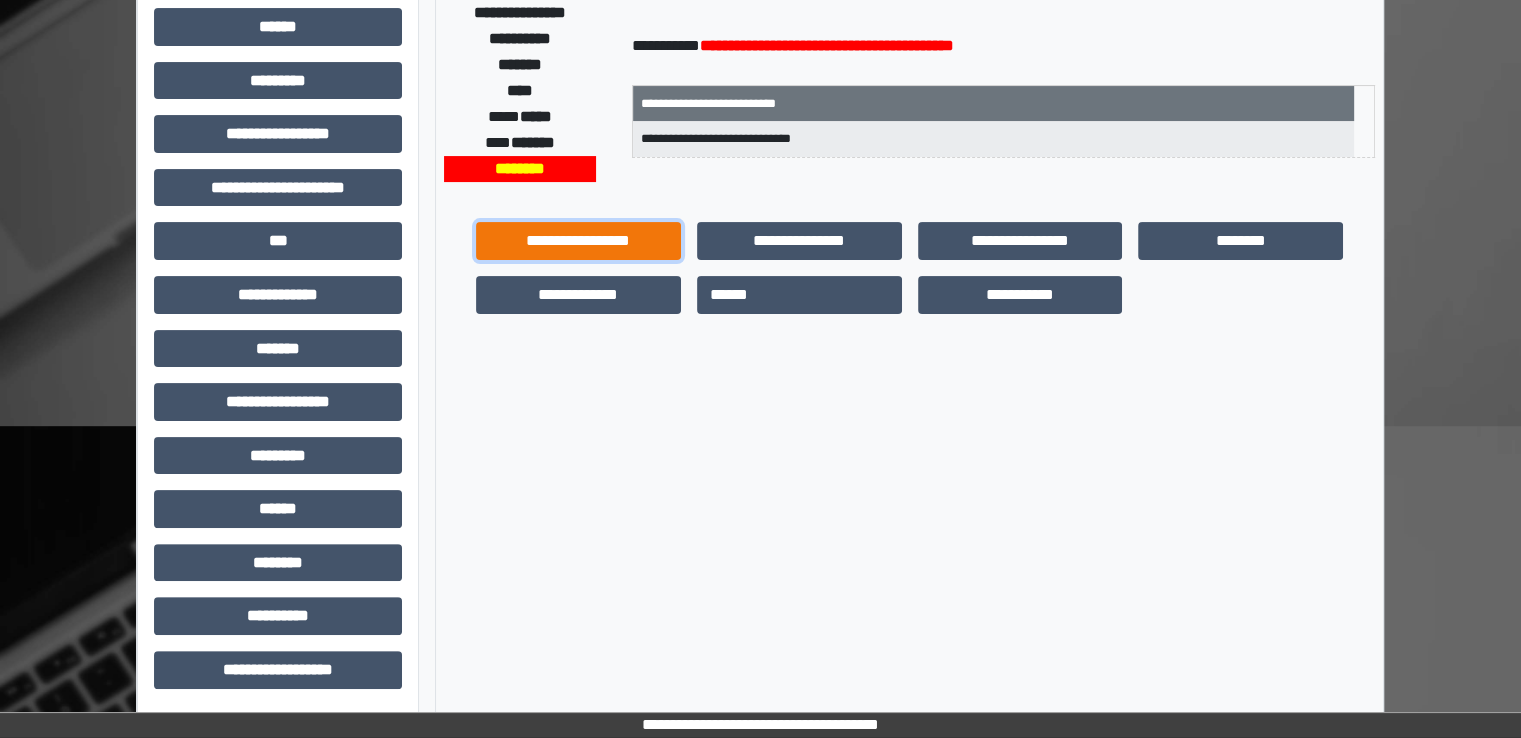 click on "**********" at bounding box center [578, 241] 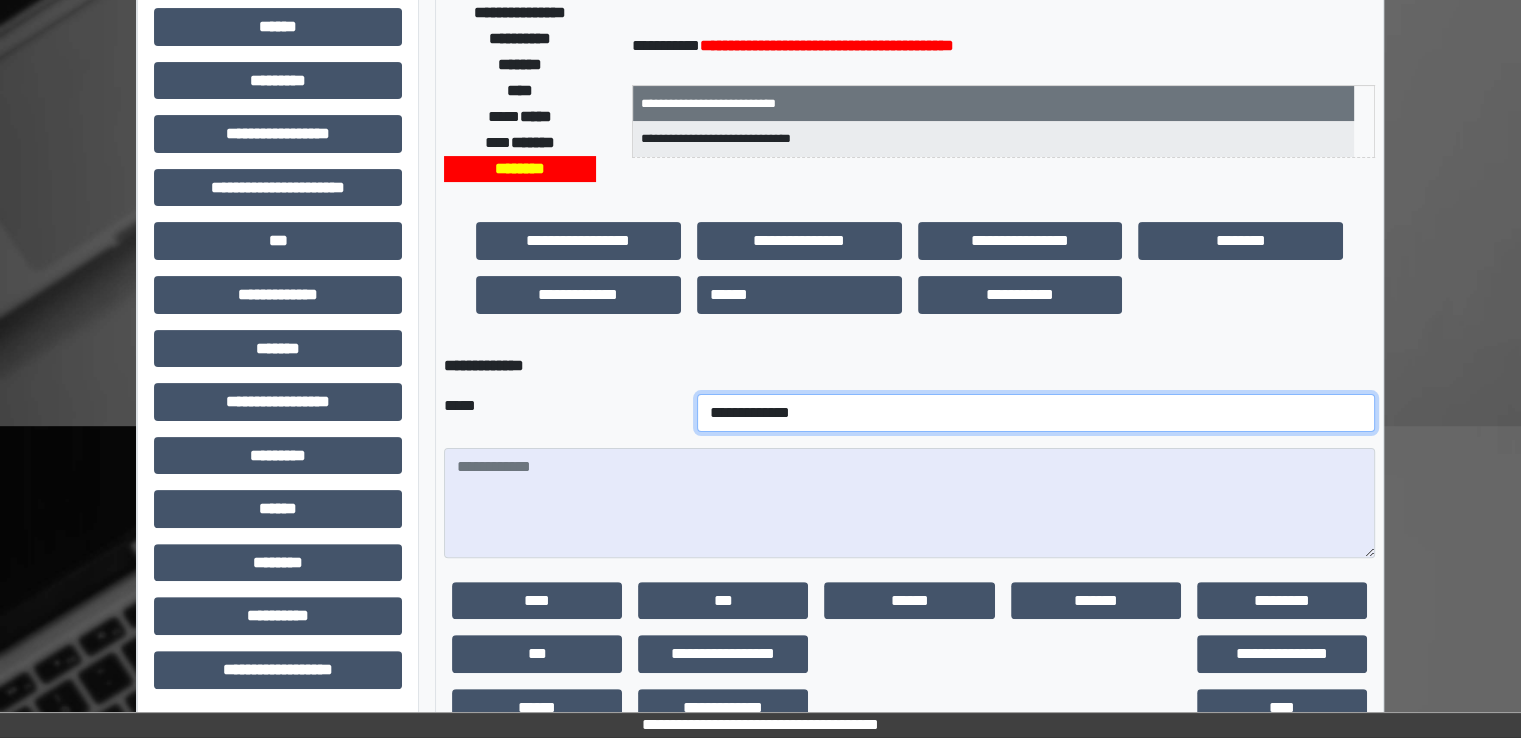 click on "**********" at bounding box center [1036, 413] 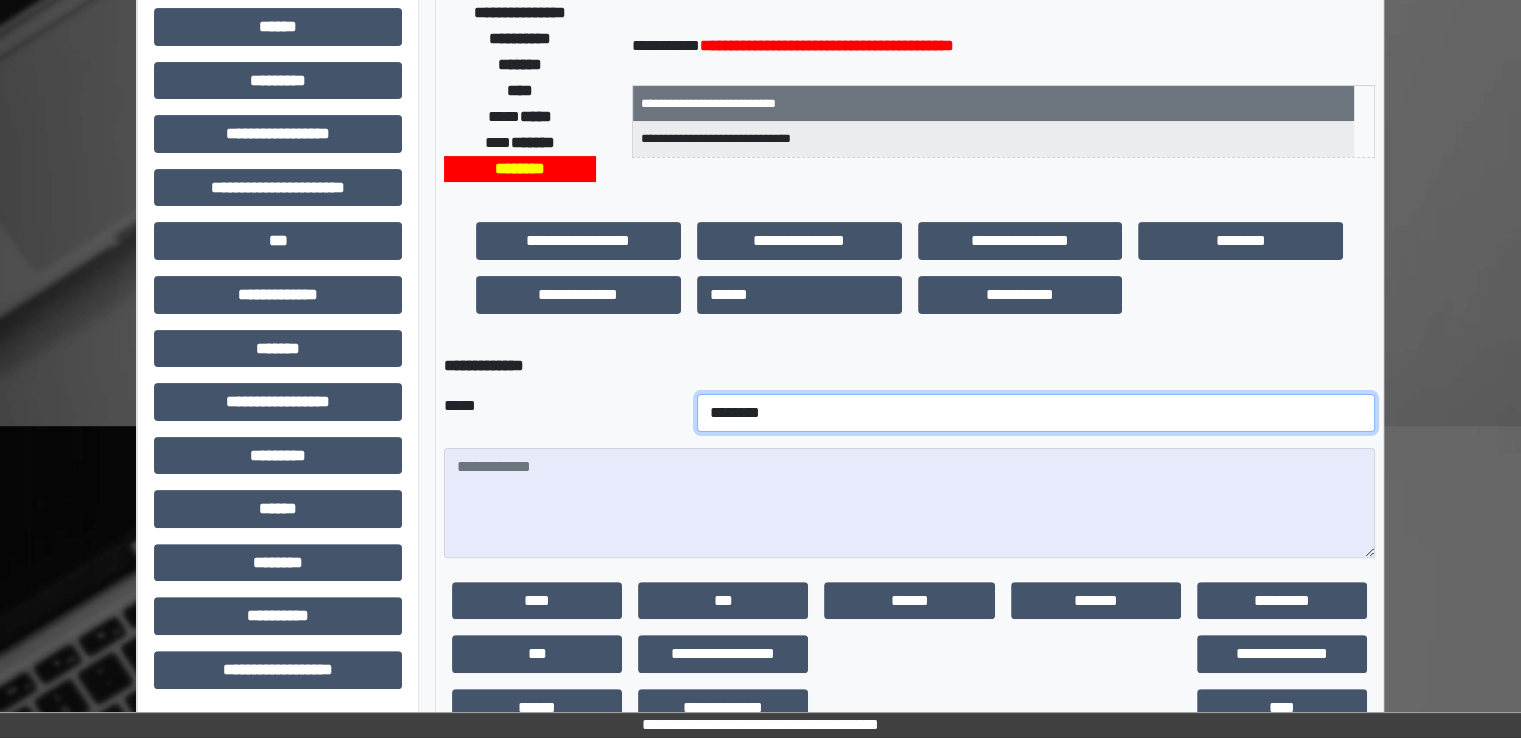click on "**********" at bounding box center [1036, 413] 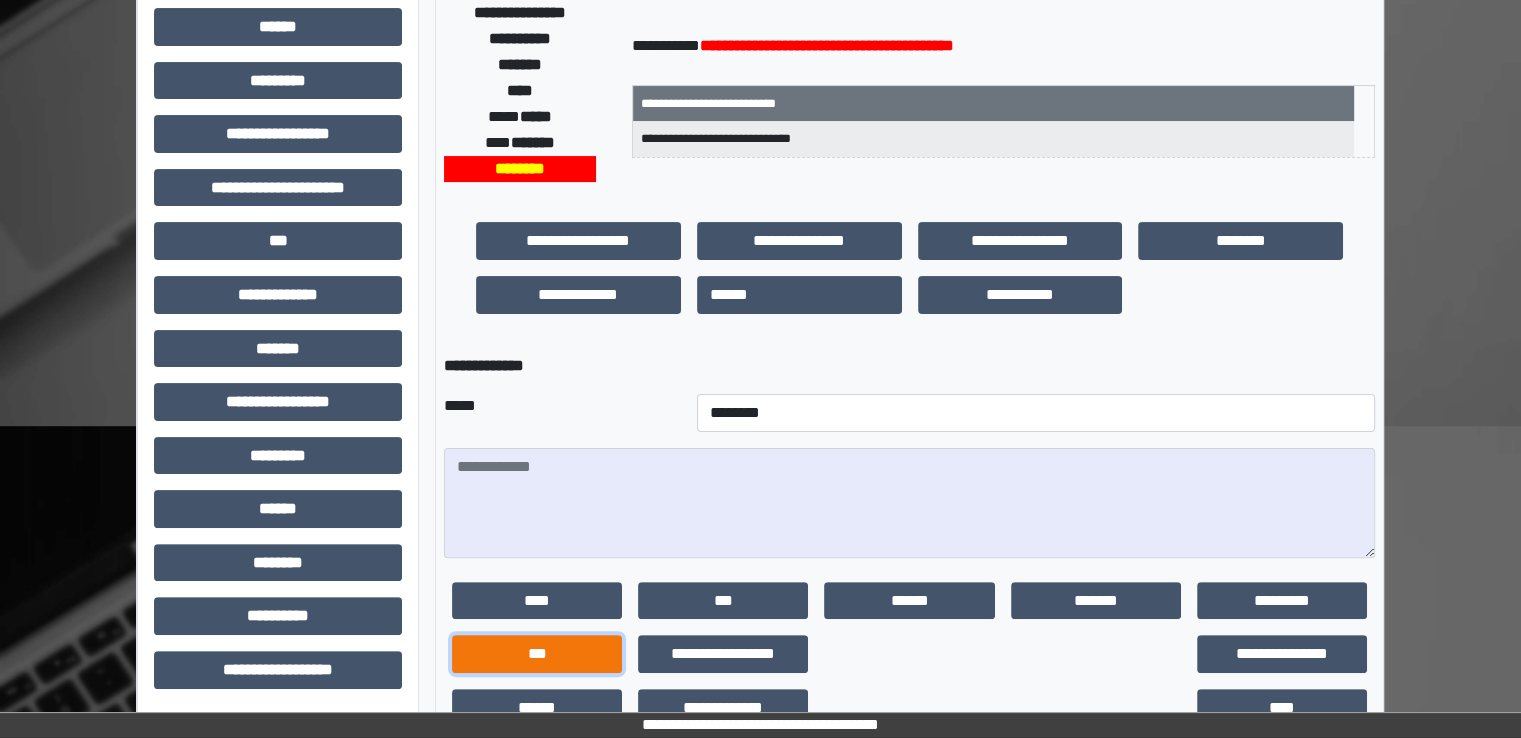 click on "***" at bounding box center [537, 654] 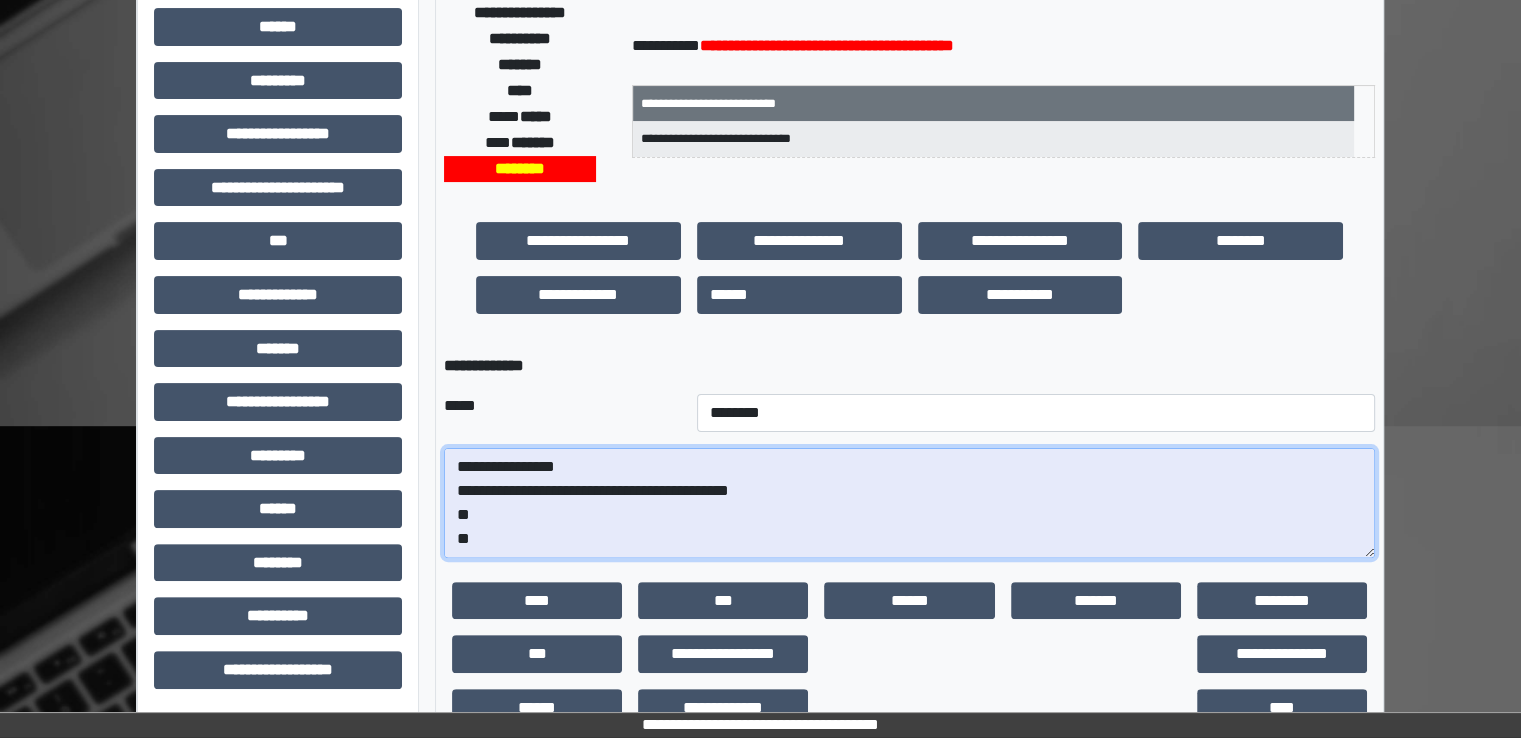 click on "**********" at bounding box center [909, 503] 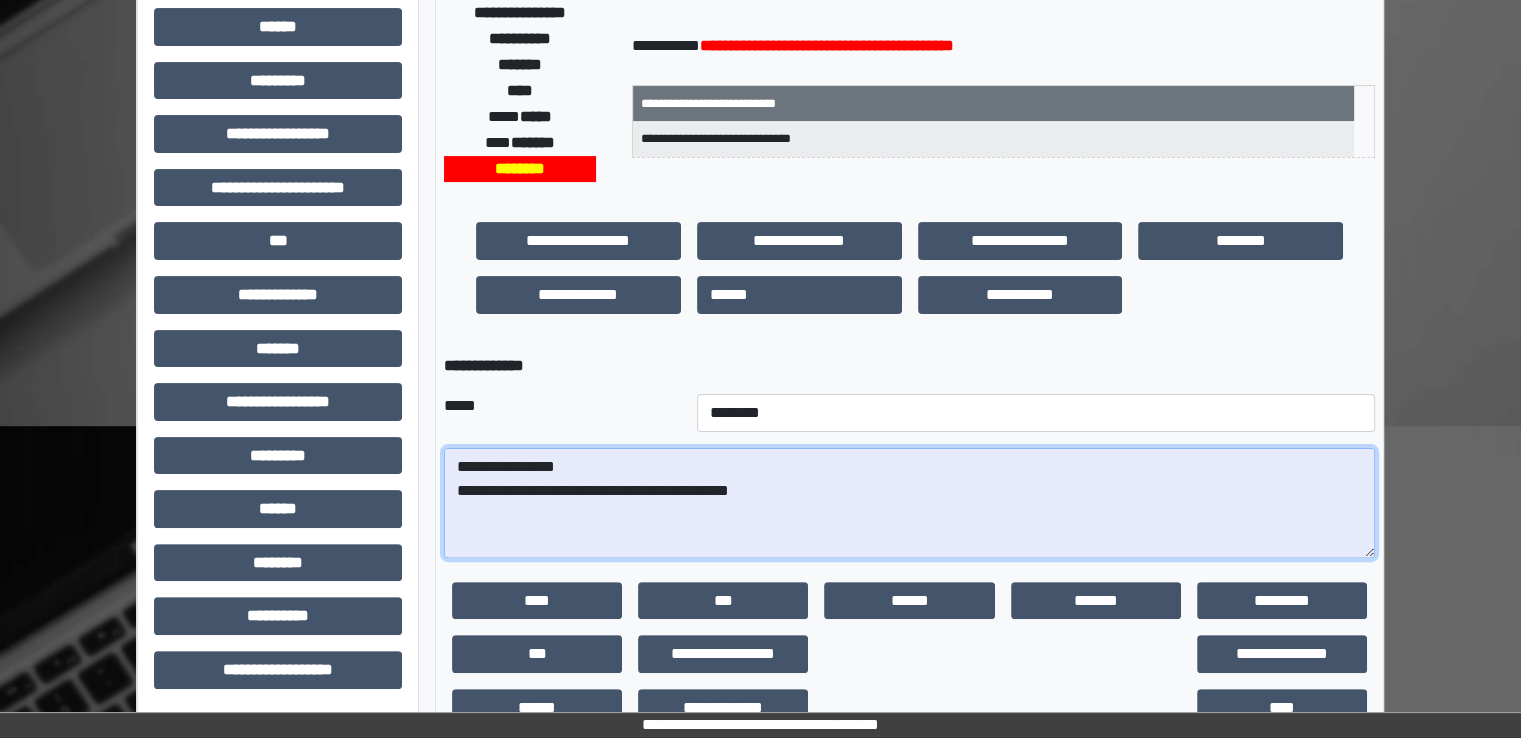 paste on "**********" 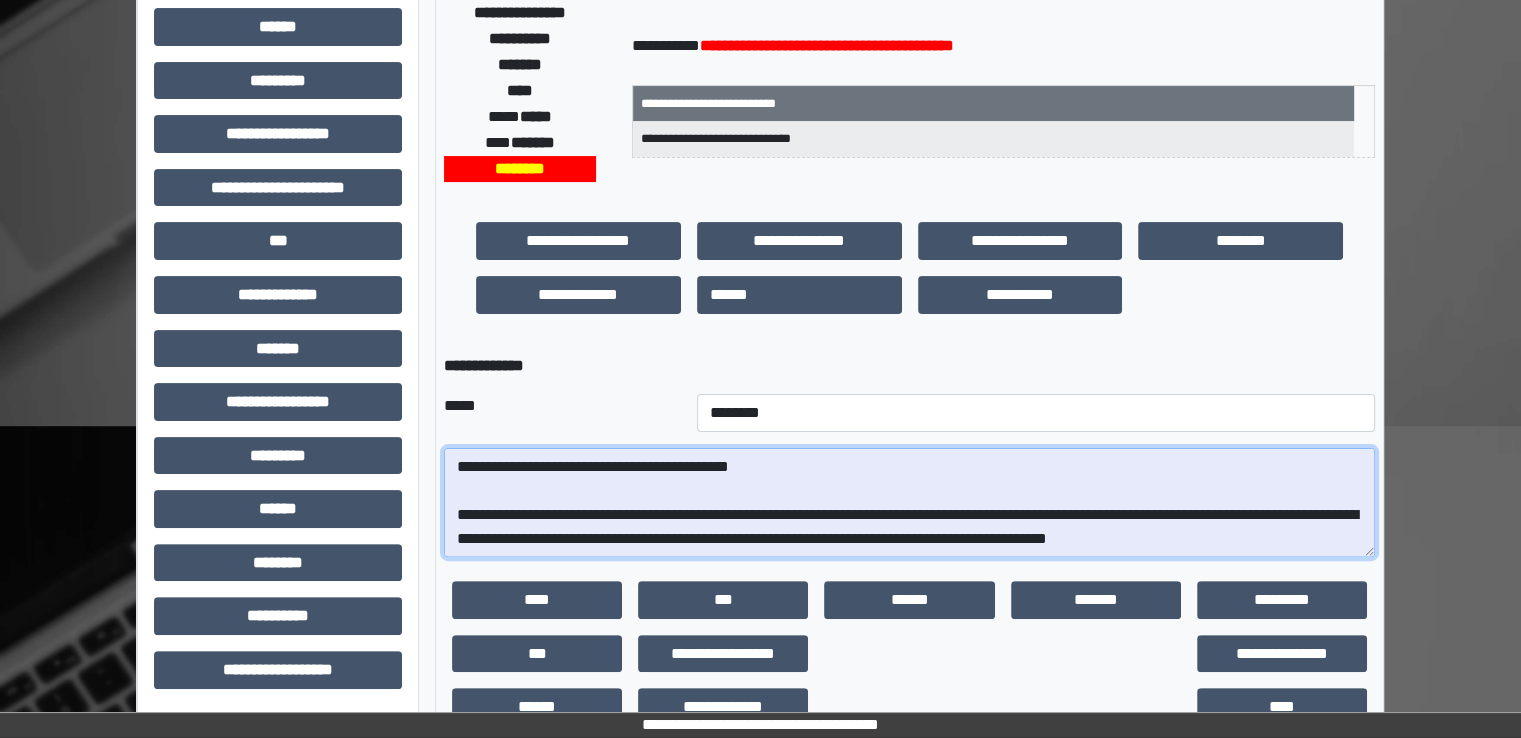 scroll, scrollTop: 48, scrollLeft: 0, axis: vertical 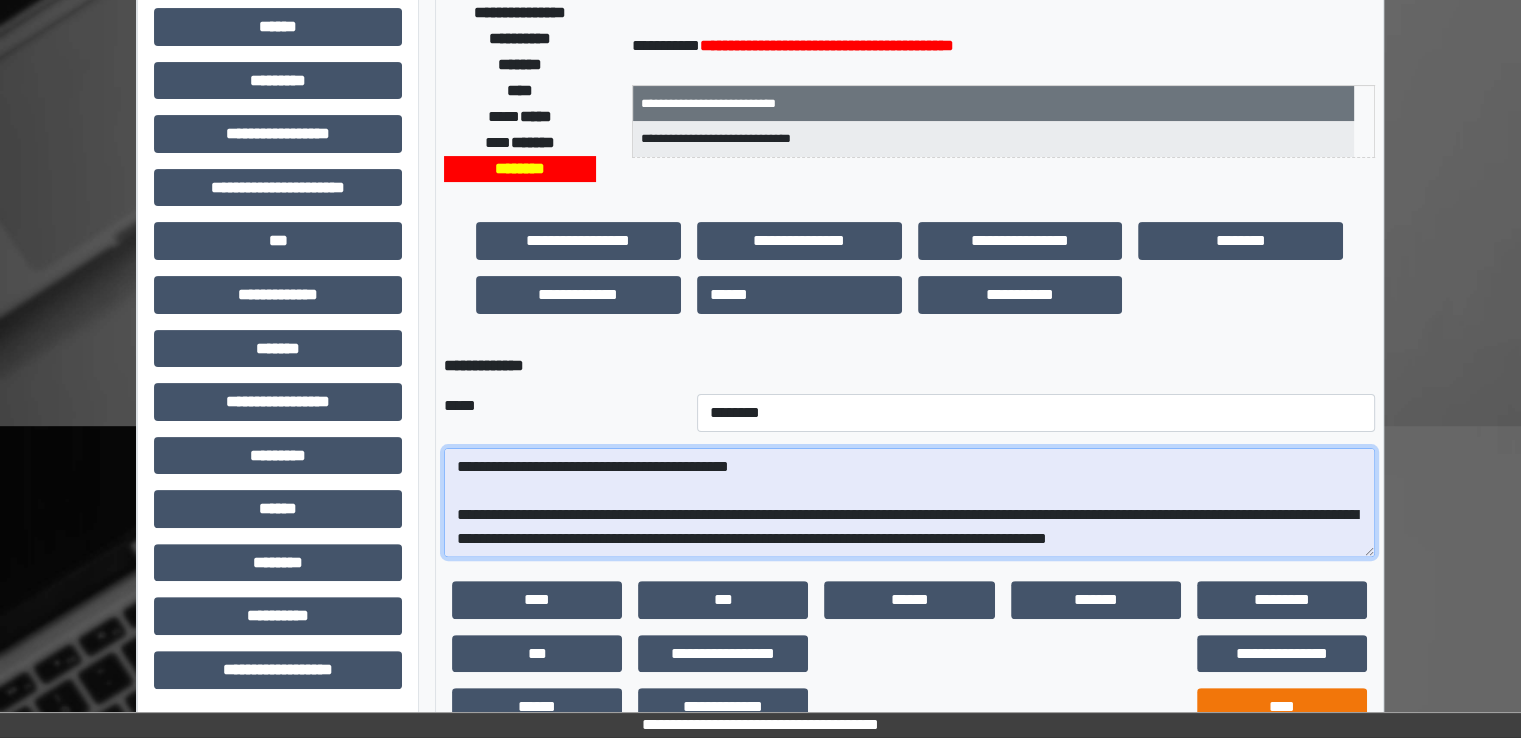 type on "**********" 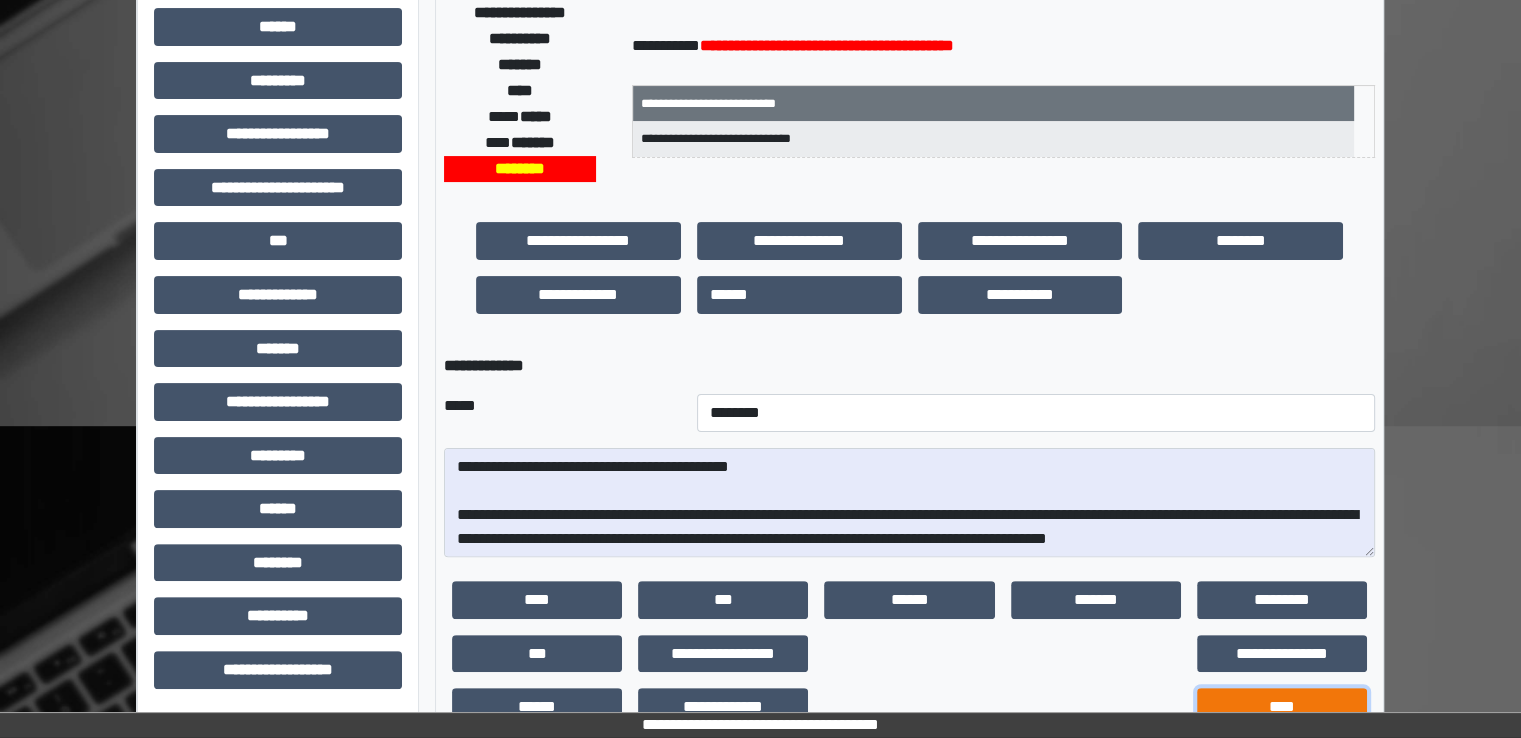 click on "****" at bounding box center (1282, 707) 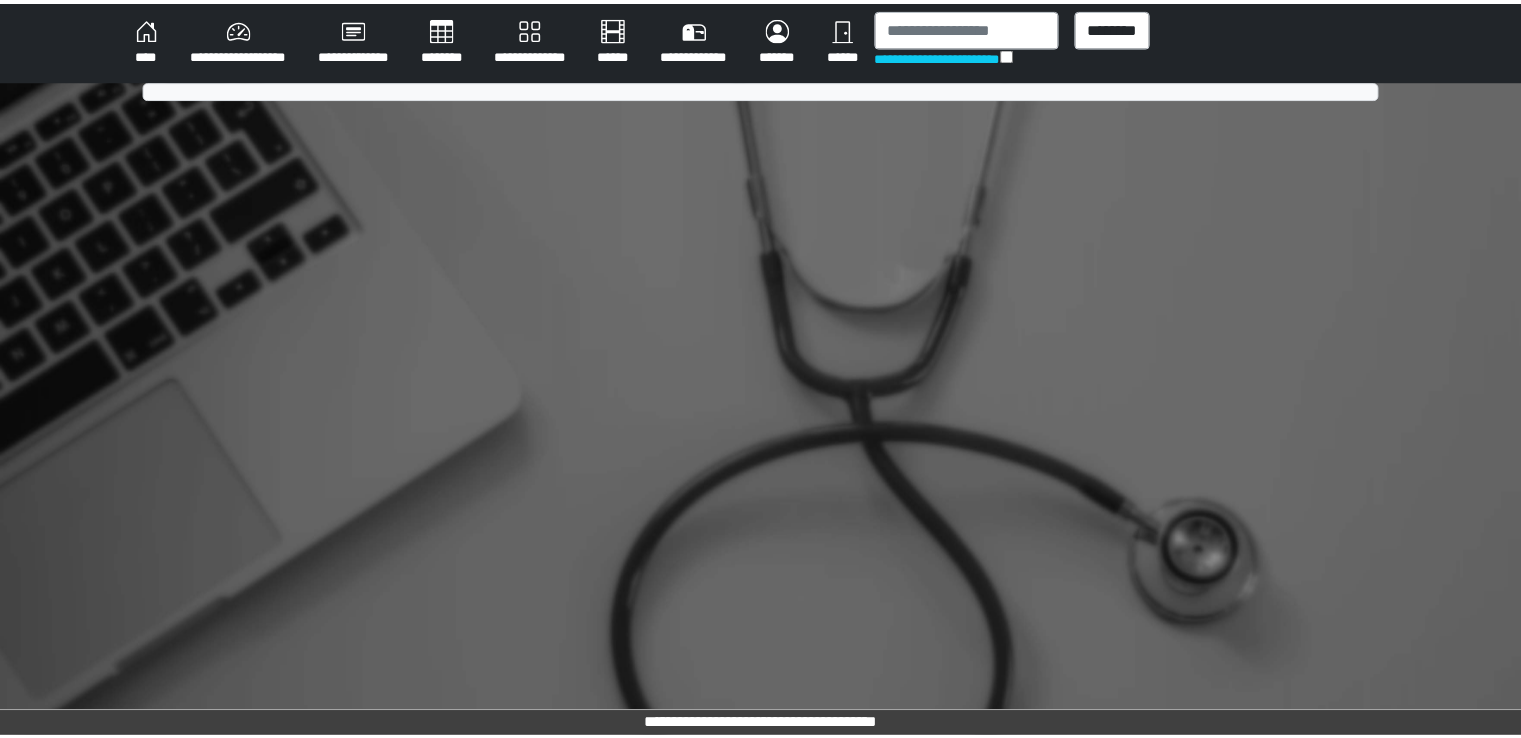 scroll, scrollTop: 0, scrollLeft: 0, axis: both 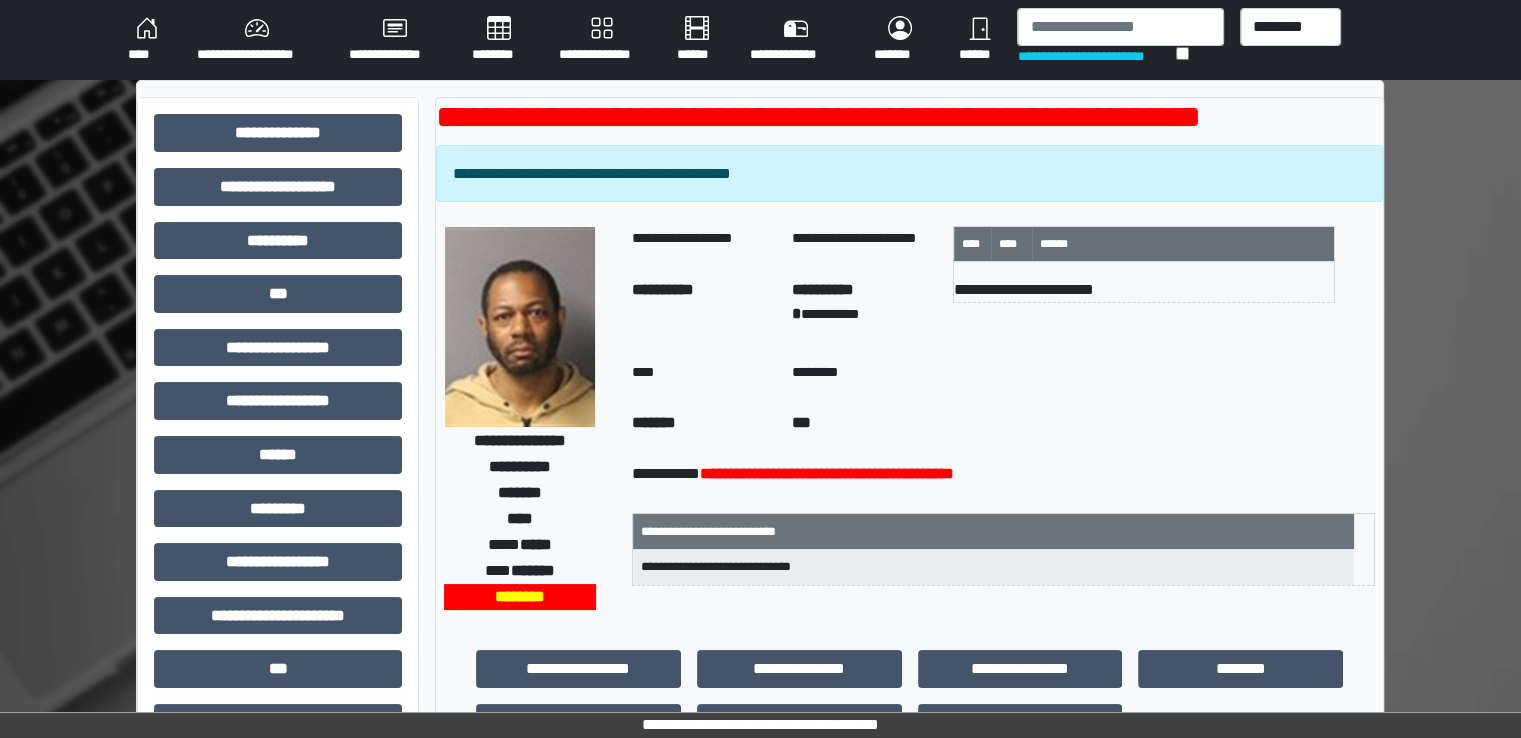 click on "**********" at bounding box center (602, 40) 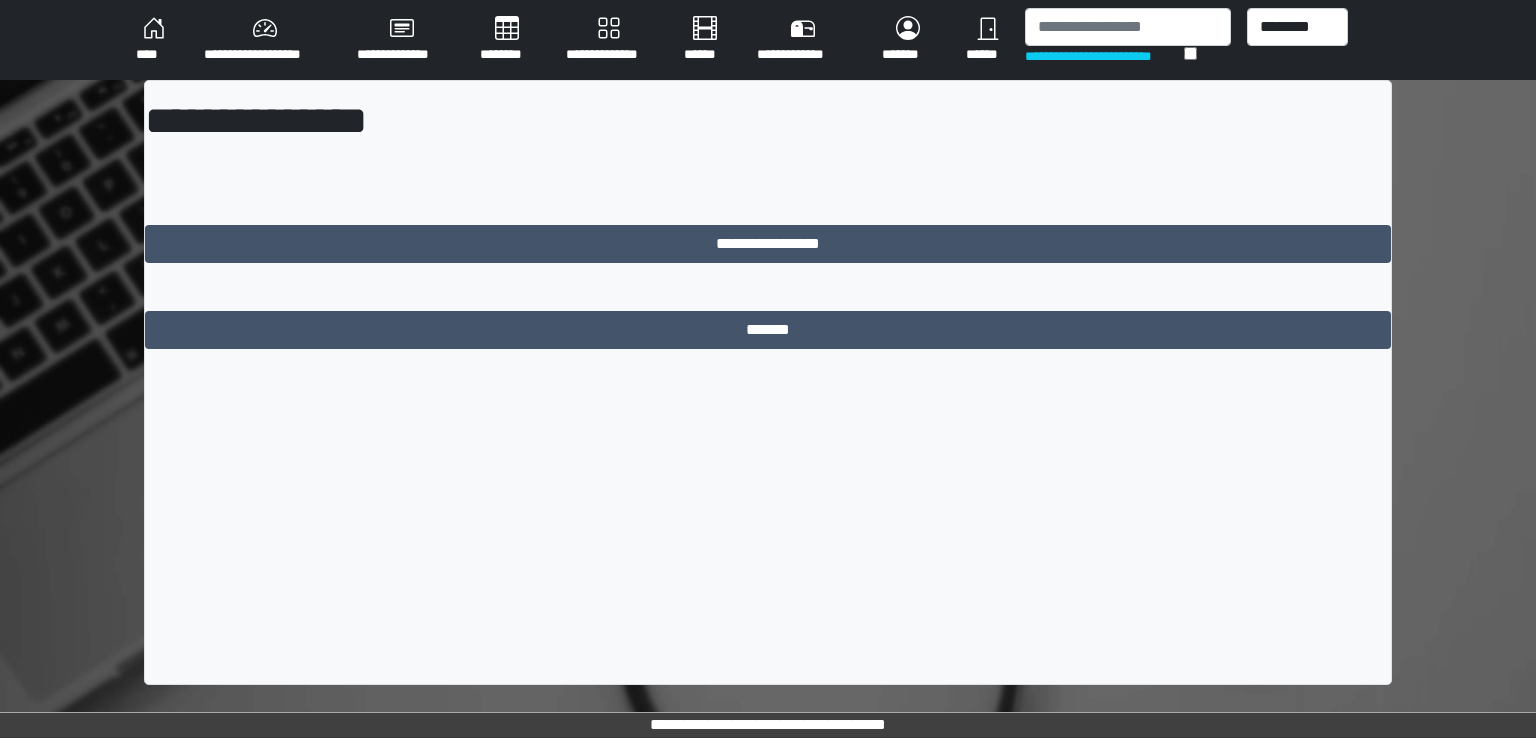 click on "********" at bounding box center [507, 40] 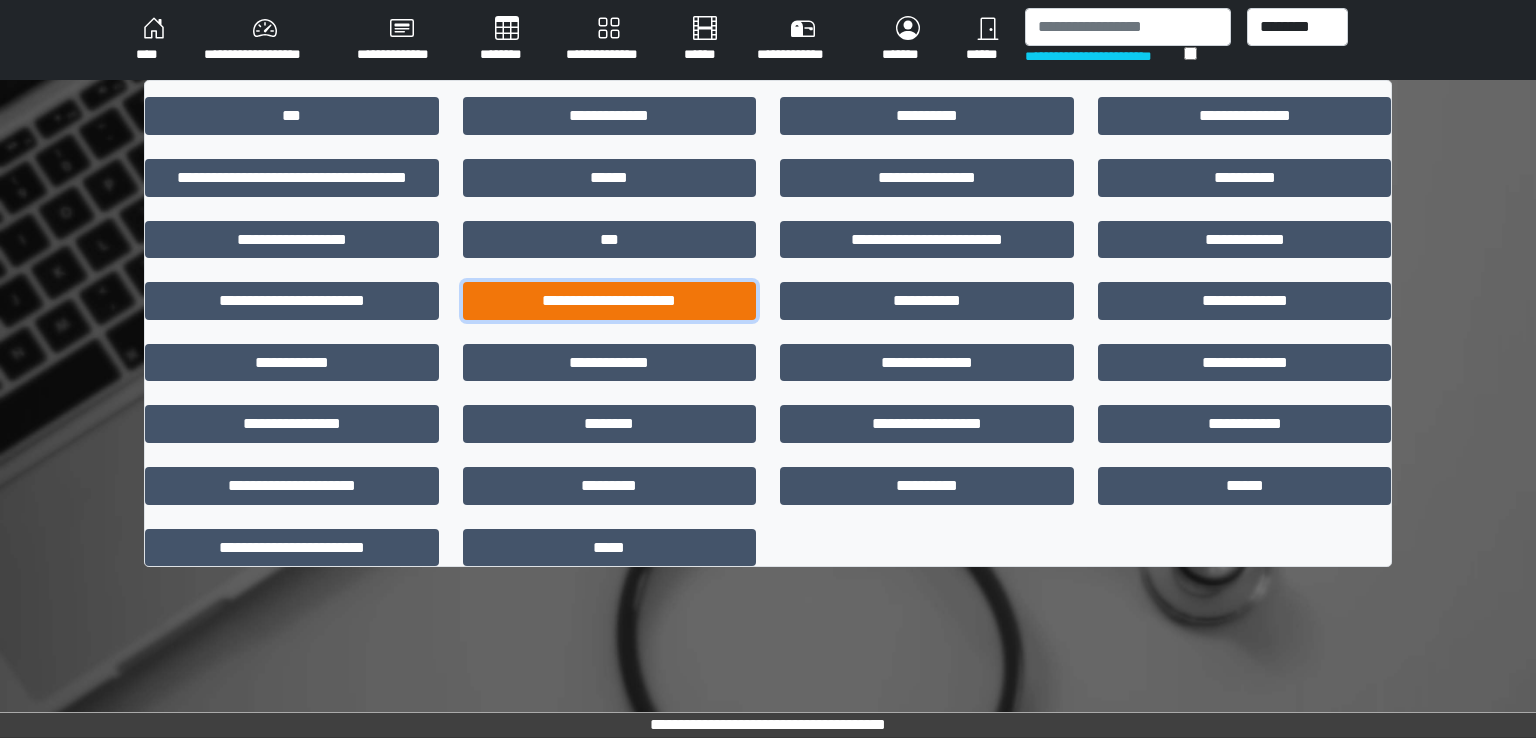 click on "**********" at bounding box center (610, 301) 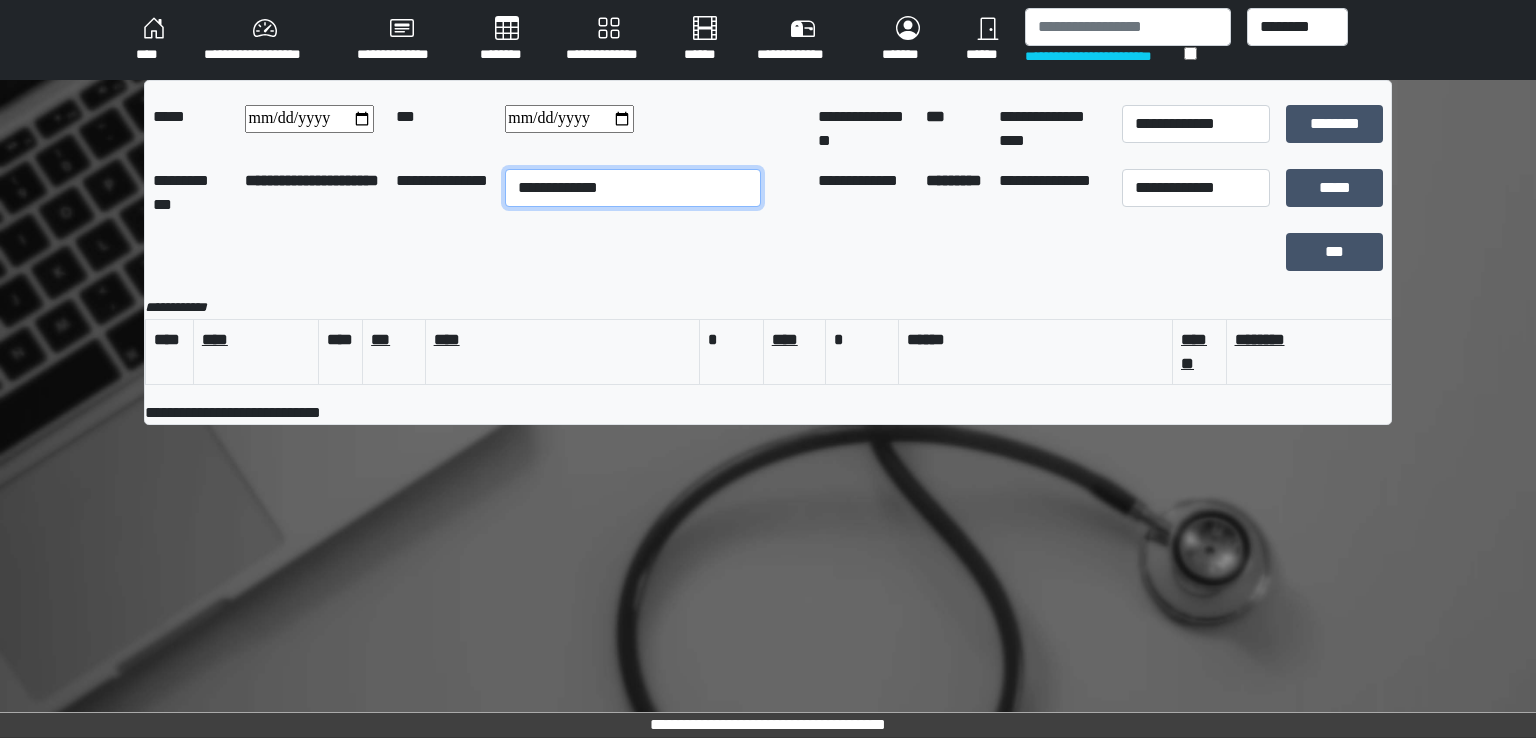 click on "**********" at bounding box center (633, 188) 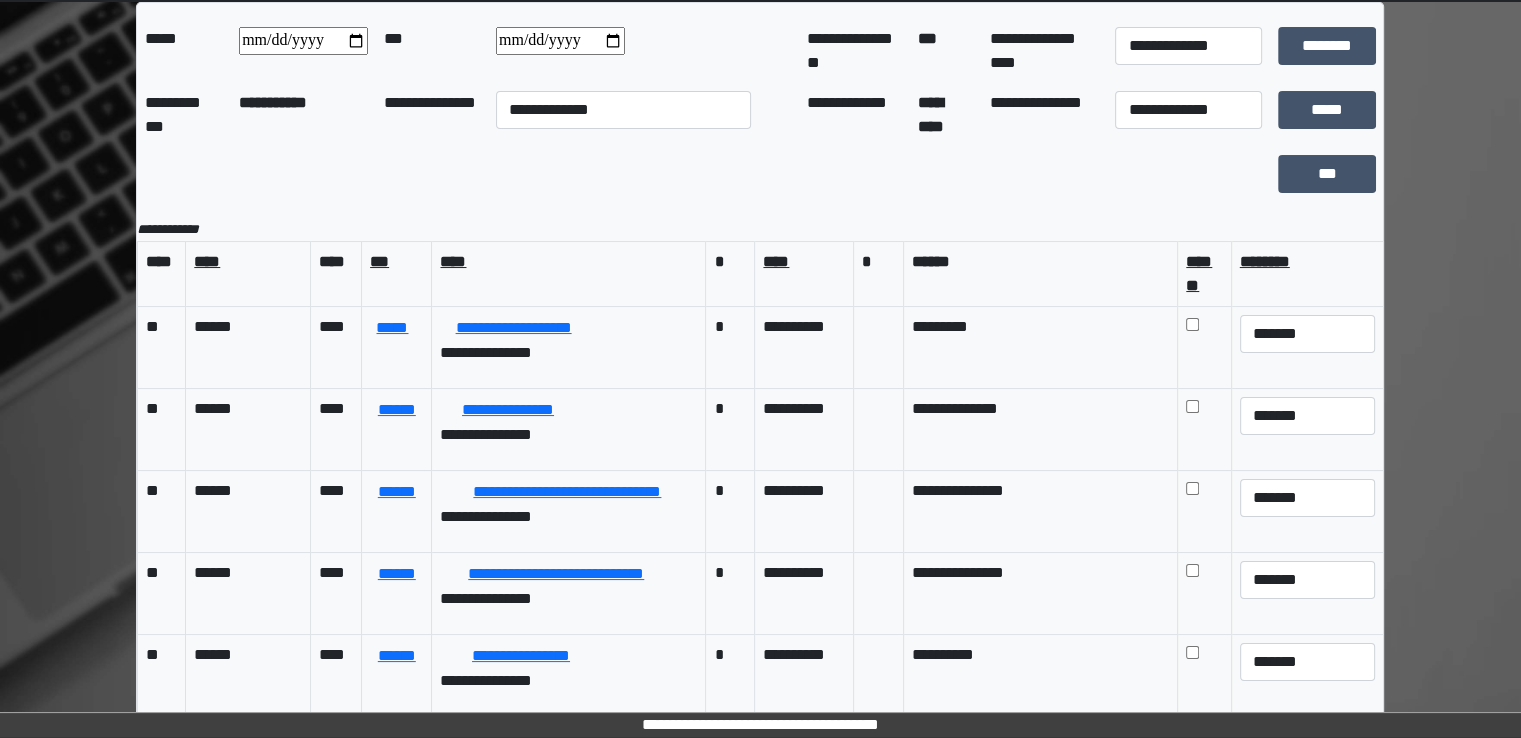 scroll, scrollTop: 0, scrollLeft: 0, axis: both 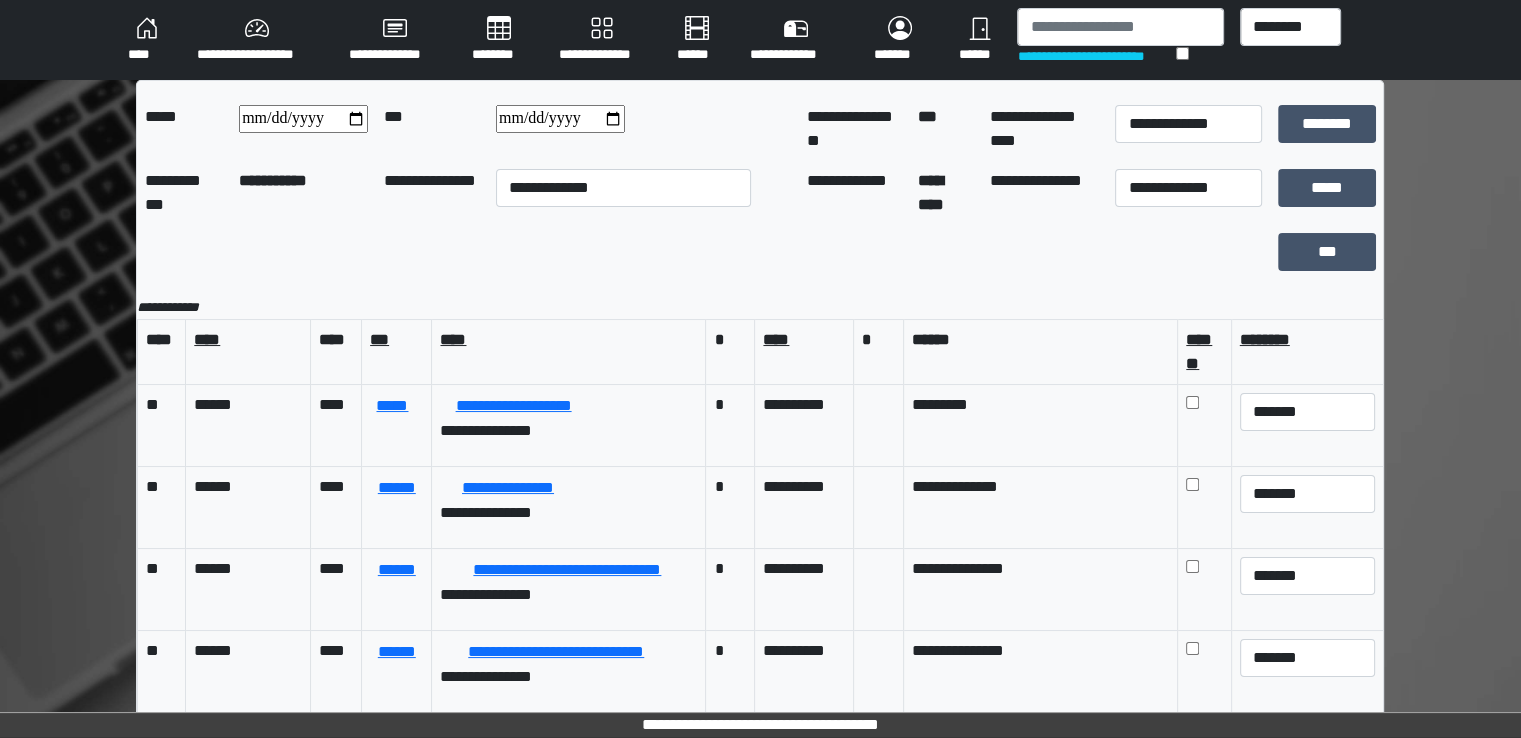 click on "****" at bounding box center (146, 40) 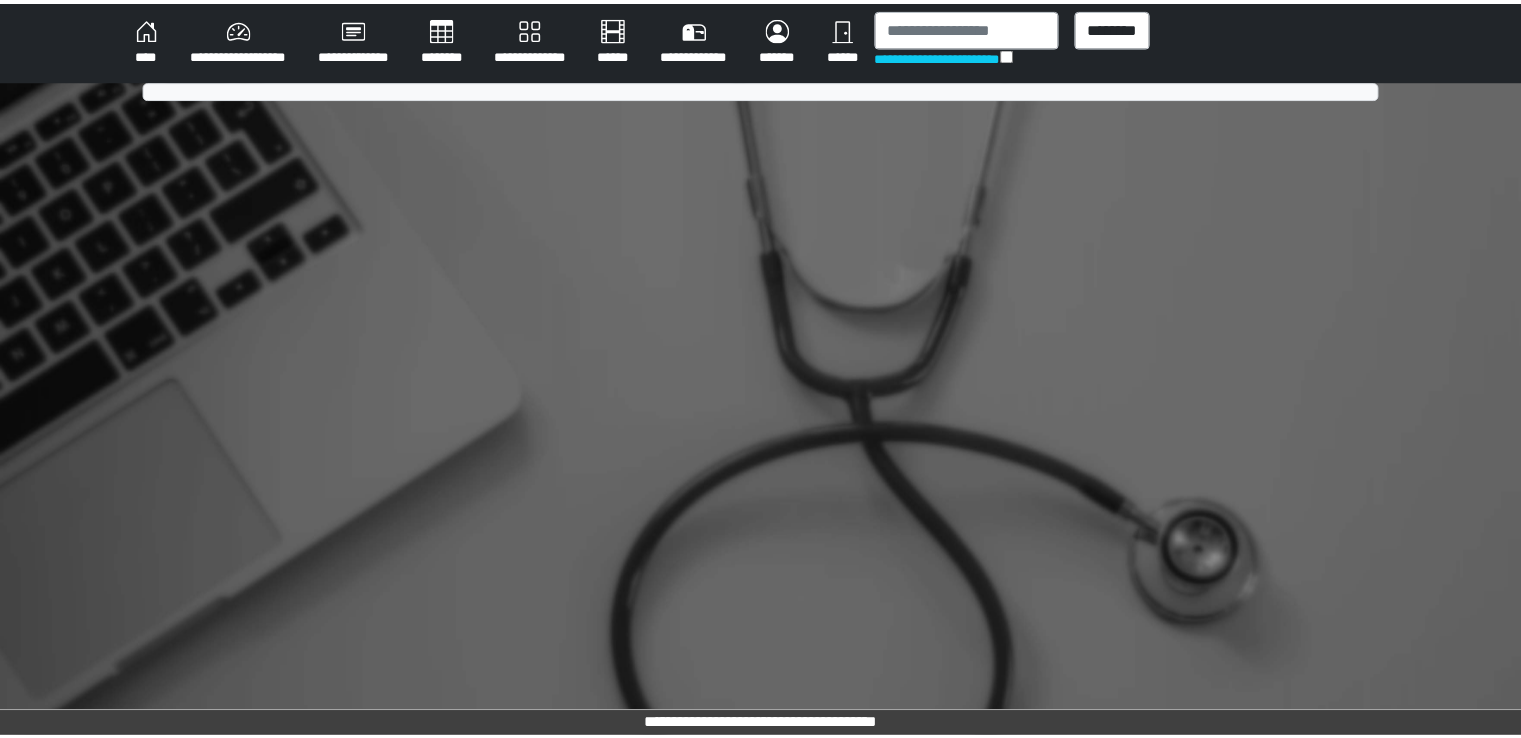 scroll, scrollTop: 0, scrollLeft: 0, axis: both 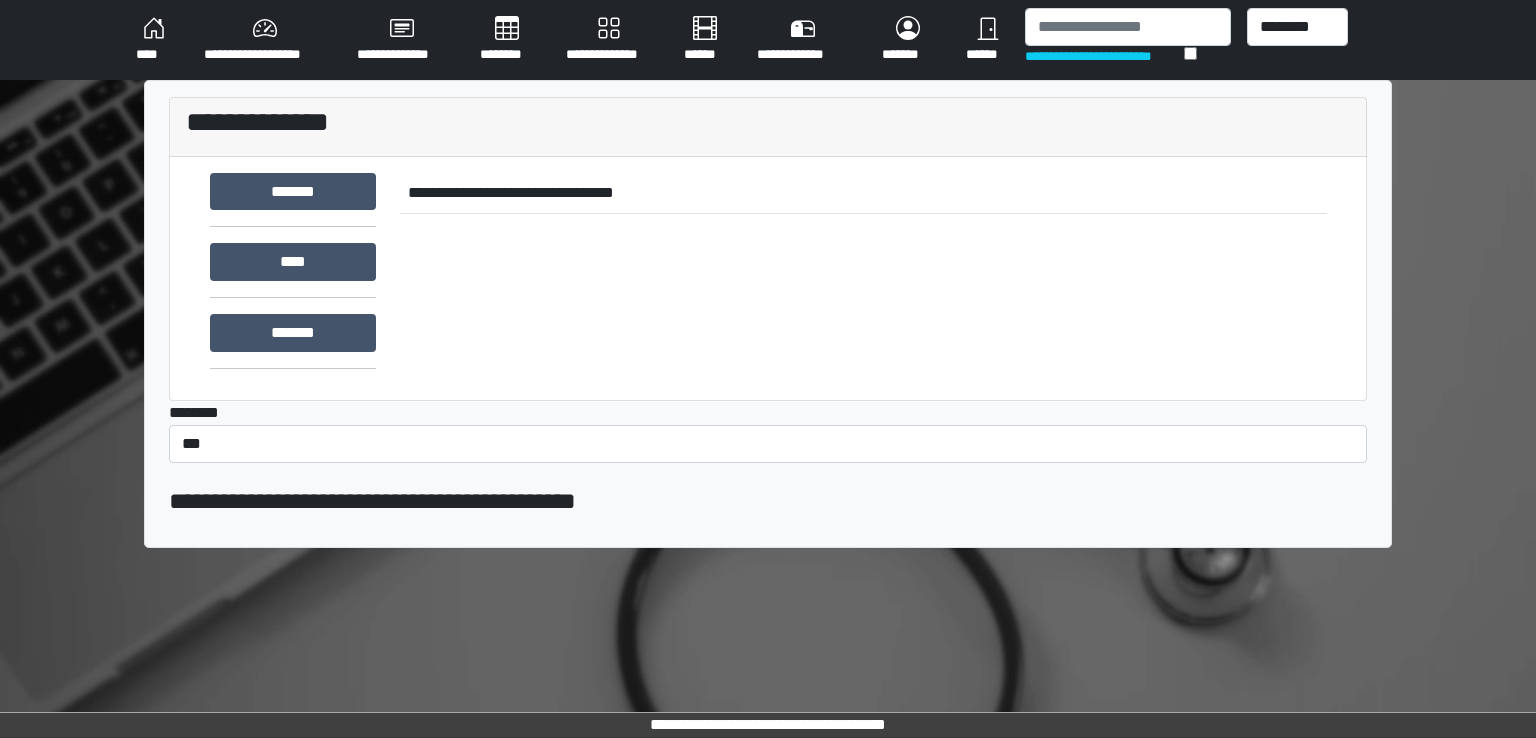 click on "********" at bounding box center [507, 40] 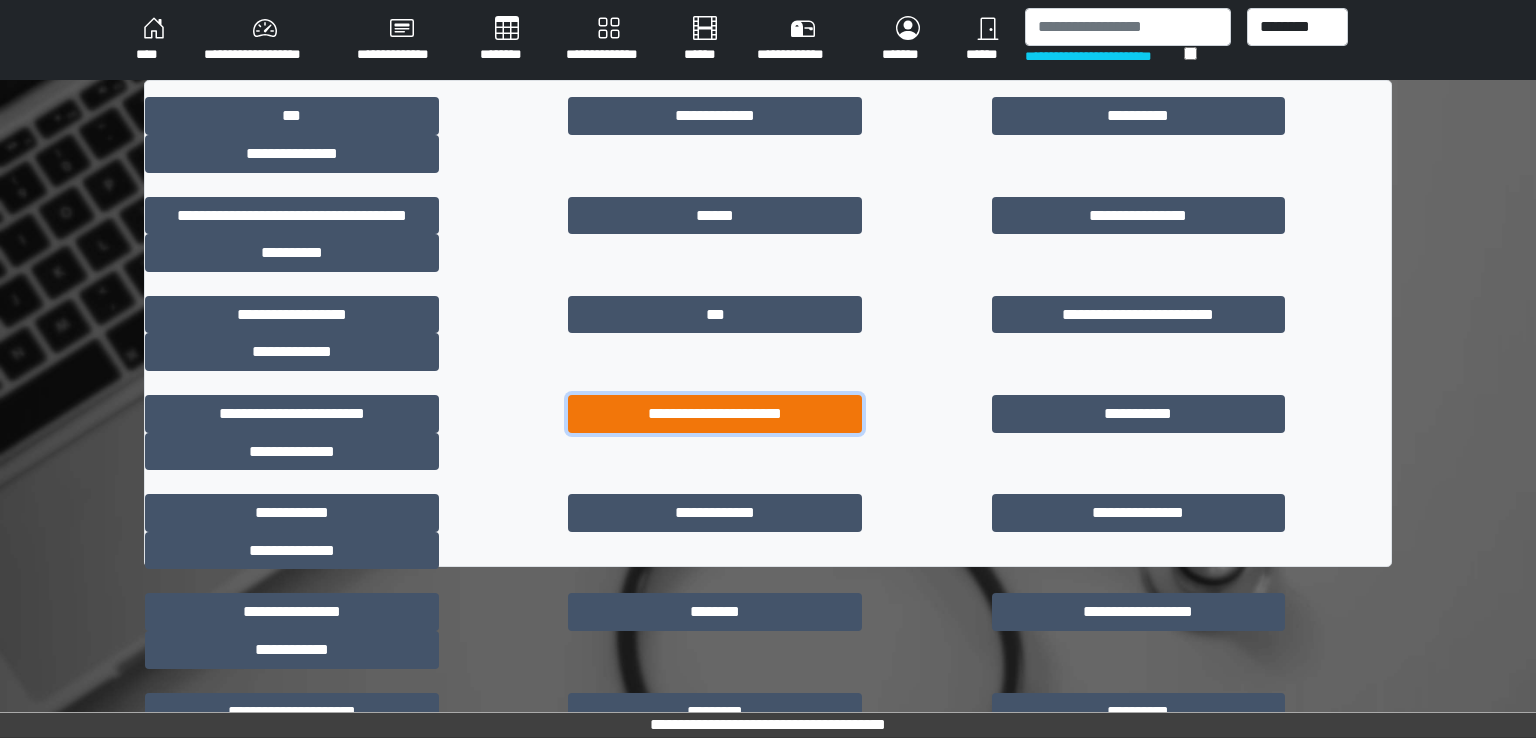 click on "**********" at bounding box center [715, 414] 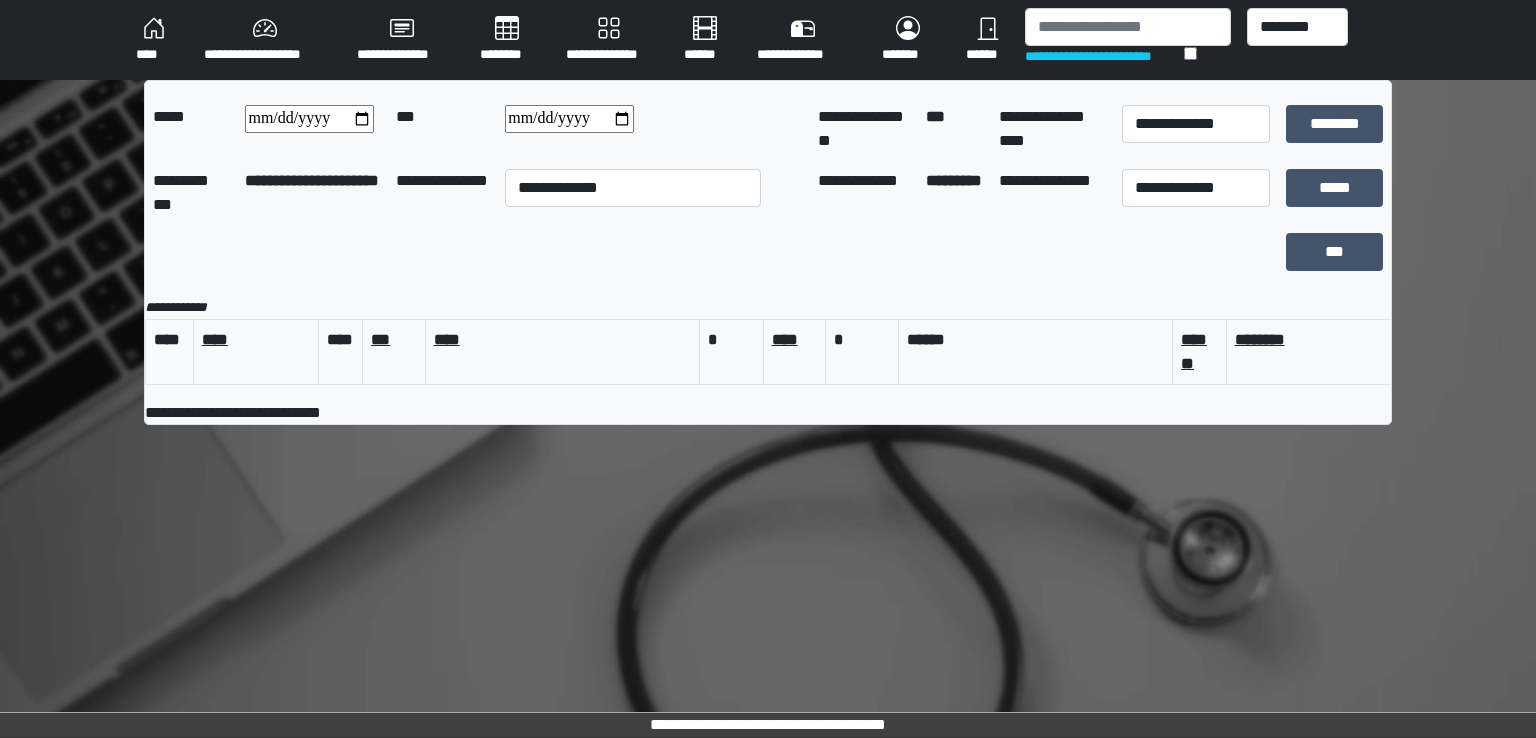 click on "********" at bounding box center (507, 40) 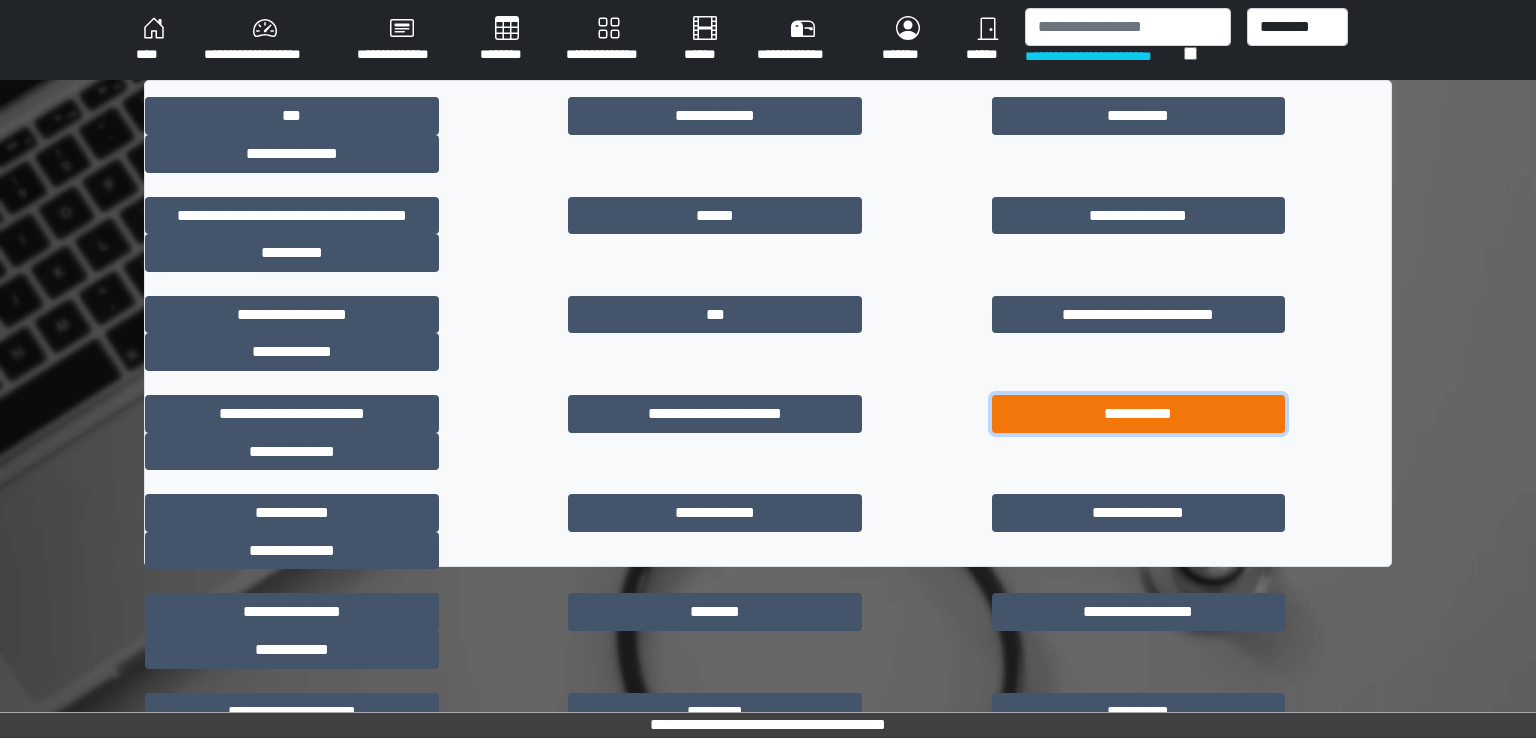 click on "**********" at bounding box center (1139, 414) 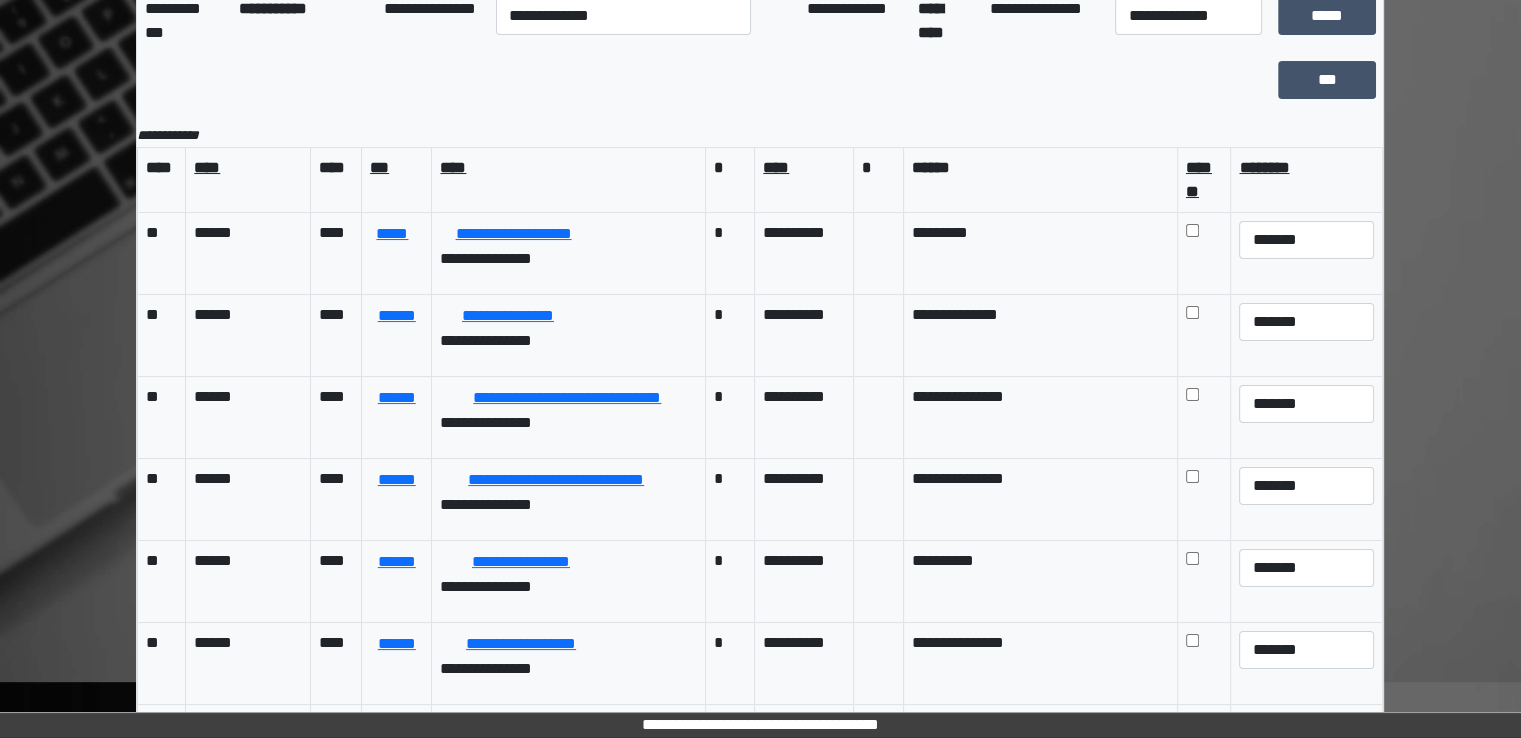 scroll, scrollTop: 174, scrollLeft: 0, axis: vertical 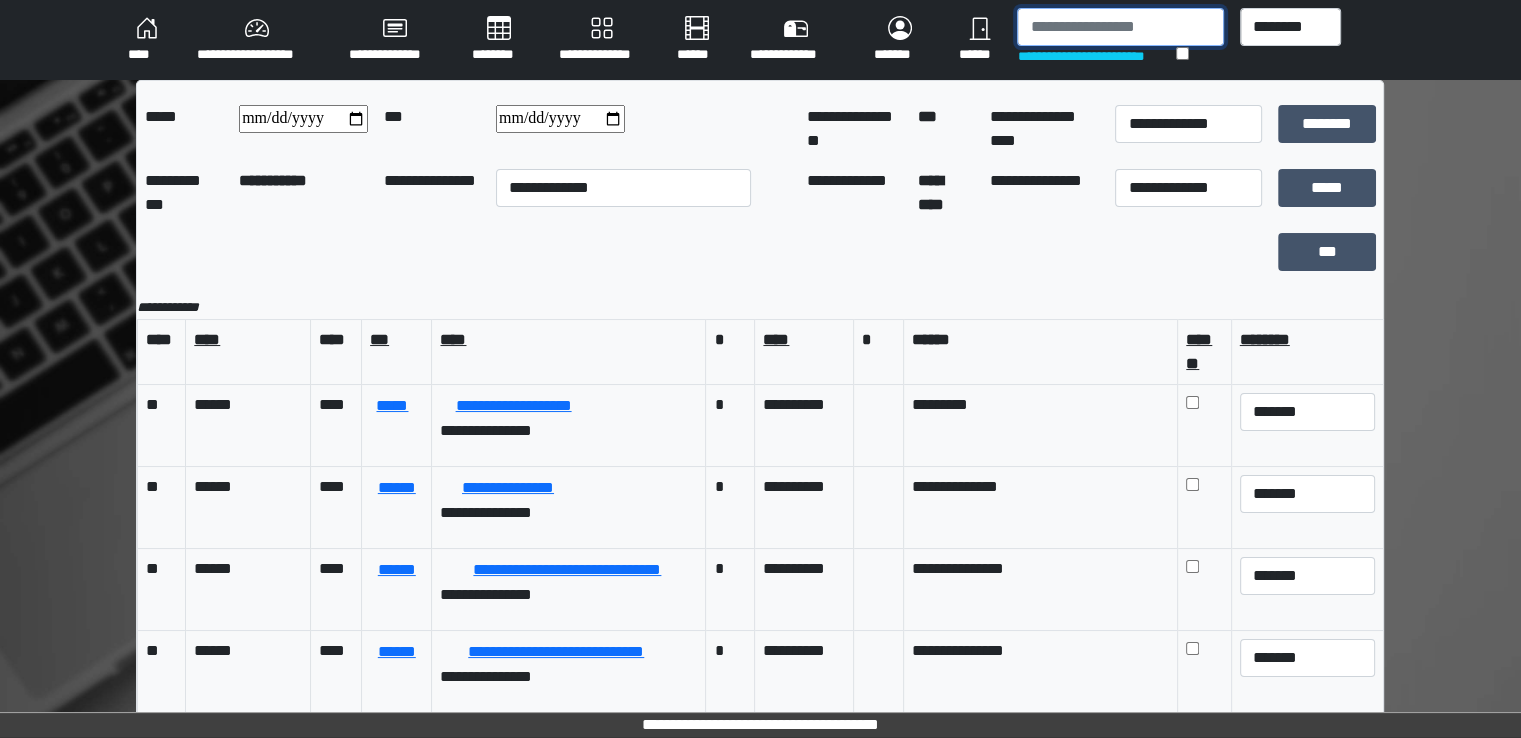 click at bounding box center (1120, 27) 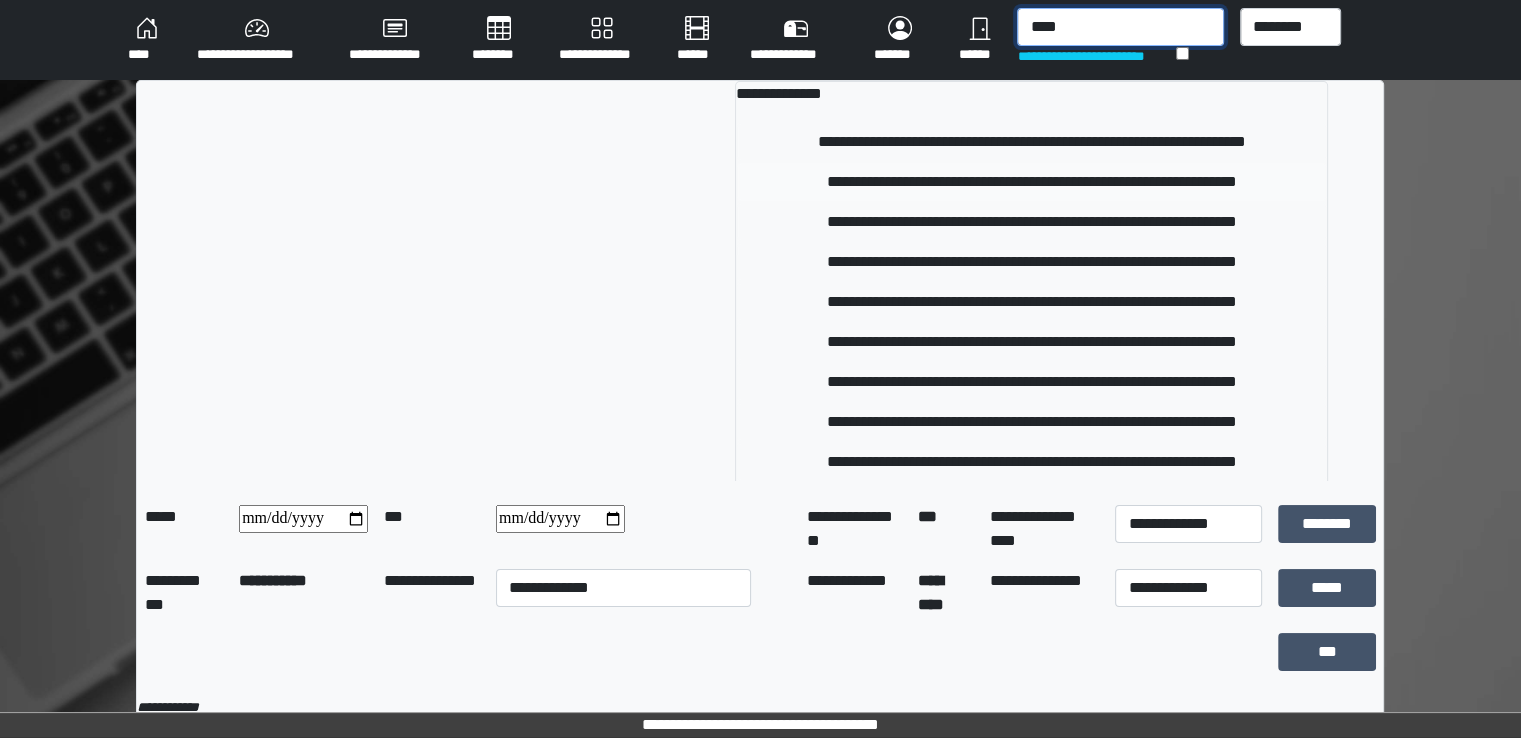 type on "****" 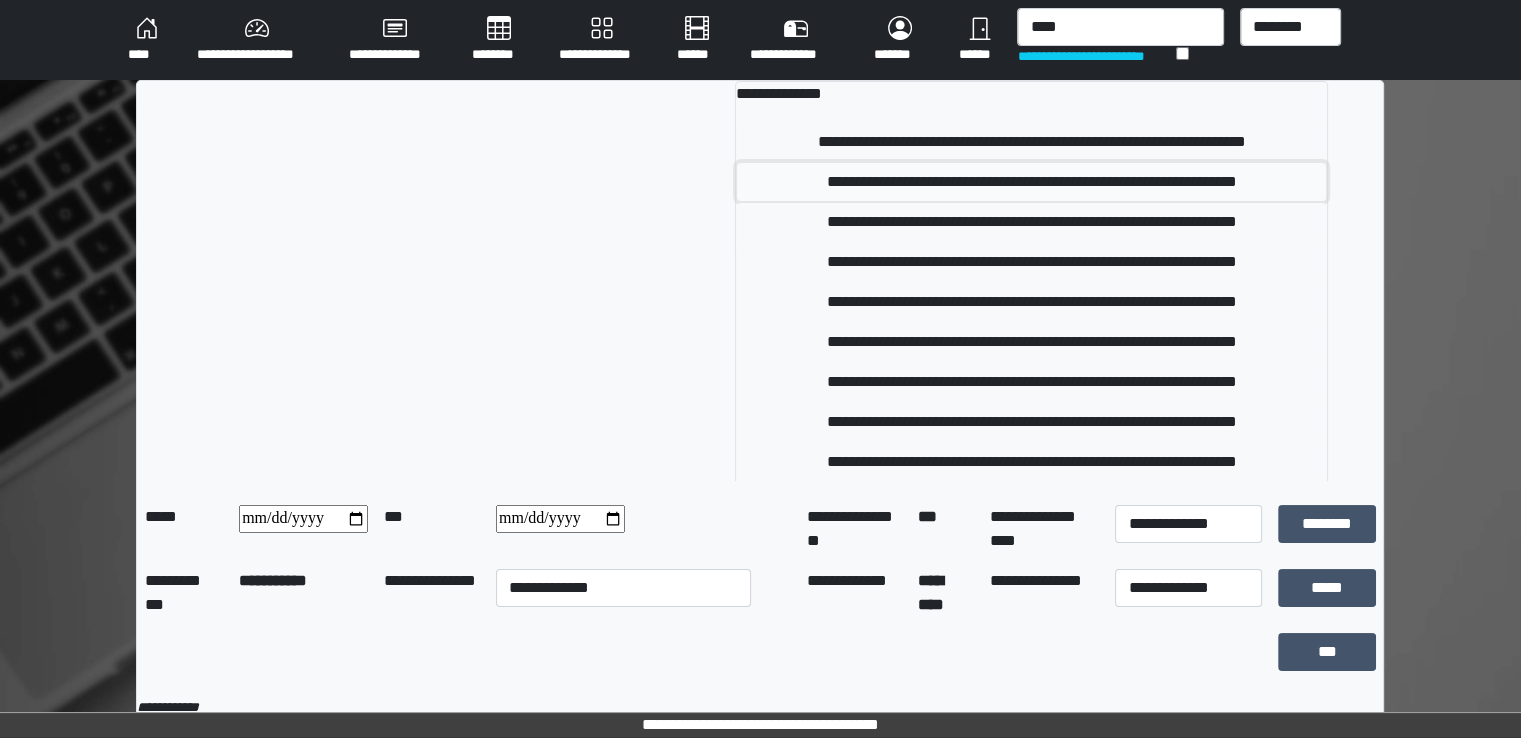 click on "**********" at bounding box center (1031, 182) 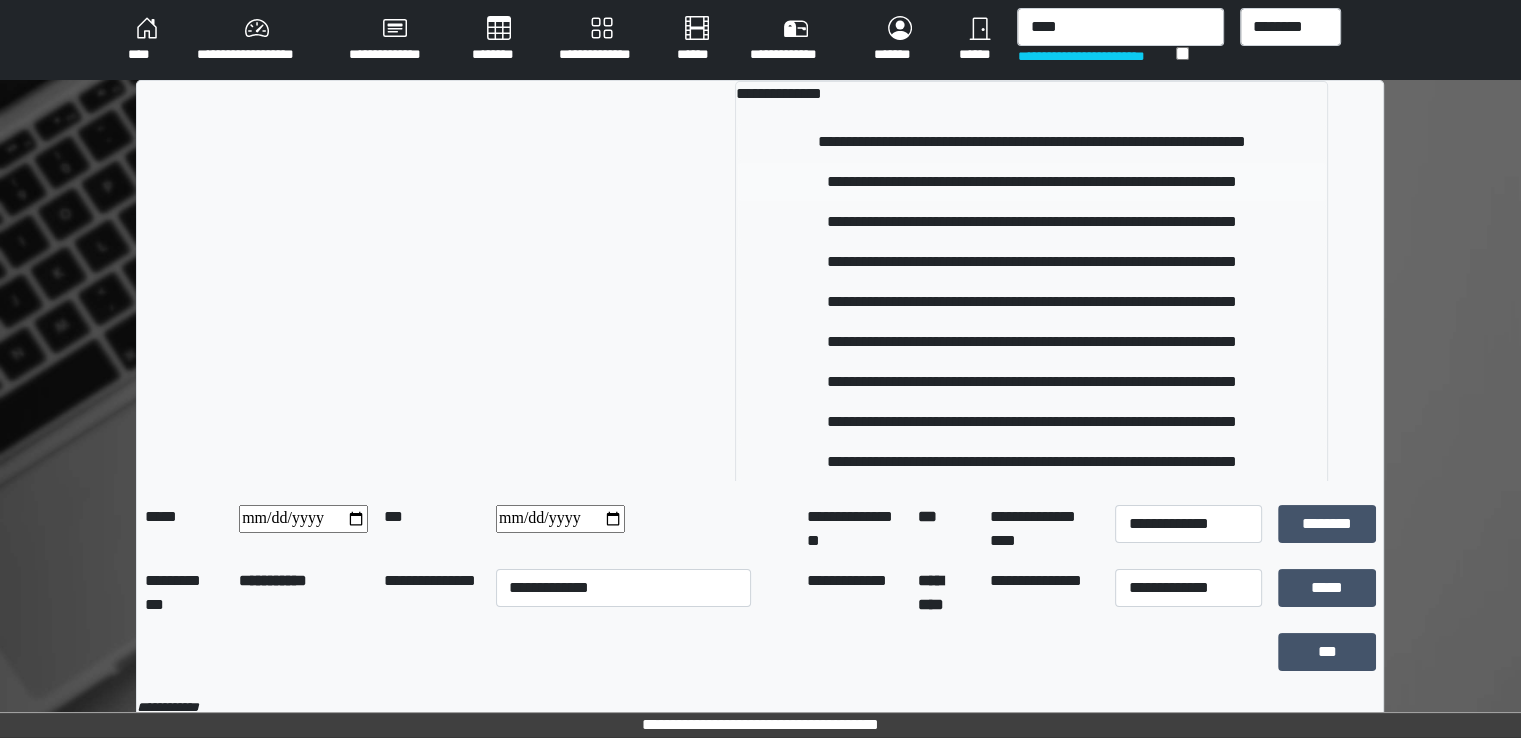 type 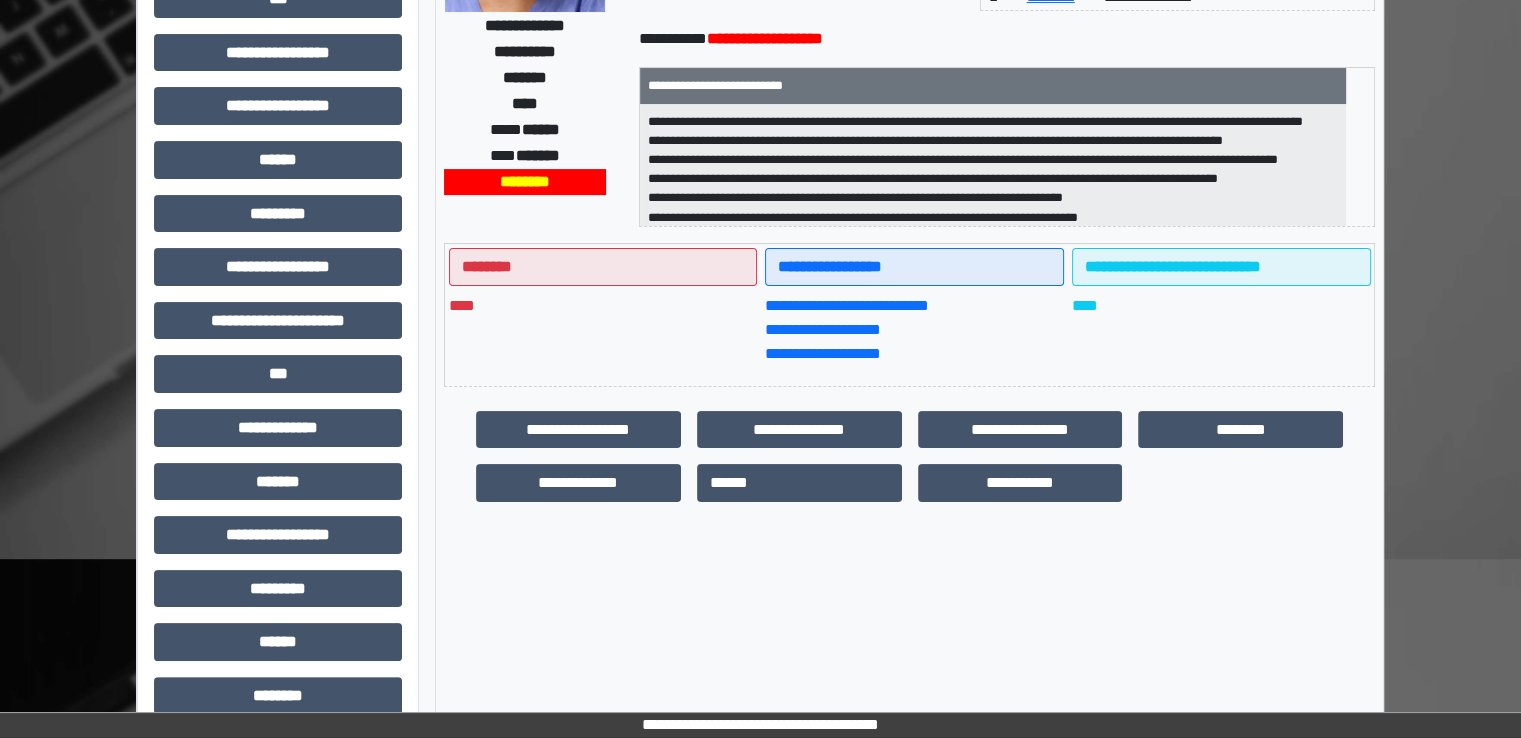 scroll, scrollTop: 428, scrollLeft: 0, axis: vertical 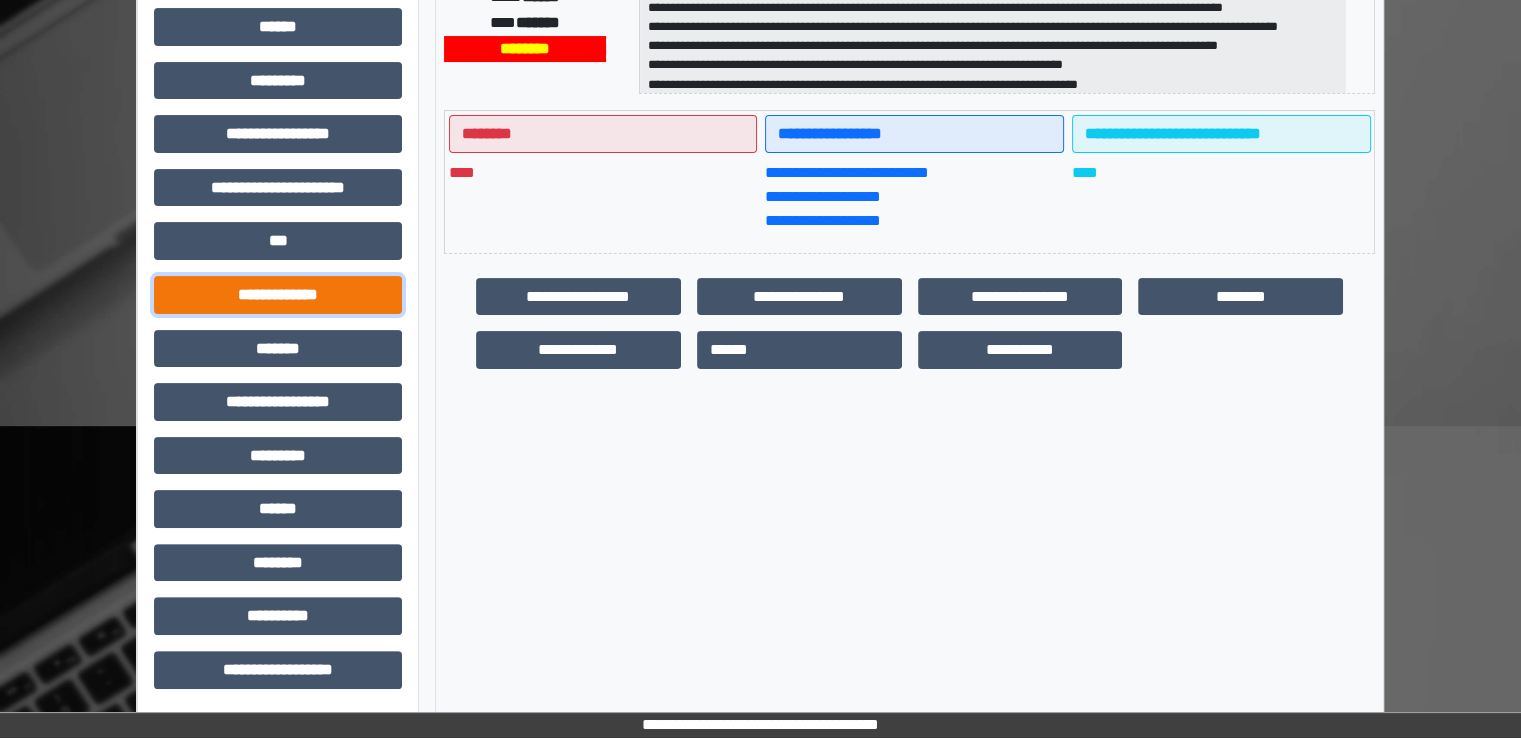 click on "**********" at bounding box center [278, 295] 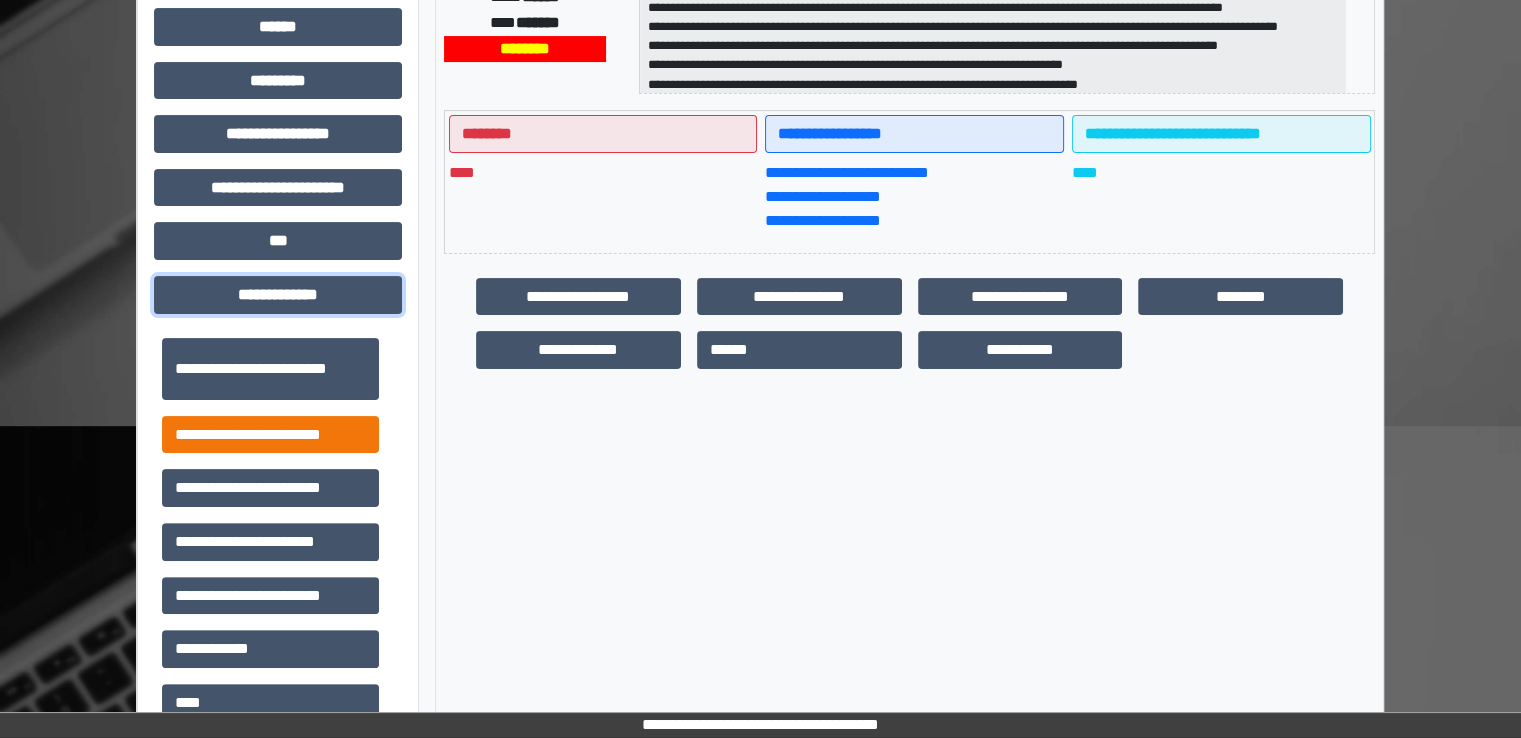 scroll, scrollTop: 600, scrollLeft: 0, axis: vertical 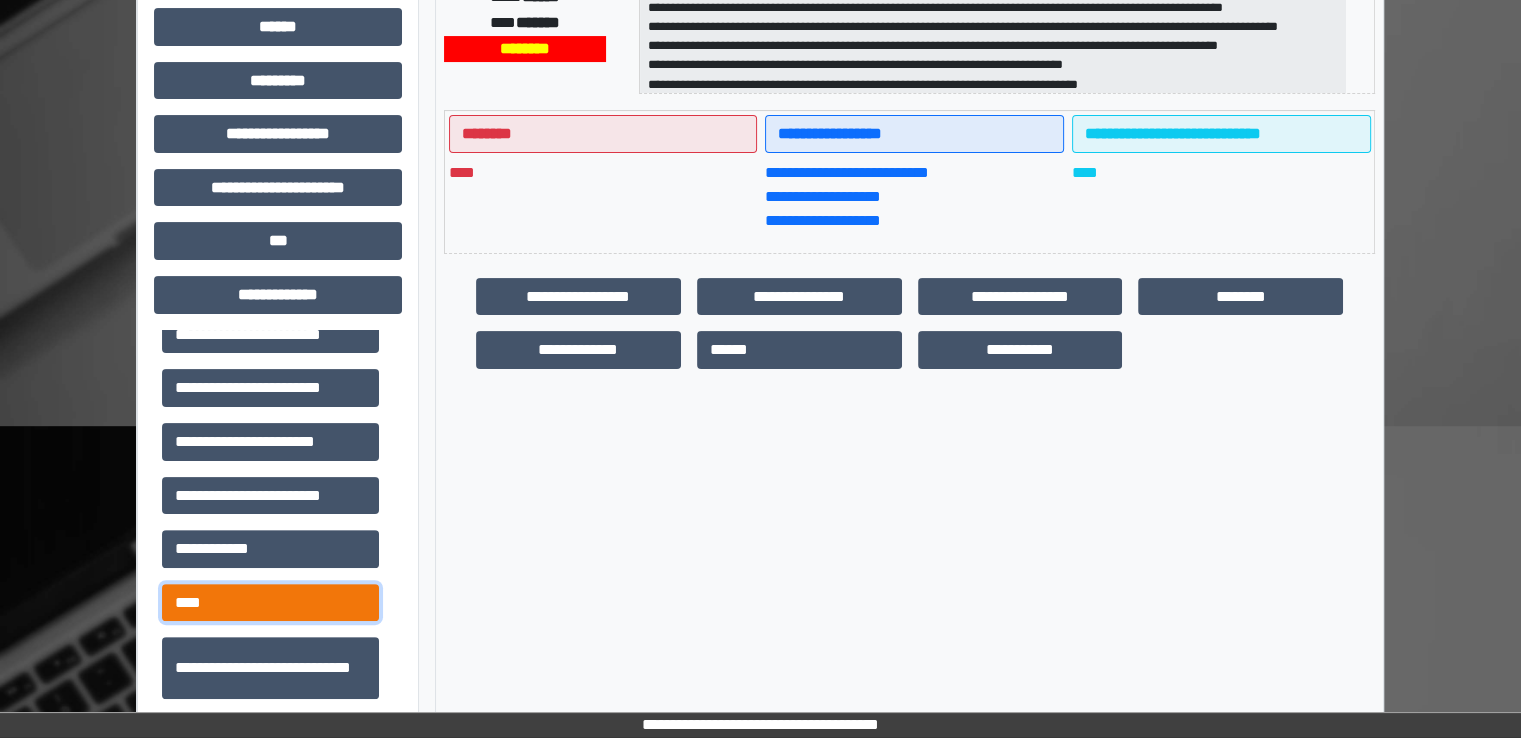 click on "****" at bounding box center (270, 603) 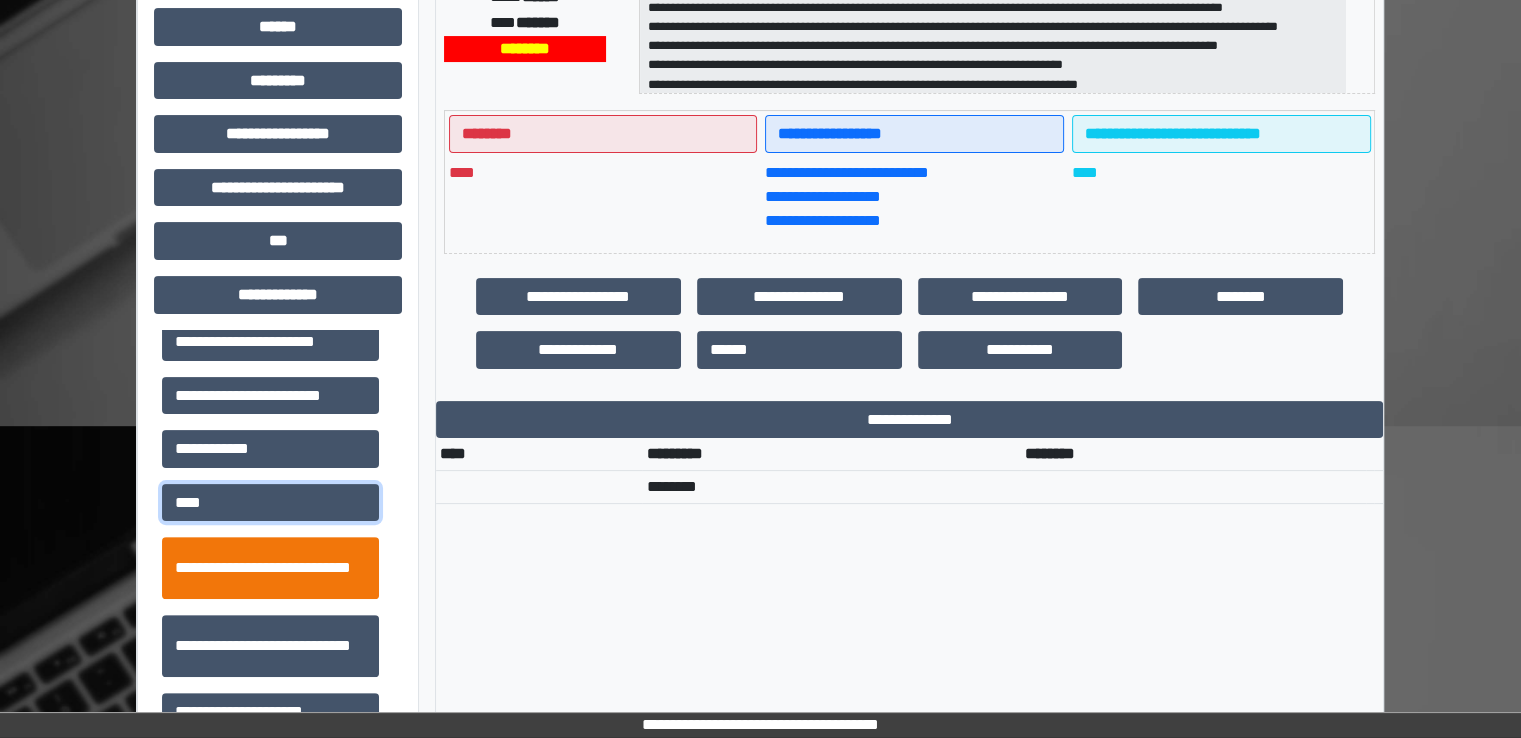 scroll, scrollTop: 800, scrollLeft: 0, axis: vertical 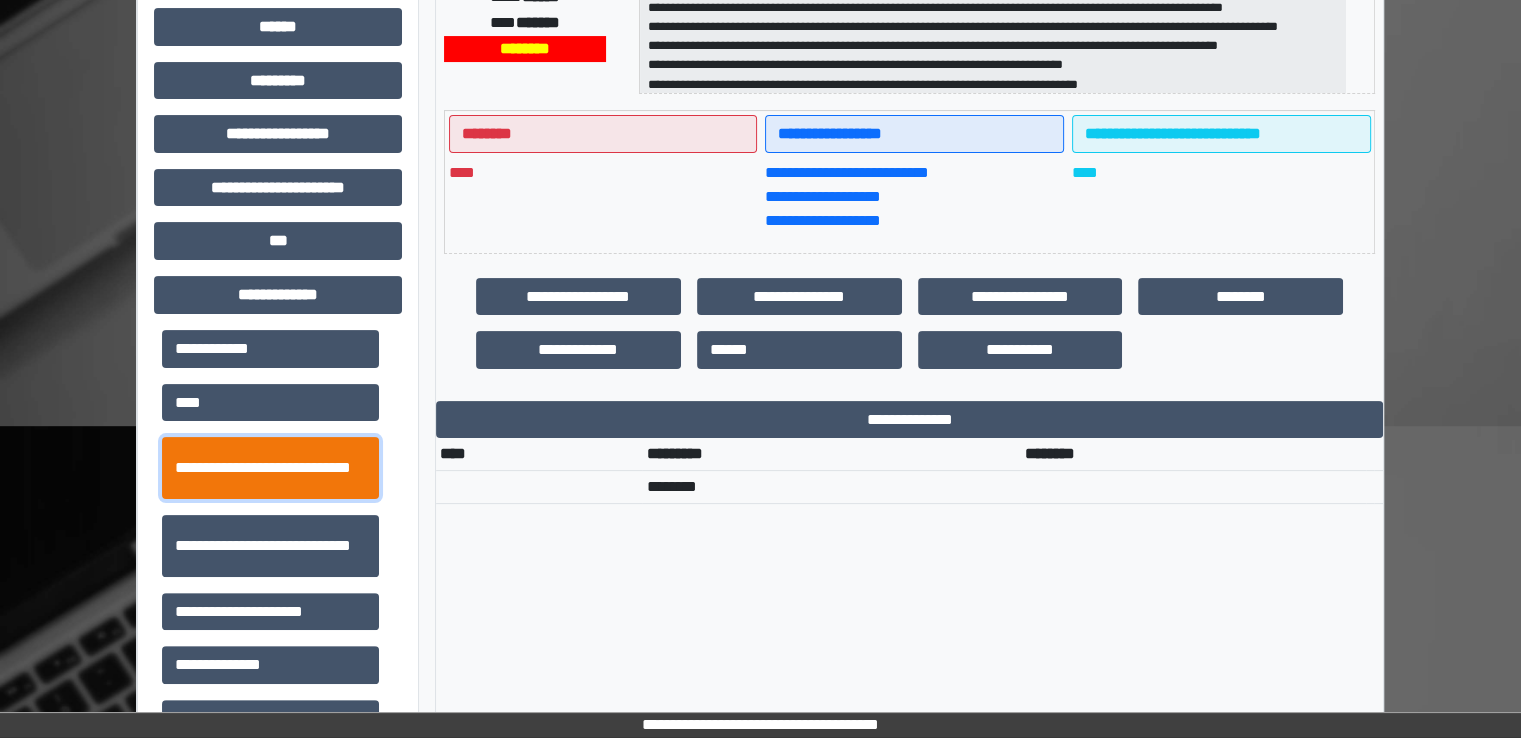 click on "**********" at bounding box center (270, 468) 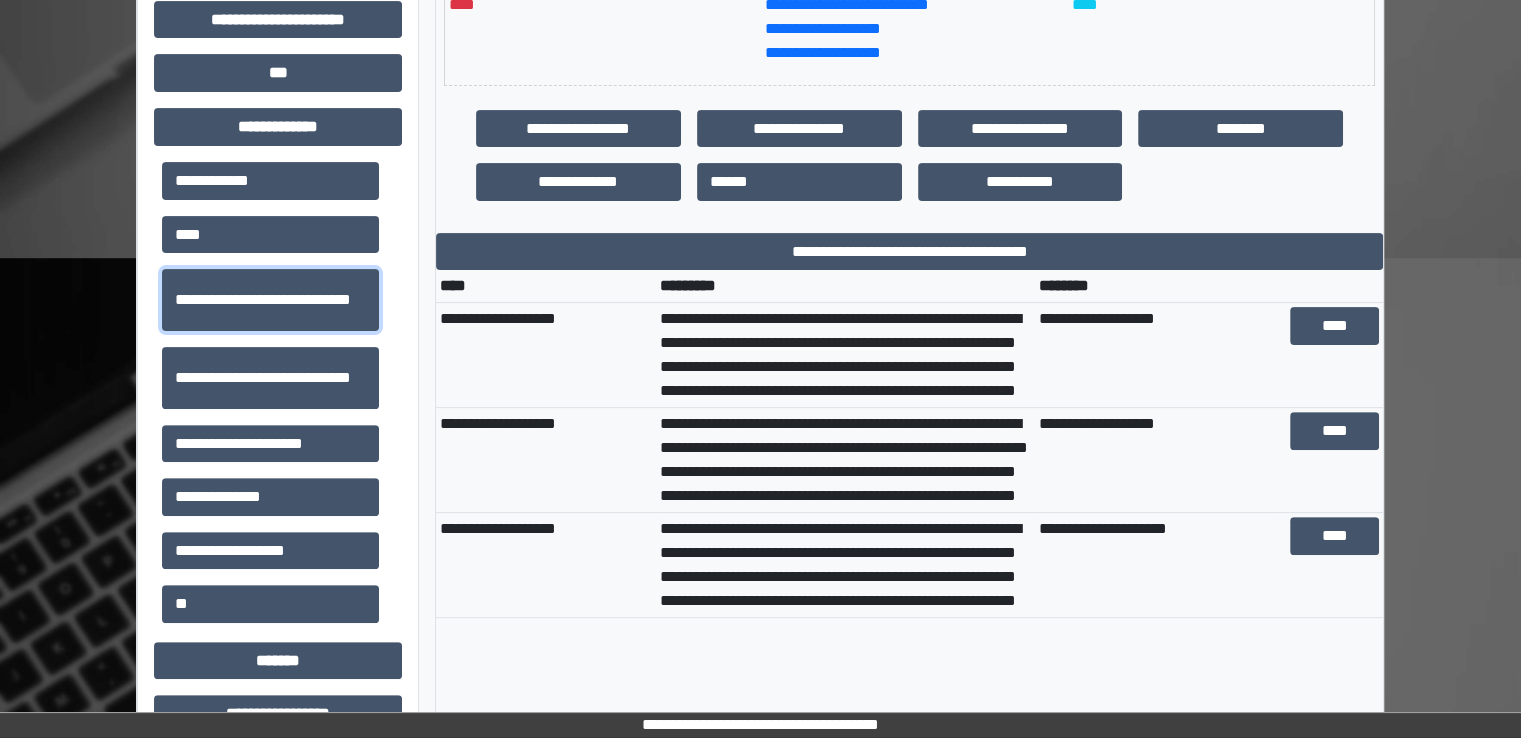scroll, scrollTop: 628, scrollLeft: 0, axis: vertical 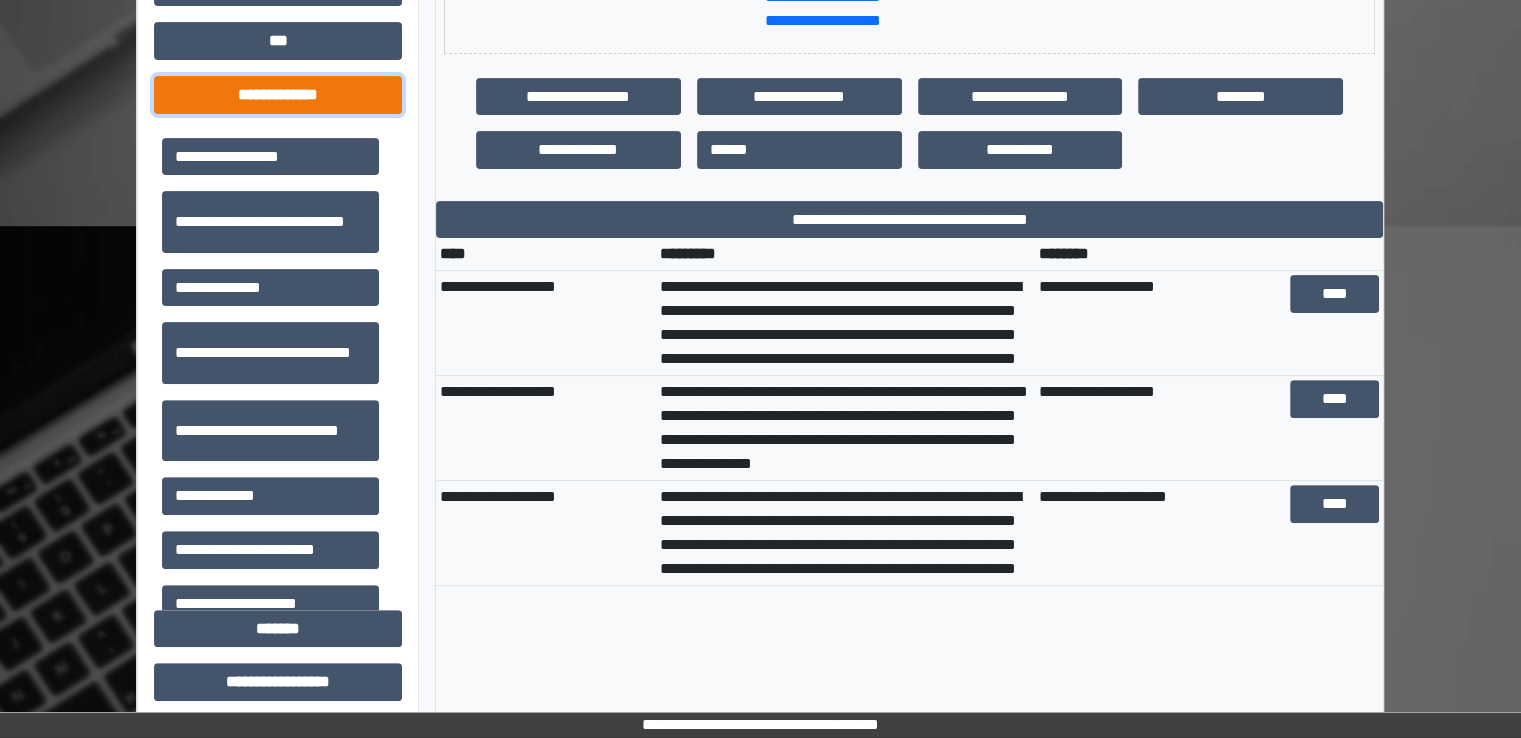 click on "**********" at bounding box center (278, 95) 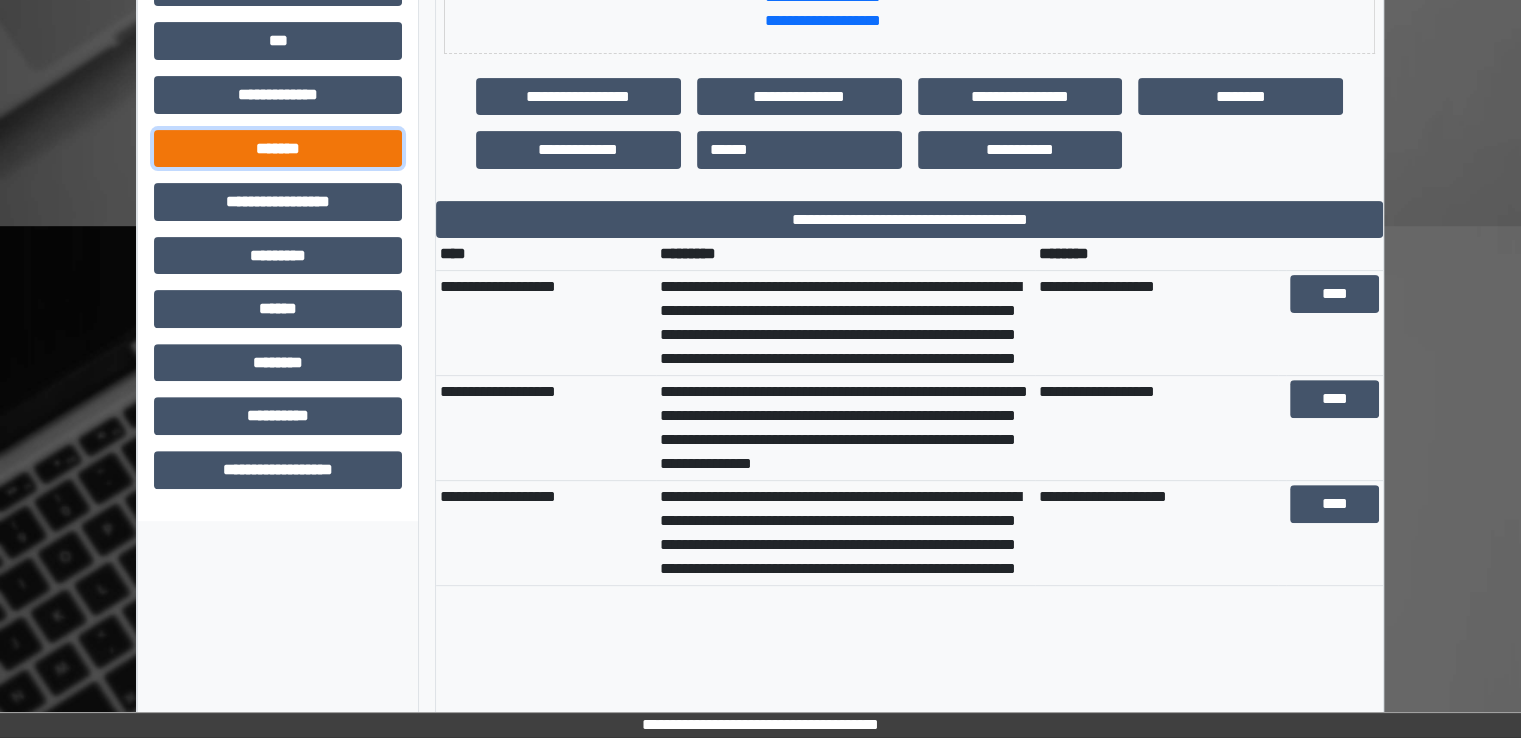 click on "*******" at bounding box center (278, 149) 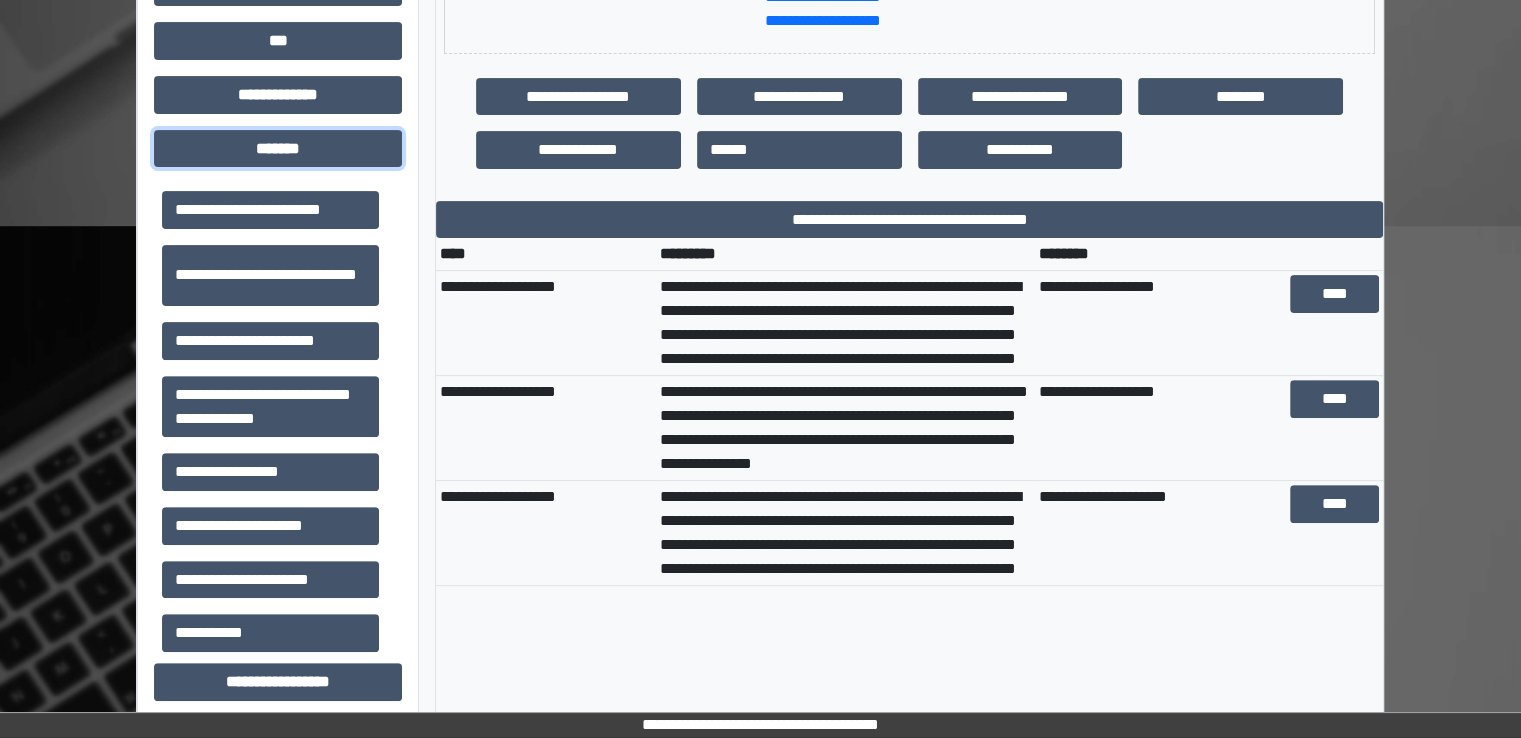 scroll, scrollTop: 912, scrollLeft: 0, axis: vertical 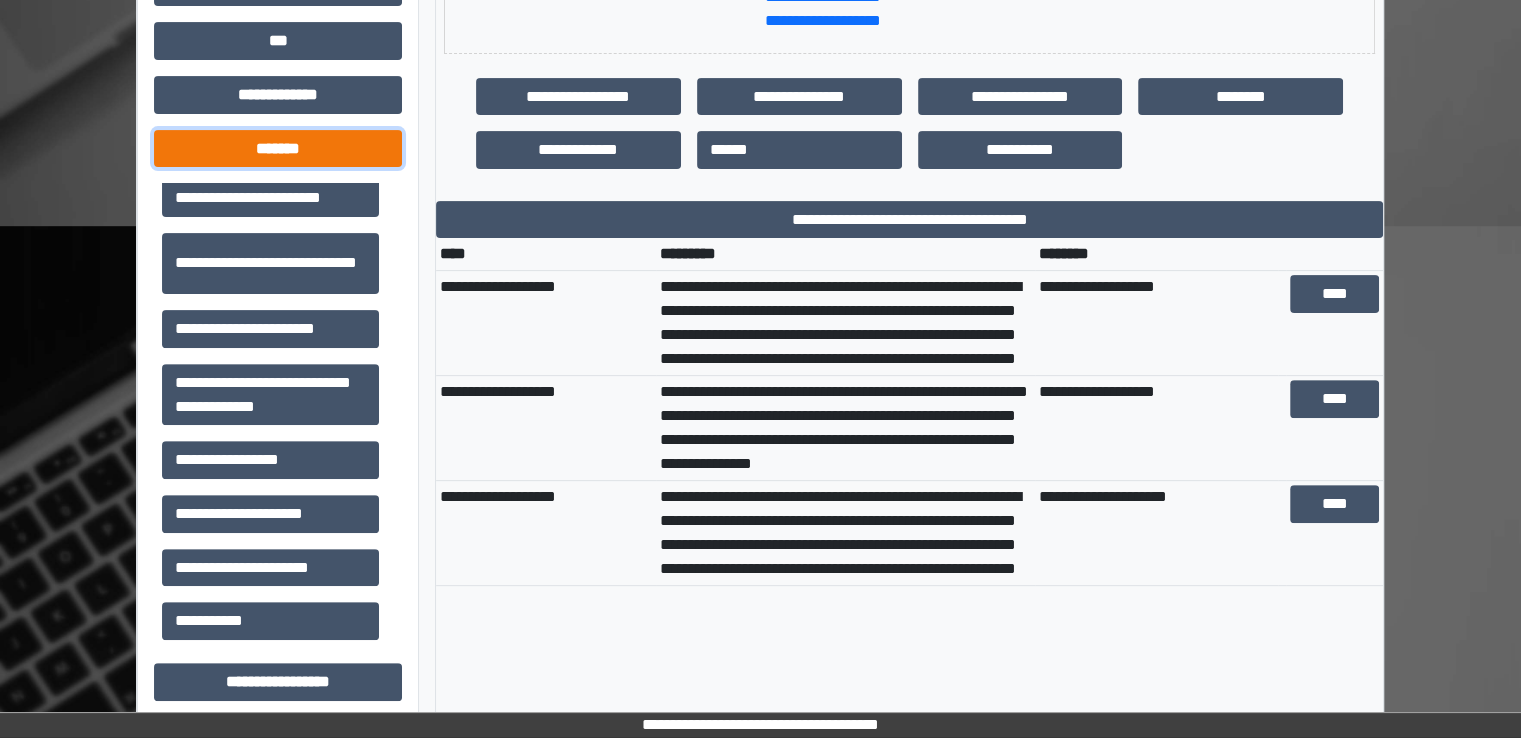 click on "*******" at bounding box center (278, 149) 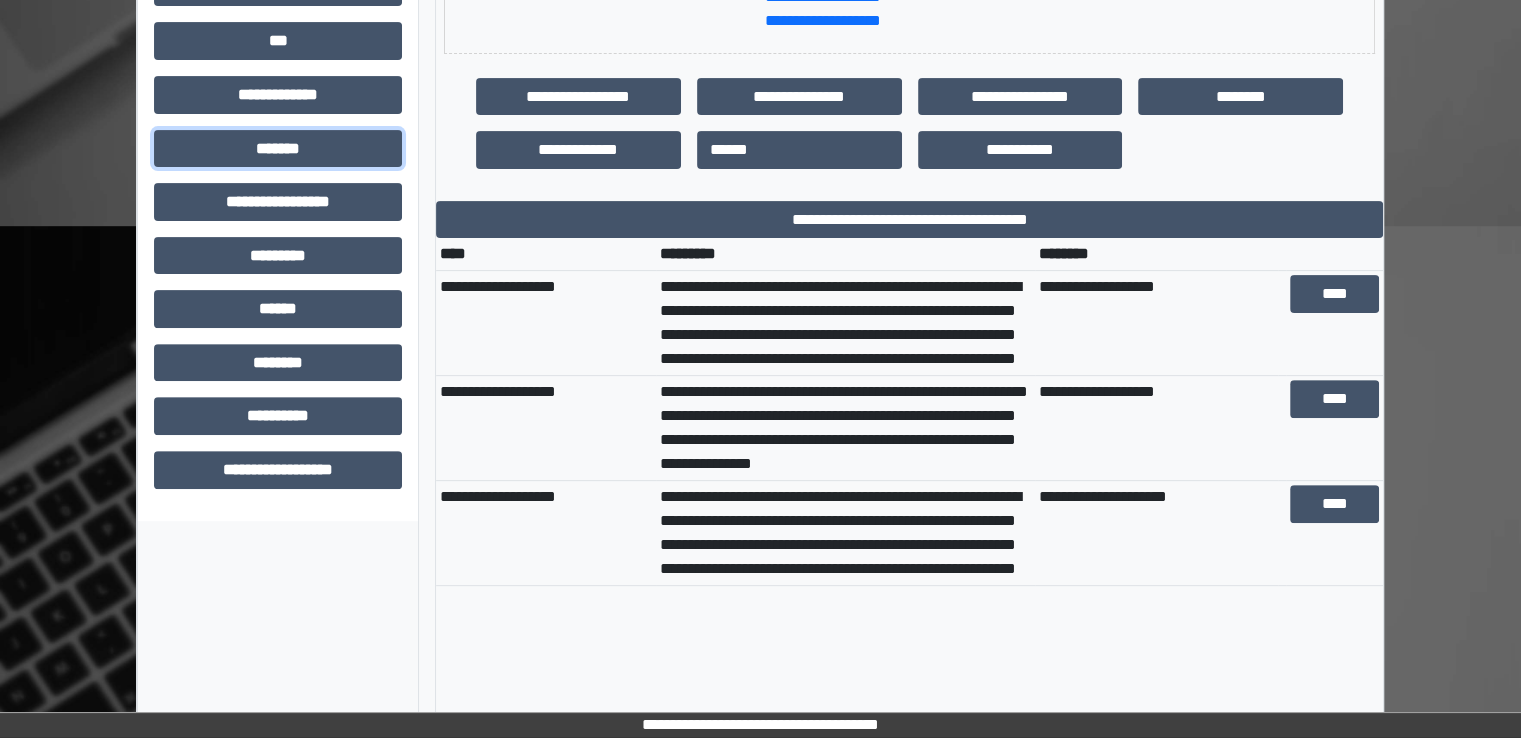 scroll, scrollTop: 664, scrollLeft: 0, axis: vertical 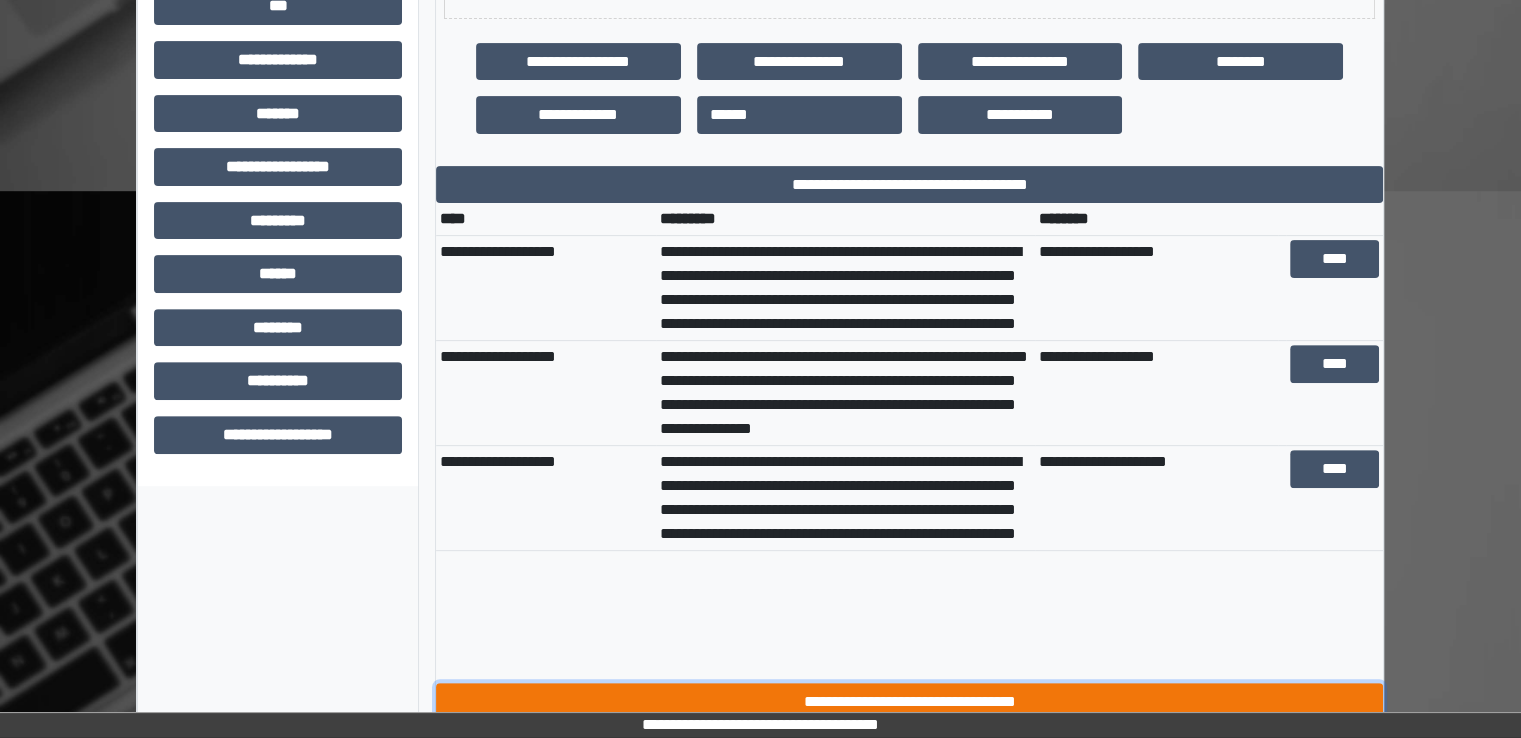 click on "**********" at bounding box center [909, 702] 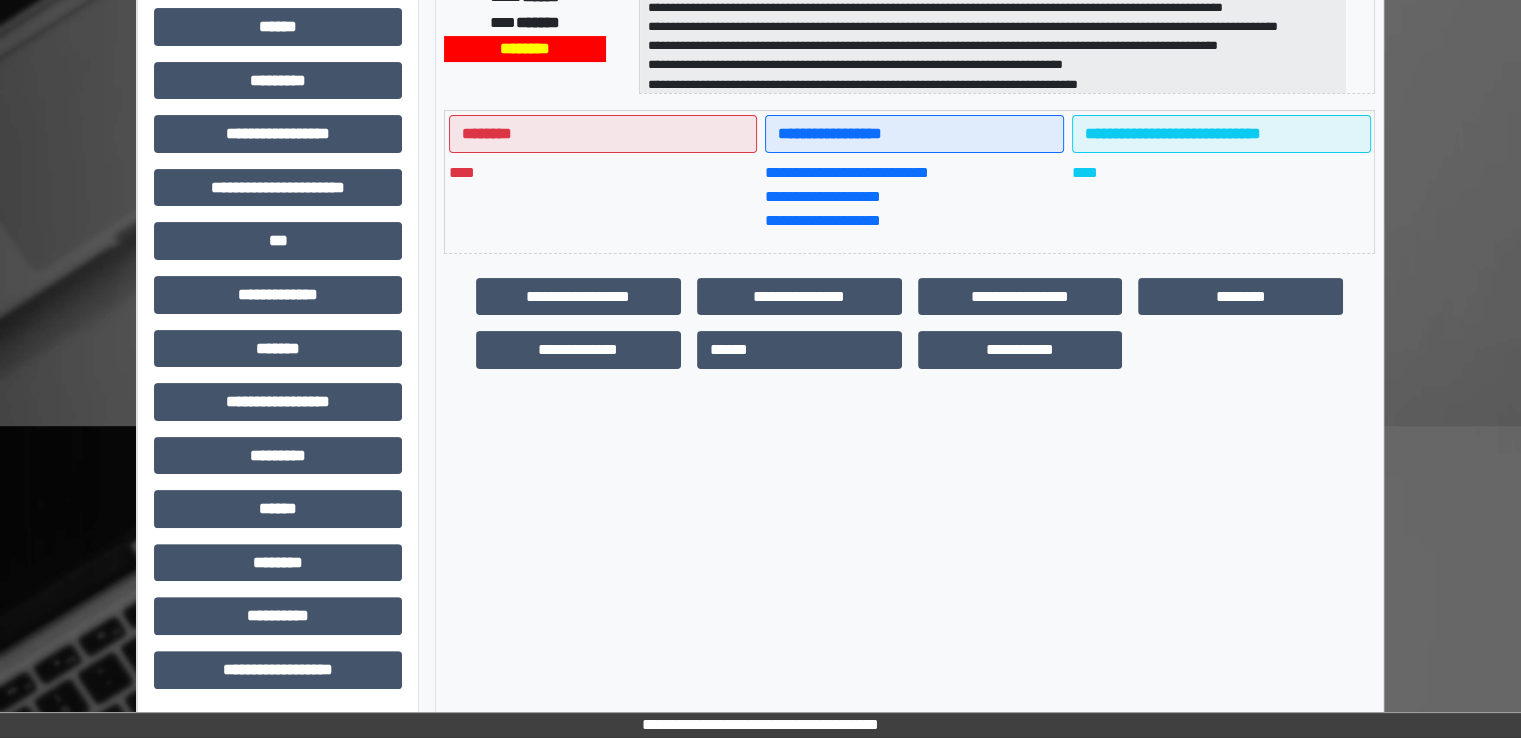 scroll, scrollTop: 428, scrollLeft: 0, axis: vertical 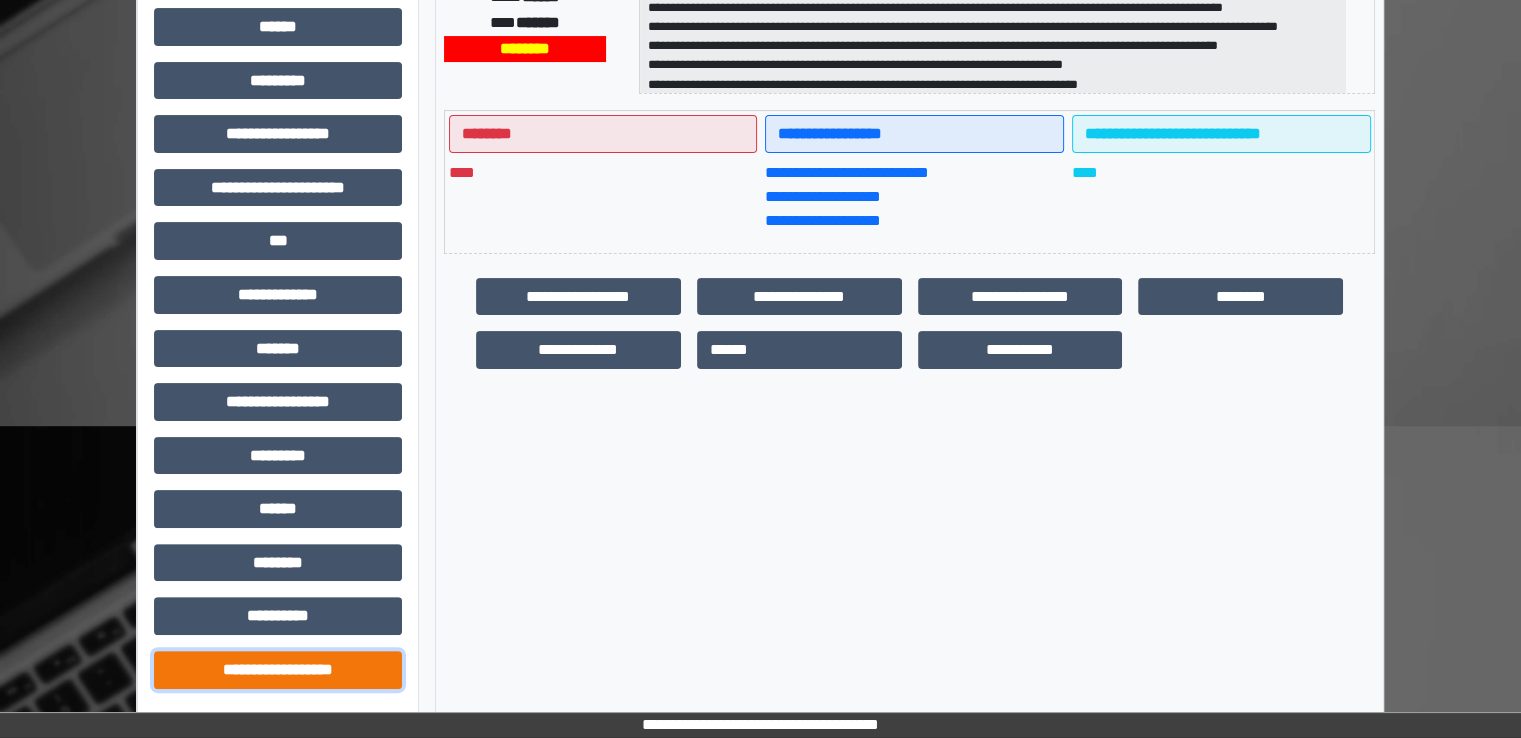 click on "**********" at bounding box center [278, 670] 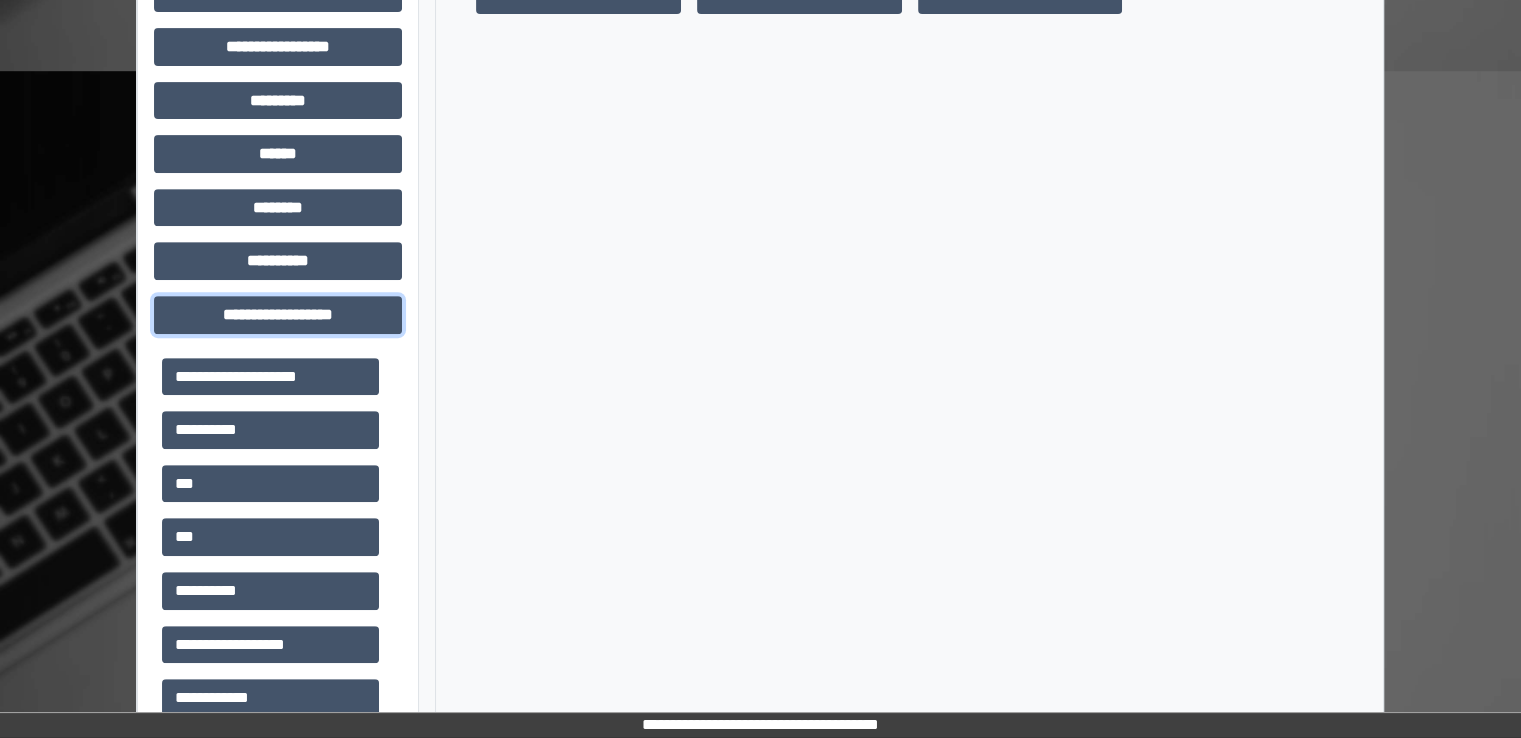 scroll, scrollTop: 828, scrollLeft: 0, axis: vertical 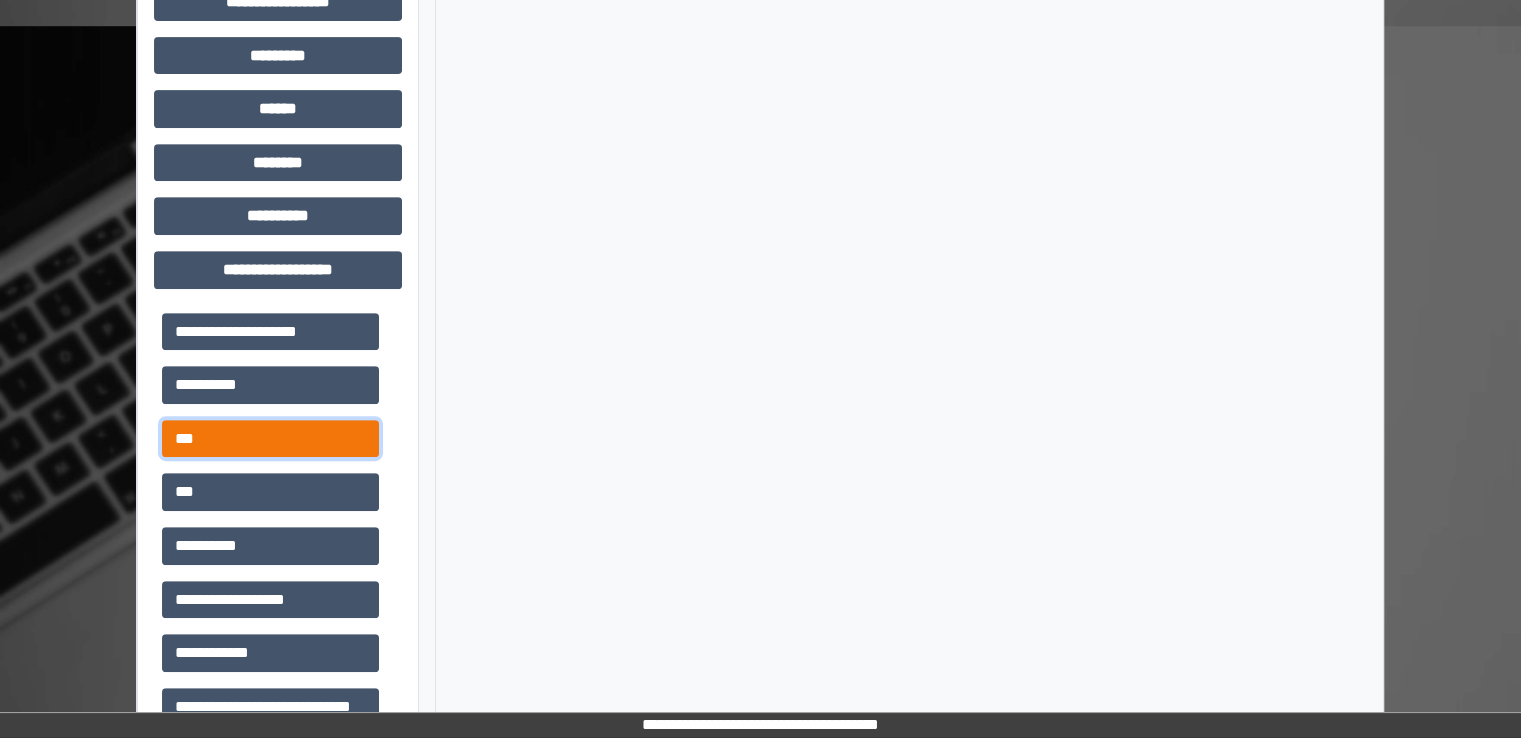 click on "***" at bounding box center [270, 439] 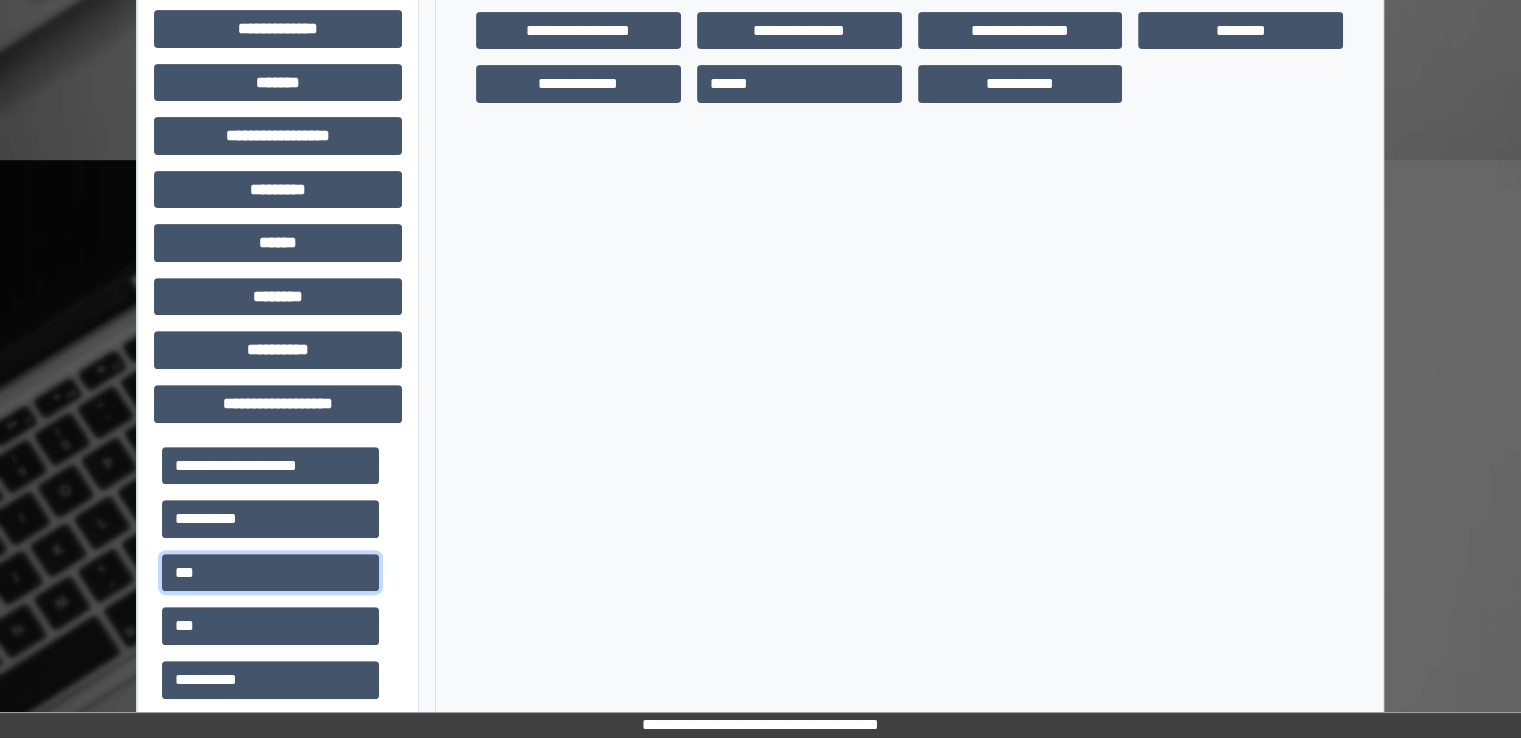 scroll, scrollTop: 728, scrollLeft: 0, axis: vertical 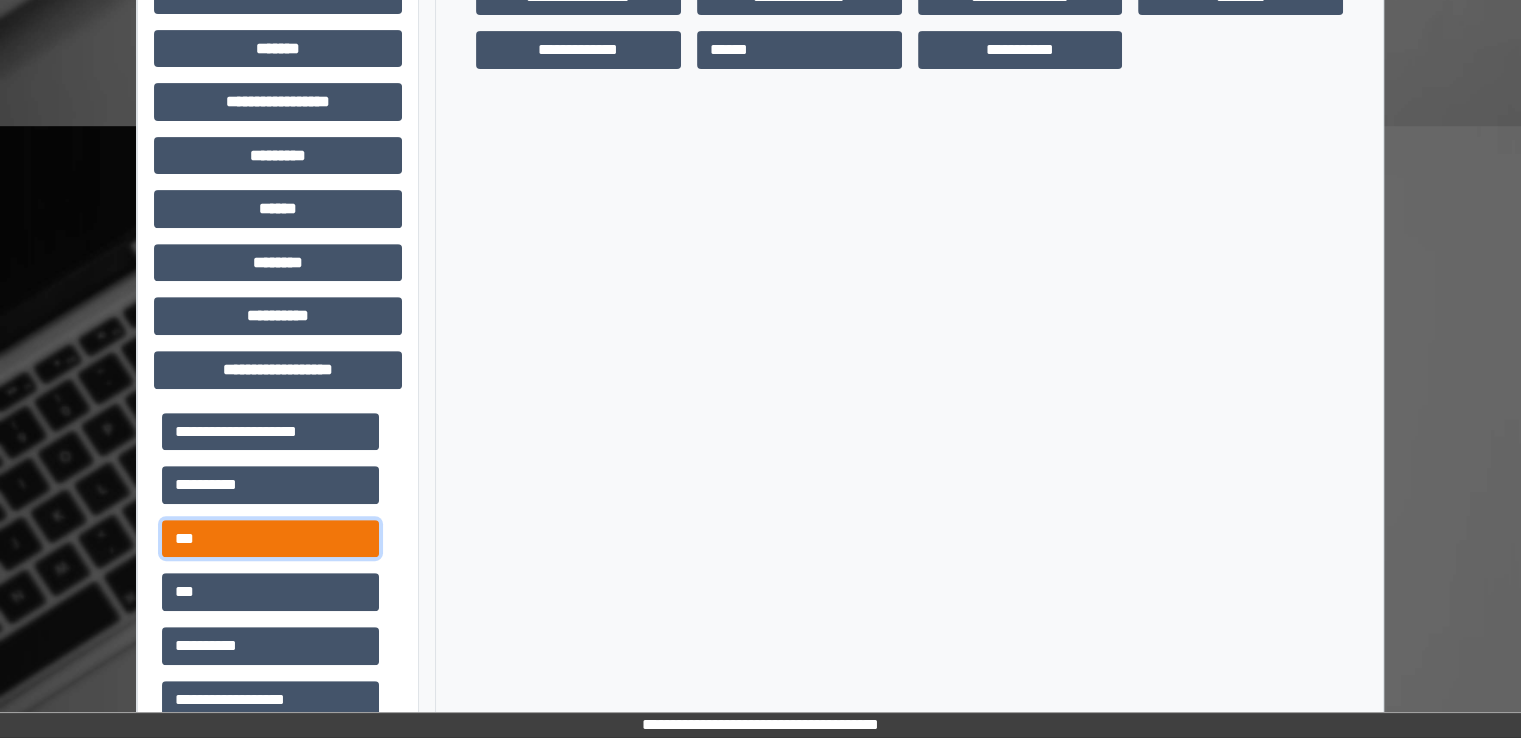 click on "***" at bounding box center (270, 539) 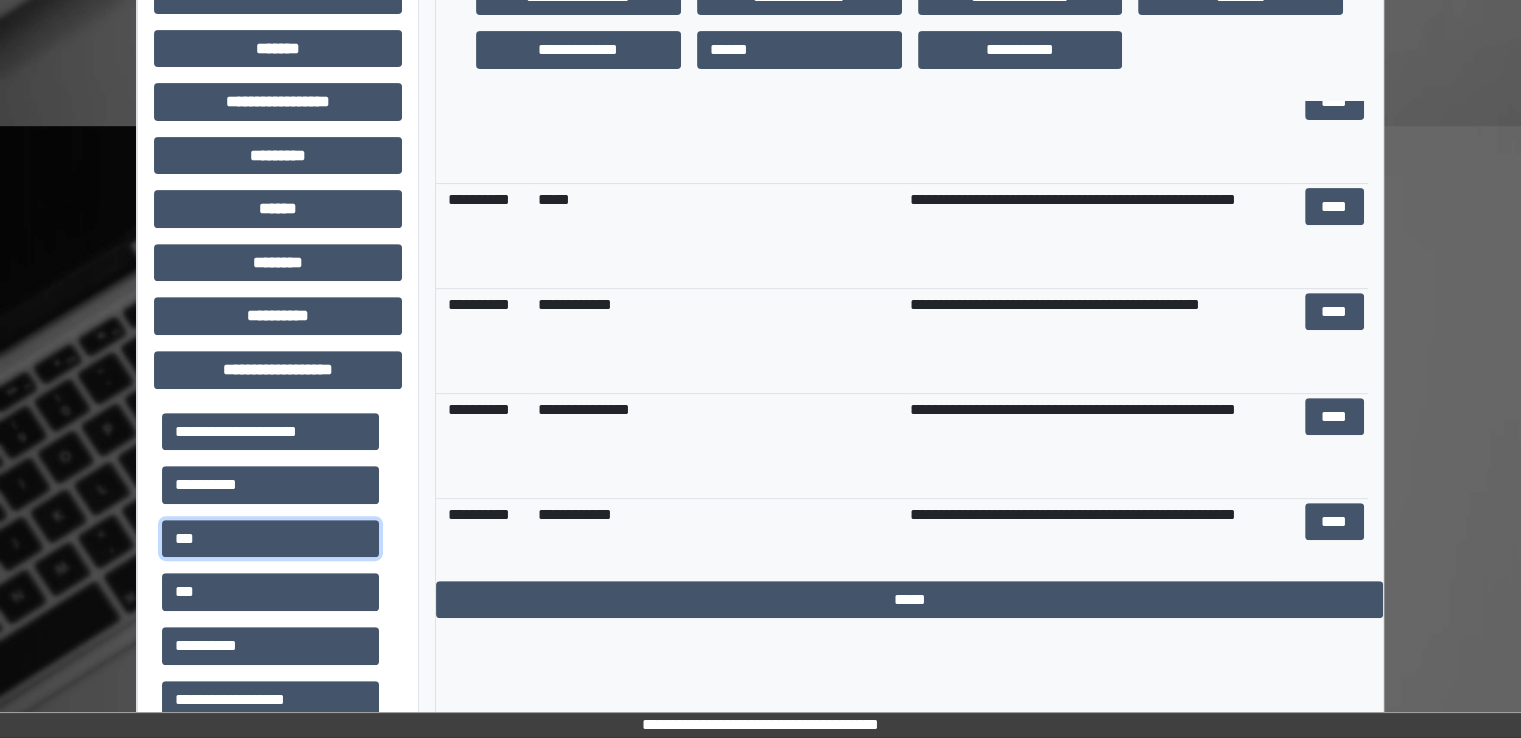scroll, scrollTop: 2293, scrollLeft: 0, axis: vertical 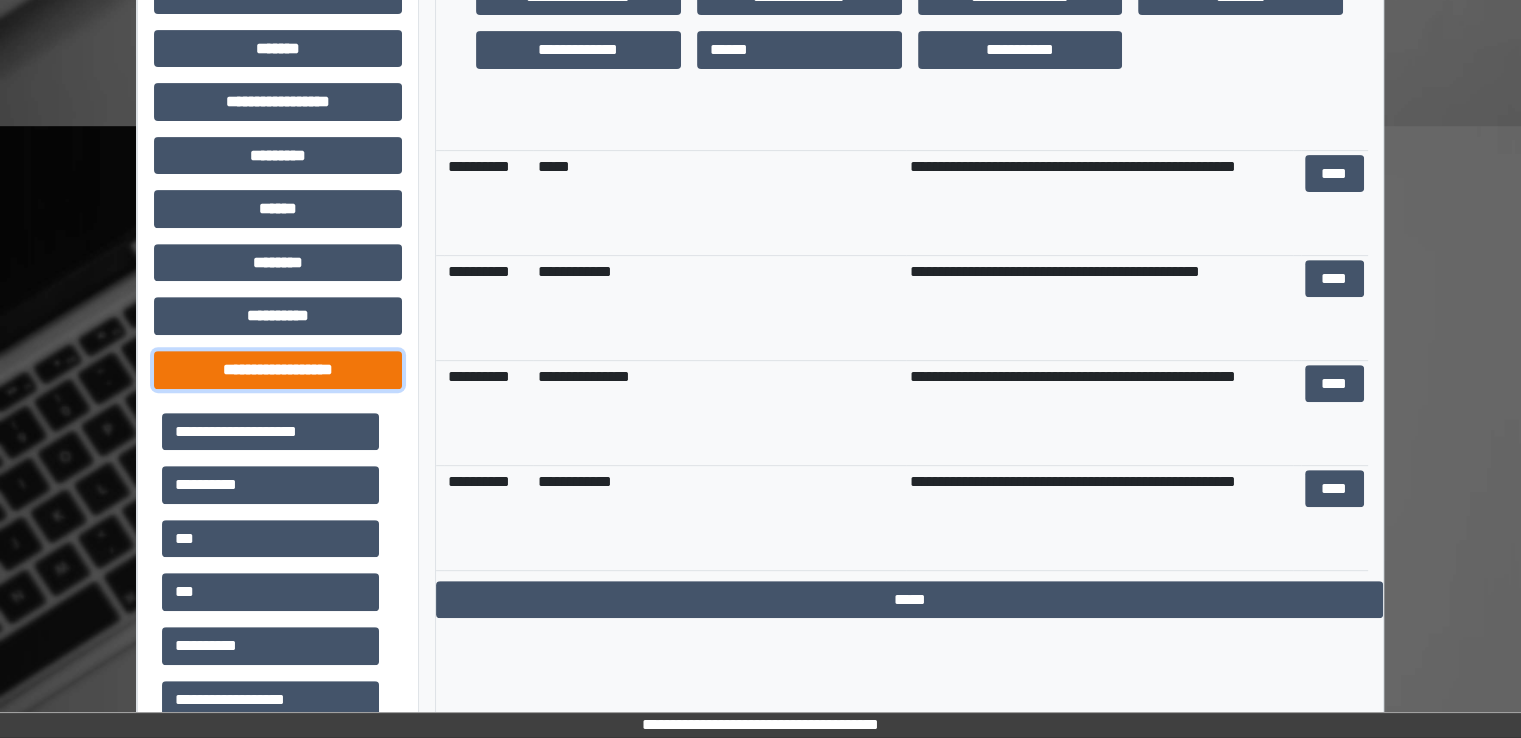 click on "**********" at bounding box center [278, 370] 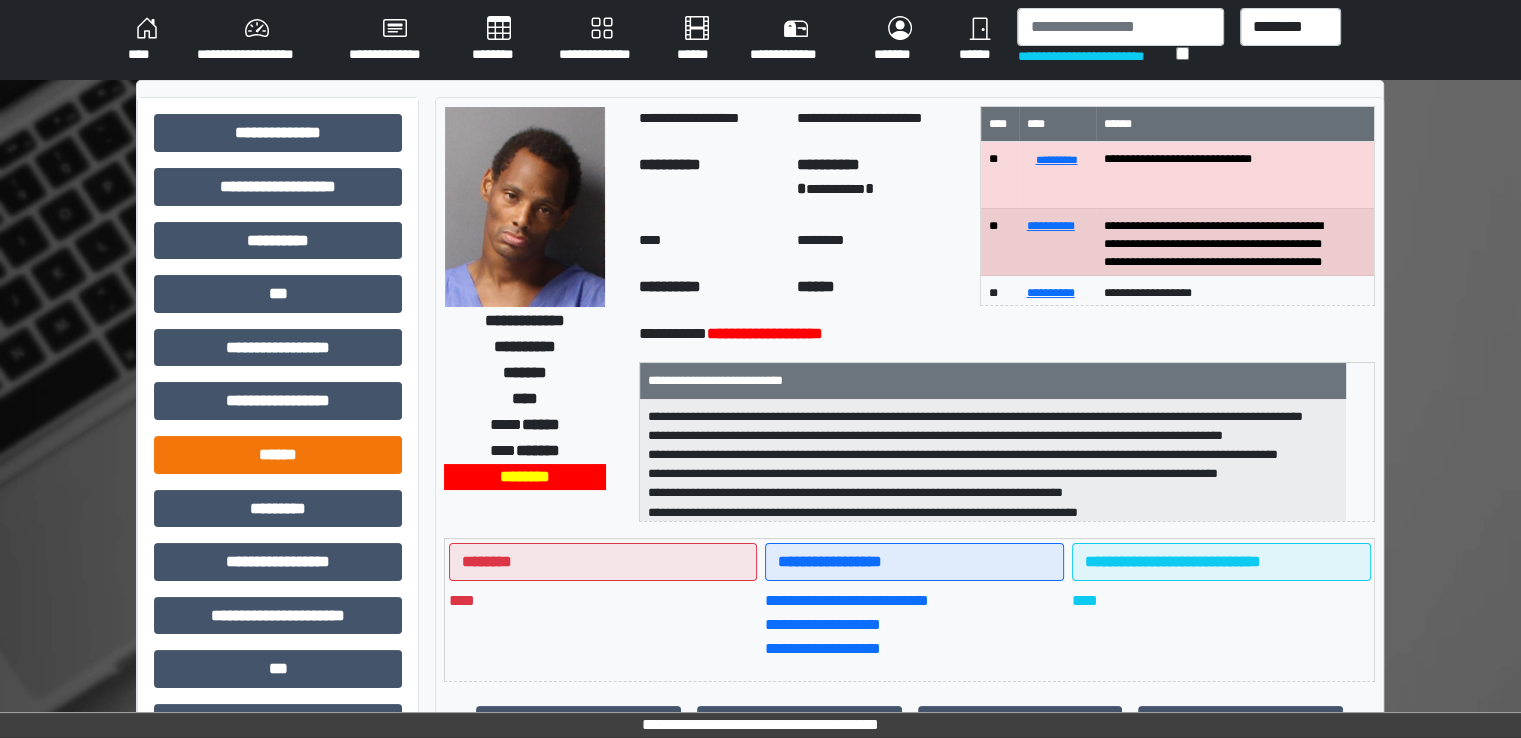 scroll, scrollTop: 0, scrollLeft: 0, axis: both 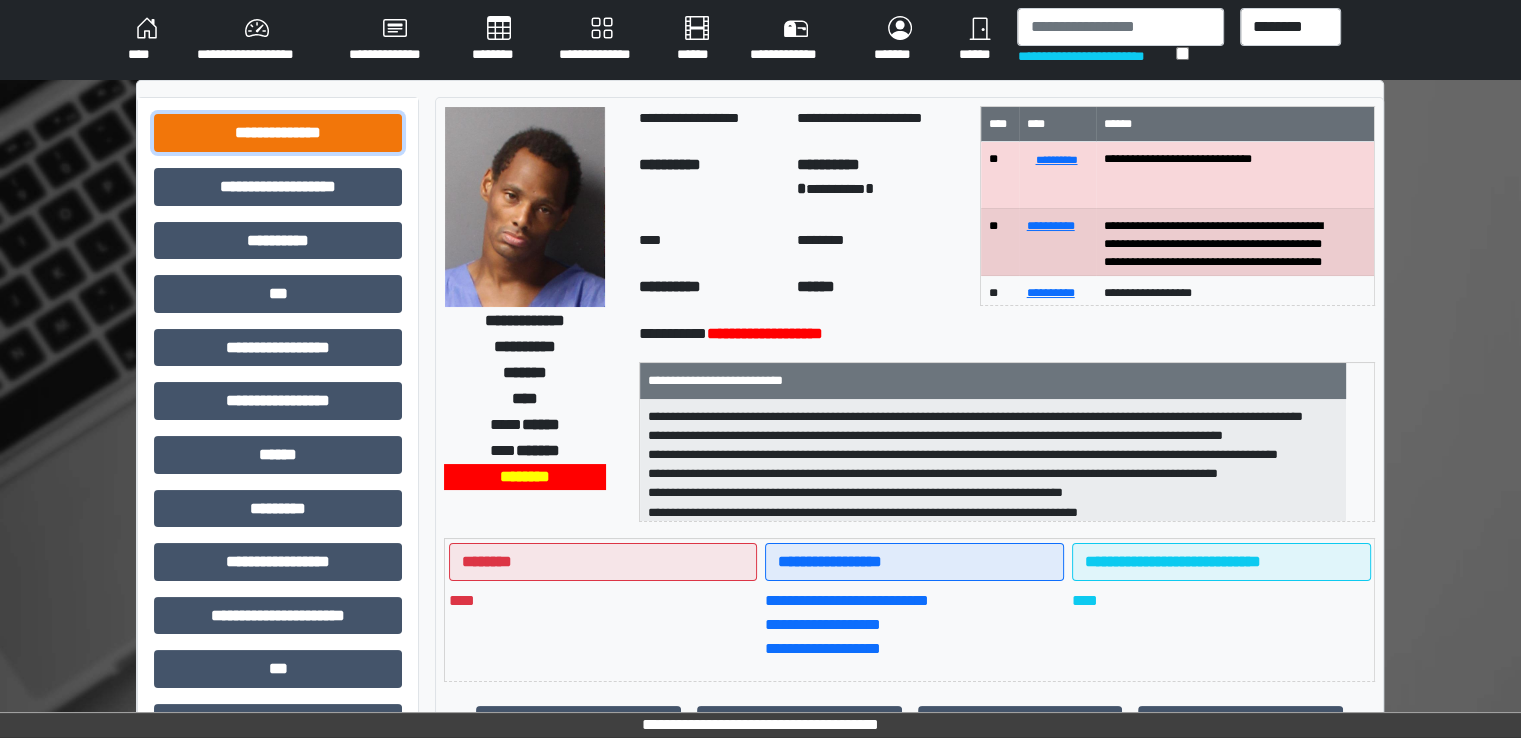 click on "**********" at bounding box center (278, 133) 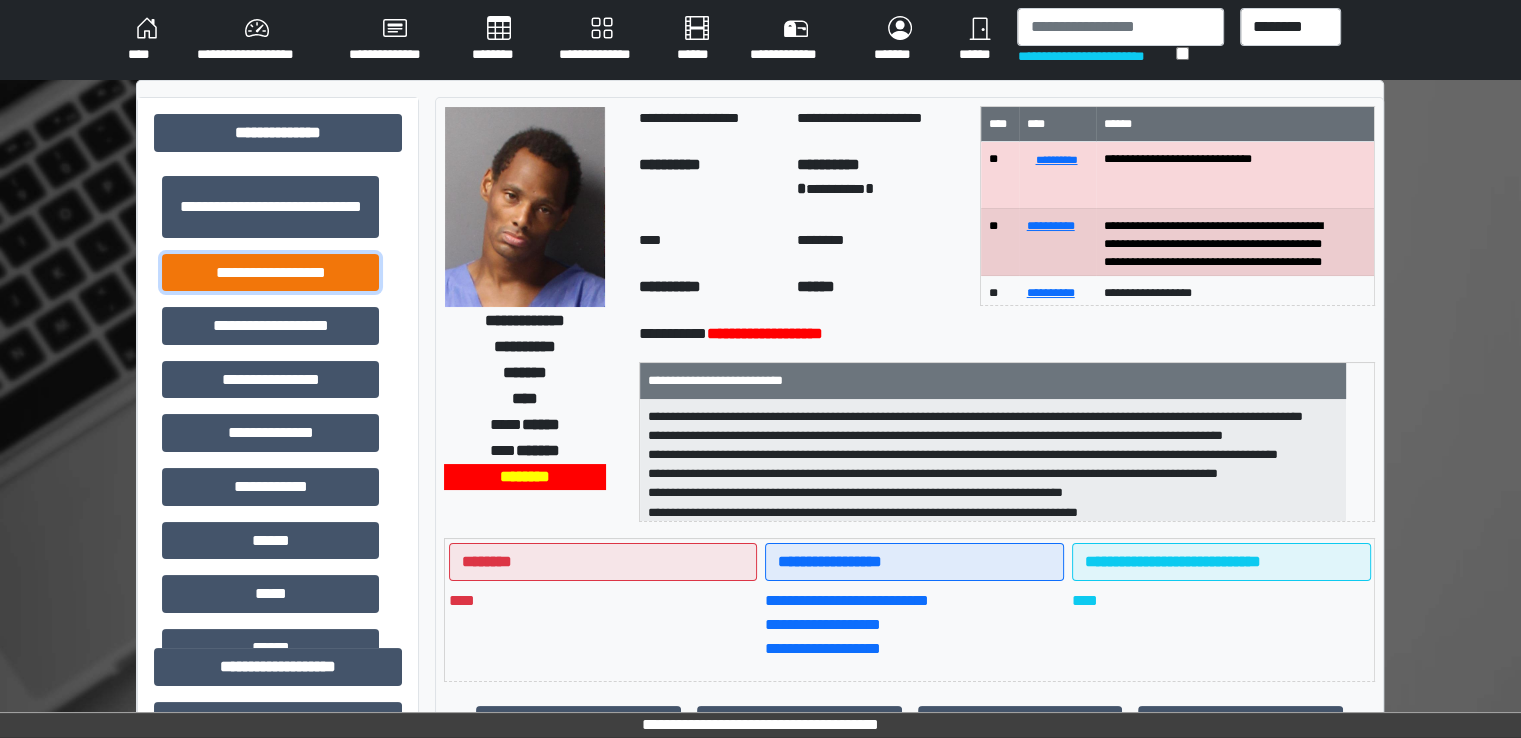 click on "**********" at bounding box center (270, 273) 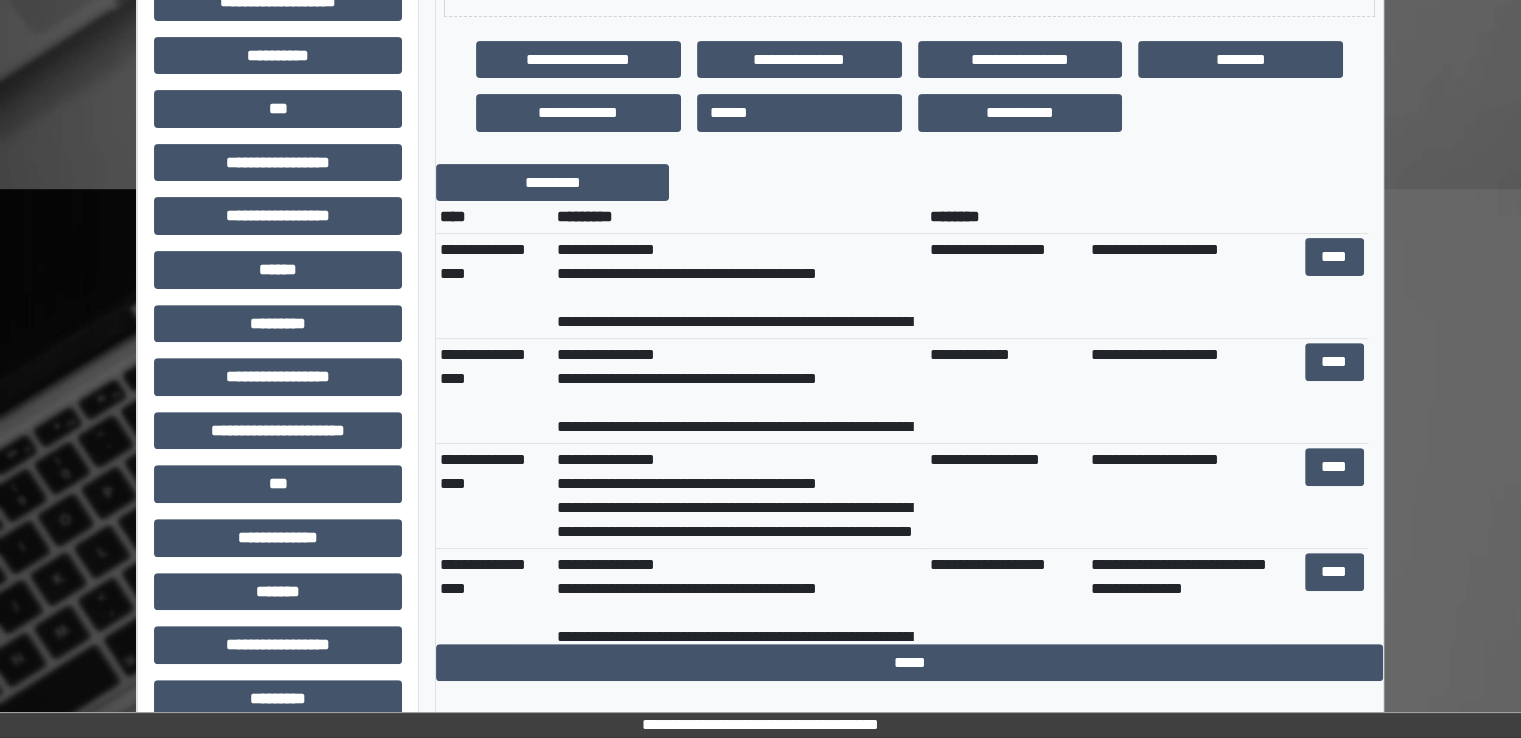 scroll, scrollTop: 700, scrollLeft: 0, axis: vertical 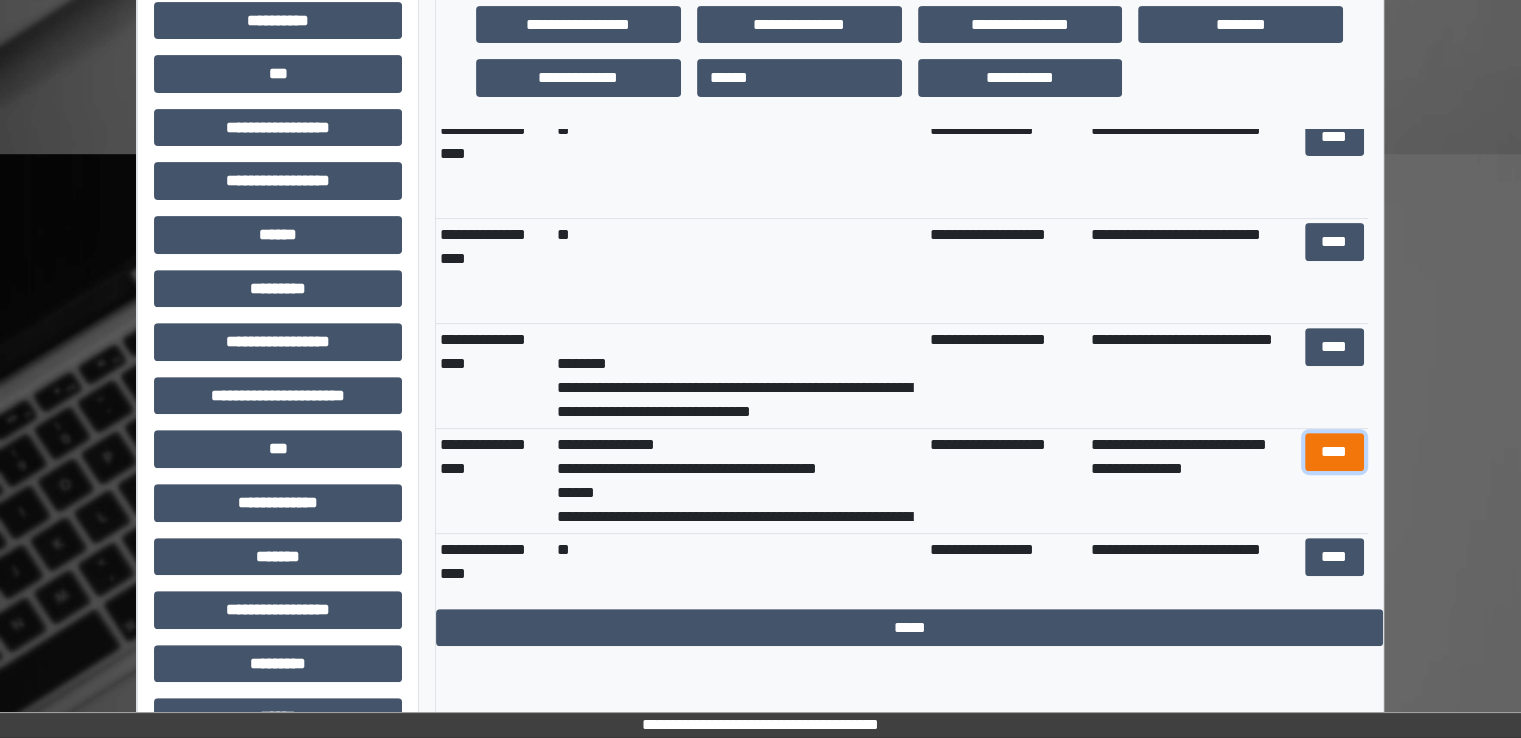 click on "****" at bounding box center (1334, 452) 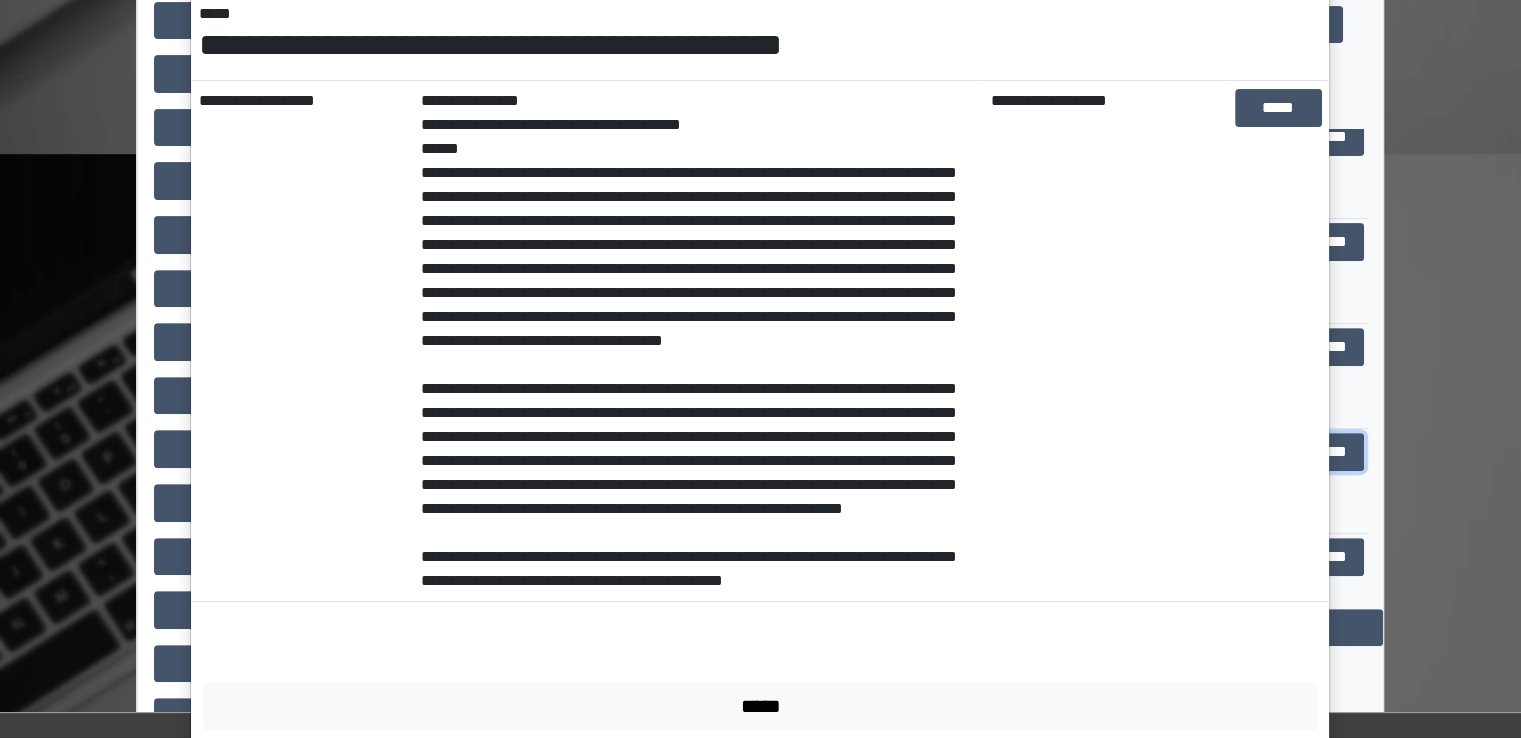 scroll, scrollTop: 384, scrollLeft: 0, axis: vertical 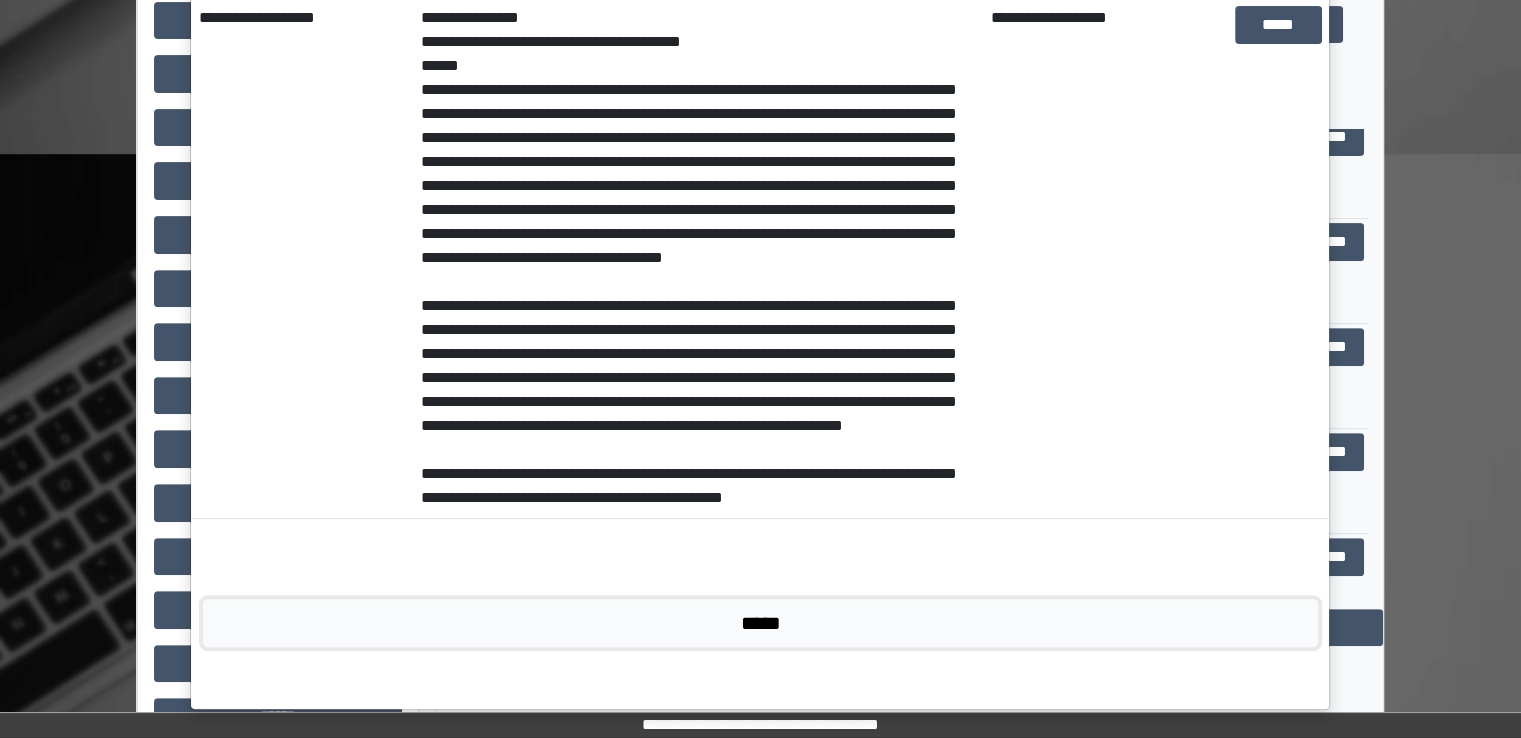click on "*****" at bounding box center (760, 623) 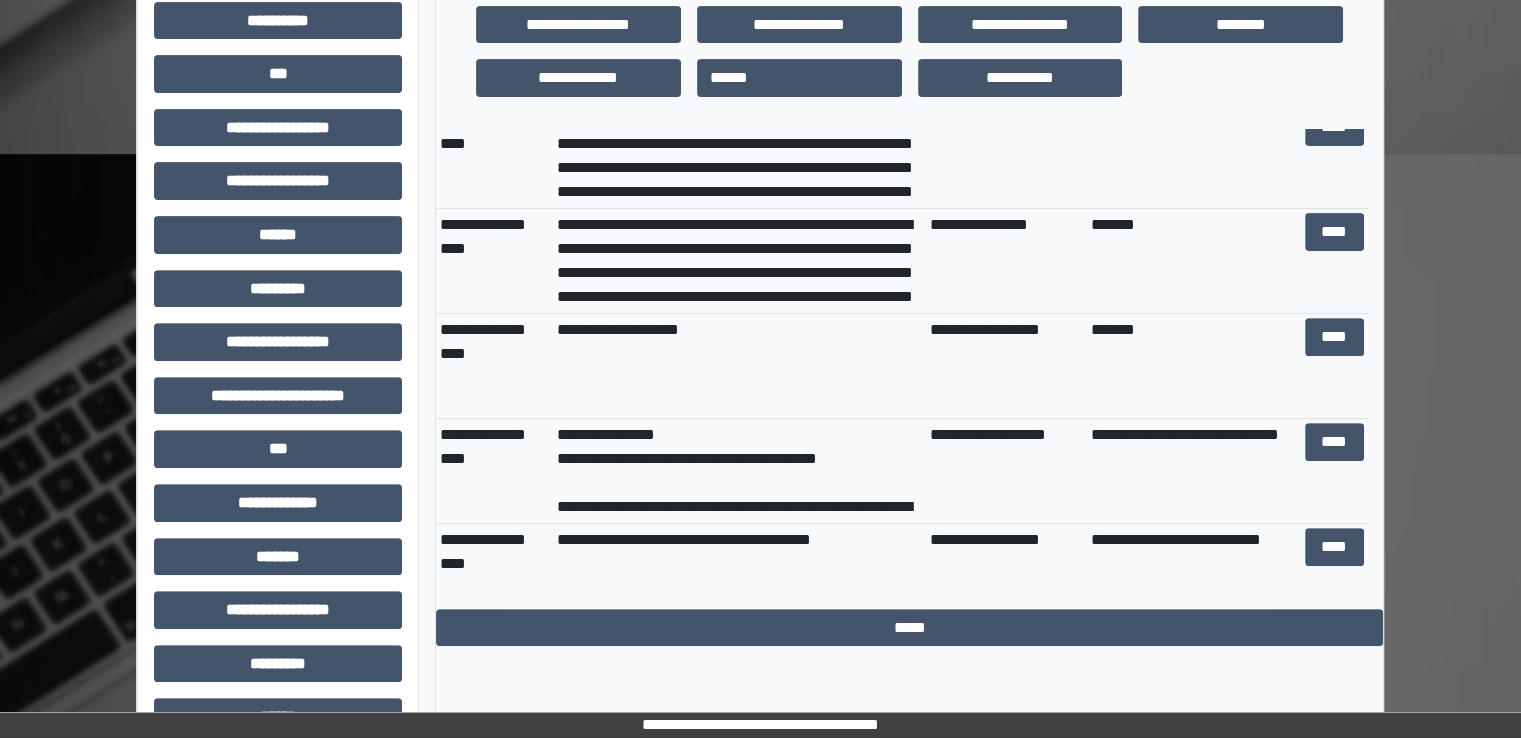 scroll, scrollTop: 3700, scrollLeft: 0, axis: vertical 